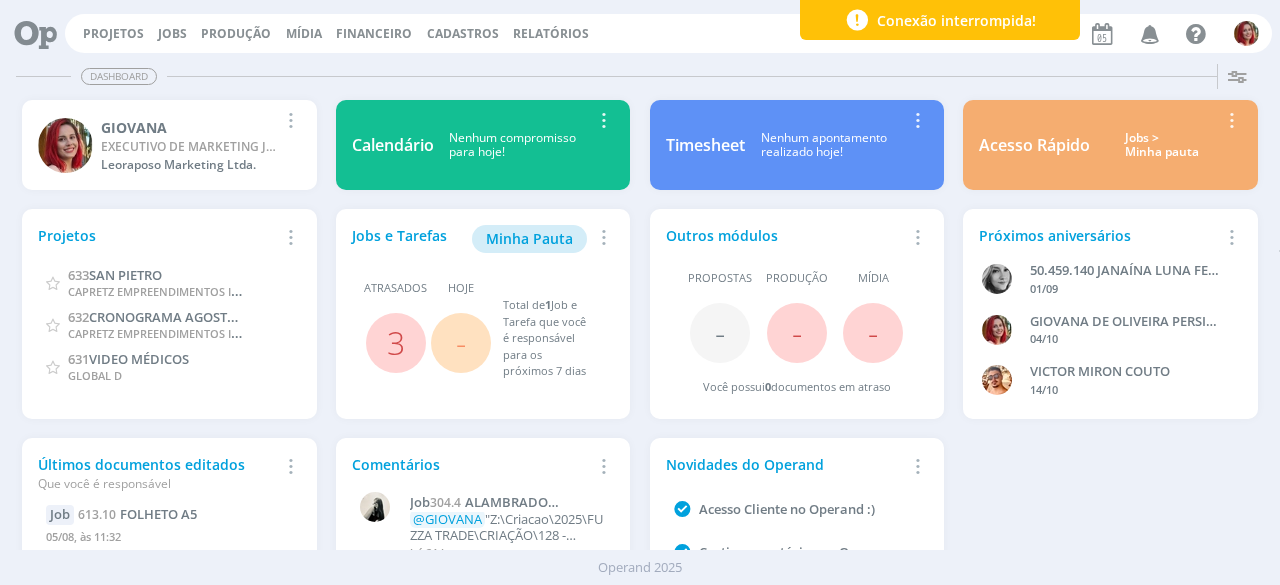 scroll, scrollTop: 0, scrollLeft: 0, axis: both 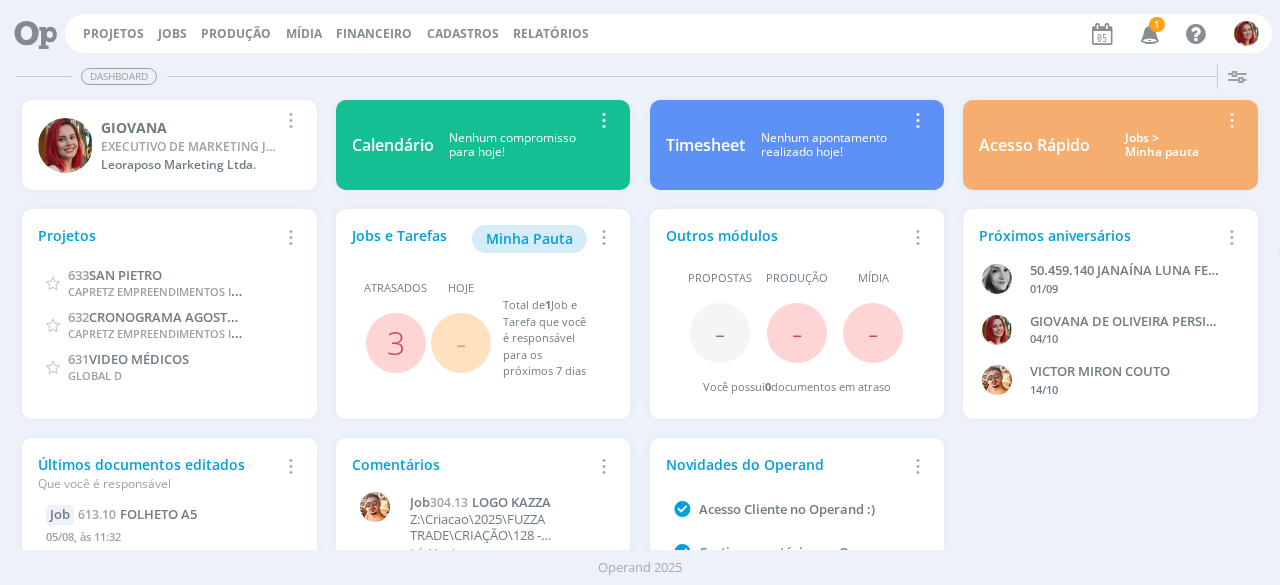 click at bounding box center (1150, 33) 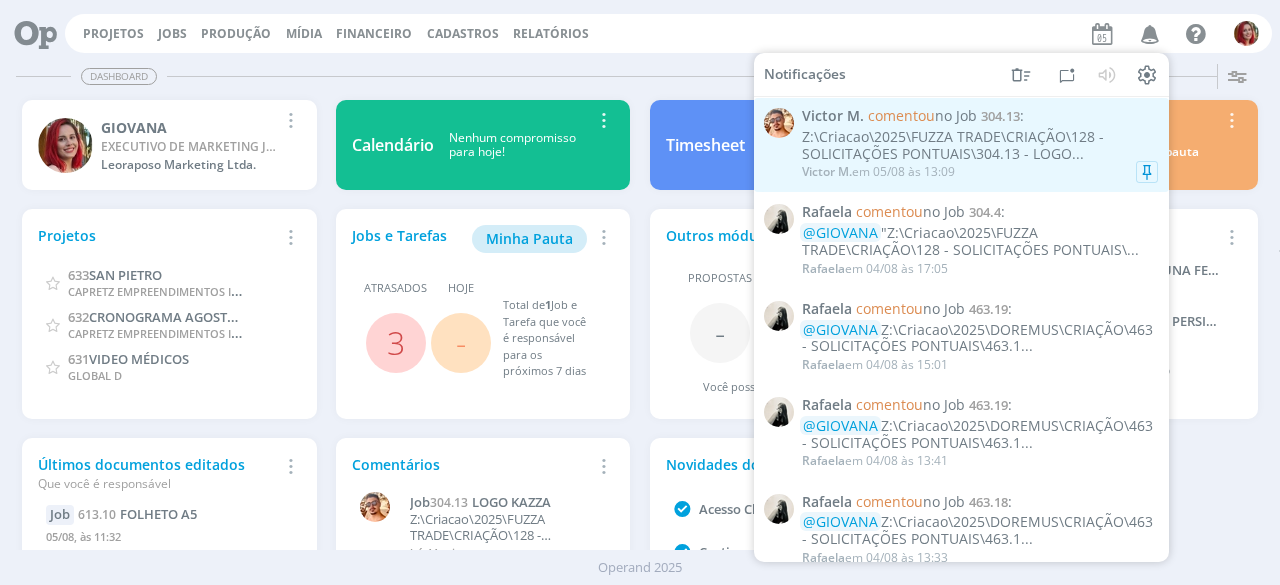 click on "[FIRST] [LAST]
em [DATE] às [TIME]" at bounding box center (980, 172) 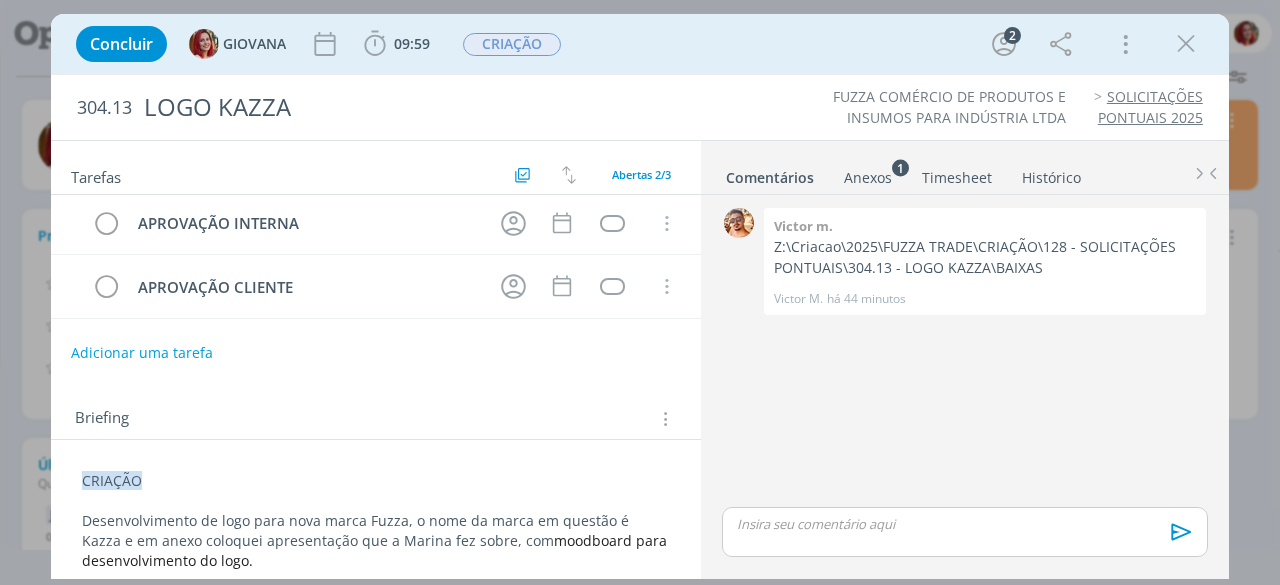 scroll, scrollTop: 0, scrollLeft: 0, axis: both 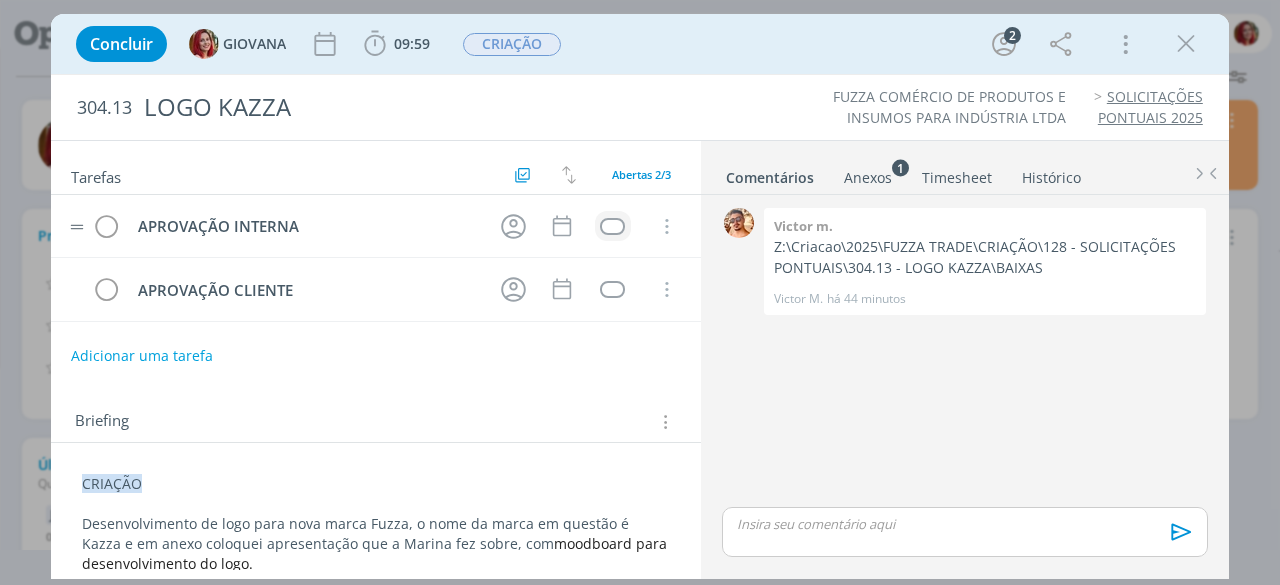 click at bounding box center [612, 226] 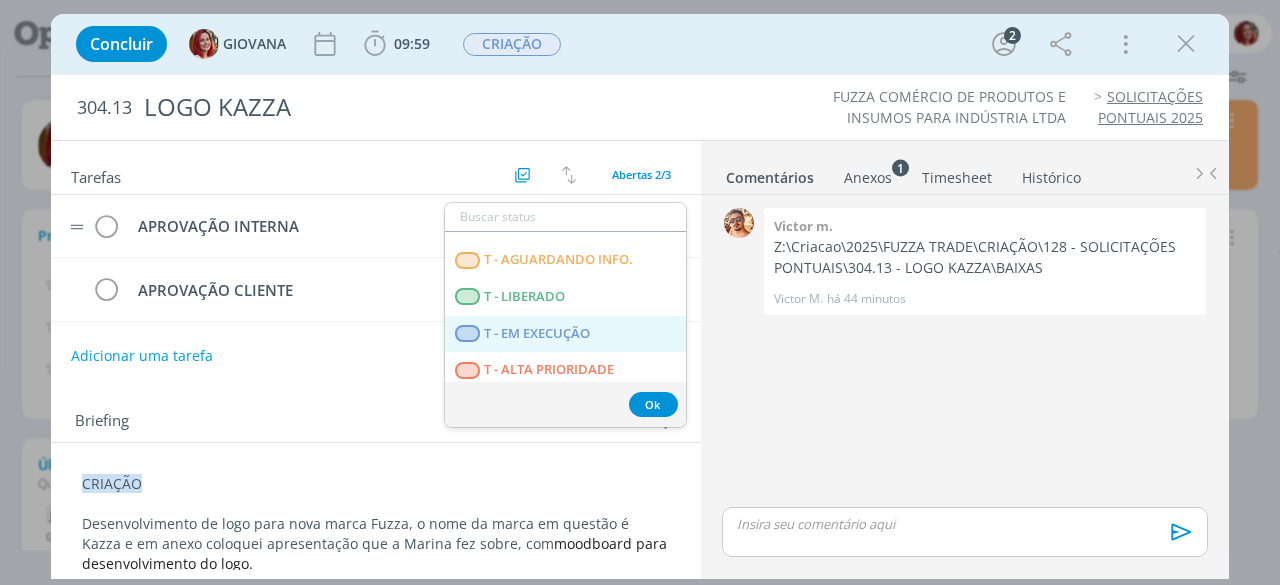 scroll, scrollTop: 510, scrollLeft: 0, axis: vertical 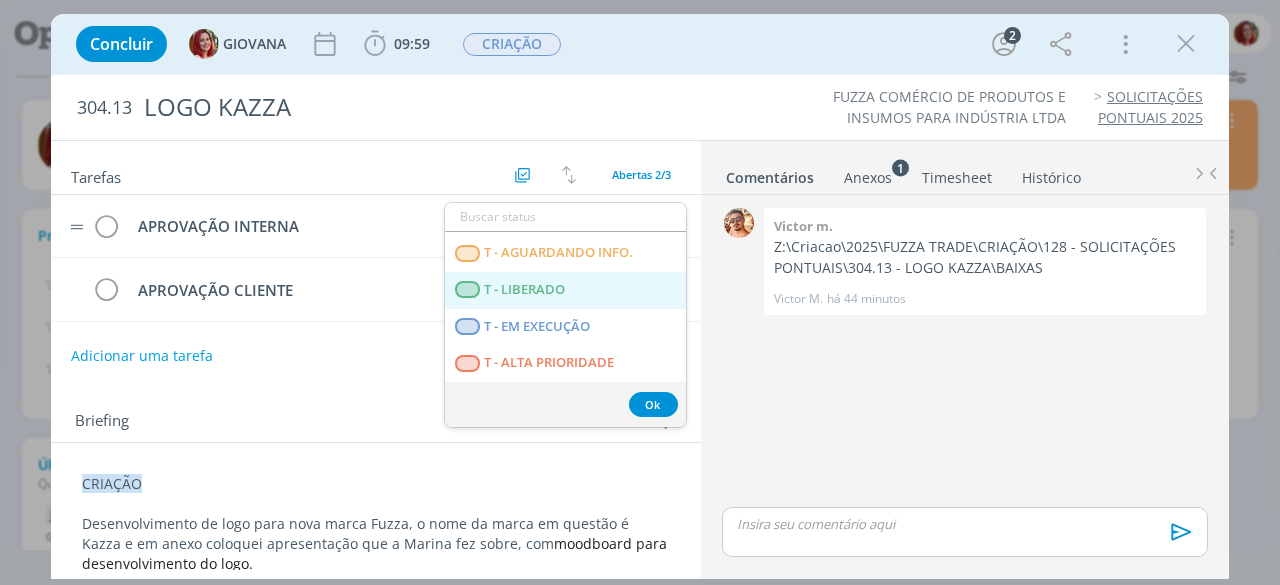 click on "T - LIBERADO" at bounding box center (525, 290) 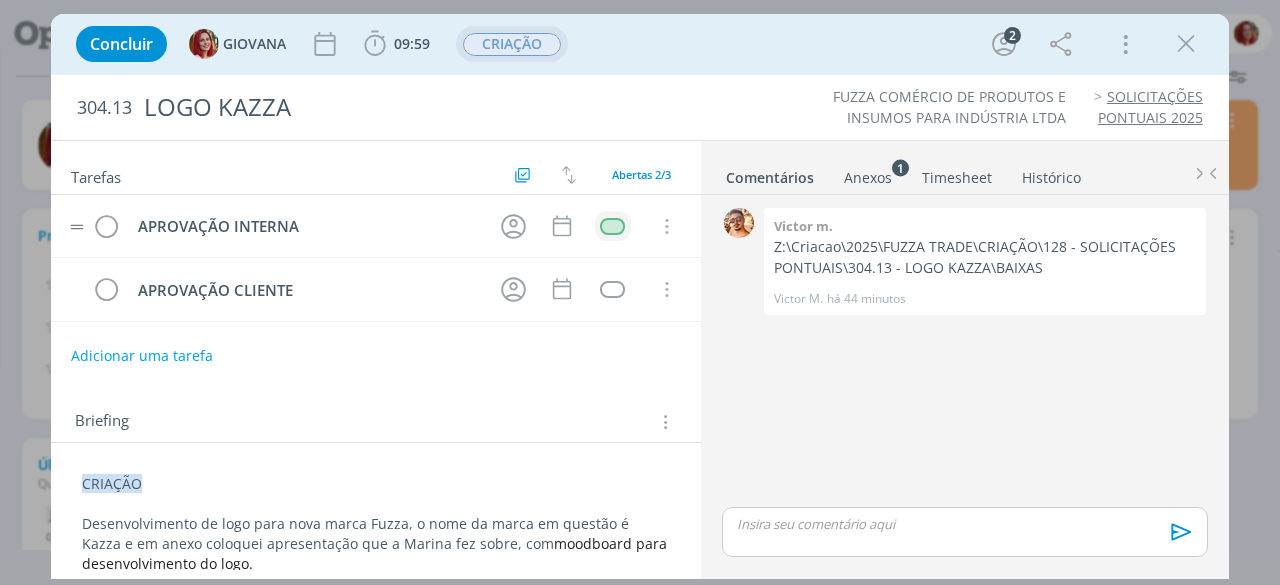 click on "CRIAÇÃO" at bounding box center [512, 44] 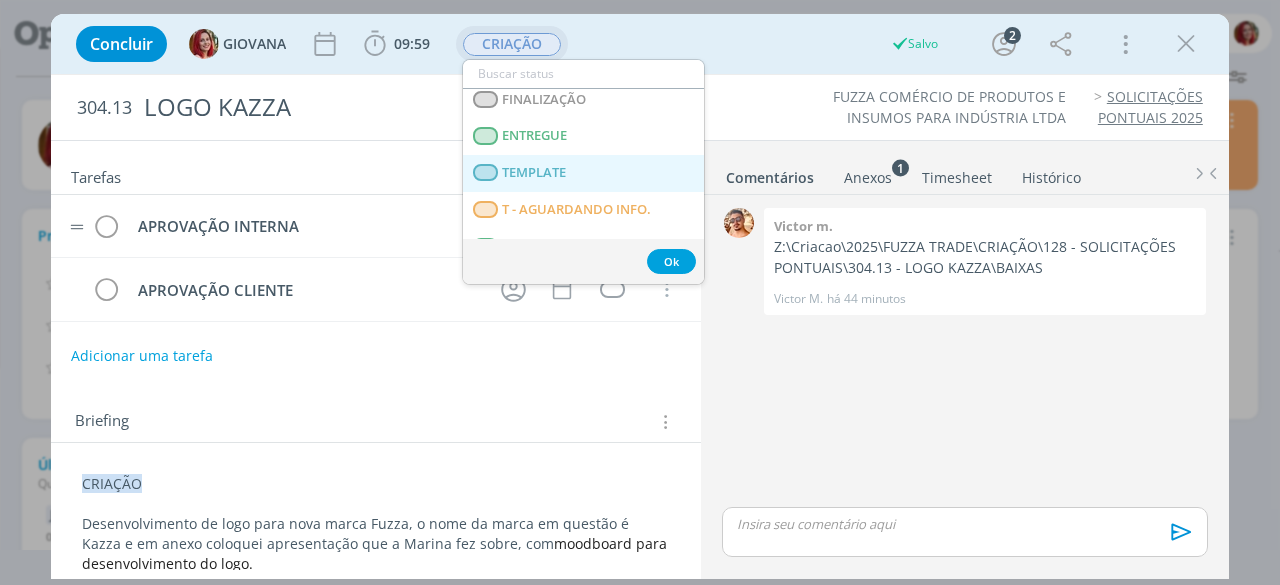 scroll, scrollTop: 274, scrollLeft: 0, axis: vertical 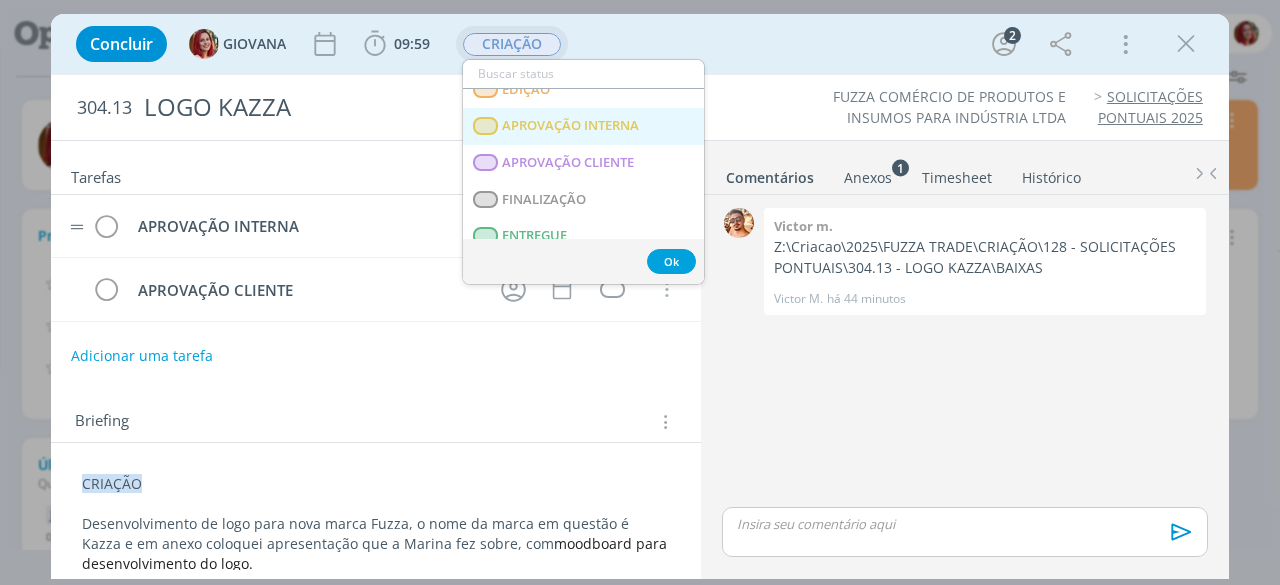 click on "APROVAÇÃO INTERNA" at bounding box center [571, 126] 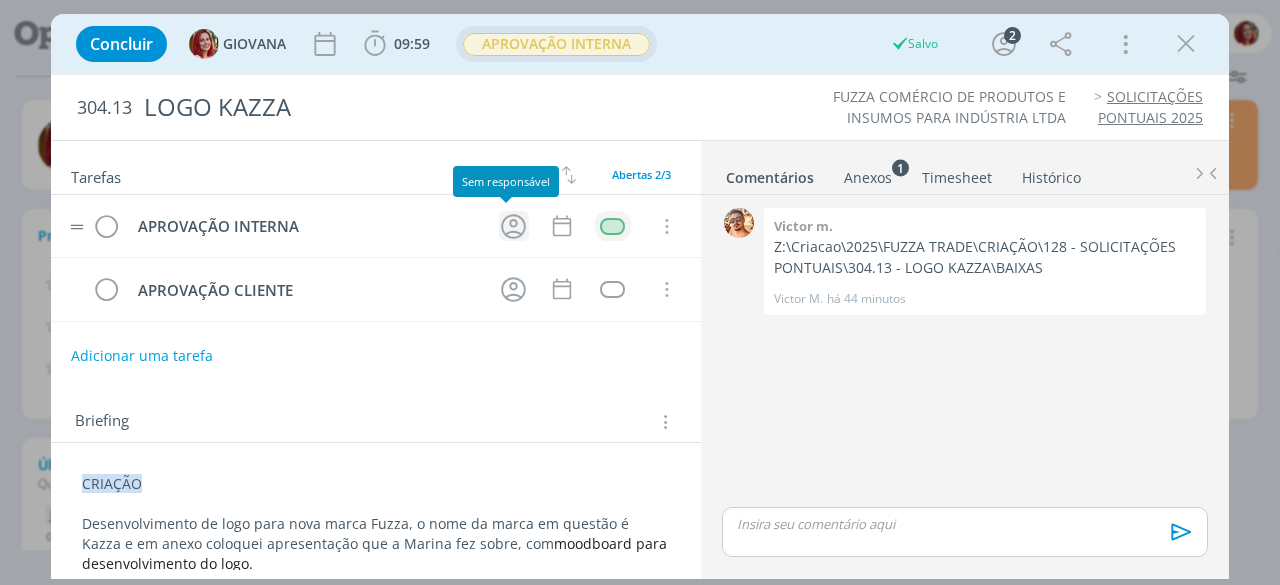 click 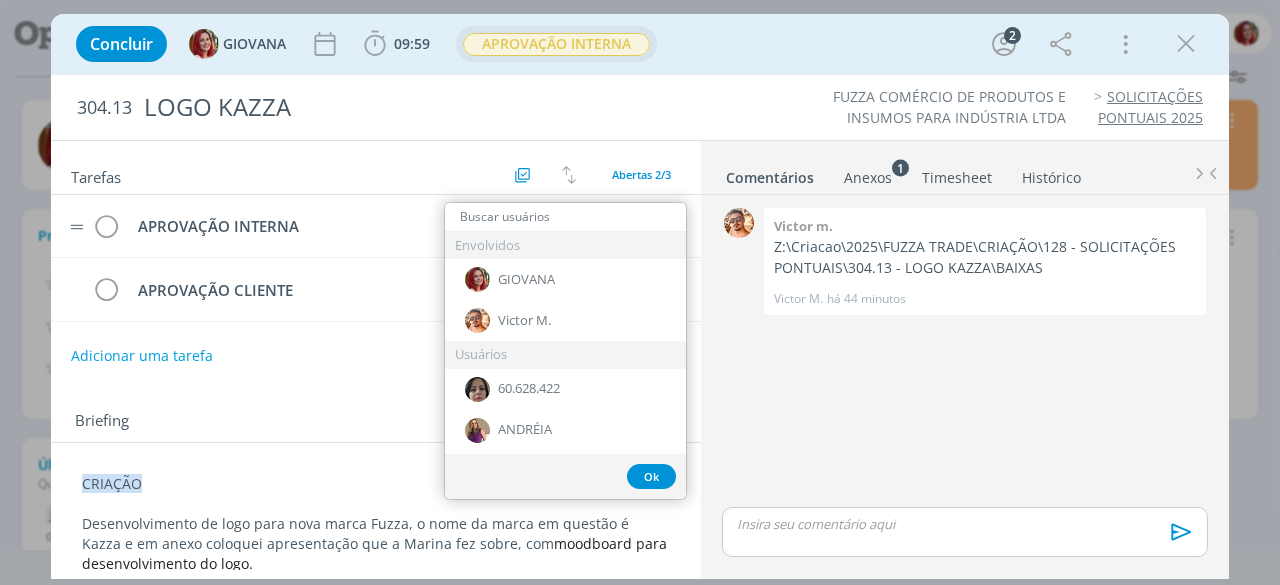 click at bounding box center [565, 217] 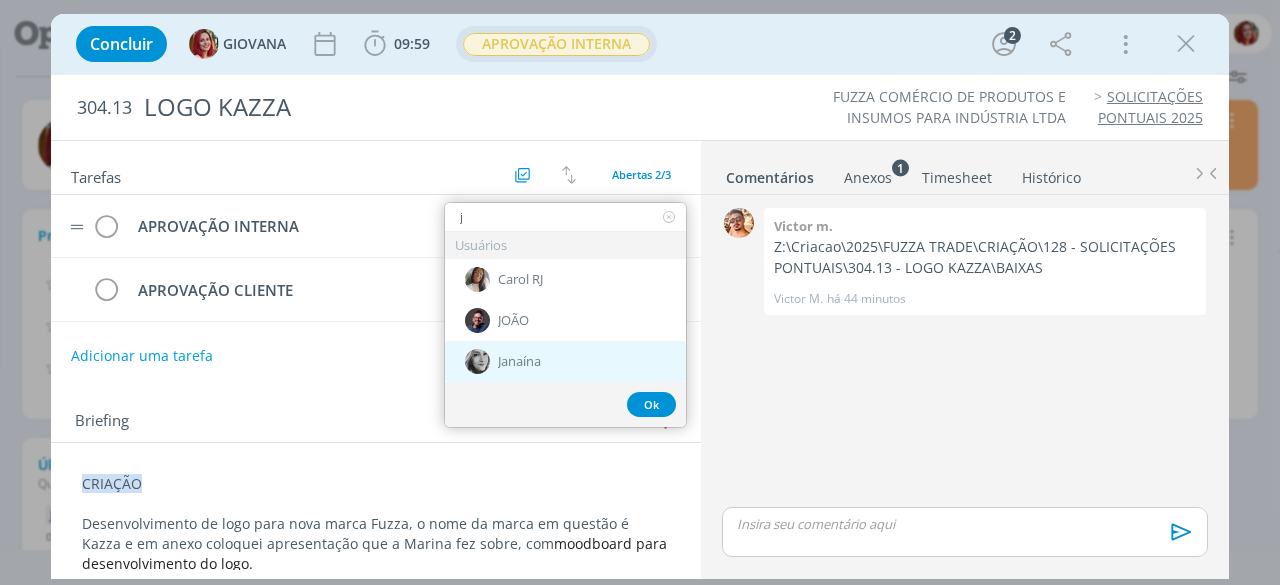 type on "j" 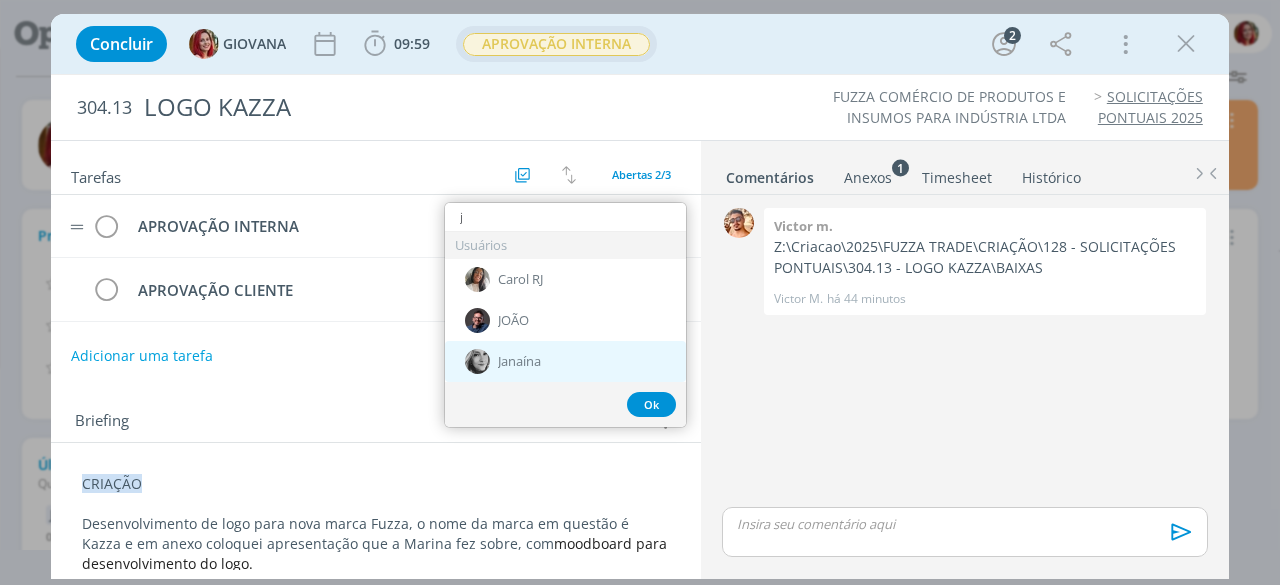 click on "Janaína" at bounding box center [565, 361] 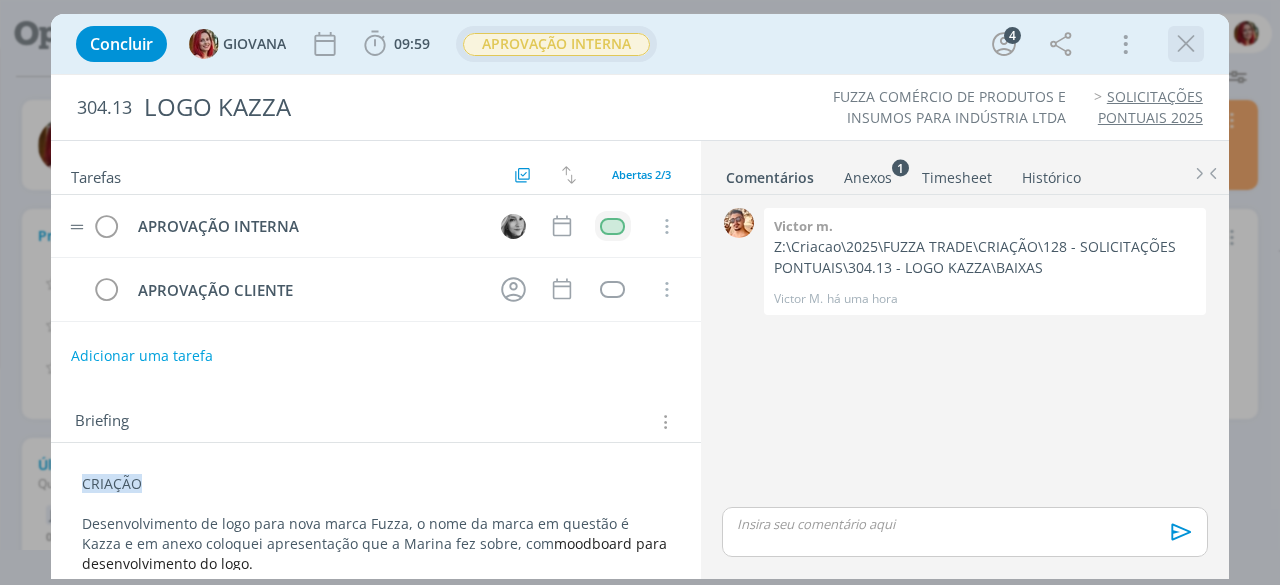 click at bounding box center (1186, 44) 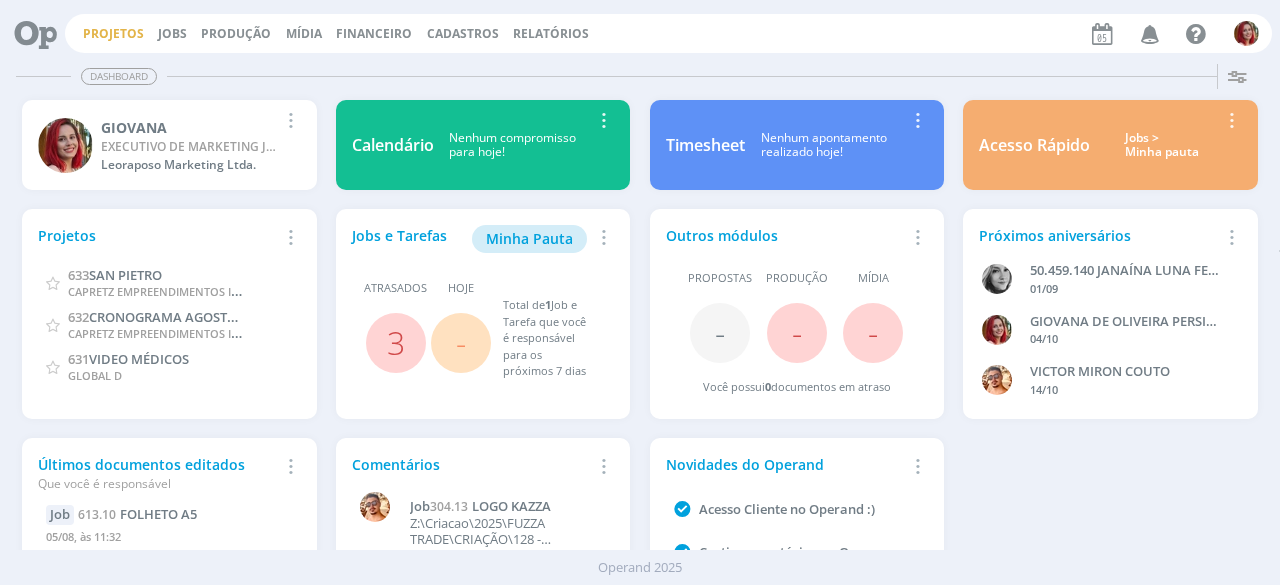 click on "Projetos" at bounding box center (113, 33) 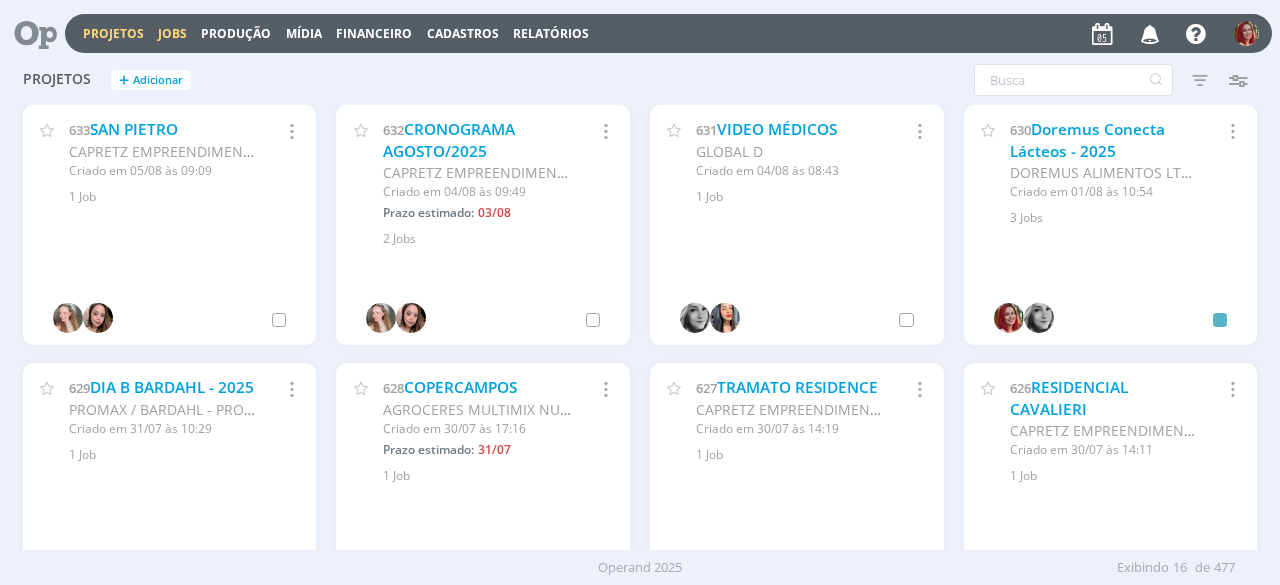 click on "Jobs" at bounding box center (172, 33) 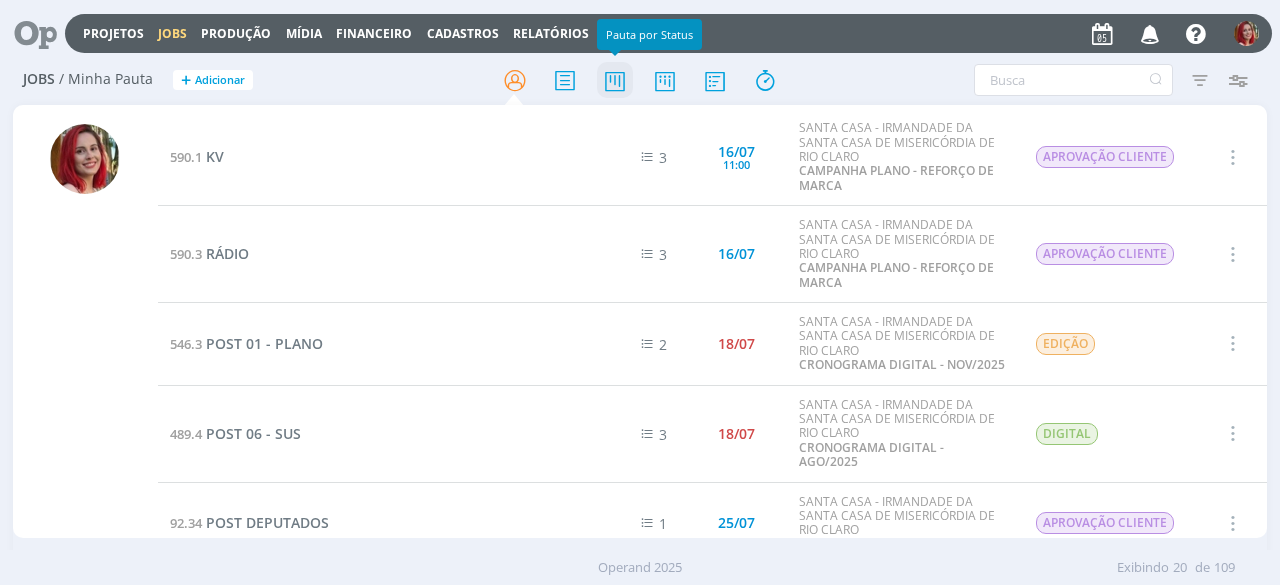 click at bounding box center [615, 80] 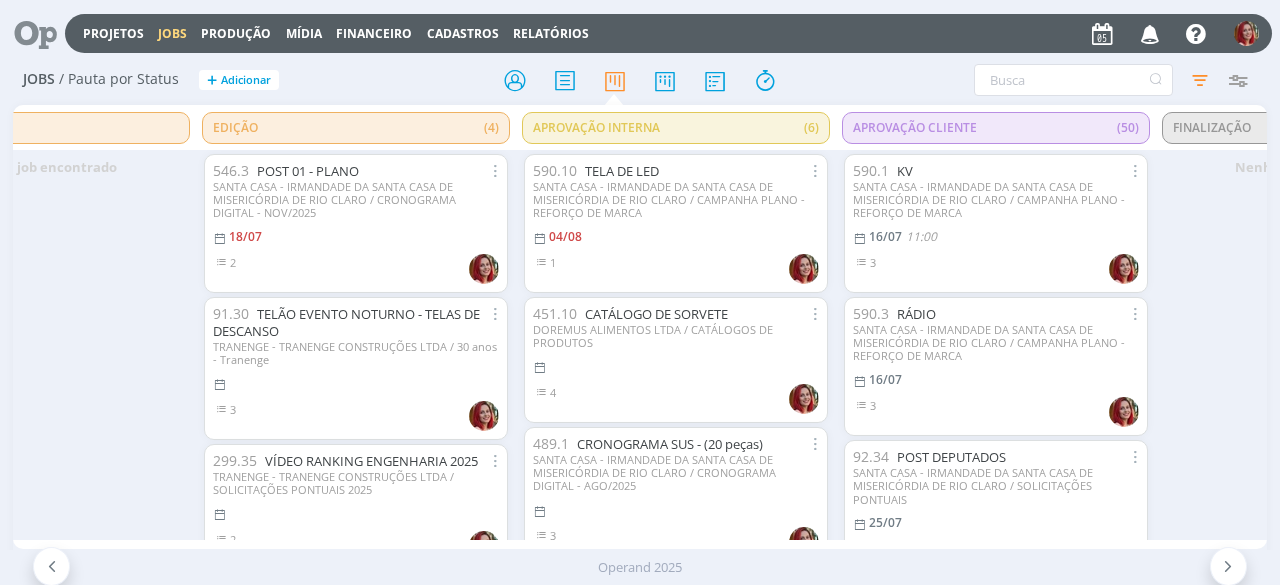 scroll, scrollTop: 0, scrollLeft: 2378, axis: horizontal 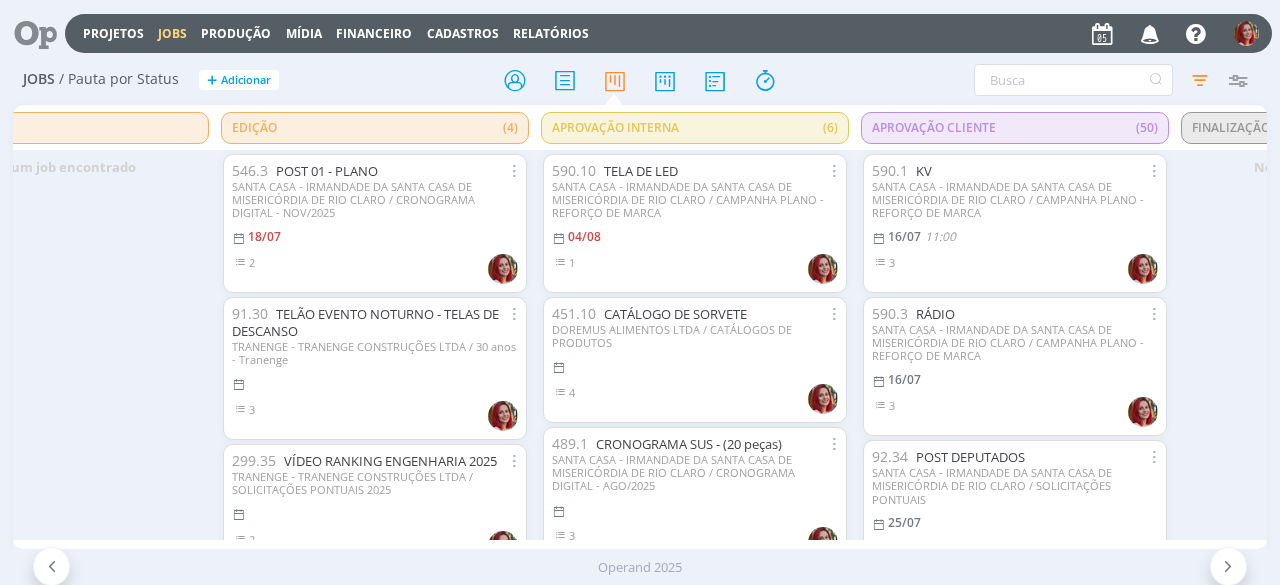 click on "Nenhum job encontrado" at bounding box center [55, 344] 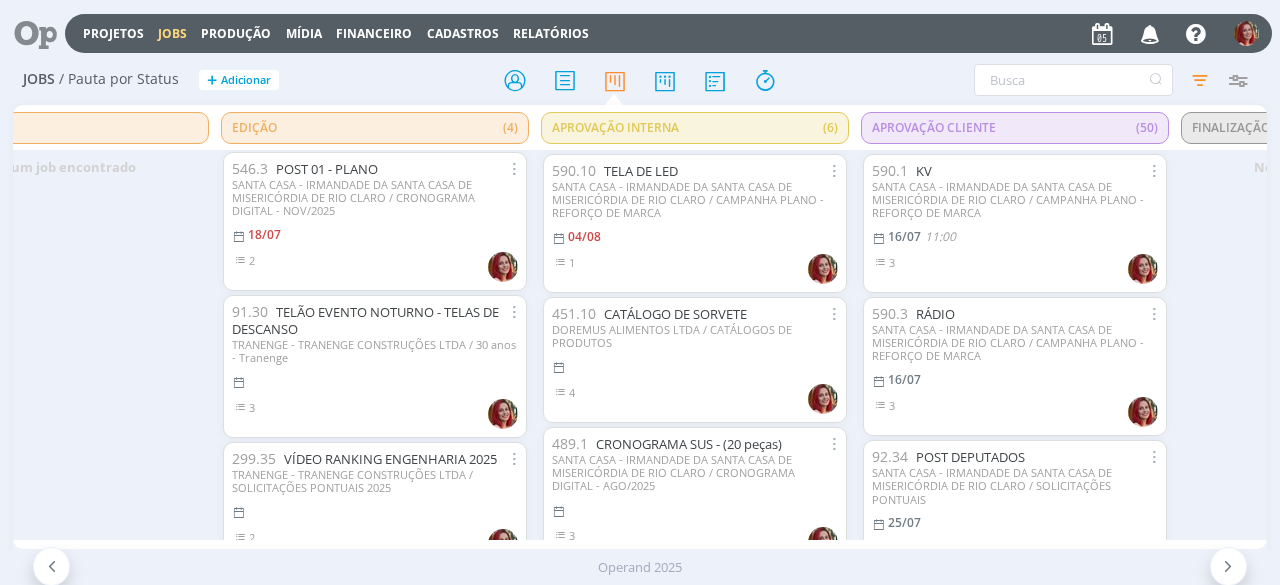 scroll, scrollTop: 0, scrollLeft: 0, axis: both 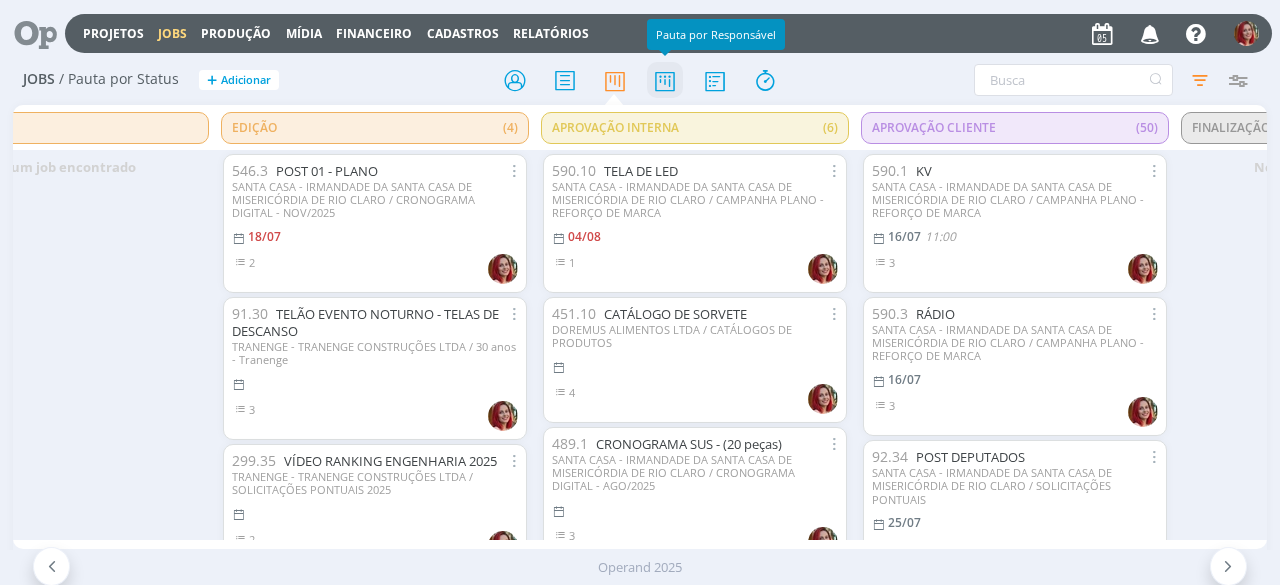 click at bounding box center [665, 80] 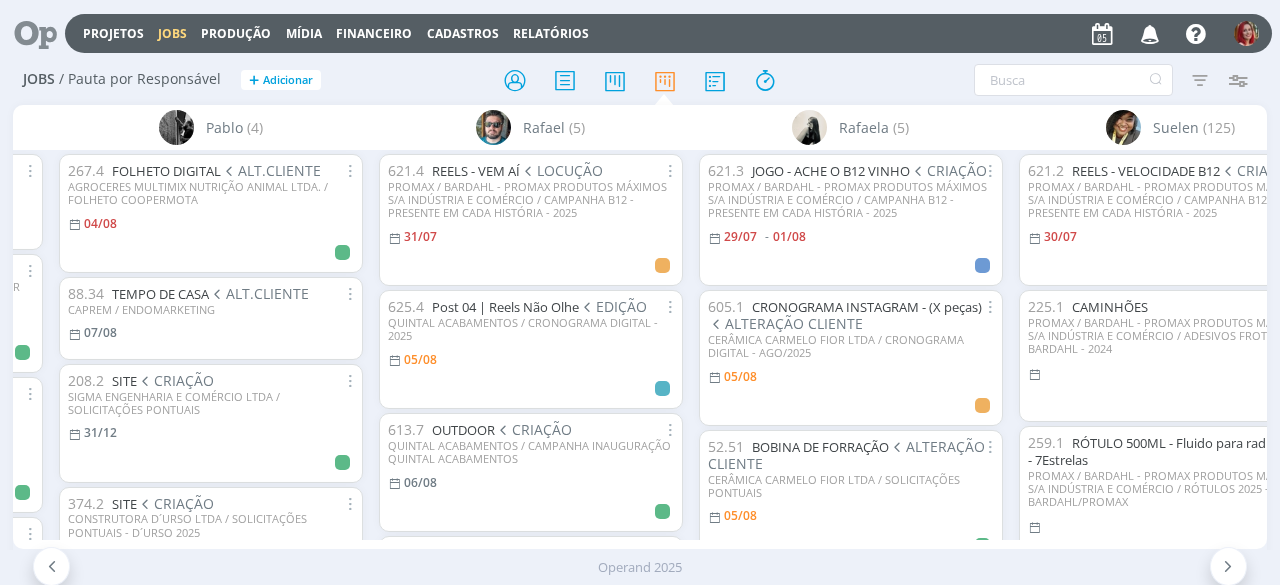scroll, scrollTop: 0, scrollLeft: 5436, axis: horizontal 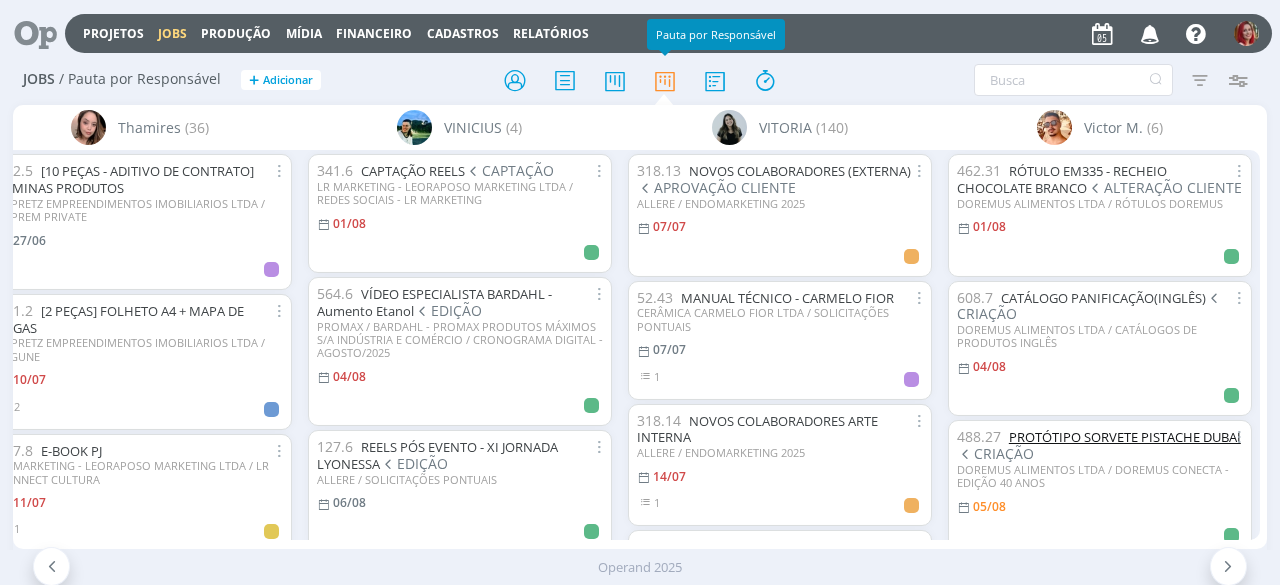 click on "PROTÓTIPO SORVETE PISTACHE DUBAI" at bounding box center (1125, 437) 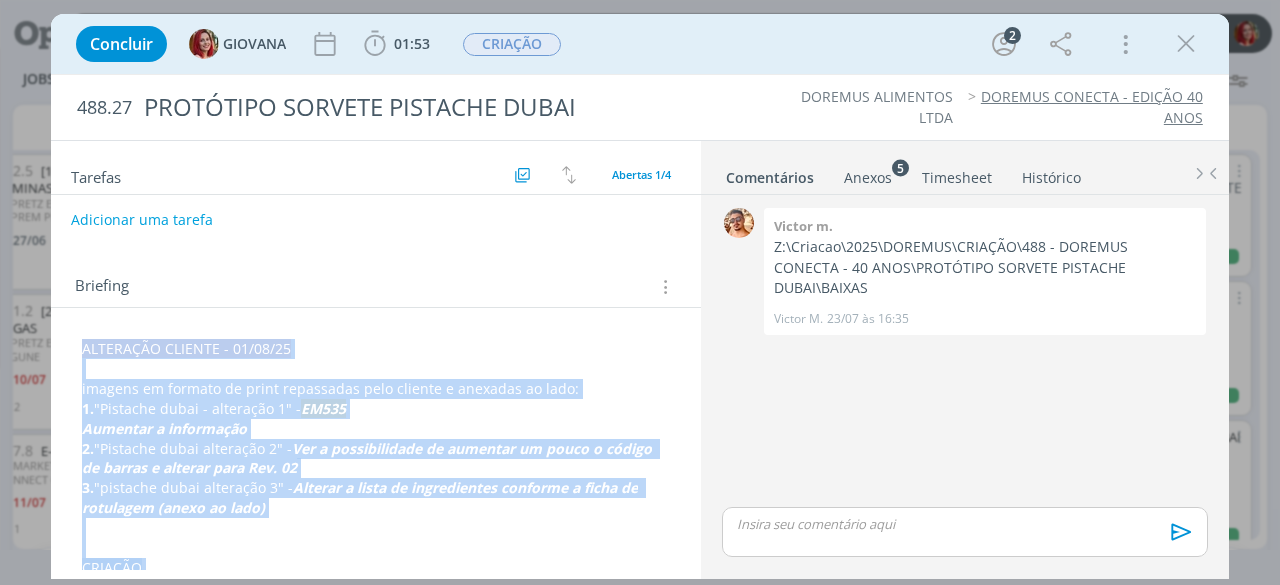 scroll, scrollTop: 200, scrollLeft: 0, axis: vertical 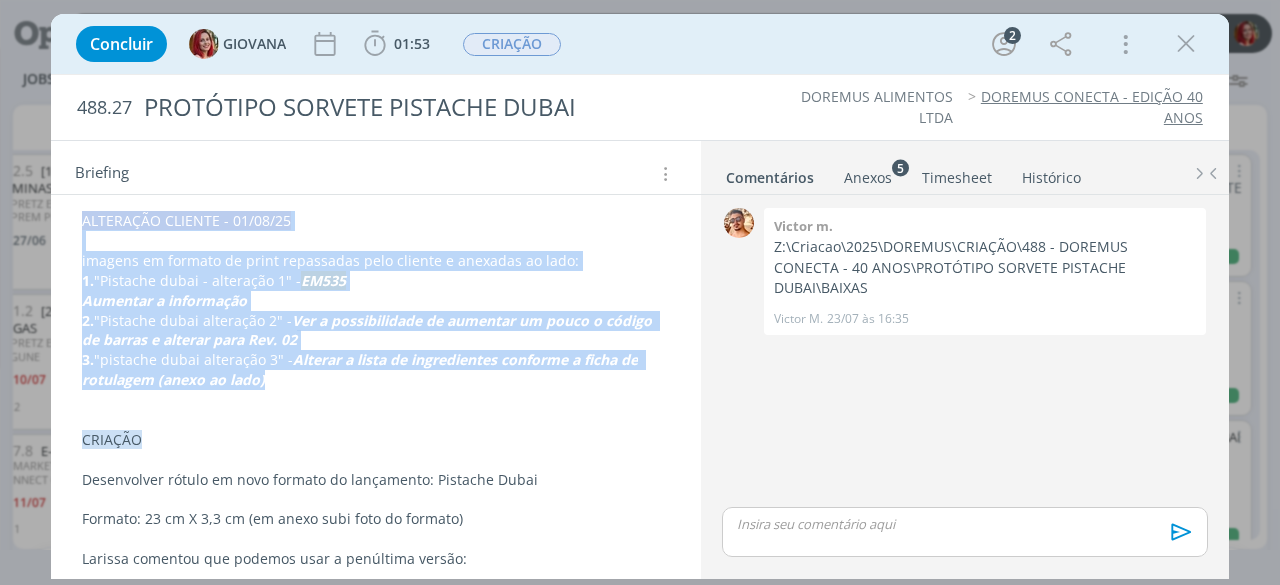 drag, startPoint x: 78, startPoint y: 414, endPoint x: 354, endPoint y: 381, distance: 277.96582 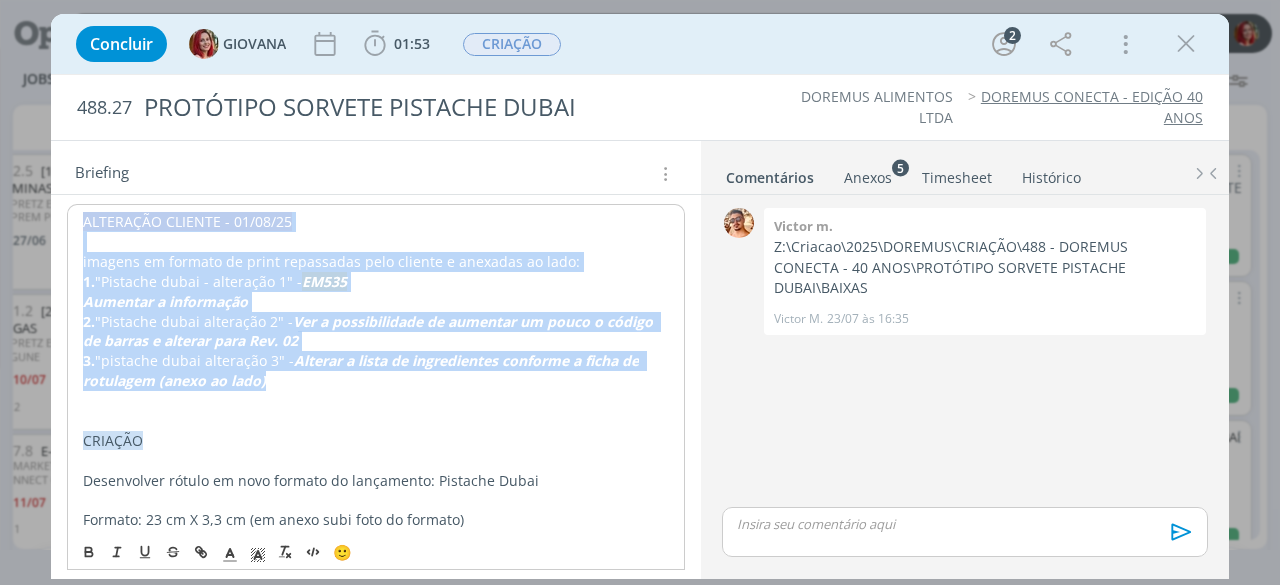 click on "Alterar a lista de ingredientes conforme a ficha de rotulagem (anexo ao lado)" at bounding box center (363, 370) 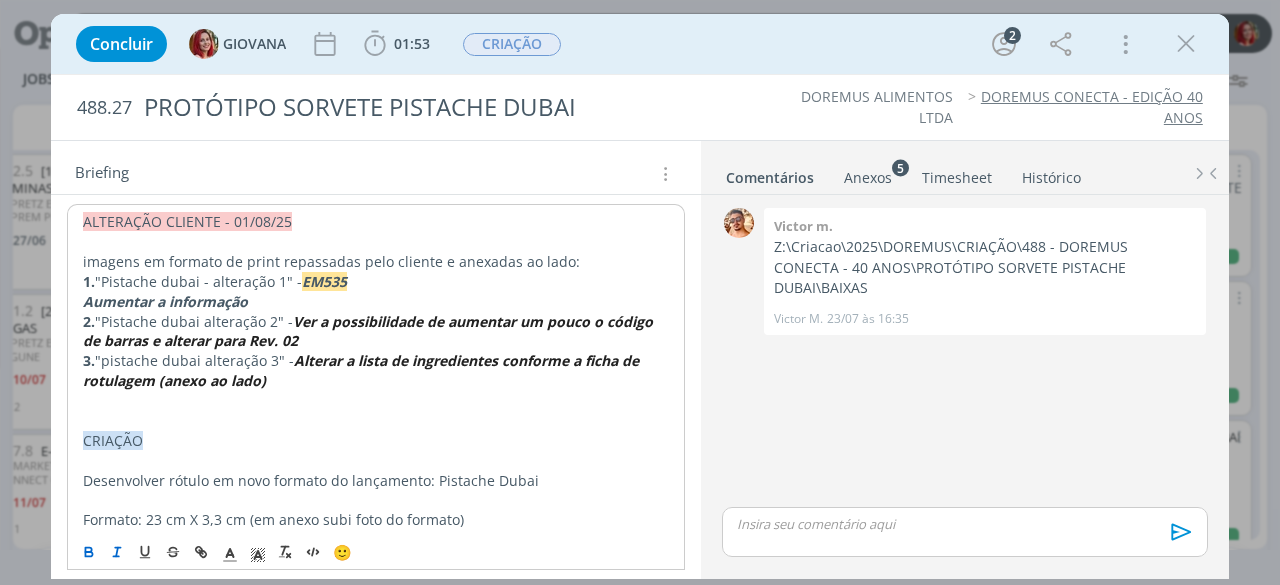 click on "Anexos
5" at bounding box center [868, 178] 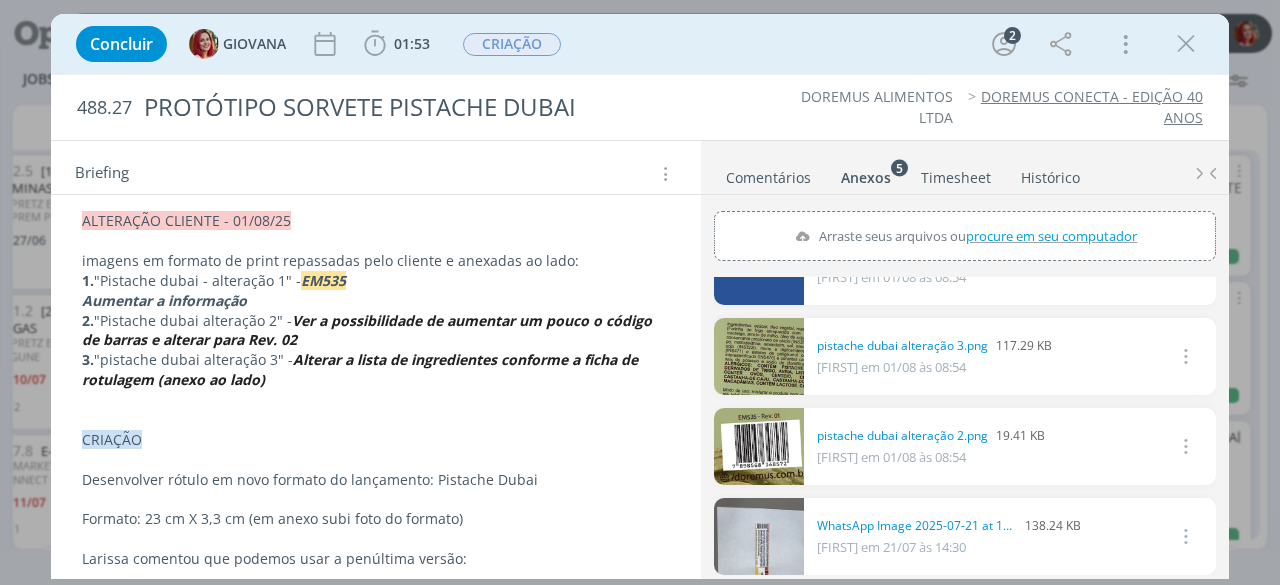 scroll, scrollTop: 154, scrollLeft: 0, axis: vertical 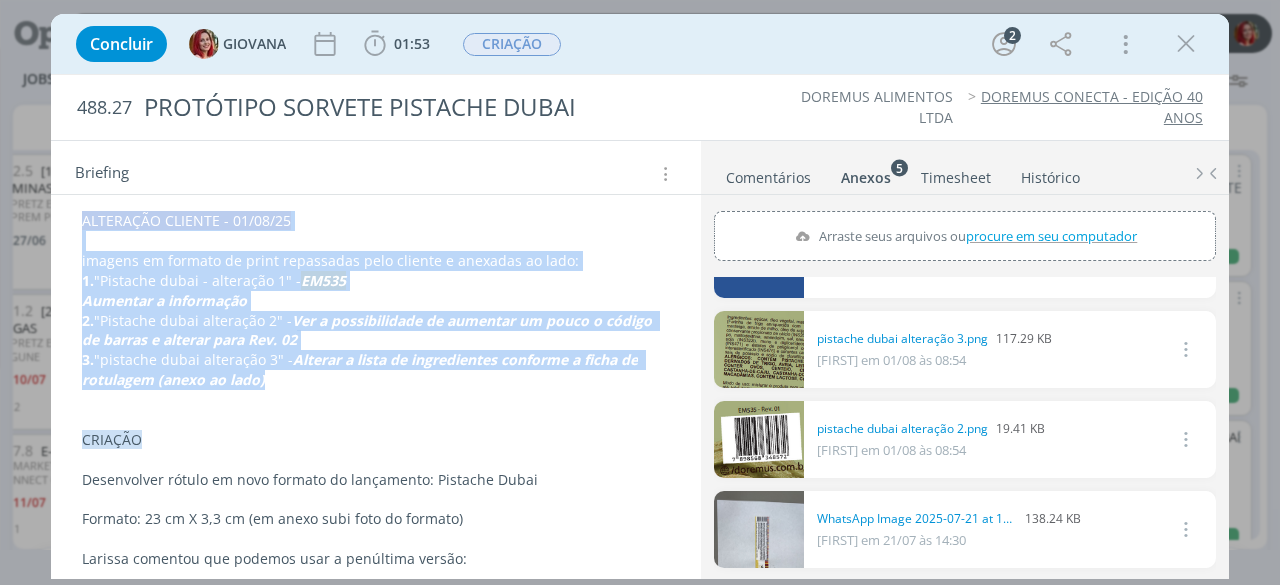drag, startPoint x: 284, startPoint y: 381, endPoint x: 55, endPoint y: 209, distance: 286.40005 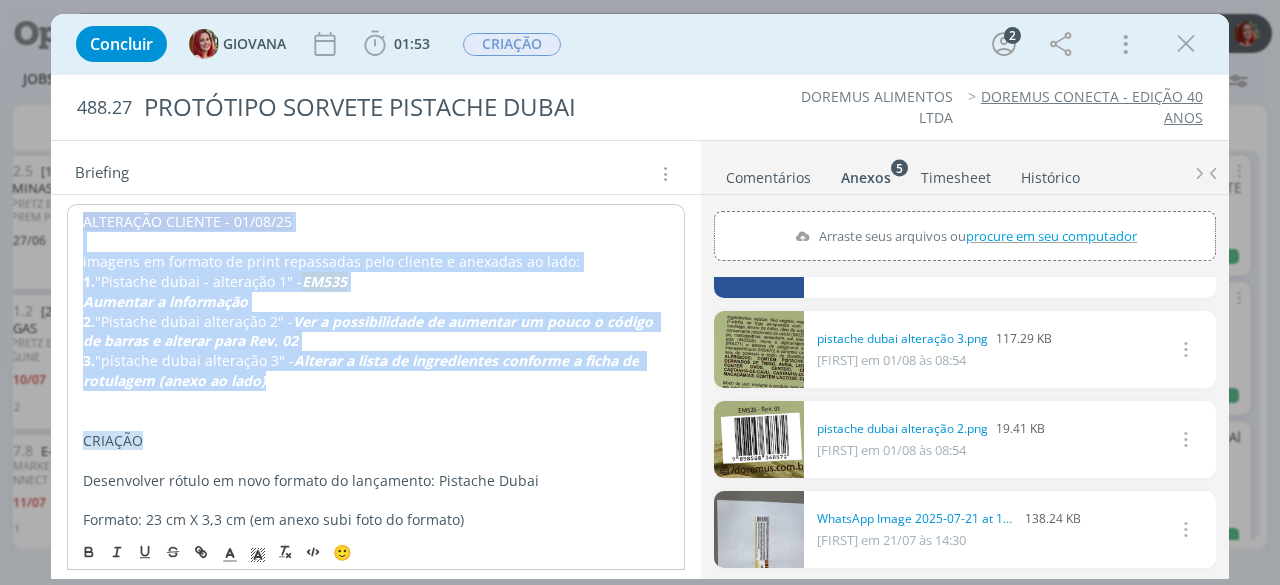 copy on "ALTERAÇÃO CLIENTE - 01/08/25 imagens em formato de print repassadas pelo cliente e anexadas ao lado: 1.  "Pistache dubai - alteração 1" -  EM535 Aumentar a informação 2.  "Pistache dubai alteração 2" -  Ver a possibilidade de aumentar um pouco o código de barras e alterar para Rev. 02 3.  "pistache dubai alteração 3" -  Alterar a lista de ingredientes conforme a ficha de rotulagem (anexo ao lado)" 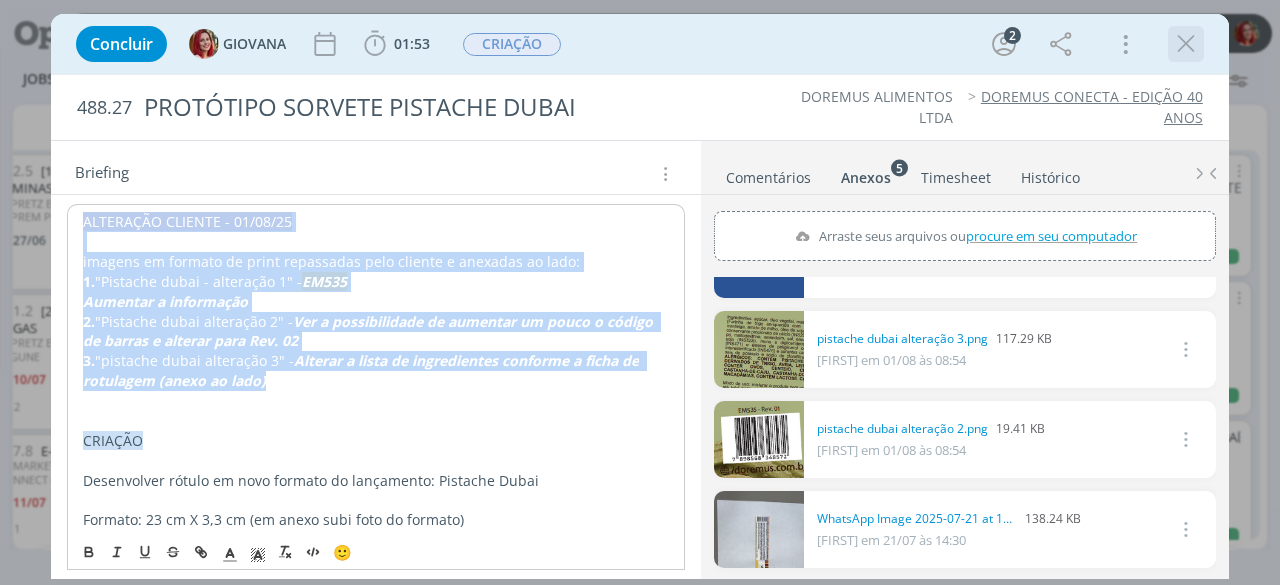 click at bounding box center [1186, 44] 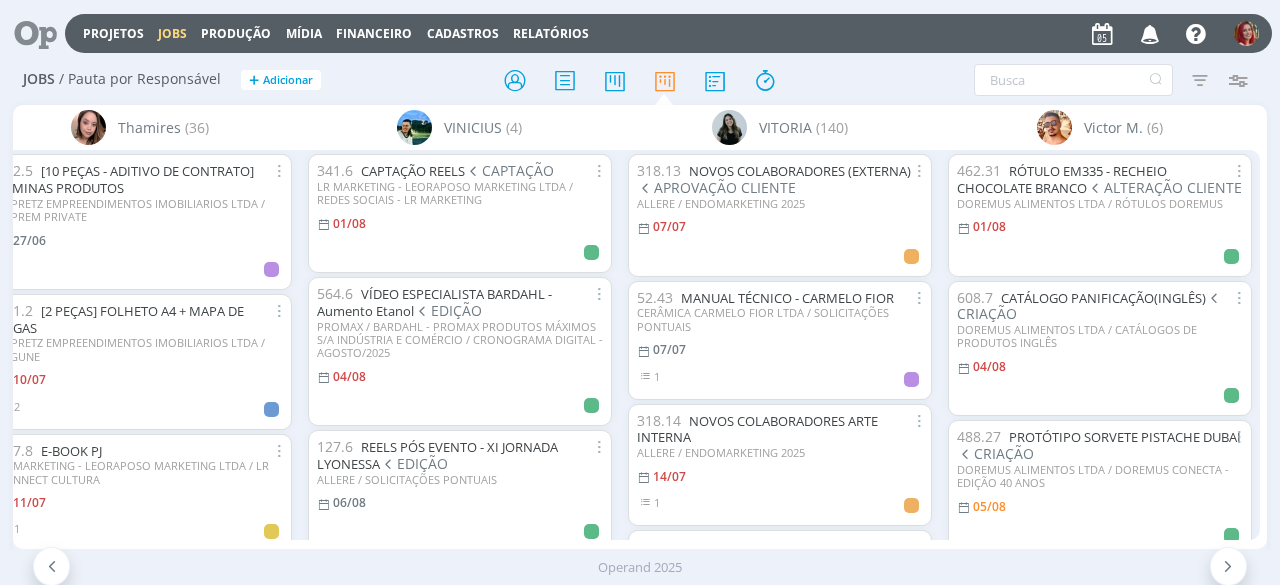 click at bounding box center (1150, 33) 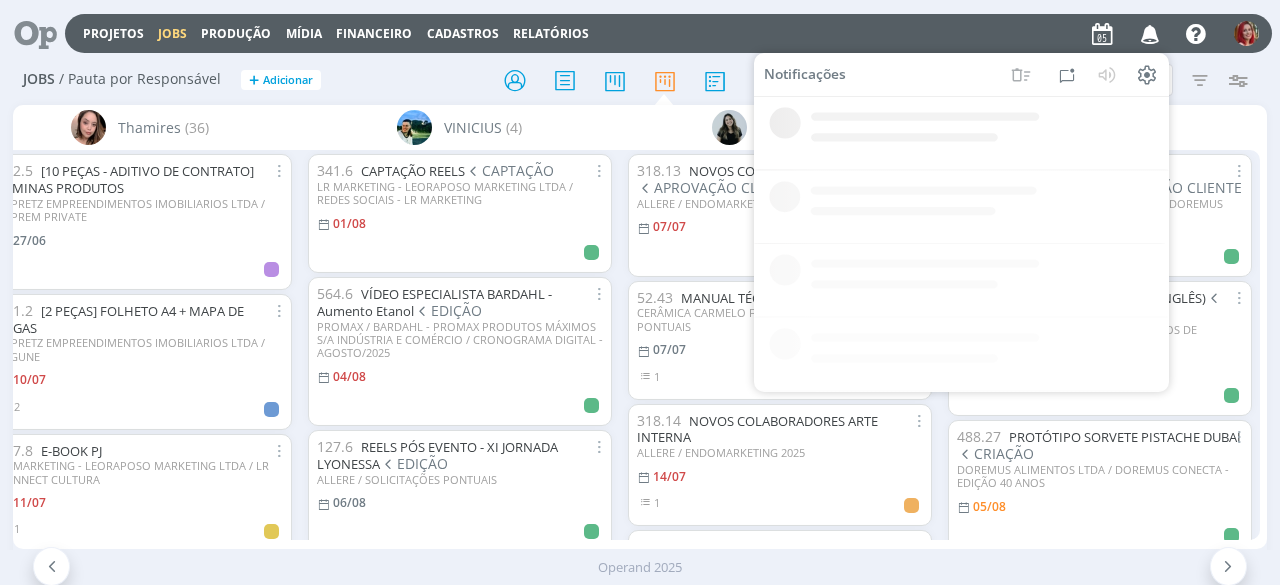 click on "Jobs" at bounding box center [172, 33] 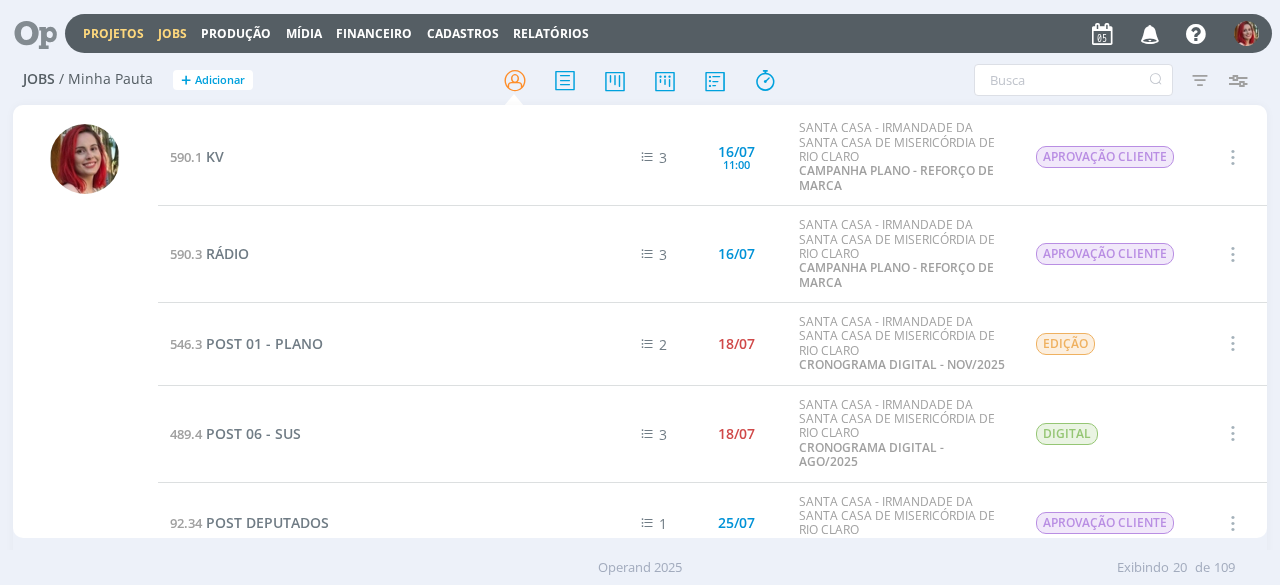 click on "Projetos" at bounding box center (113, 33) 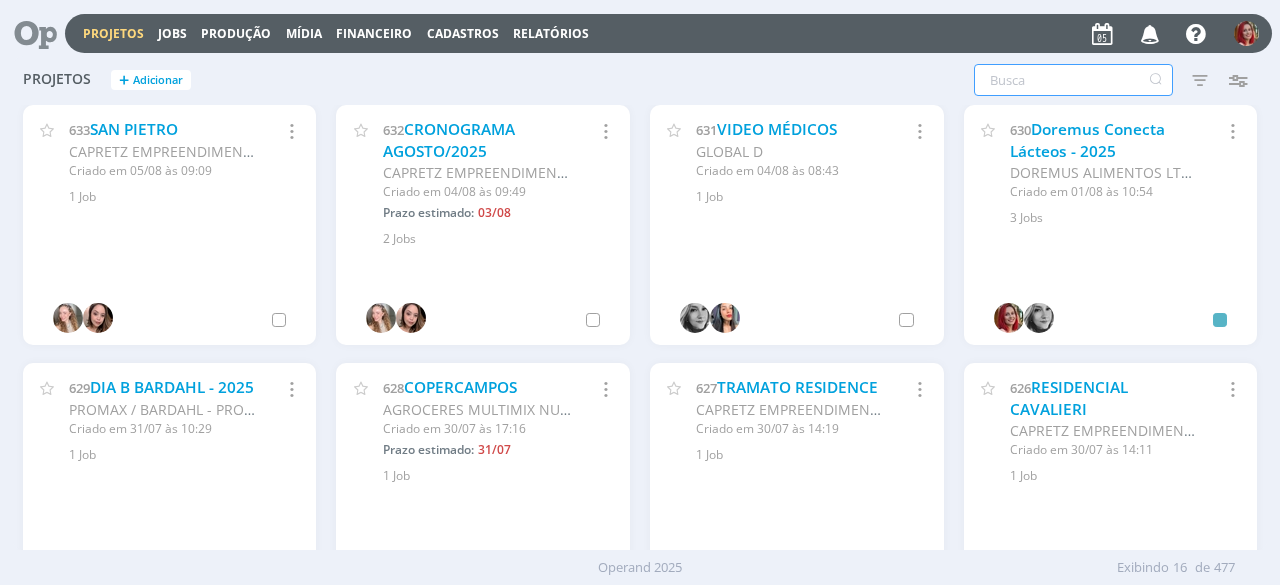 click at bounding box center [1073, 80] 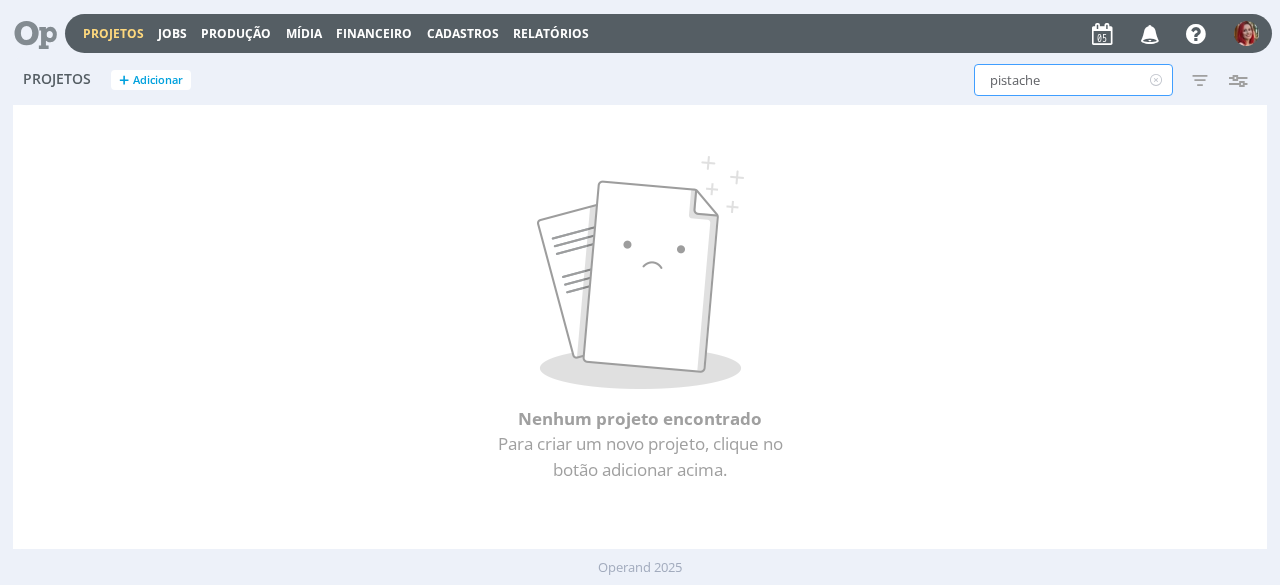 drag, startPoint x: 1103, startPoint y: 75, endPoint x: 632, endPoint y: 70, distance: 471.02655 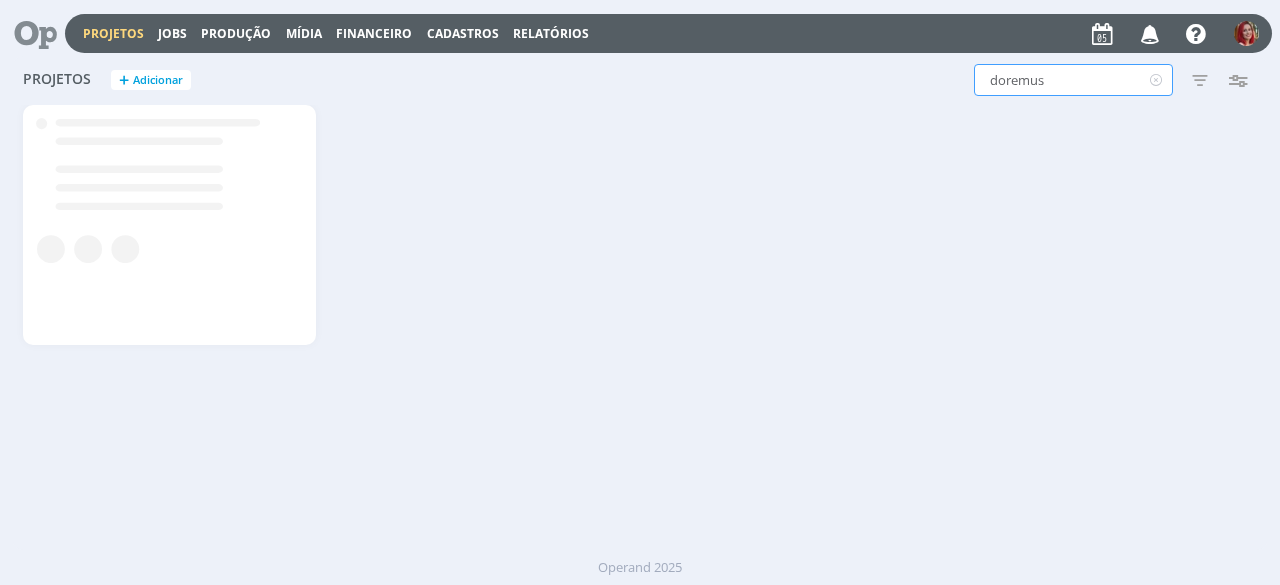 drag, startPoint x: 1079, startPoint y: 89, endPoint x: 772, endPoint y: 77, distance: 307.23444 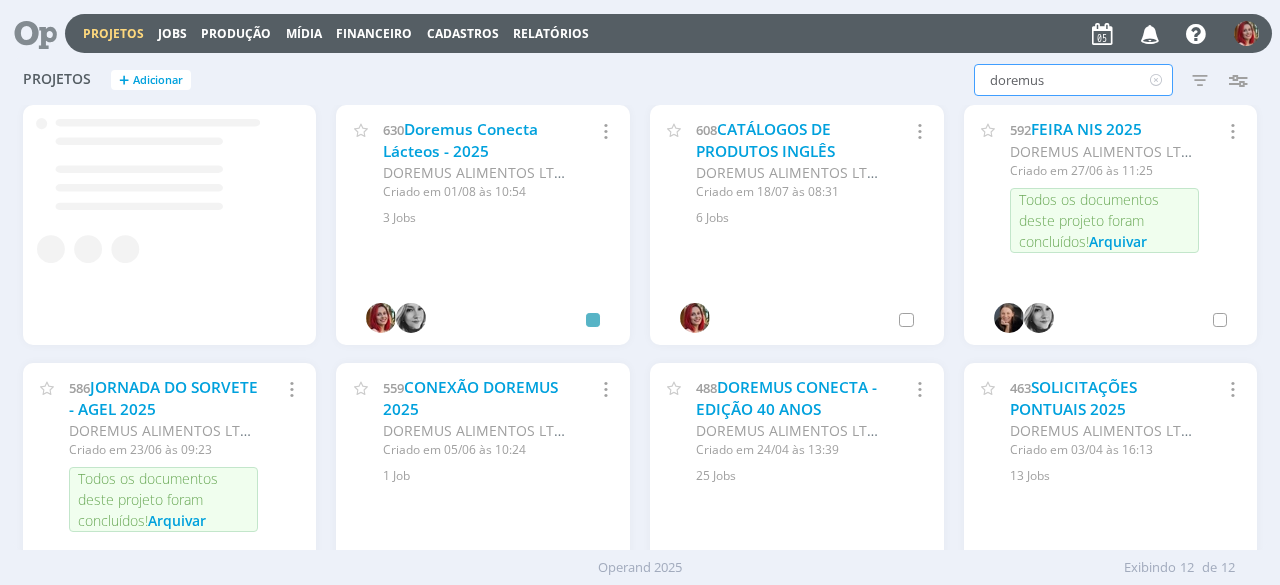 type on "r" 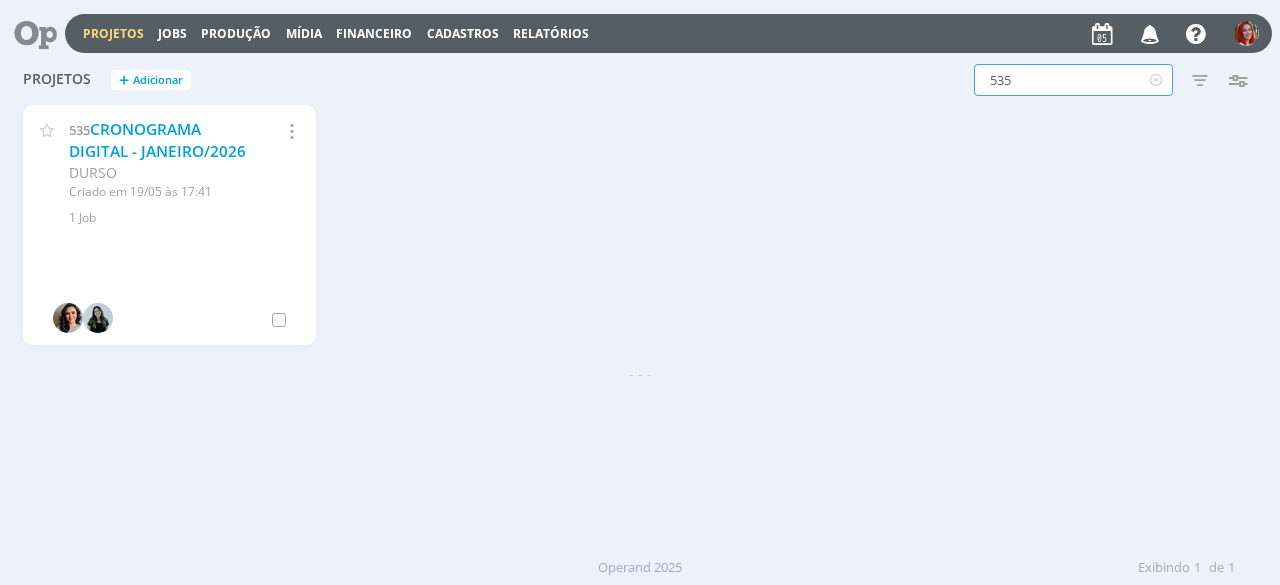 drag, startPoint x: 1100, startPoint y: 75, endPoint x: 852, endPoint y: 77, distance: 248.00807 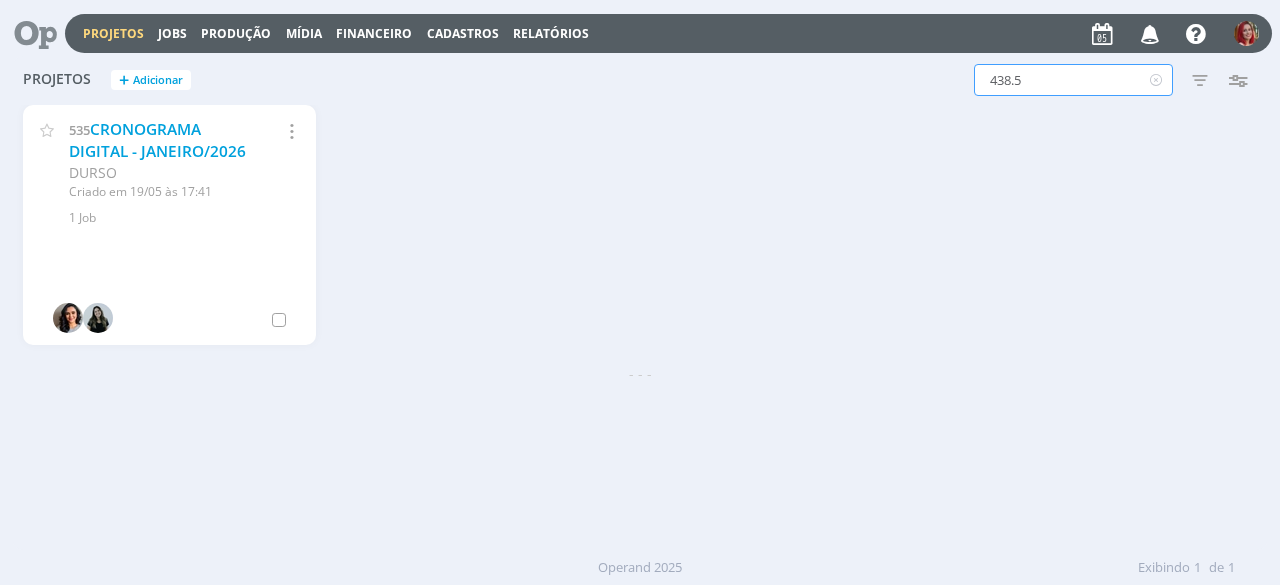 type on "438.5" 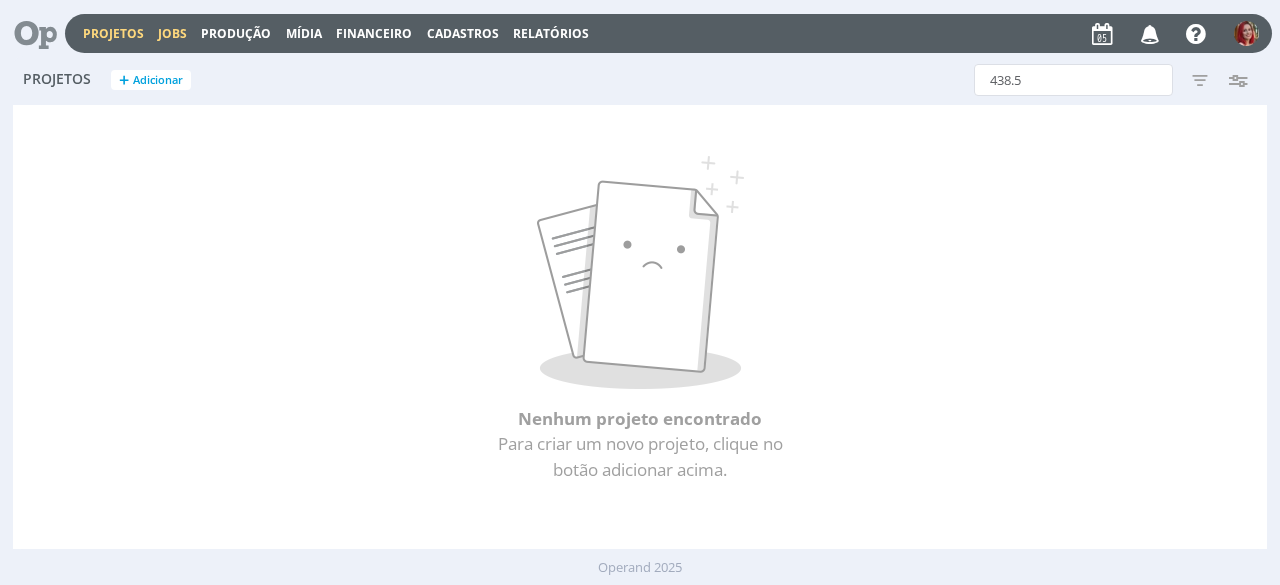 click on "Jobs" at bounding box center [172, 33] 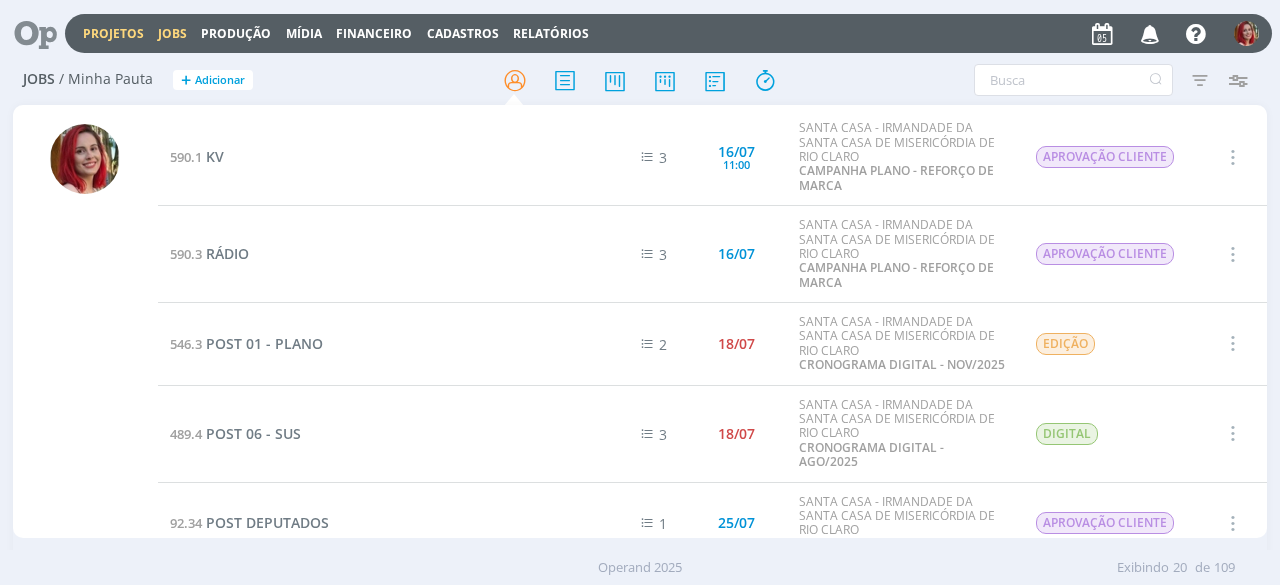 click on "Projetos" at bounding box center (113, 33) 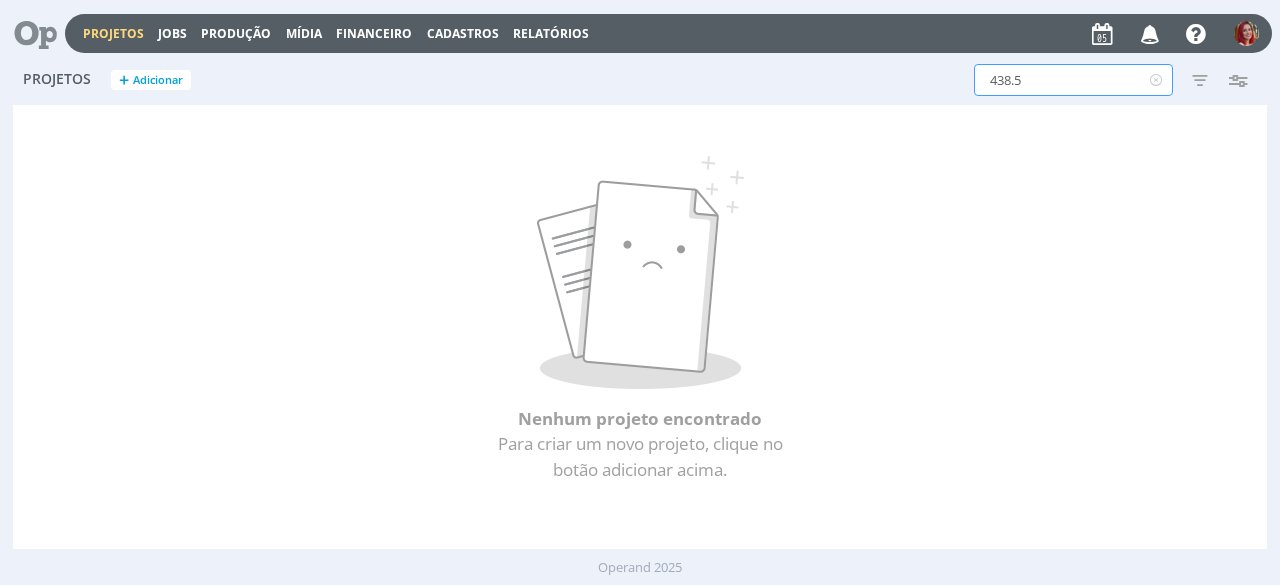 drag, startPoint x: 1052, startPoint y: 81, endPoint x: 856, endPoint y: 84, distance: 196.02296 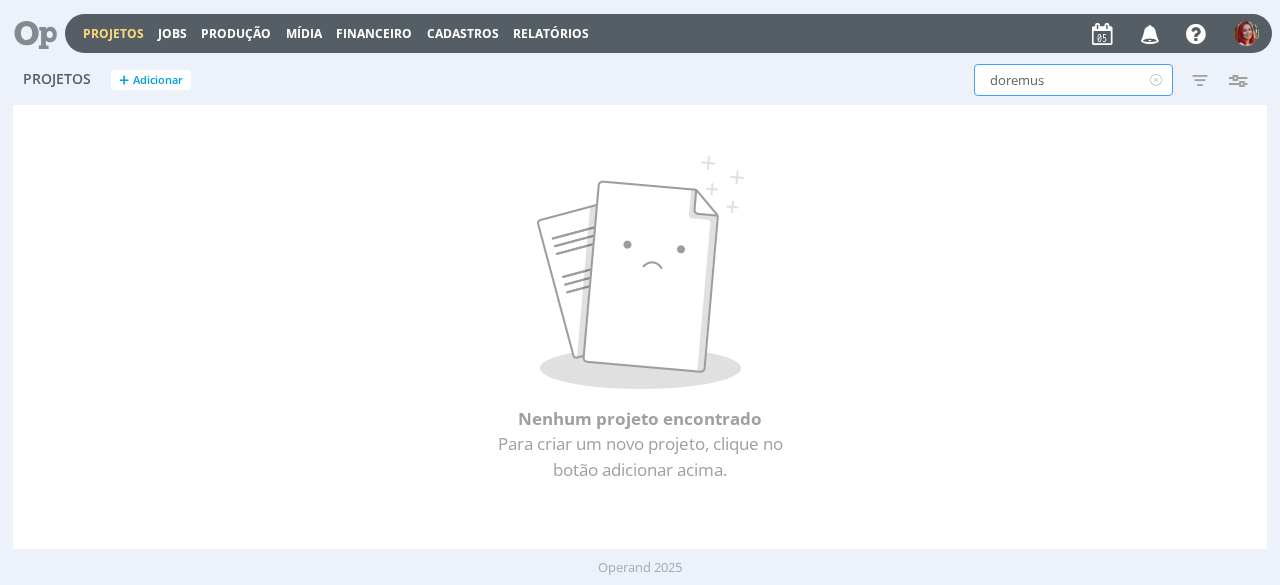 type on "doremus" 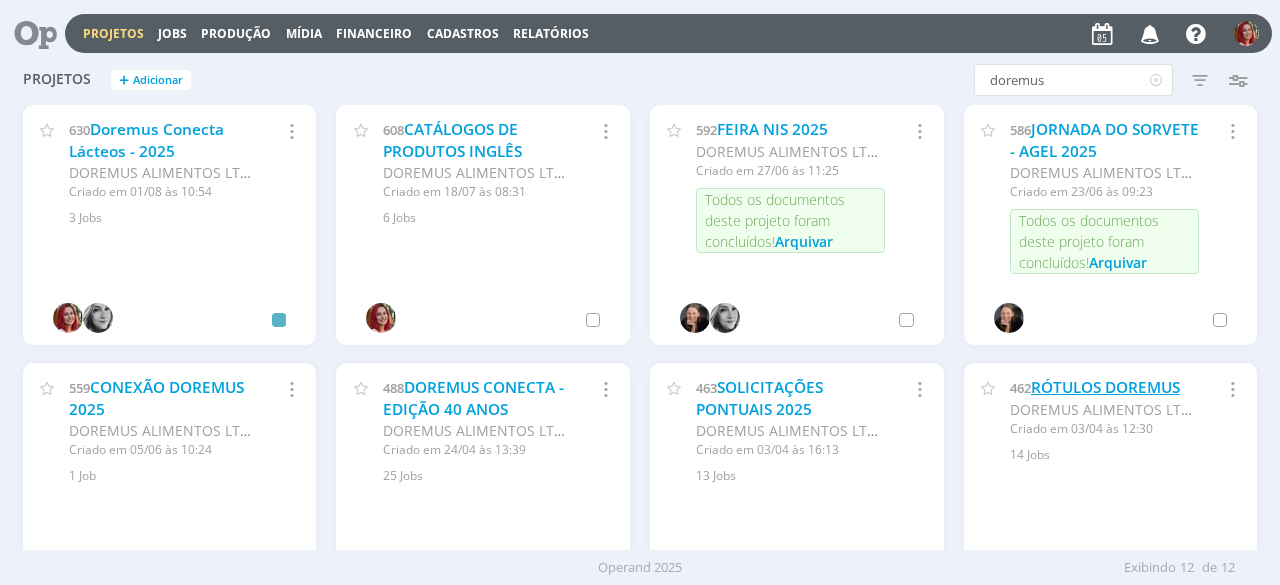 click on "RÓTULOS DOREMUS" at bounding box center (1105, 387) 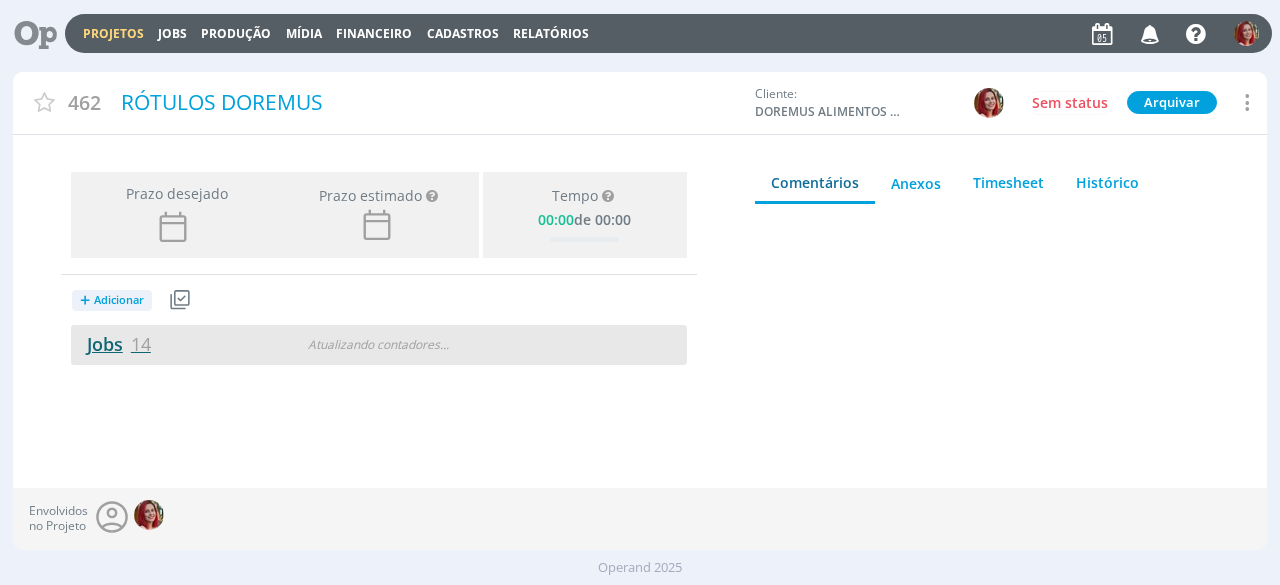 click on "Jobs 14" at bounding box center (111, 344) 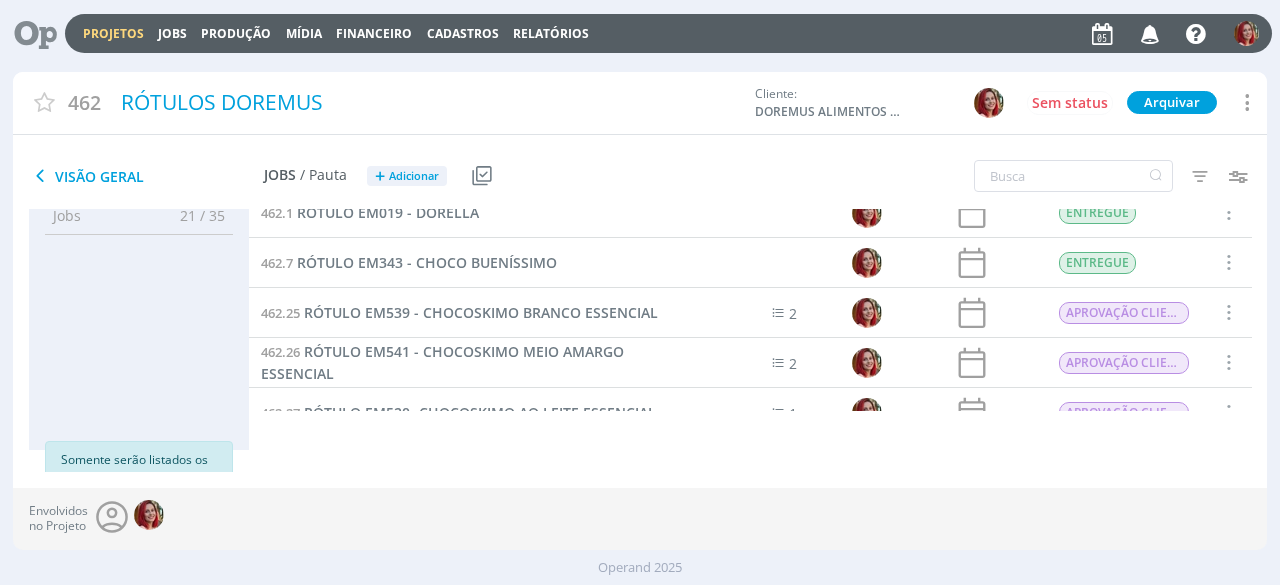 scroll, scrollTop: 0, scrollLeft: 0, axis: both 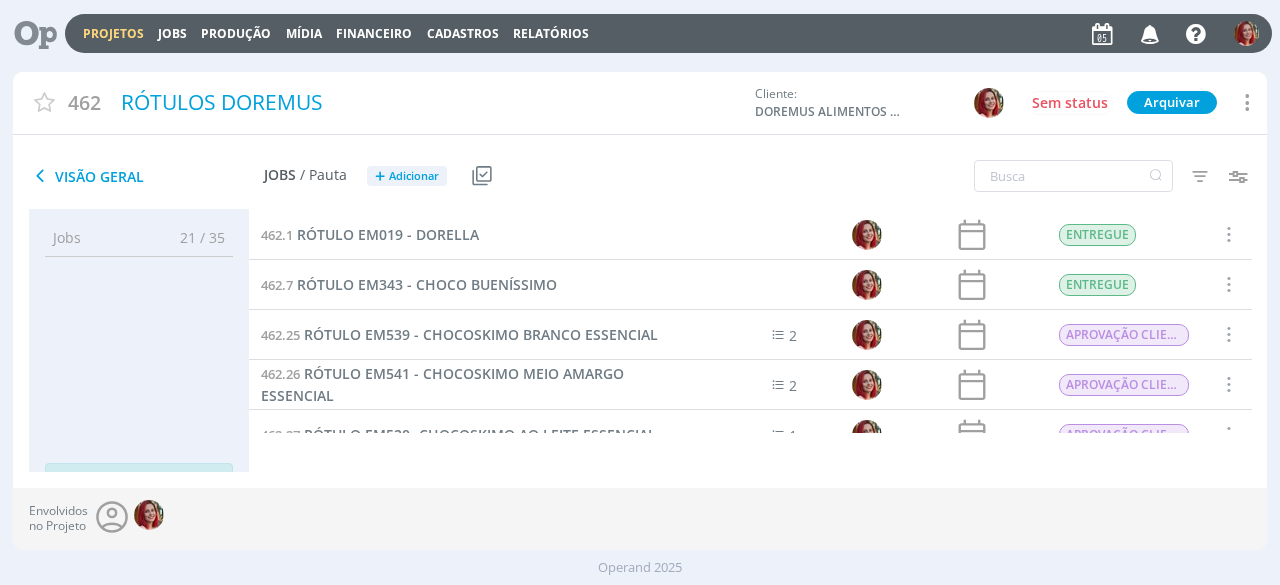 click on "Visão Geral" at bounding box center [146, 176] 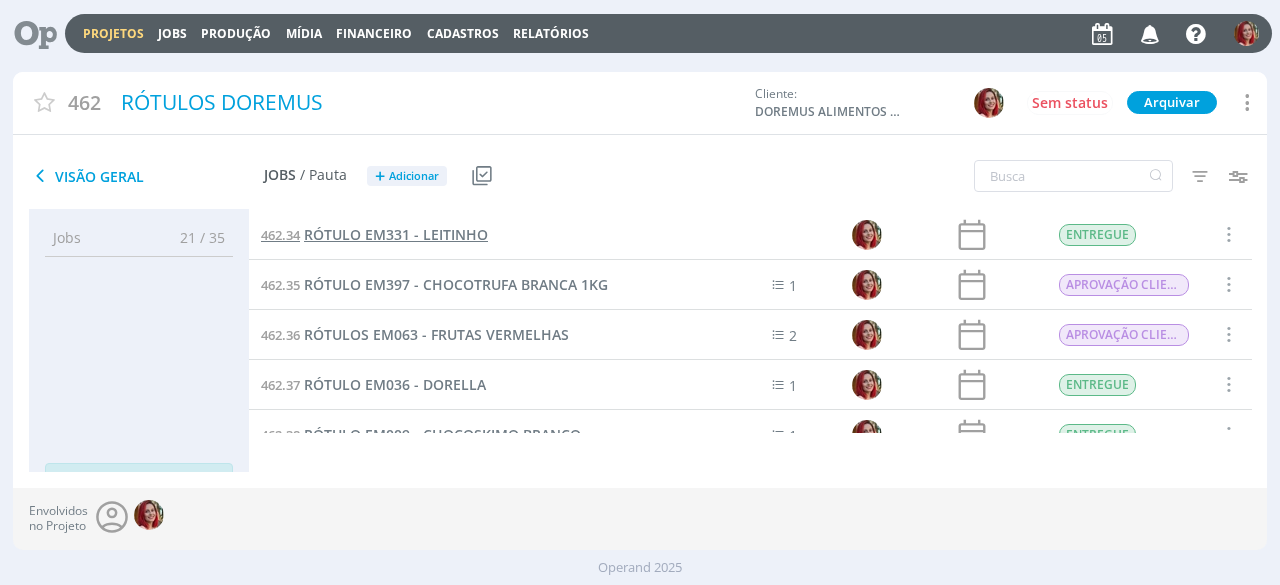 scroll, scrollTop: 476, scrollLeft: 0, axis: vertical 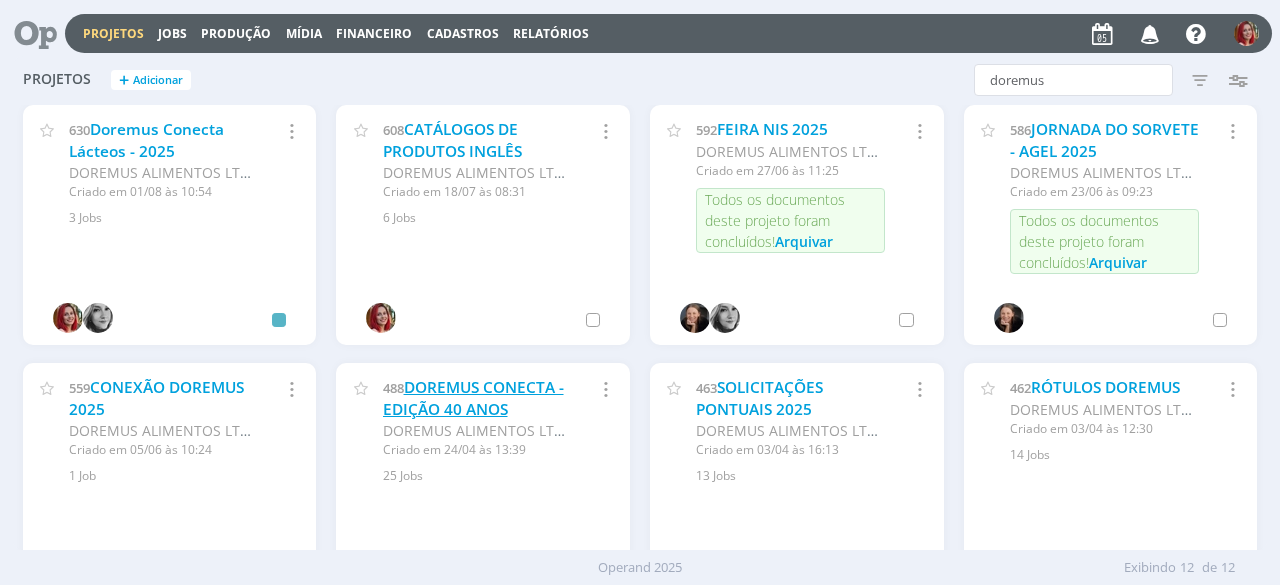 click on "DOREMUS CONECTA - EDIÇÃO 40 ANOS" at bounding box center [473, 398] 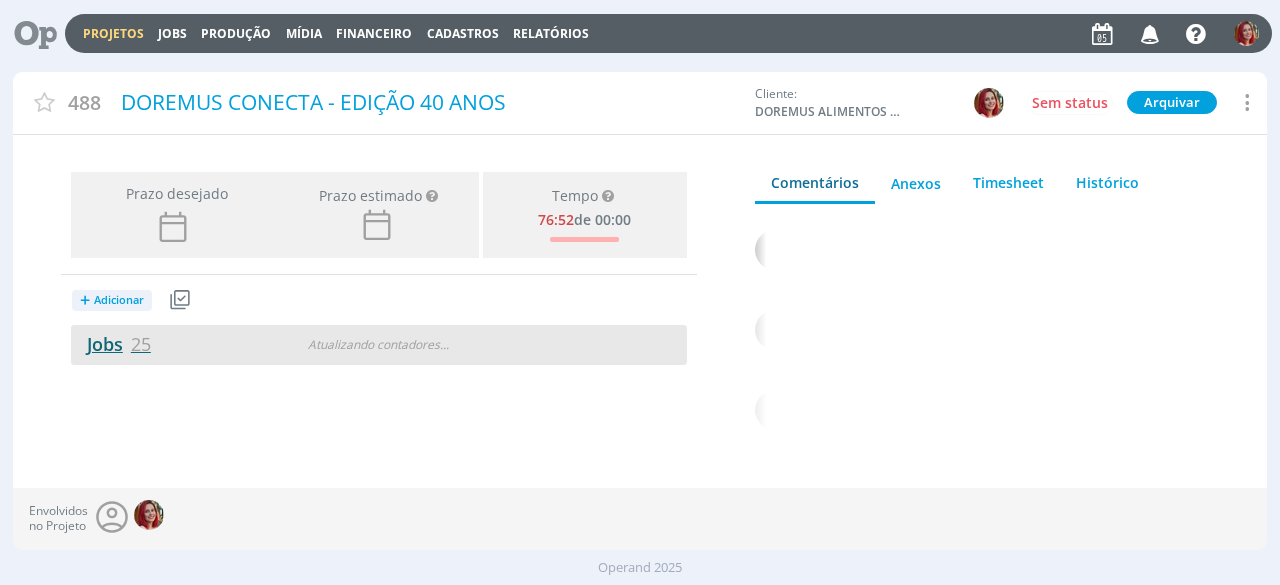 click on "Jobs 25" at bounding box center (111, 344) 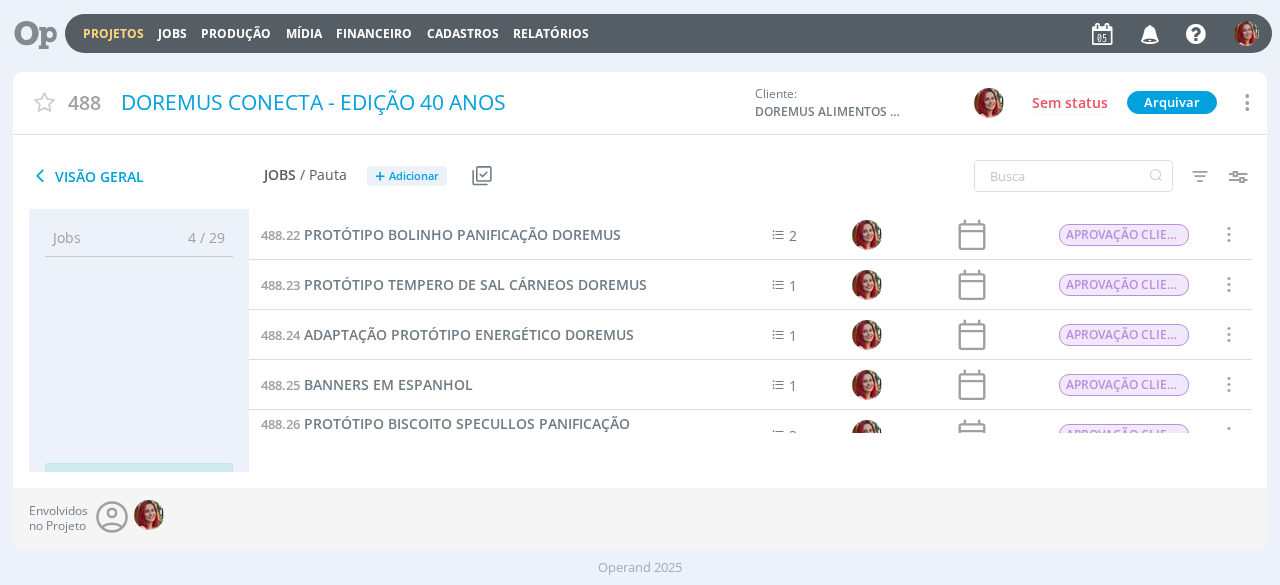 scroll, scrollTop: 700, scrollLeft: 0, axis: vertical 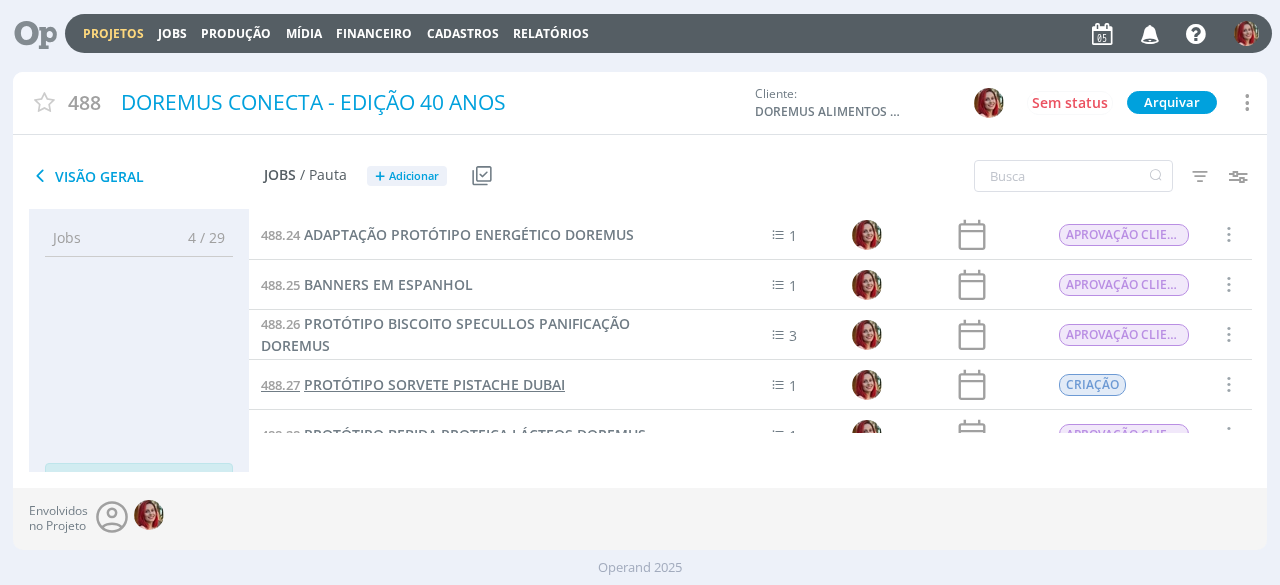click on "PROTÓTIPO SORVETE PISTACHE DUBAI" at bounding box center (434, 384) 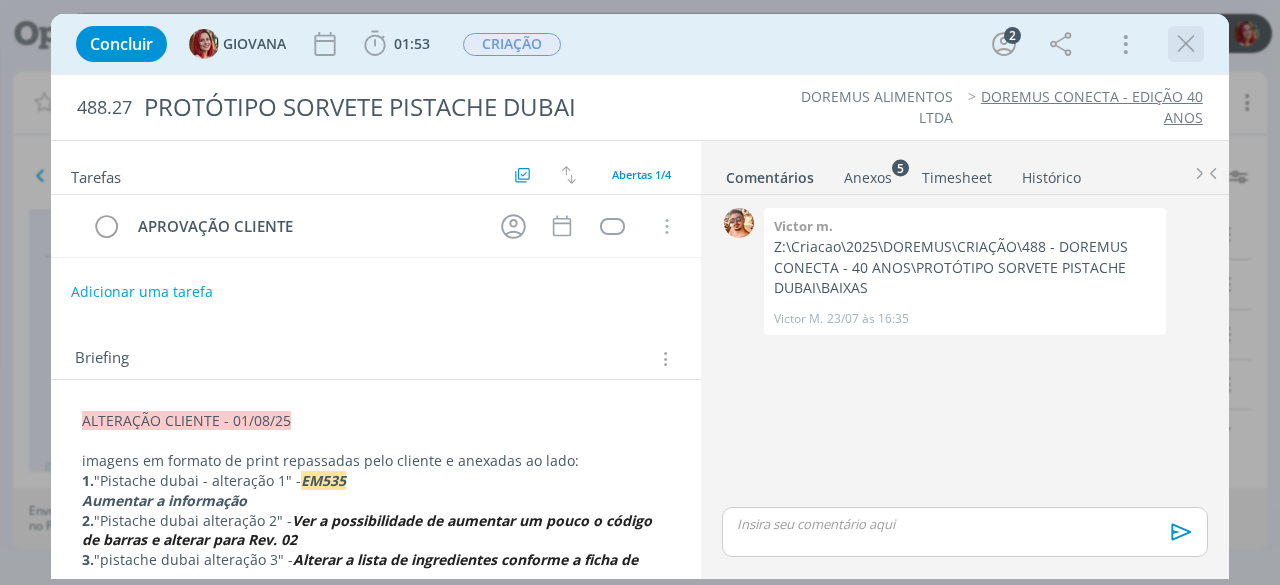 click at bounding box center [1186, 44] 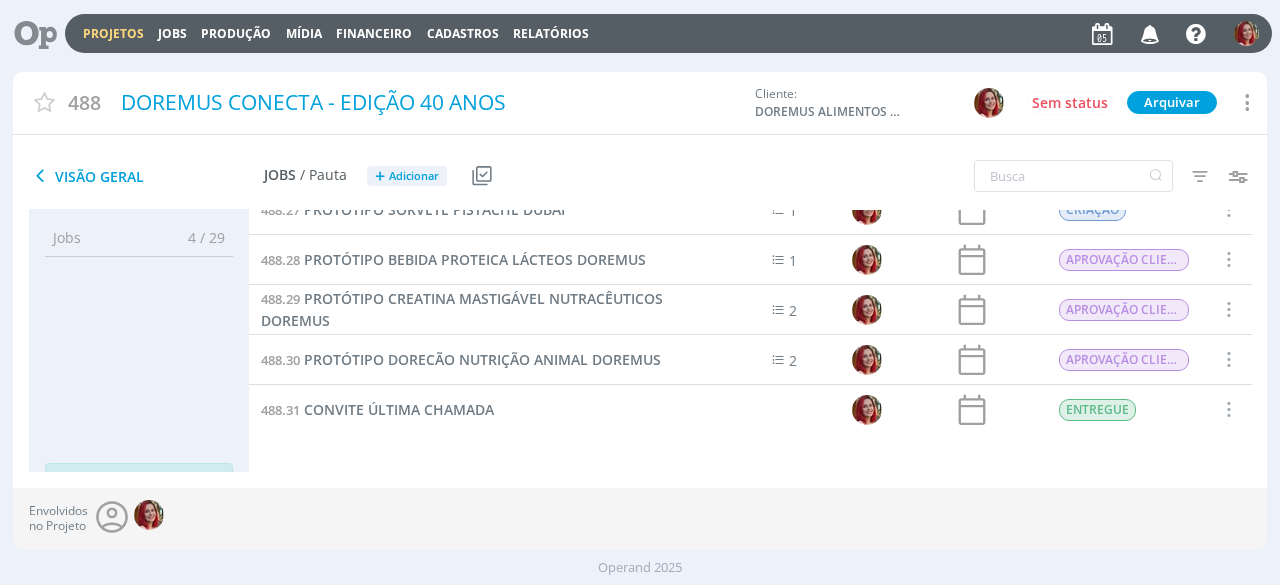 scroll, scrollTop: 775, scrollLeft: 0, axis: vertical 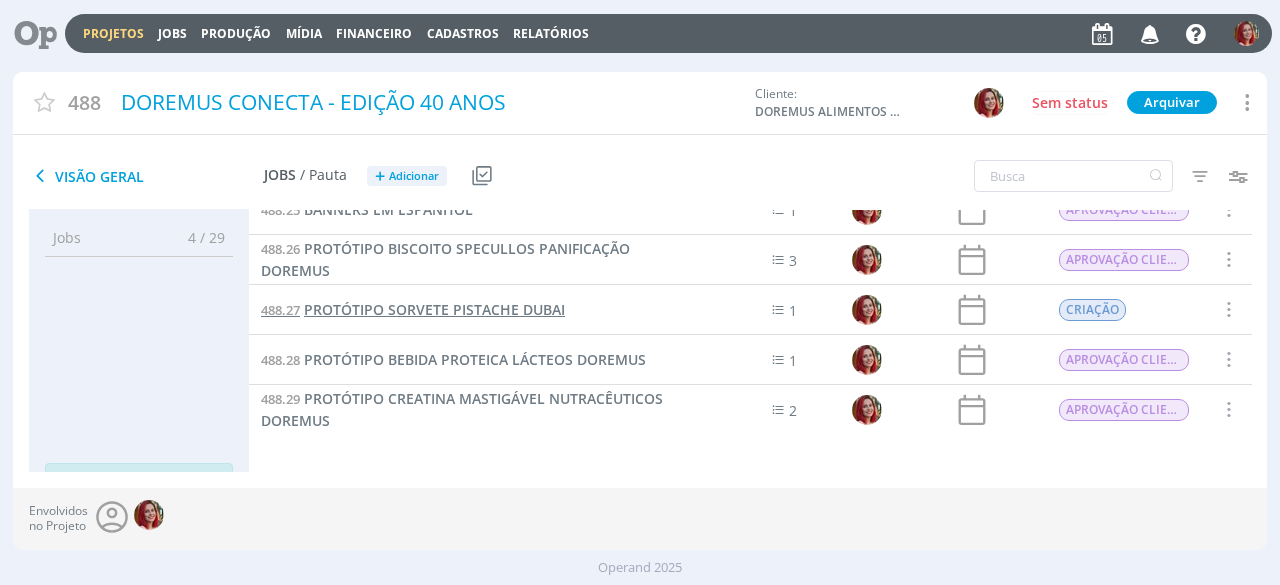 click on "PROTÓTIPO SORVETE PISTACHE DUBAI" at bounding box center (434, 309) 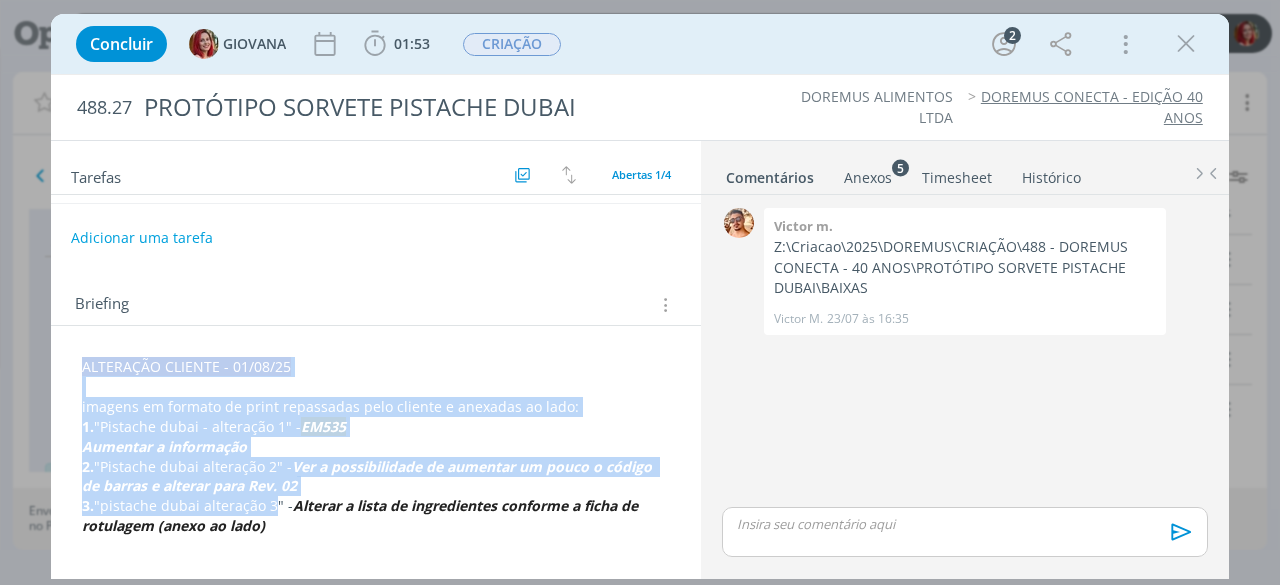 scroll, scrollTop: 100, scrollLeft: 0, axis: vertical 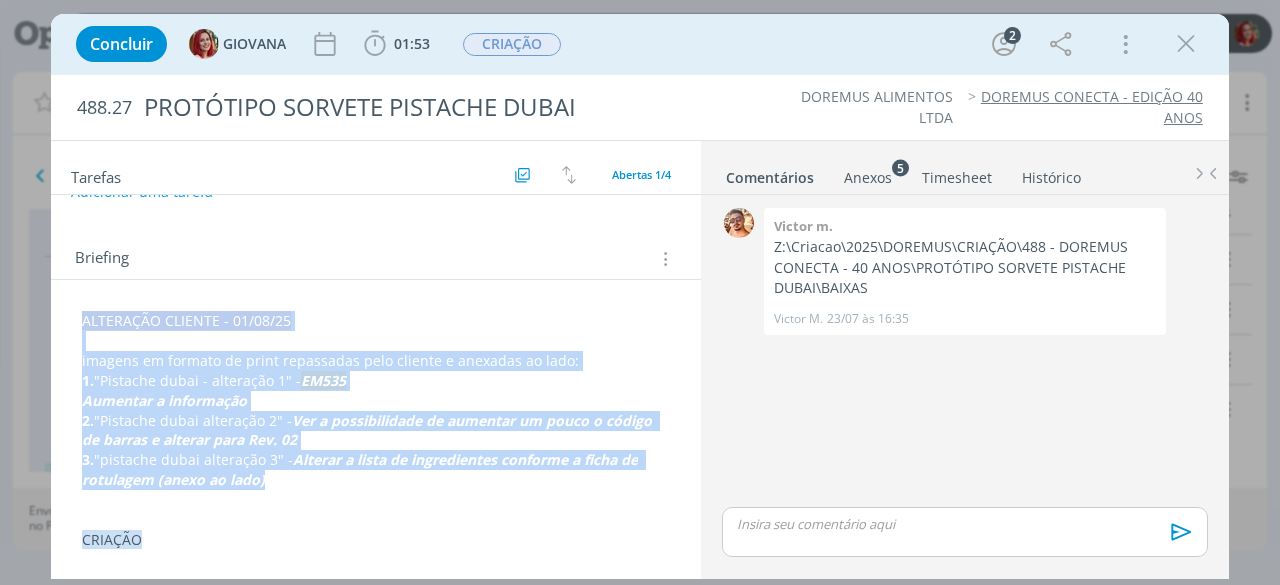 drag, startPoint x: 77, startPoint y: 407, endPoint x: 270, endPoint y: 474, distance: 204.2988 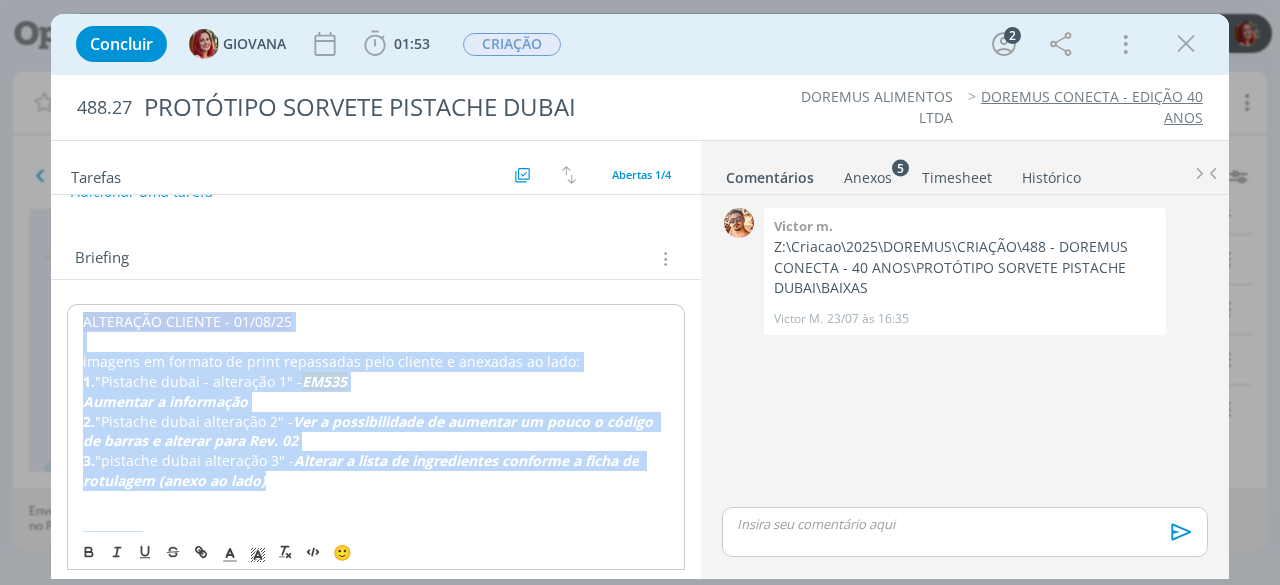 copy on "ALTERAÇÃO CLIENTE - 01/08/25 imagens em formato de print repassadas pelo cliente e anexadas ao lado: 1.  "Pistache dubai - alteração 1" -  EM535 Aumentar a informação 2.  "Pistache dubai alteração 2" -  Ver a possibilidade de aumentar um pouco o código de barras e alterar para Rev. 02 3.  "pistache dubai alteração 3" -  Alterar a lista de ingredientes conforme a ficha de rotulagem (anexo ao lado)" 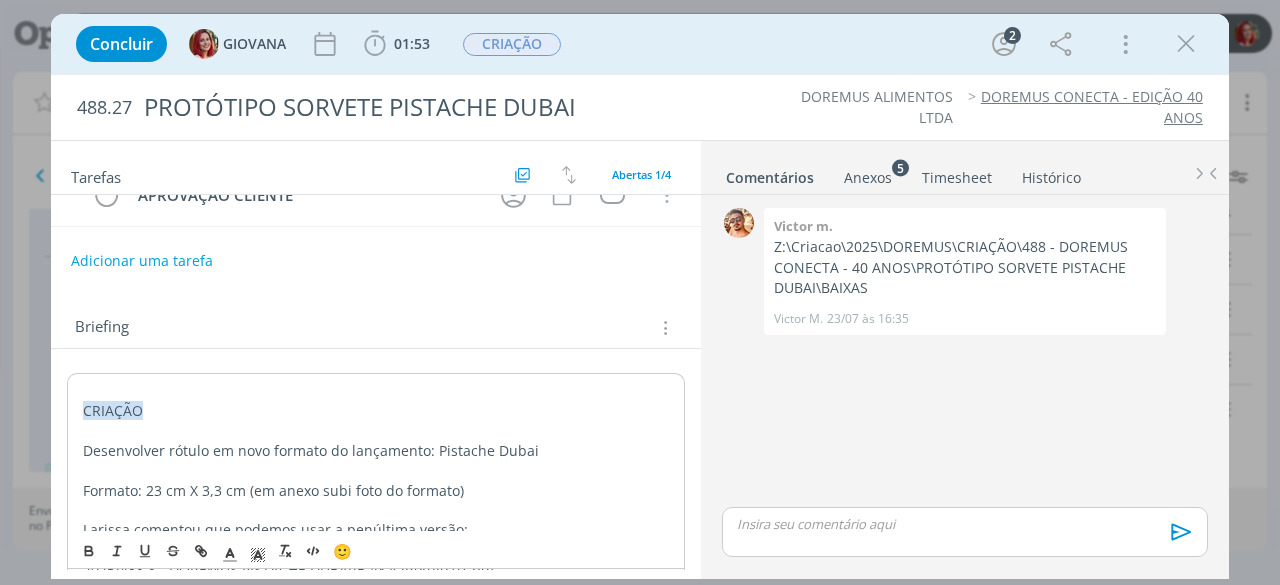 scroll, scrollTop: 0, scrollLeft: 0, axis: both 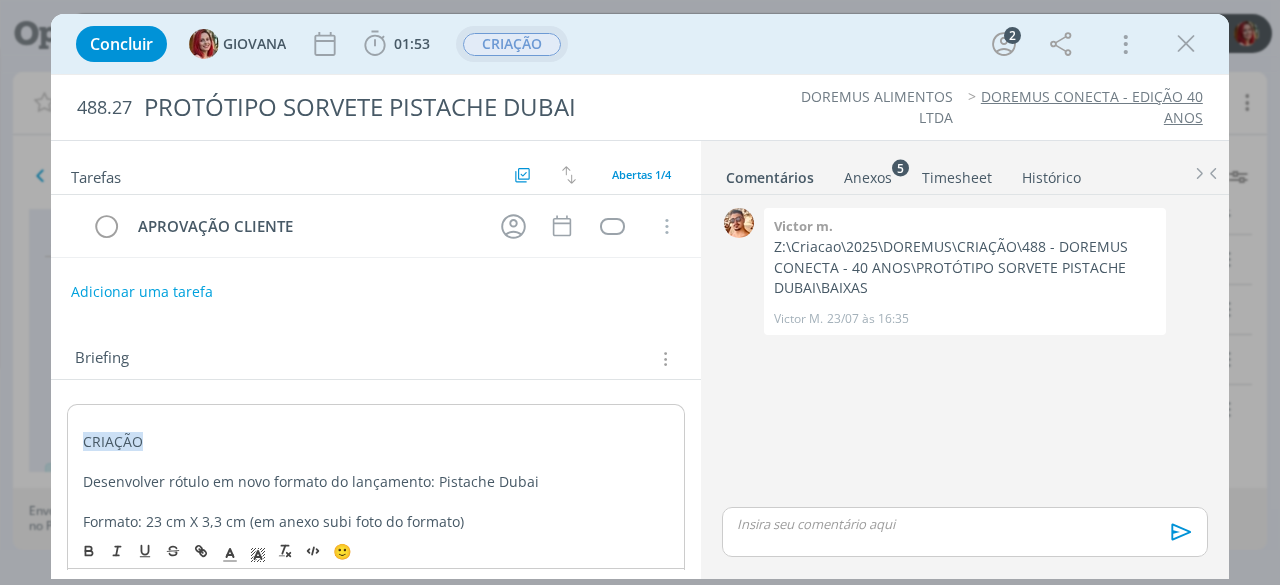 click on "CRIAÇÃO" at bounding box center [512, 44] 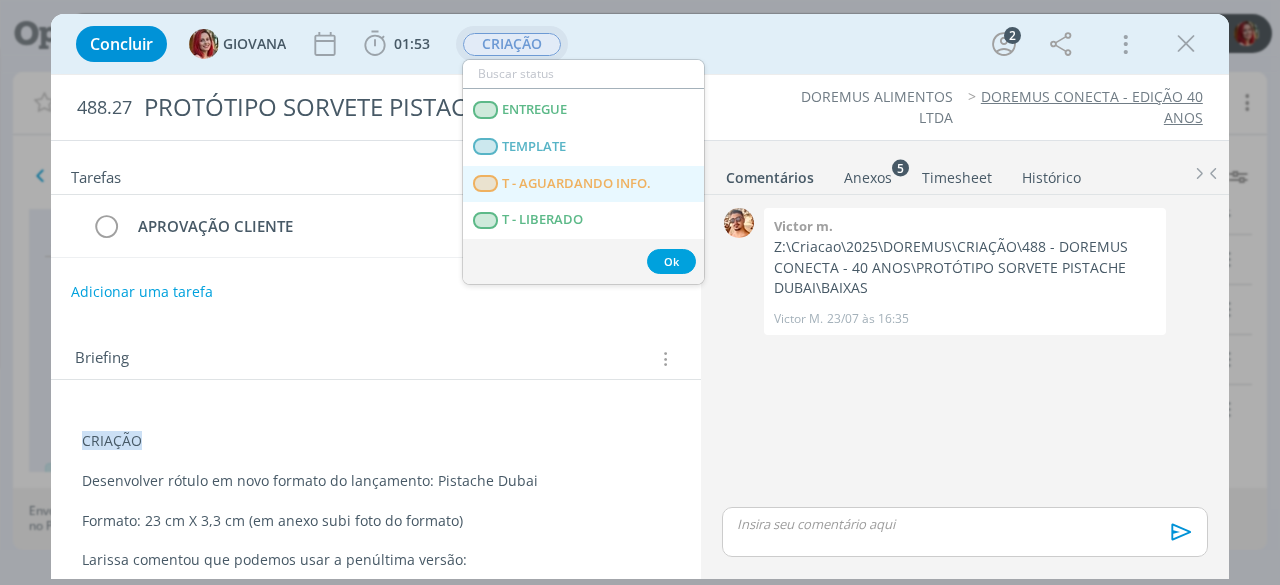 scroll, scrollTop: 300, scrollLeft: 0, axis: vertical 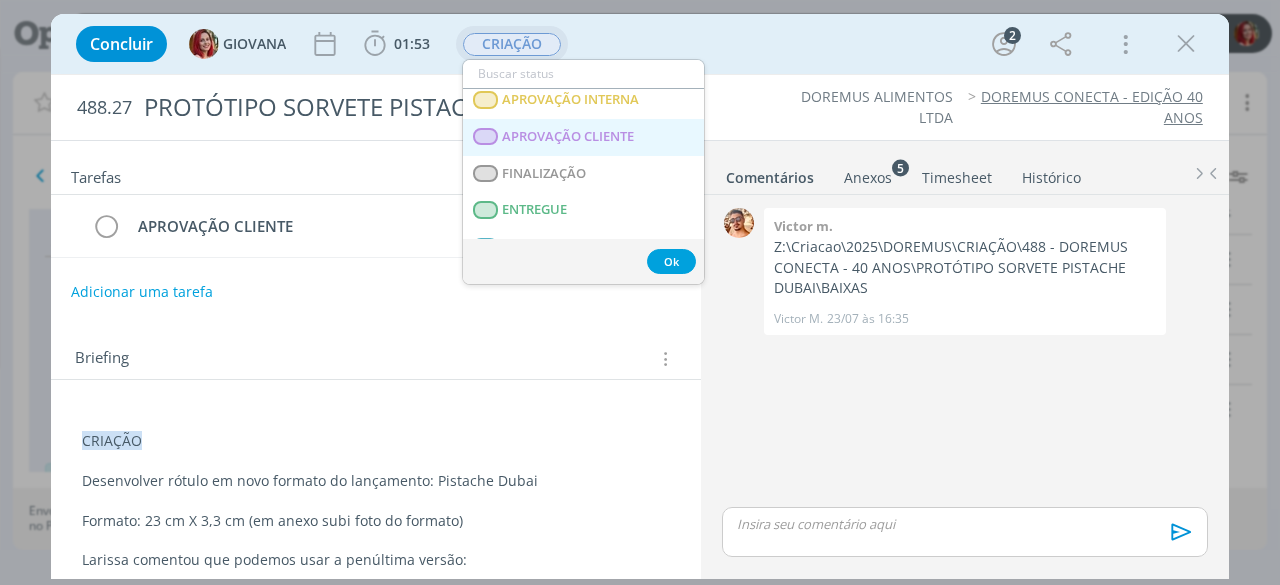 click on "APROVAÇÃO CLIENTE" at bounding box center (569, 137) 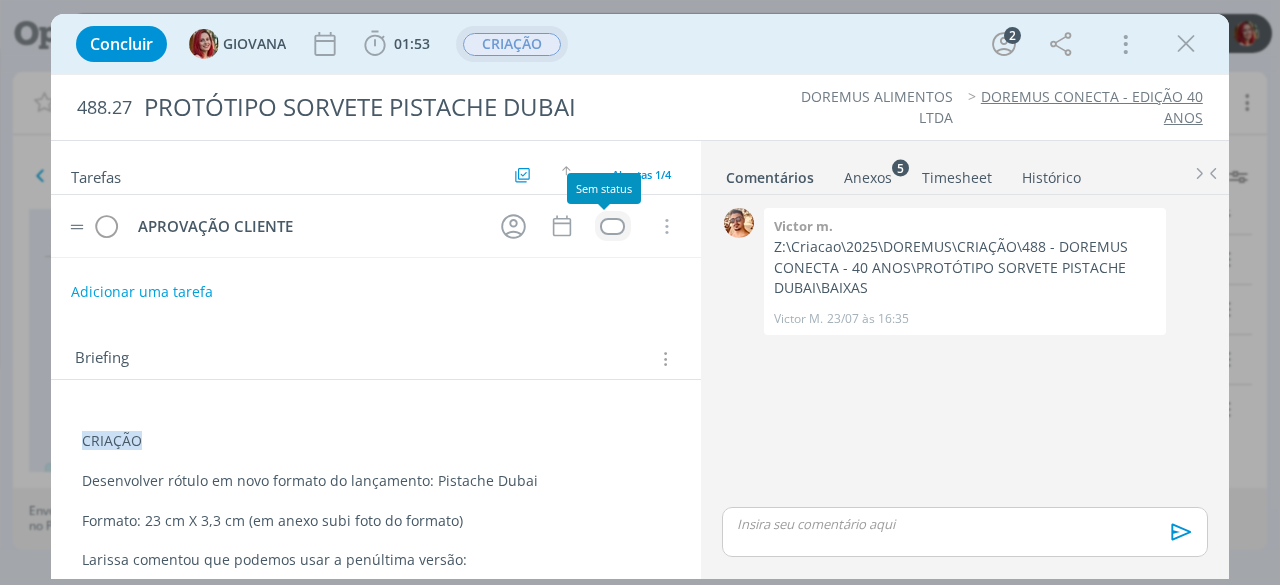 click at bounding box center (612, 226) 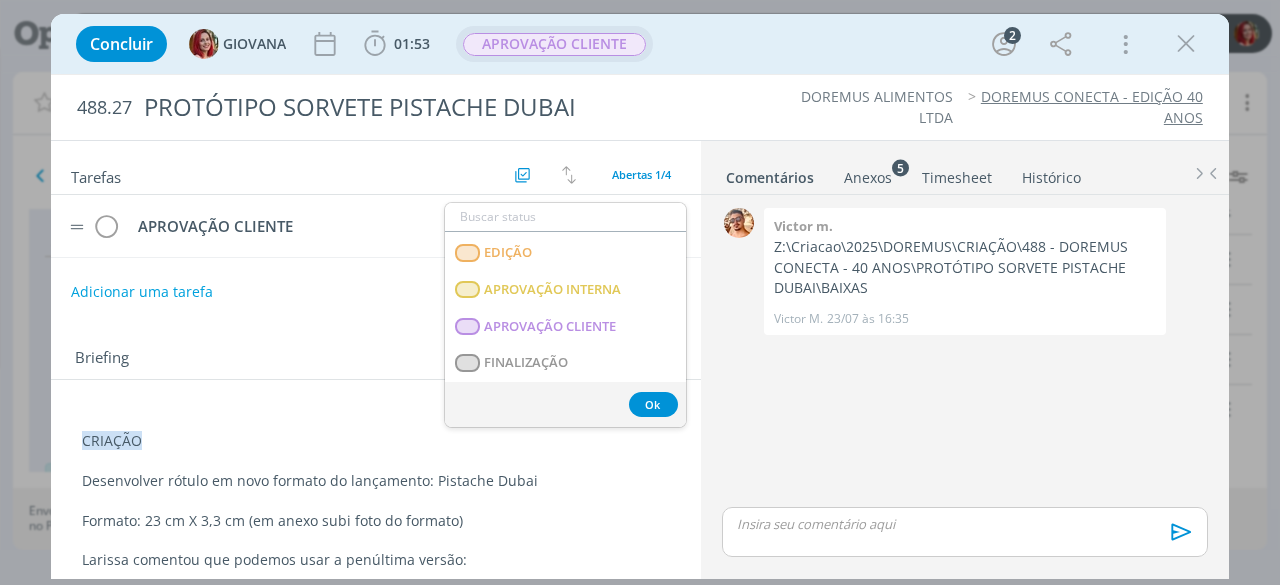 scroll, scrollTop: 300, scrollLeft: 0, axis: vertical 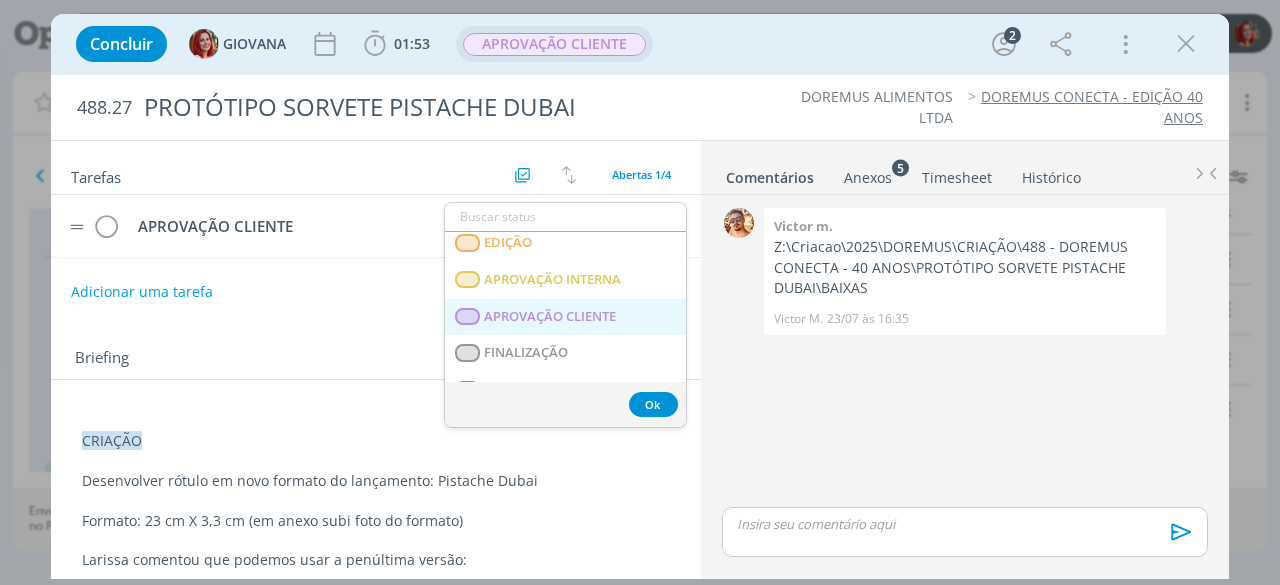 click on "APROVAÇÃO CLIENTE" at bounding box center (565, 317) 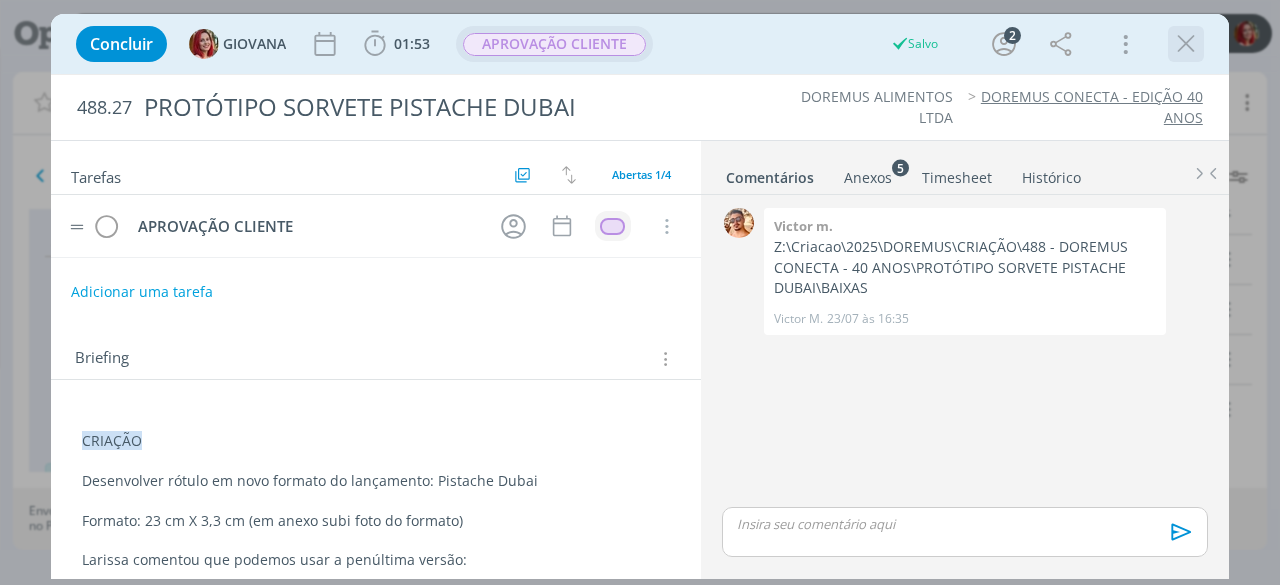 click at bounding box center [1186, 44] 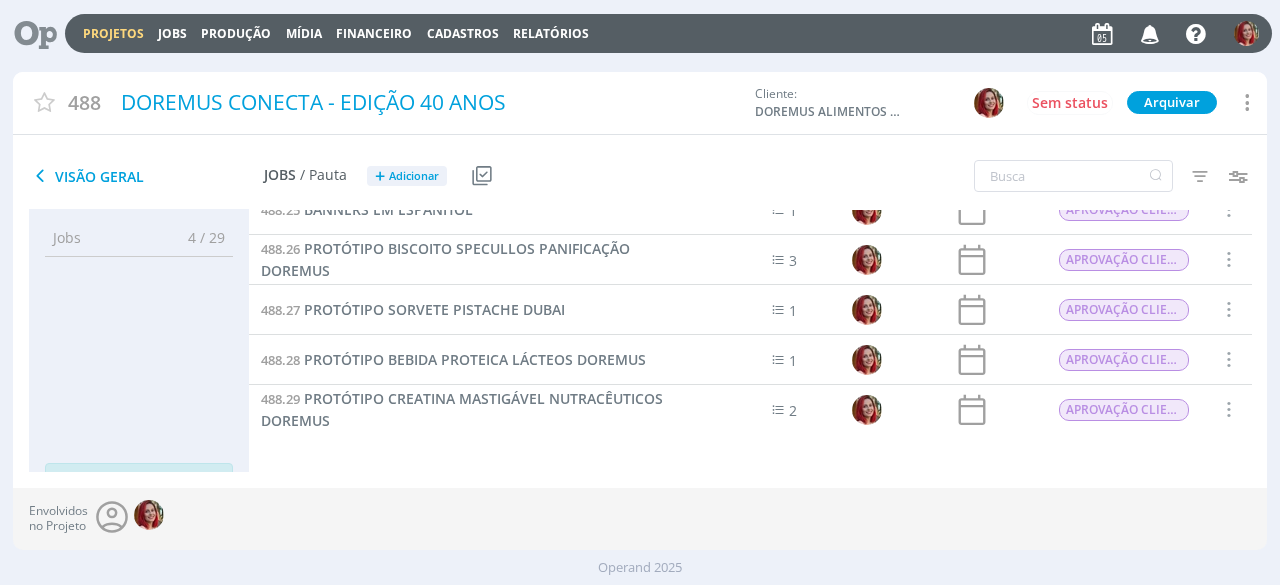click on "Visão Geral
Jobs / Pauta + Adicionar
Usar Job de template
Criar template a partir deste projeto
Visualizar Templates" at bounding box center [431, 177] 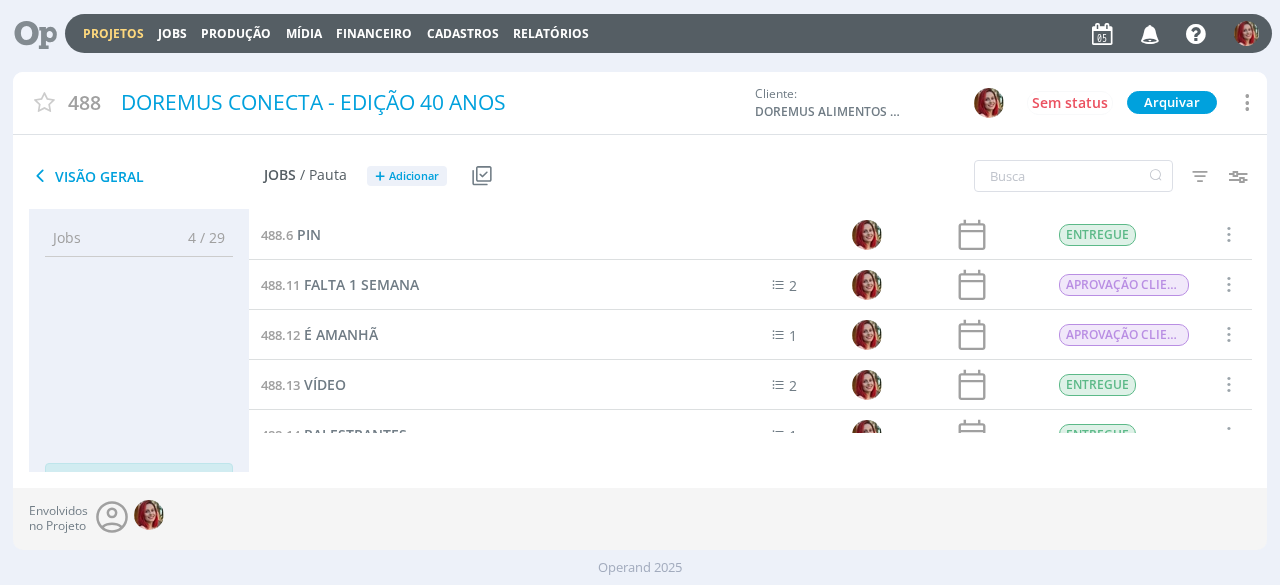 scroll, scrollTop: 100, scrollLeft: 0, axis: vertical 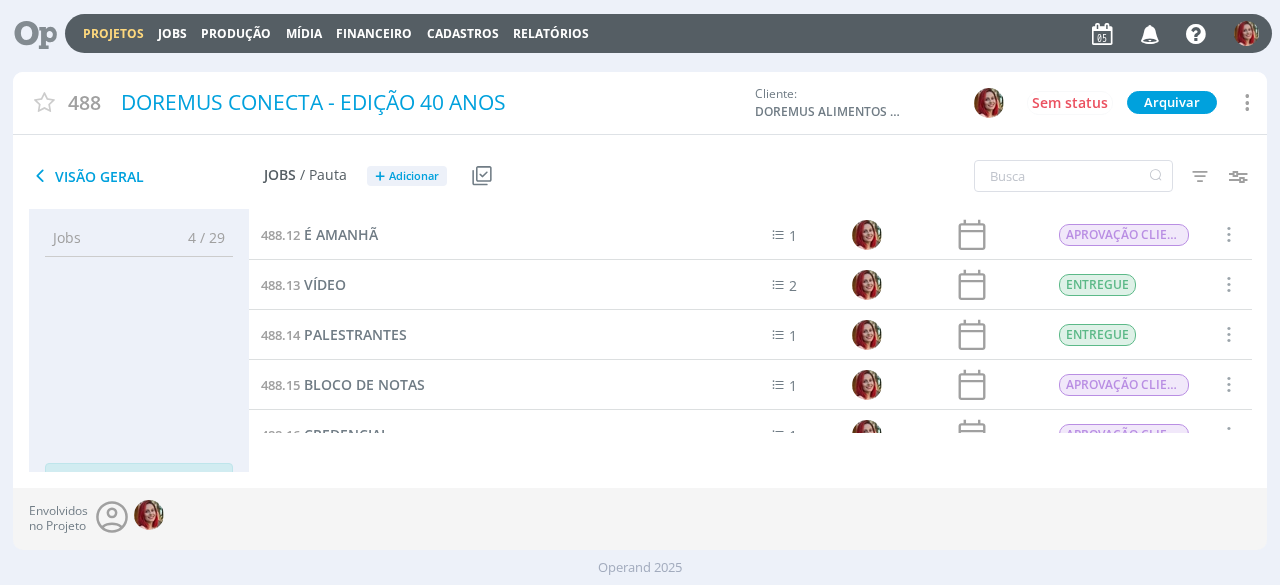 click on "Visão Geral" at bounding box center (146, 176) 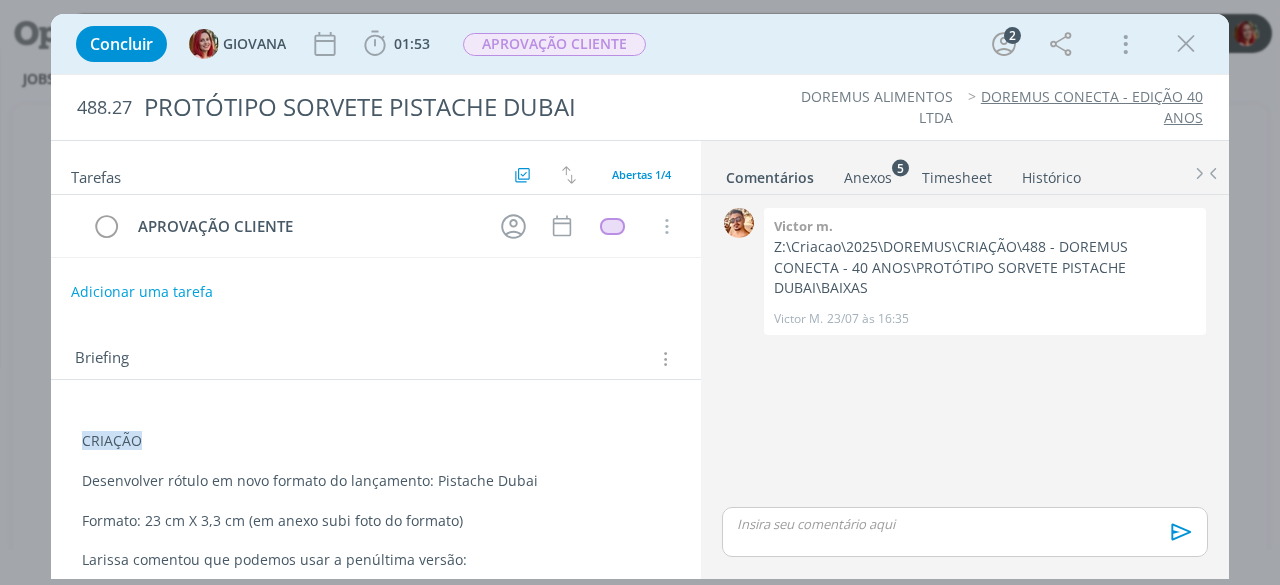 scroll, scrollTop: 0, scrollLeft: 0, axis: both 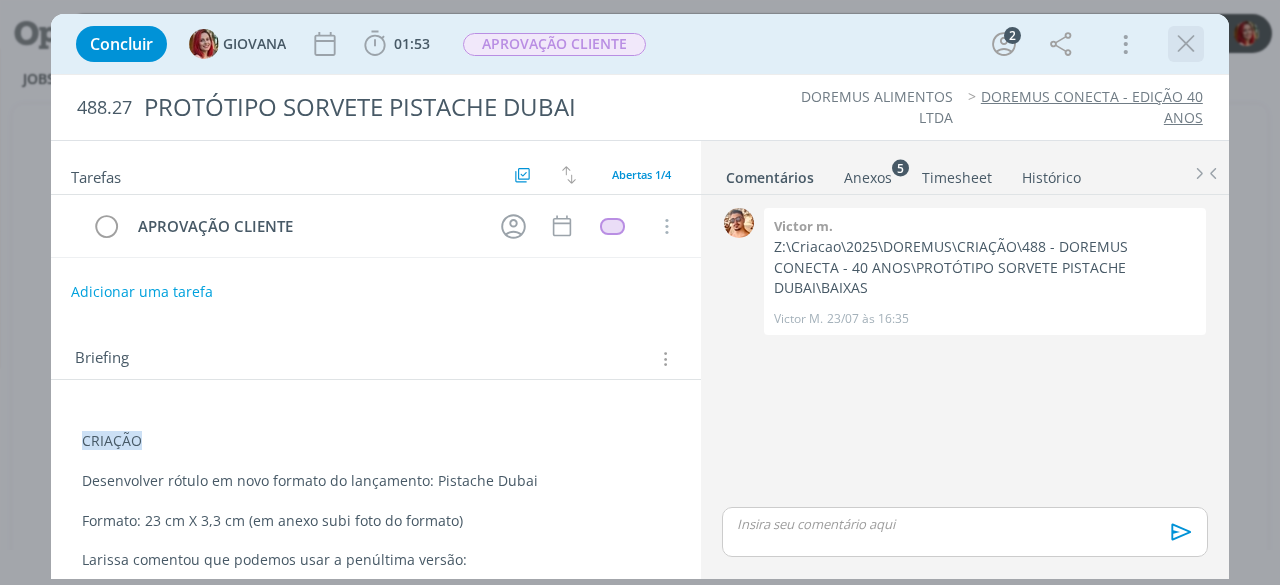 click at bounding box center (1186, 44) 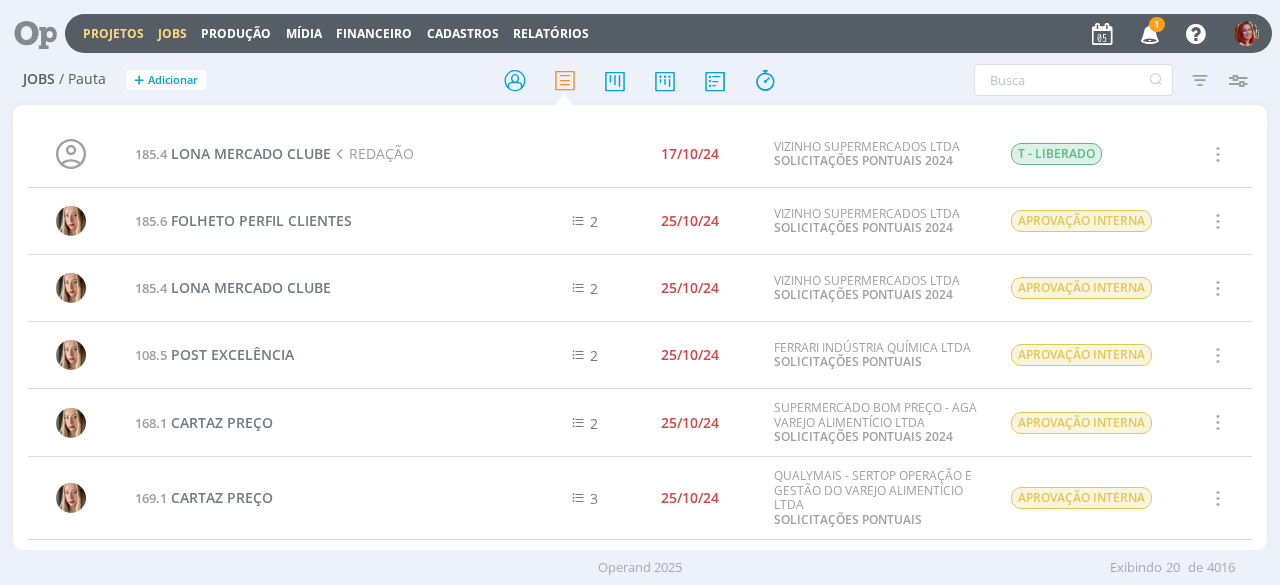 click on "Projetos" at bounding box center [113, 33] 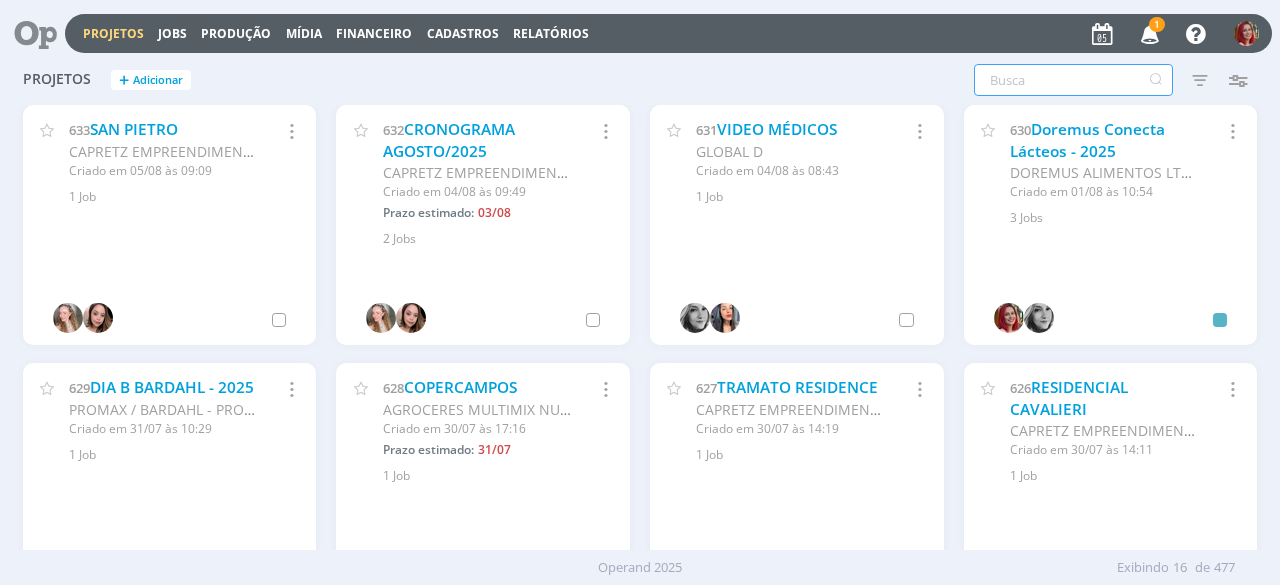 click at bounding box center [1073, 80] 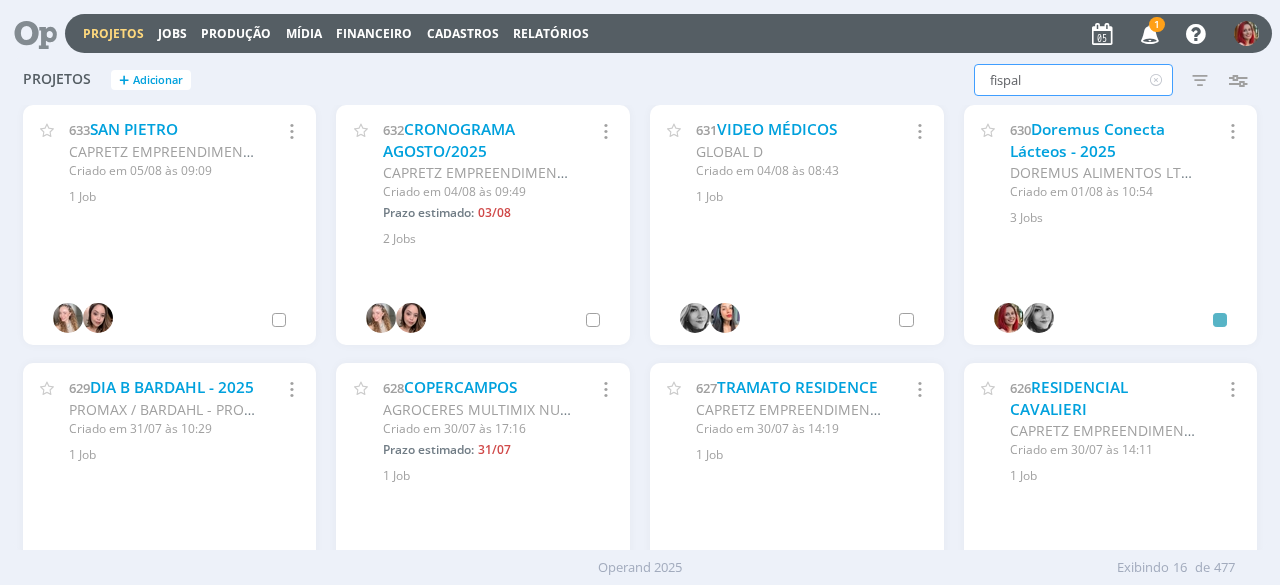 type on "fispal" 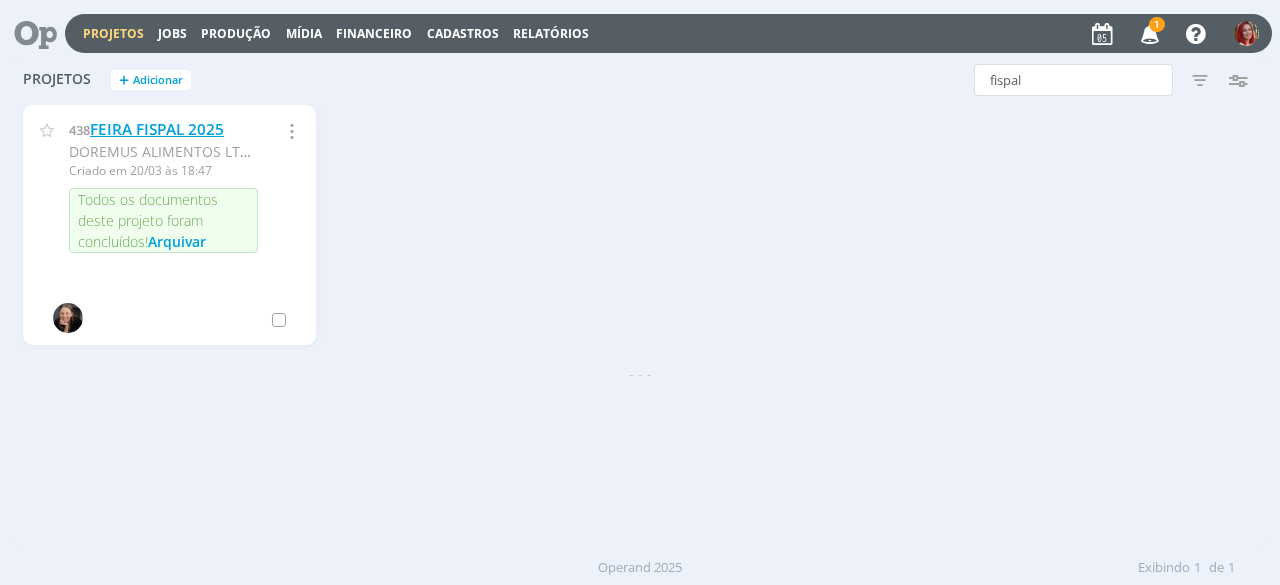 click on "FEIRA FISPAL 2025" at bounding box center [157, 129] 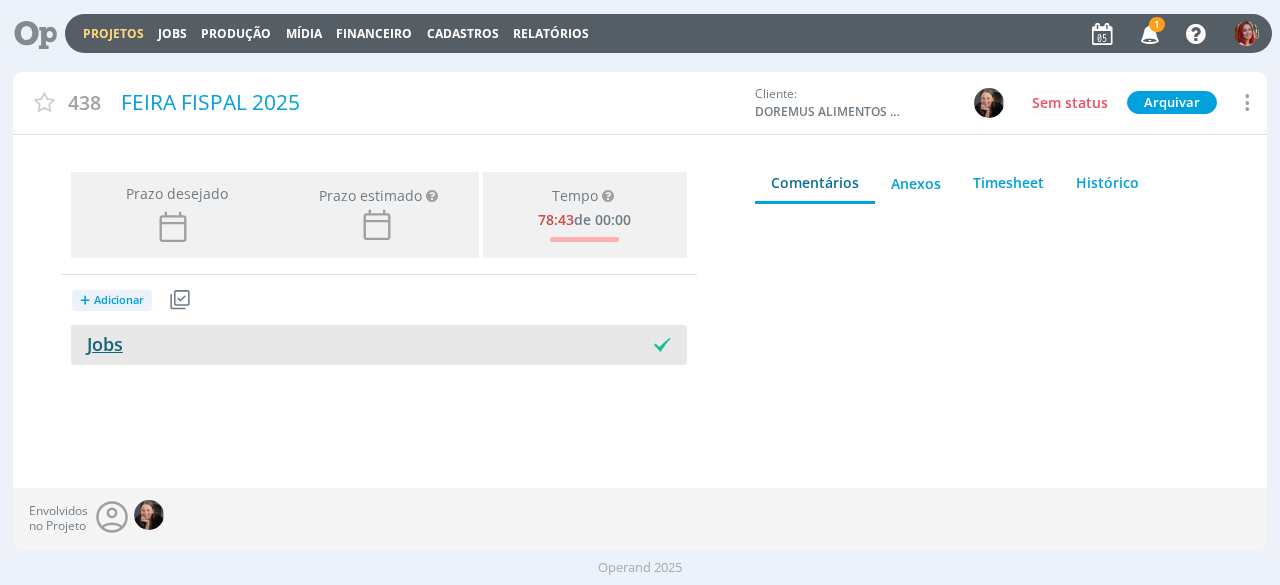 click on "Jobs" at bounding box center [97, 344] 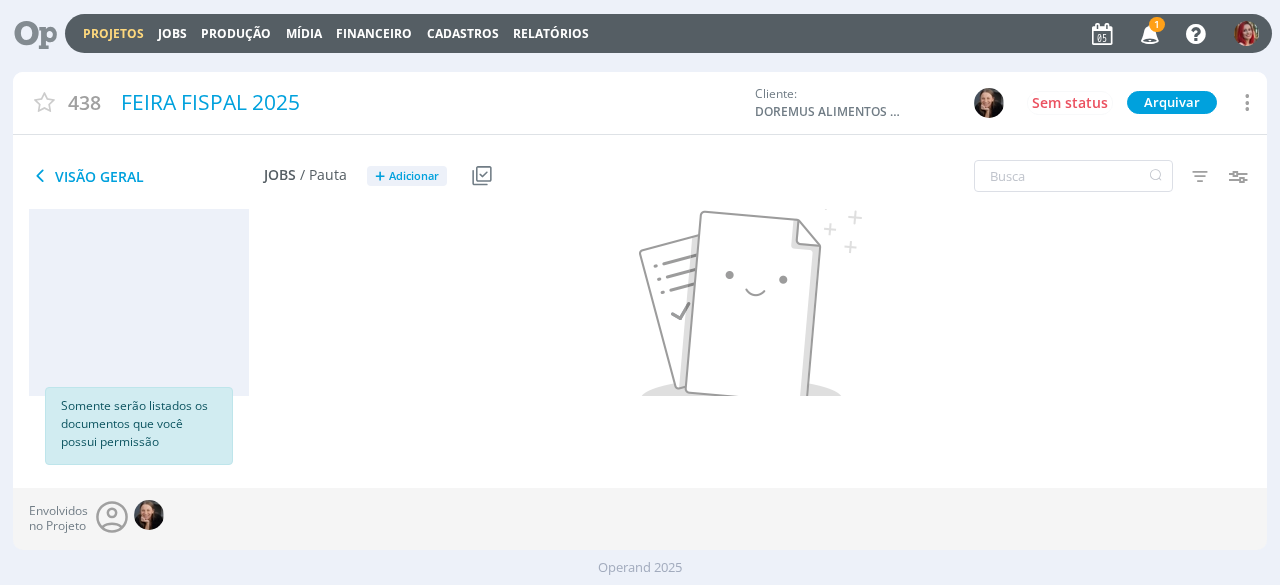 scroll, scrollTop: 0, scrollLeft: 0, axis: both 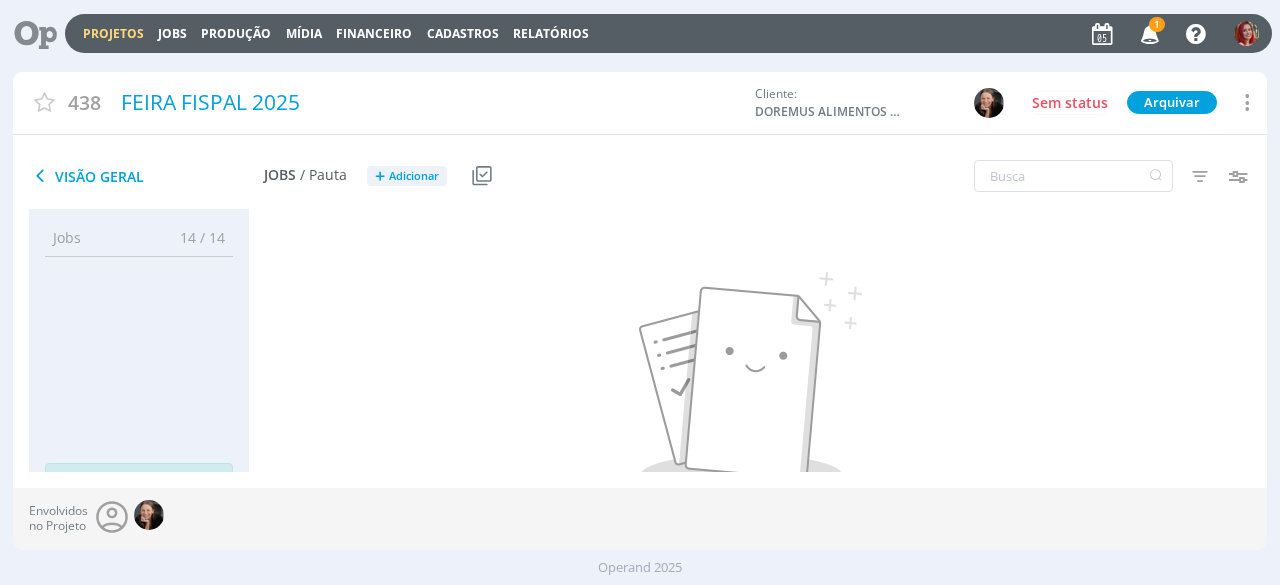 click on "Visão Geral" at bounding box center (146, 176) 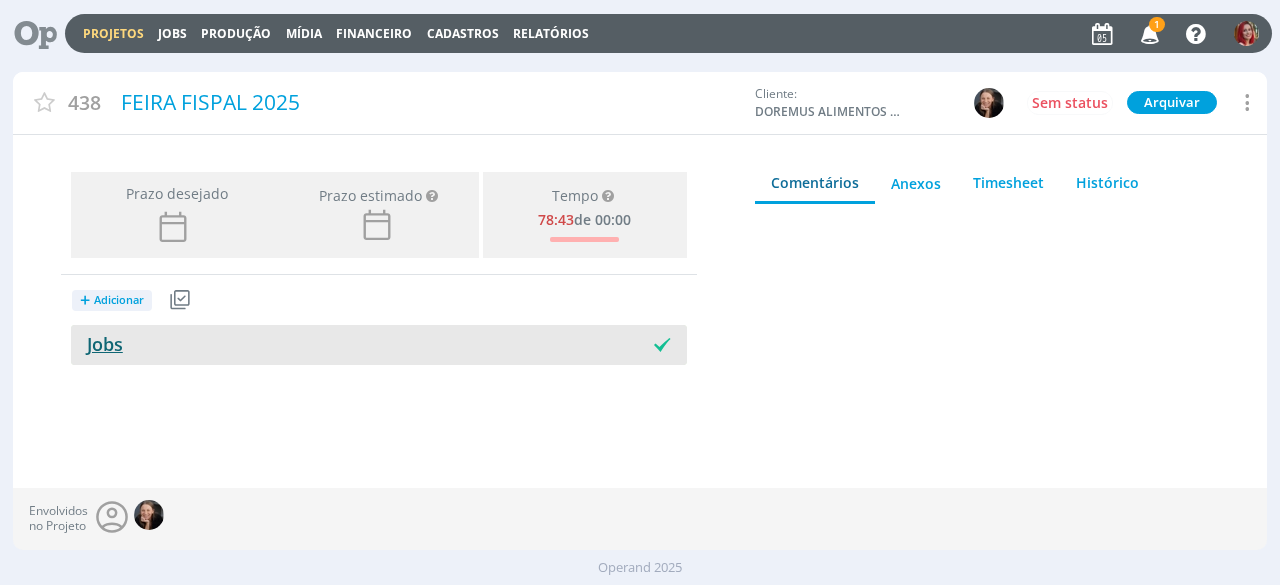 click on "Jobs" at bounding box center (97, 344) 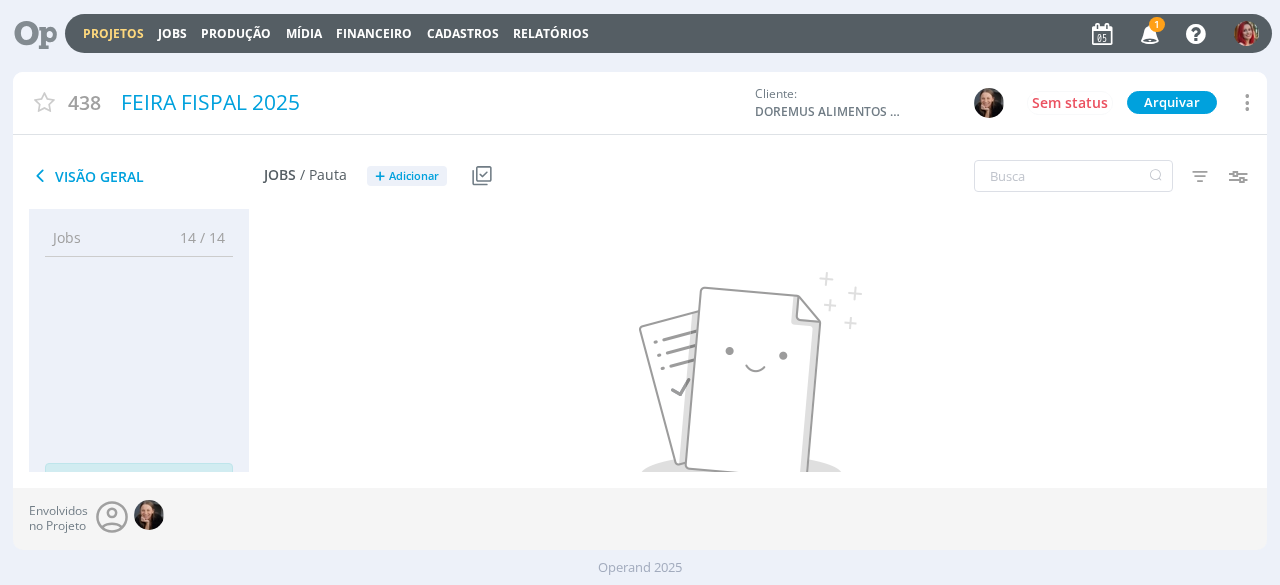 scroll, scrollTop: 76, scrollLeft: 0, axis: vertical 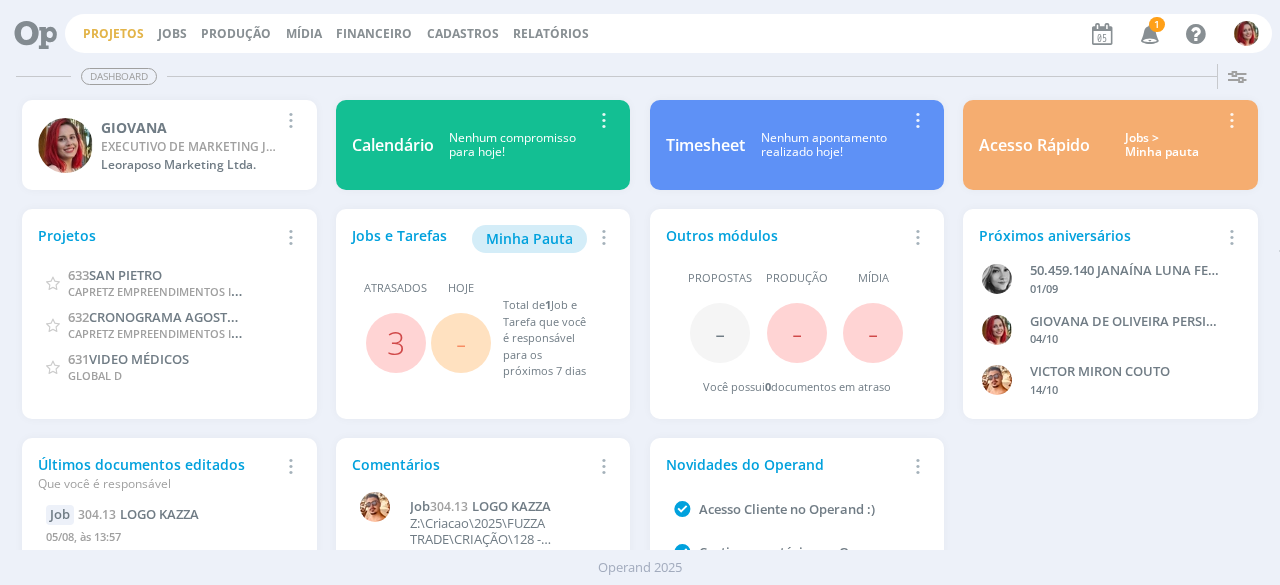 click on "Projetos" at bounding box center [113, 33] 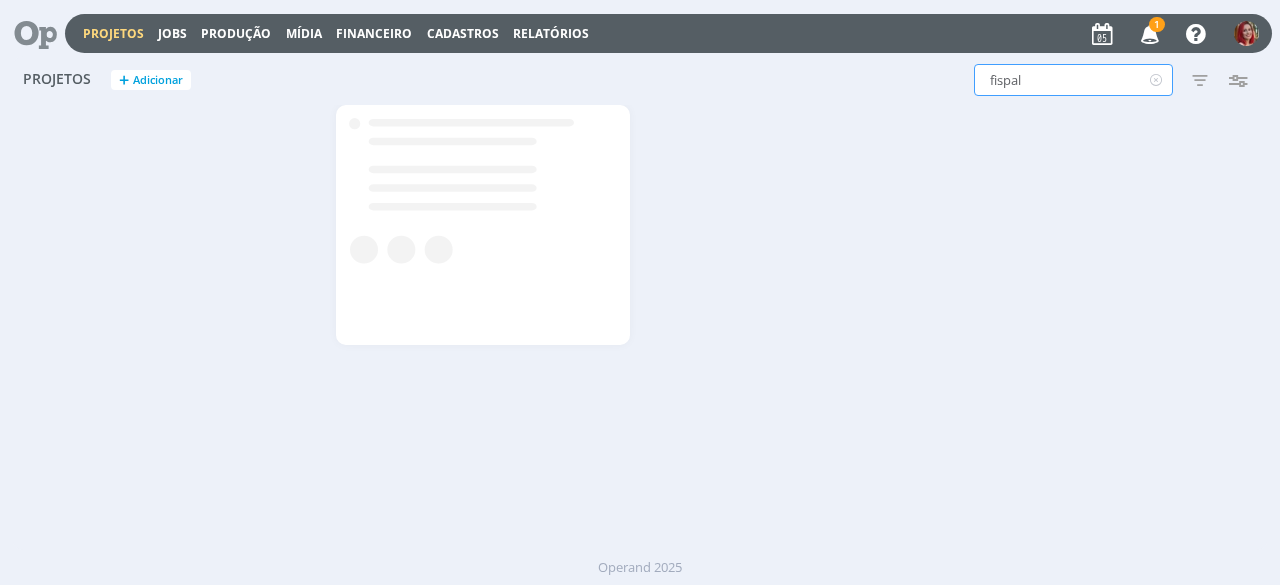 drag, startPoint x: 1056, startPoint y: 73, endPoint x: 588, endPoint y: 84, distance: 468.12924 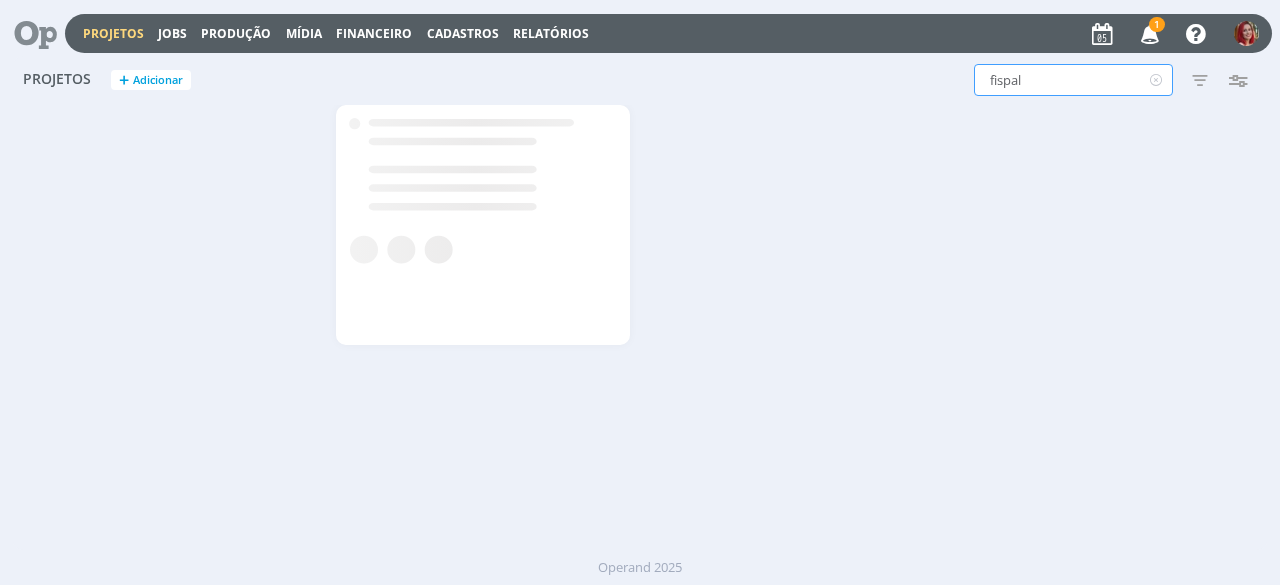click on "Projetos + Adicionar fispal
Filtros
Filtrar
Limpar
fispal
Status
Clientes
Selecione
Data de criação
a
Situação dos projetos
Abertos
Arquivados
Cancelados
Visibilidade
Apenas ocultos
Responsável
Envolvidos
Configurar exibição
Ordenação
Ordenação padrão
Cliente
Data criação
Título
Número do projeto
Ordenação padrão
Mais configurações" at bounding box center [640, 81] 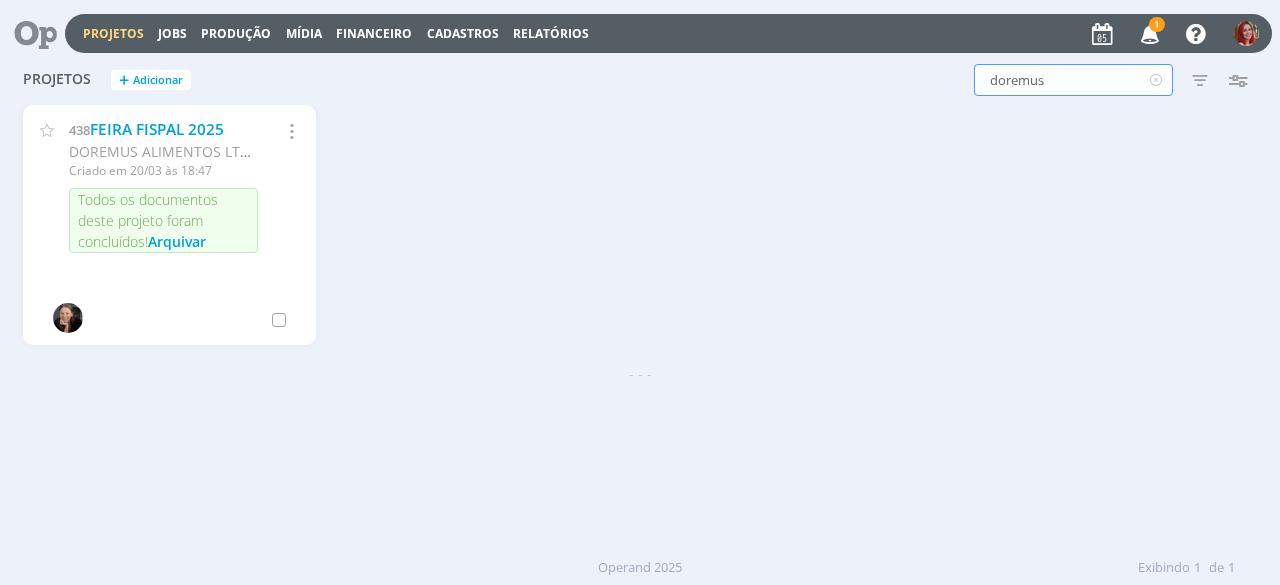 type on "doremus" 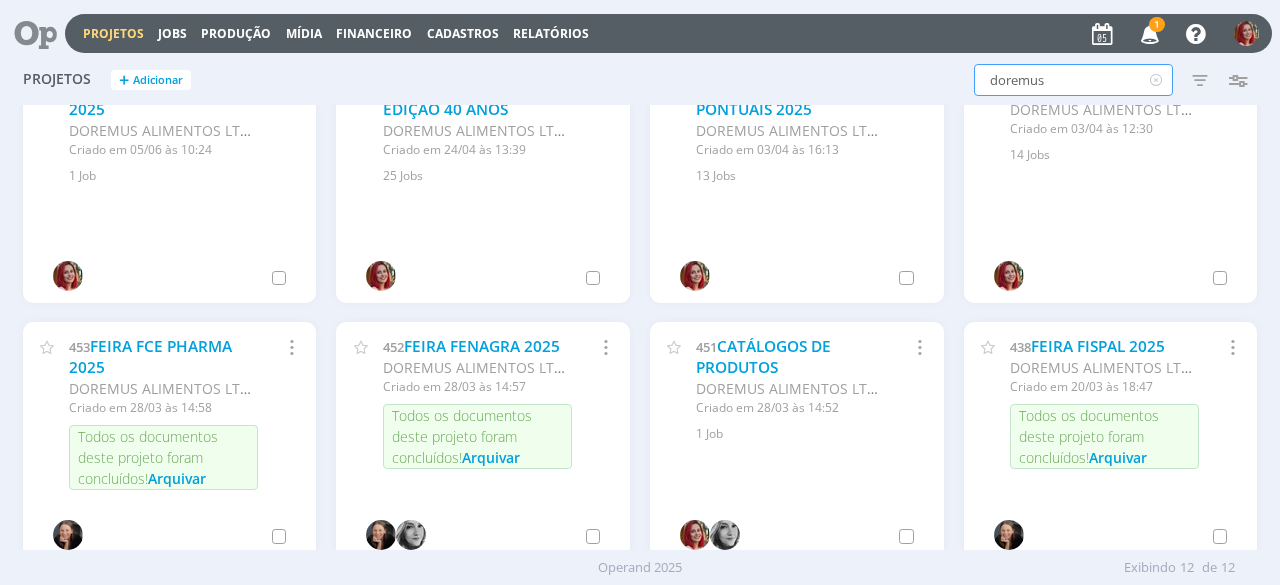 scroll, scrollTop: 358, scrollLeft: 0, axis: vertical 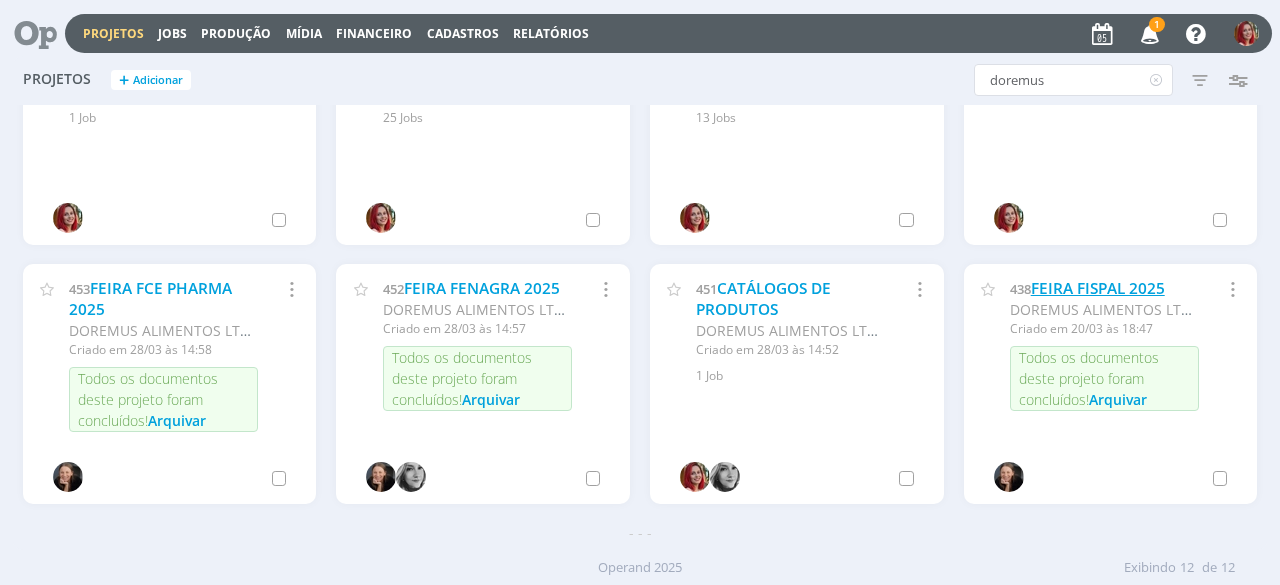 click on "FEIRA FISPAL 2025" at bounding box center [1098, 288] 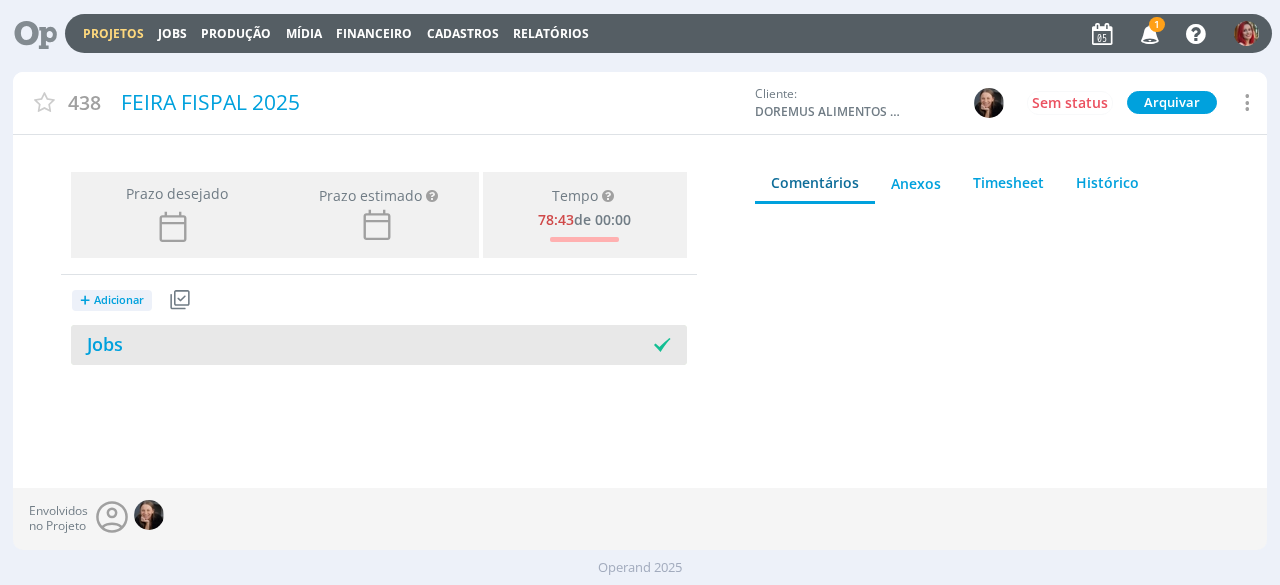 click on "Jobs" at bounding box center [225, 344] 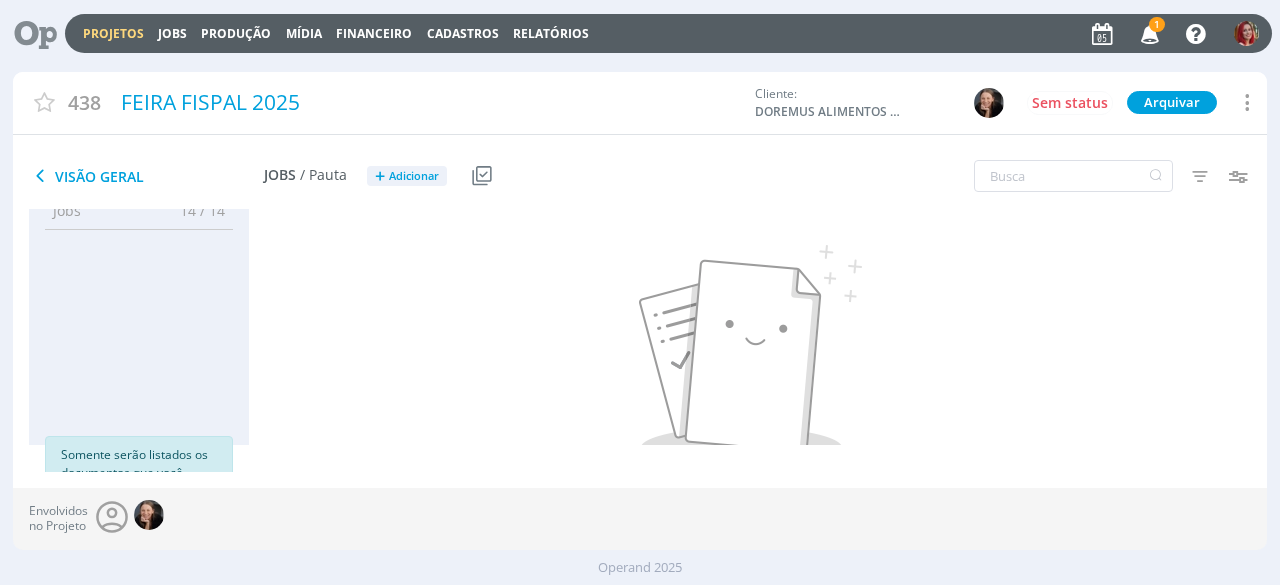 scroll, scrollTop: 0, scrollLeft: 0, axis: both 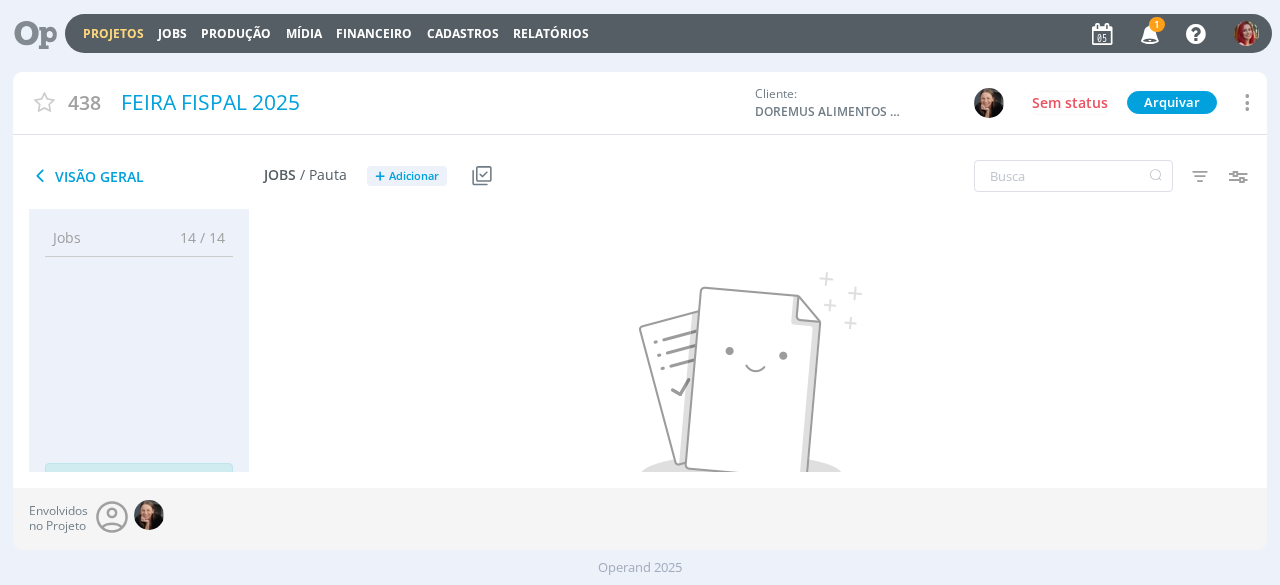 click on "Visão Geral" at bounding box center (146, 176) 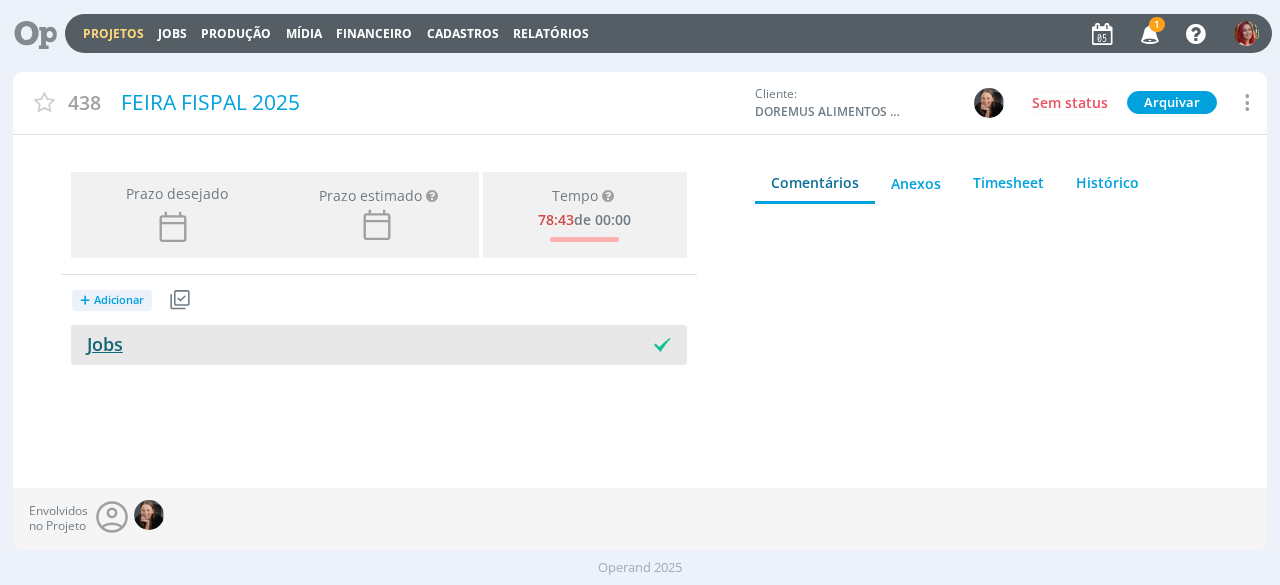 click on "Jobs" at bounding box center (97, 344) 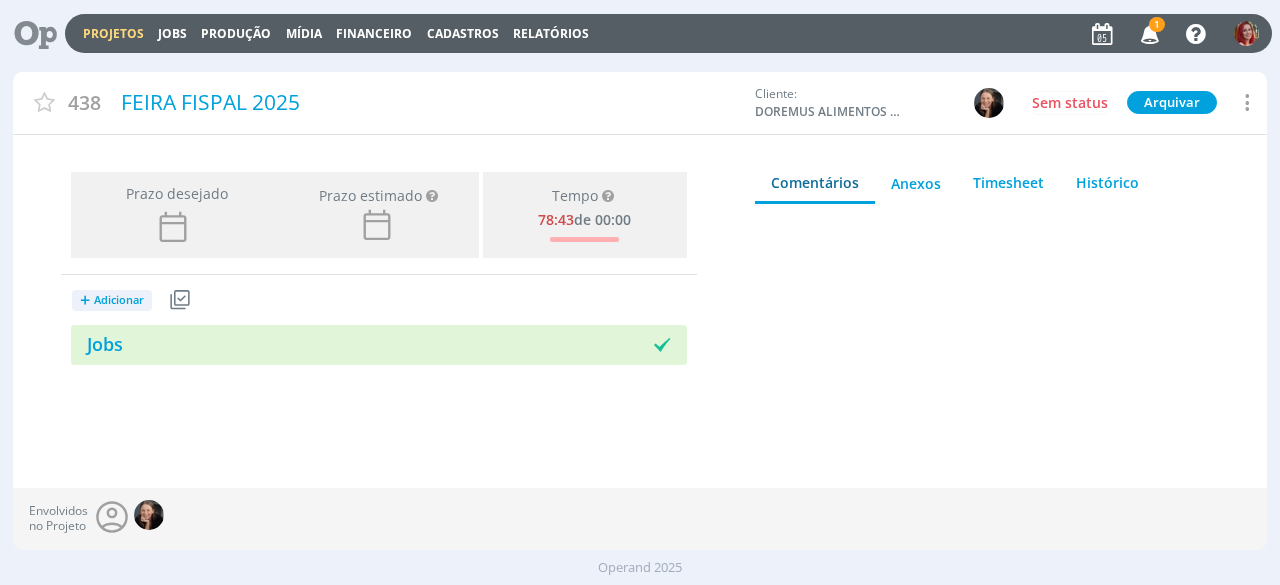 click on "1" at bounding box center (1157, 24) 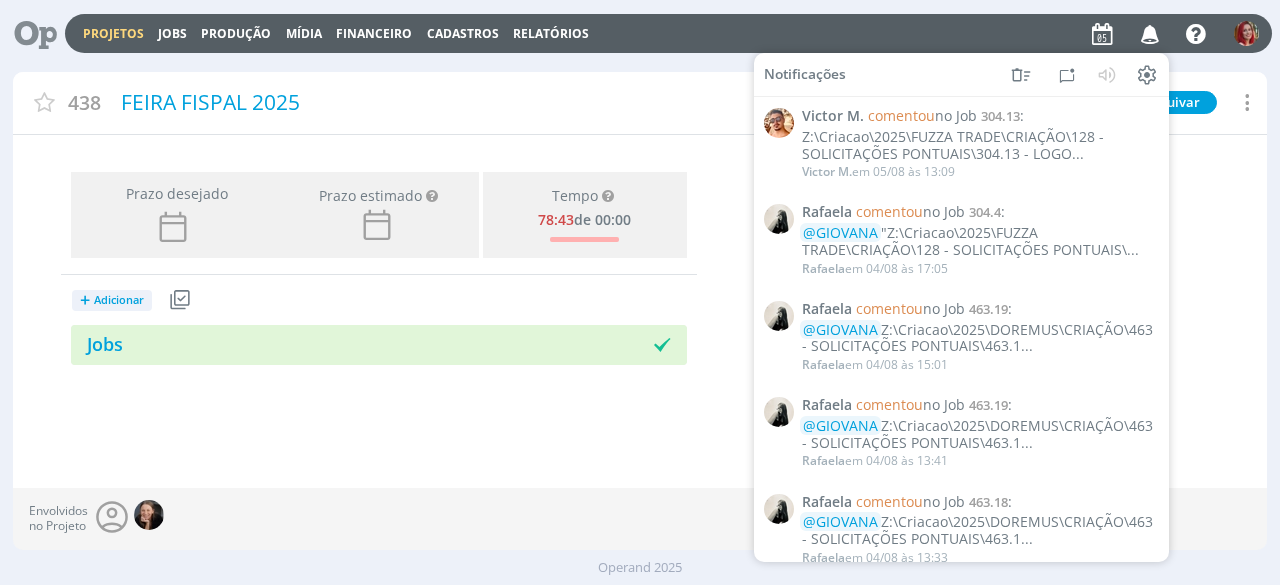 drag, startPoint x: 590, startPoint y: 480, endPoint x: 586, endPoint y: 493, distance: 13.601471 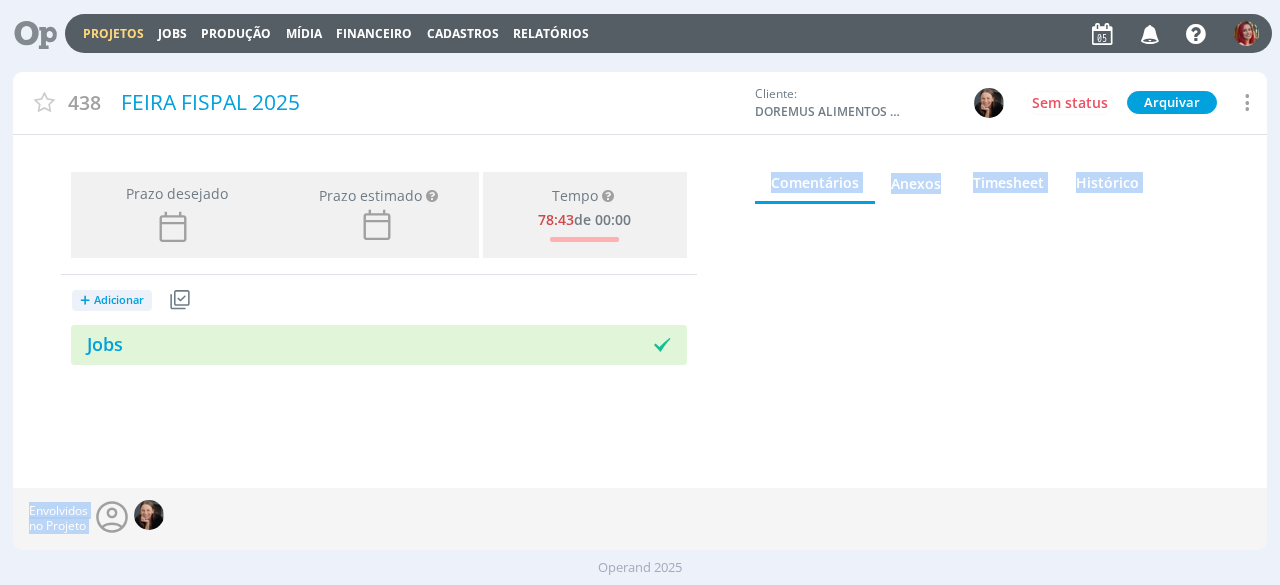 click at bounding box center [1150, 33] 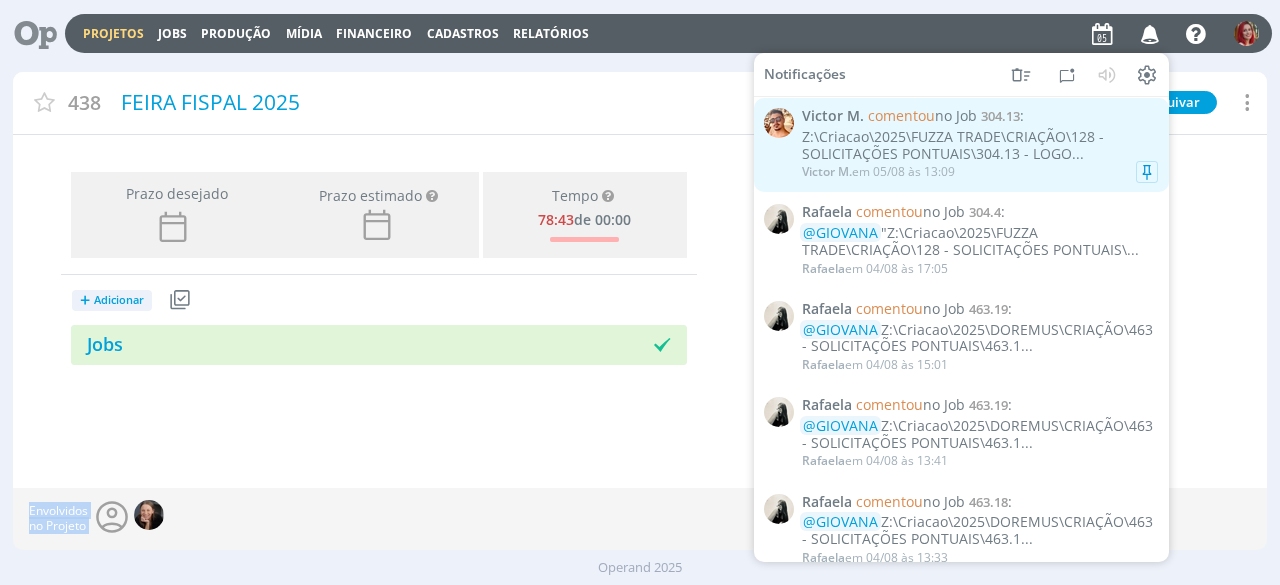 click on "comentou  no Job" at bounding box center [922, 115] 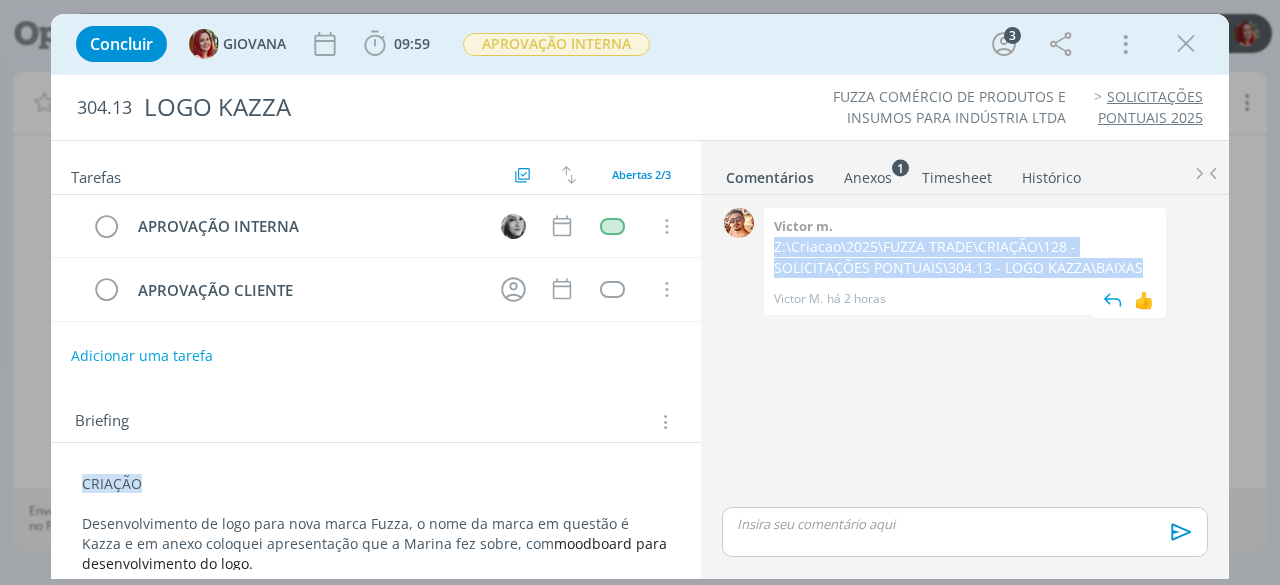 drag, startPoint x: 1079, startPoint y: 265, endPoint x: 766, endPoint y: 251, distance: 313.31296 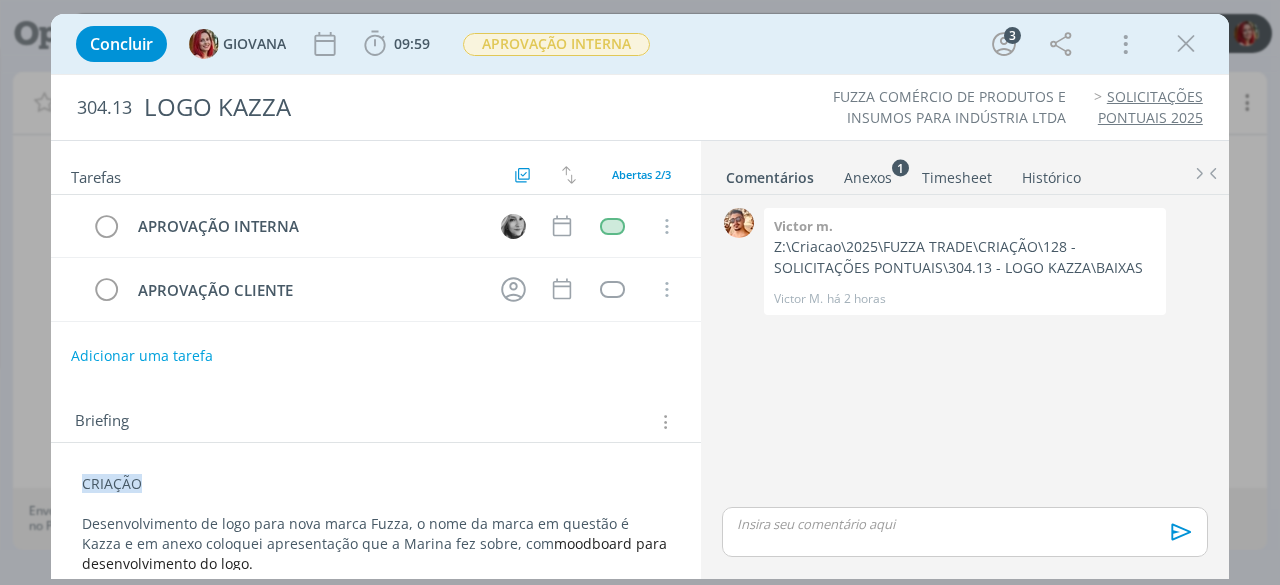 click on "0 Victor m. Z:\Criacao\2025\FUZZA TRADE\CRIAÇÃO\128 - SOLICITAÇÕES PONTUAIS\304.13 - LOGO KAZZA\BAIXAS Victor M. há 2 horas 👍" at bounding box center (965, 352) 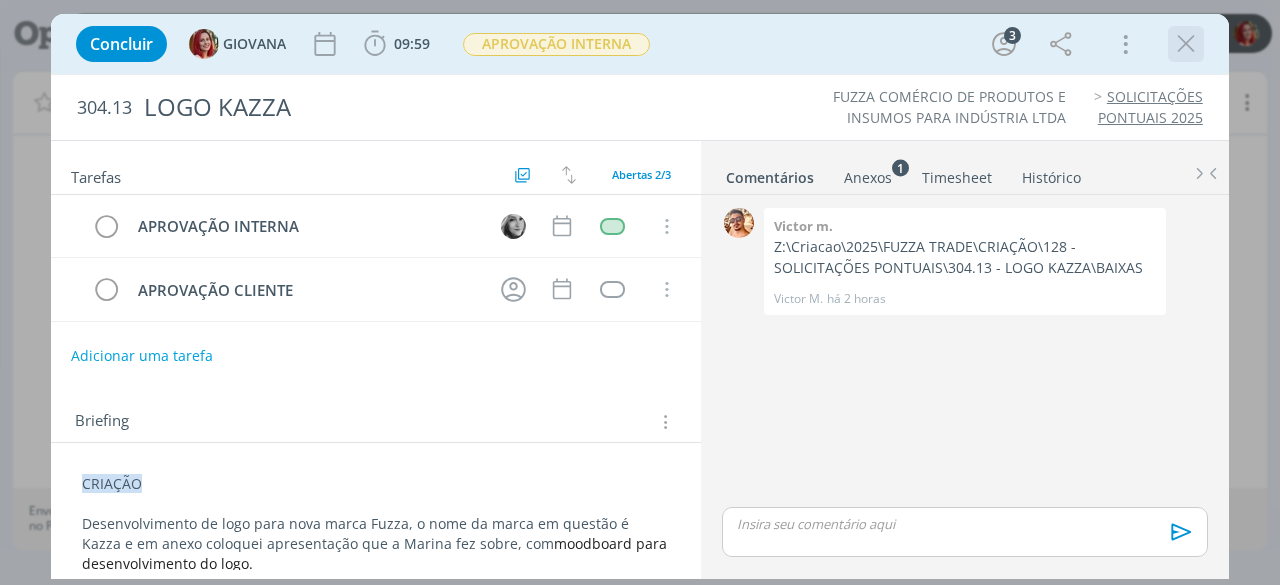 click at bounding box center [1186, 44] 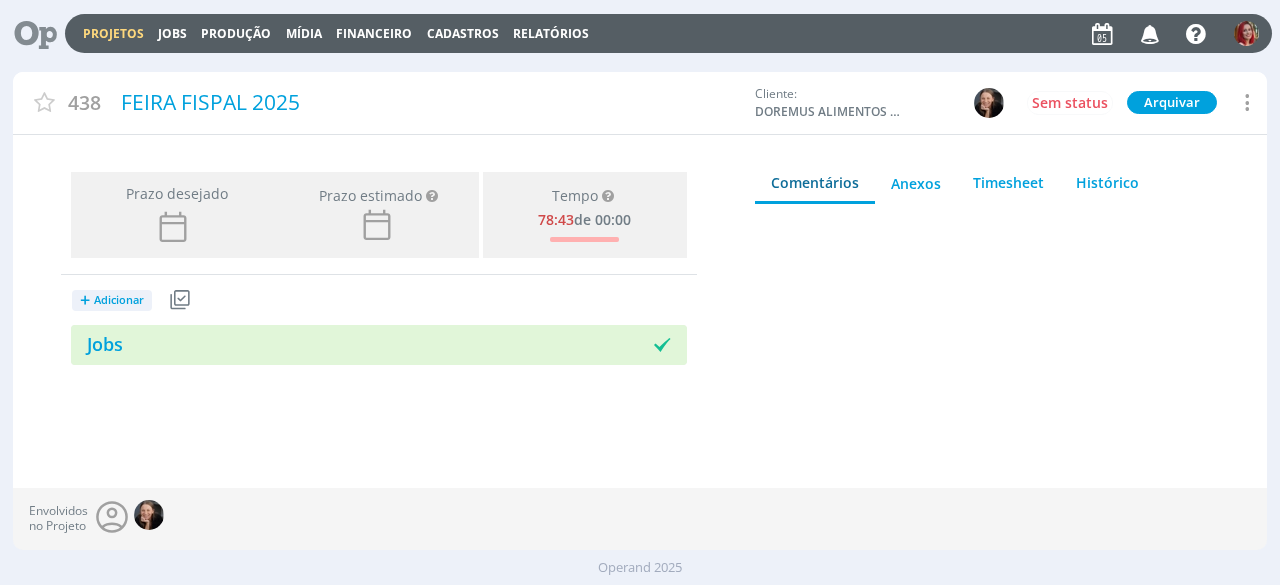 click at bounding box center [28, 33] 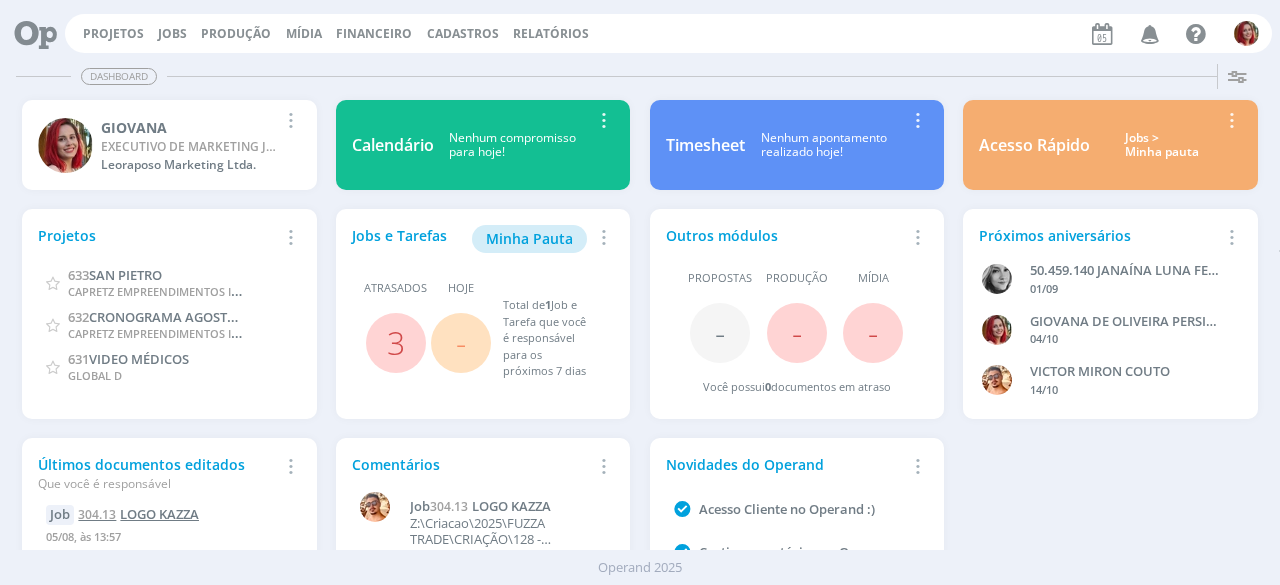click on "LOGO KAZZA" at bounding box center [159, 514] 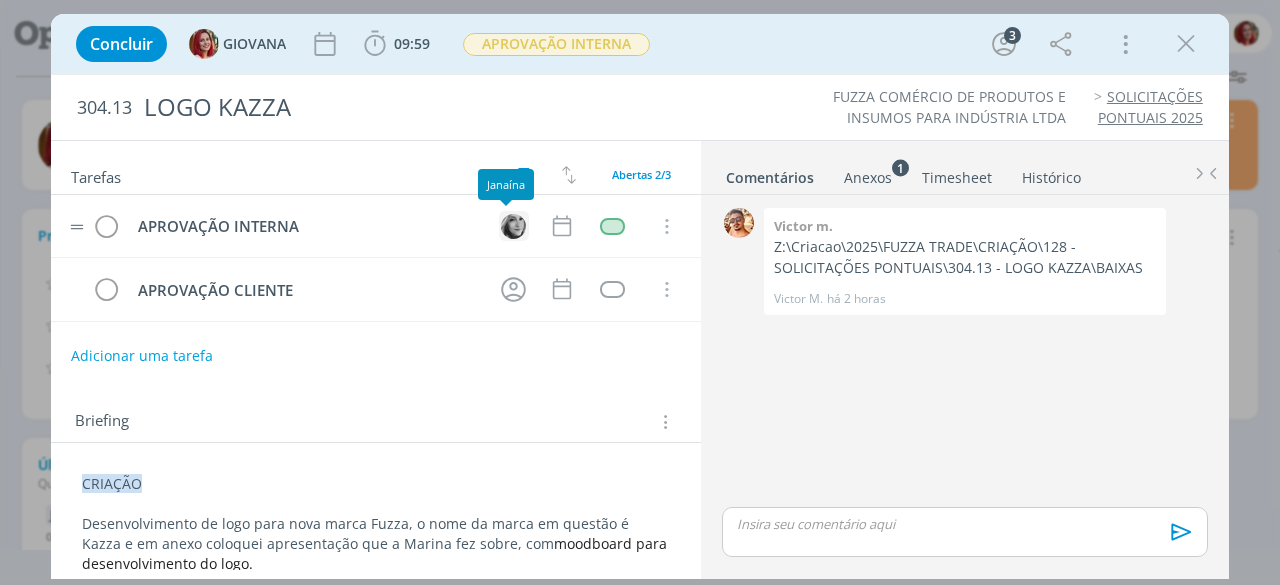 click at bounding box center [513, 226] 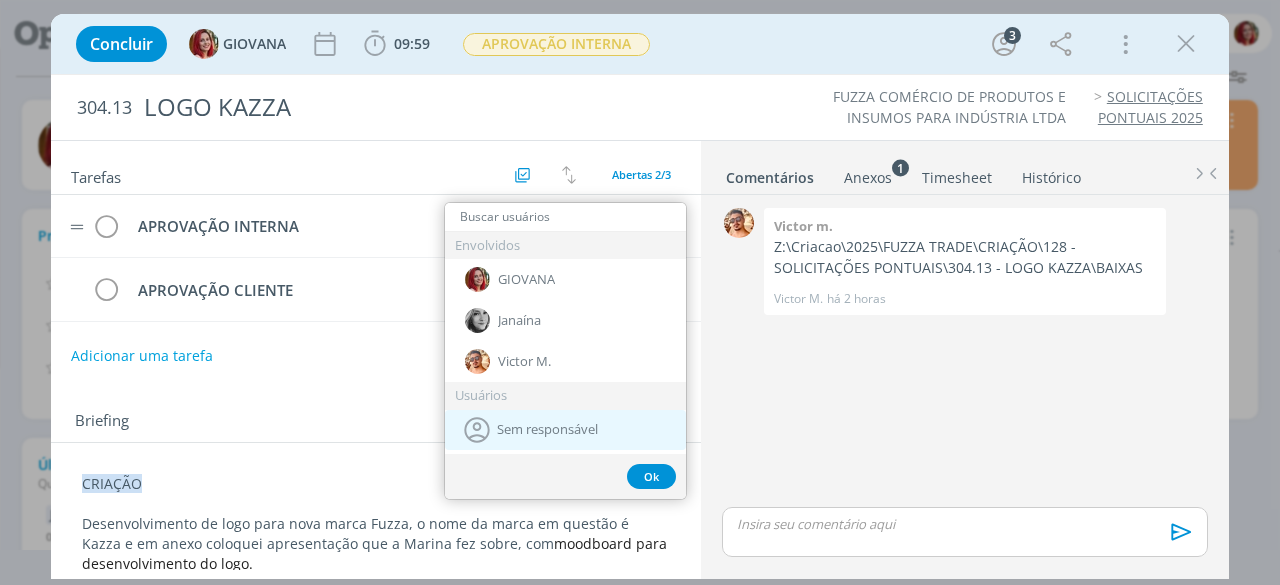 click on "Sem responsável" at bounding box center (547, 430) 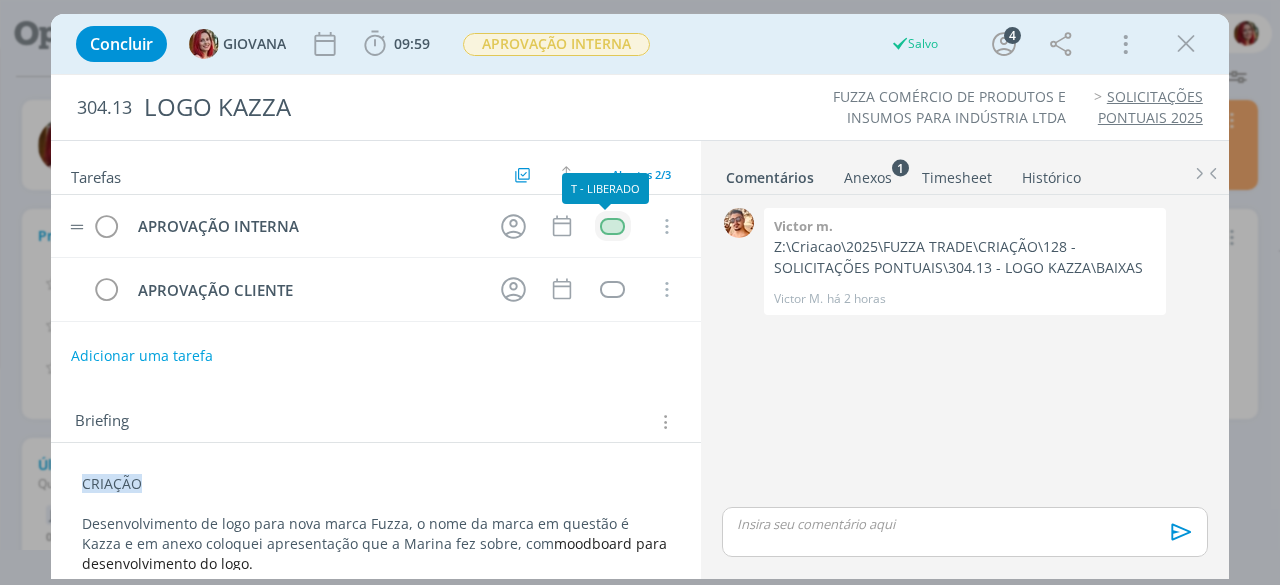 click at bounding box center (612, 226) 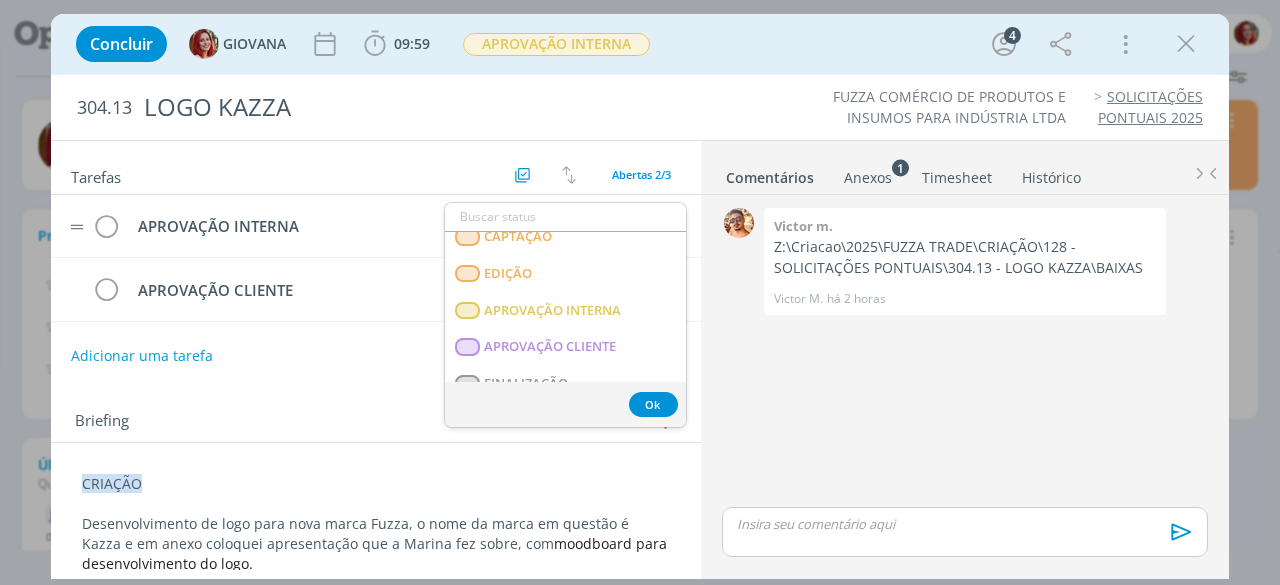 scroll, scrollTop: 400, scrollLeft: 0, axis: vertical 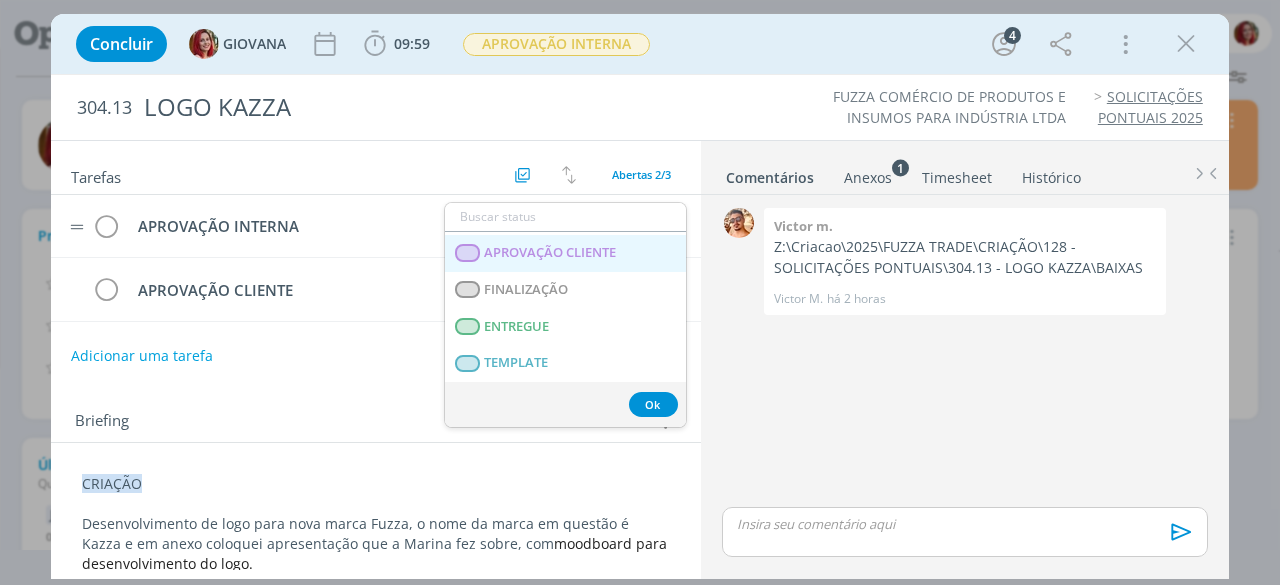 click on "APROVAÇÃO CLIENTE" at bounding box center (551, 253) 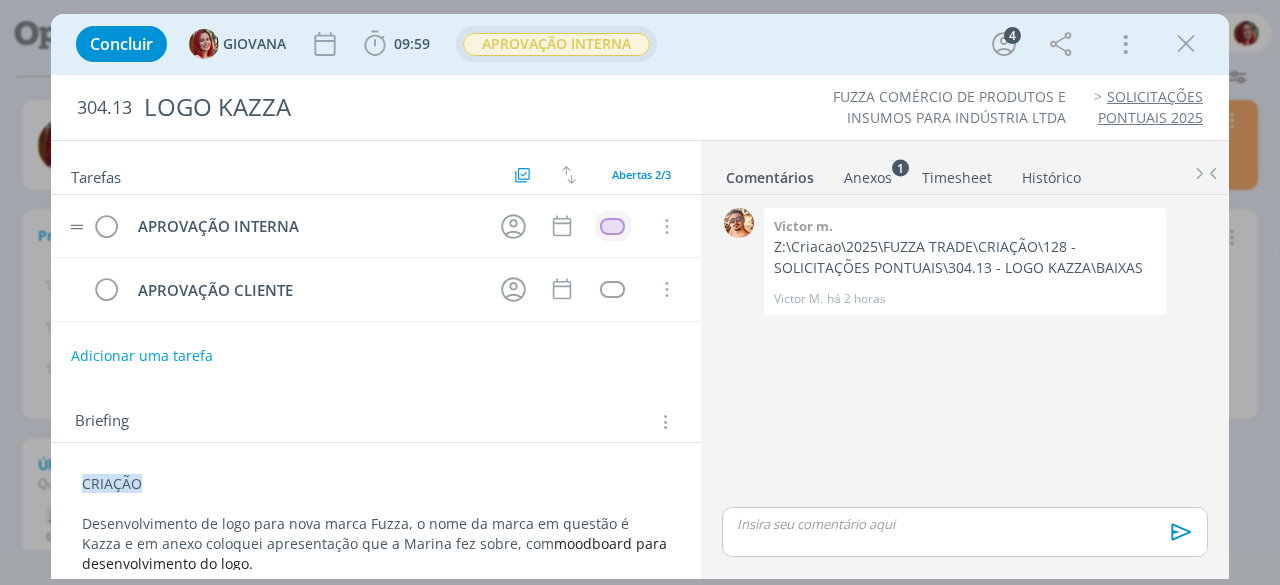 click on "APROVAÇÃO INTERNA" at bounding box center [556, 44] 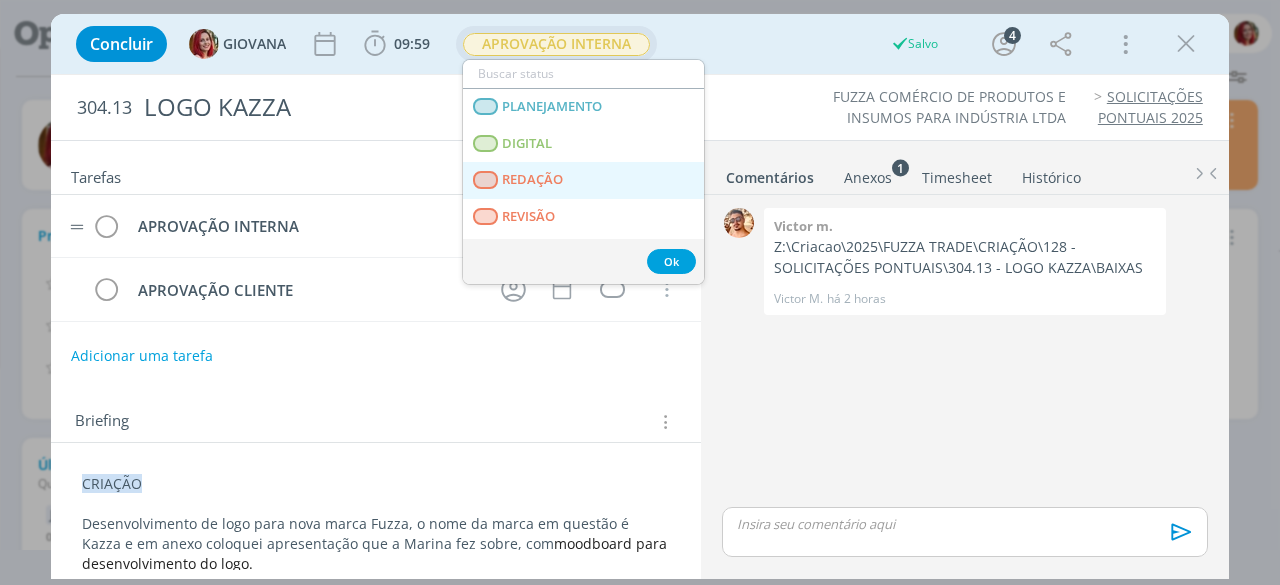 scroll, scrollTop: 200, scrollLeft: 0, axis: vertical 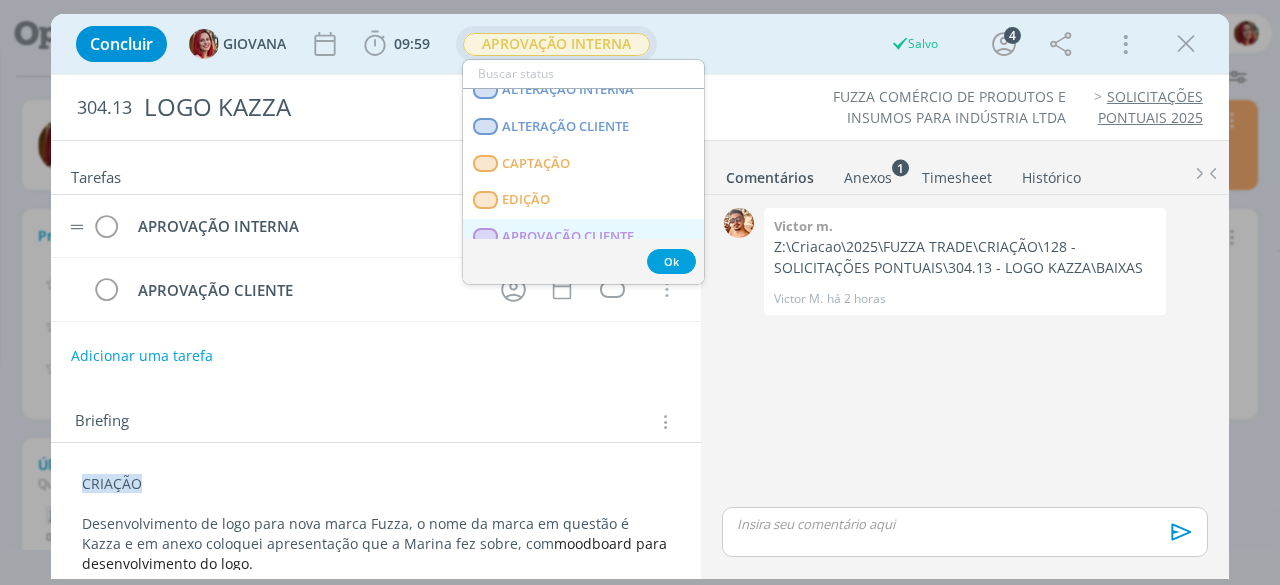 click on "APROVAÇÃO CLIENTE" at bounding box center [569, 237] 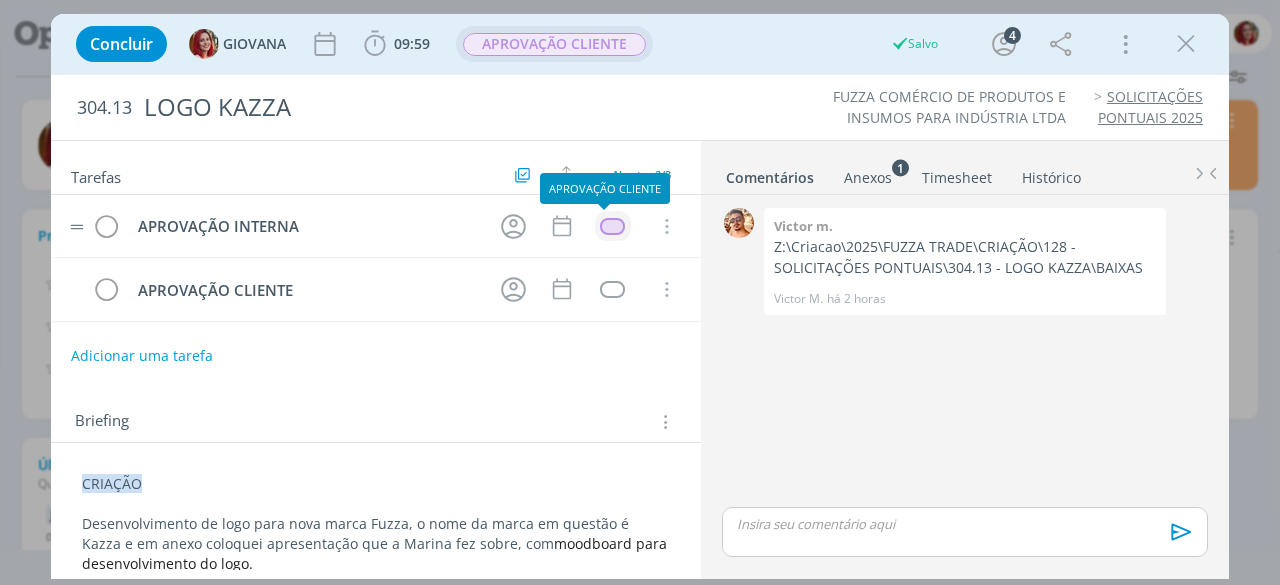 click at bounding box center (612, 226) 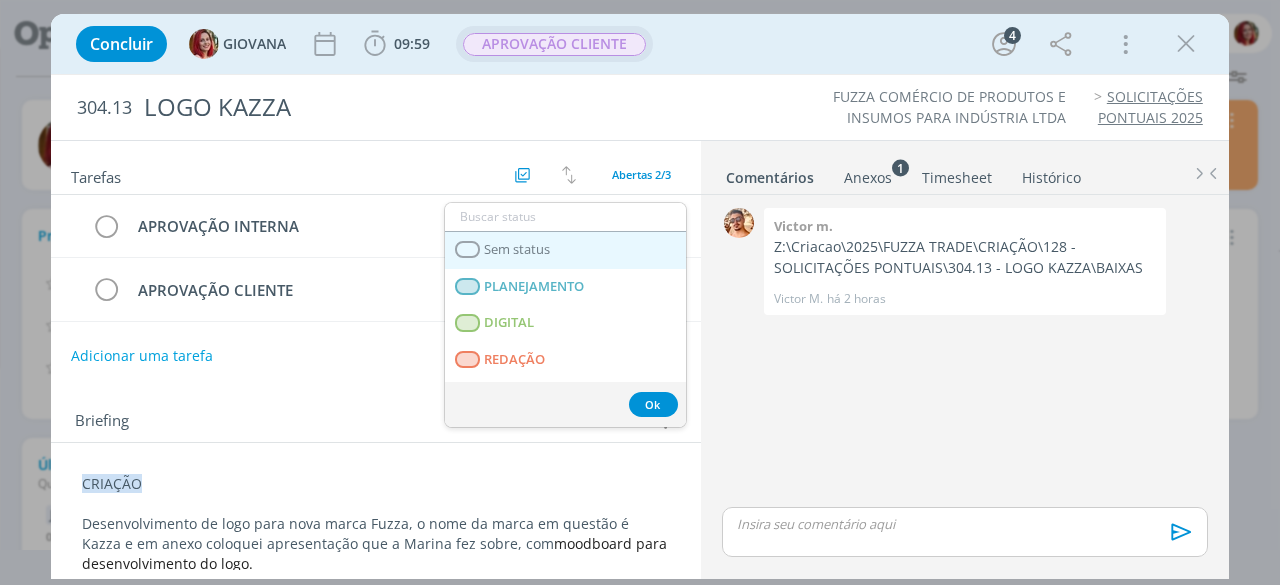 click on "Sem status" at bounding box center [565, 250] 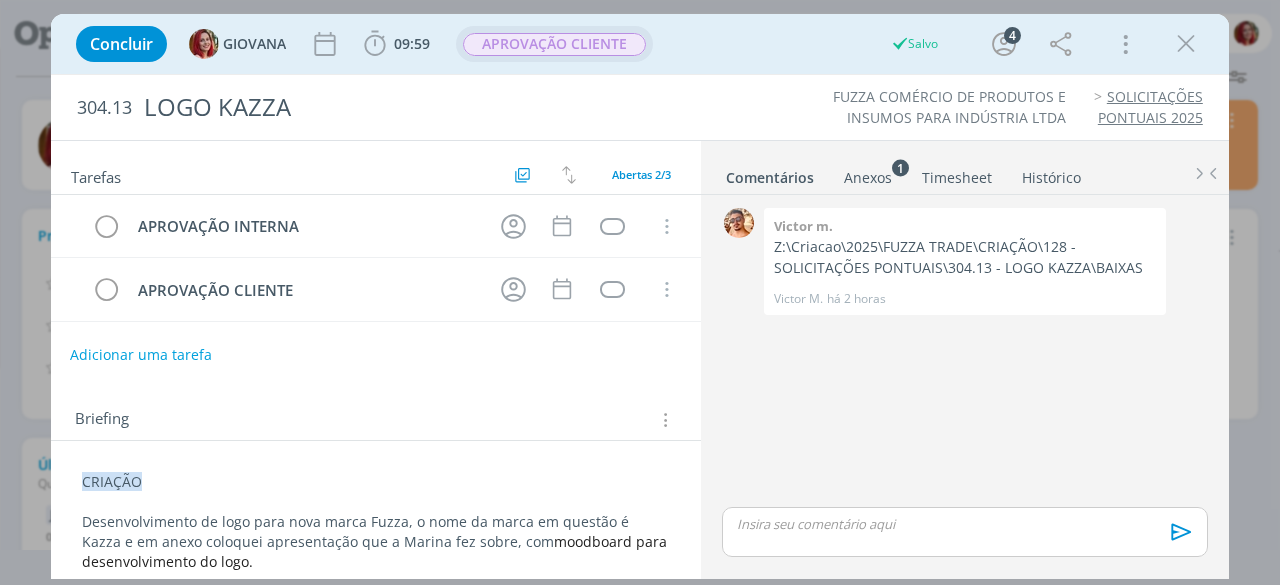 click on "Adicionar uma tarefa" at bounding box center [141, 355] 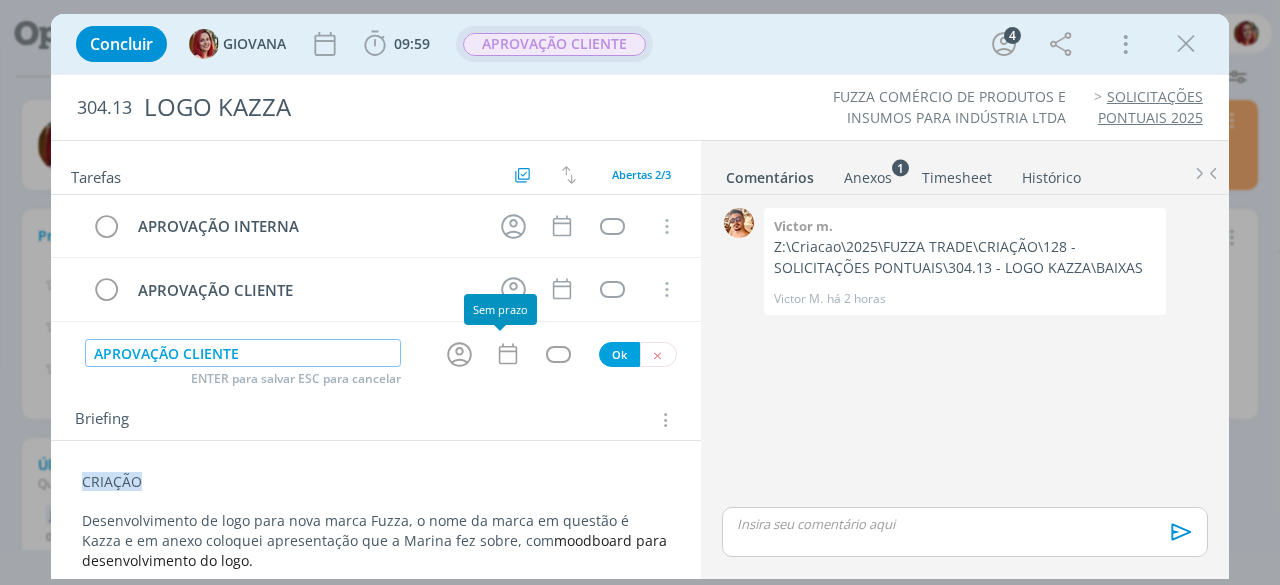 type on "APROVAÇÃO CLIENTE" 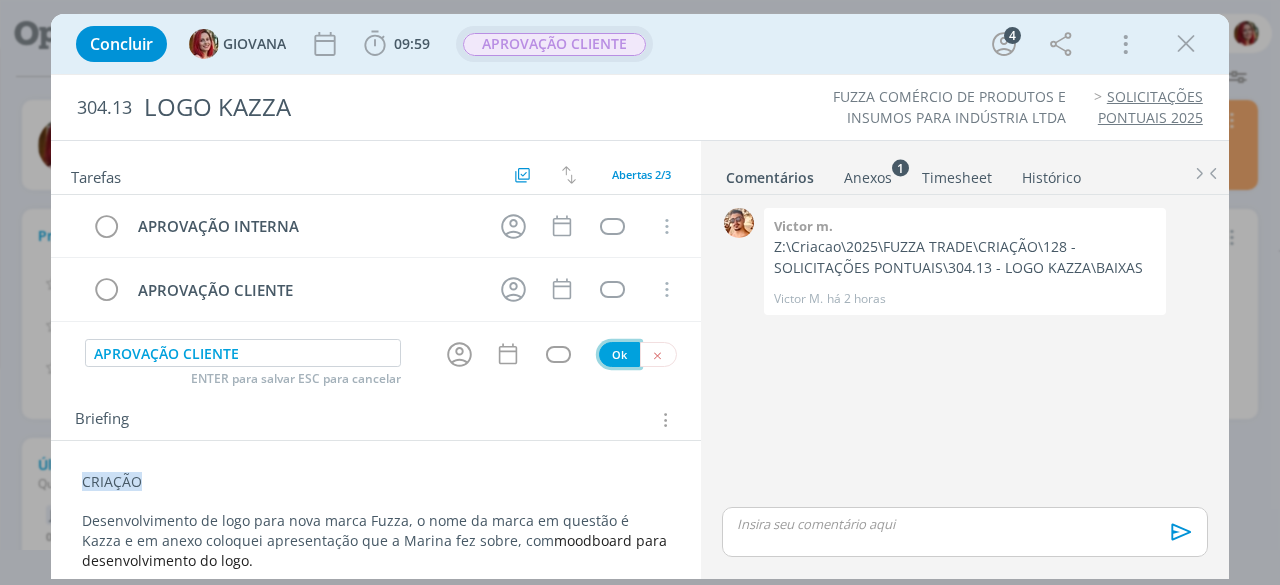 click on "Ok" at bounding box center (619, 354) 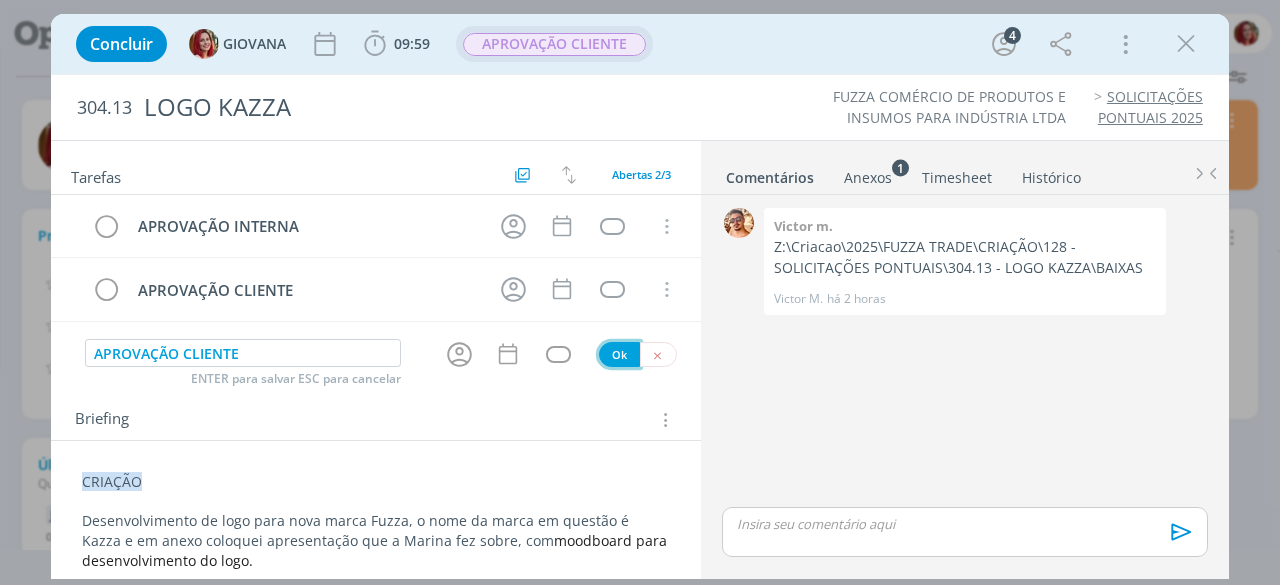 type 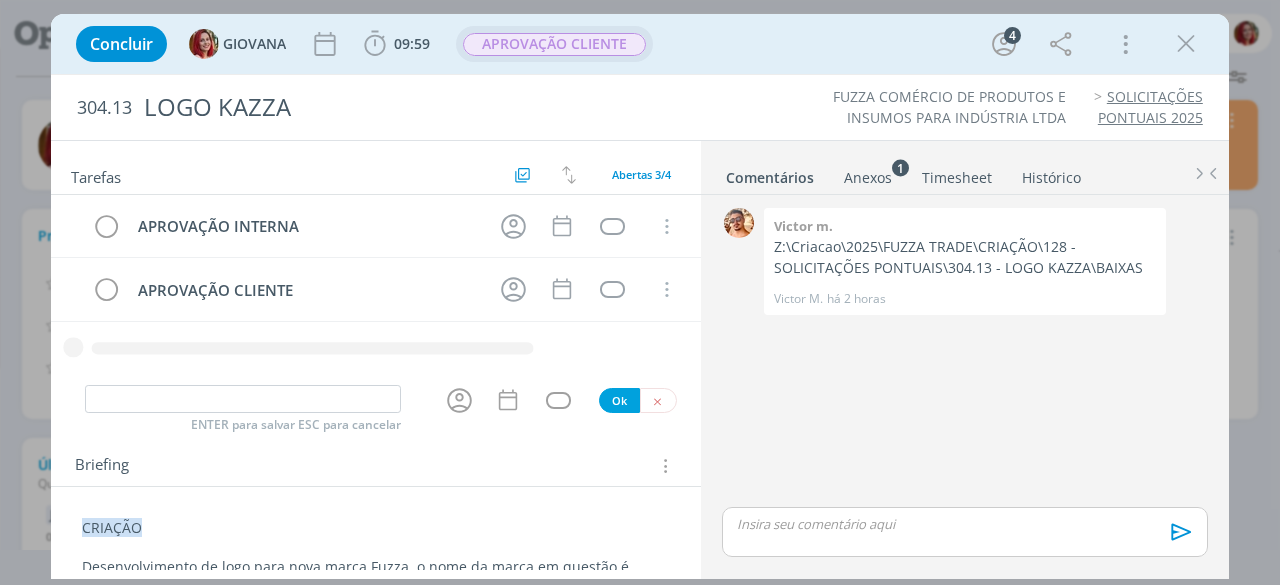 click on "ENTER para salvar ESC para cancelar Ok" at bounding box center (376, 400) 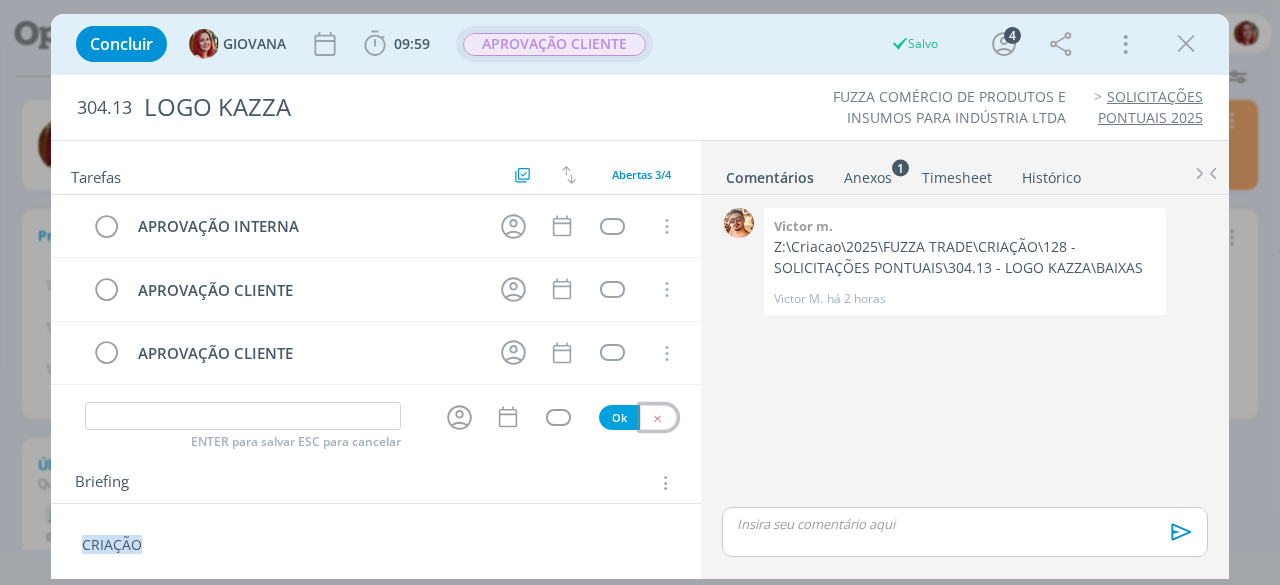 click at bounding box center [657, 418] 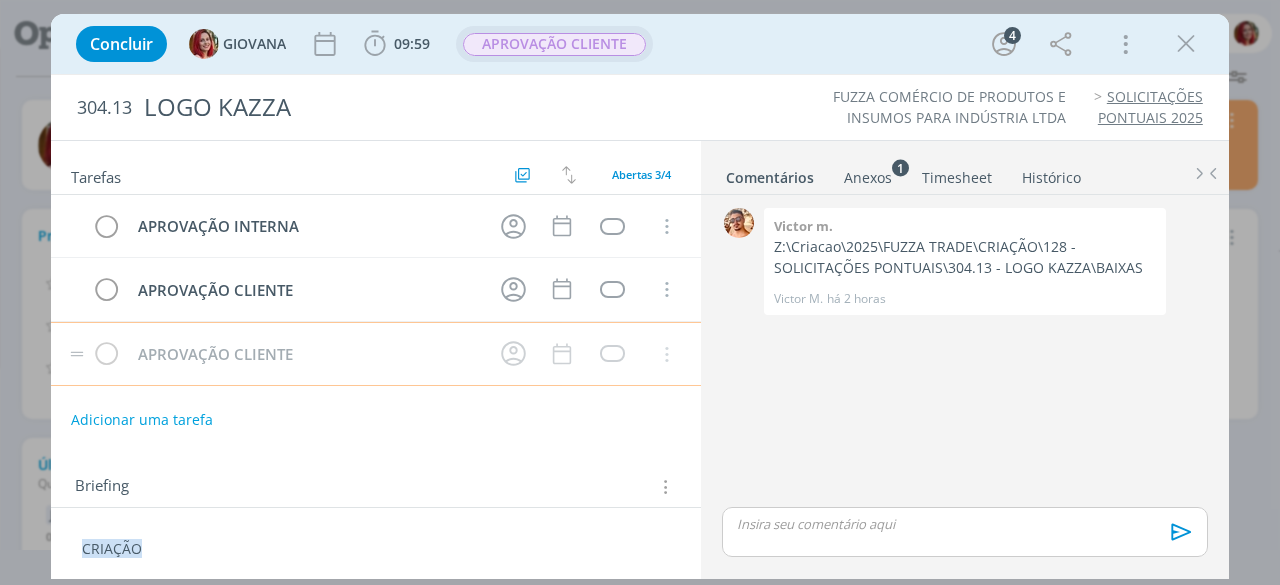 type 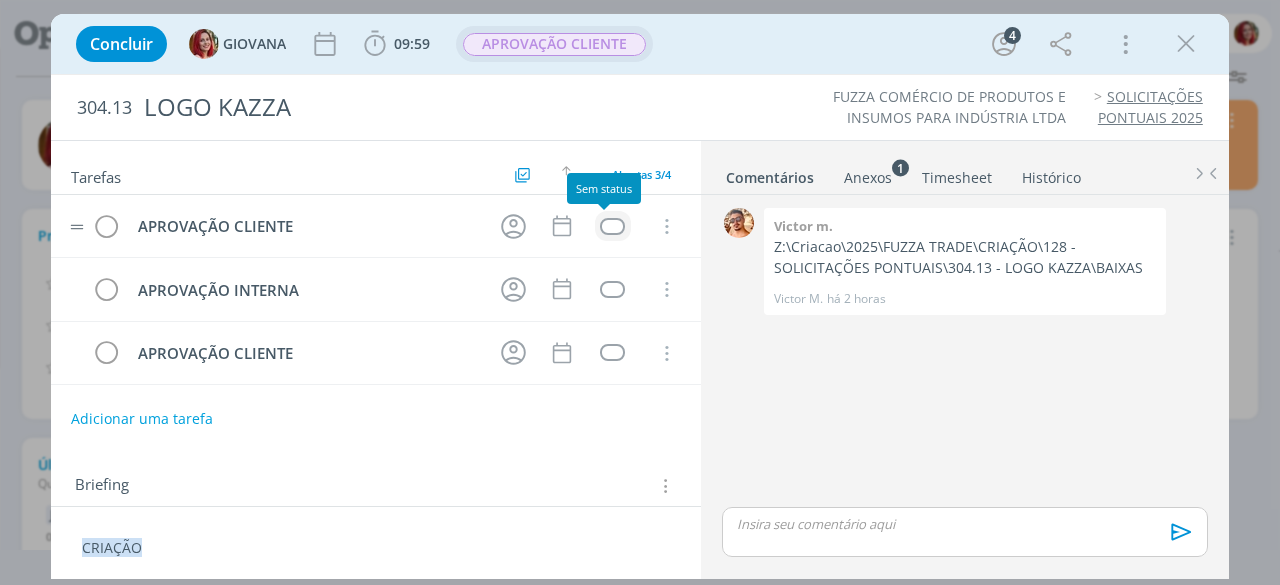 click at bounding box center [612, 226] 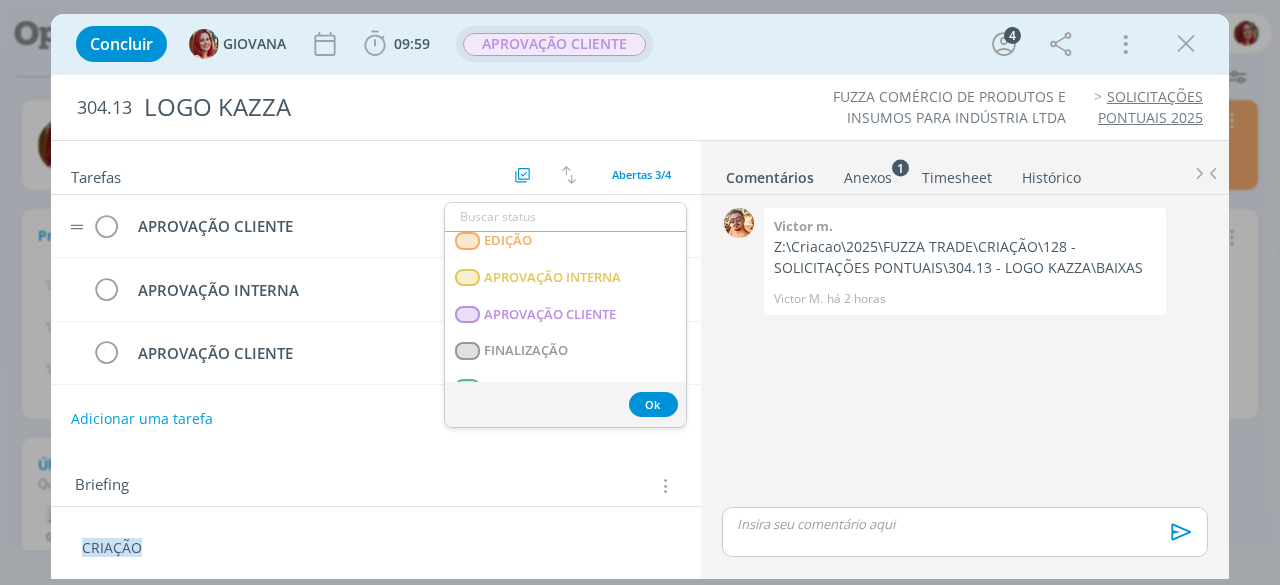 scroll, scrollTop: 300, scrollLeft: 0, axis: vertical 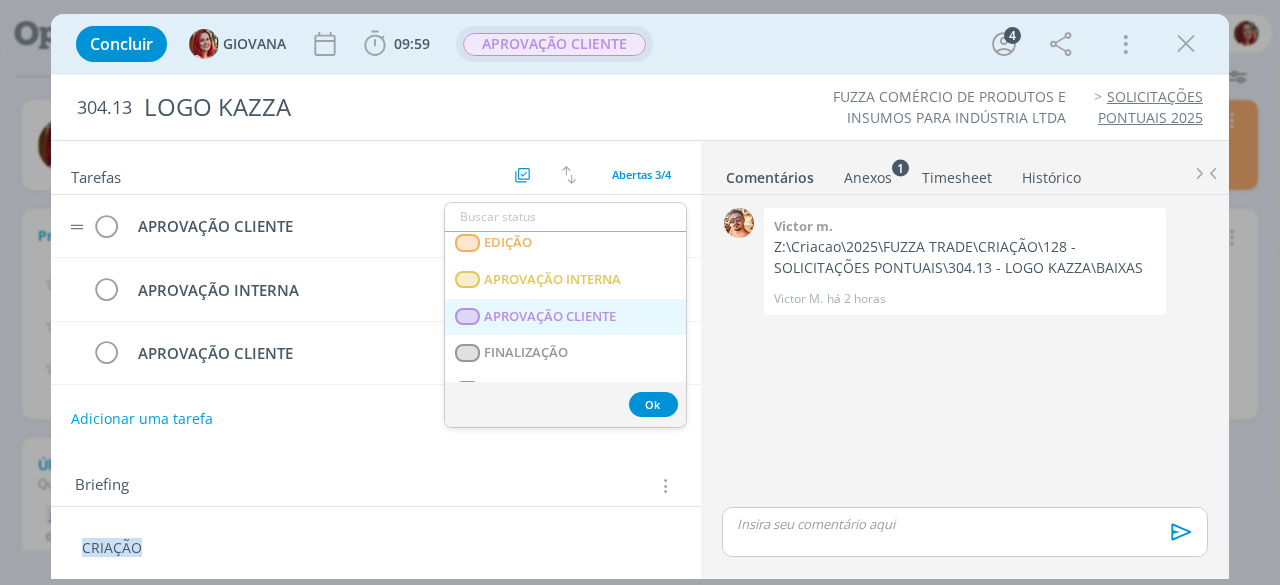 click on "APROVAÇÃO CLIENTE" at bounding box center [551, 317] 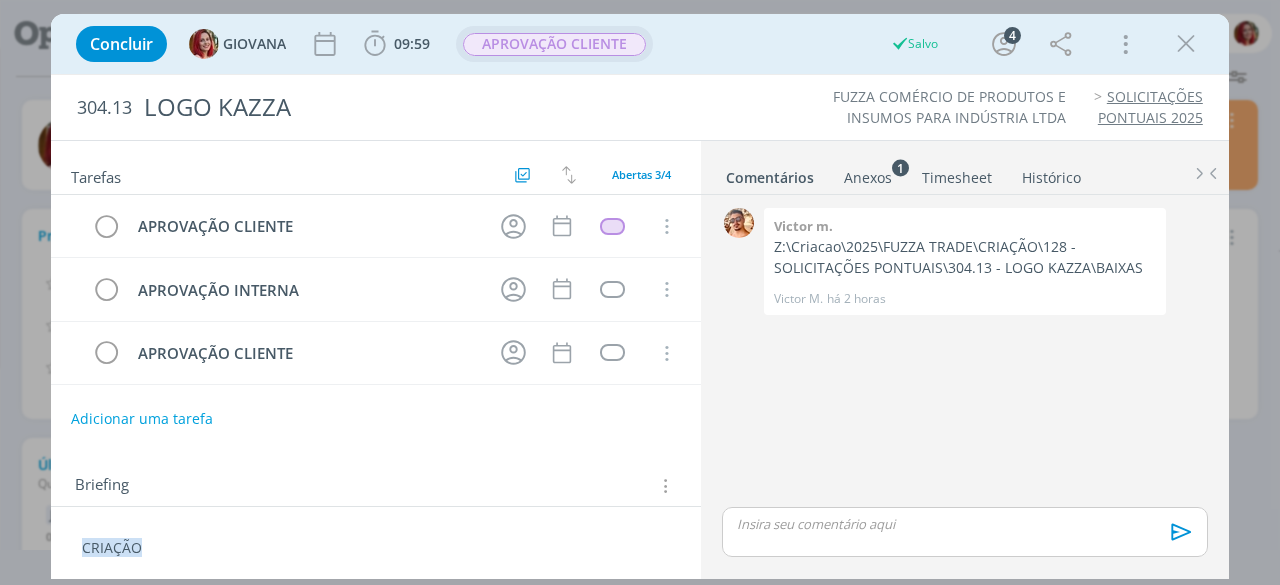 click on "Concluir
GIOVANA
09:59
Iniciar
Apontar
Data * 05/08/2025 Horas * 00:00 Tarefa Selecione a tarefa Descrição *  Retrabalho  Apontar Realizado Estimado 09:59 / 00:00 APROVAÇÃO CLIENTE  Salvo
4 Mais Informações
Copiar Link
Duplicar Job Mover Job de Projeto Exportar/Imprimir Job
Cancelar" at bounding box center (640, 44) 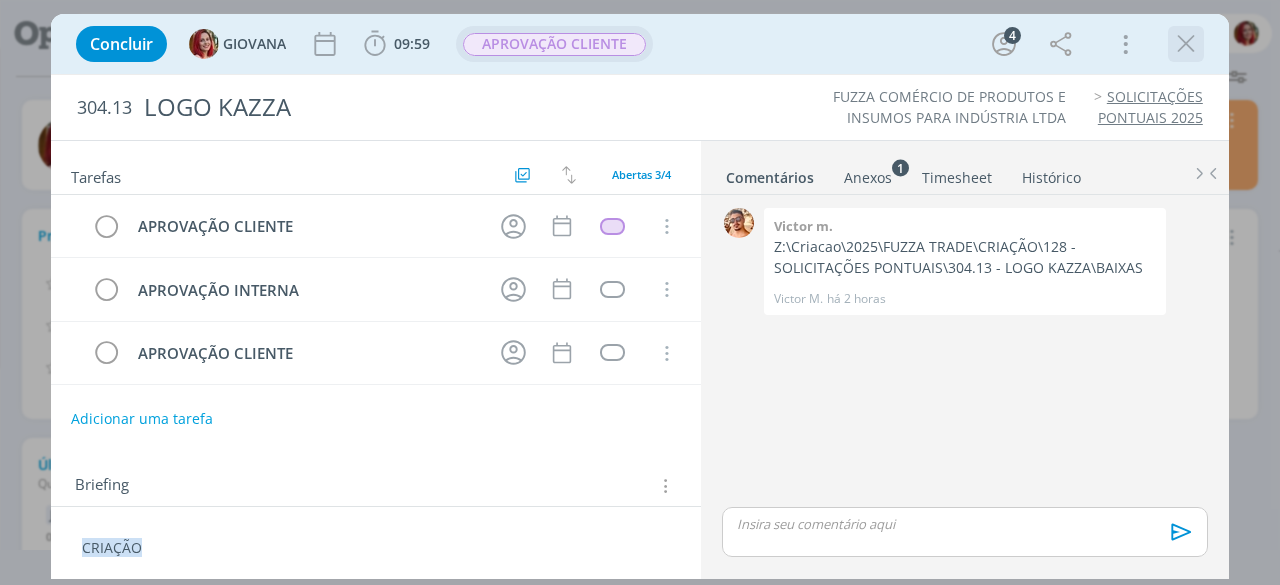 click at bounding box center [1186, 44] 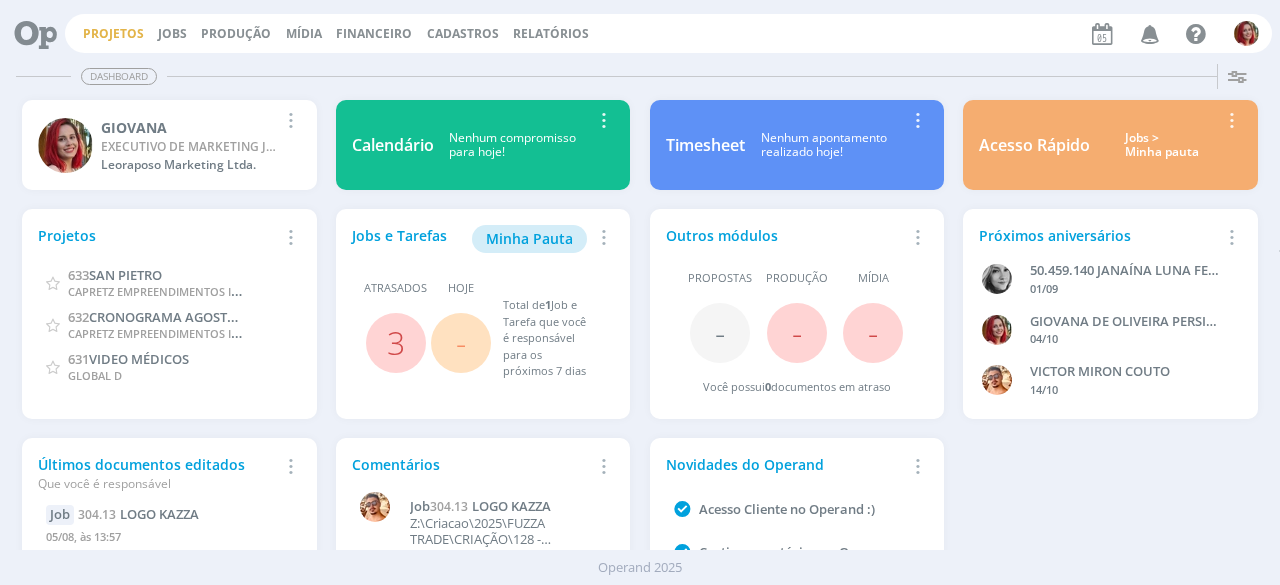click on "Projetos" at bounding box center [113, 33] 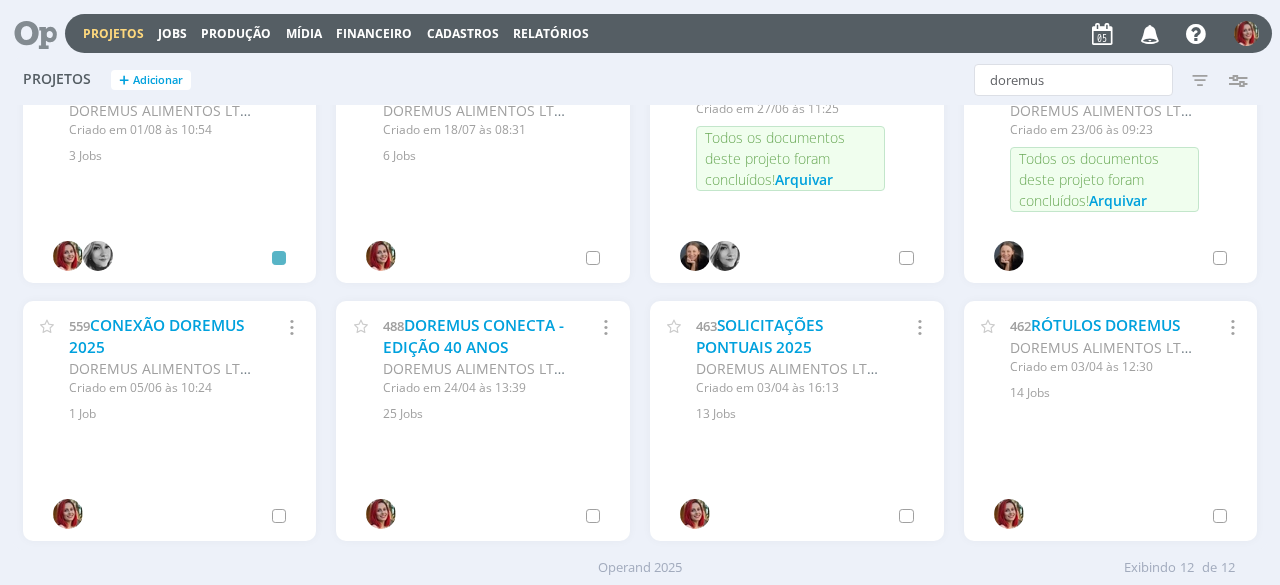 scroll, scrollTop: 58, scrollLeft: 0, axis: vertical 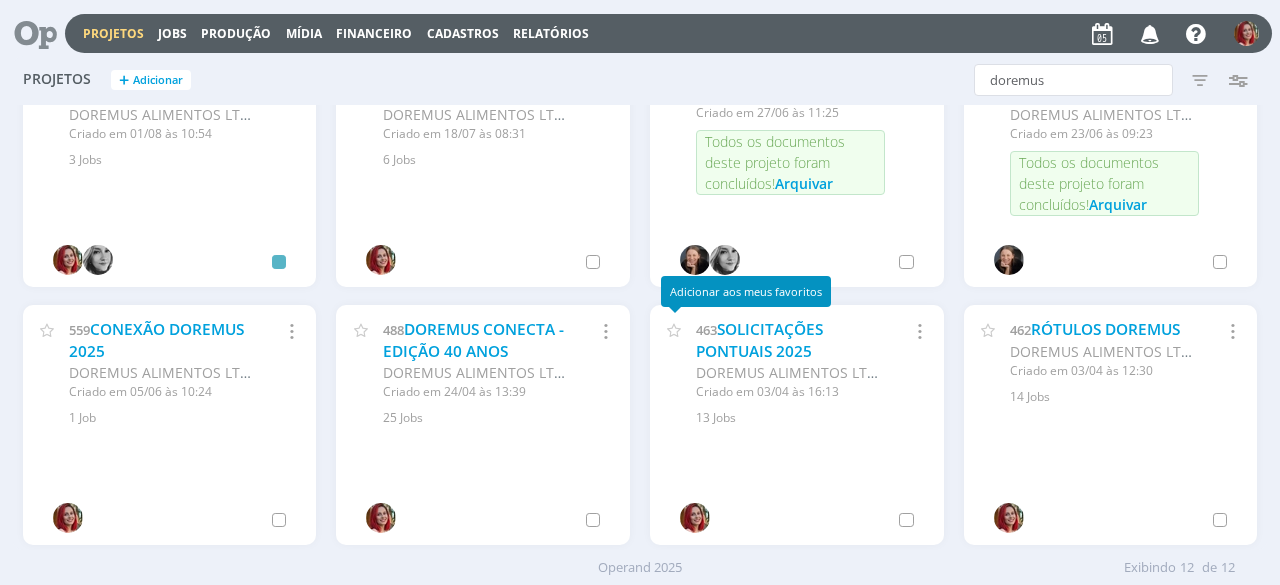 click on "463
SOLICITAÇÕES PONTUAIS 2025
DOREMUS ALIMENTOS LTDA Criado em 03/04 às 16:13
Selecionar projeto
Arquivar
Cancelar
13 Jobs" at bounding box center [797, 366] 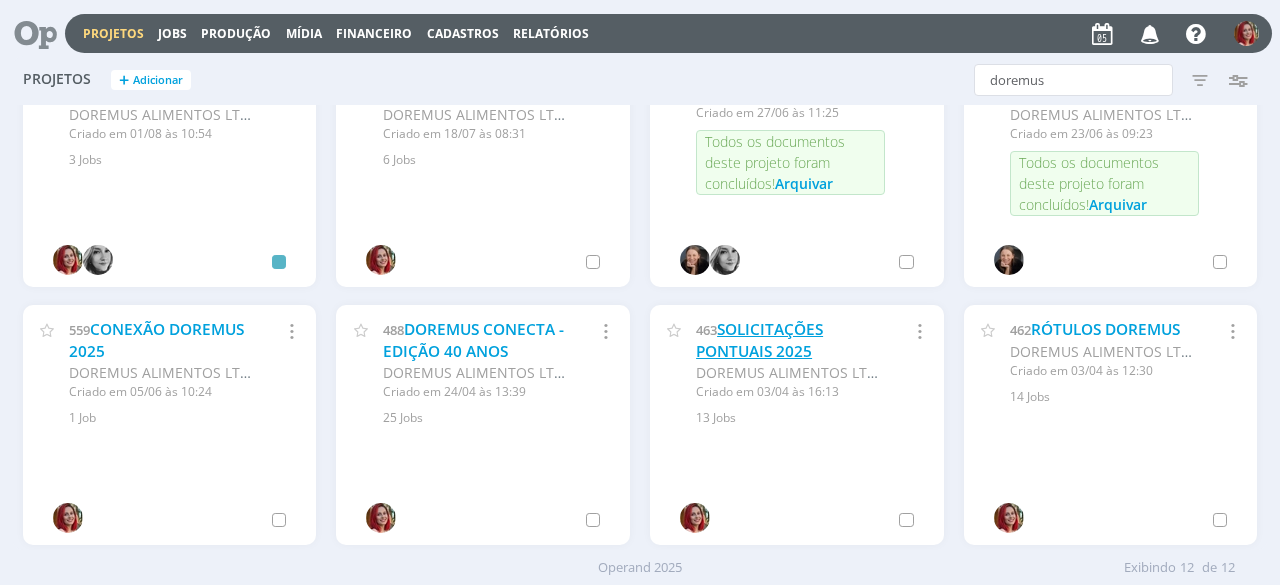 click on "SOLICITAÇÕES PONTUAIS 2025" at bounding box center (759, 340) 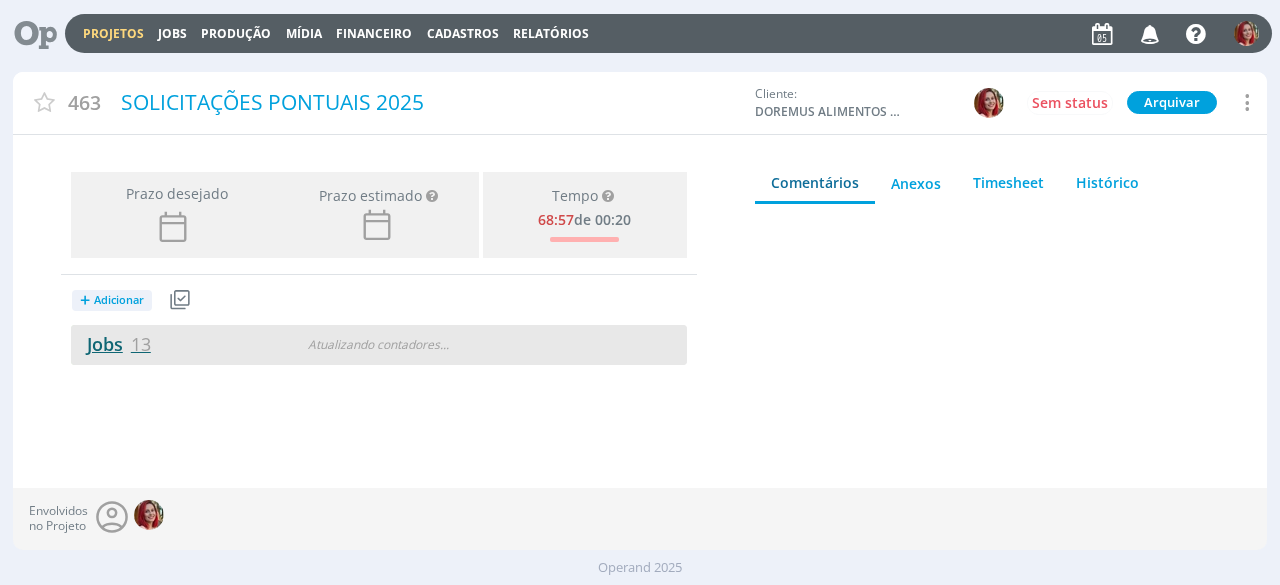 click on "Jobs 13" at bounding box center (111, 344) 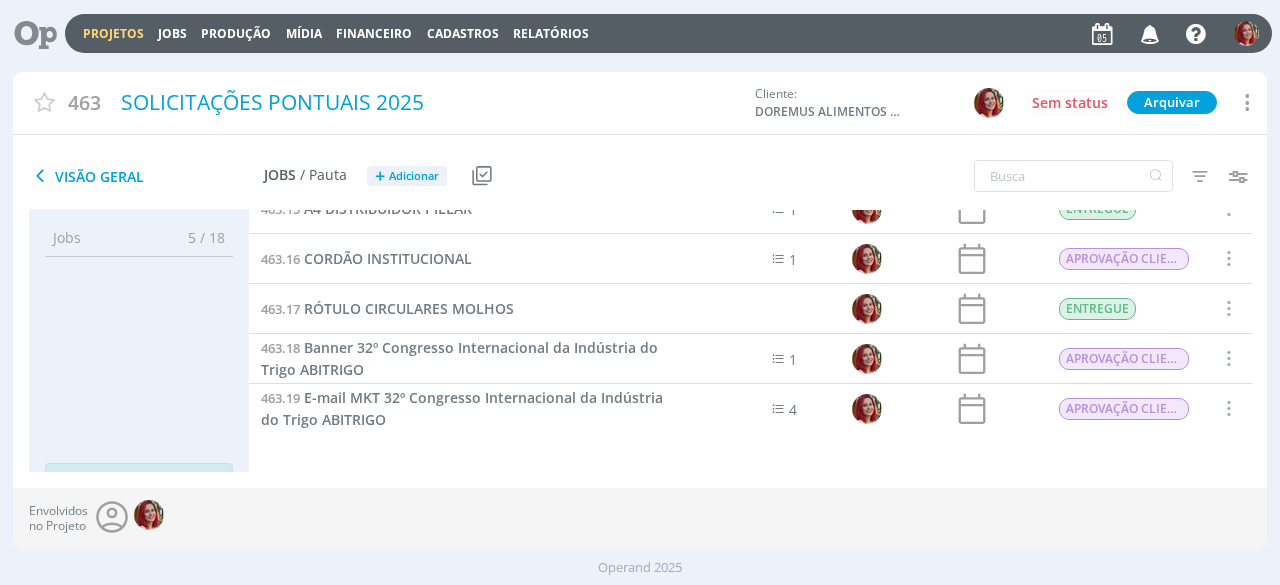 scroll, scrollTop: 426, scrollLeft: 0, axis: vertical 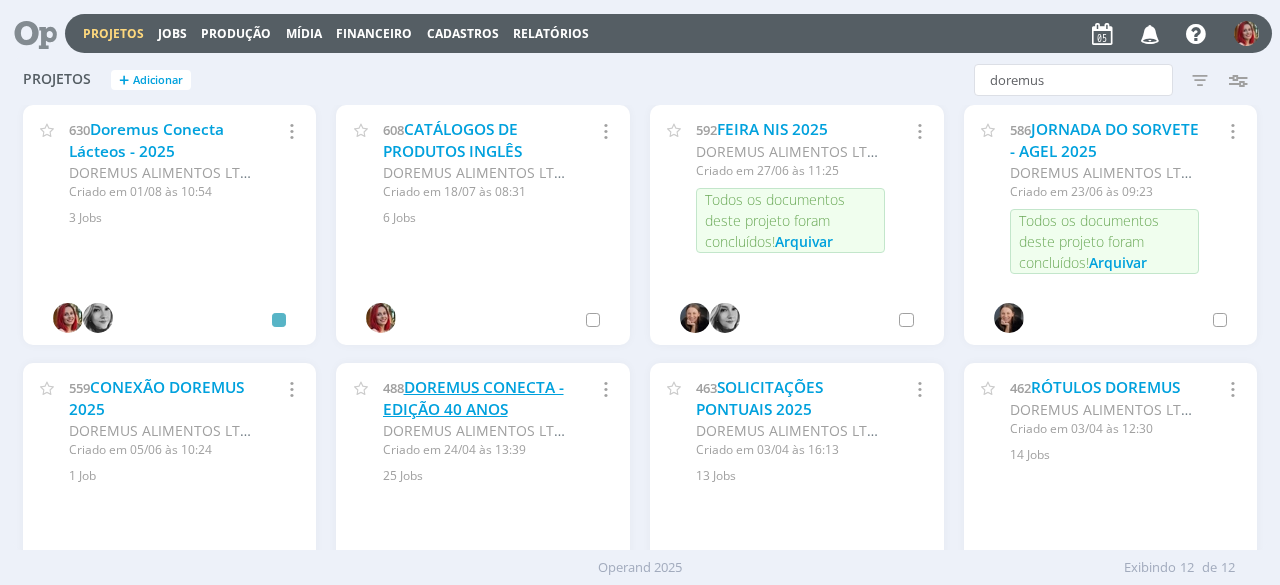 click on "DOREMUS CONECTA - EDIÇÃO 40 ANOS" at bounding box center [473, 398] 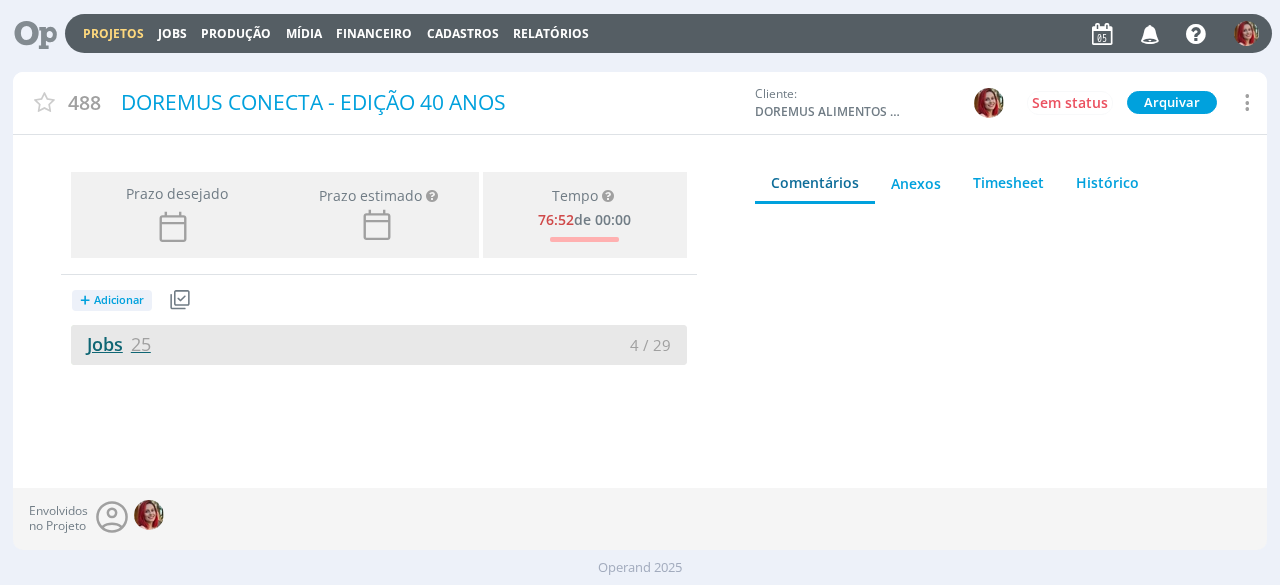 click on "Jobs 25" at bounding box center [111, 344] 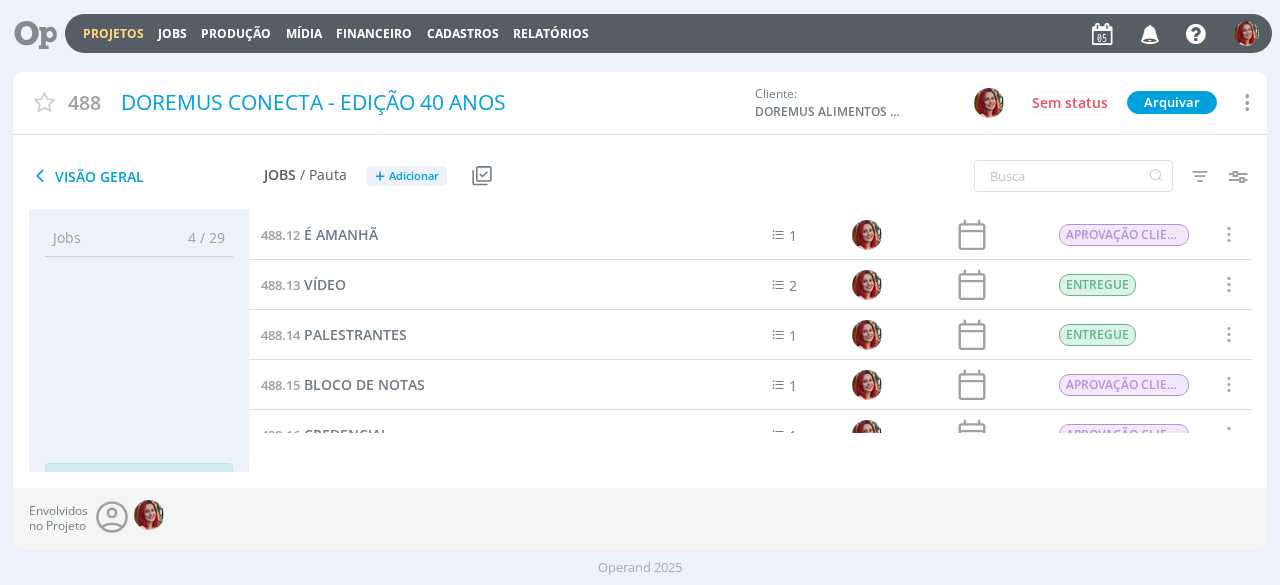 scroll, scrollTop: 200, scrollLeft: 0, axis: vertical 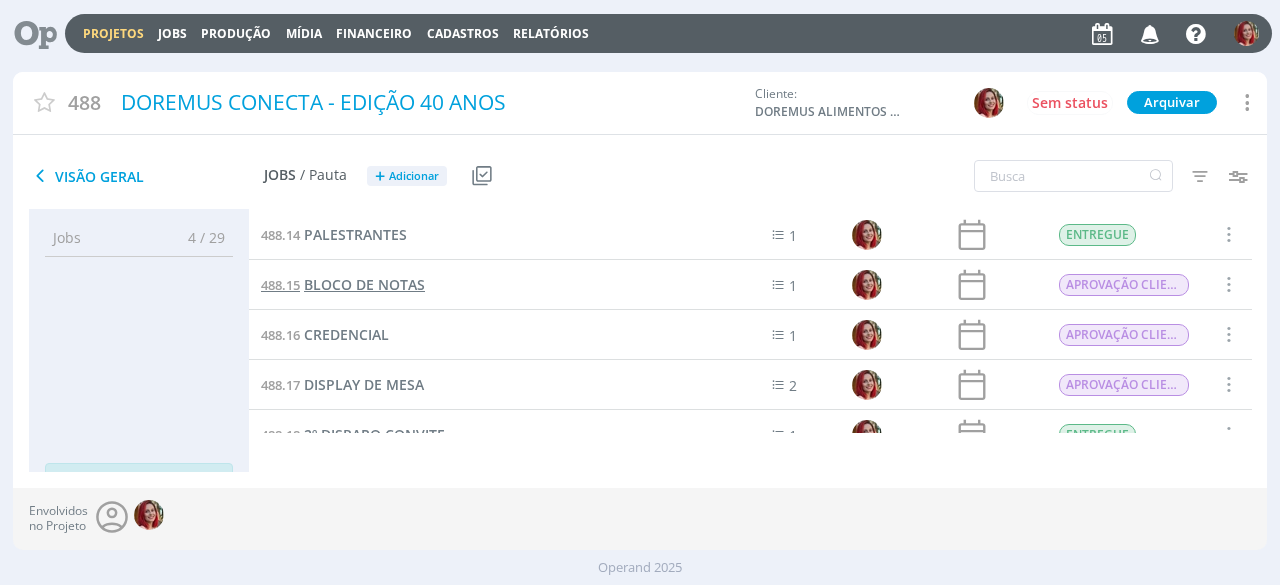 click on "BLOCO DE NOTAS" at bounding box center [364, 284] 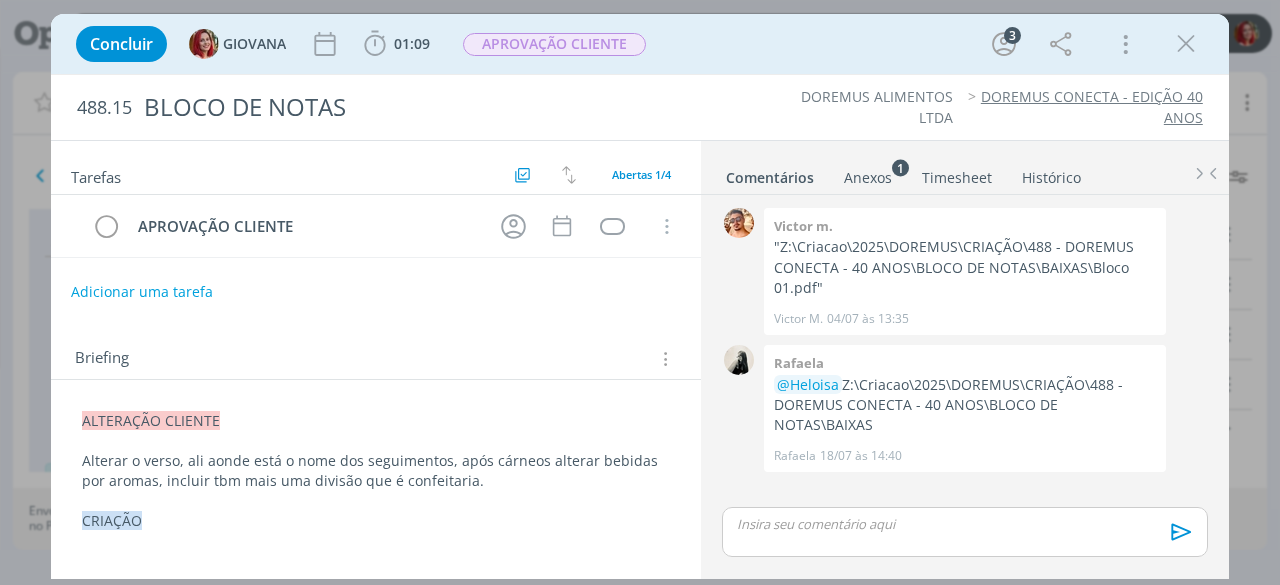 click on "ALTERAÇÃO CLIENTE Alterar o verso, ali aonde está o nome dos seguimentos, após cárneos alterar bebidas por aromas, incluir tbm mais uma divisão que é confeitaria. CRIAÇÃO Desenvolvimento de bloco de notas: •Identidade visual do evento na capa/Verso: com dizeres das divisões e canais da Doremus (EM ANEXO IDEIA MAS PODE INVENTAR ALGO DO 0) • Logo com tagline em português  •Medidas: 12x18cm" at bounding box center (376, 570) 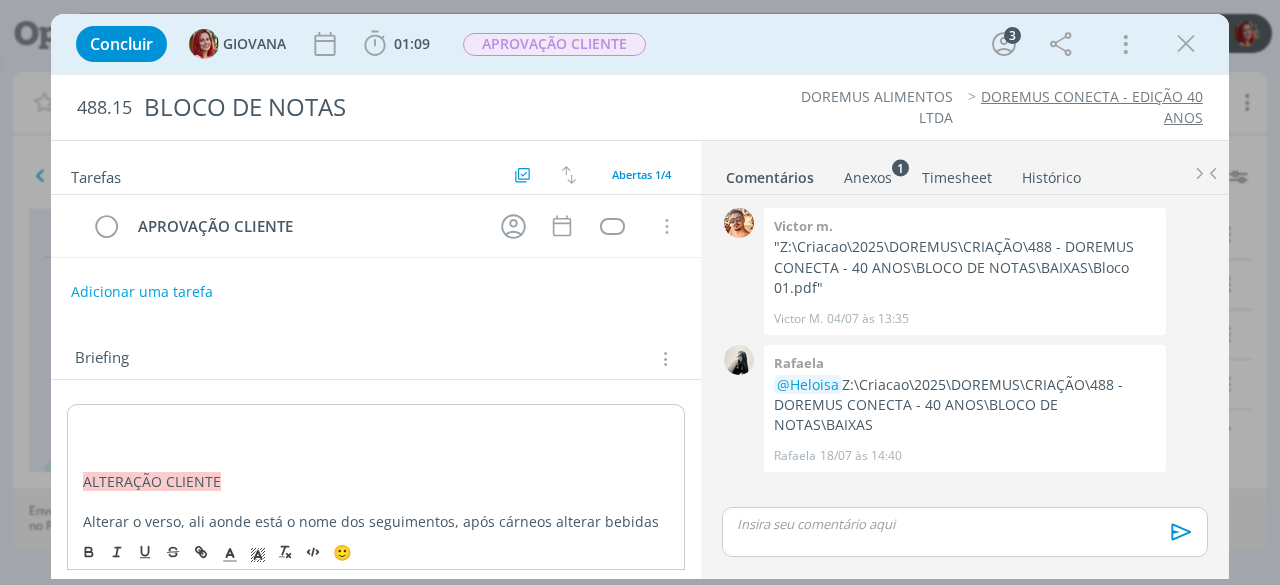 type 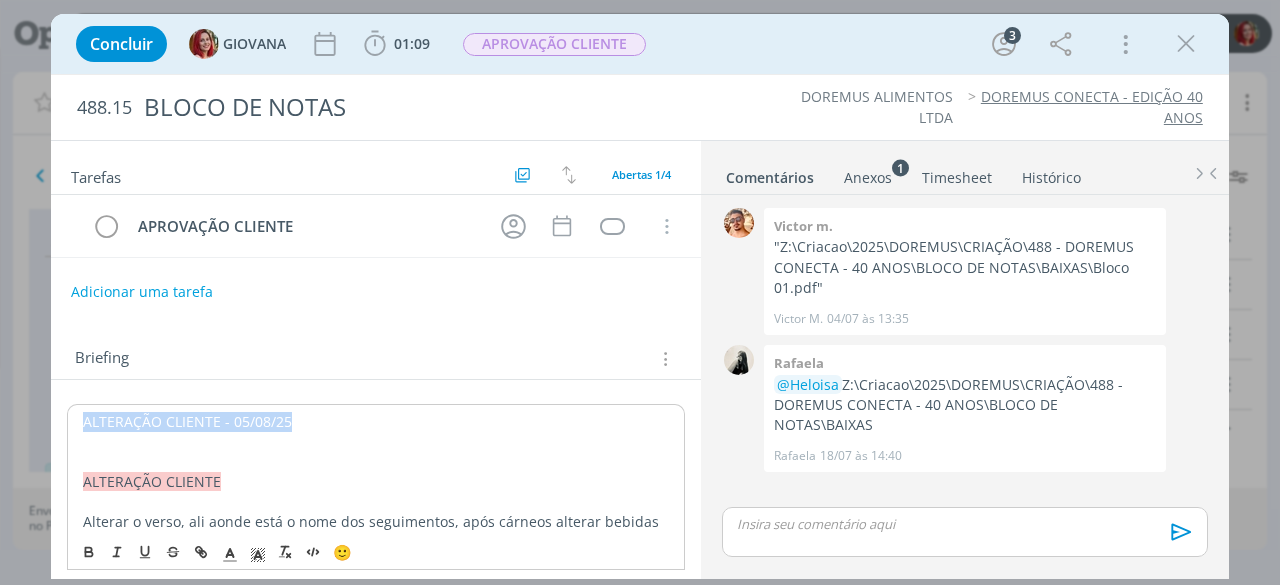 drag, startPoint x: 301, startPoint y: 415, endPoint x: 74, endPoint y: 421, distance: 227.07928 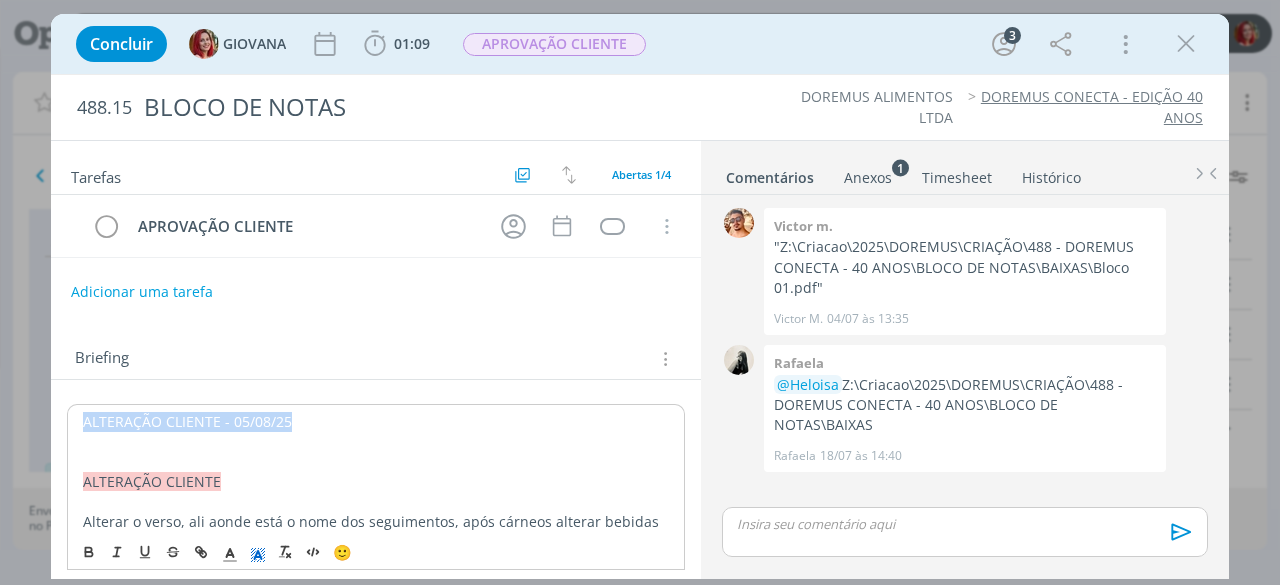 click 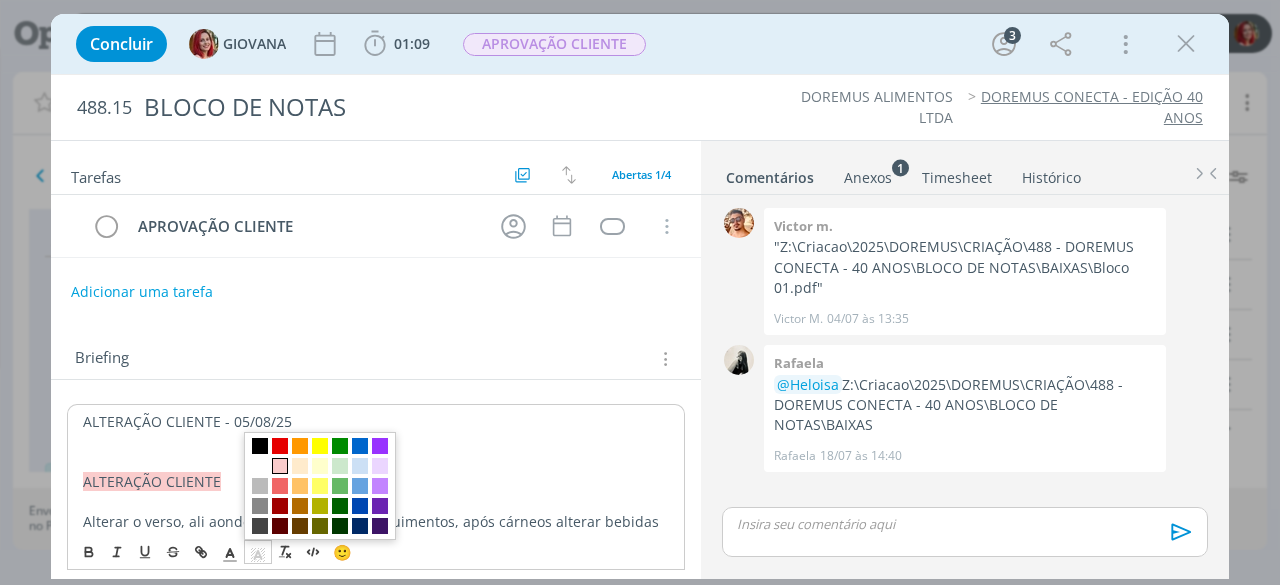 click at bounding box center [280, 466] 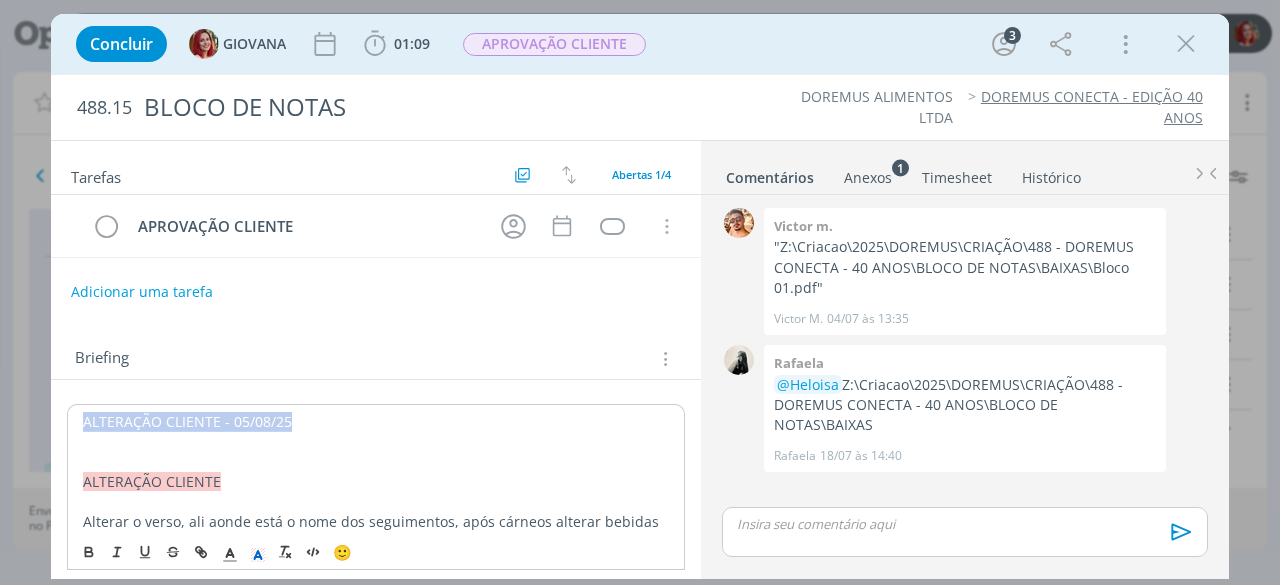 click at bounding box center (376, 442) 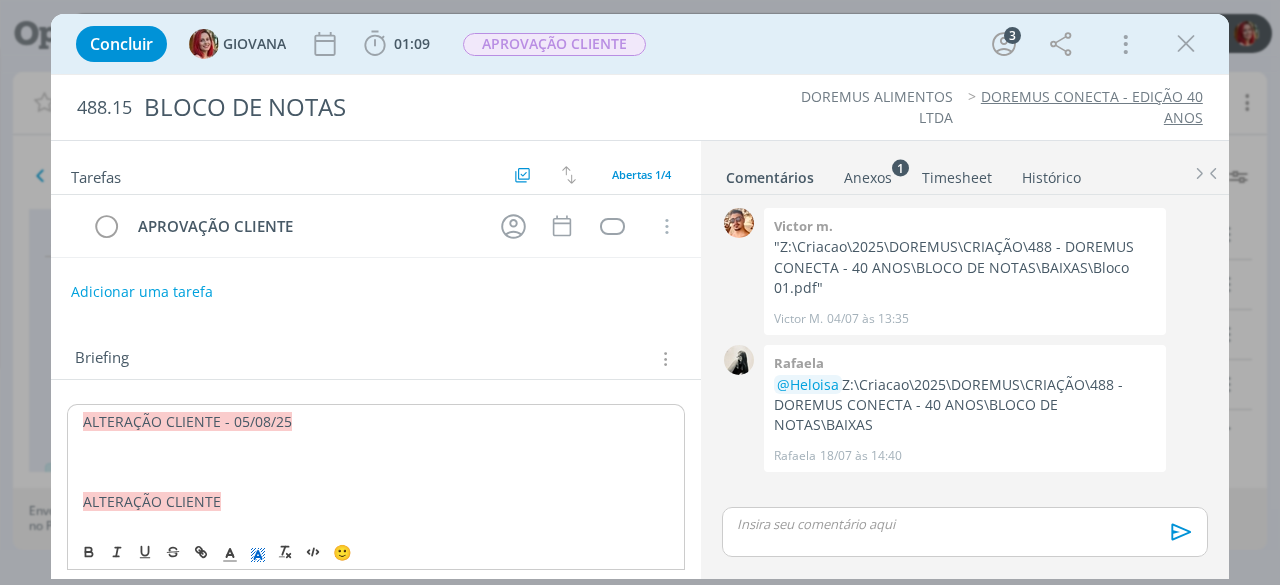 click 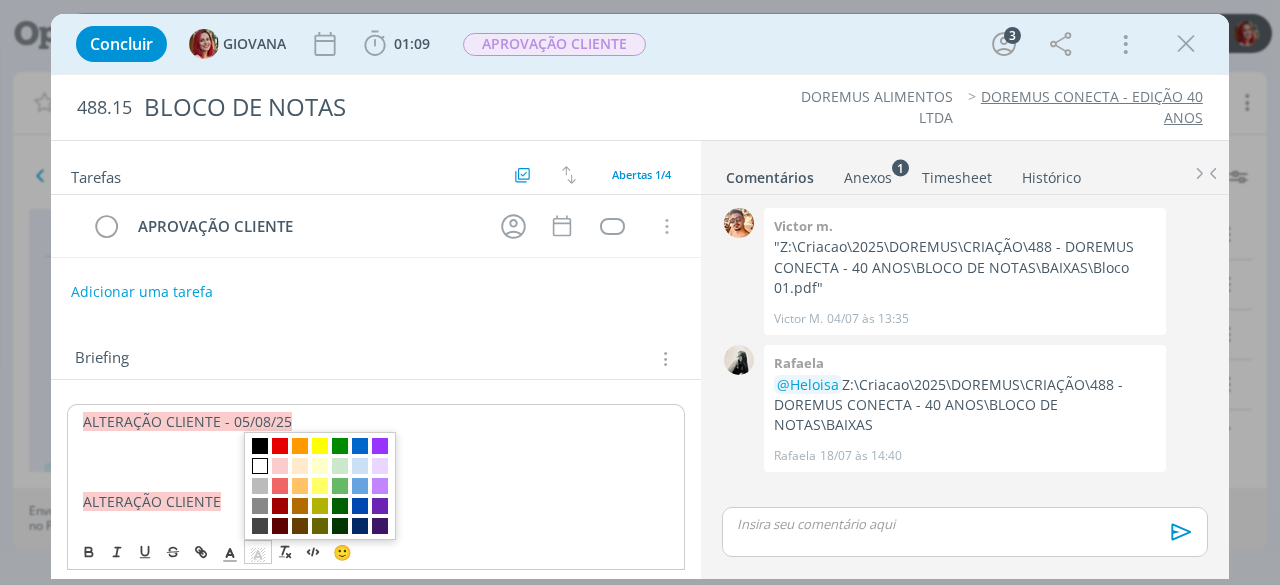 click at bounding box center [260, 466] 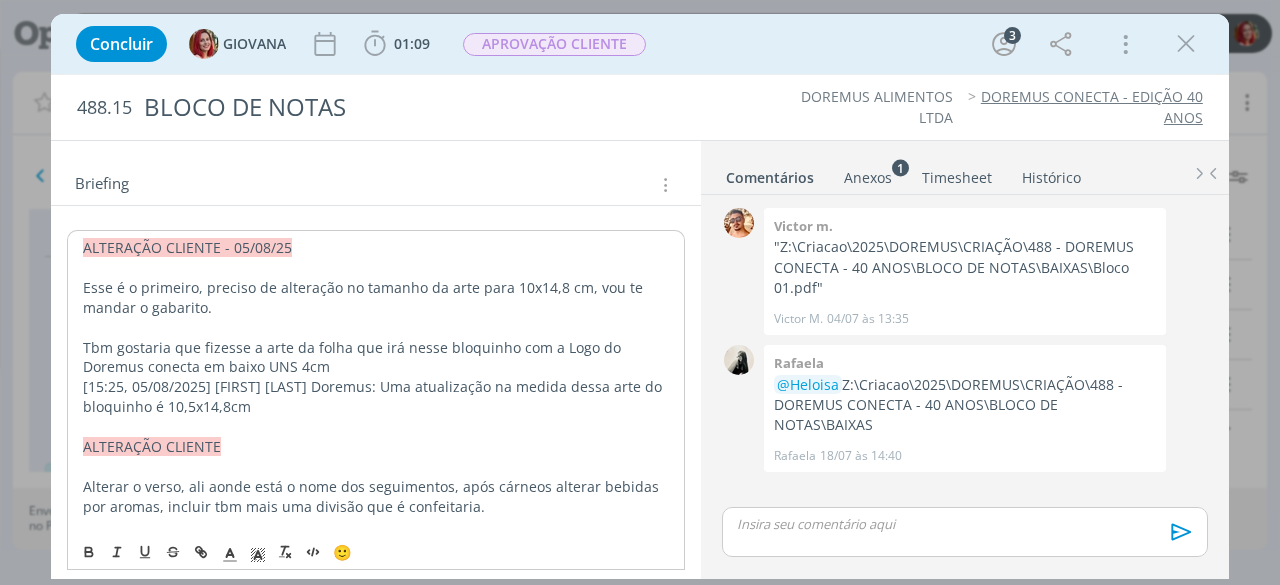 scroll, scrollTop: 212, scrollLeft: 0, axis: vertical 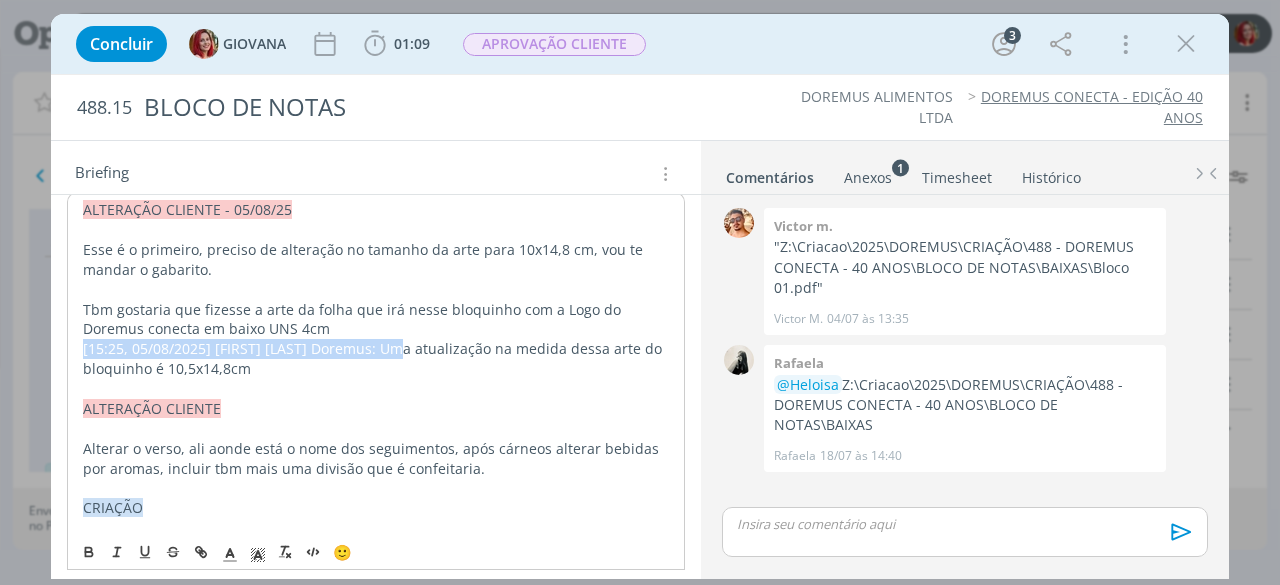 drag, startPoint x: 401, startPoint y: 343, endPoint x: 83, endPoint y: 347, distance: 318.02515 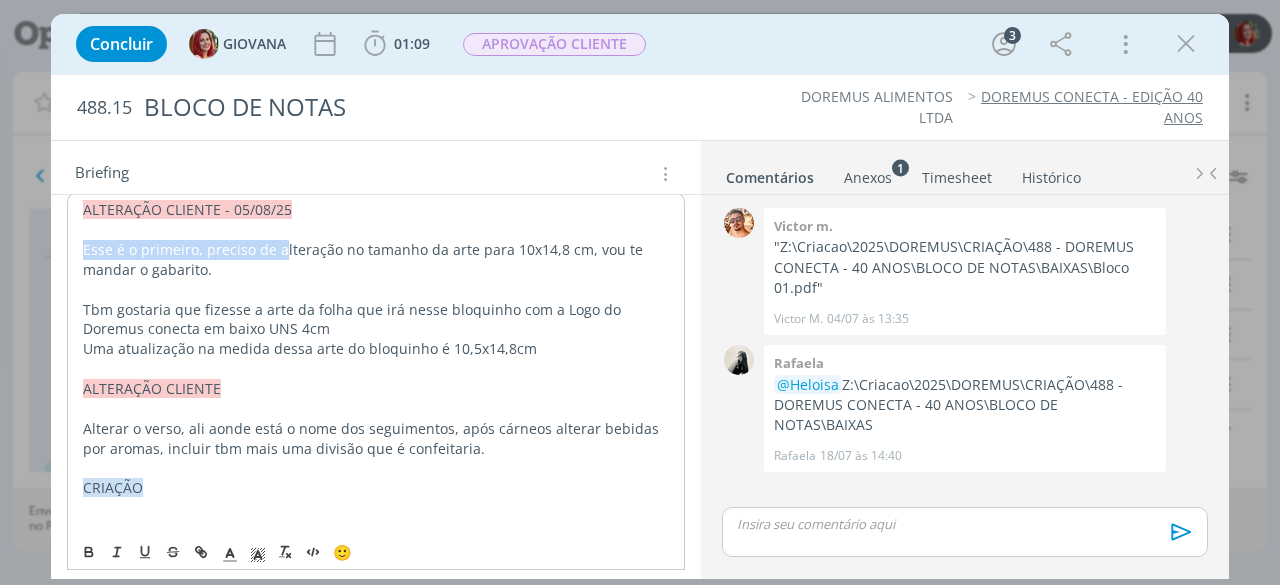 drag, startPoint x: 279, startPoint y: 241, endPoint x: 80, endPoint y: 243, distance: 199.01006 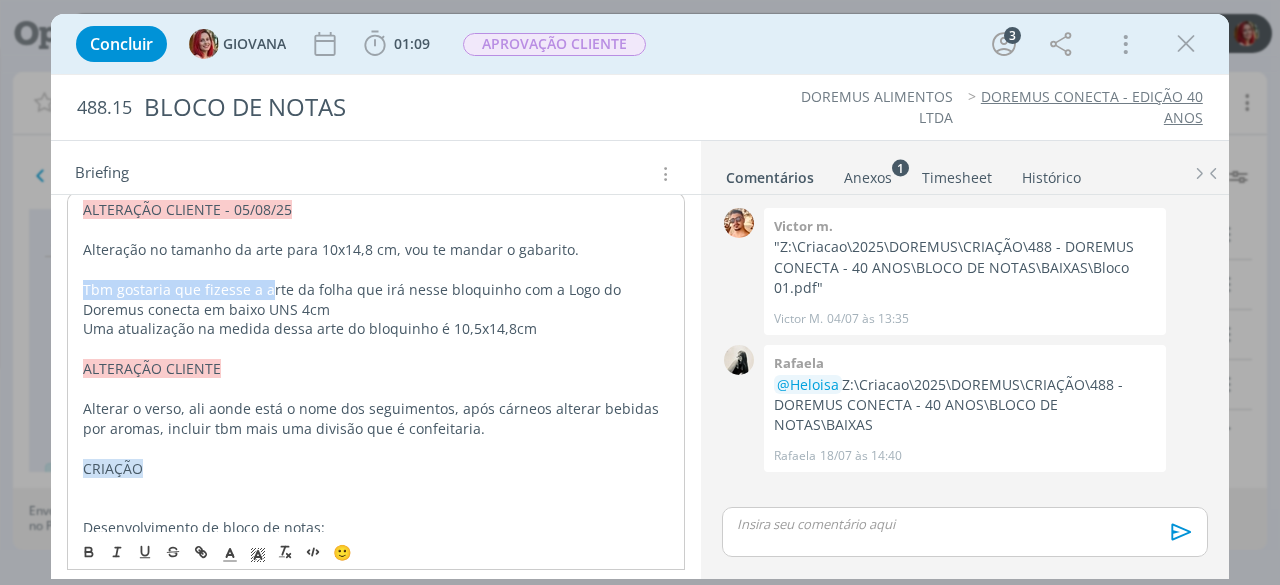 drag, startPoint x: 265, startPoint y: 286, endPoint x: 80, endPoint y: 282, distance: 185.04324 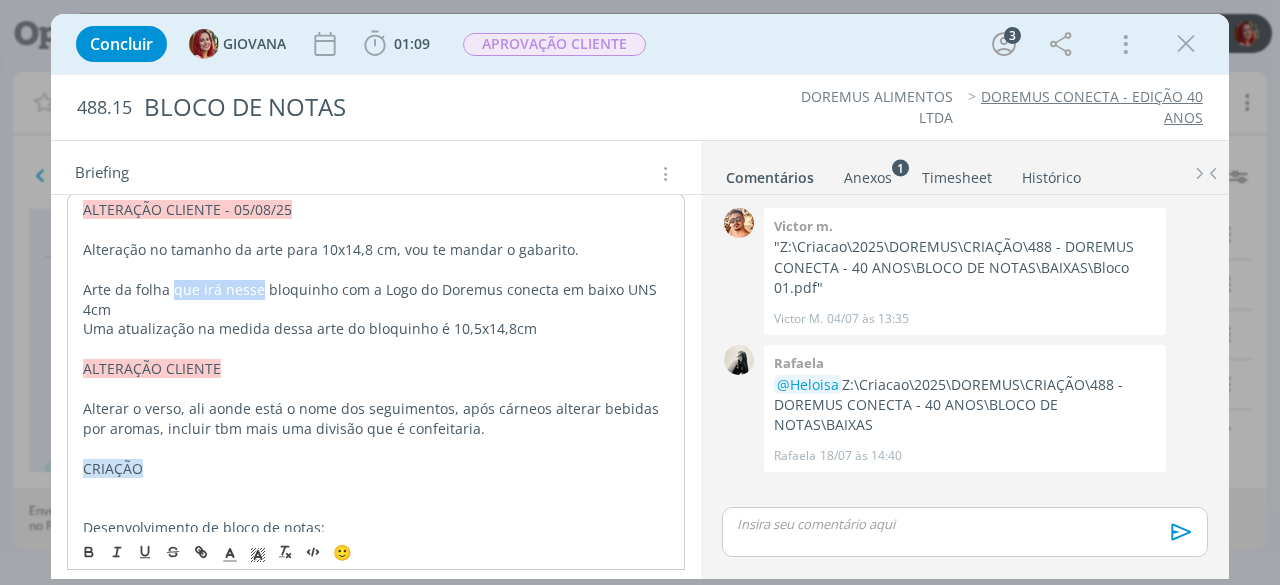 drag, startPoint x: 255, startPoint y: 284, endPoint x: 174, endPoint y: 286, distance: 81.02469 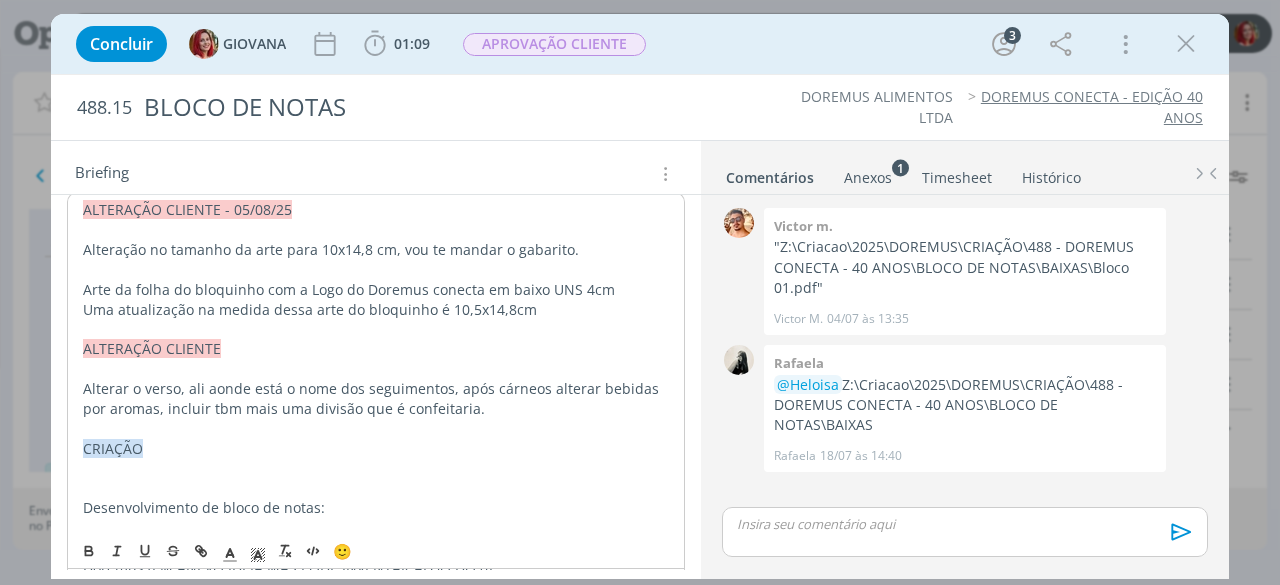 click on "Uma atualização na medida dessa arte do bloquinho é 10,5x14,8cm" at bounding box center (376, 310) 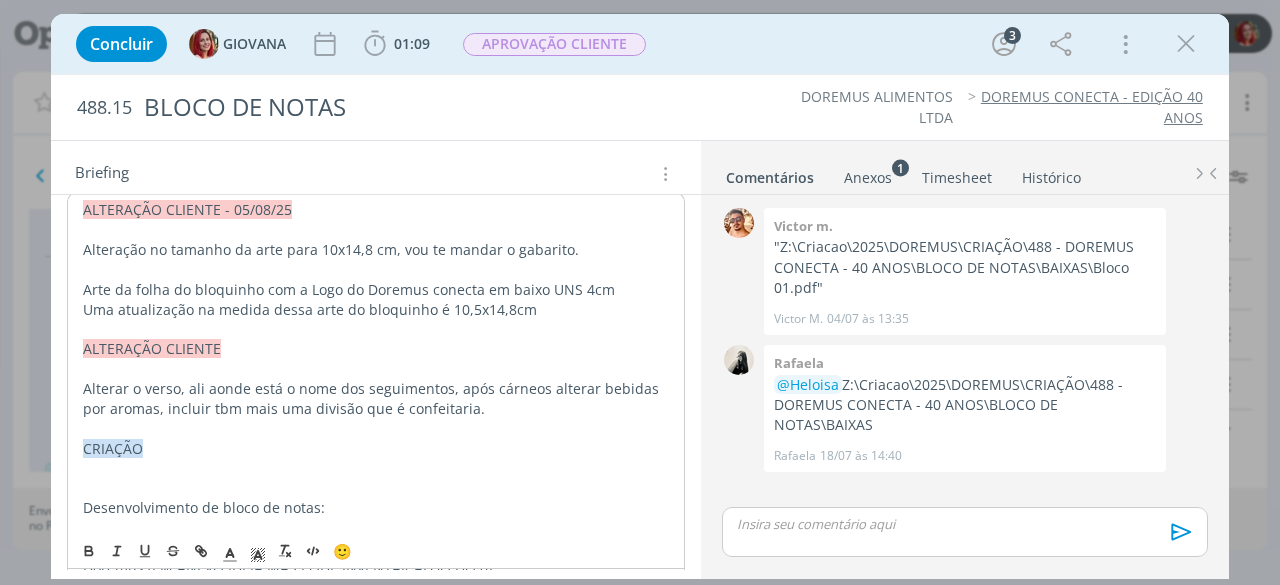 drag, startPoint x: 529, startPoint y: 307, endPoint x: 446, endPoint y: 303, distance: 83.09633 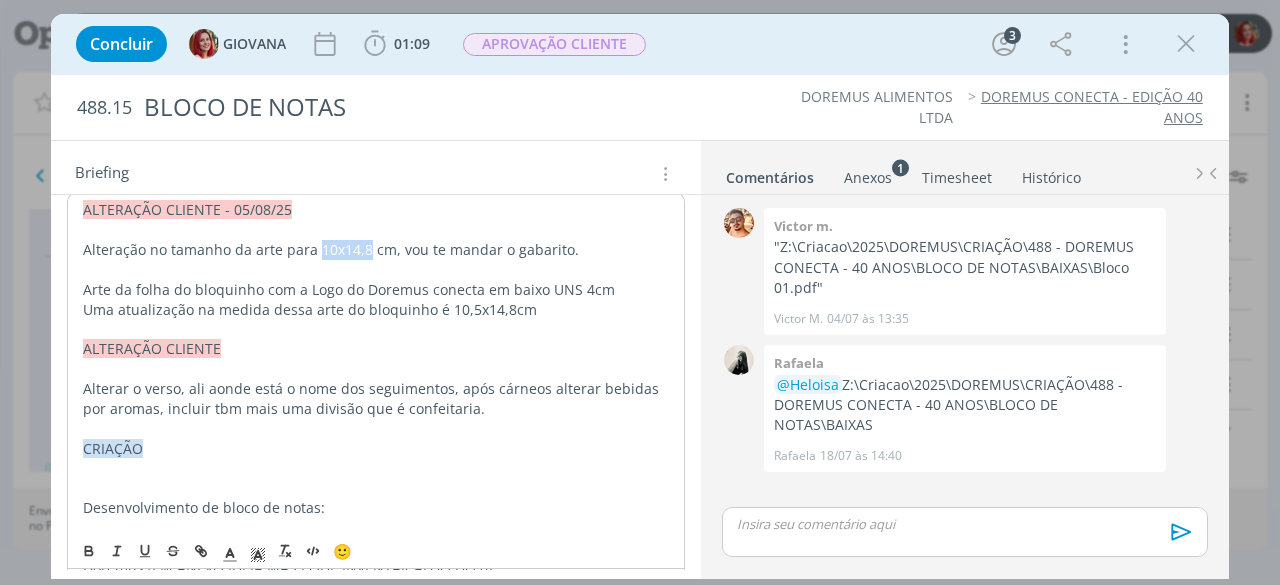 drag, startPoint x: 316, startPoint y: 244, endPoint x: 363, endPoint y: 244, distance: 47 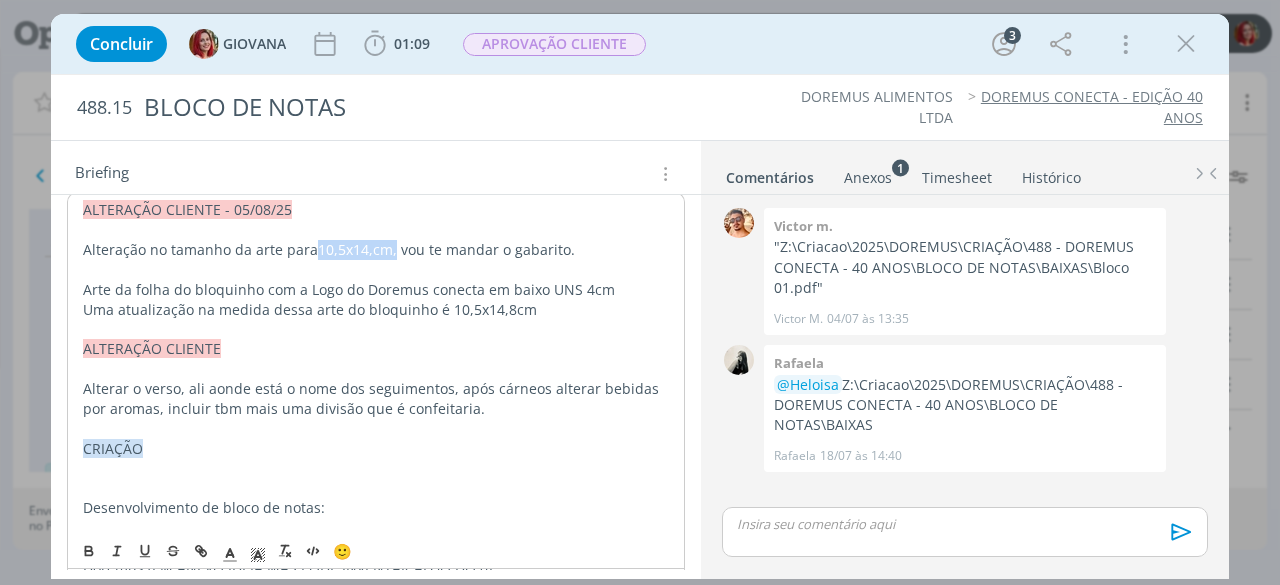drag, startPoint x: 318, startPoint y: 243, endPoint x: 380, endPoint y: 239, distance: 62.1289 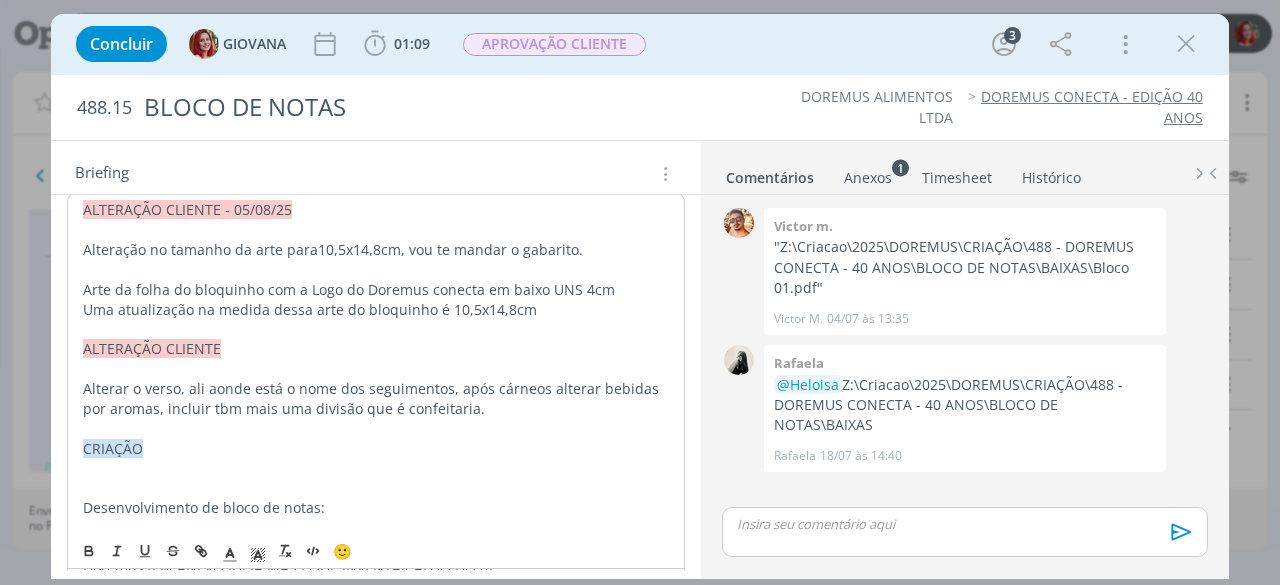 drag, startPoint x: 536, startPoint y: 307, endPoint x: 74, endPoint y: 311, distance: 462.0173 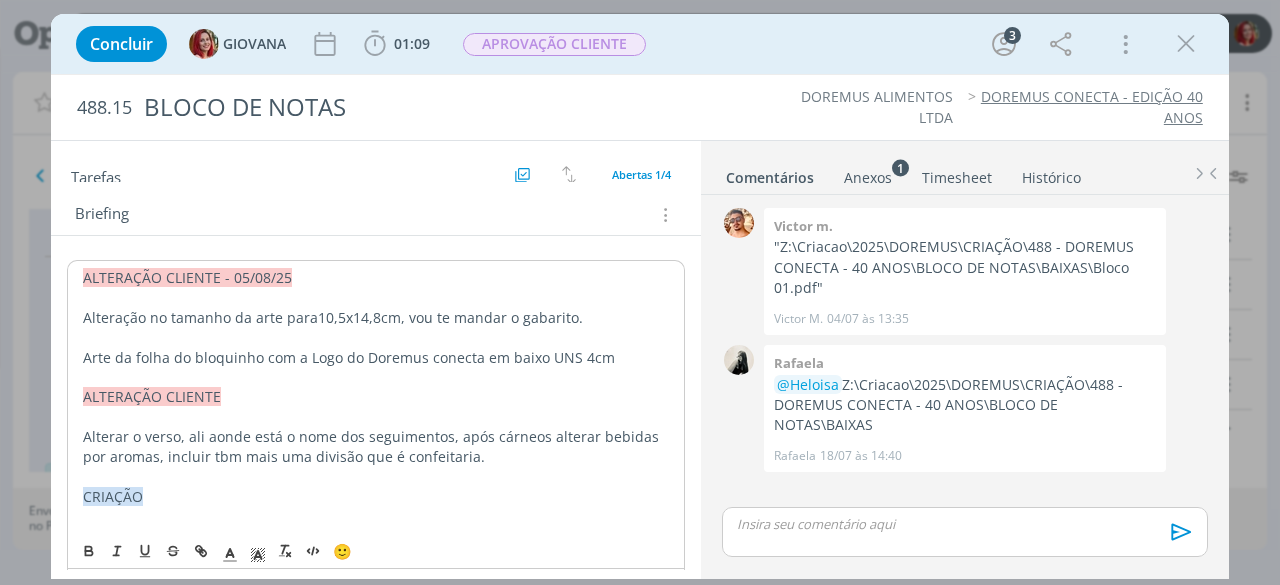 scroll, scrollTop: 112, scrollLeft: 0, axis: vertical 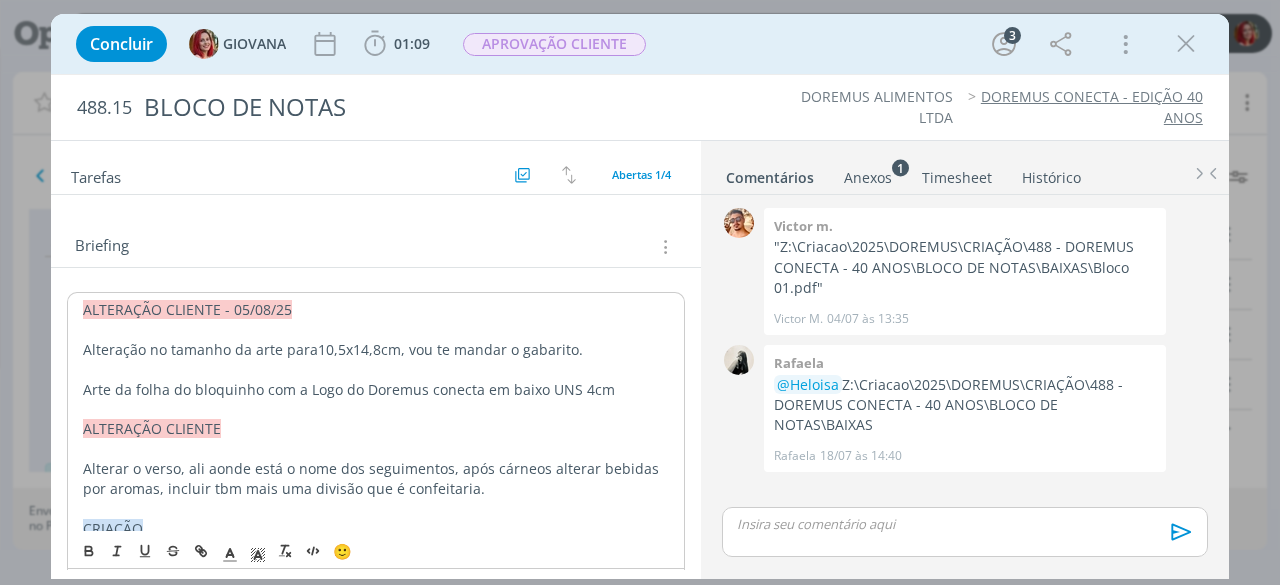 click on "ALTERAÇÃO CLIENTE - 05/08/25 Alteração no tamanho da arte para  10,5x14,8cm , vou te mandar o gabarito. Arte da folha do bloquinho com a Logo do Doremus conecta em baixo UNS 4cm ALTERAÇÃO CLIENTE Alterar o verso, ali aonde está o nome dos seguimentos, após cárneos alterar bebidas por aromas, incluir tbm mais uma divisão que é confeitaria. CRIAÇÃO Desenvolvimento de bloco de notas: •Identidade visual do evento na capa/Verso: com dizeres das divisões e canais da Doremus (EM ANEXO IDEIA MAS PODE INVENTAR ALGO DO 0) • Logo com tagline em português  •Medidas: 12x18cm" at bounding box center [376, 518] 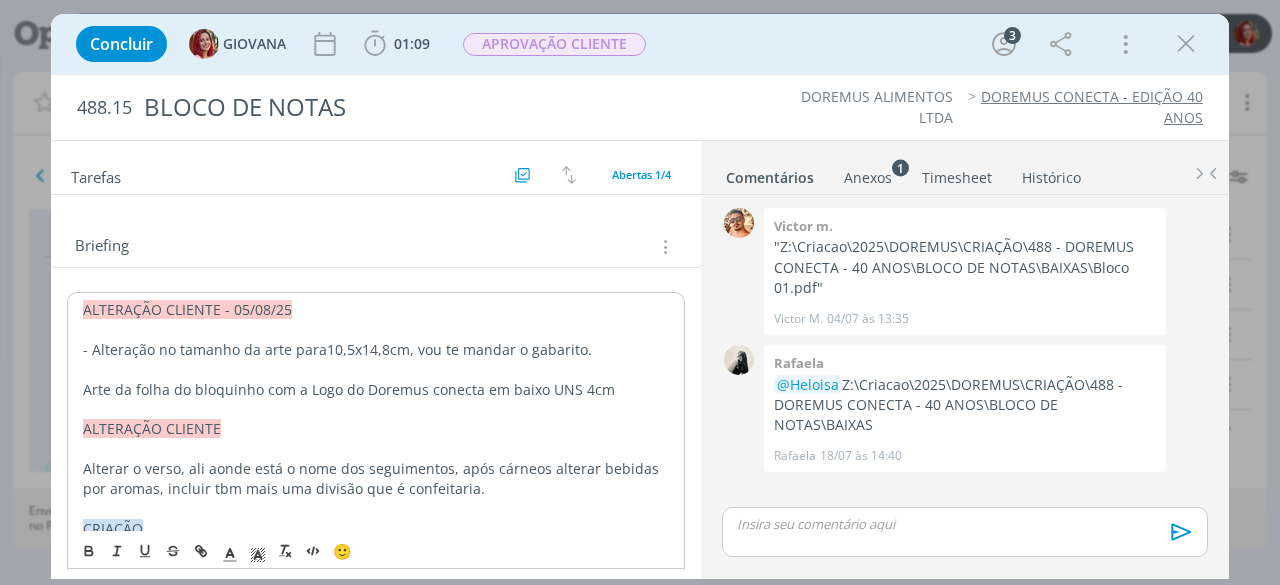 click on "ALTERAÇÃO CLIENTE - 05/08/25 - Alteração no tamanho da arte para  10,5x14,8cm , vou te mandar o gabarito. Arte da folha do bloquinho com a Logo do Doremus conecta em baixo UNS 4cm ALTERAÇÃO CLIENTE Alterar o verso, ali aonde está o nome dos seguimentos, após cárneos alterar bebidas por aromas, incluir tbm mais uma divisão que é confeitaria. CRIAÇÃO Desenvolvimento de bloco de notas: •Identidade visual do evento na capa/Verso: com dizeres das divisões e canais da Doremus (EM ANEXO IDEIA MAS PODE INVENTAR ALGO DO 0) • Logo com tagline em português  •Medidas: 12x18cm" at bounding box center (376, 518) 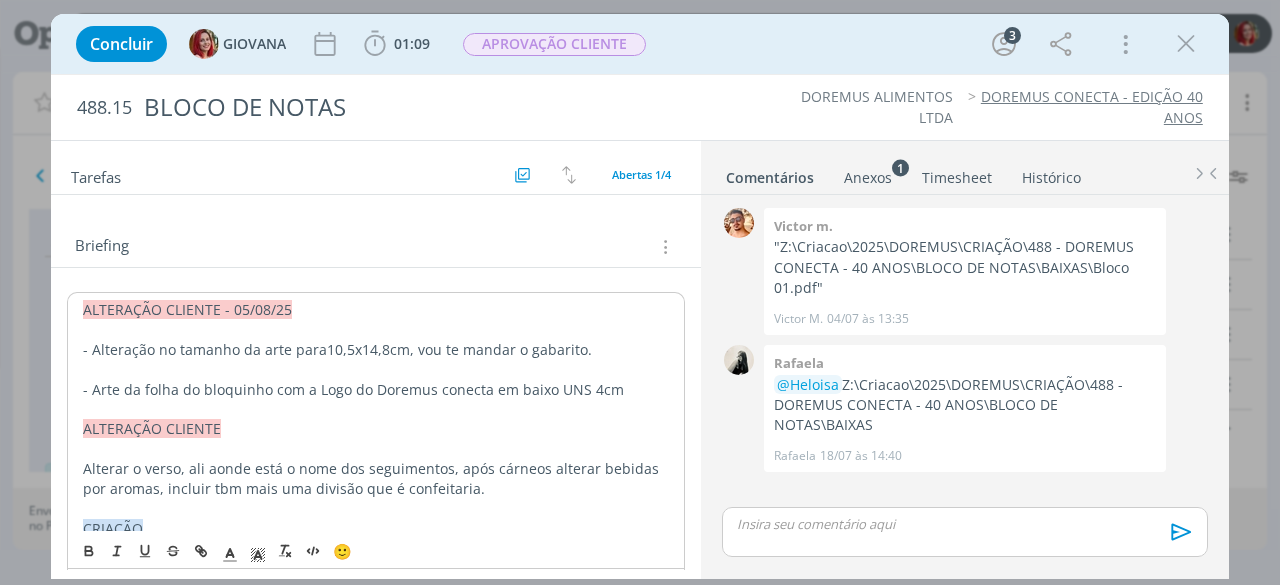 scroll, scrollTop: 0, scrollLeft: 0, axis: both 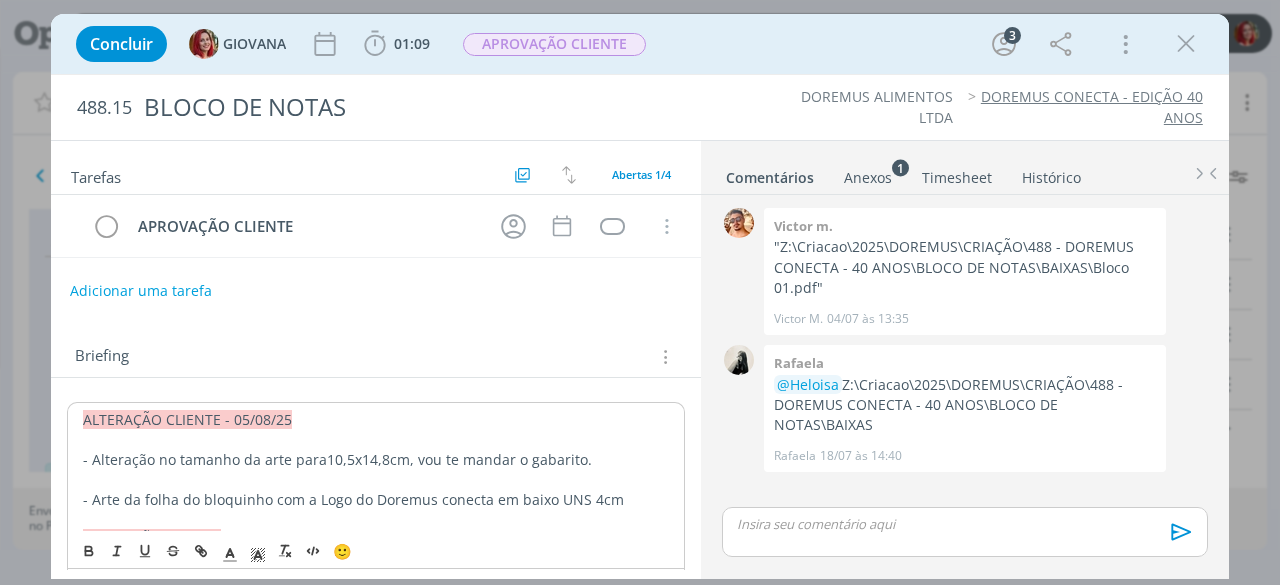 click on "Adicionar uma tarefa" at bounding box center (141, 291) 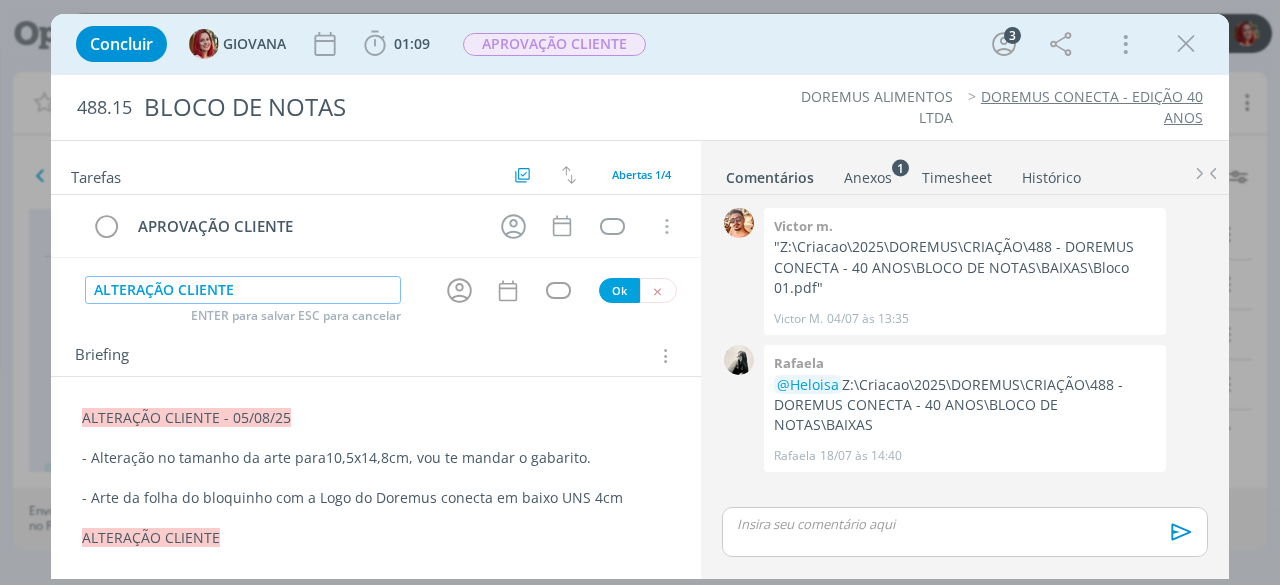 type on "ALTERAÇÃO CLIENTE" 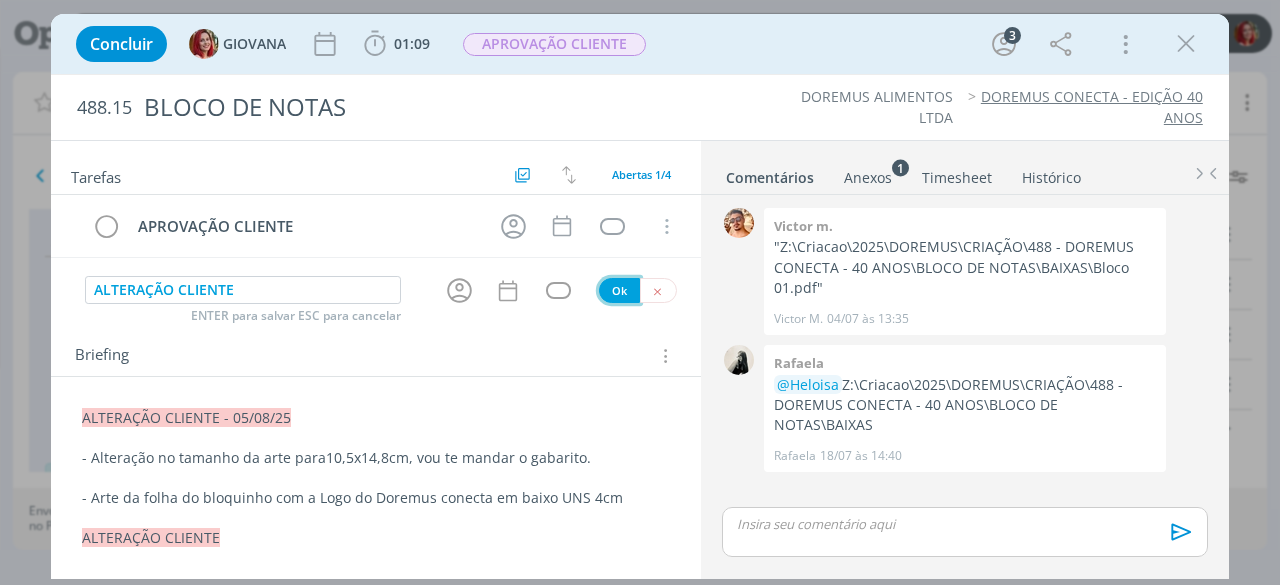 click on "Ok" at bounding box center (619, 290) 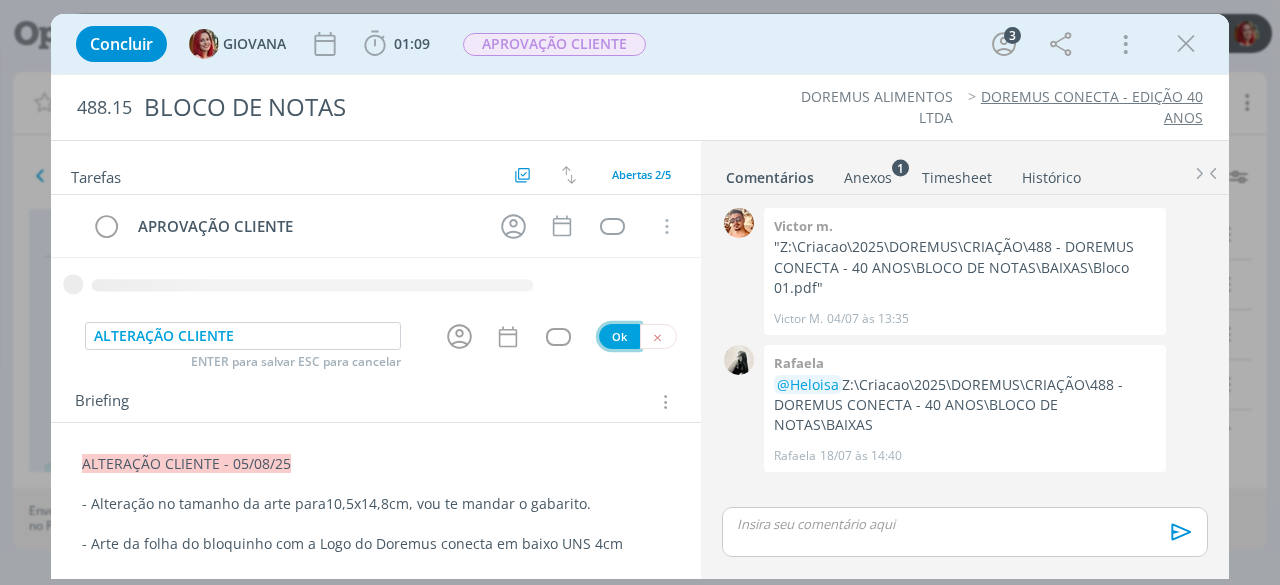 type 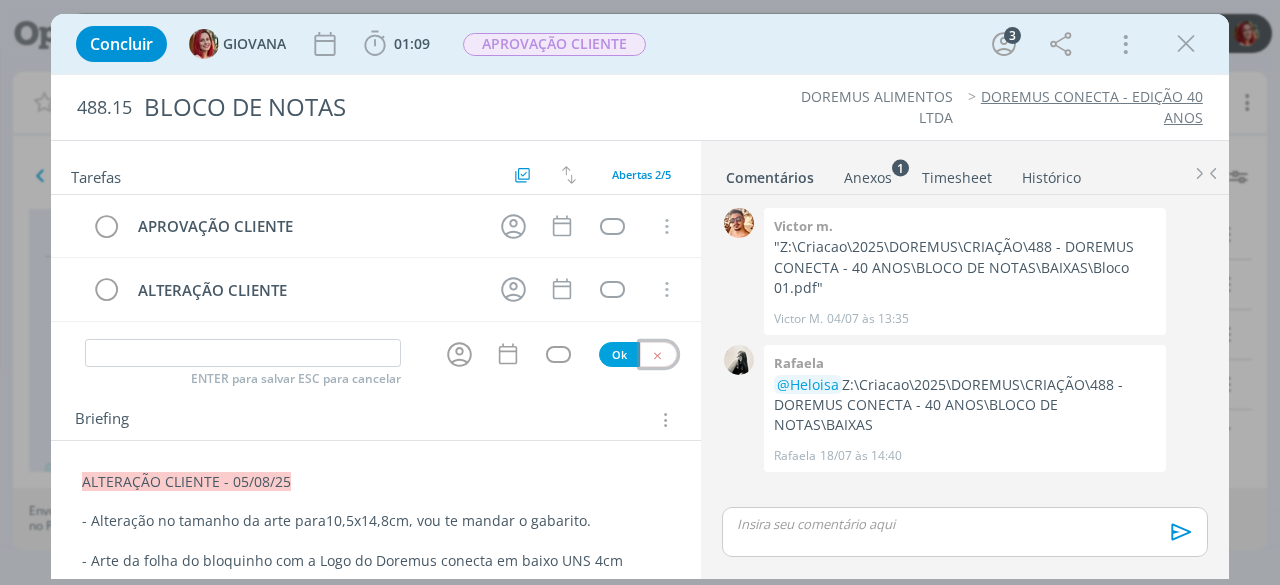 click at bounding box center (658, 354) 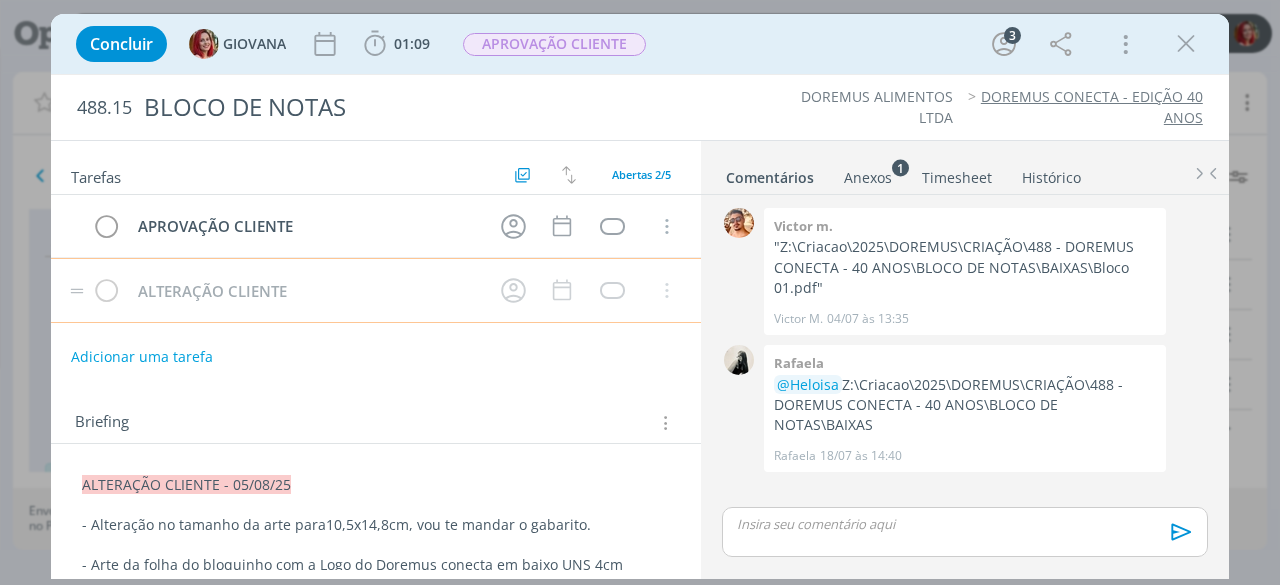 type 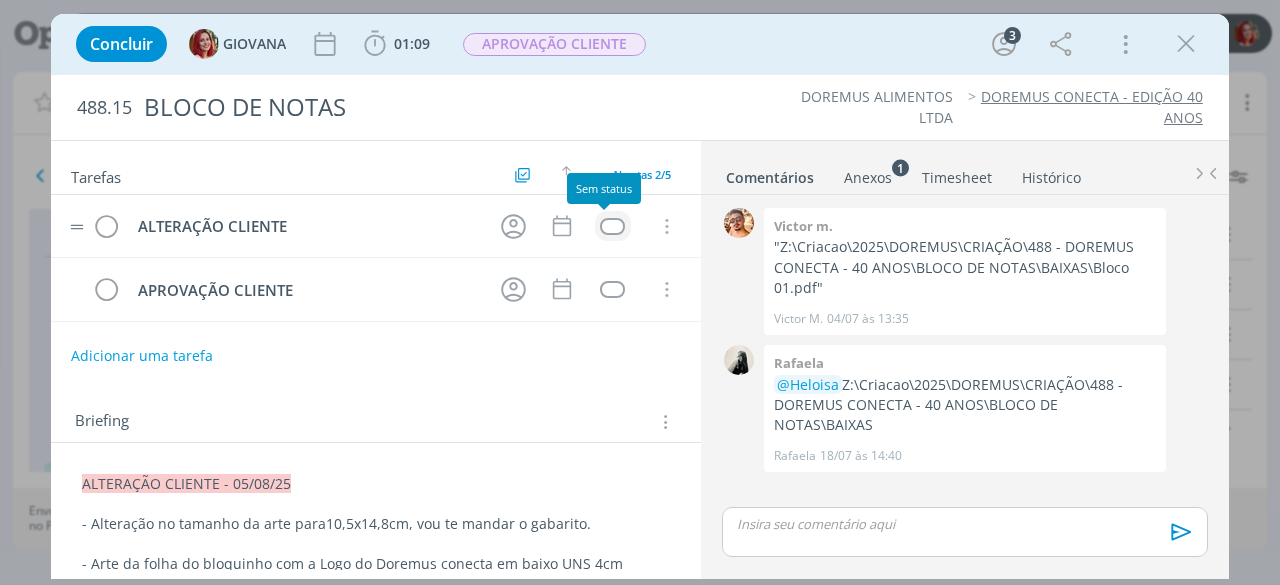 click at bounding box center (612, 226) 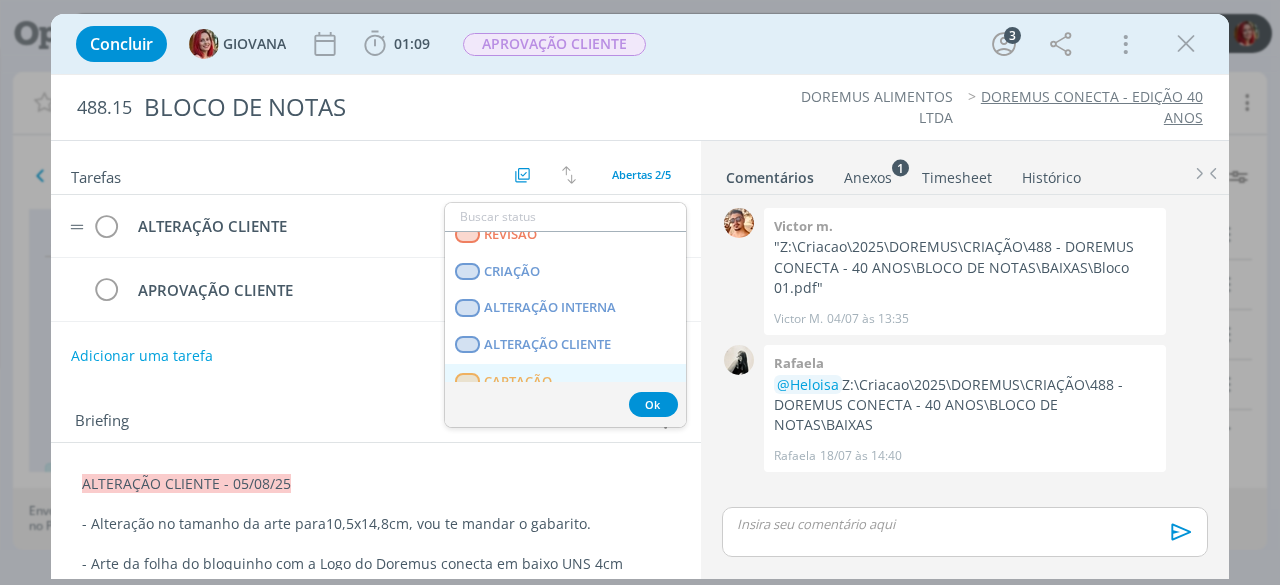scroll, scrollTop: 500, scrollLeft: 0, axis: vertical 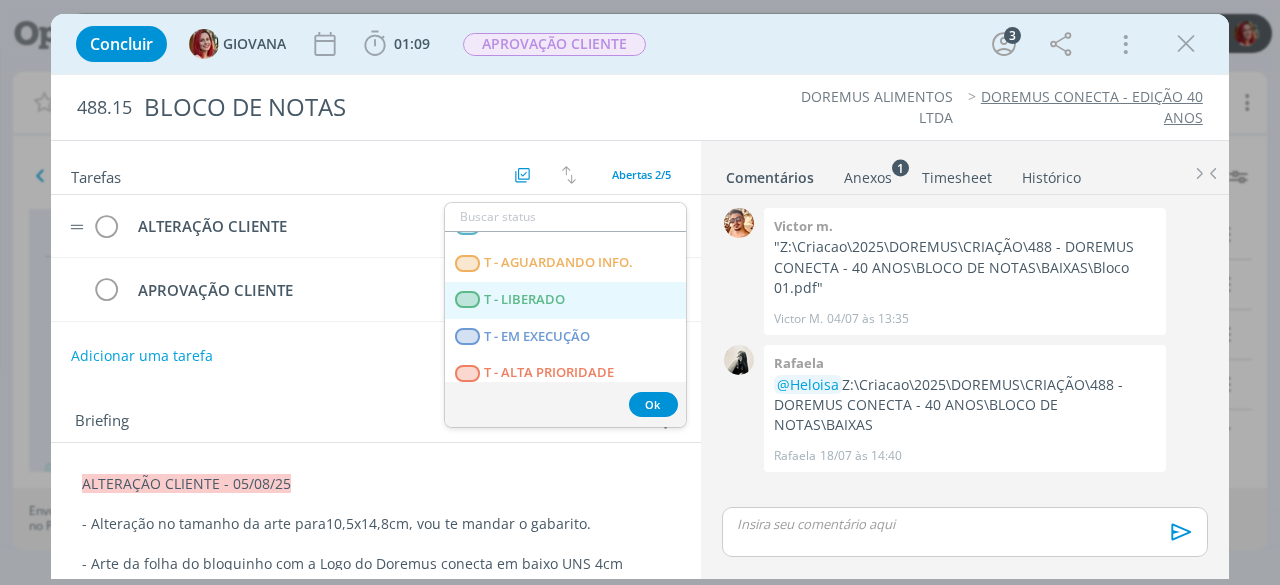 click on "T - LIBERADO" at bounding box center (565, 300) 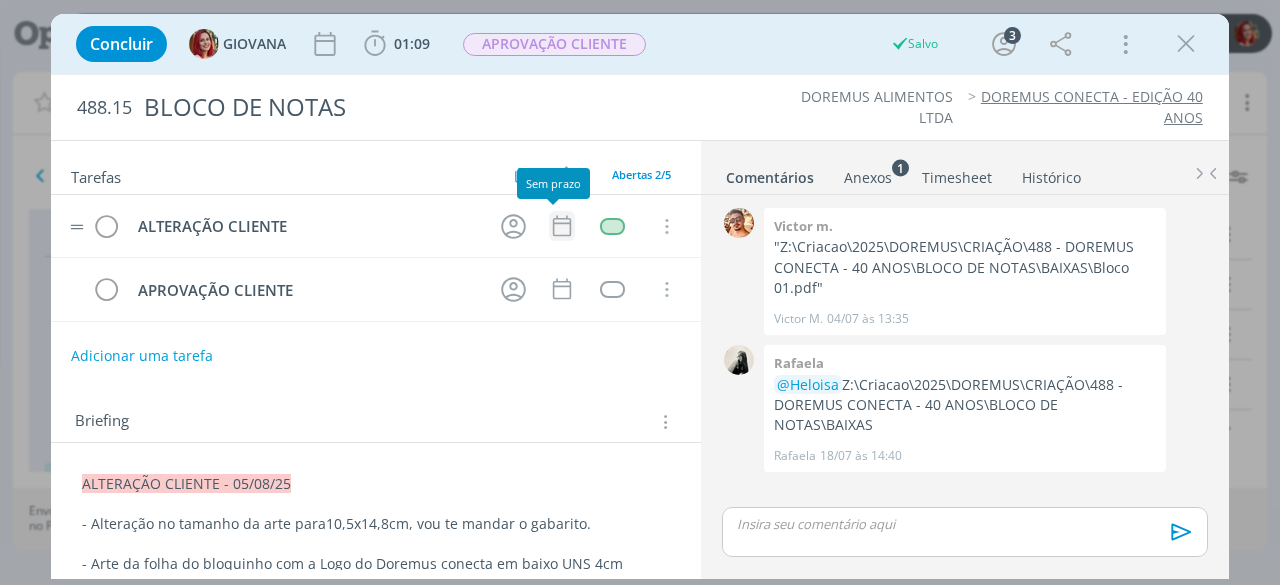 click 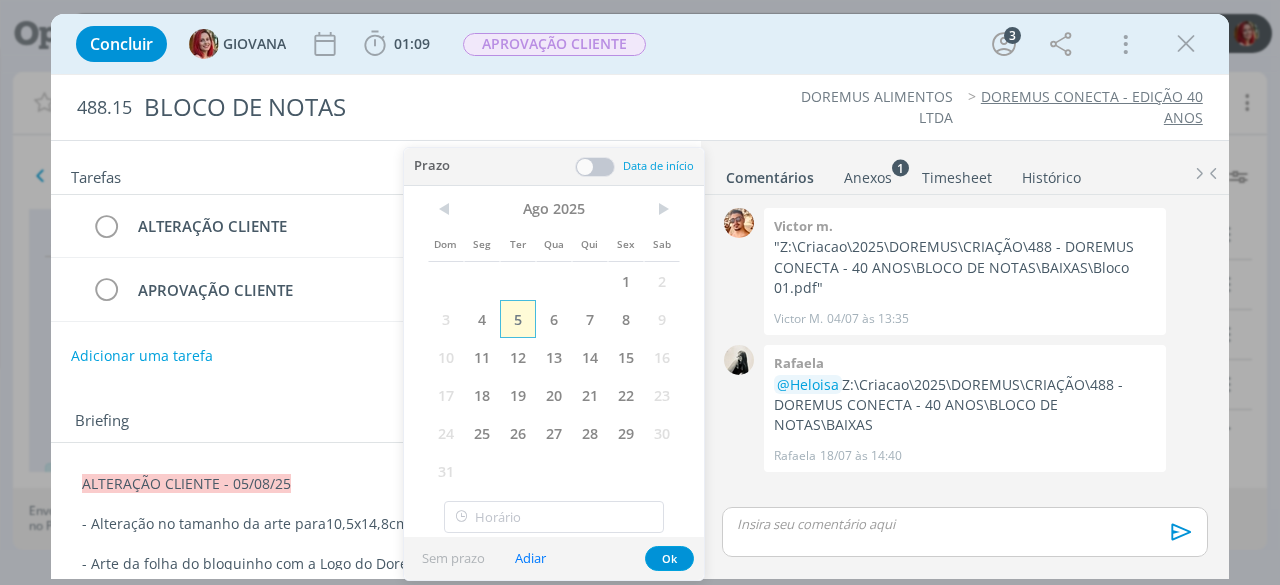 click on "5" at bounding box center (518, 319) 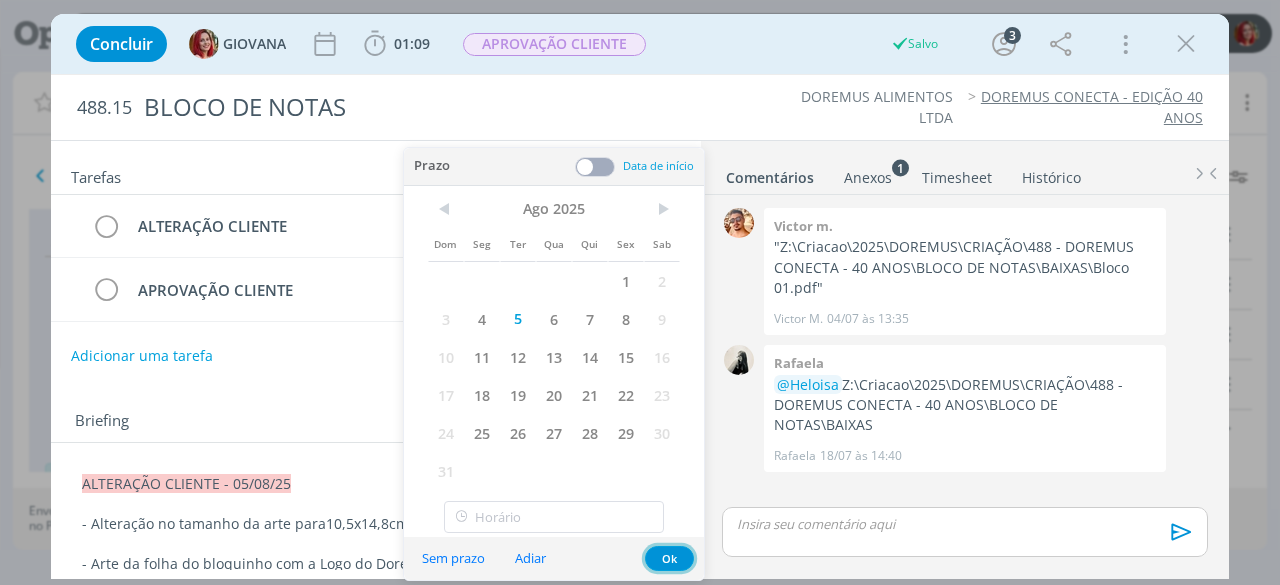 click on "Ok" at bounding box center (669, 558) 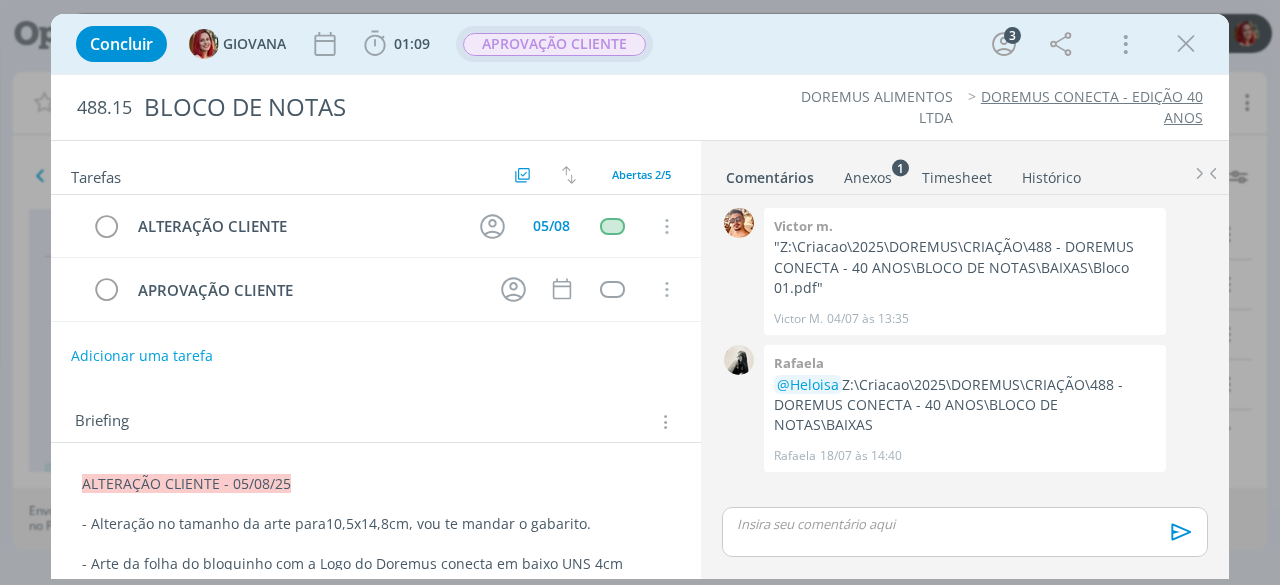 click on "APROVAÇÃO CLIENTE" at bounding box center [554, 44] 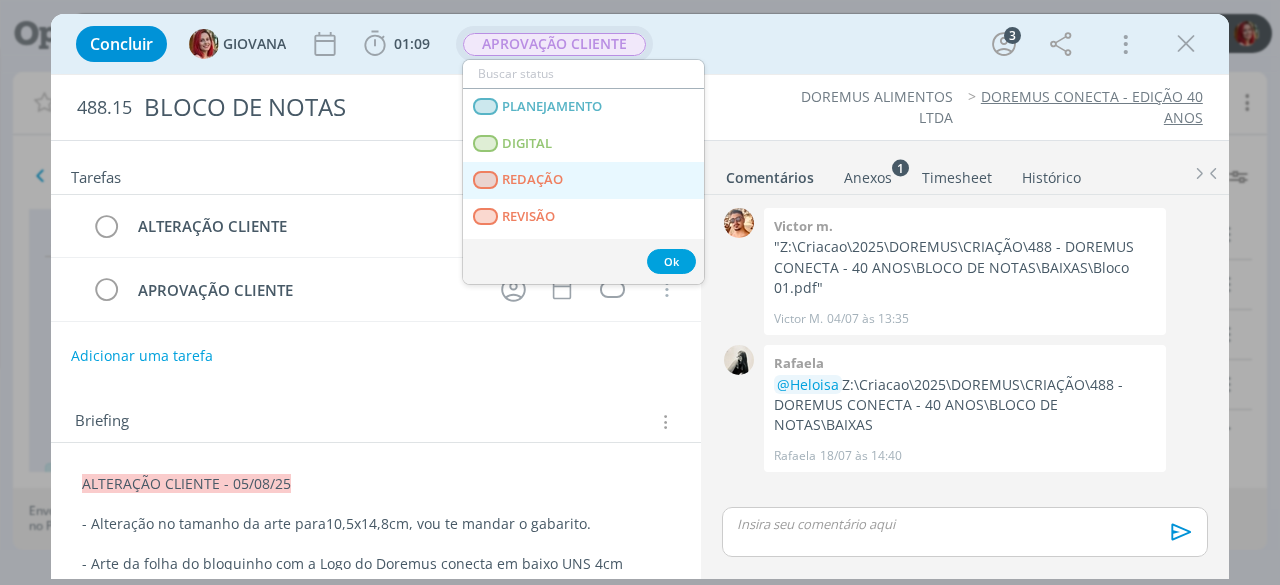 scroll, scrollTop: 100, scrollLeft: 0, axis: vertical 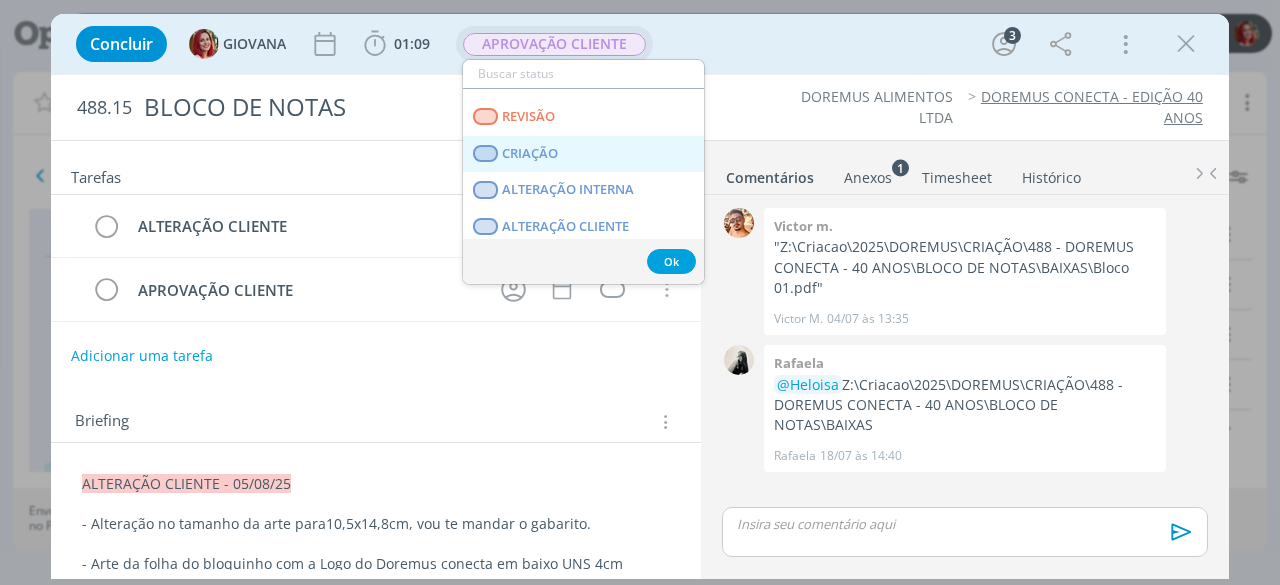 click on "CRIAÇÃO" at bounding box center (583, 154) 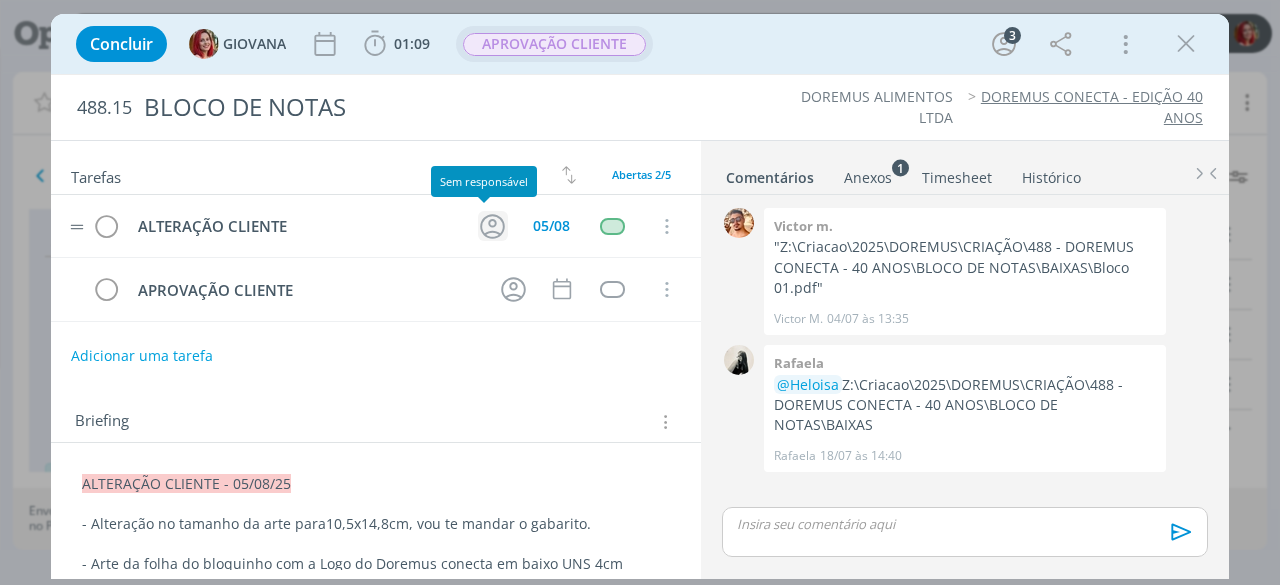 click 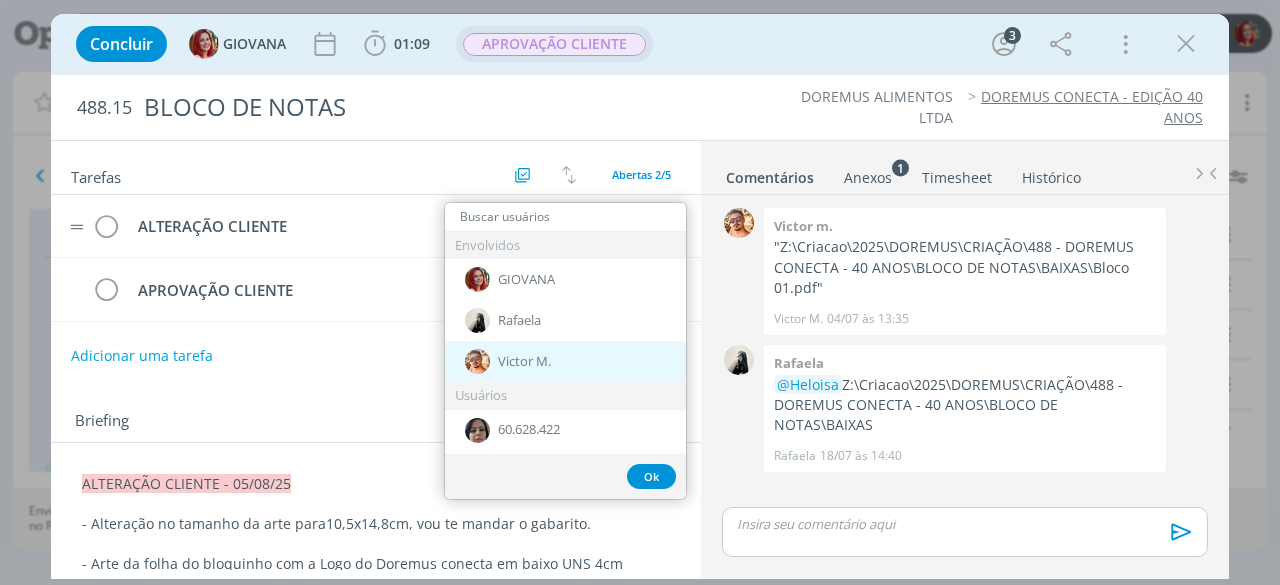 click on "Victor M." at bounding box center [524, 362] 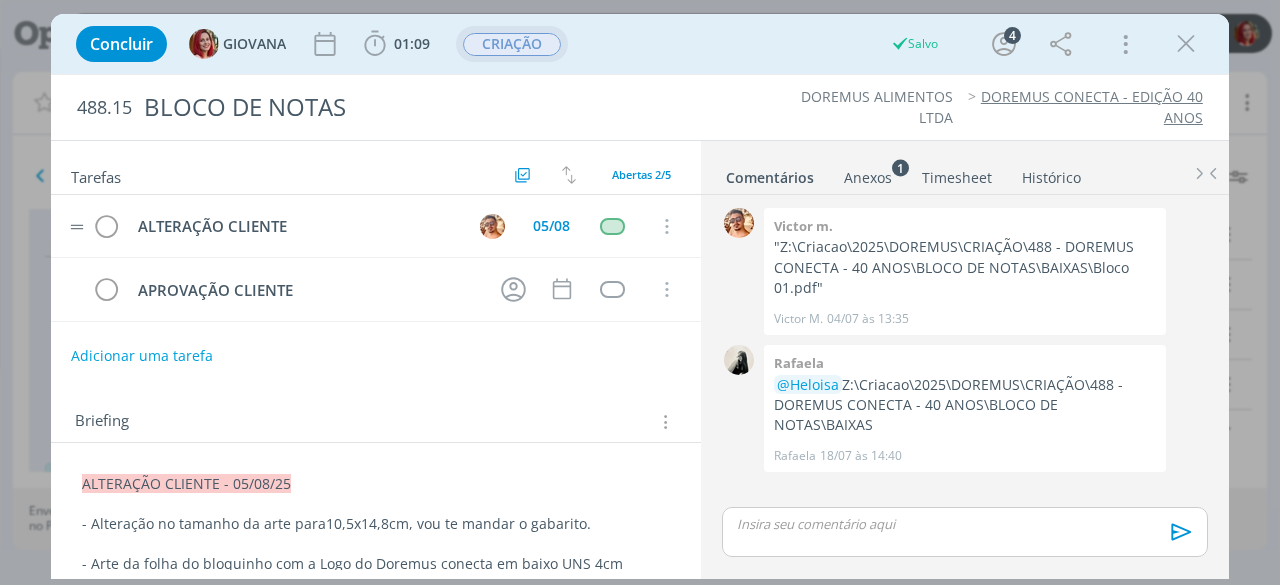 click on "Concluir
GIOVANA
01:09
Iniciar
Apontar
Data * 05/08/2025 Horas * 00:00 Tarefa Selecione a tarefa Descrição *  Retrabalho  Apontar Realizado Estimado 01:09 / 00:00 CRIAÇÃO  Salvo
4 Mais Informações
Copiar Link
Duplicar Job Mover Job de Projeto Exportar/Imprimir Job
Cancelar" at bounding box center [640, 44] 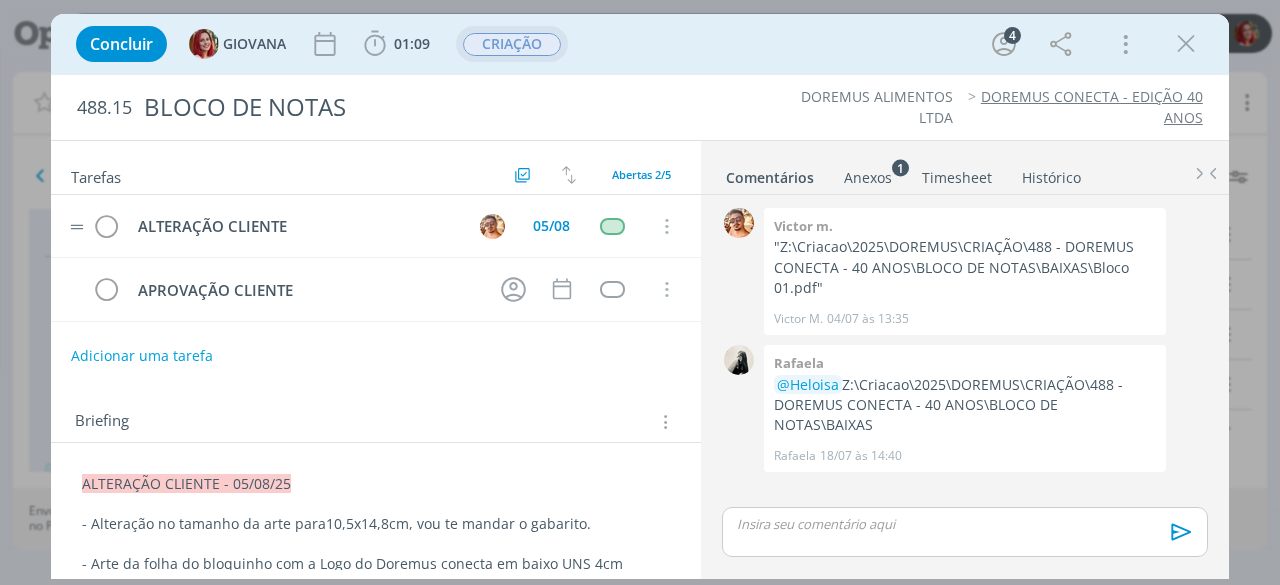 click on "Anexos
1" at bounding box center (868, 178) 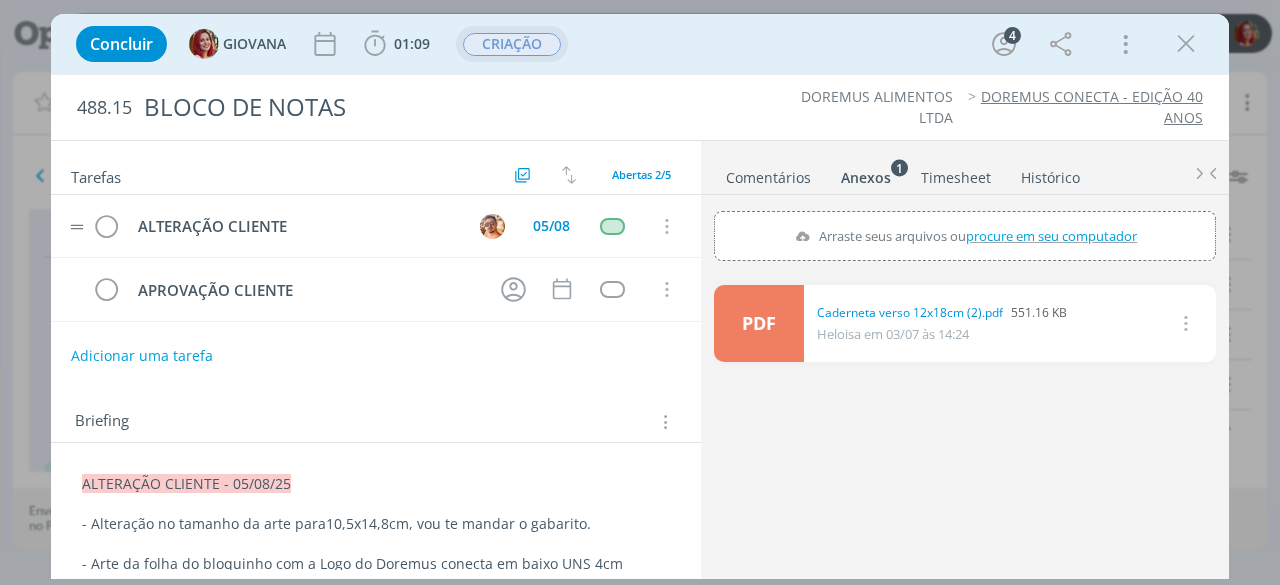 click on "procure em seu computador" at bounding box center (1051, 236) 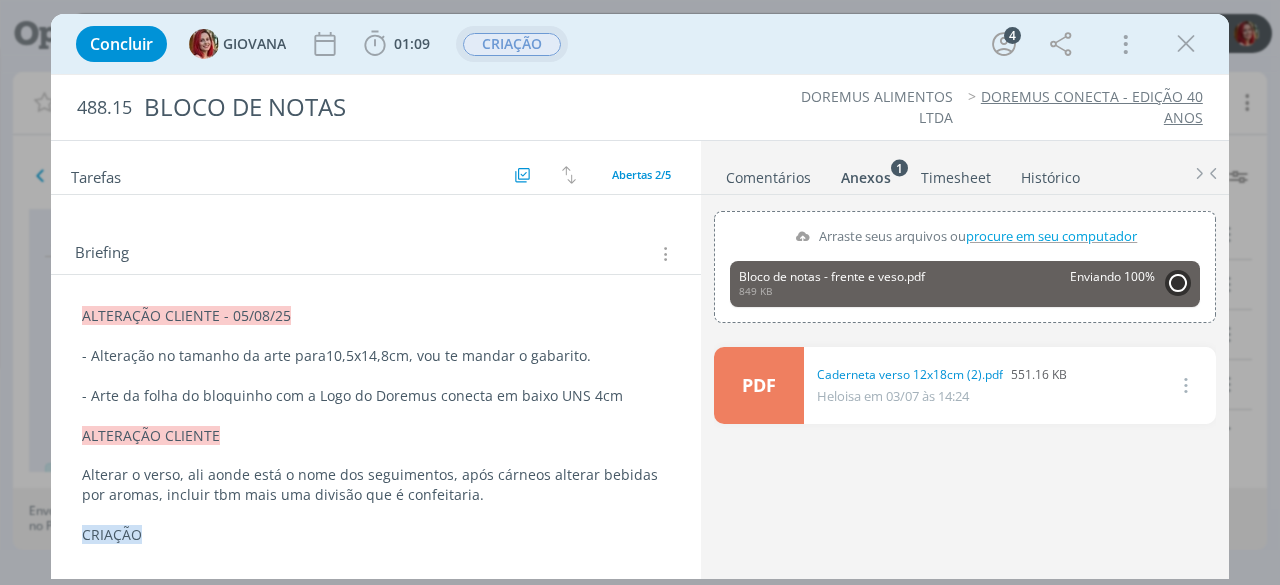 scroll, scrollTop: 300, scrollLeft: 0, axis: vertical 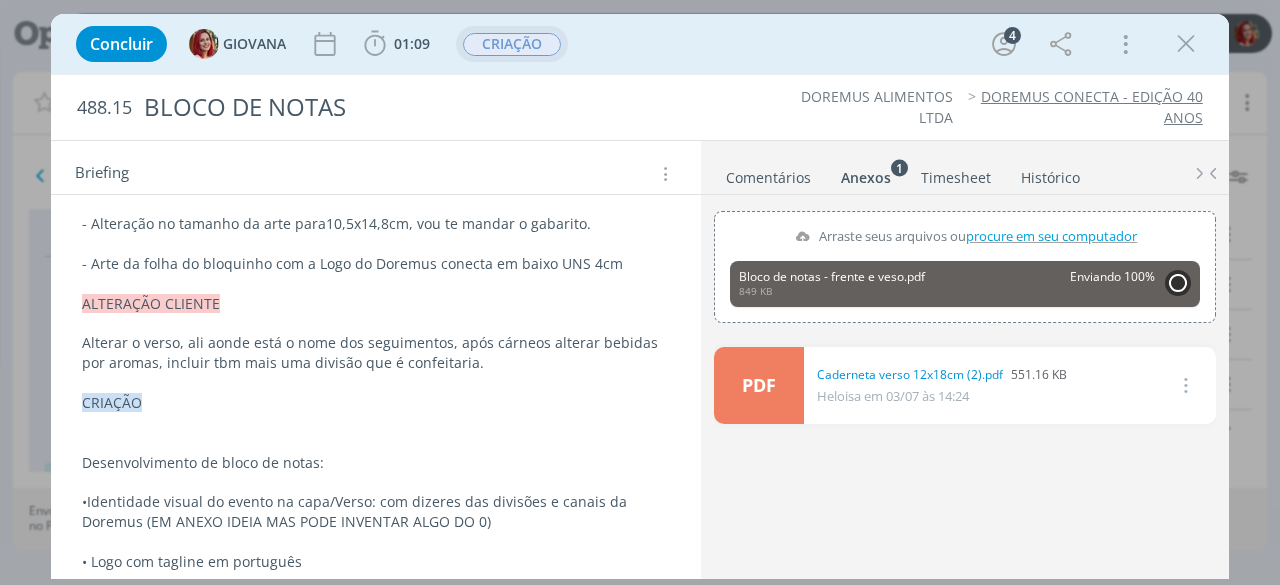click on "- Arte da folha do bloquinho com a Logo do Doremus conecta em baixo UNS 4cm" at bounding box center [376, 264] 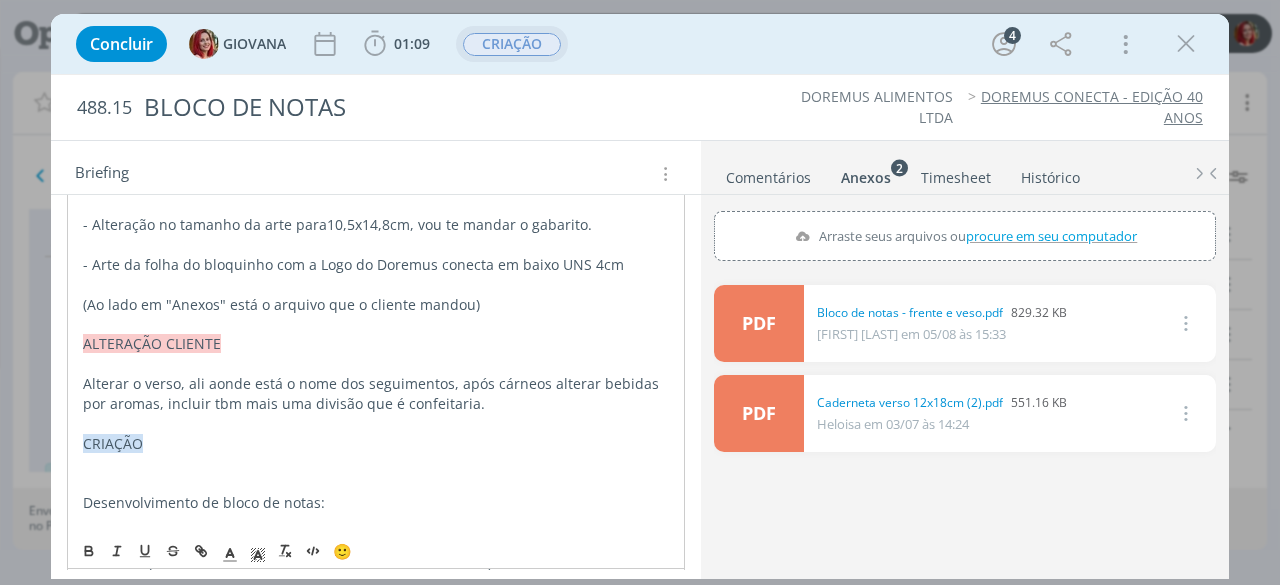 click on "Concluir
GIOVANA
01:09
Iniciar
Apontar
Data * 05/08/2025 Horas * 00:00 Tarefa Selecione a tarefa Descrição *  Retrabalho  Apontar Realizado Estimado 01:09 / 00:00 CRIAÇÃO 4 Mais Informações
Copiar Link
Duplicar Job Mover Job de Projeto Exportar/Imprimir Job
Cancelar" at bounding box center (640, 44) 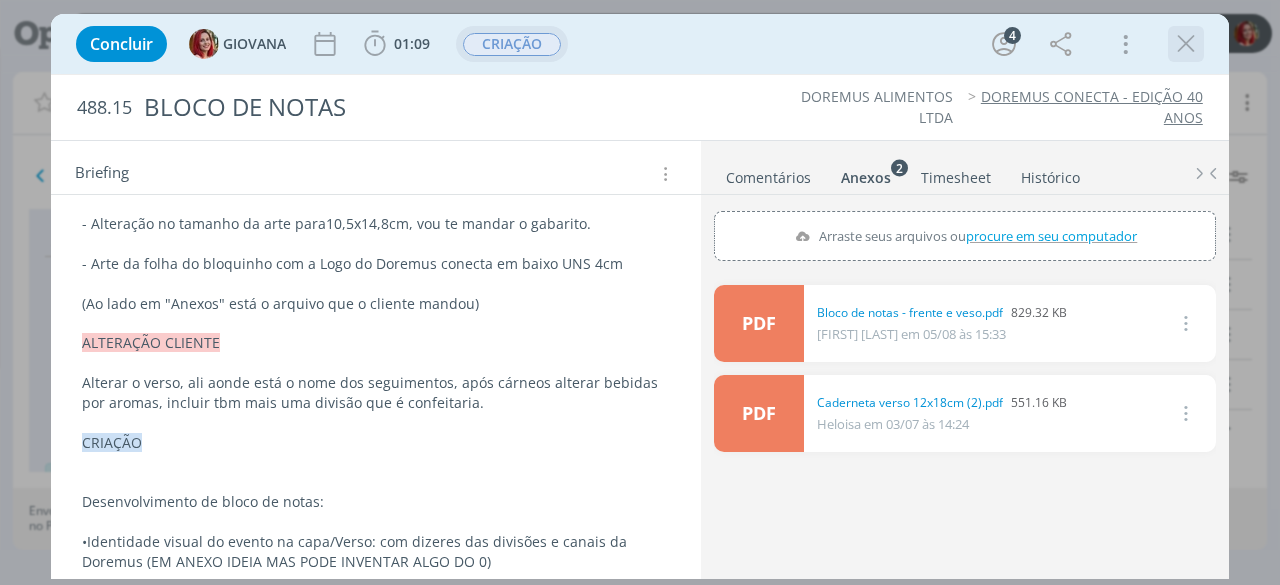click at bounding box center (1186, 44) 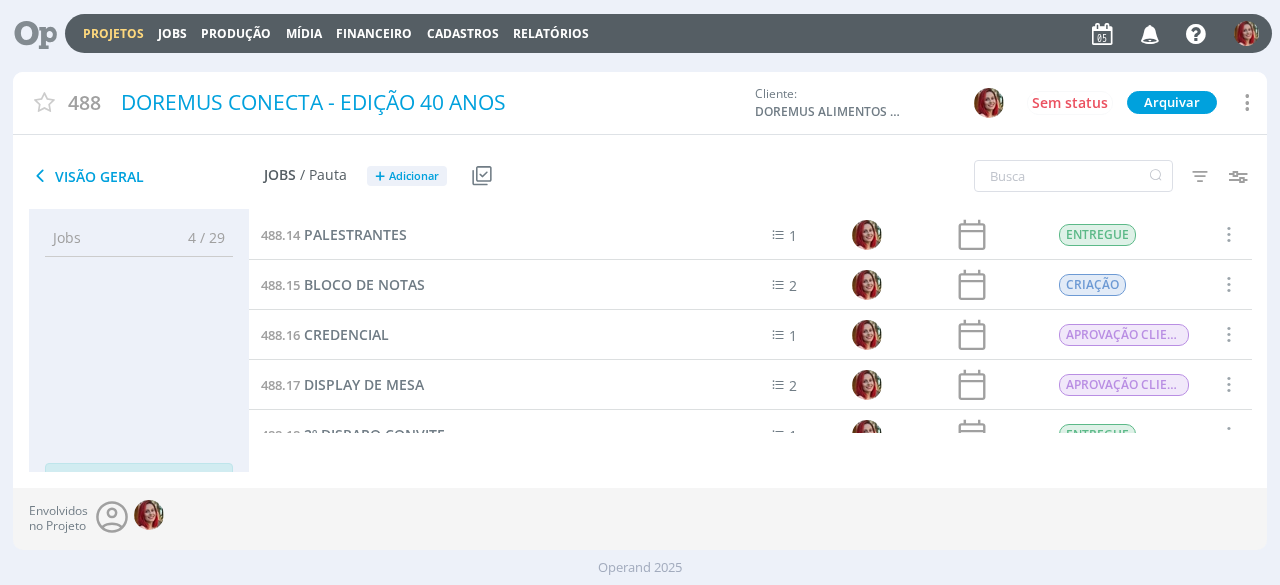 click at bounding box center [28, 33] 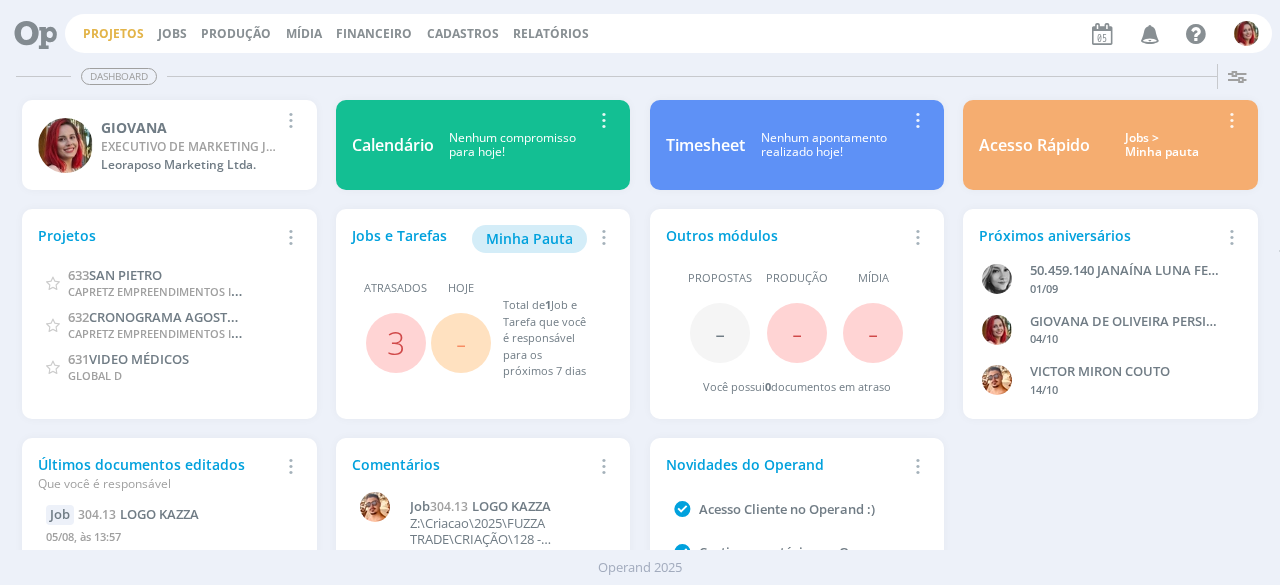 click on "Projetos" at bounding box center (113, 33) 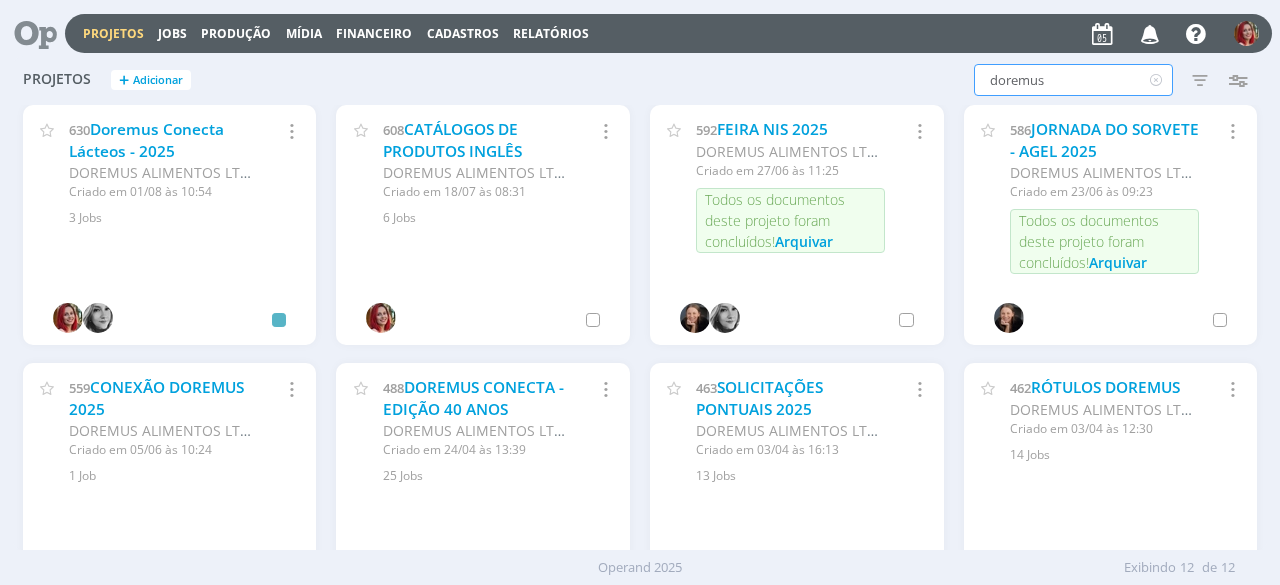drag, startPoint x: 1074, startPoint y: 83, endPoint x: 883, endPoint y: 88, distance: 191.06543 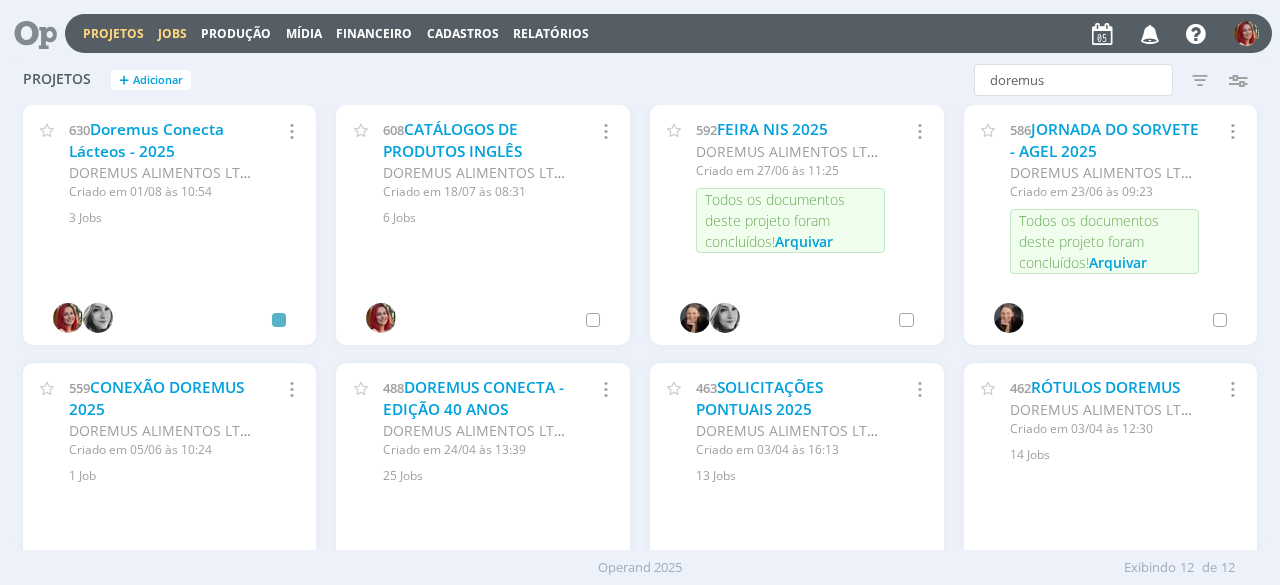 click on "Jobs" at bounding box center (172, 33) 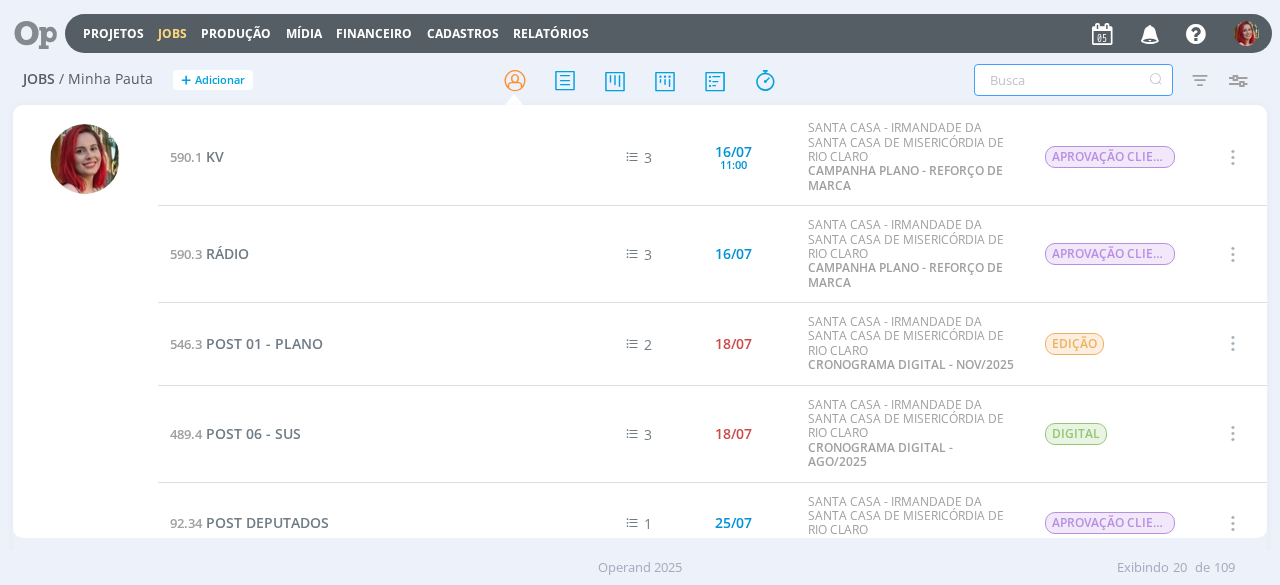 click at bounding box center [1073, 80] 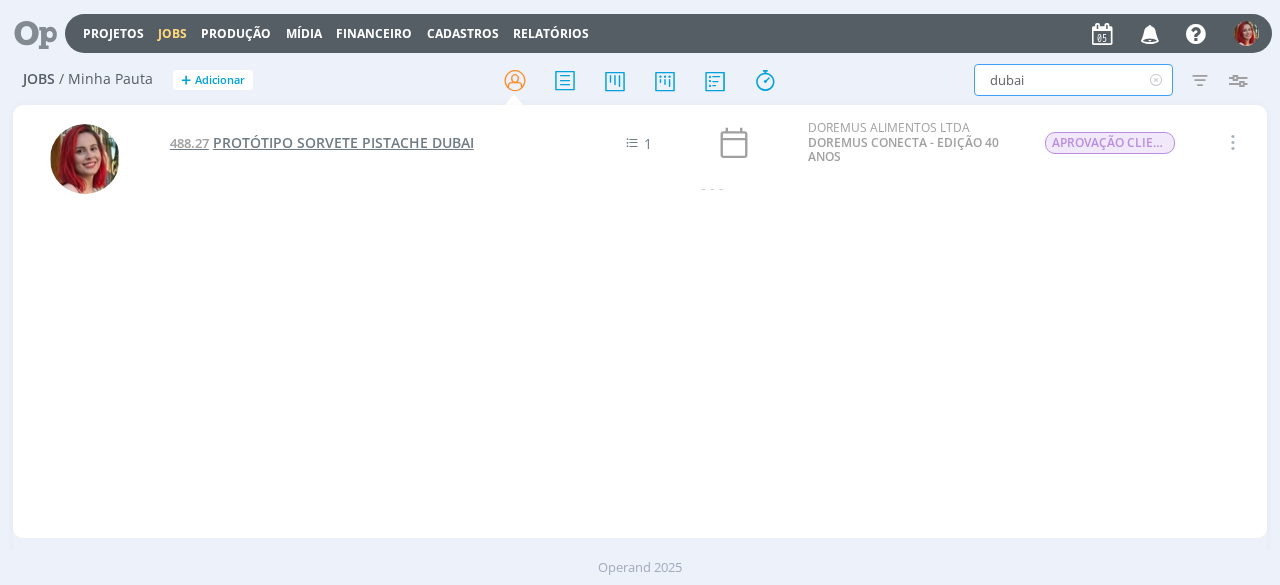 type on "dubai" 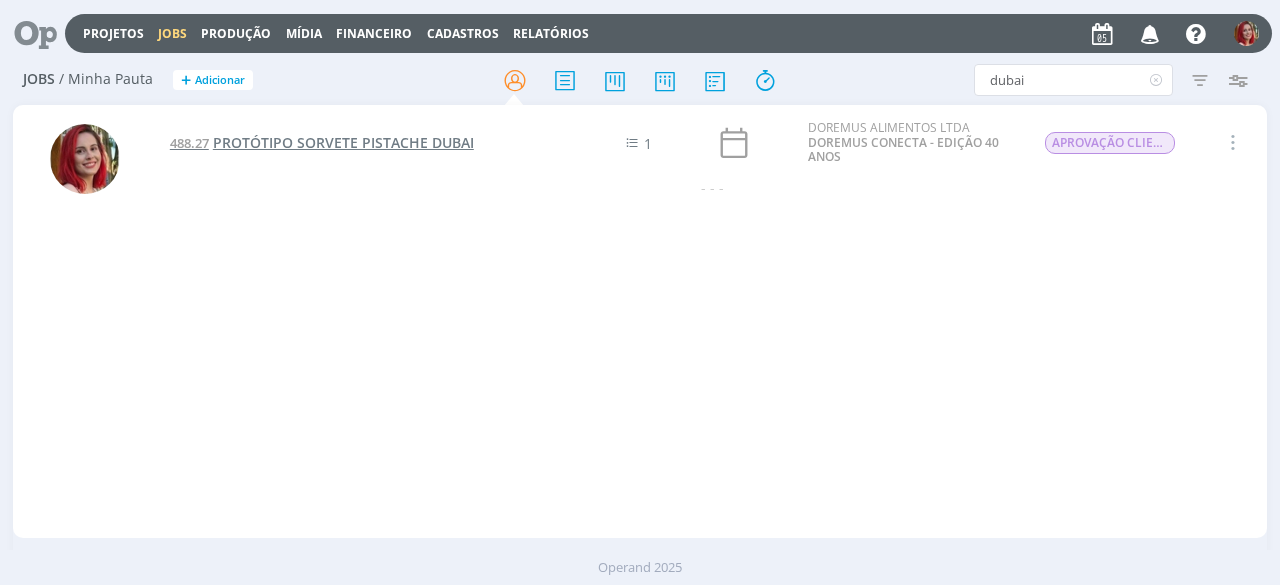click on "PROTÓTIPO SORVETE PISTACHE DUBAI" at bounding box center (343, 142) 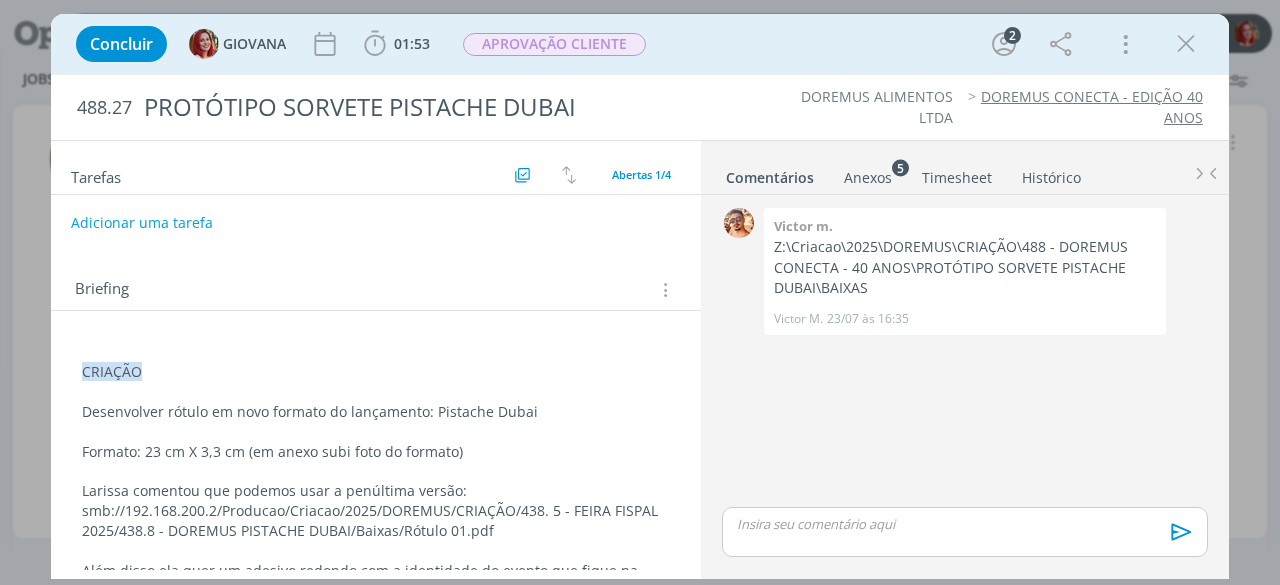 scroll, scrollTop: 0, scrollLeft: 0, axis: both 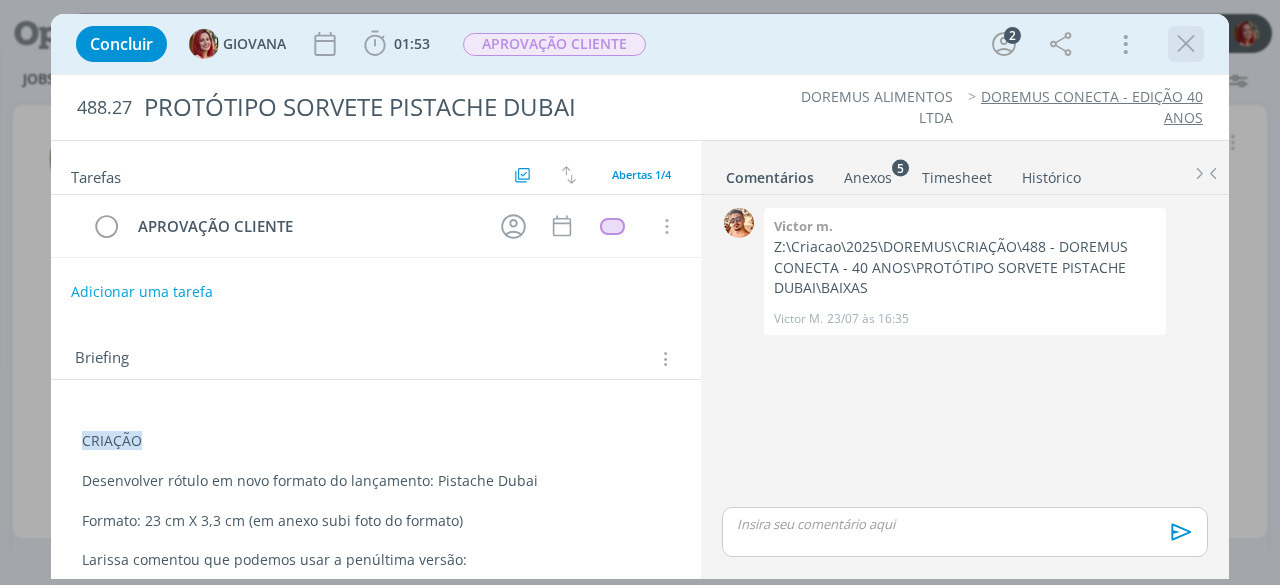 click at bounding box center [1186, 44] 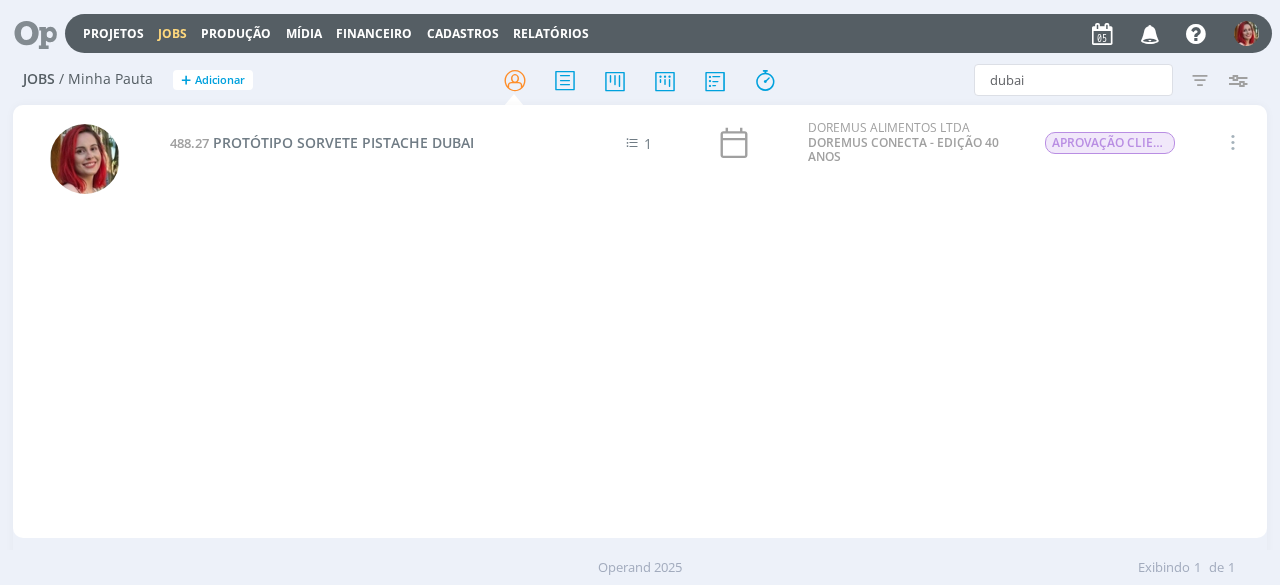 click at bounding box center [1150, 33] 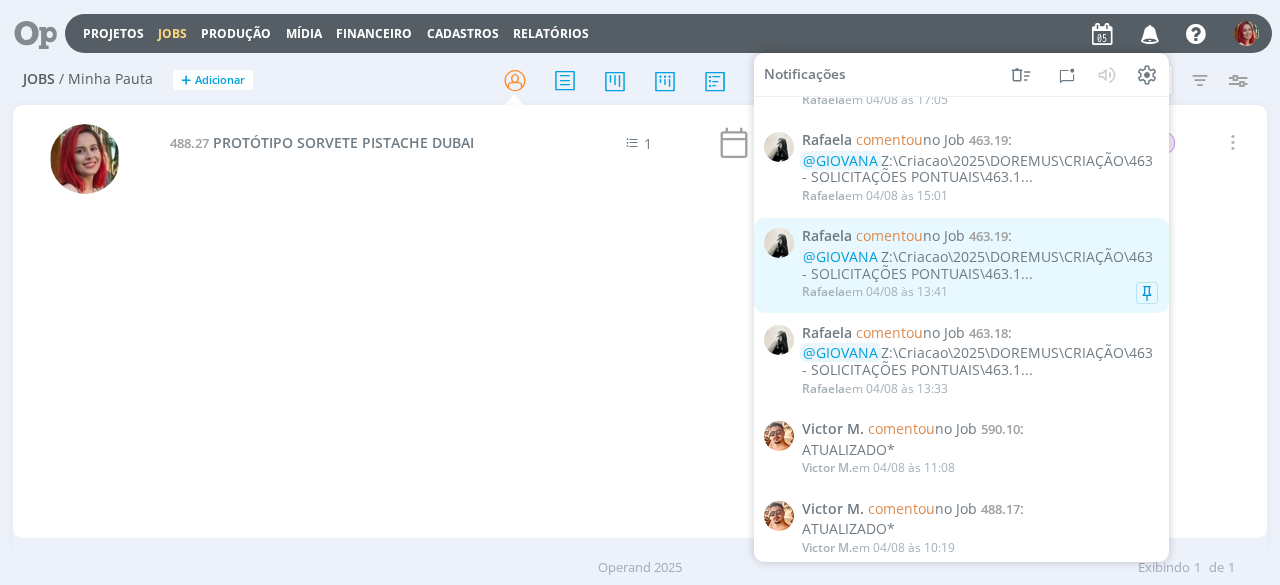 scroll, scrollTop: 200, scrollLeft: 0, axis: vertical 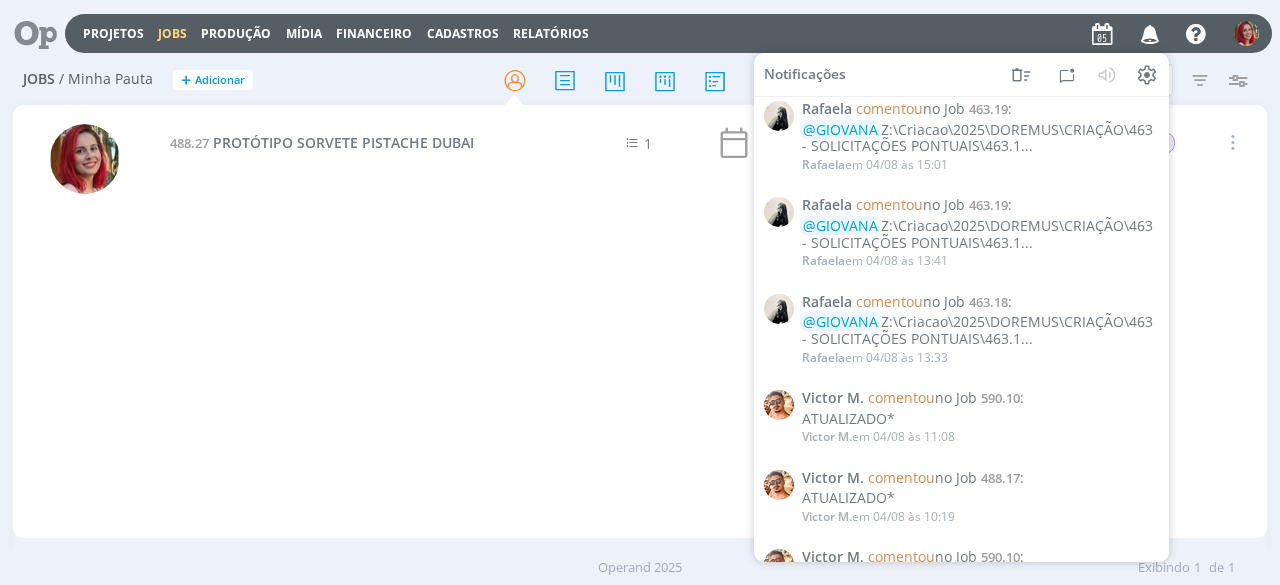 click on "488.27 PROTÓTIPO SORVETE PISTACHE DUBAI 1 DOREMUS ALIMENTOS LTDA DOREMUS CONECTA - EDIÇÃO 40 ANOS APROVAÇÃO CLIENTE Selecionar Concluir Cancelar Iniciar timesheet" at bounding box center [712, 321] 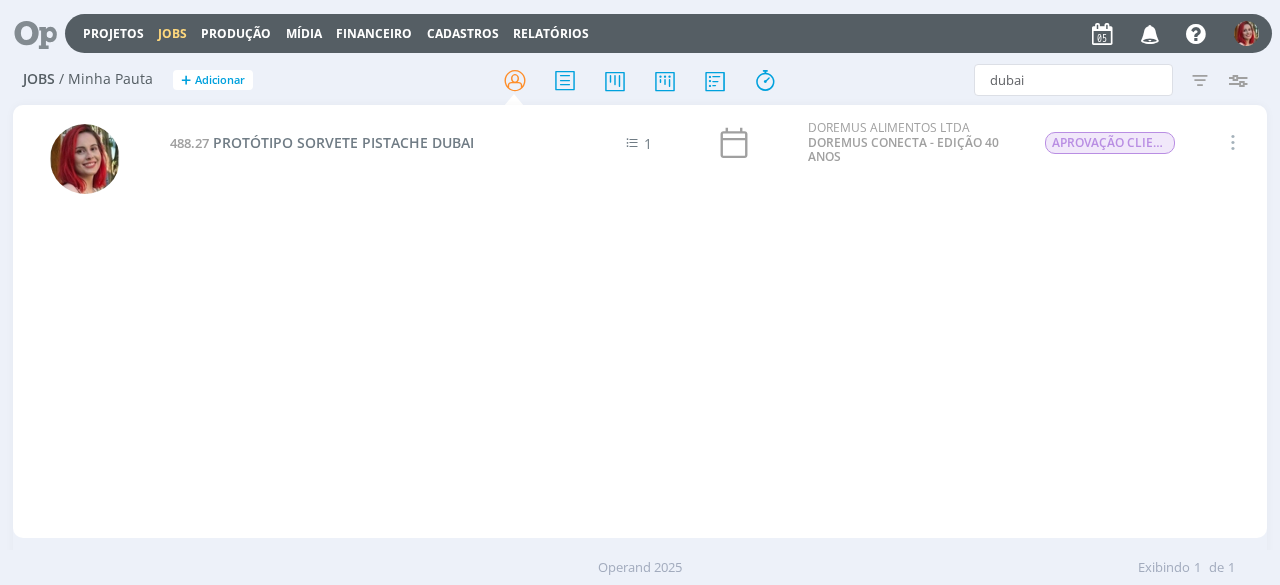 click at bounding box center (28, 33) 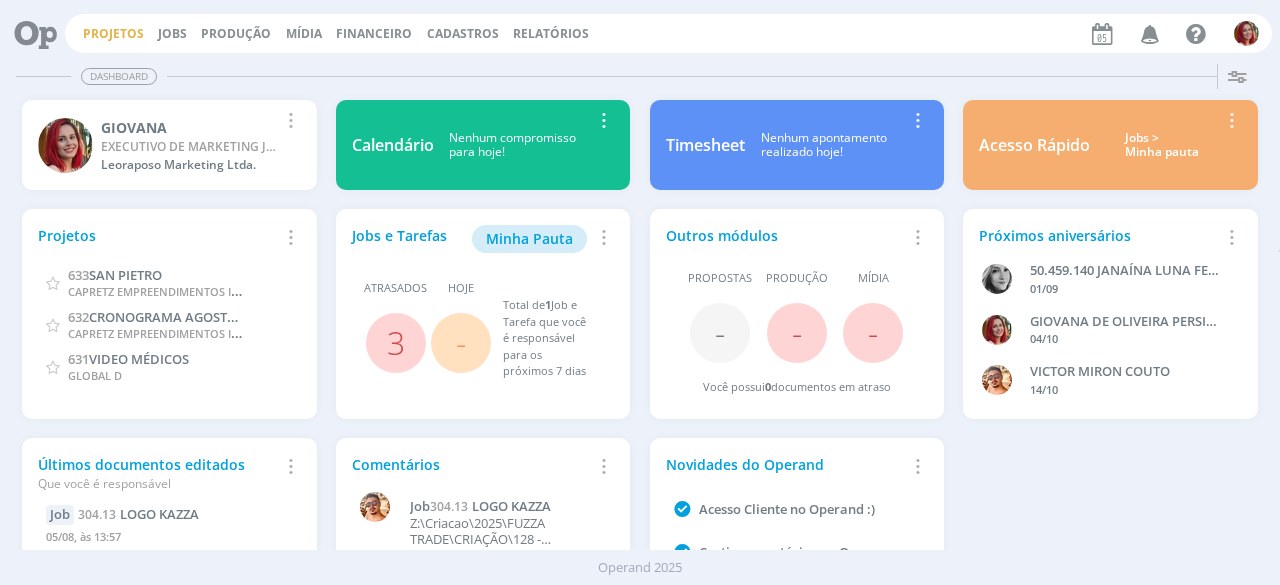 click on "Projetos" at bounding box center [113, 33] 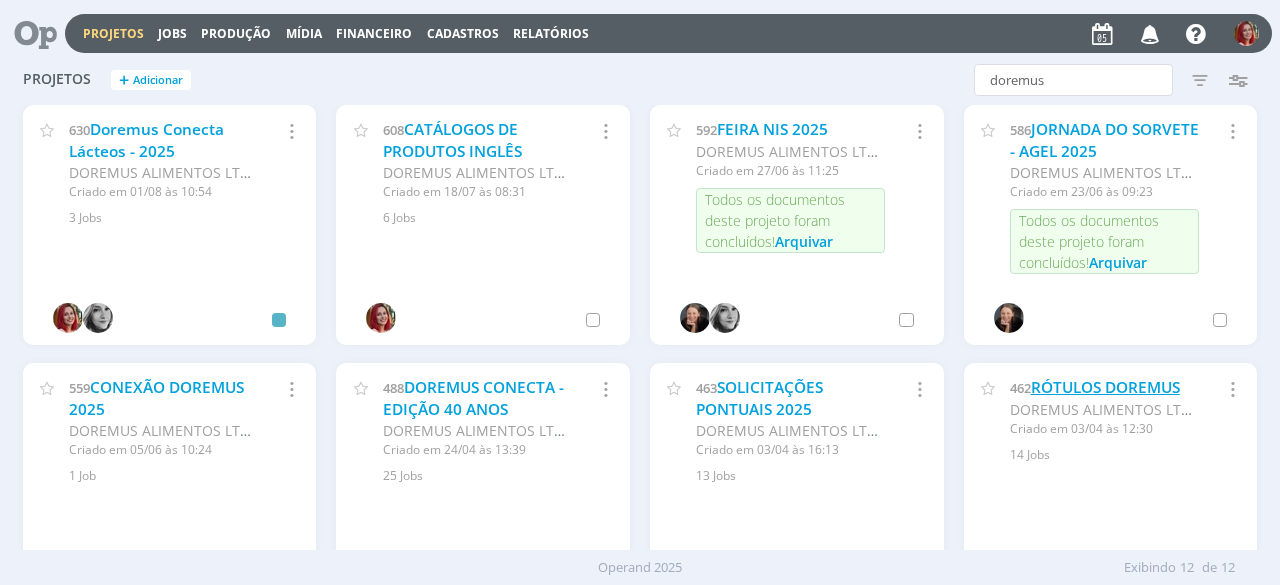 click on "RÓTULOS DOREMUS" at bounding box center [1105, 387] 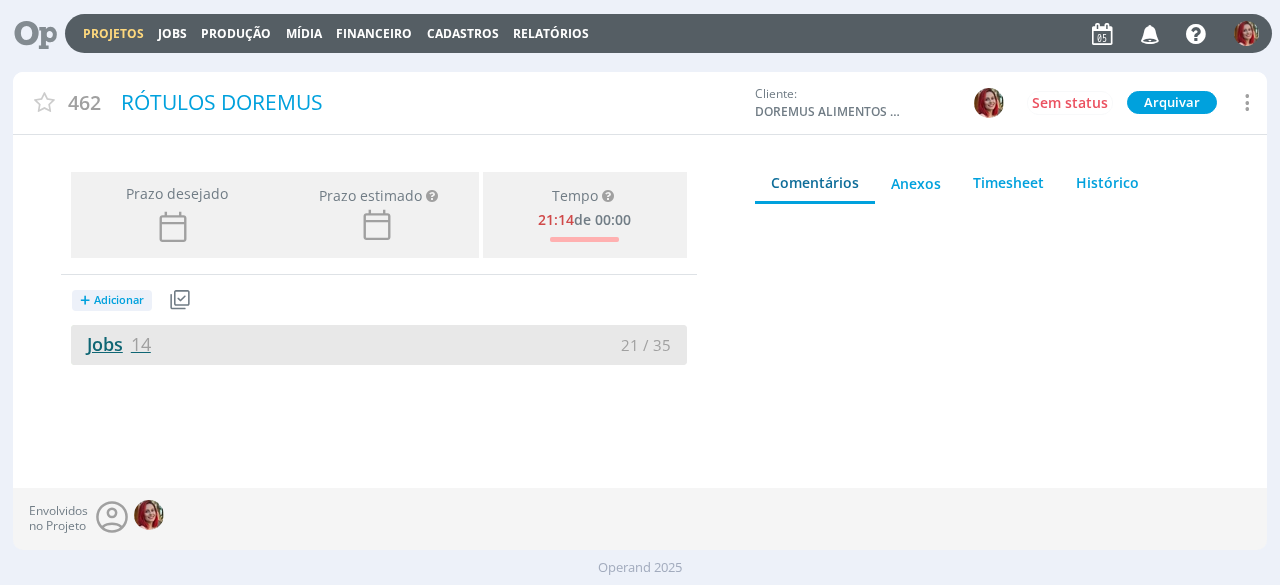 click on "Jobs 14" at bounding box center [111, 344] 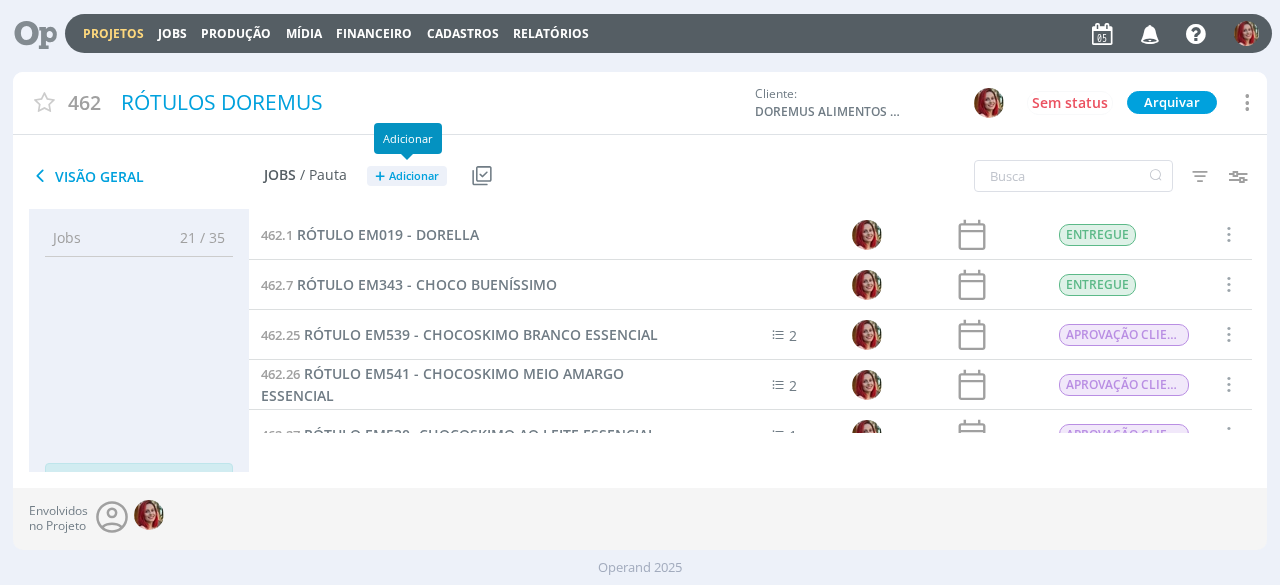 click on "Adicionar" at bounding box center [414, 176] 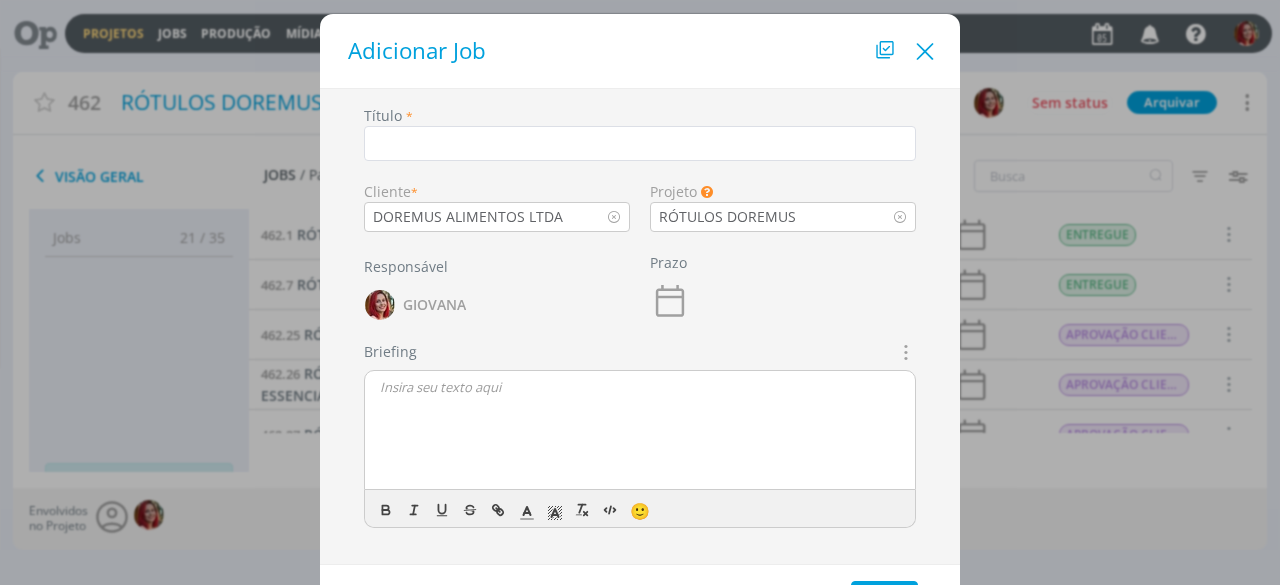 click at bounding box center [925, 52] 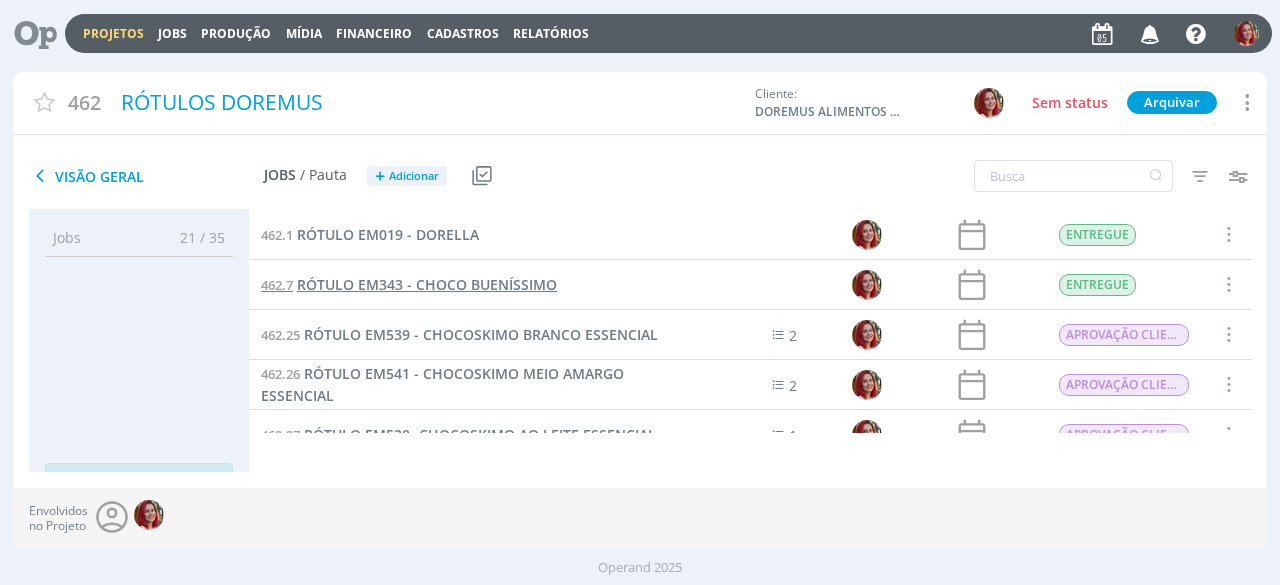 click on "RÓTULO EM343 - CHOCO BUENÍSSIMO" at bounding box center (427, 284) 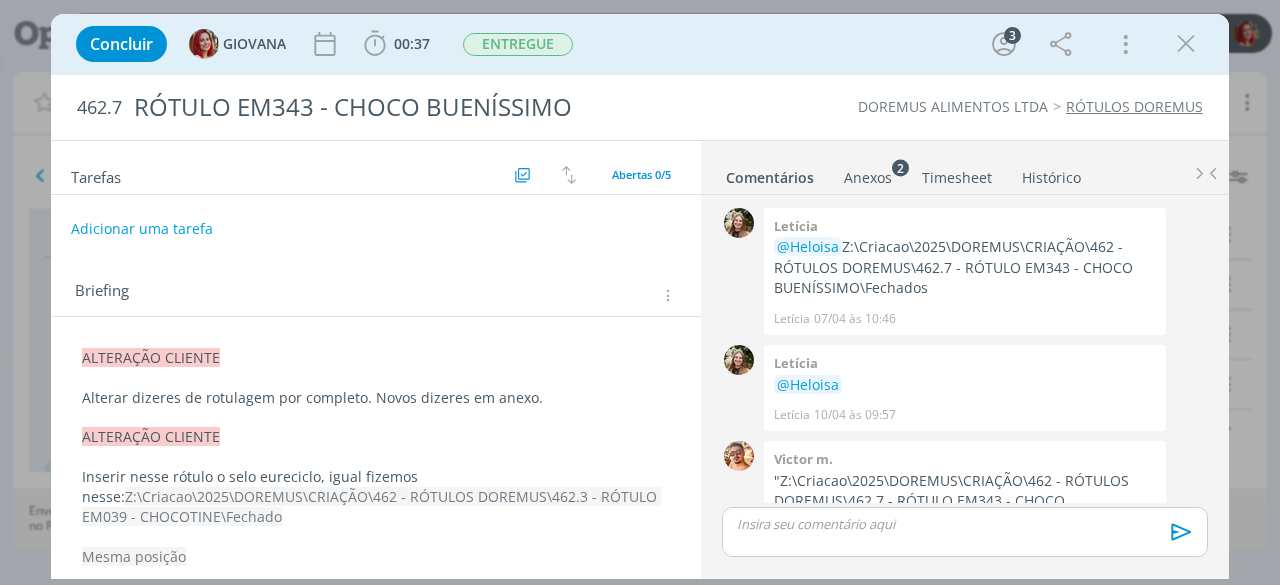 scroll, scrollTop: 88, scrollLeft: 0, axis: vertical 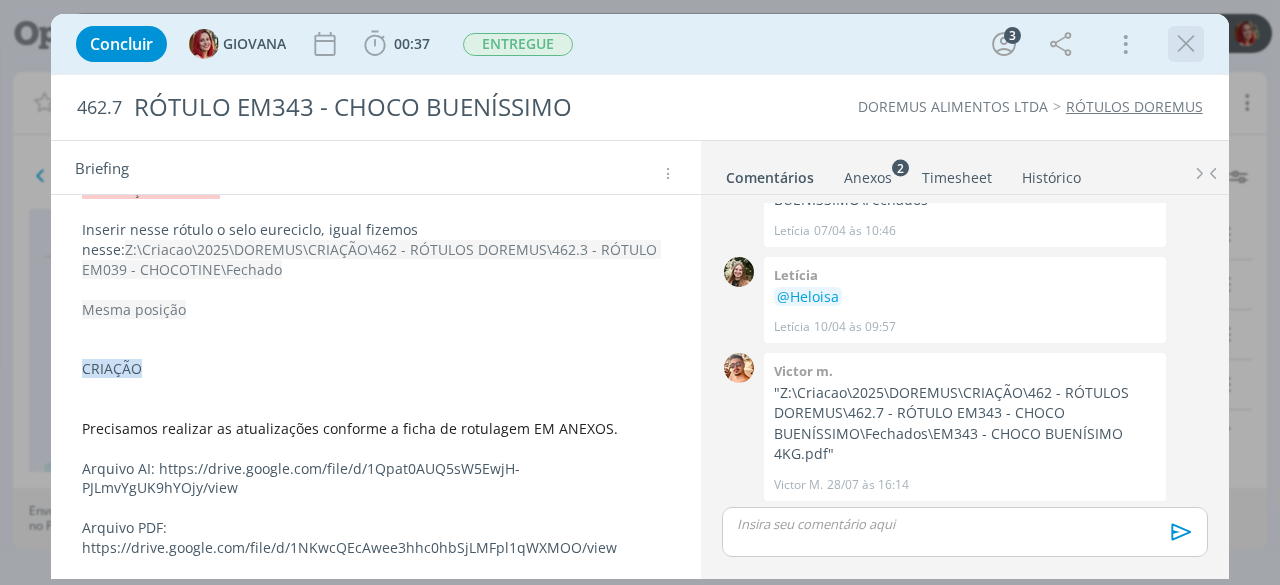 click at bounding box center [1186, 44] 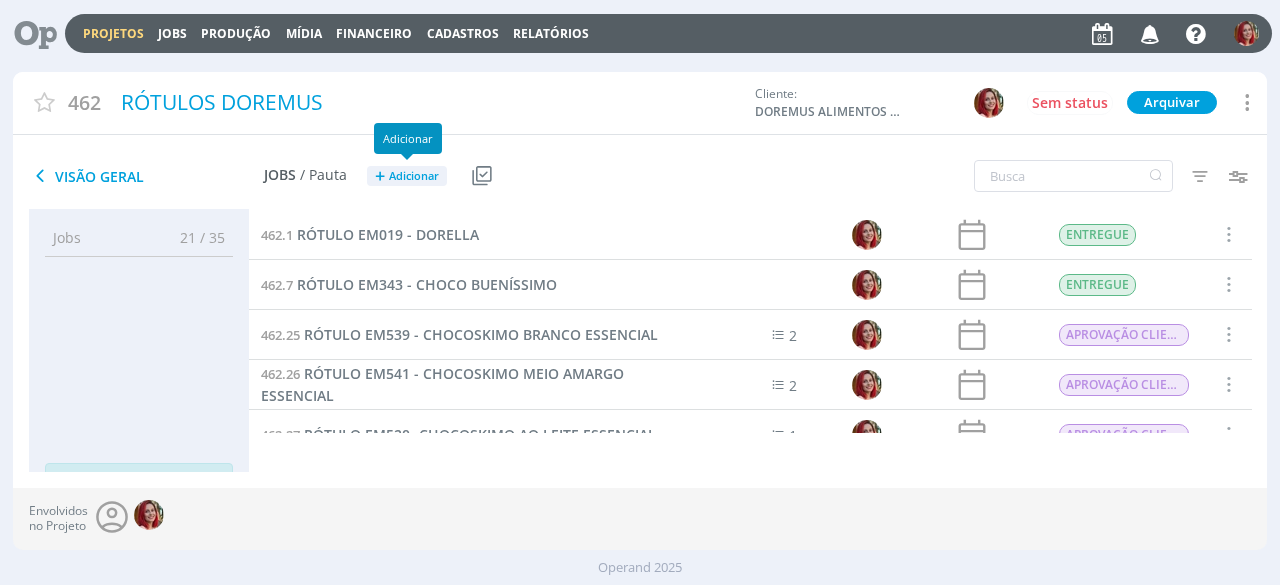 click on "Adicionar" at bounding box center (414, 176) 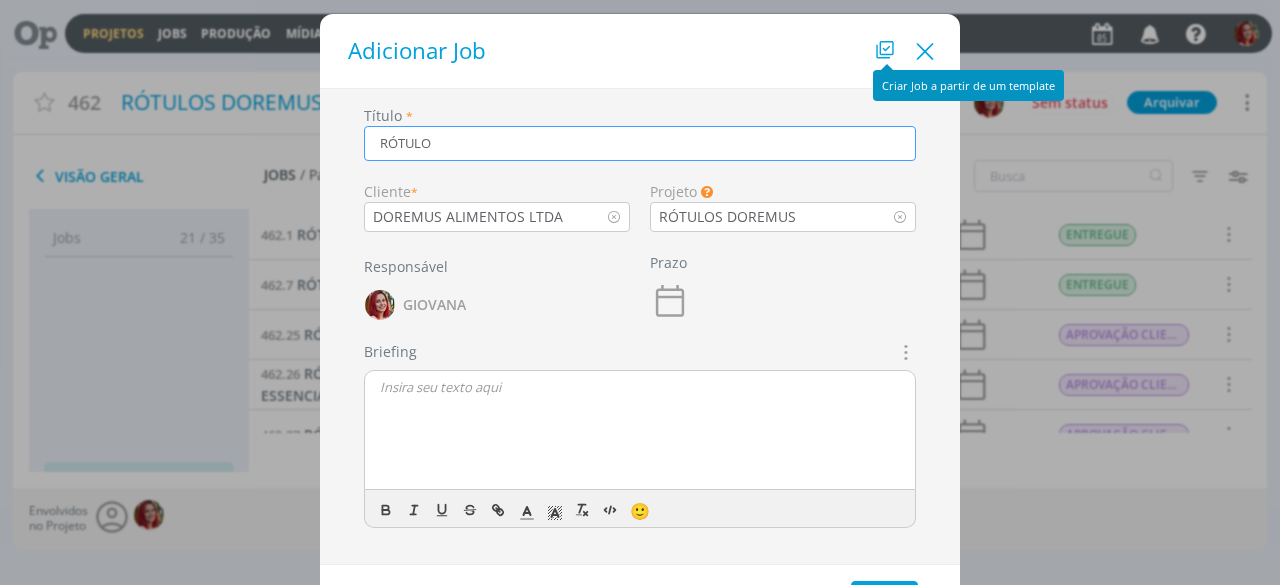 type on "RÓTULO" 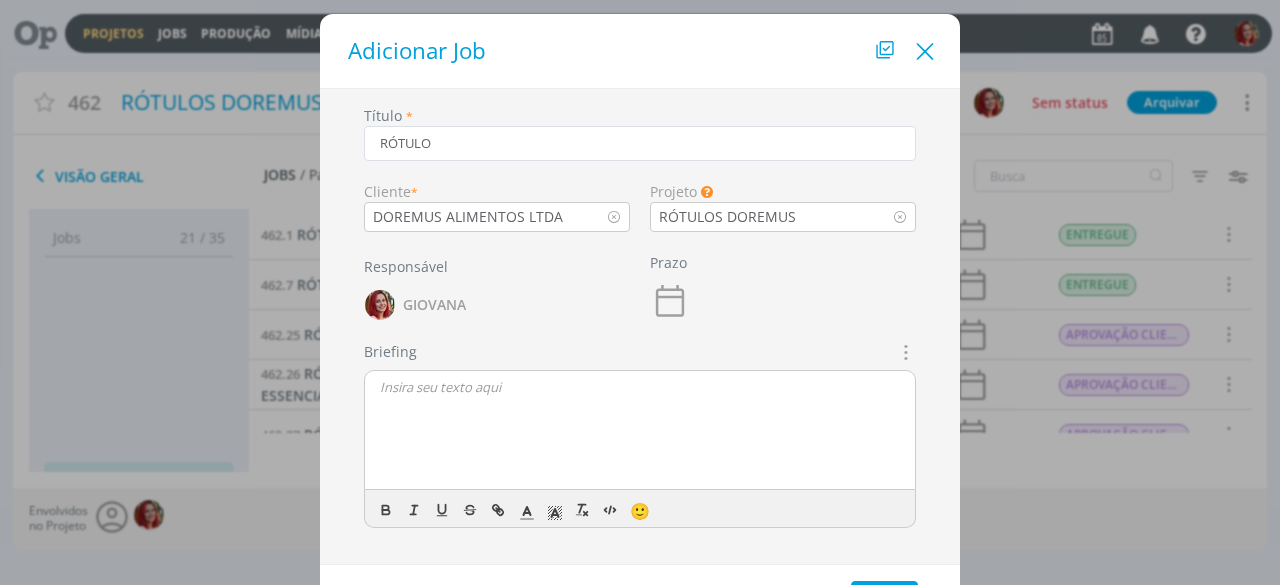 click at bounding box center (925, 52) 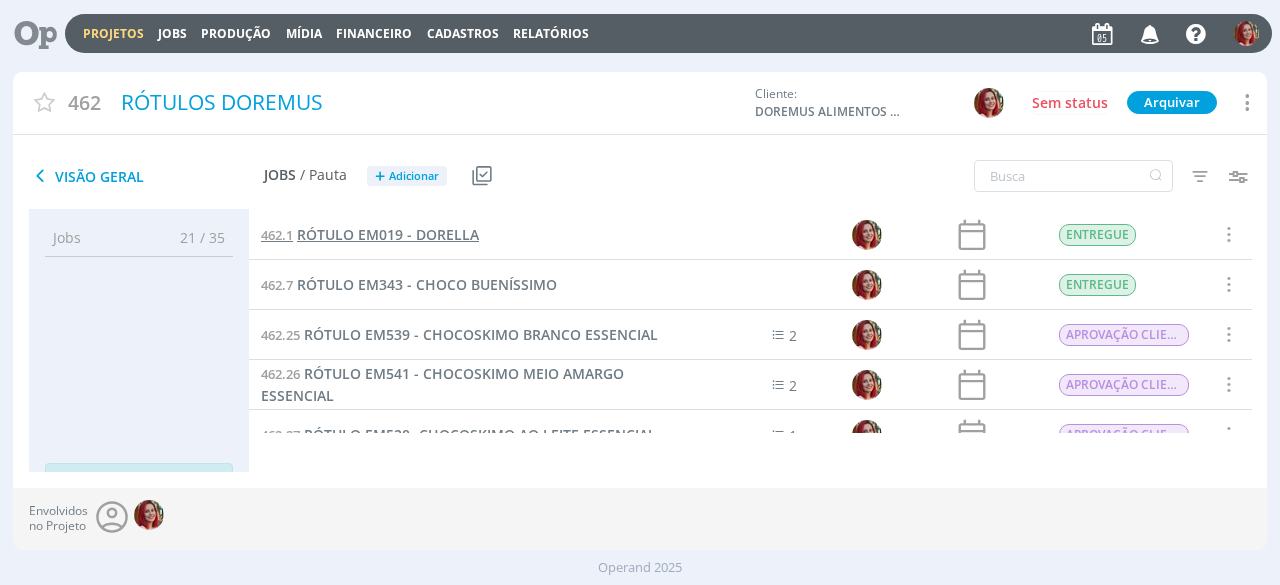 click on "RÓTULO EM019 - DORELLA" at bounding box center [388, 234] 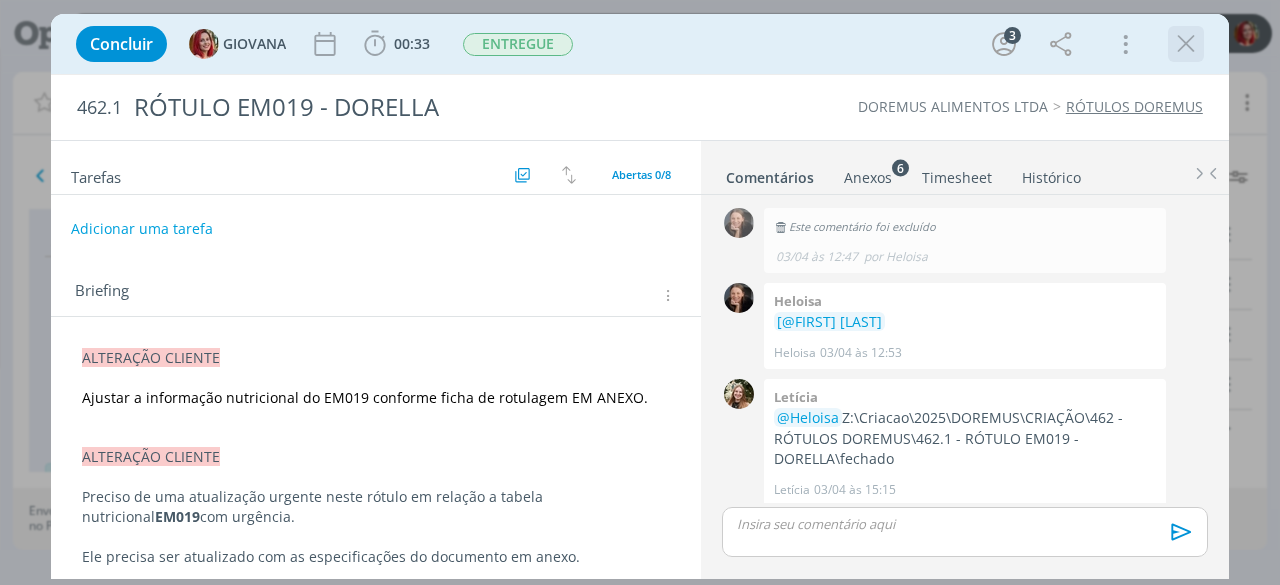 scroll, scrollTop: 142, scrollLeft: 0, axis: vertical 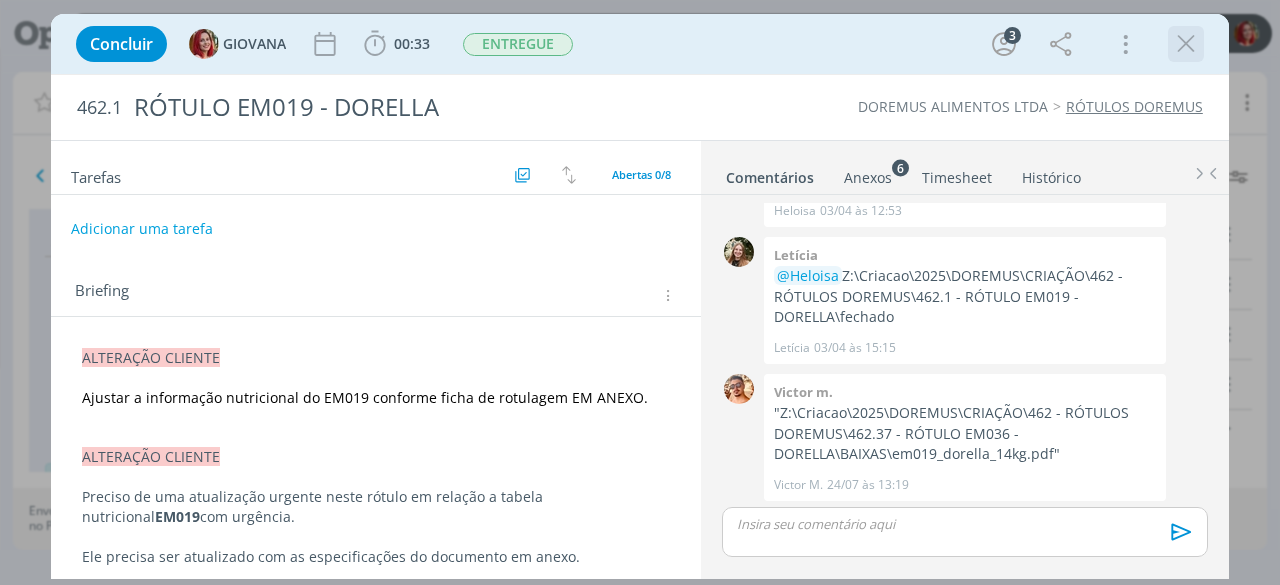 click at bounding box center [1186, 44] 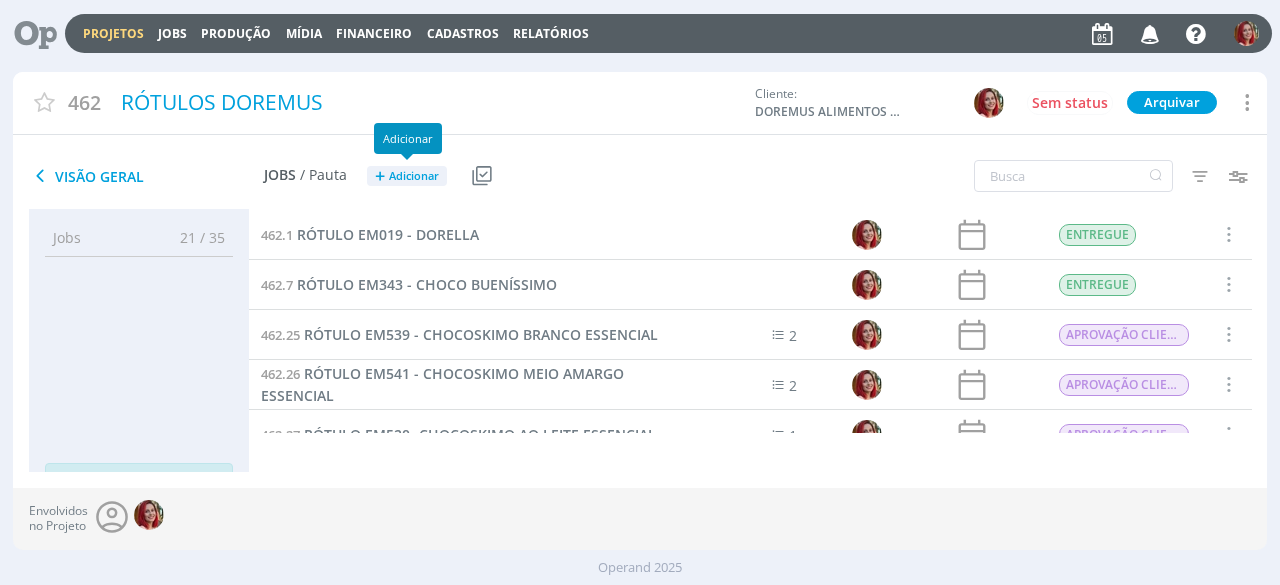 click on "+ Adicionar" at bounding box center [407, 176] 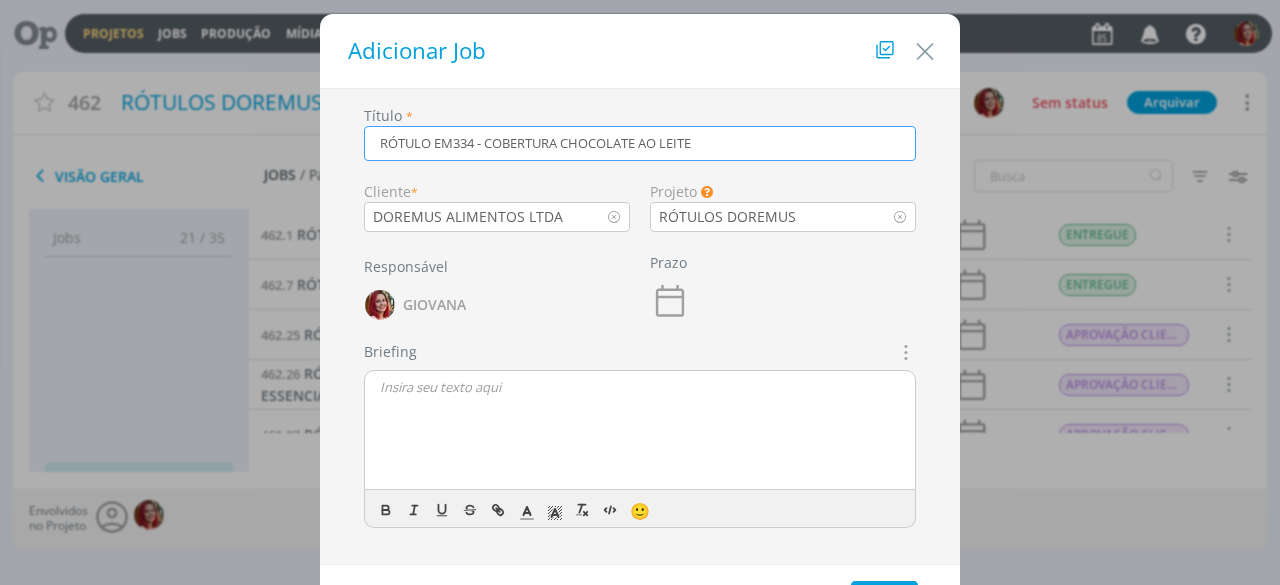 click at bounding box center [904, 352] 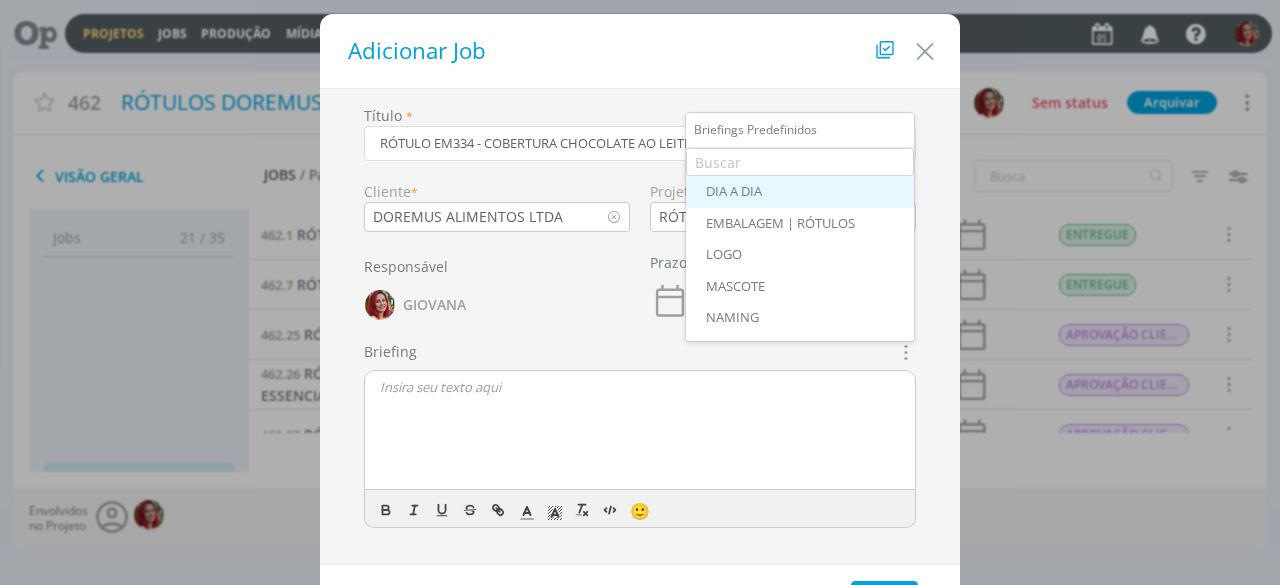 click on "DIA A DIA" at bounding box center (800, 192) 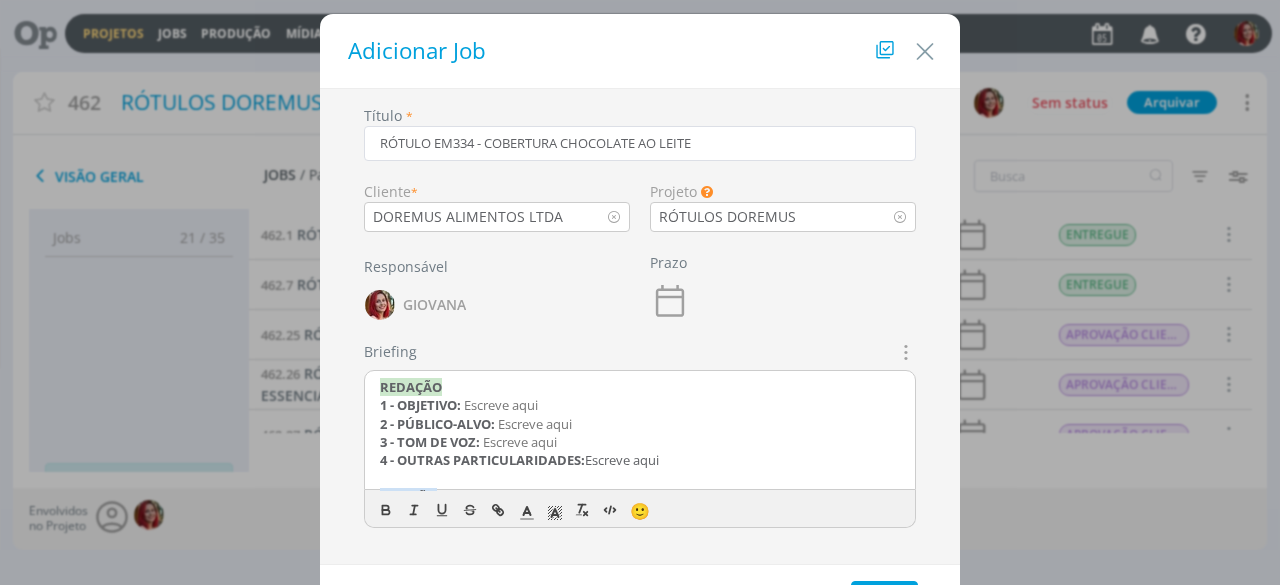 drag, startPoint x: 700, startPoint y: 467, endPoint x: 346, endPoint y: 385, distance: 363.37308 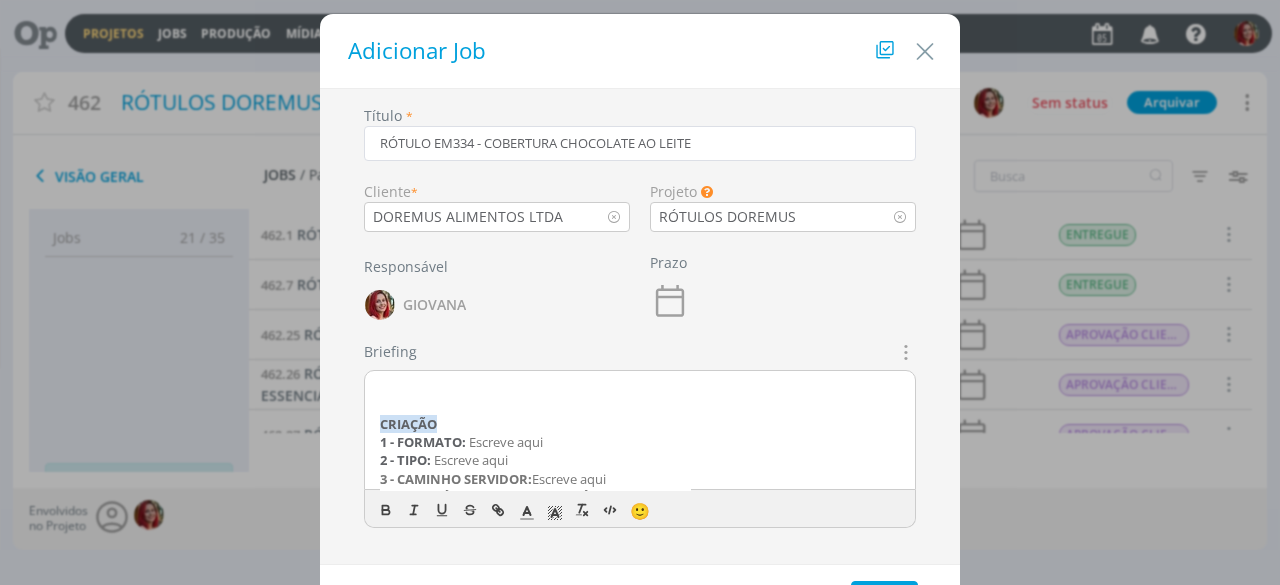 click on "CRIAÇÃO" at bounding box center (408, 424) 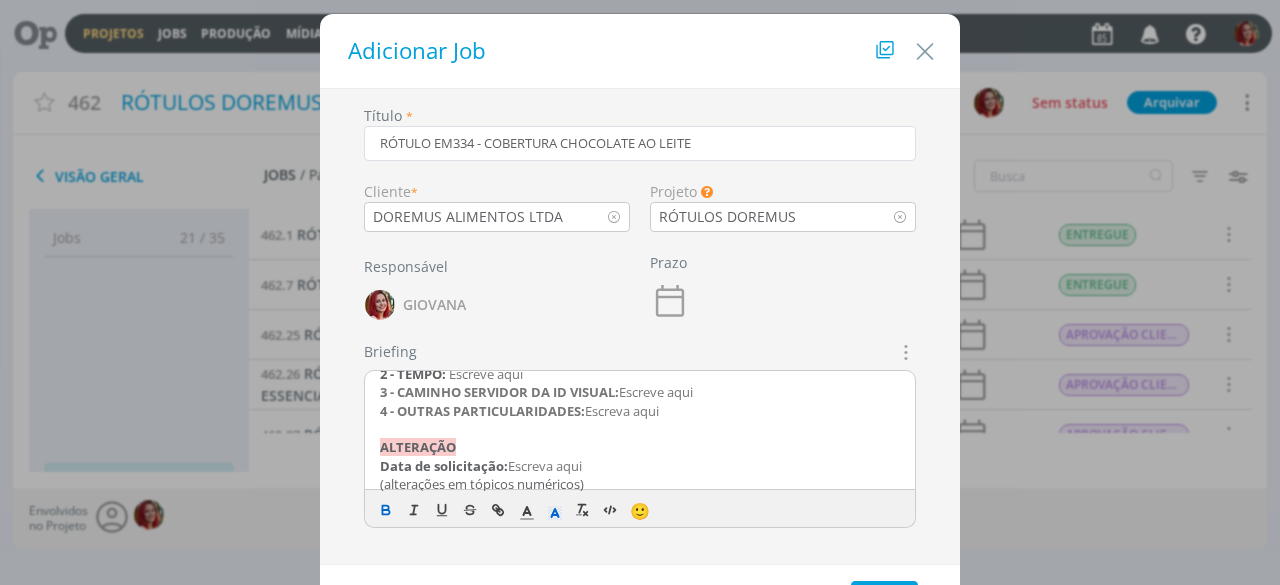scroll, scrollTop: 226, scrollLeft: 0, axis: vertical 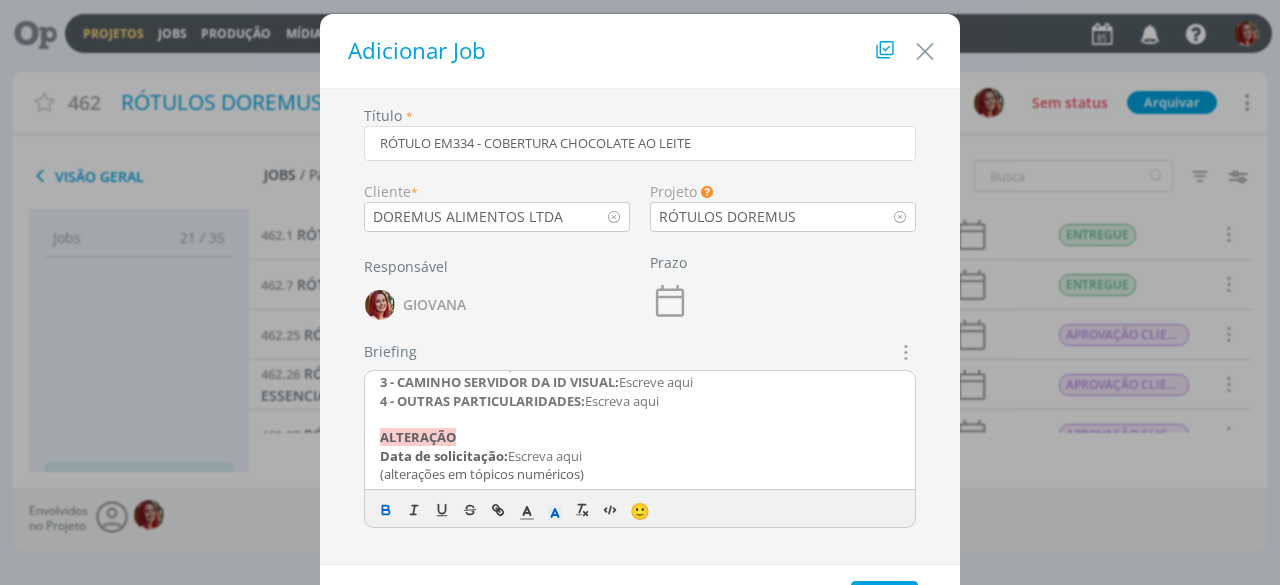 click on "(alterações em tópicos numéricos)" at bounding box center [640, 474] 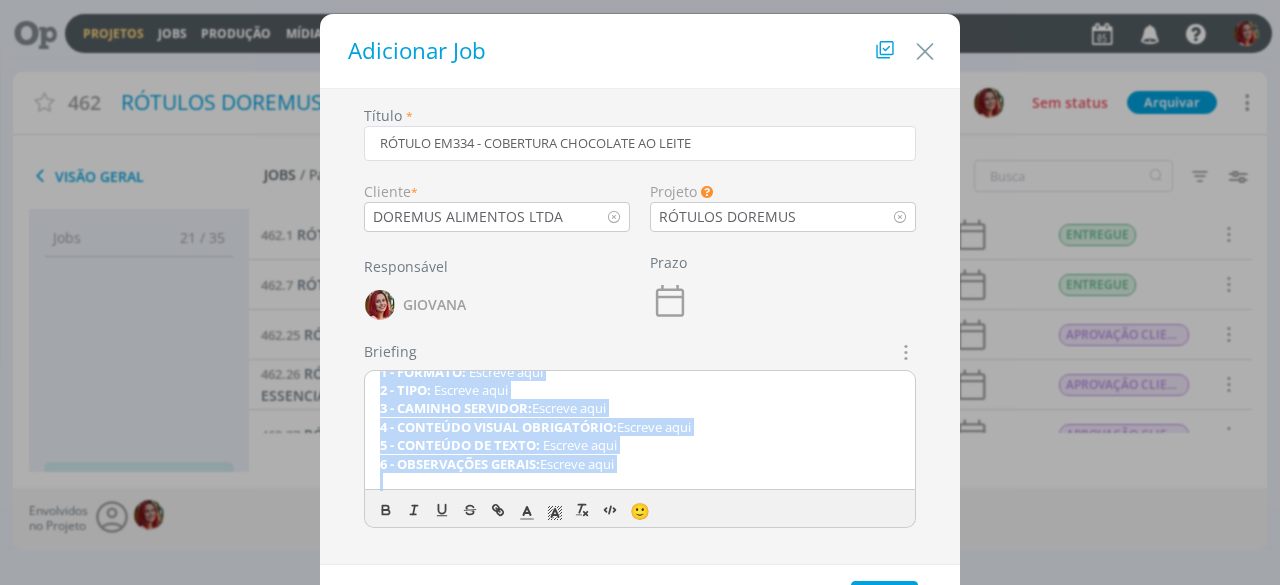 scroll, scrollTop: 29, scrollLeft: 0, axis: vertical 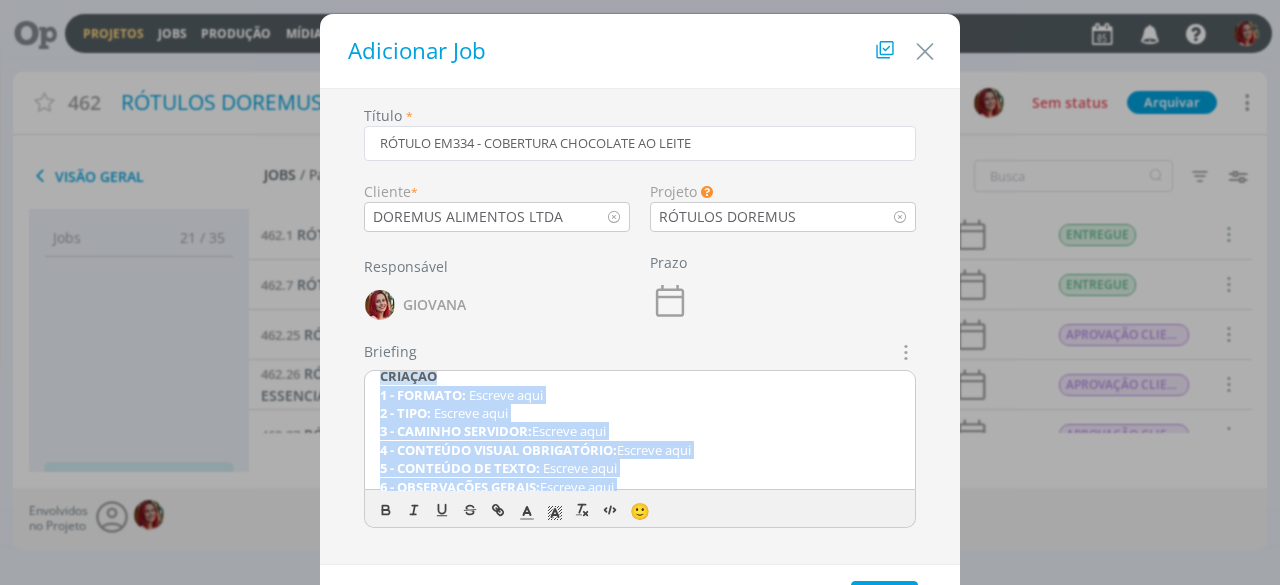 drag, startPoint x: 685, startPoint y: 407, endPoint x: 378, endPoint y: 397, distance: 307.1628 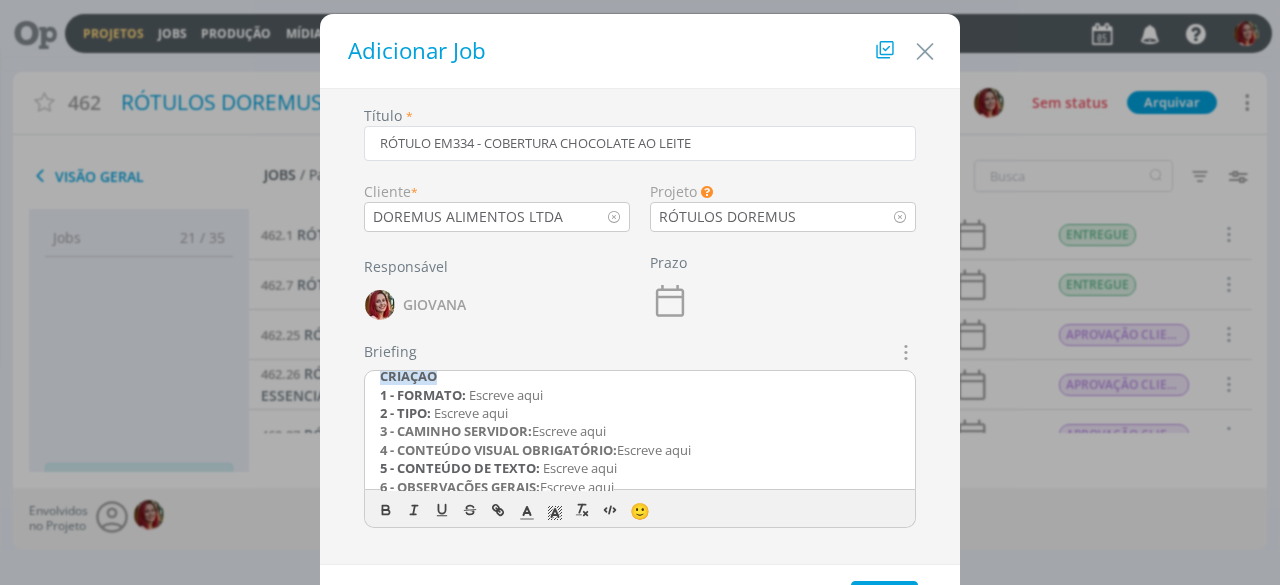 scroll, scrollTop: 23, scrollLeft: 0, axis: vertical 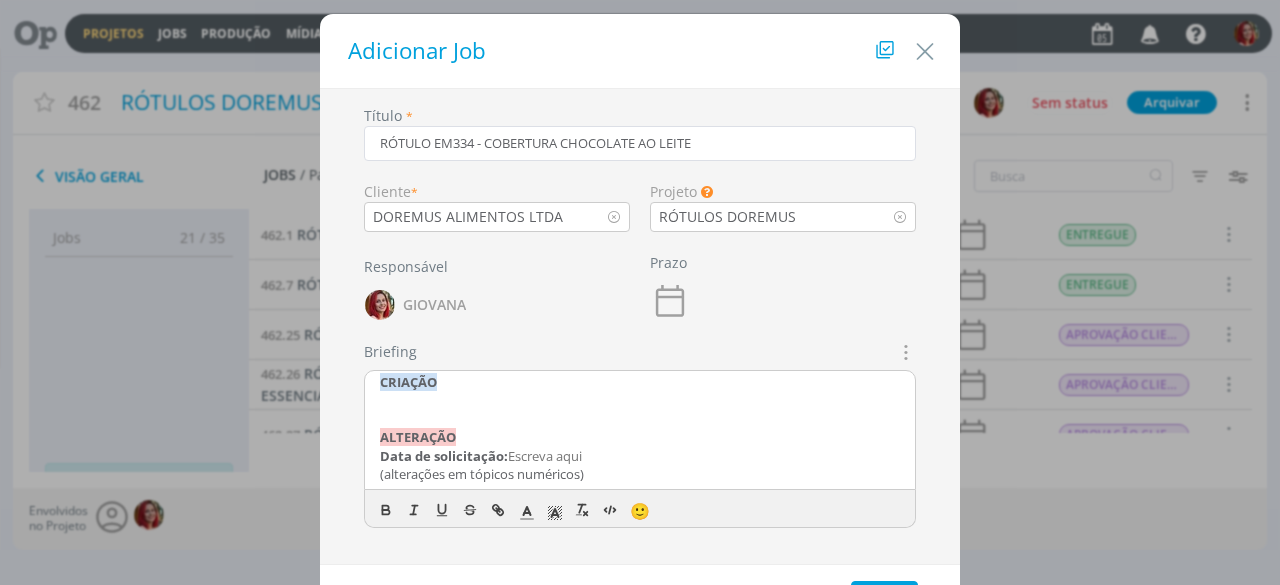 type 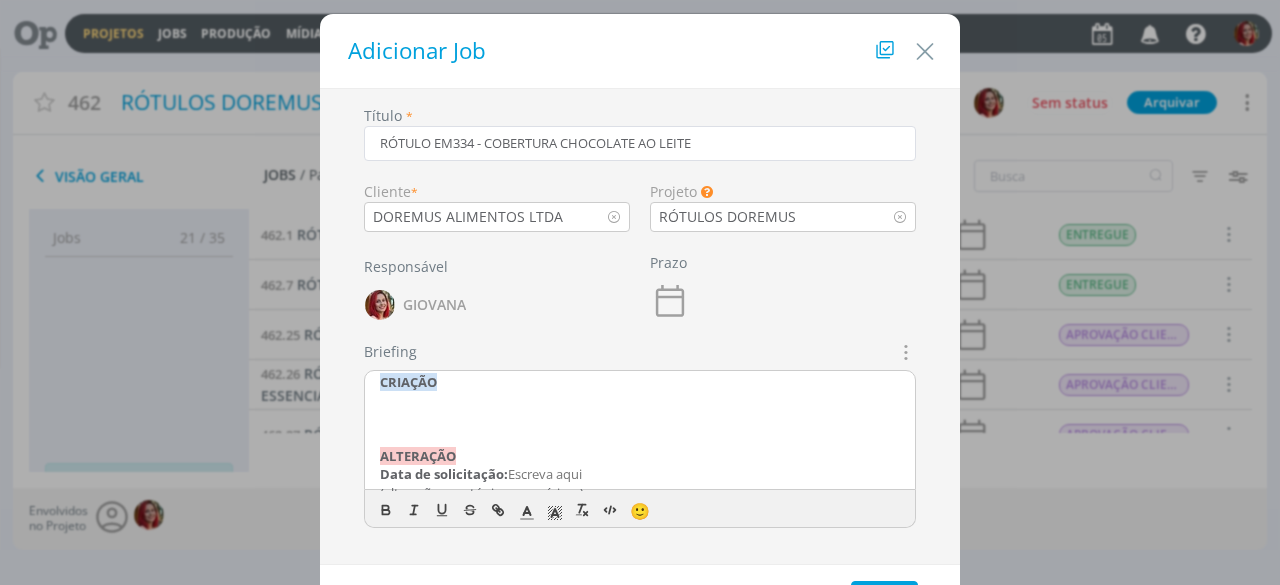 scroll, scrollTop: 29, scrollLeft: 0, axis: vertical 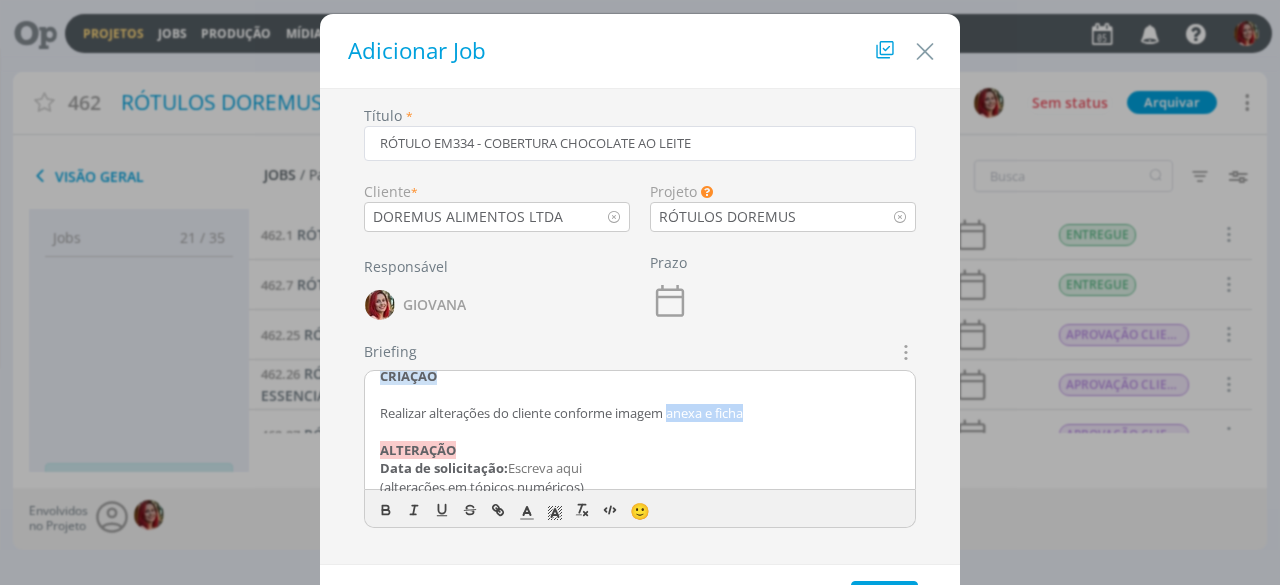drag, startPoint x: 760, startPoint y: 407, endPoint x: 674, endPoint y: 415, distance: 86.37129 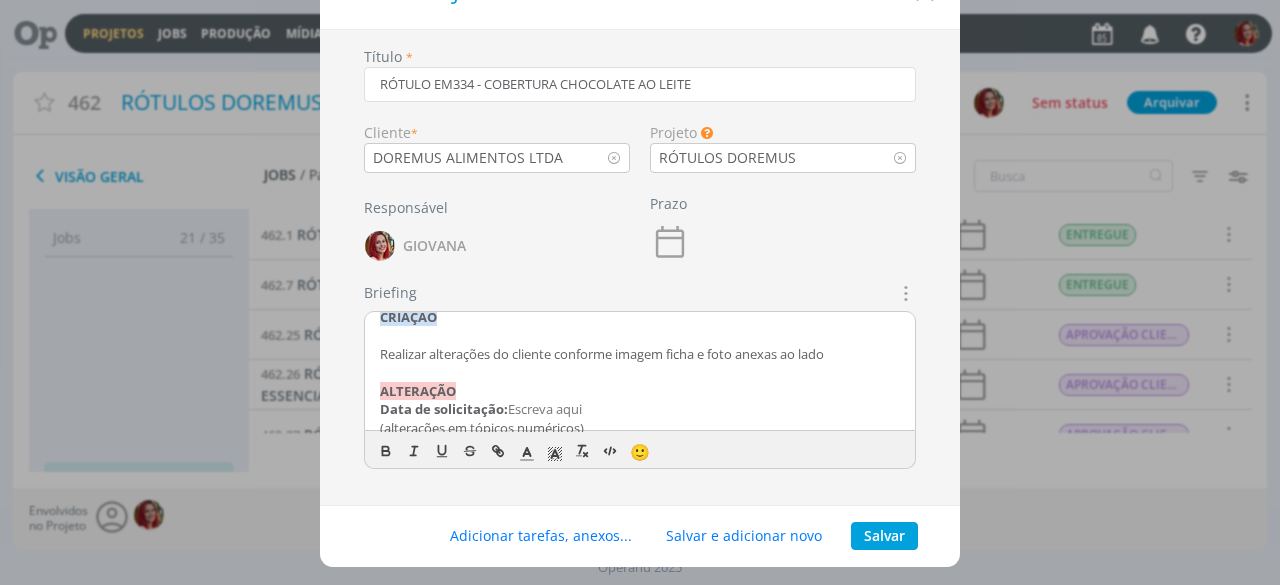 scroll, scrollTop: 89, scrollLeft: 0, axis: vertical 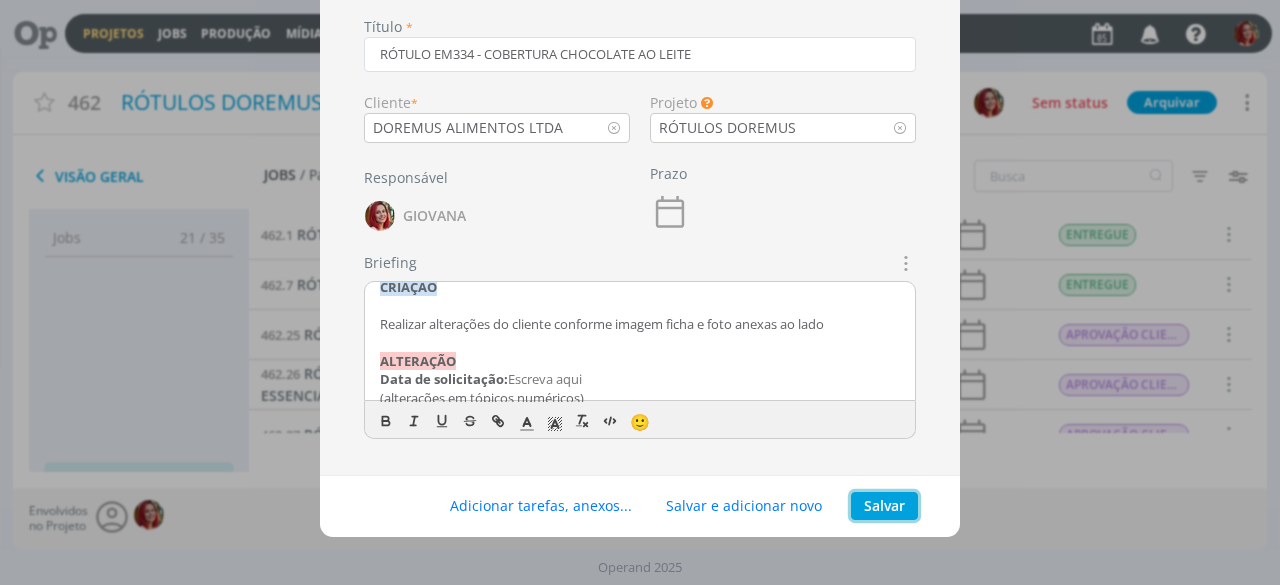 click on "Salvar" at bounding box center [884, 506] 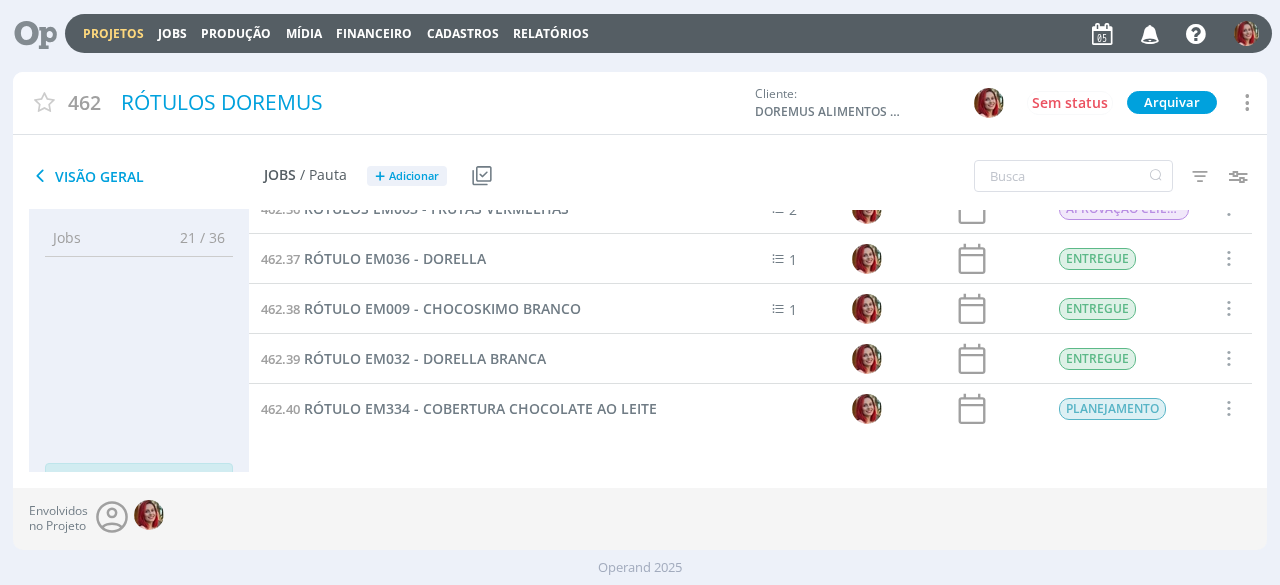 scroll, scrollTop: 526, scrollLeft: 0, axis: vertical 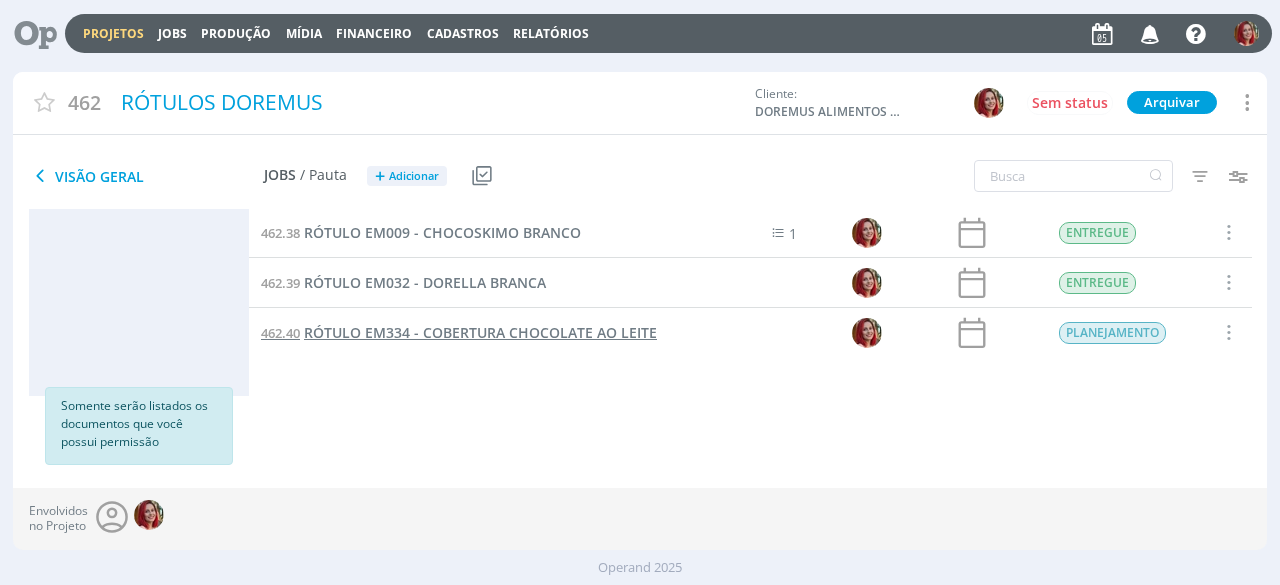 click on "RÓTULO EM334 - COBERTURA CHOCOLATE AO LEITE" at bounding box center [480, 332] 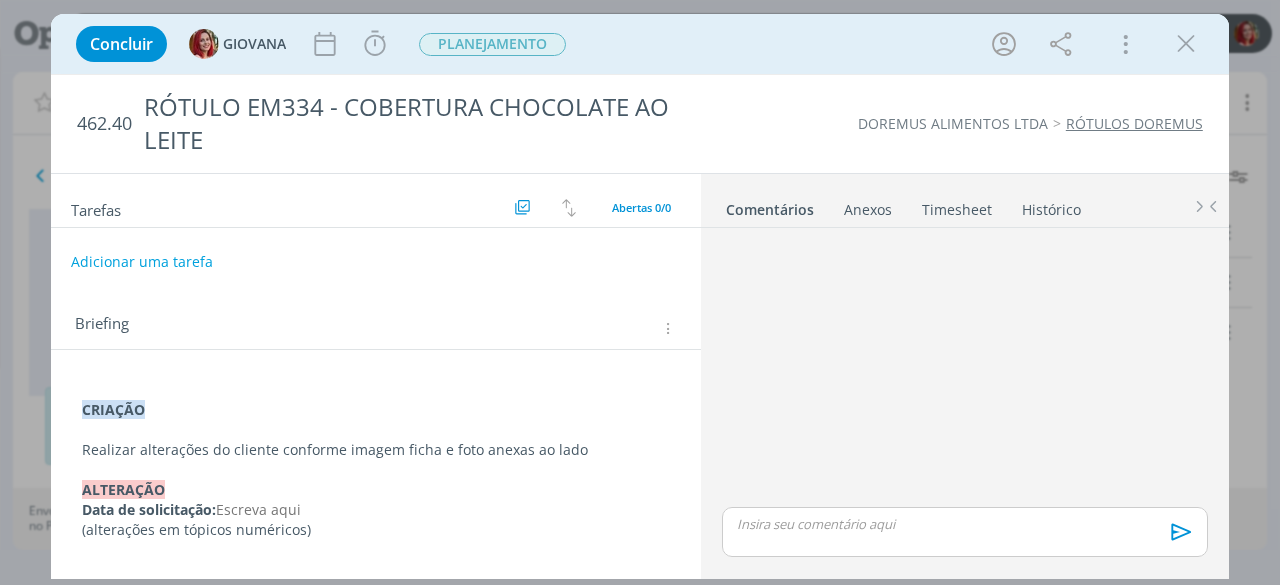 click on "Anexos
0" at bounding box center [868, 210] 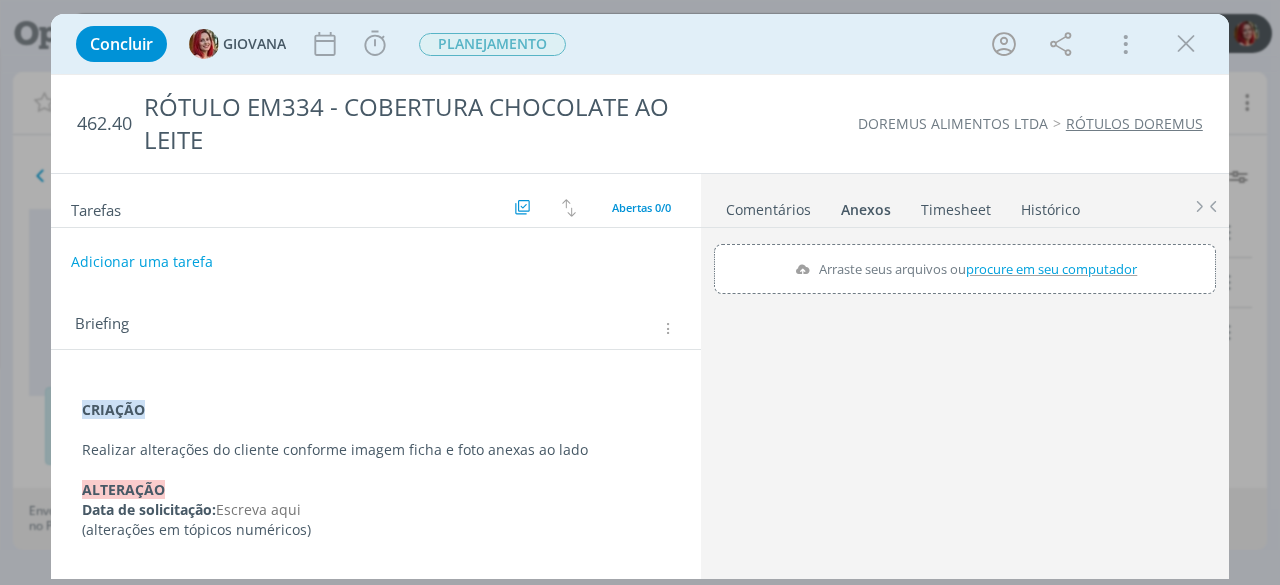 click on "Arraste seus arquivos ou  procure em seu computador" at bounding box center [964, 269] 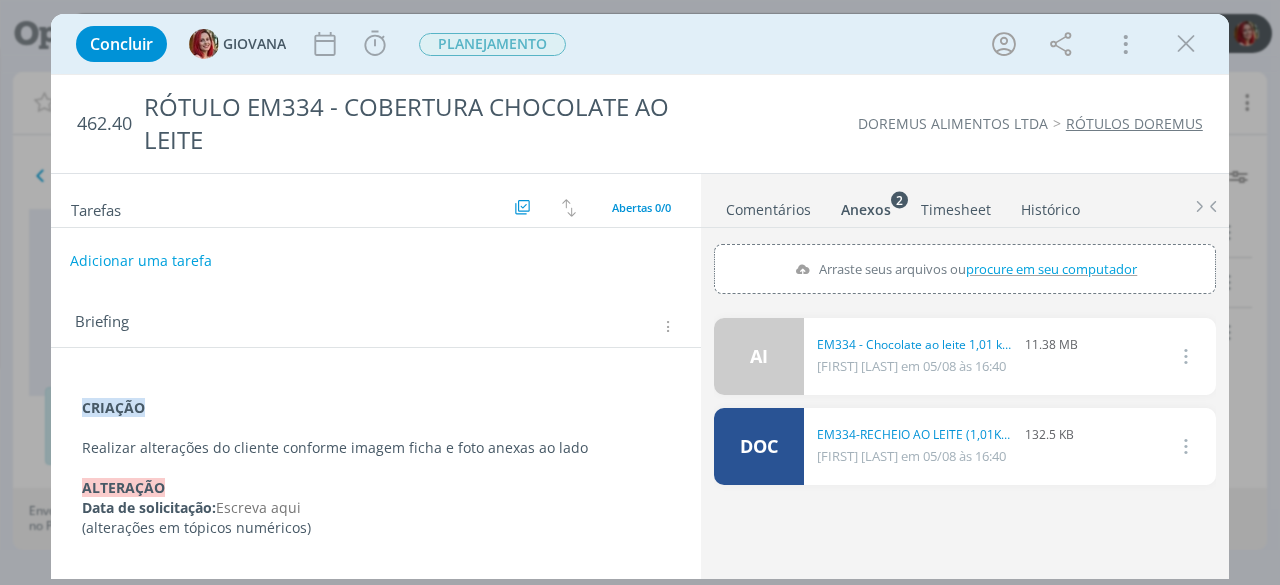 click on "Adicionar uma tarefa" at bounding box center [141, 261] 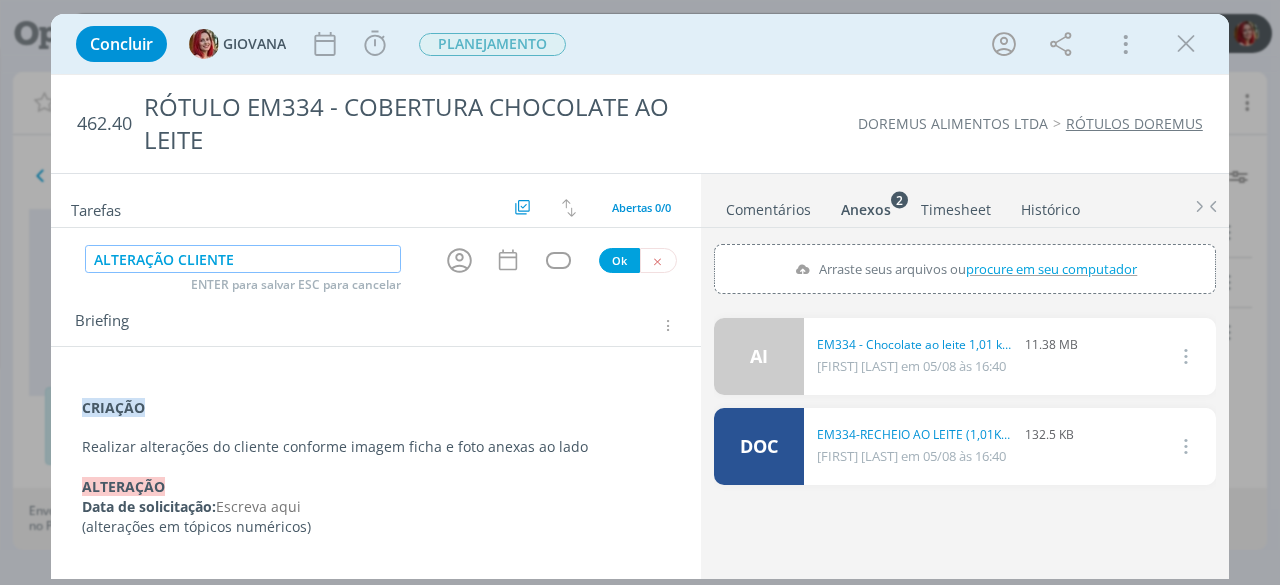 type on "ALTERAÇÃO CLIENTE" 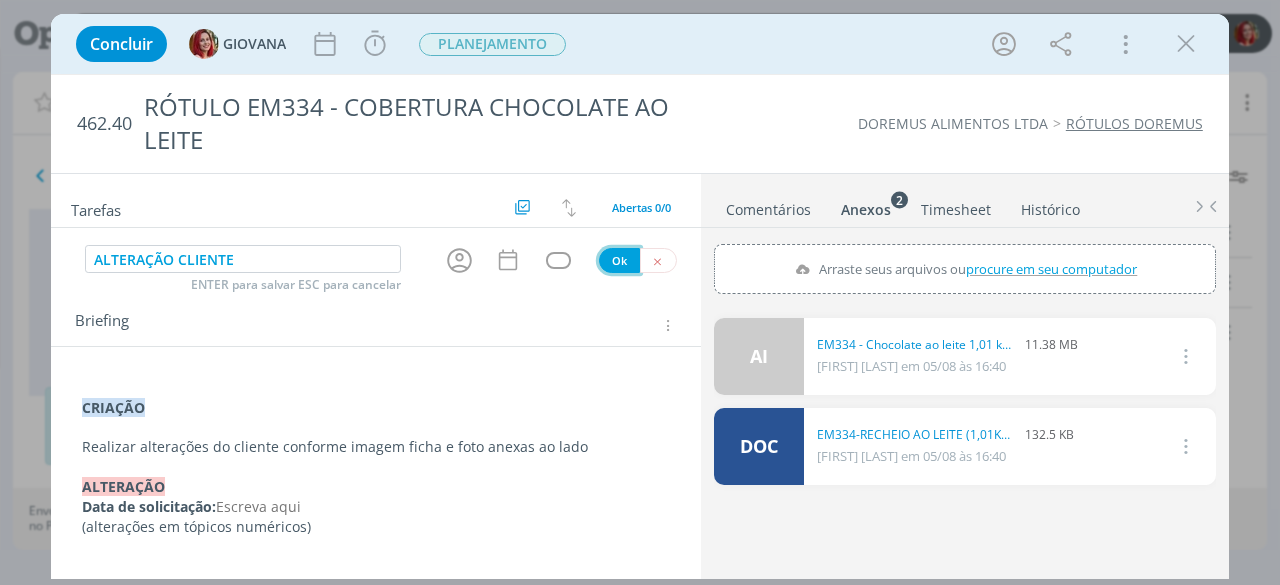 click on "Ok" at bounding box center [619, 260] 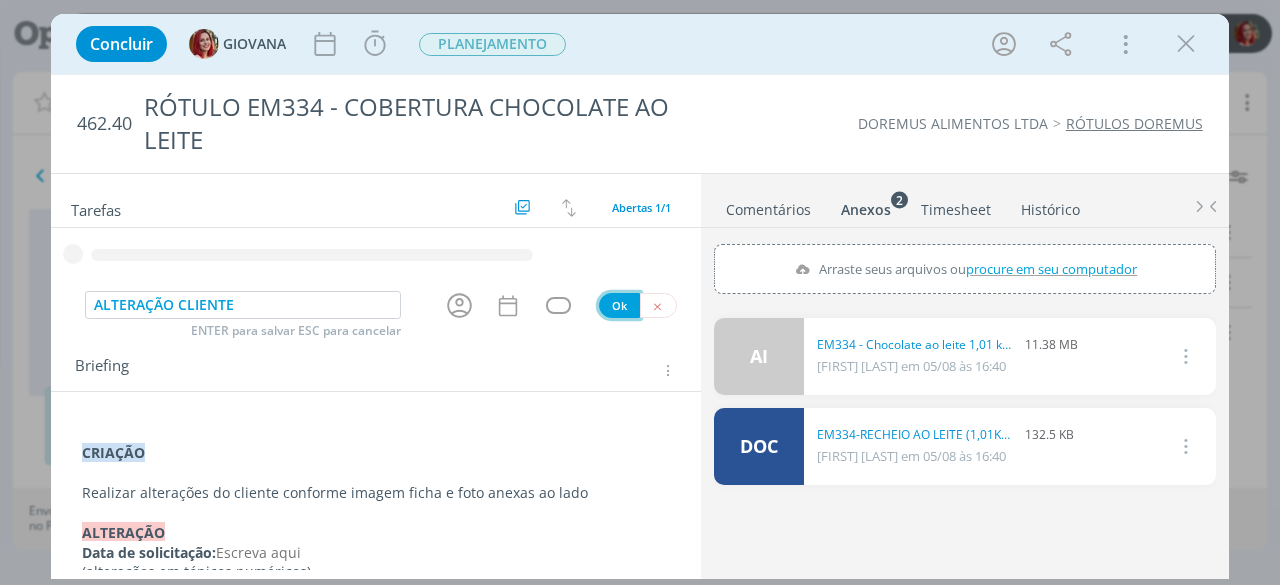 type 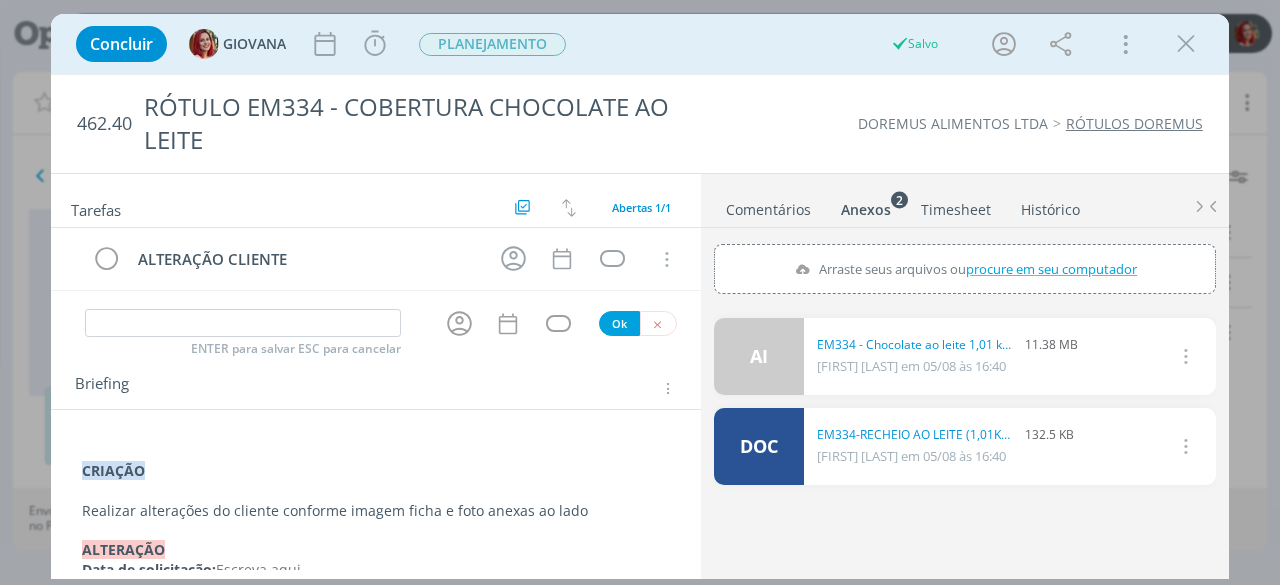 click on "ALTERAÇÃO CLIENTE Cancelar" at bounding box center (376, 267) 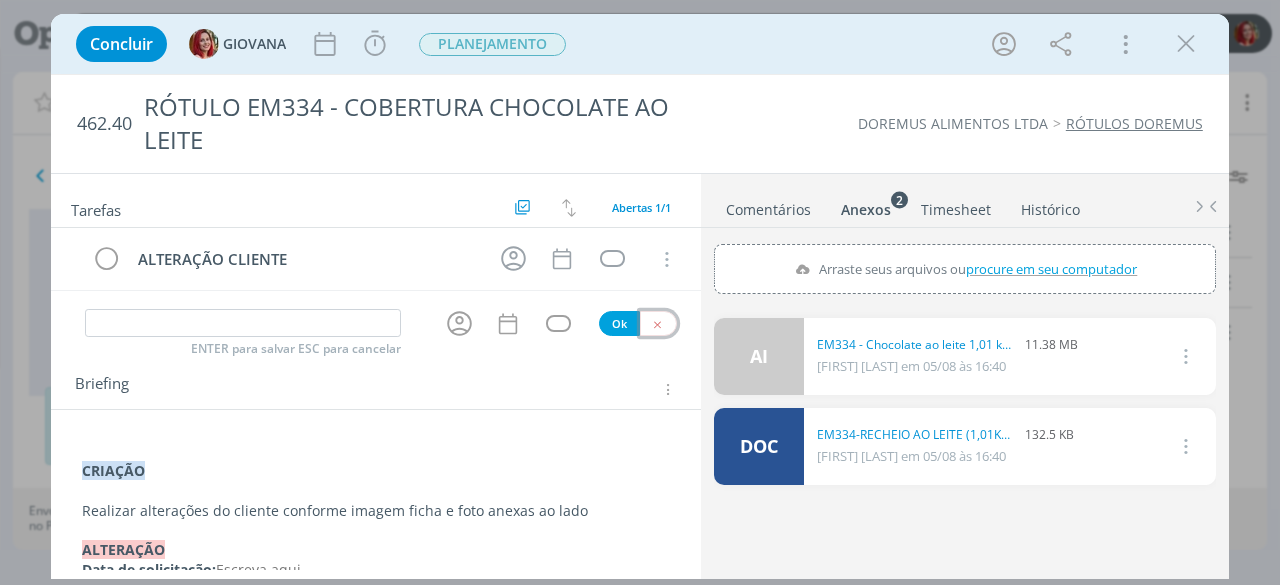 click at bounding box center [657, 324] 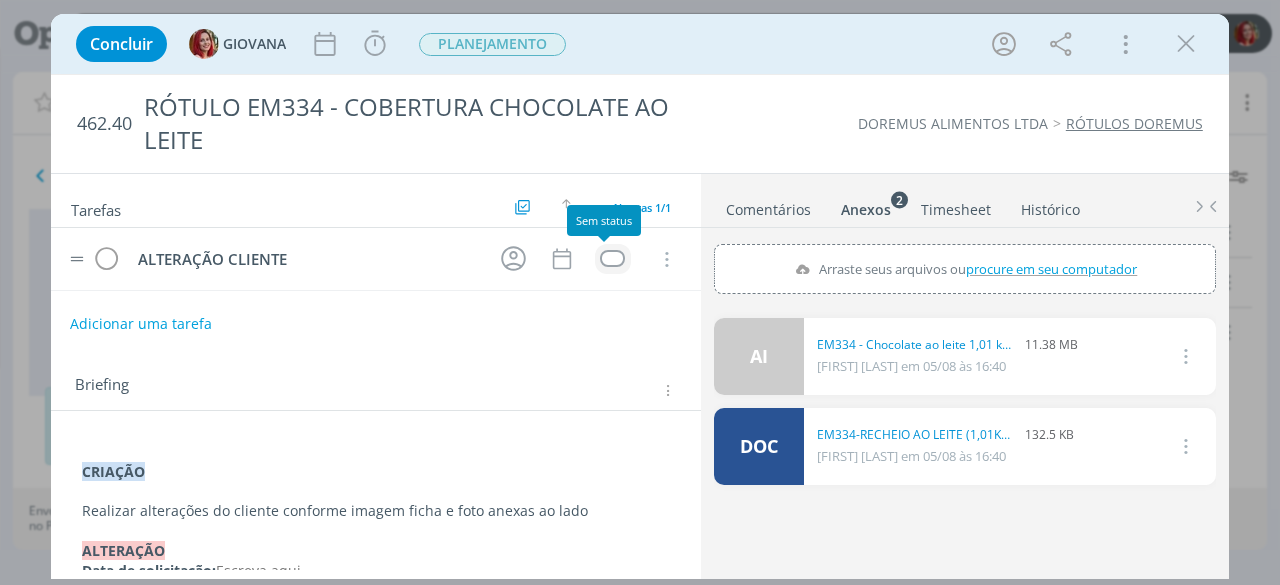 click at bounding box center [612, 258] 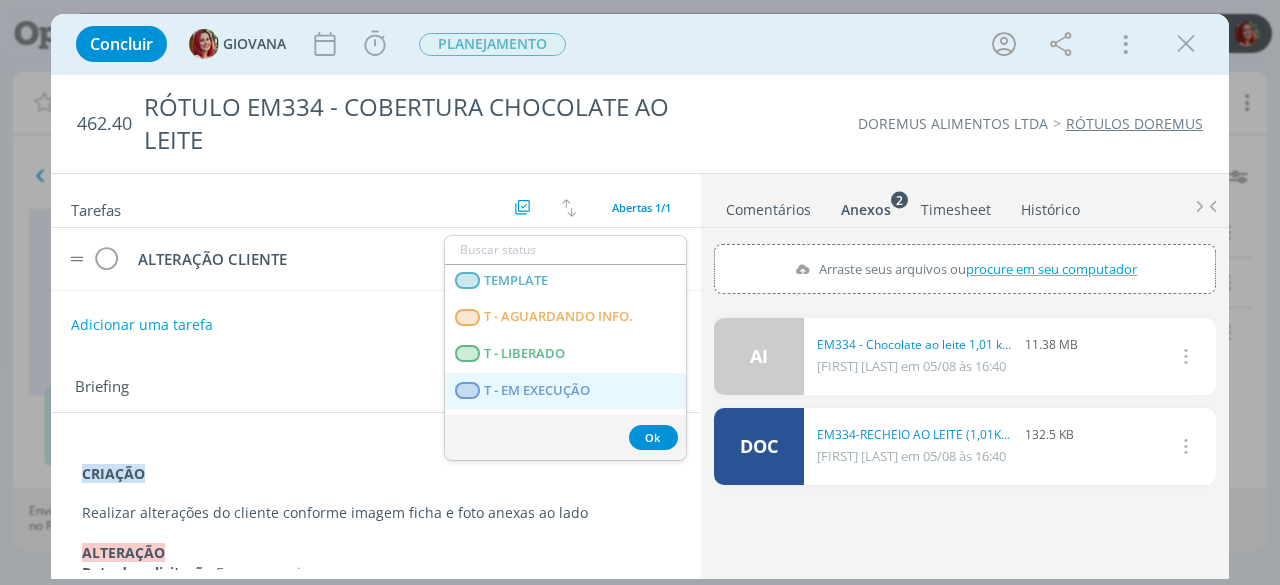 scroll, scrollTop: 500, scrollLeft: 0, axis: vertical 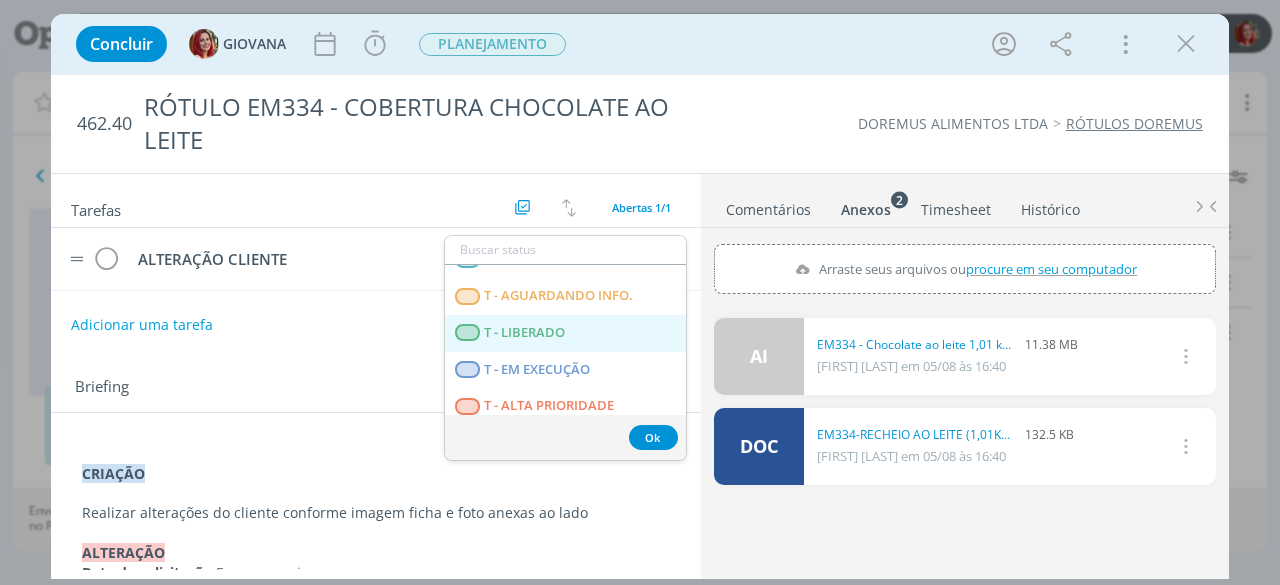 click on "T - LIBERADO" at bounding box center (565, 333) 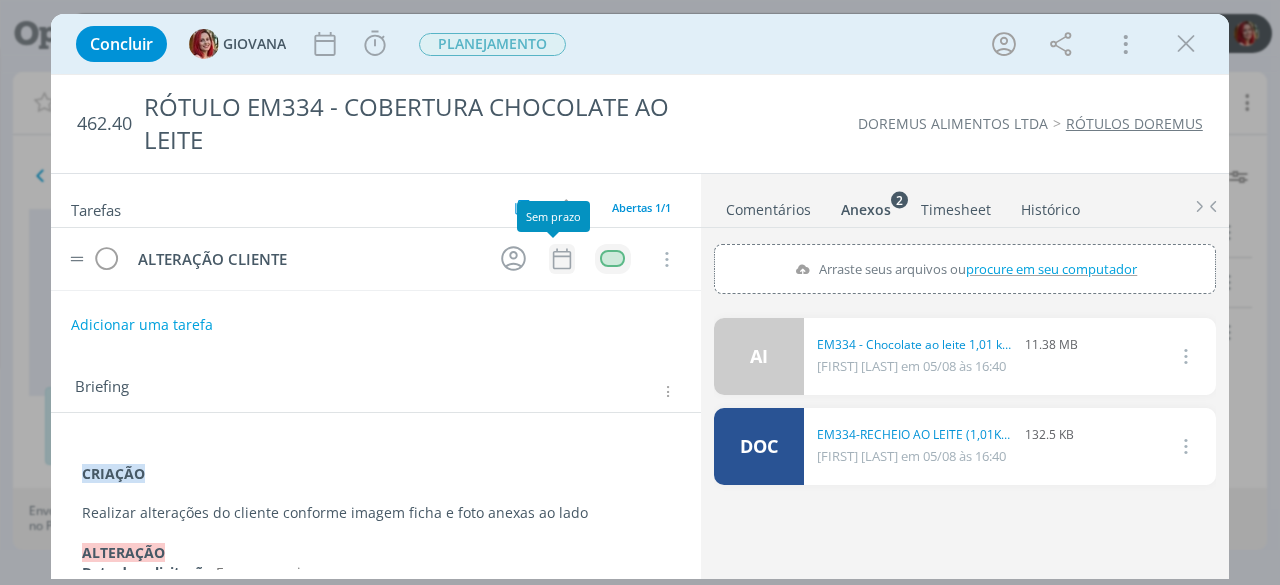 click 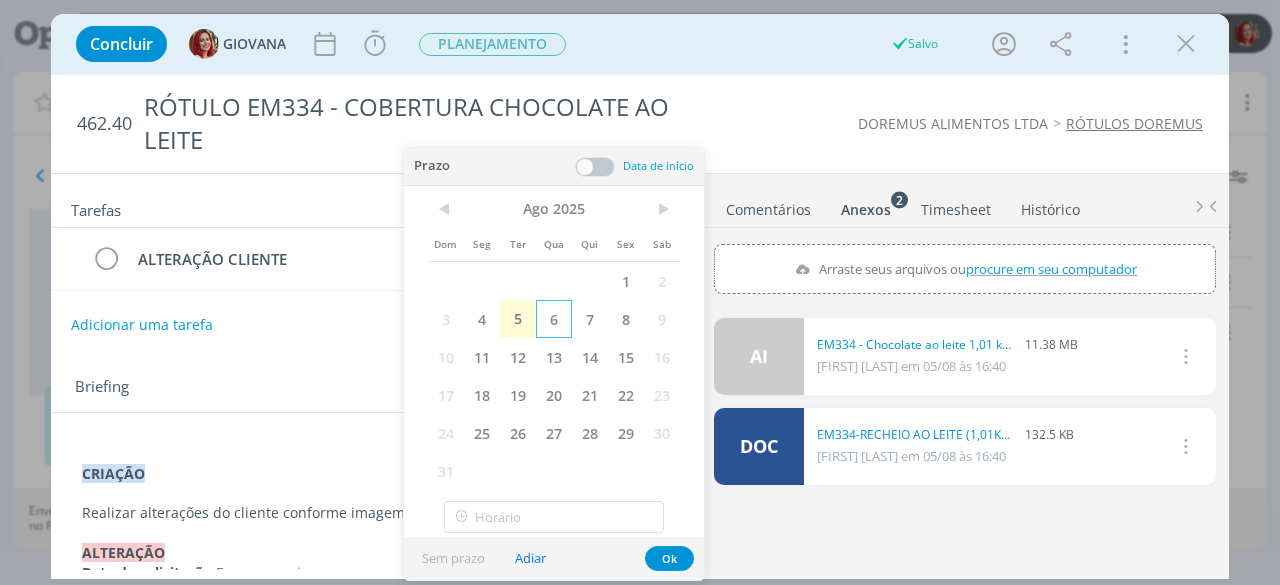 click on "6" at bounding box center (554, 319) 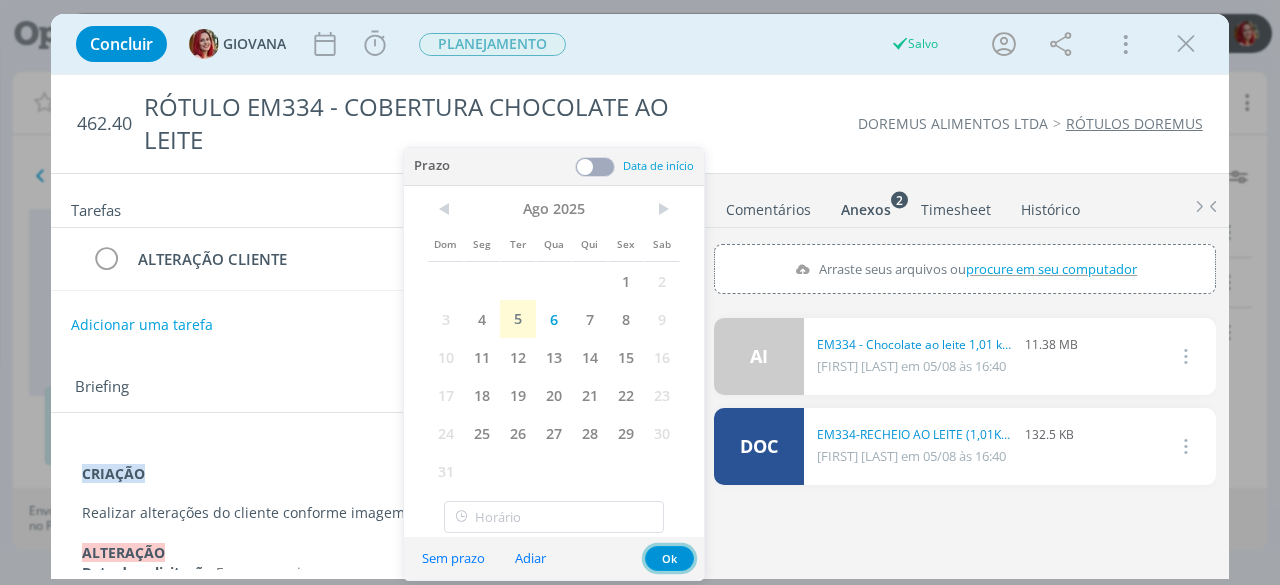 click on "Ok" at bounding box center (669, 558) 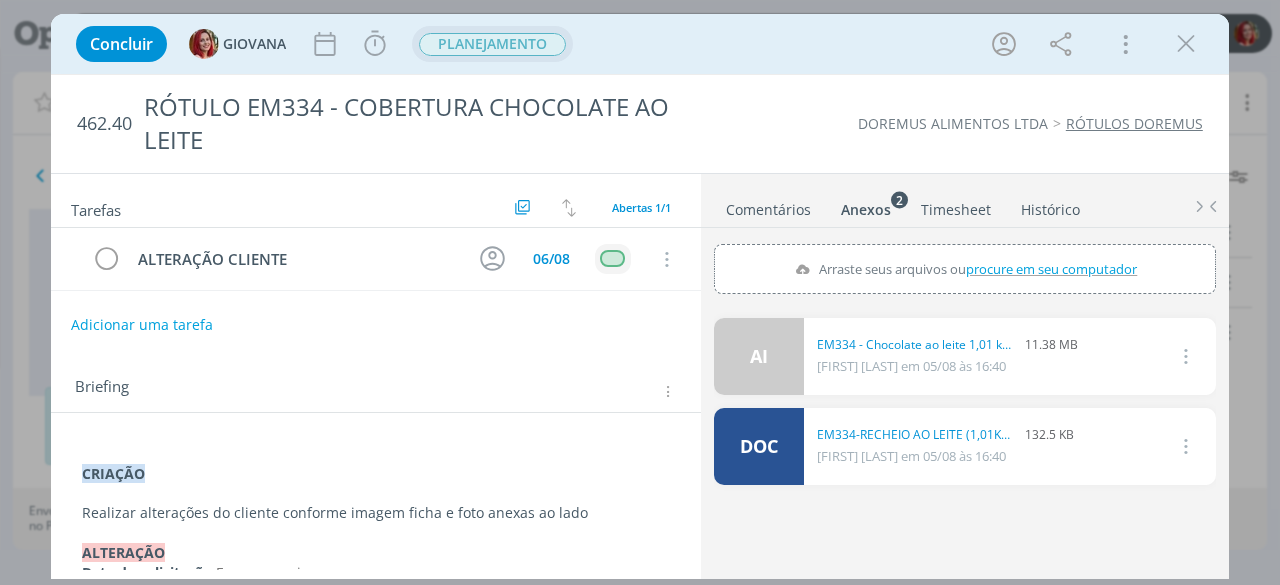 click on "PLANEJAMENTO" at bounding box center [492, 44] 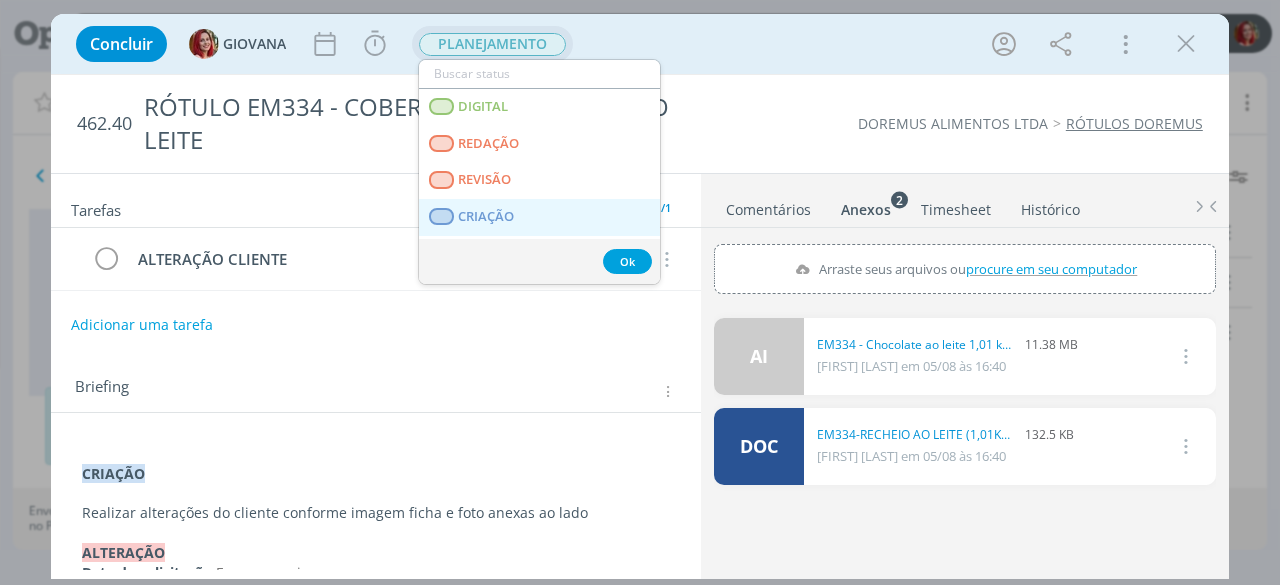 scroll, scrollTop: 100, scrollLeft: 0, axis: vertical 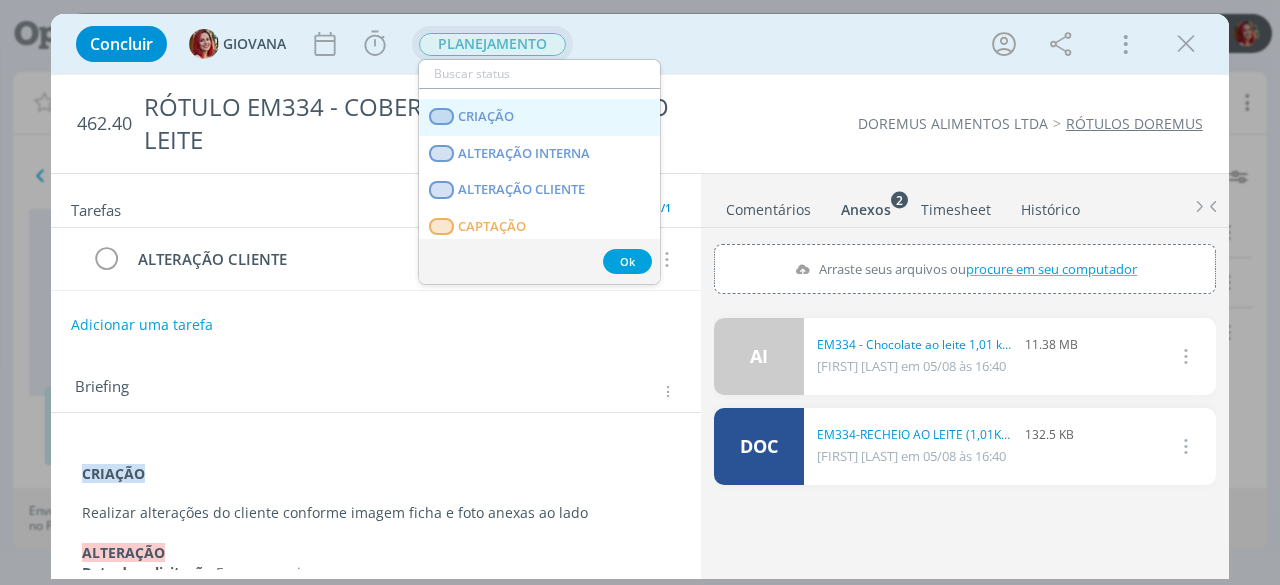 click on "CRIAÇÃO" at bounding box center [539, 117] 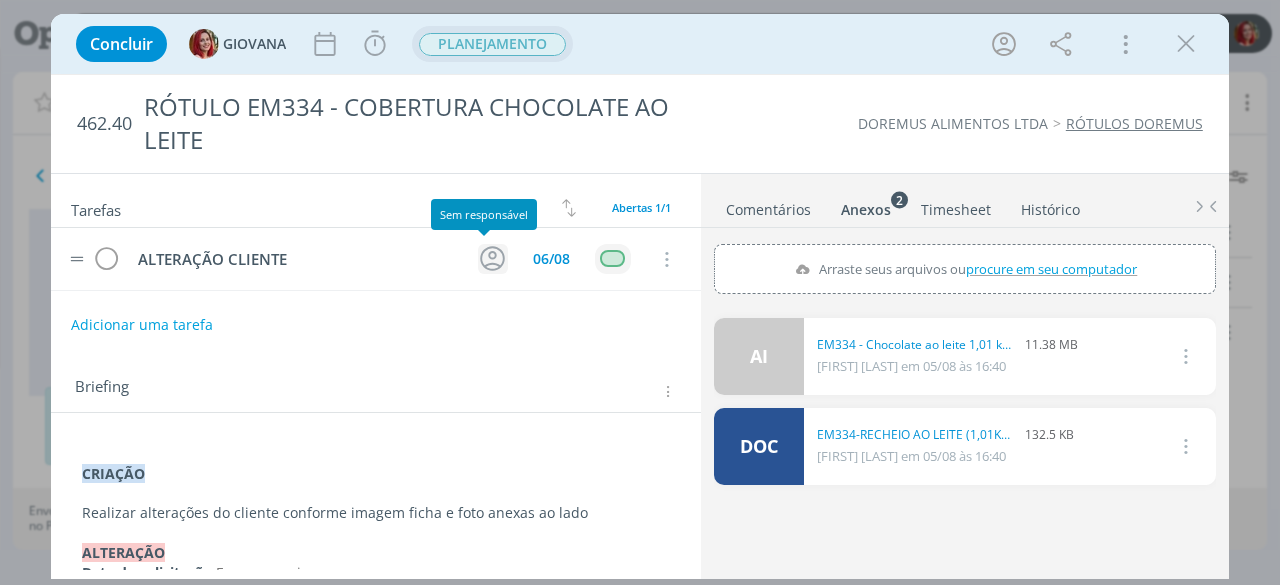 click 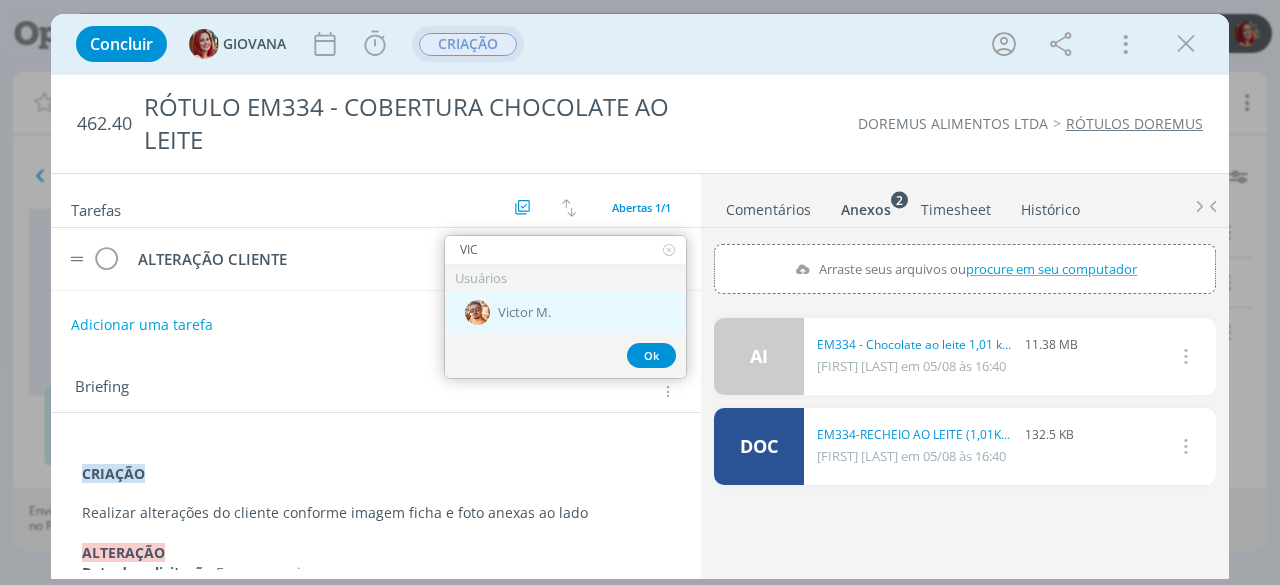 type on "VIC" 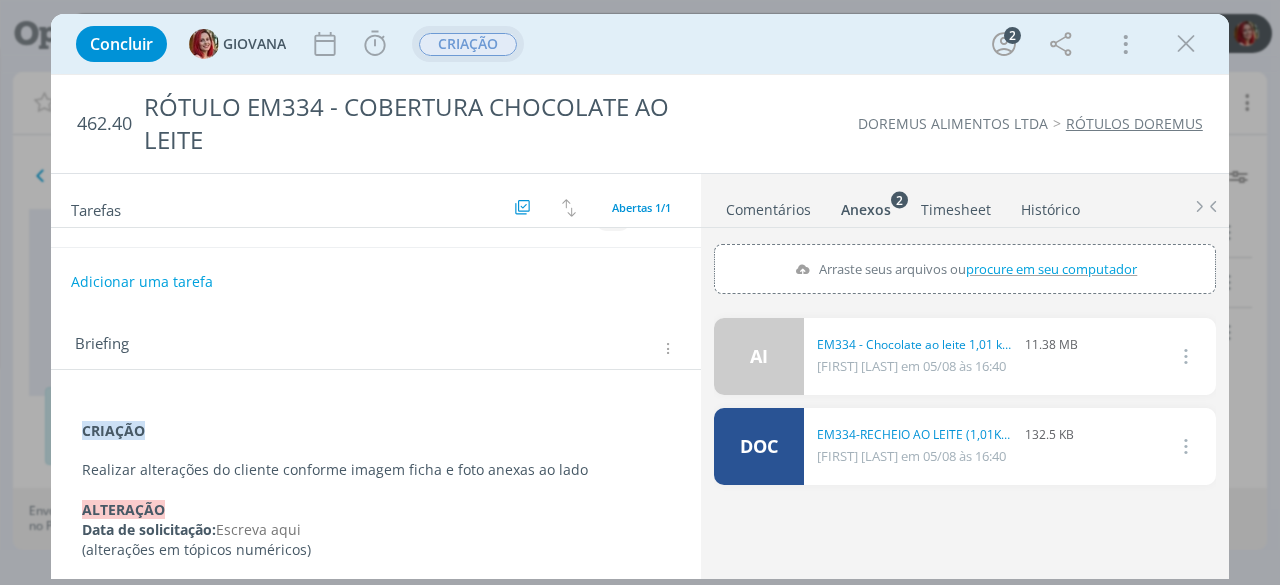 scroll, scrollTop: 0, scrollLeft: 0, axis: both 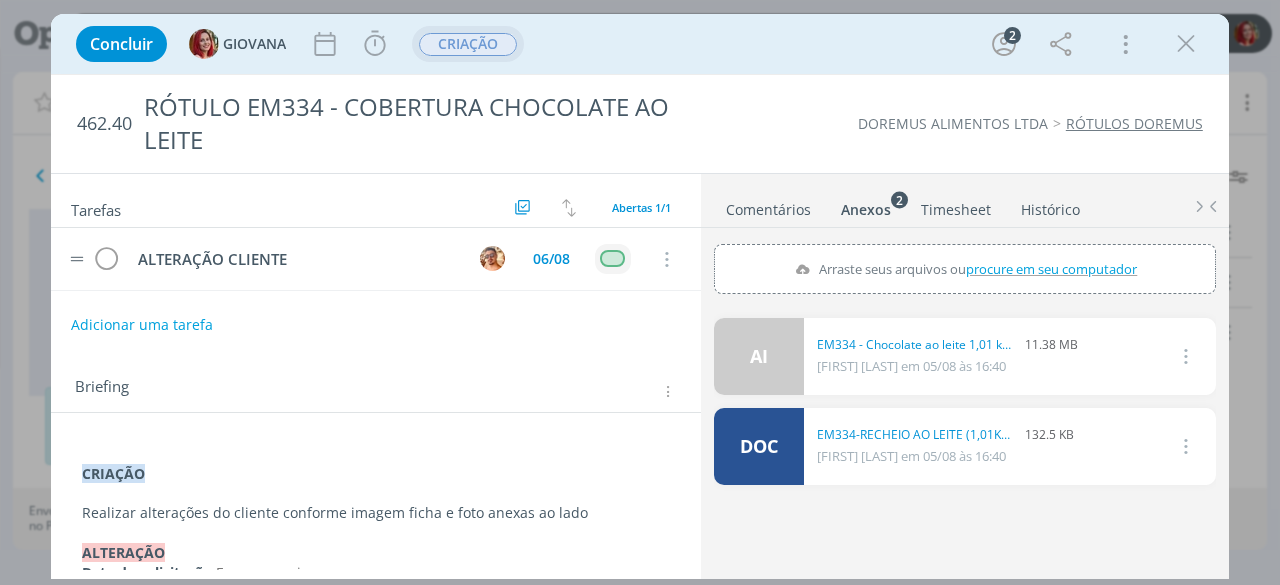 click on "Concluir
GIOVANA
Iniciar
Apontar
Data * 05/08/2025 Horas * 00:00 Tarefa Selecione a tarefa Descrição *  Retrabalho  Apontar Realizado Estimado 00:00 / 00:00 CRIAÇÃO 2 Mais Informações
Copiar Link
Duplicar Job Mover Job de Projeto Exportar/Imprimir Job
Cancelar" at bounding box center [640, 44] 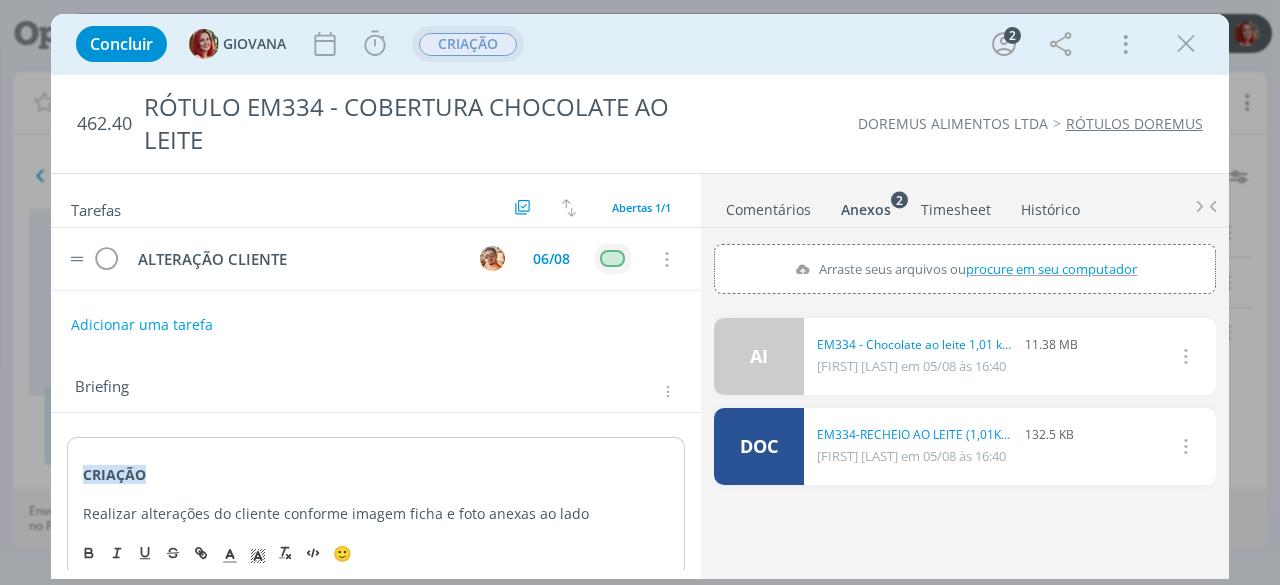 click on "Concluir
GIOVANA
Iniciar
Apontar
Data * 05/08/2025 Horas * 00:00 Tarefa Selecione a tarefa Descrição *  Retrabalho  Apontar Realizado Estimado 00:00 / 00:00 CRIAÇÃO 2 Mais Informações
Copiar Link
Duplicar Job Mover Job de Projeto Exportar/Imprimir Job
Cancelar" at bounding box center [640, 44] 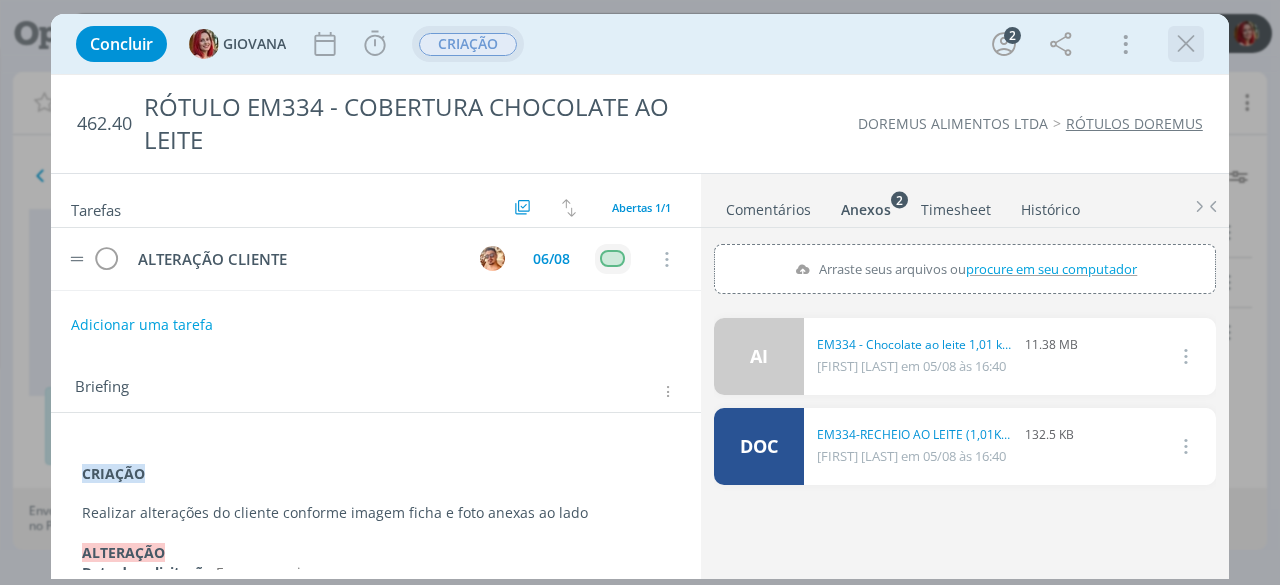 click at bounding box center (1186, 44) 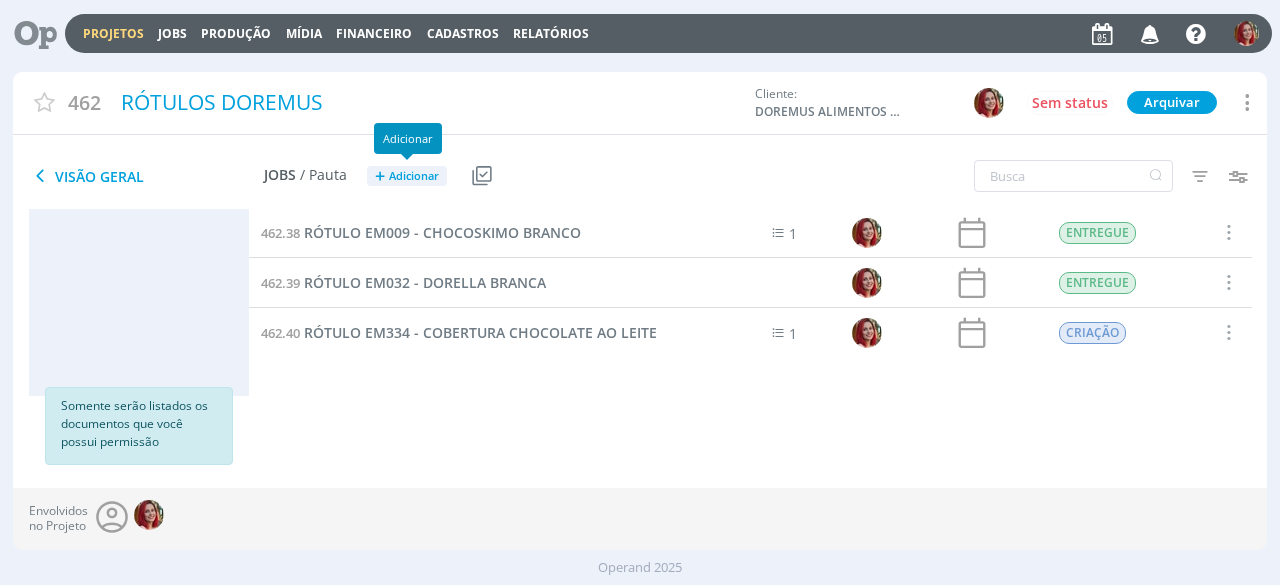click on "Adicionar" at bounding box center [414, 176] 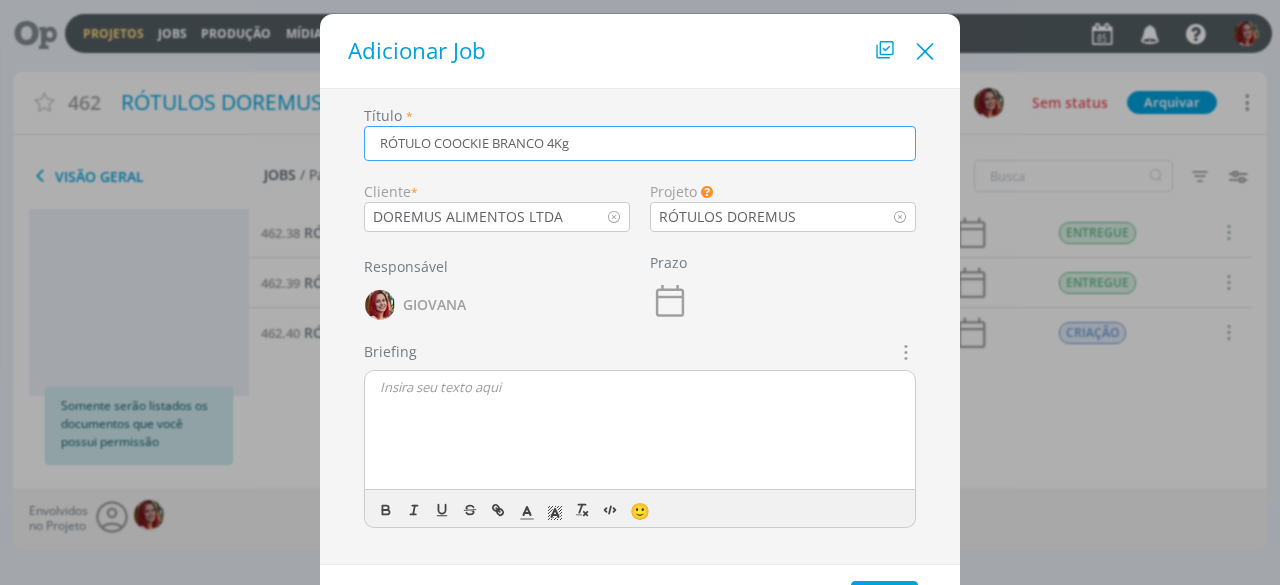 type on "RÓTULO COOCKIE BRANCO 4Kg" 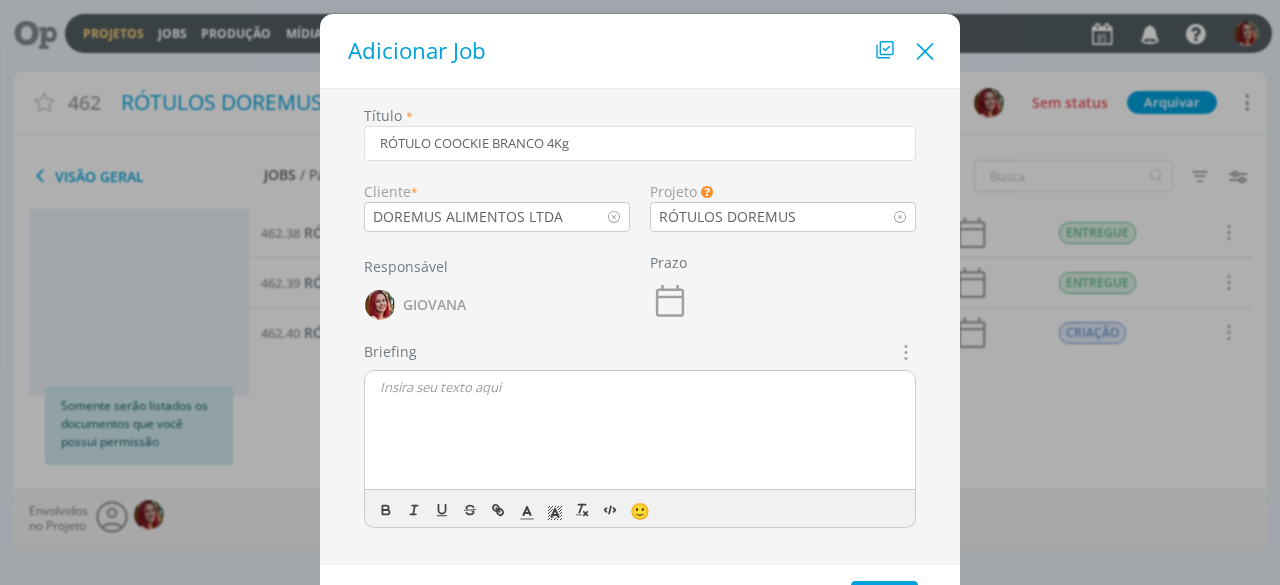 click at bounding box center [925, 52] 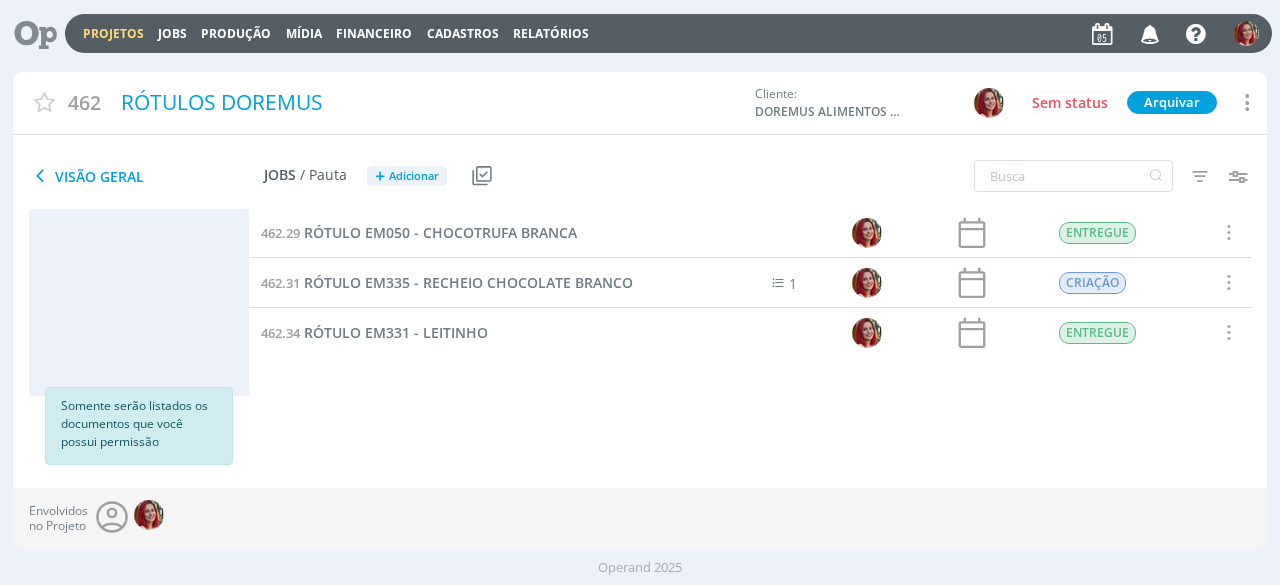 scroll, scrollTop: 326, scrollLeft: 0, axis: vertical 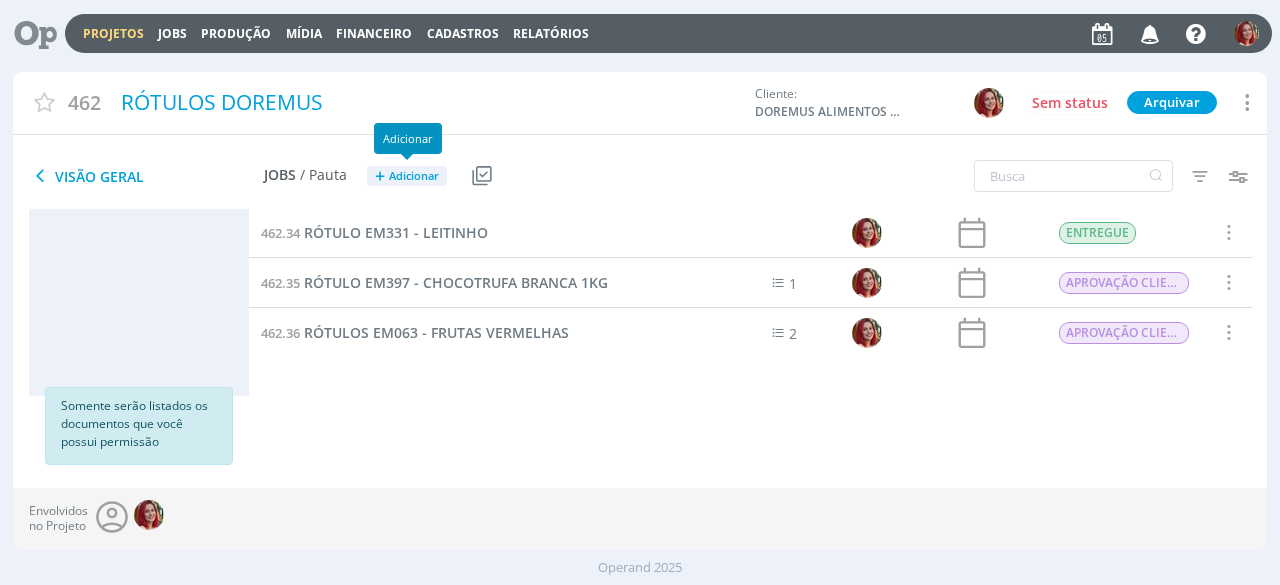click on "+ Adicionar" at bounding box center (407, 176) 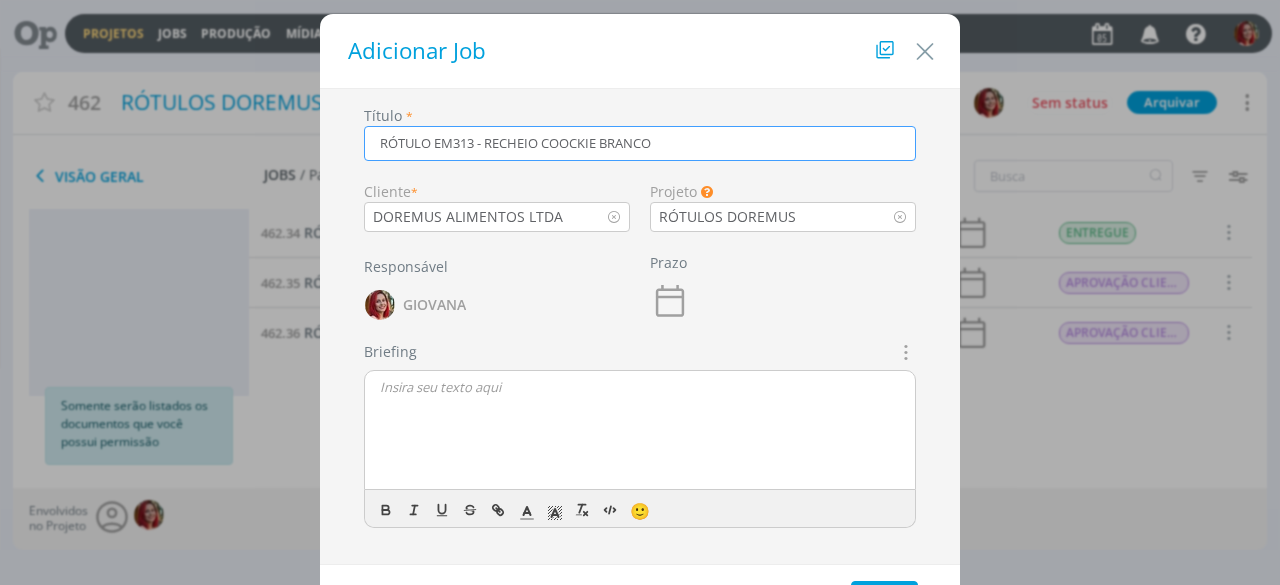 click at bounding box center [904, 352] 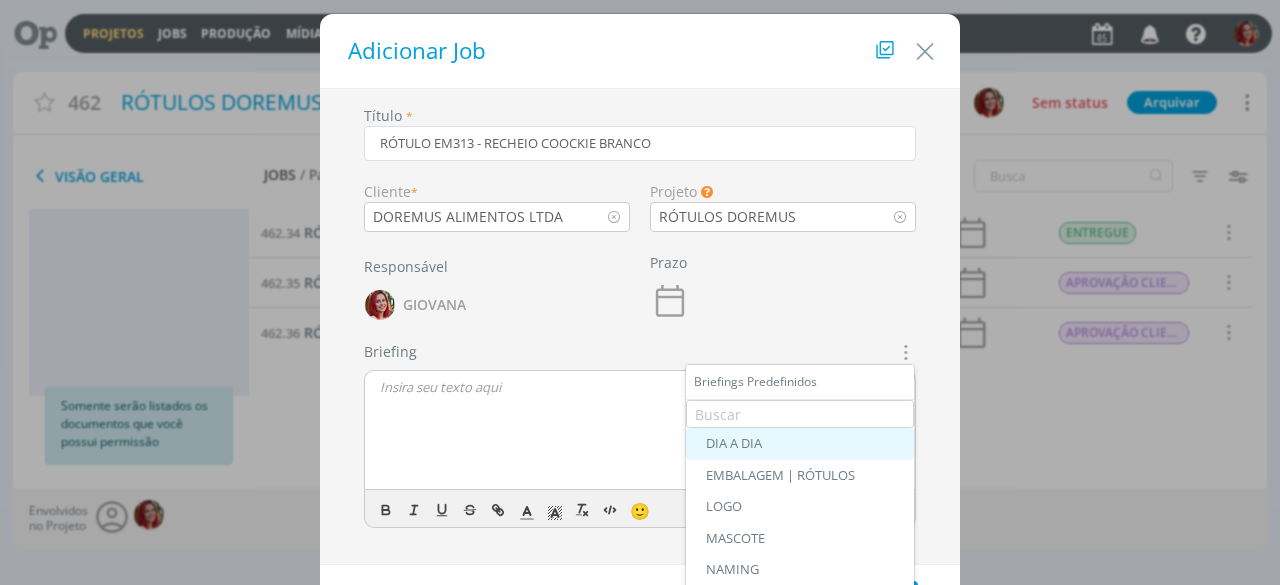click on "DIA A DIA" at bounding box center [800, 444] 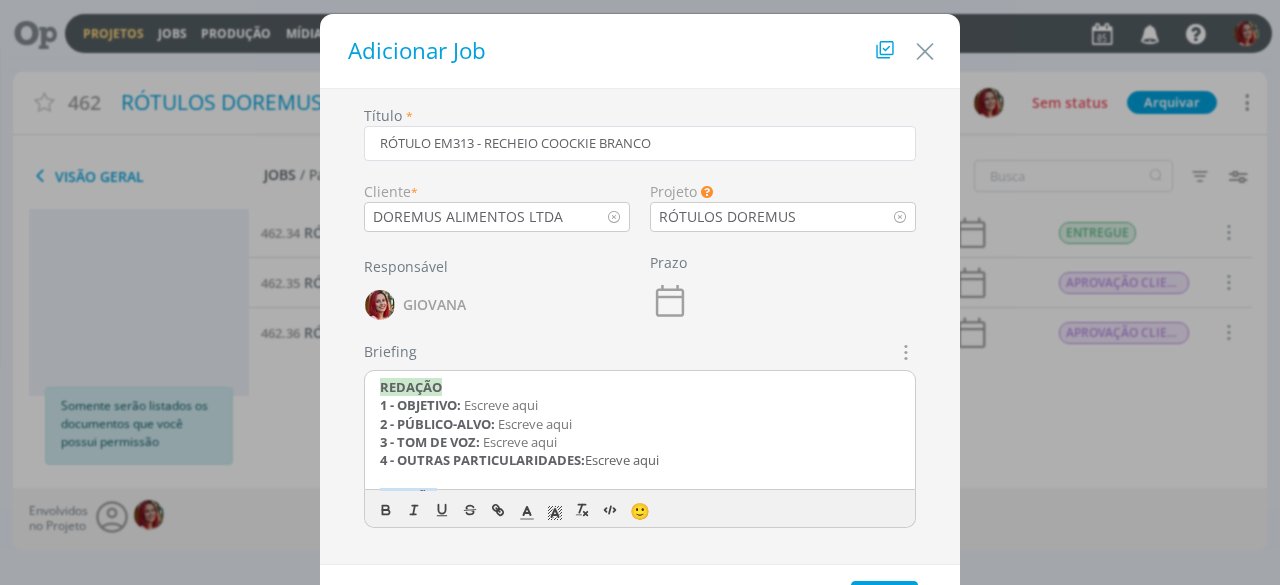 drag, startPoint x: 688, startPoint y: 458, endPoint x: 334, endPoint y: 369, distance: 365.01645 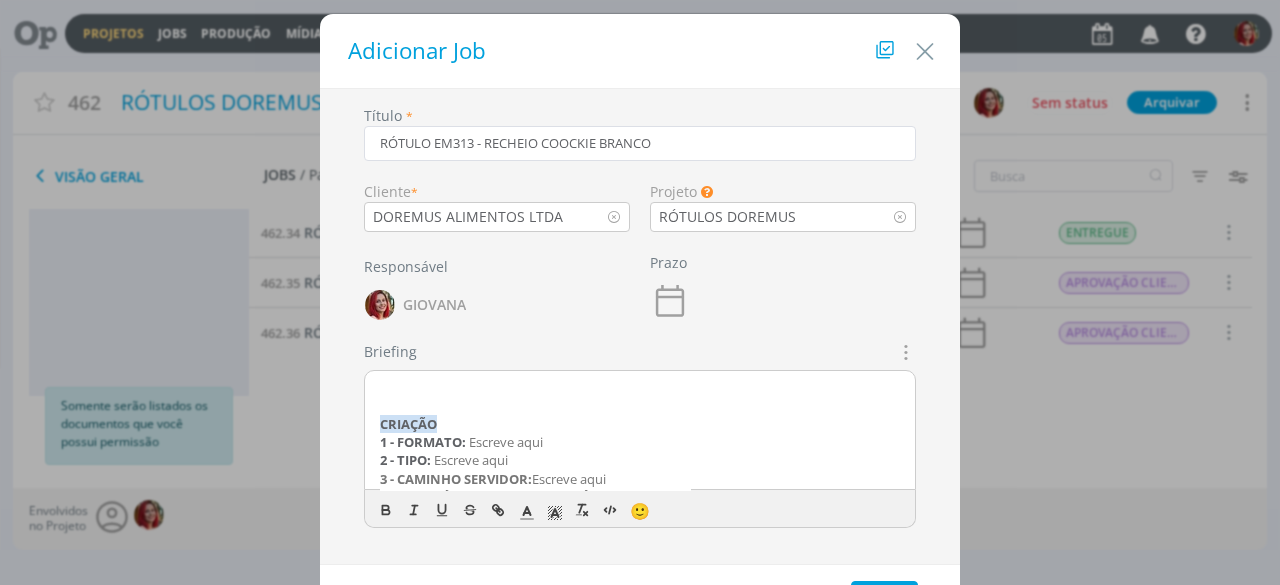 click on "CRIAÇÃO                                                                                                  1 - FORMATO:   Escreve aqui 2 - TIPO:   Escreve aqui 3 - CAMINHO SERVIDOR:  Escreve aqui 4 - CONTEÚDO VISUAL OBRIGATÓRIO:  Escreve aqui 5 - CONTEÚDO DE TEXTO:   Escreve aqui 6 - OBSERVAÇÕES GERAIS:  Escreve aqui ANIMAÇÃO & EDICÃO                                                                      1 - FORMATO:   Escreve aqui 2 - TEMPO:   Escreve aqui 3 - CAMINHO SERVIDOR DA ID VISUAL:  Escreve aqui 4 - OUTRAS PARTICULARIDADES:  Escreva aqui ﻿ALTERAÇÃO                                                                                       Data de solicitação:  Escreva aqui (alterações em tópicos numéricos)" at bounding box center (640, 431) 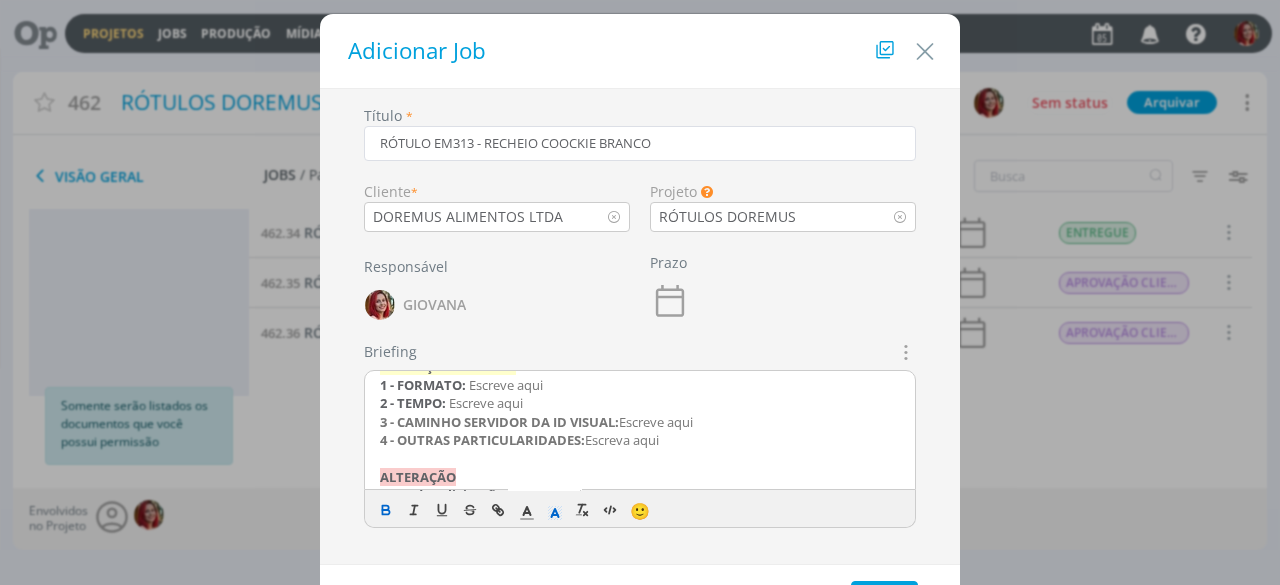 scroll, scrollTop: 200, scrollLeft: 0, axis: vertical 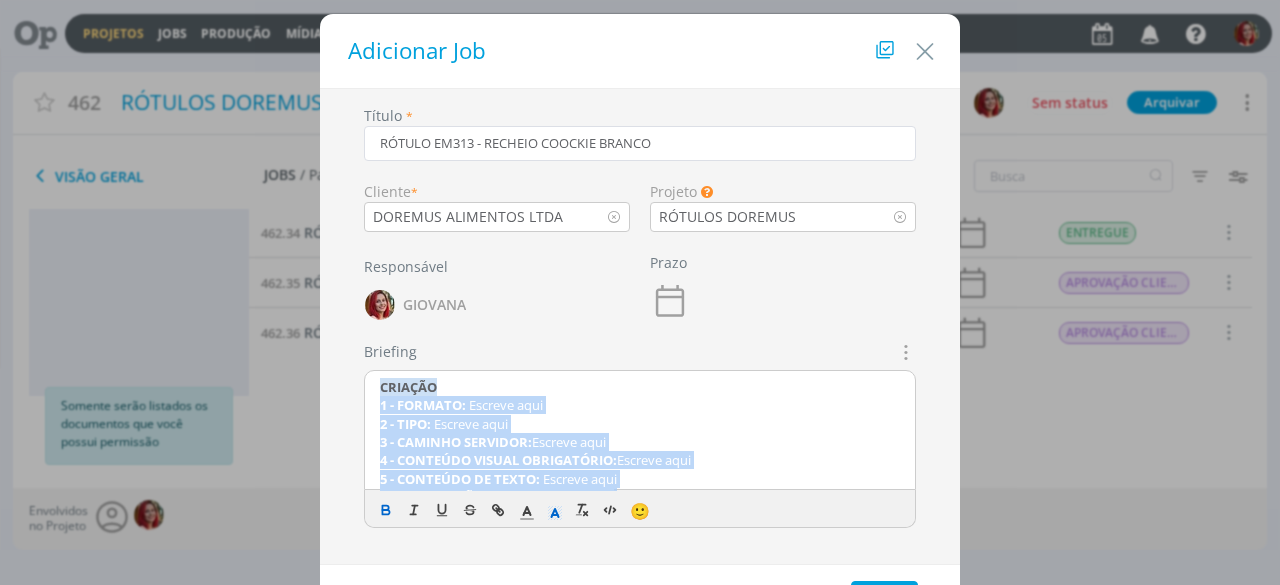 drag, startPoint x: 688, startPoint y: 417, endPoint x: 375, endPoint y: 411, distance: 313.0575 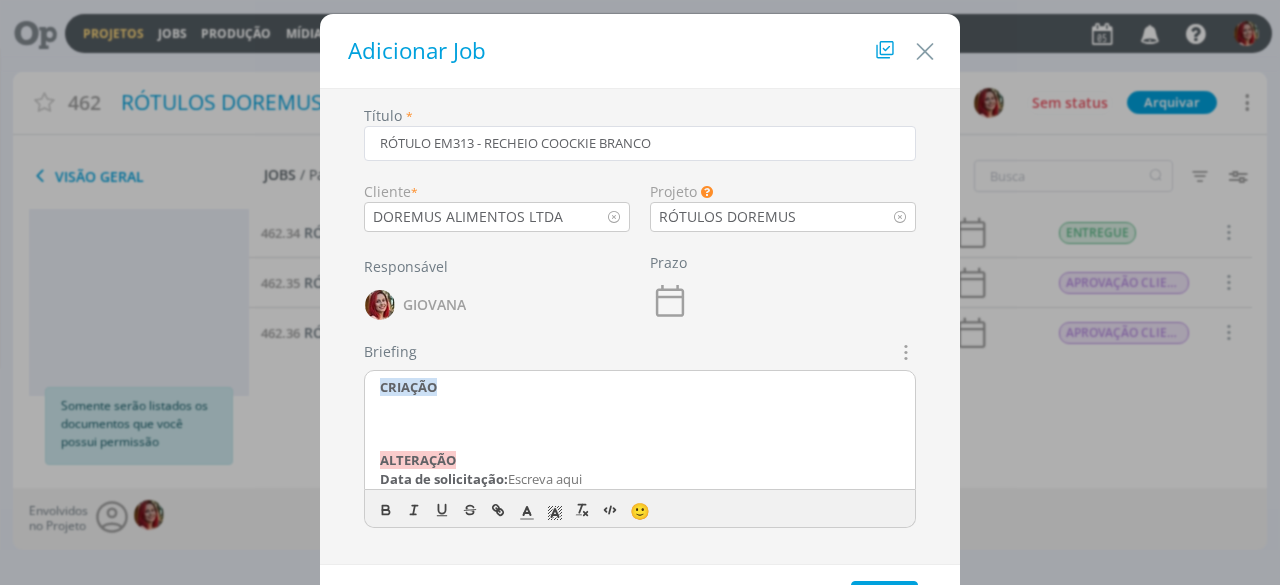 type 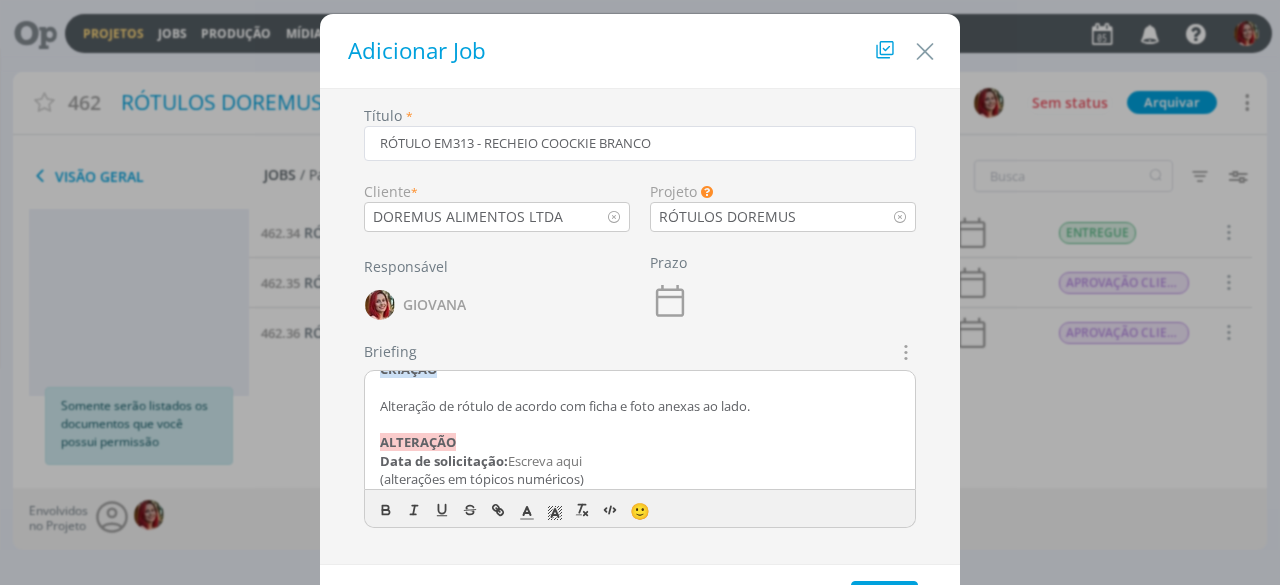 scroll, scrollTop: 23, scrollLeft: 0, axis: vertical 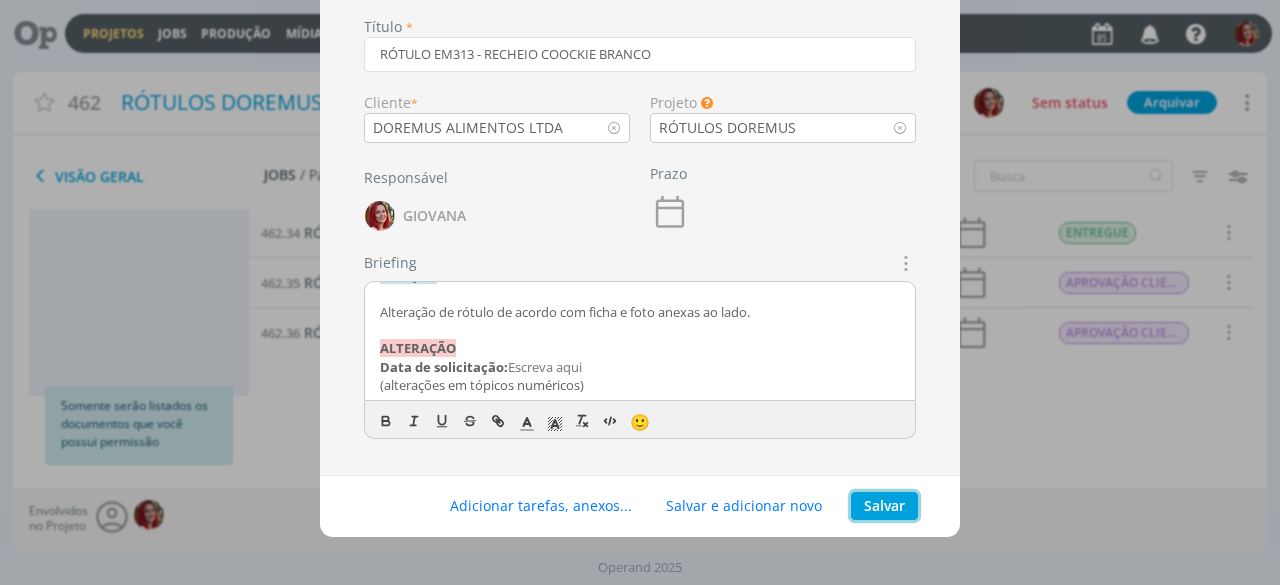 click on "Salvar" at bounding box center [884, 506] 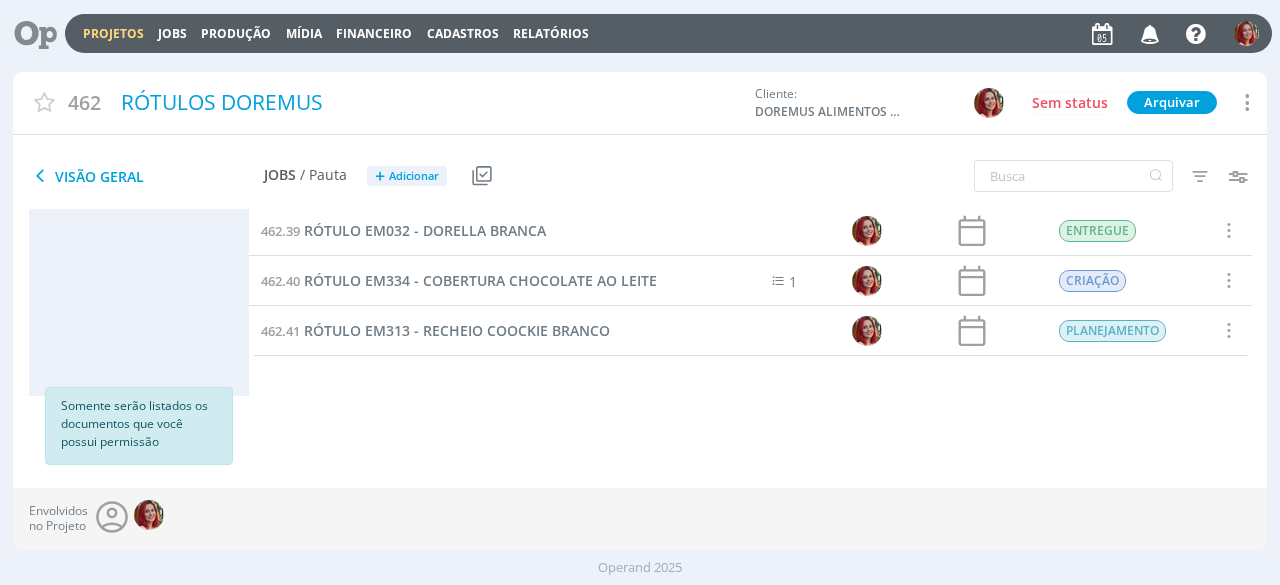 scroll, scrollTop: 576, scrollLeft: 0, axis: vertical 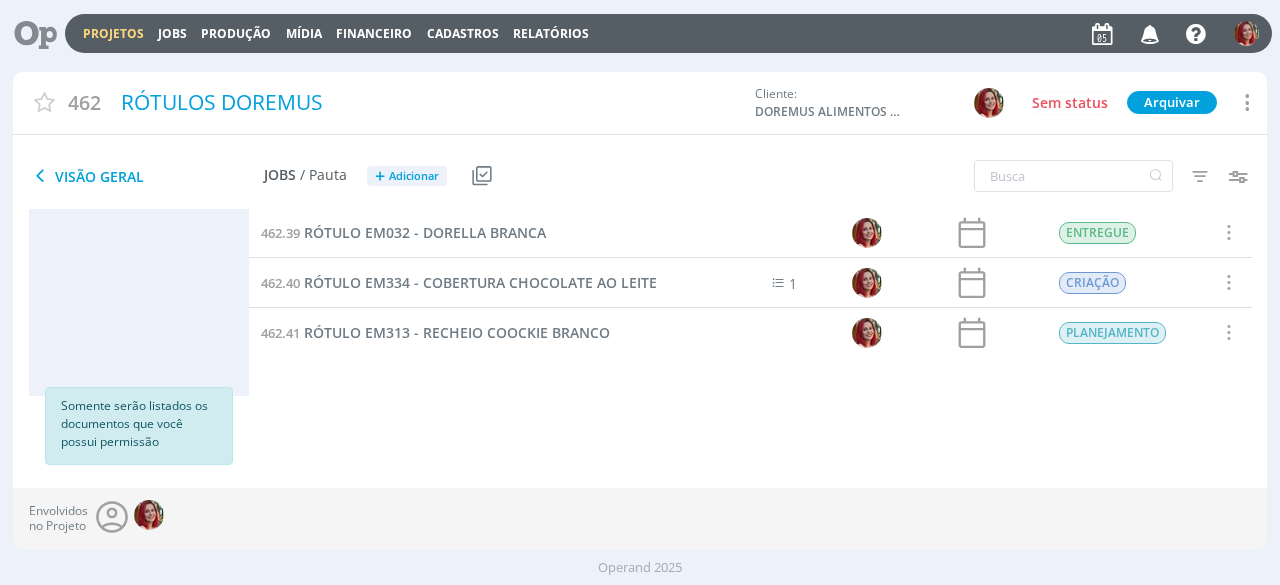 click at bounding box center [747, 332] 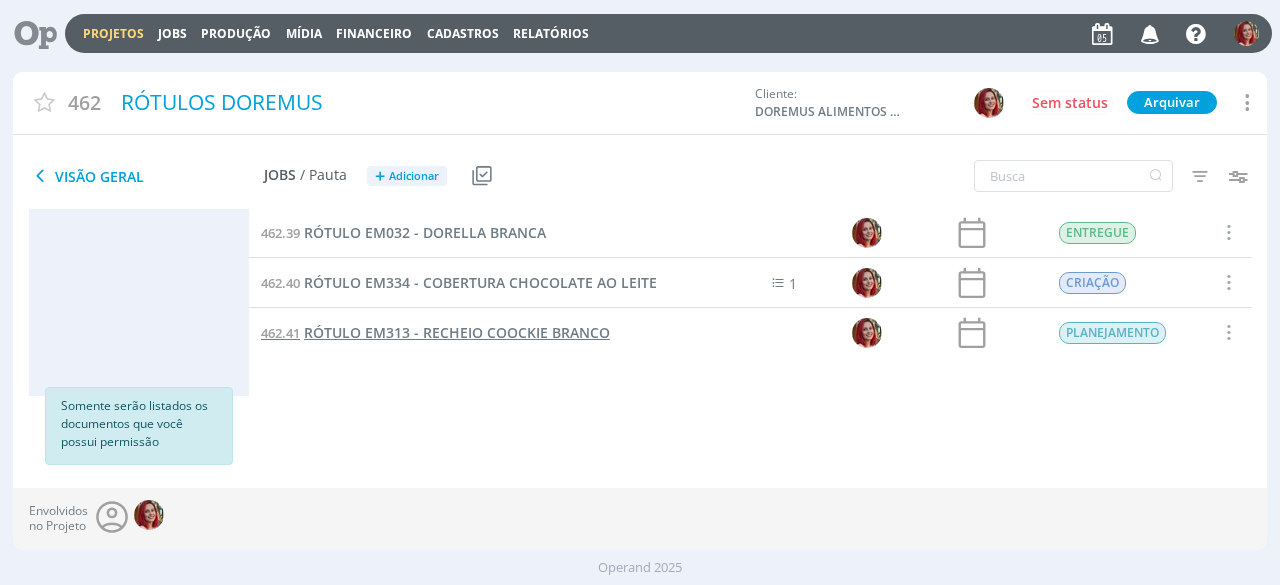 click on "RÓTULO EM313 - RECHEIO COOCKIE BRANCO" at bounding box center [457, 332] 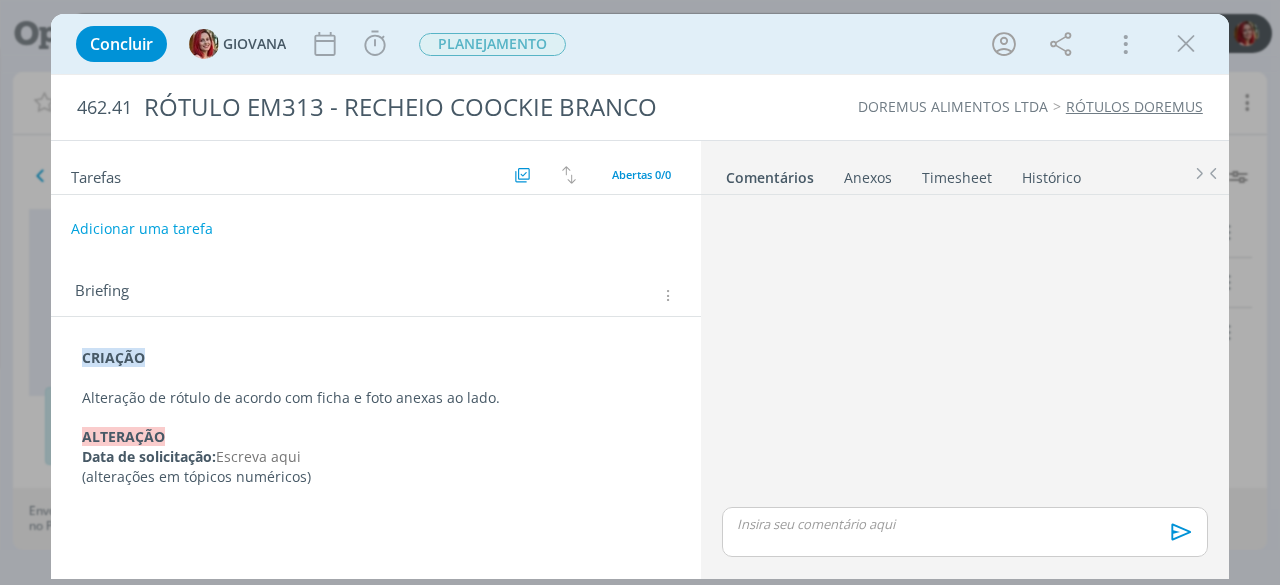 click on "Anexos
0" at bounding box center [868, 178] 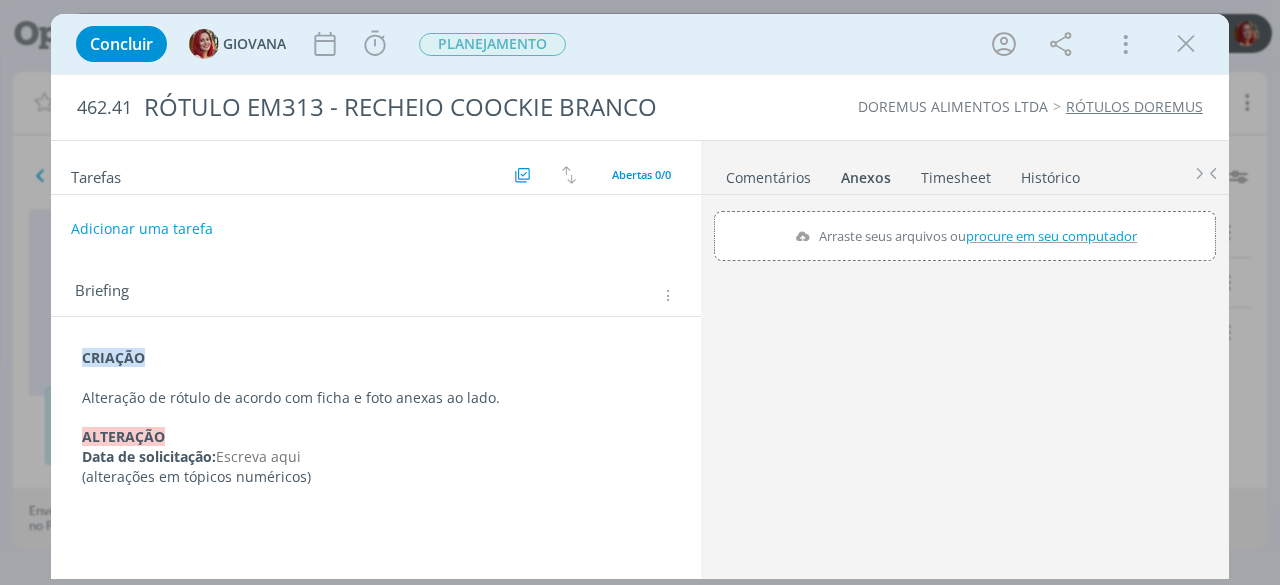 click on "procure em seu computador" at bounding box center (1051, 236) 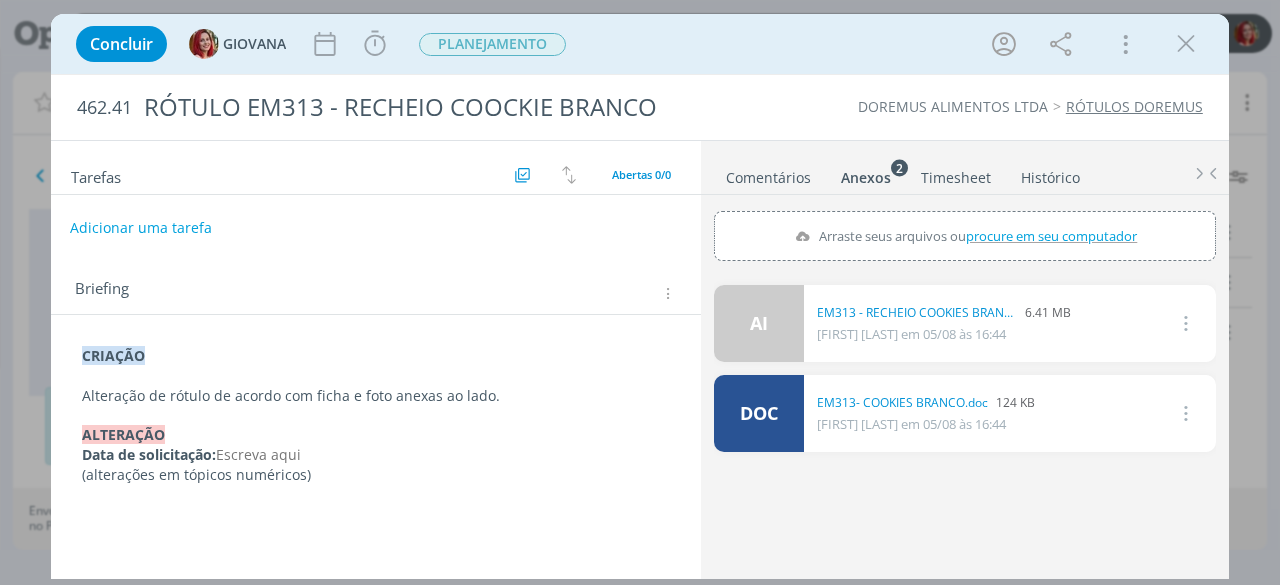 click on "Adicionar uma tarefa" at bounding box center [141, 228] 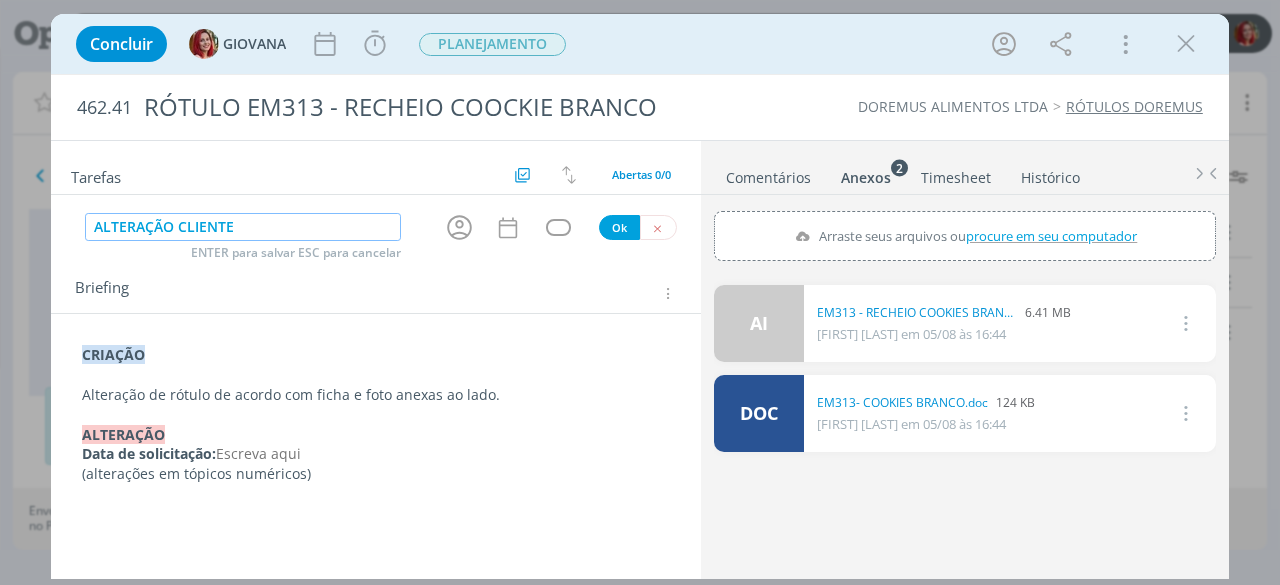 type on "ALTERAÇÃO CLIENTE" 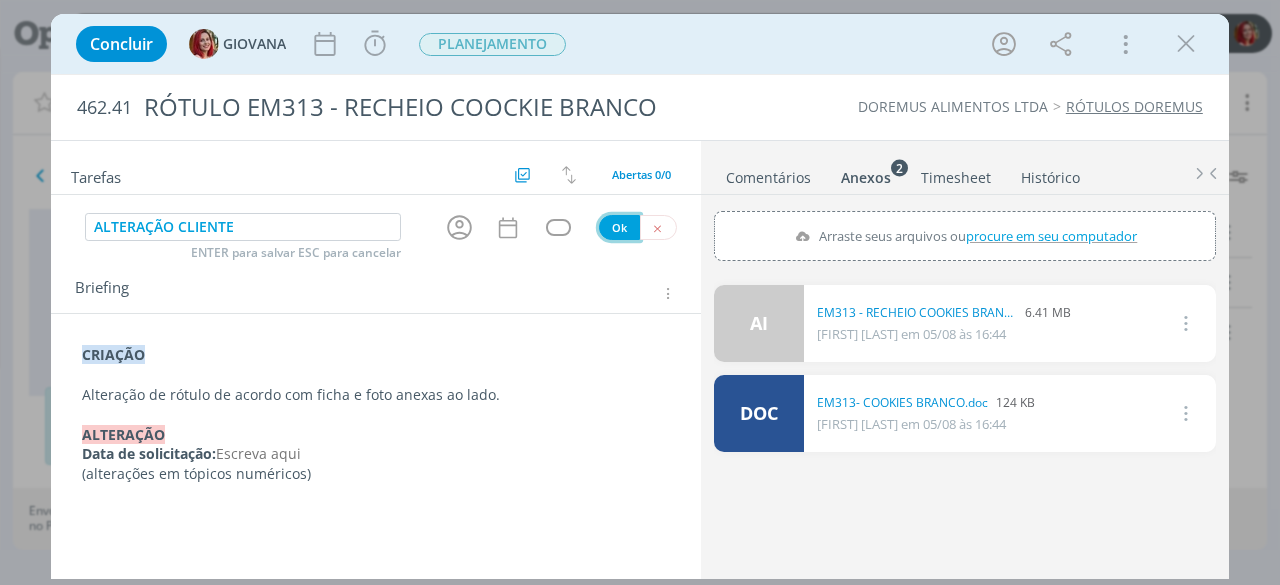 click on "Ok" at bounding box center (619, 227) 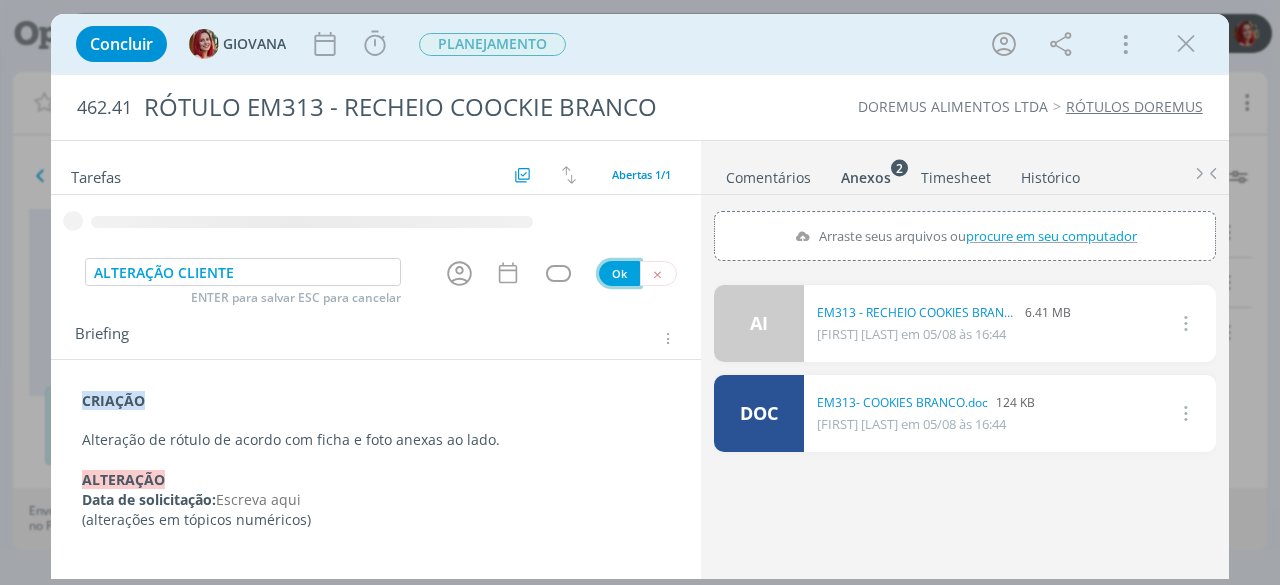 type 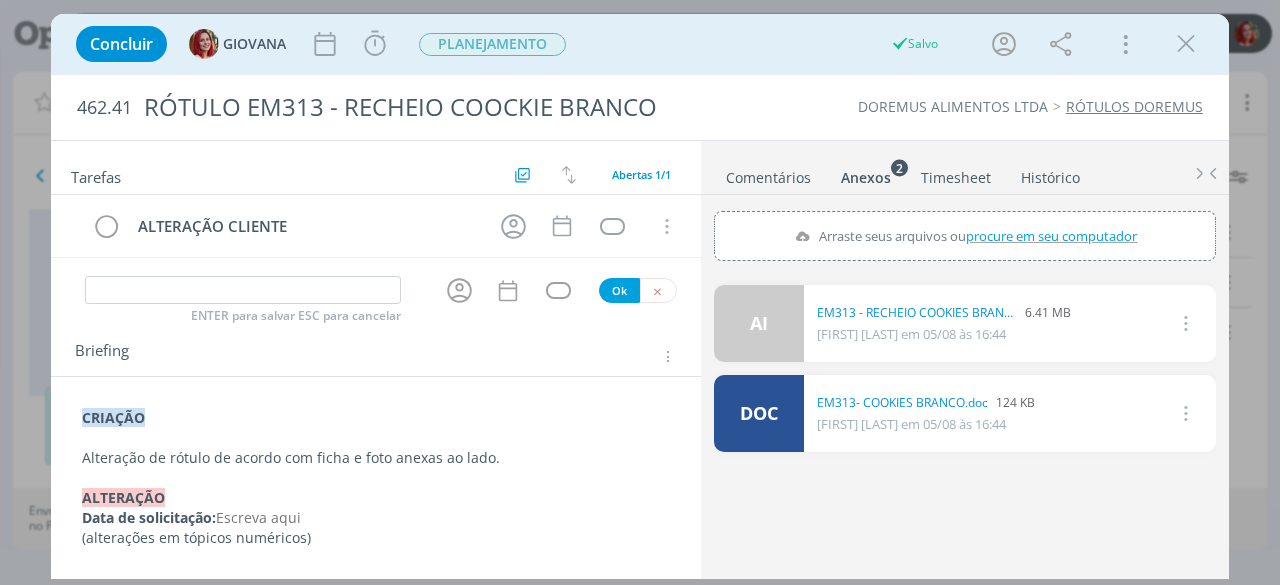 click on "ALTERAÇÃO CLIENTE Cancelar" at bounding box center (376, 234) 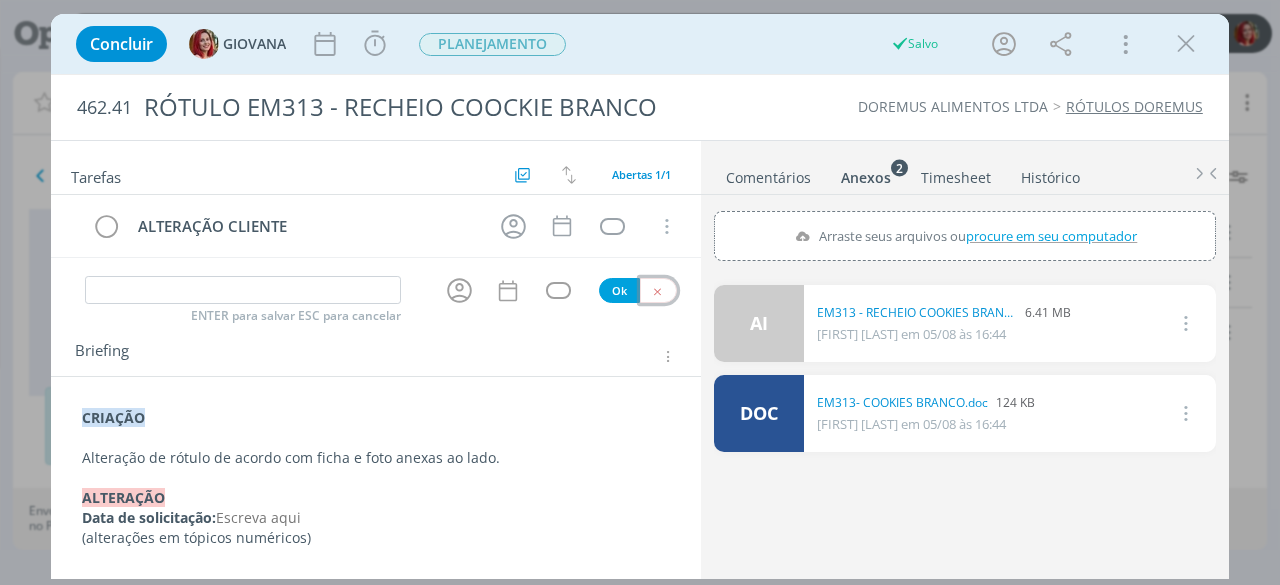 click at bounding box center (658, 290) 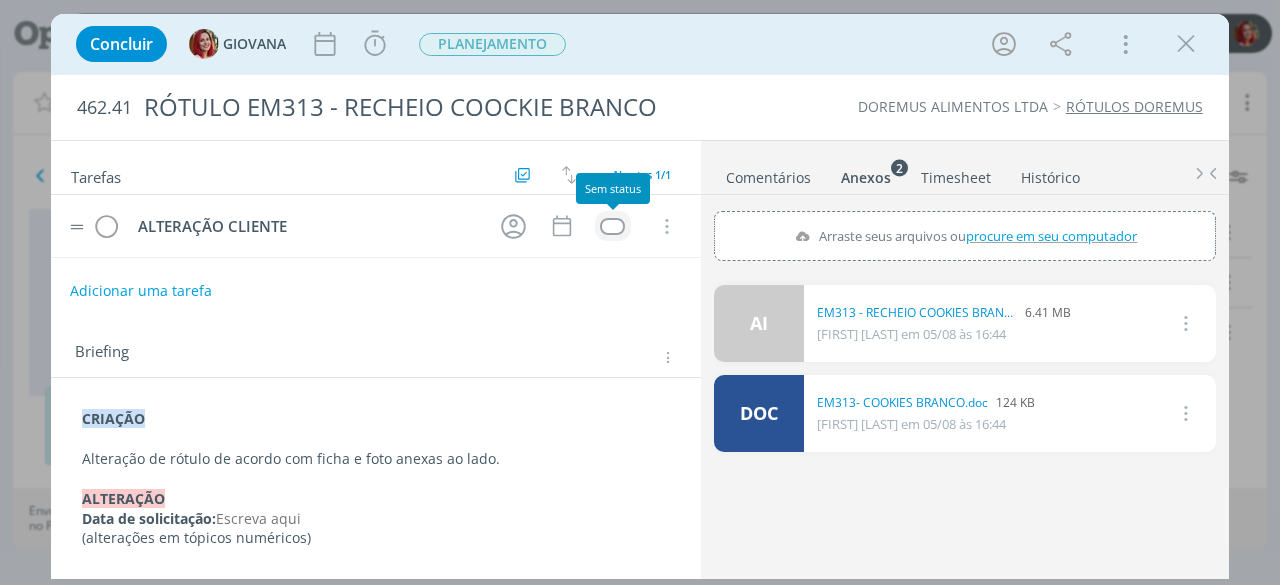 click at bounding box center [612, 226] 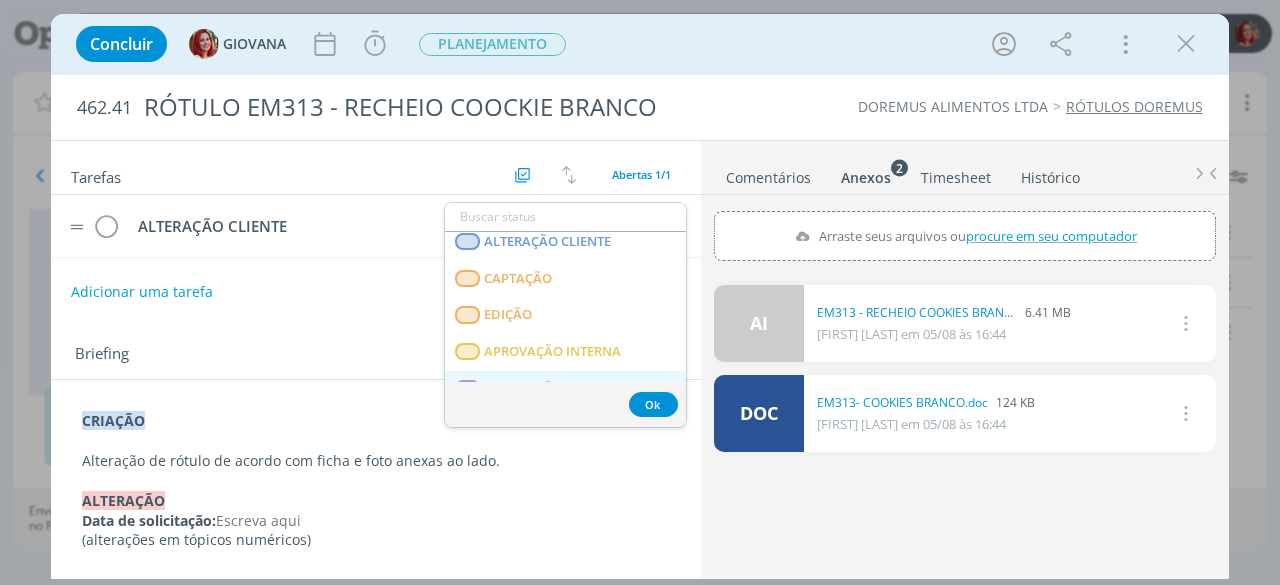 scroll, scrollTop: 510, scrollLeft: 0, axis: vertical 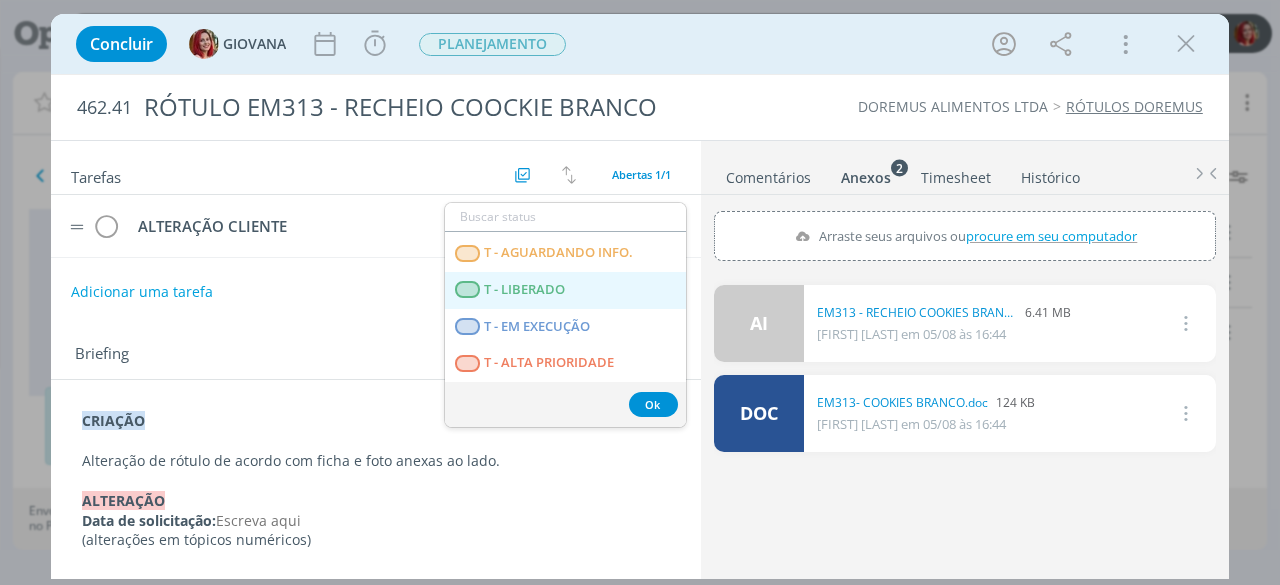 click on "T - LIBERADO" at bounding box center (565, 290) 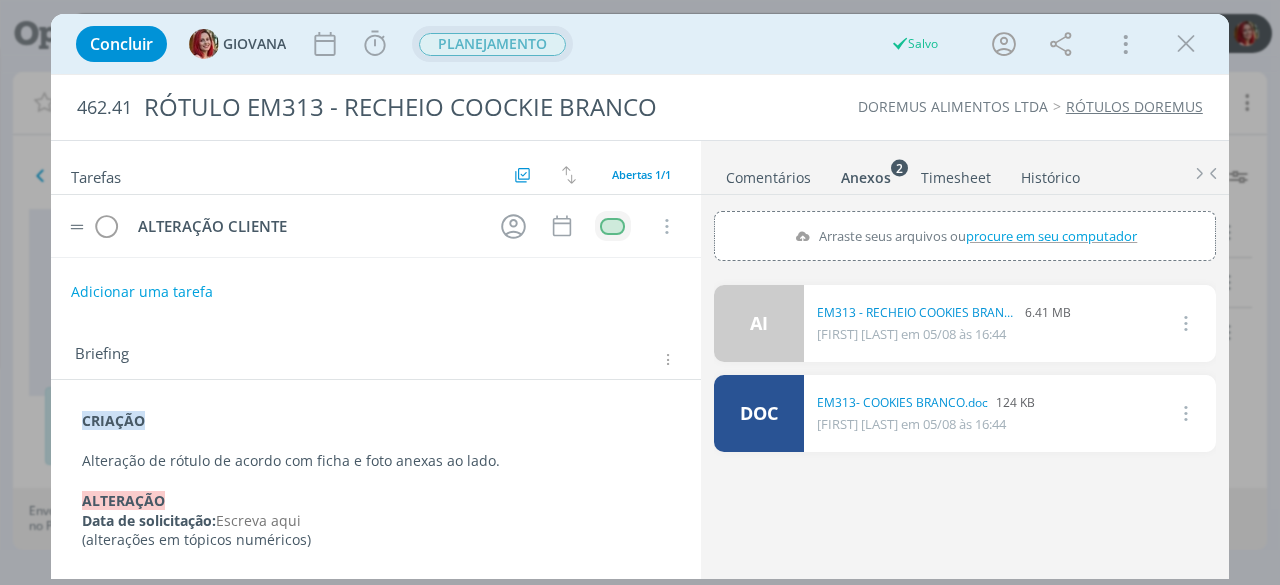click on "PLANEJAMENTO" at bounding box center [492, 44] 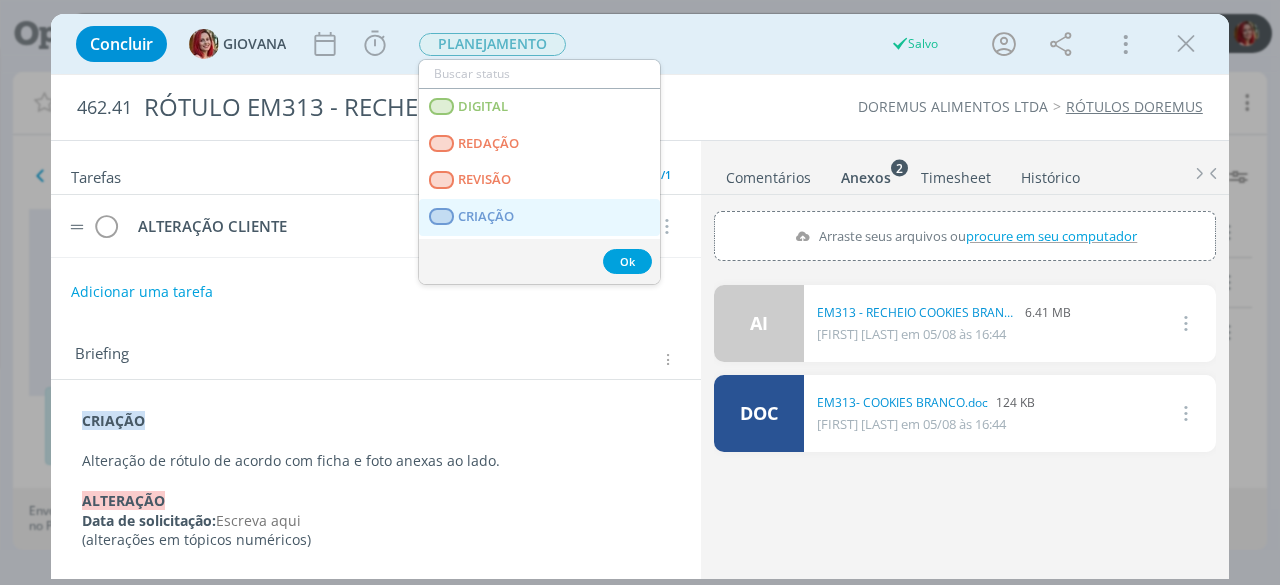 click on "CRIAÇÃO" at bounding box center [539, 217] 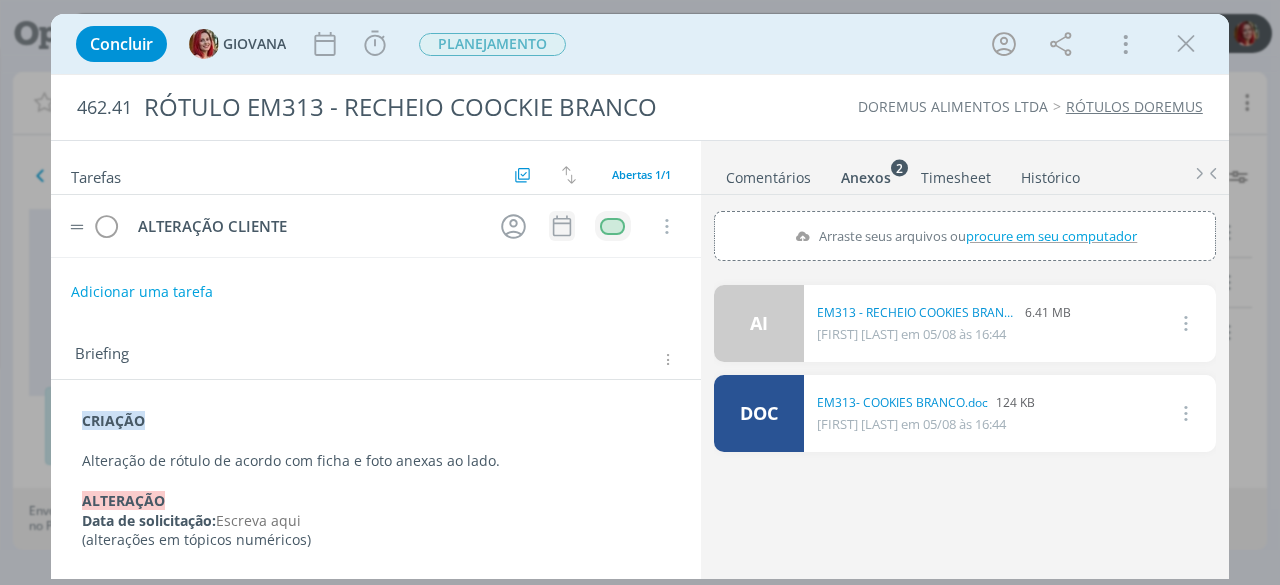 click 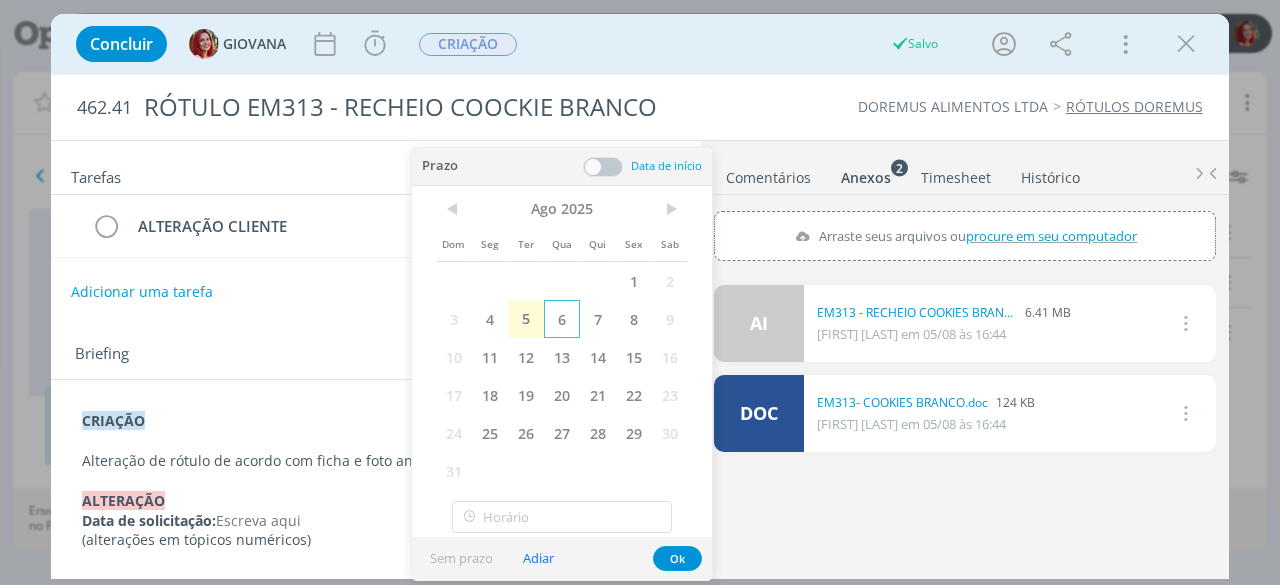 click on "6" at bounding box center [562, 319] 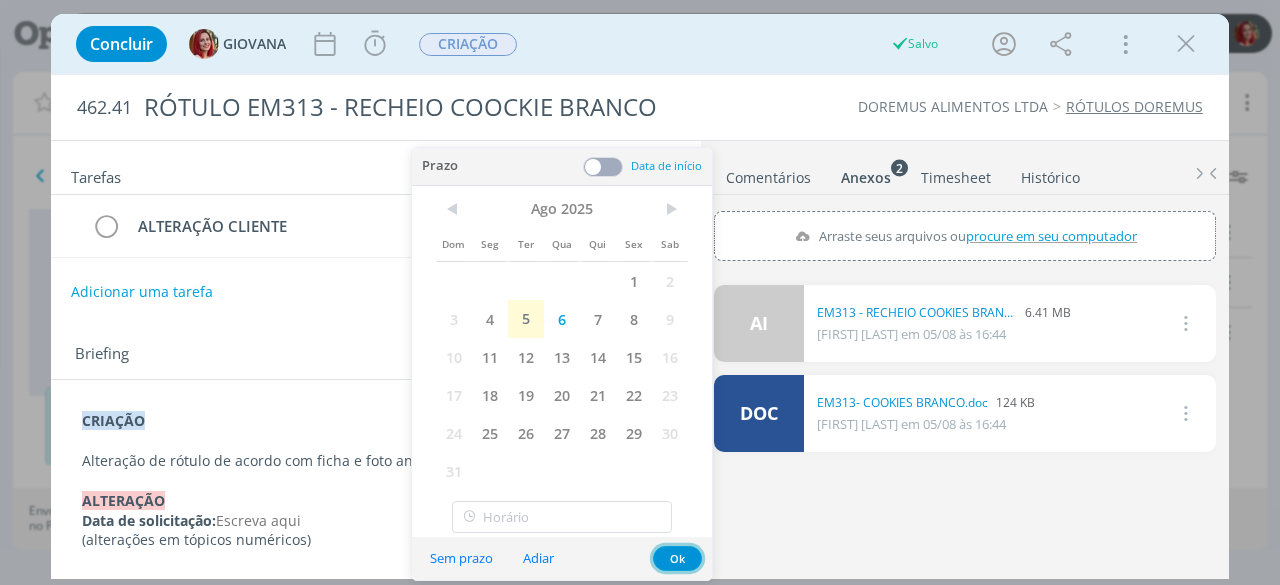 click on "Ok" at bounding box center (677, 558) 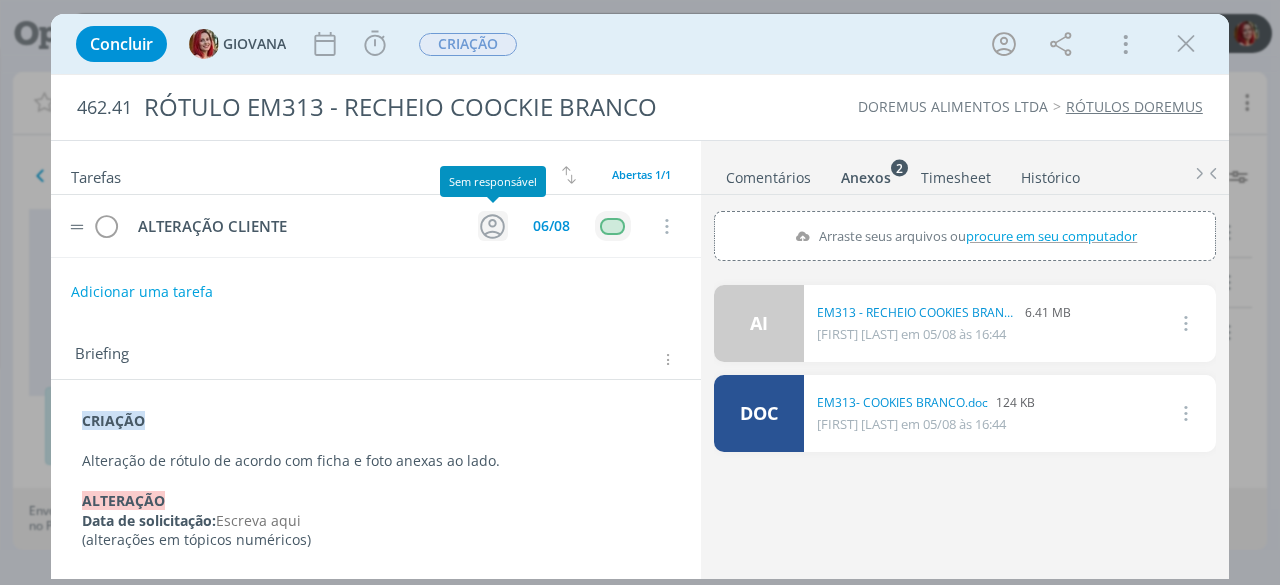 click 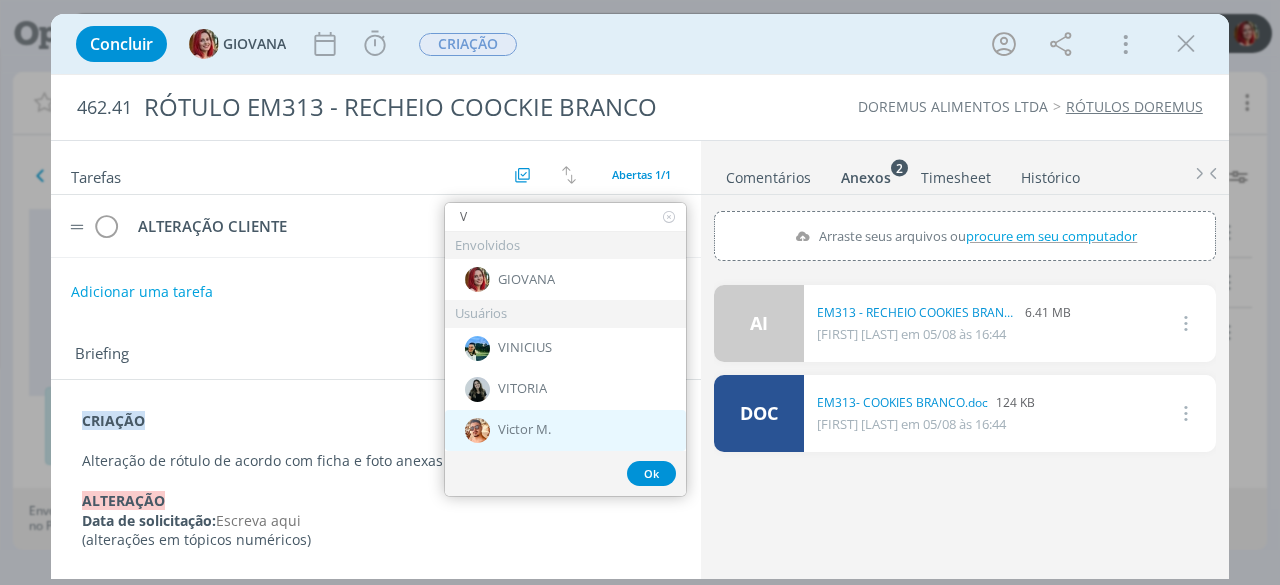 type on "V" 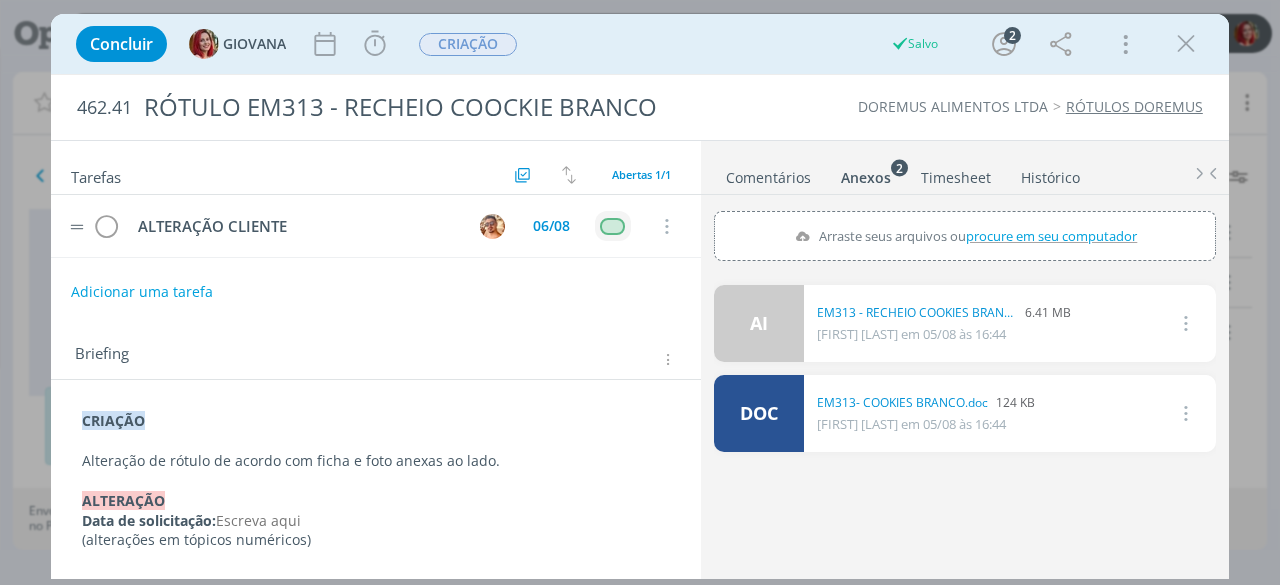 click on "Concluir
GIOVANA
Iniciar
Apontar
Data * 05/08/2025 Horas * 00:00 Tarefa Selecione a tarefa Descrição *  Retrabalho  Apontar Realizado Estimado 00:00 / 00:00 CRIAÇÃO  Salvo
2 Mais Informações
Copiar Link
Duplicar Job Mover Job de Projeto Exportar/Imprimir Job
Cancelar" at bounding box center (640, 44) 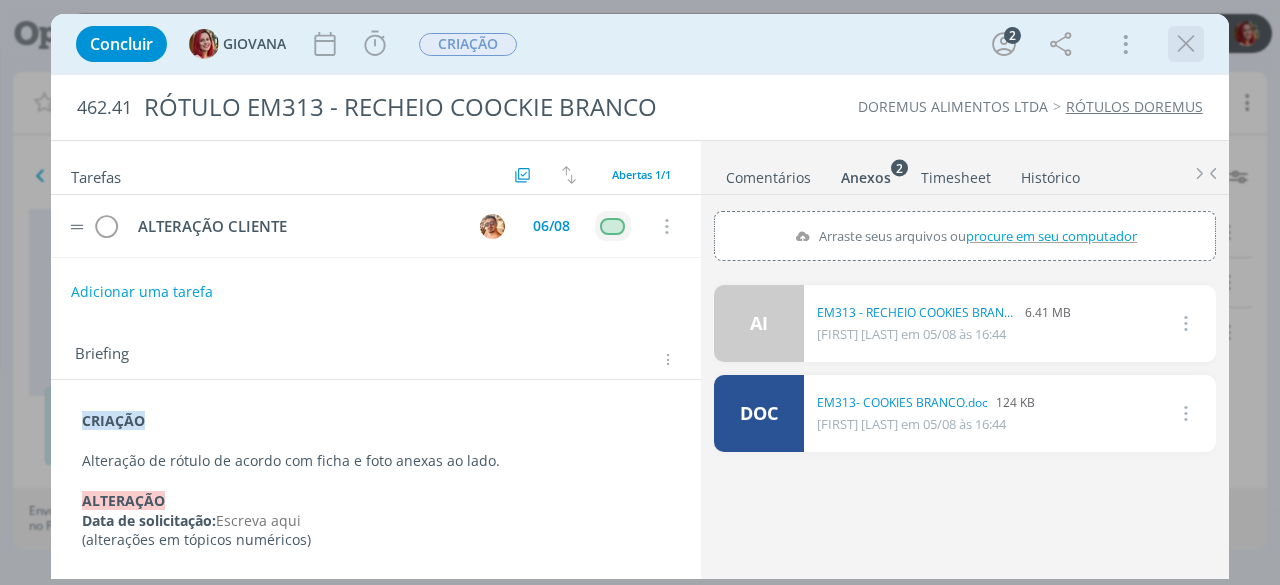 click at bounding box center [1186, 44] 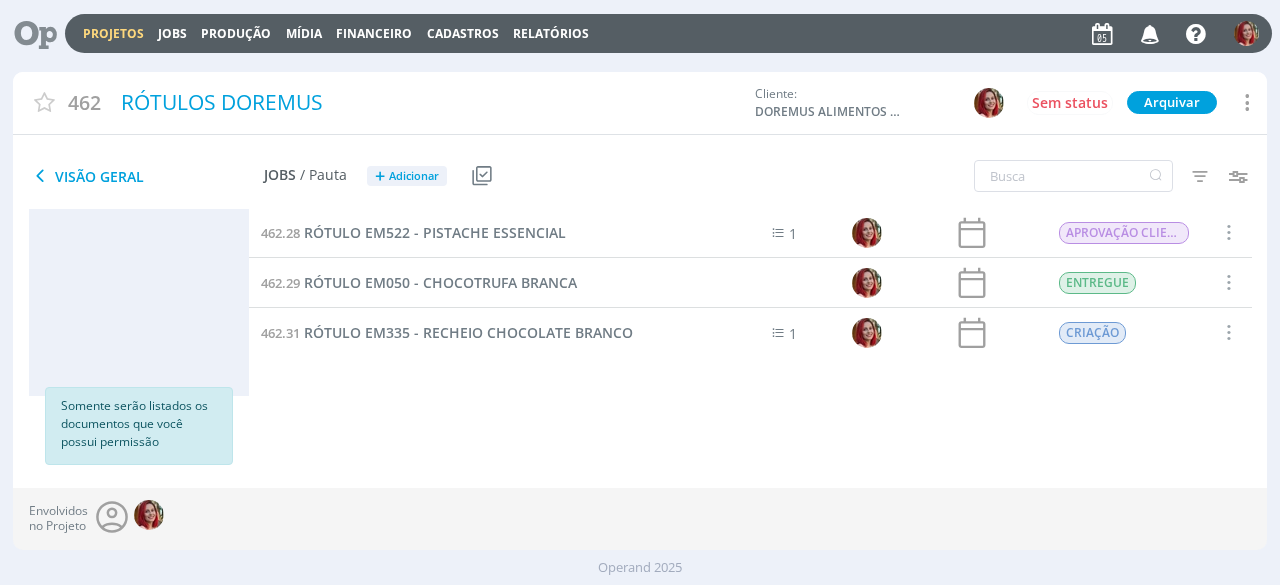 scroll, scrollTop: 0, scrollLeft: 0, axis: both 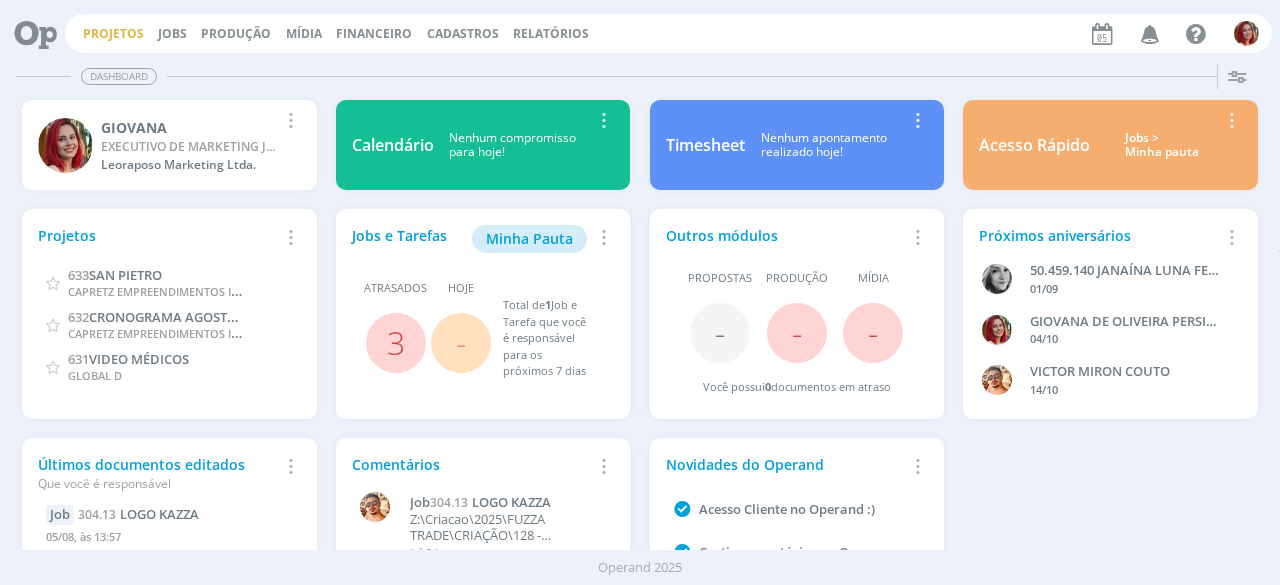 click on "Projetos" at bounding box center [113, 33] 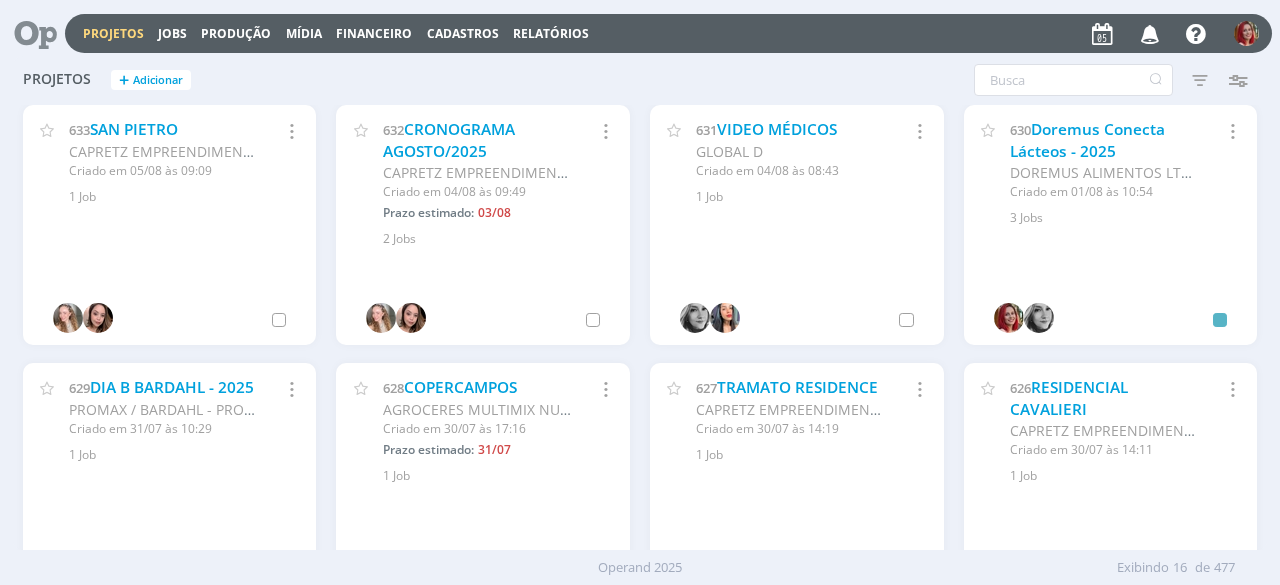 click on "Projetos
Jobs
Produção
Mídia
Financeiro
Cadastros
Relatórios
Notificações
Central de Ajuda
Área de Membros
Implantação orientada Consultoria GIOVANA Meu Perfil
Anexos
Timesheets
Configurações
Sair" at bounding box center [668, 33] 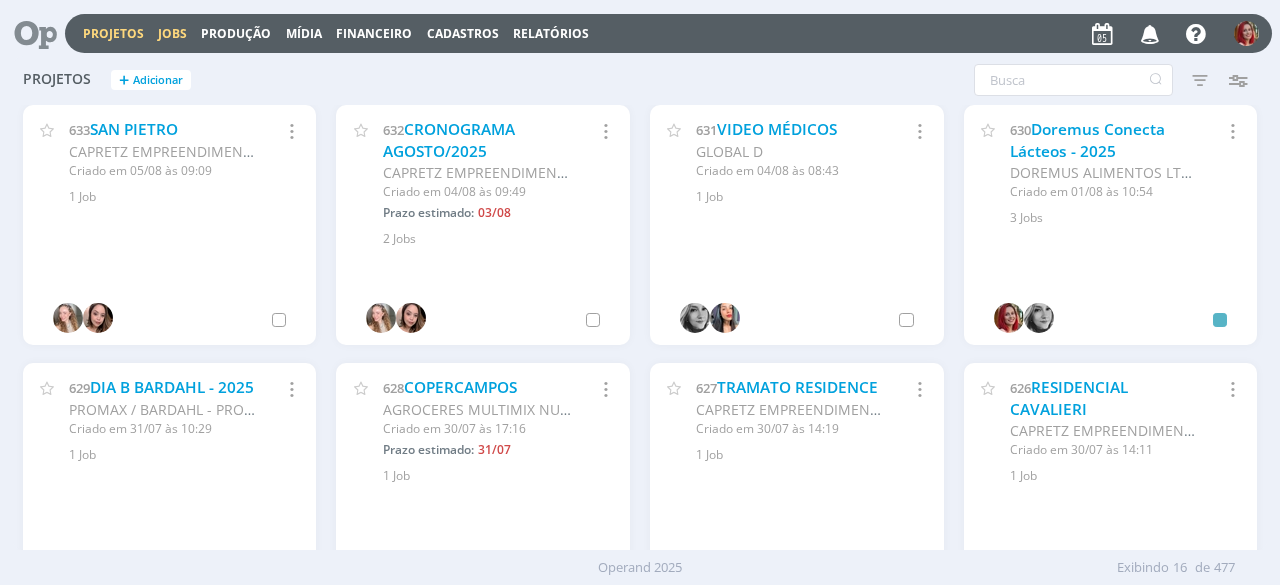 click on "Jobs" at bounding box center (172, 33) 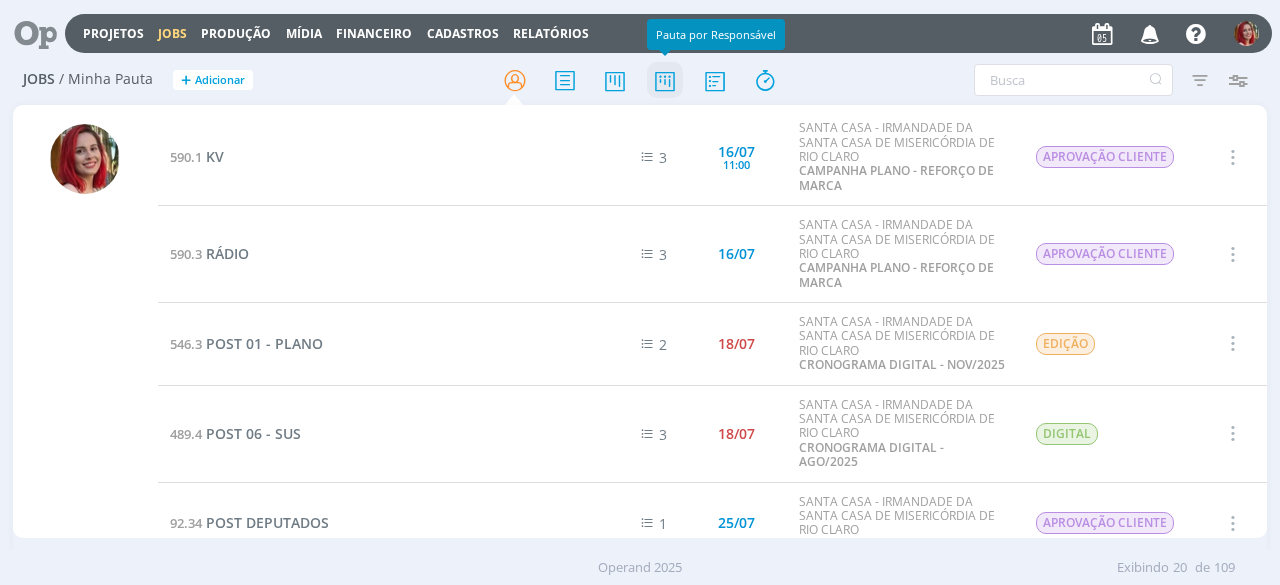 click at bounding box center [665, 80] 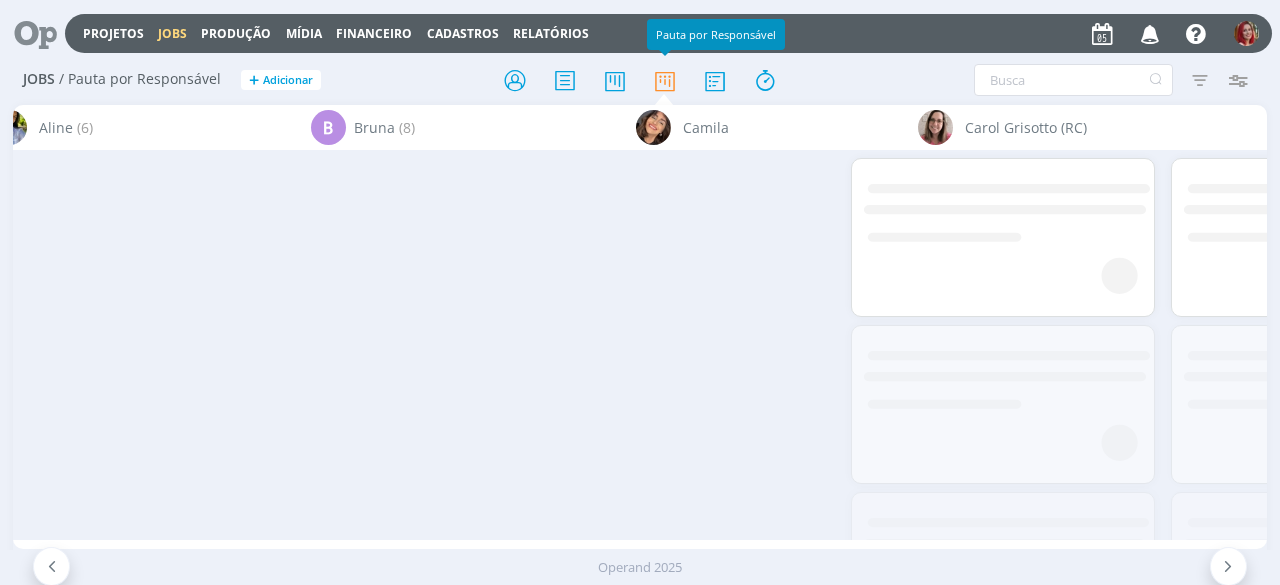 scroll, scrollTop: 0, scrollLeft: 2196, axis: horizontal 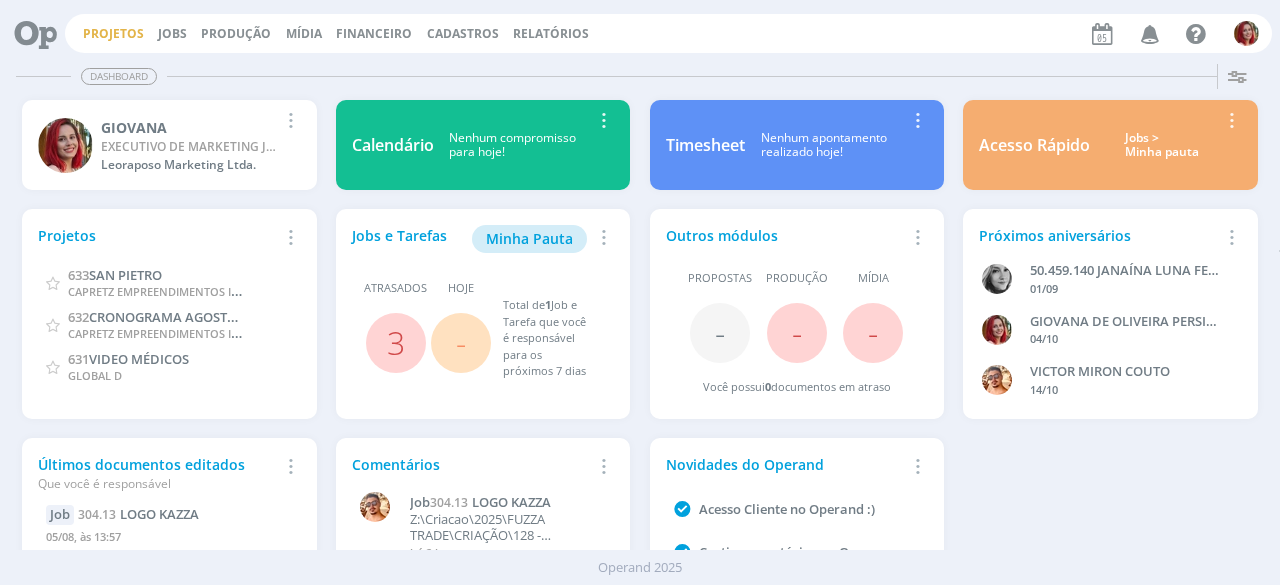 click on "Projetos" at bounding box center [113, 33] 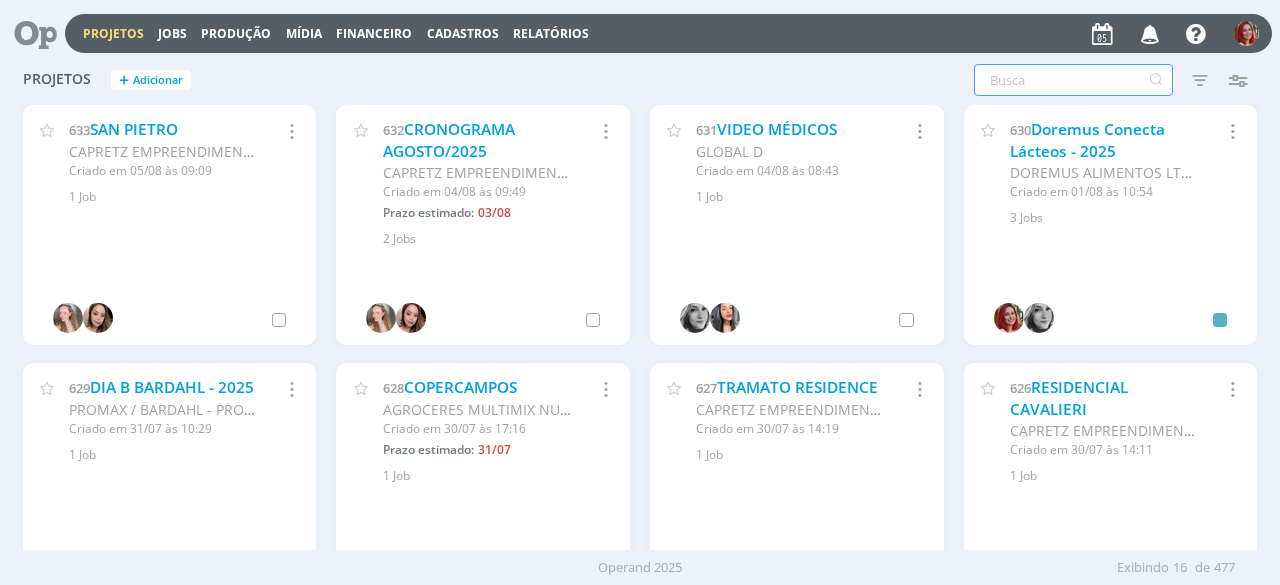 click at bounding box center [1073, 80] 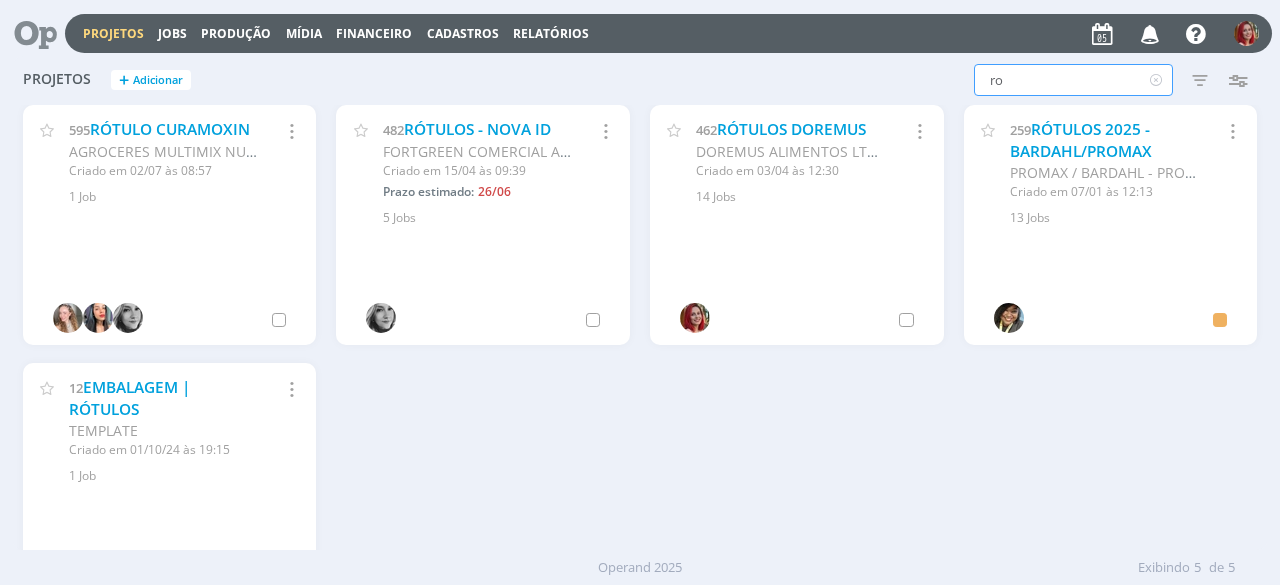 type on "r" 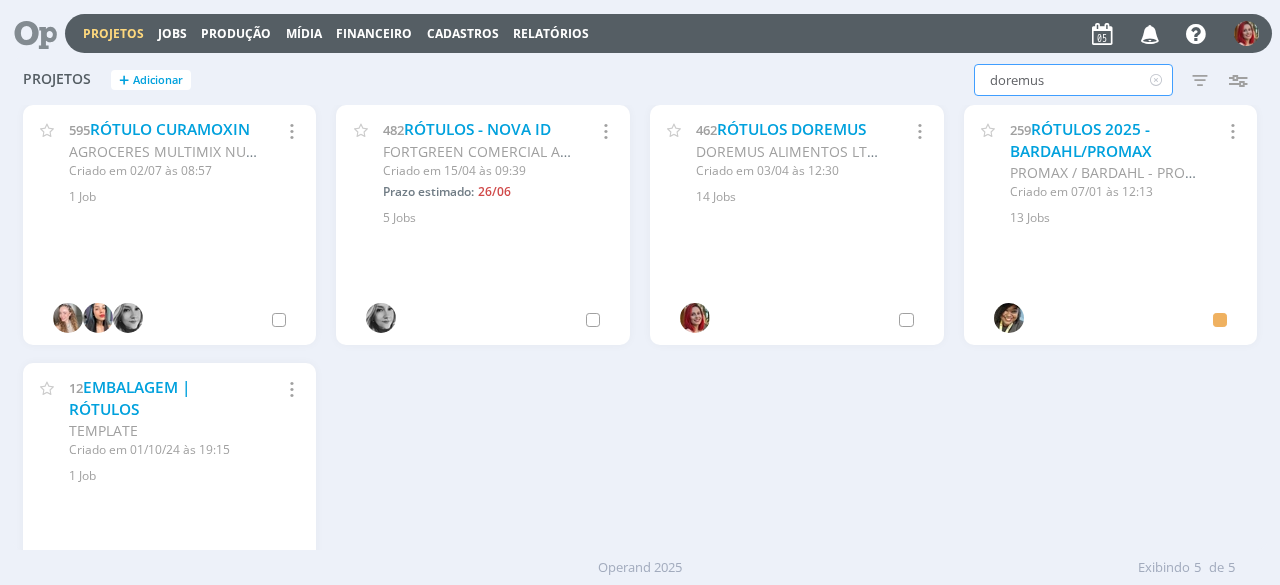 type on "doremus" 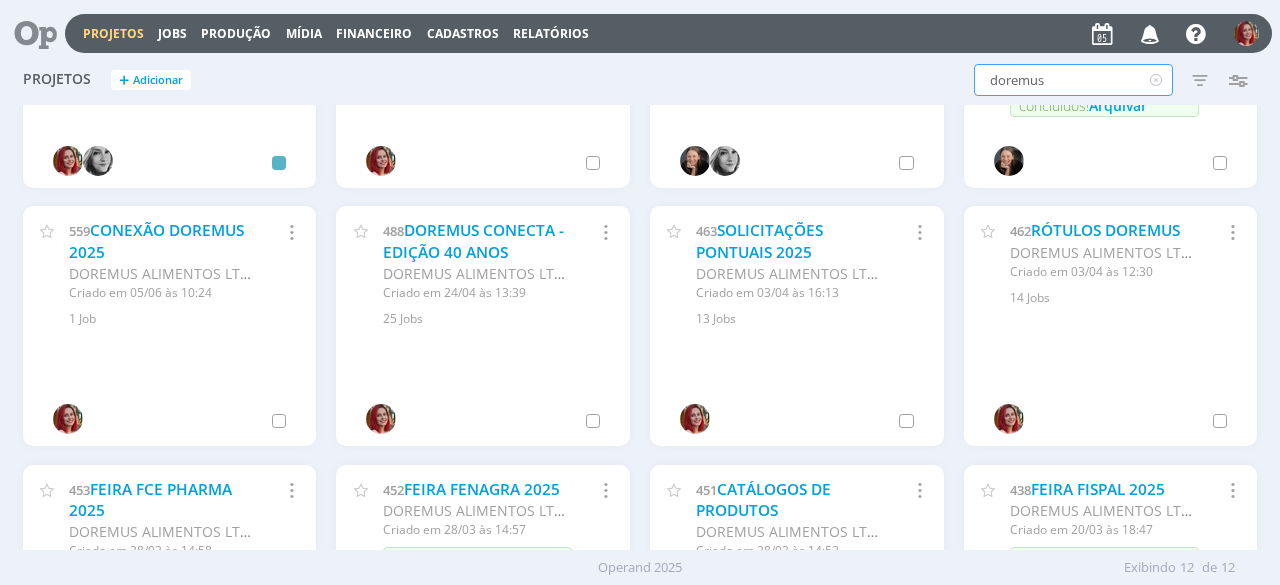 scroll, scrollTop: 58, scrollLeft: 0, axis: vertical 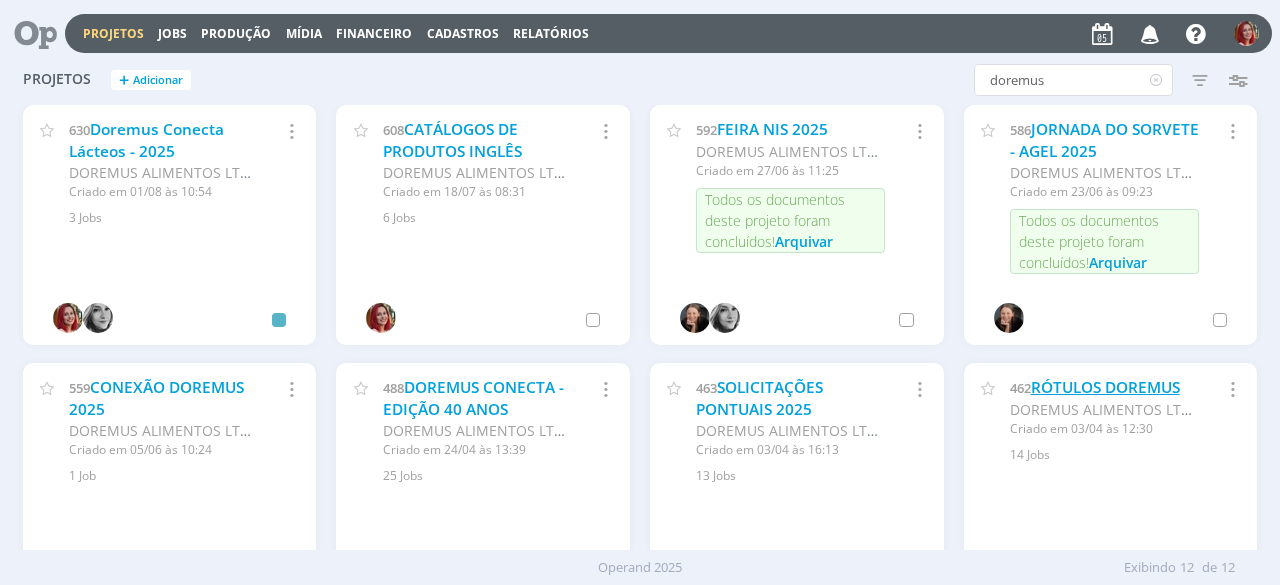 click on "RÓTULOS DOREMUS" at bounding box center (1105, 387) 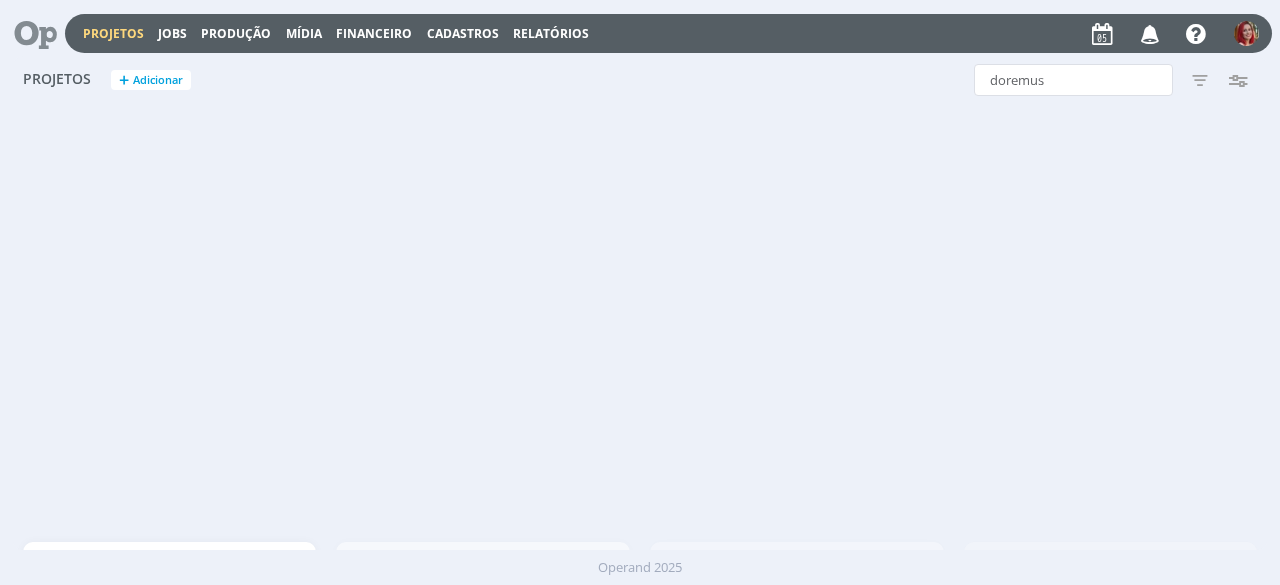 scroll, scrollTop: 0, scrollLeft: 0, axis: both 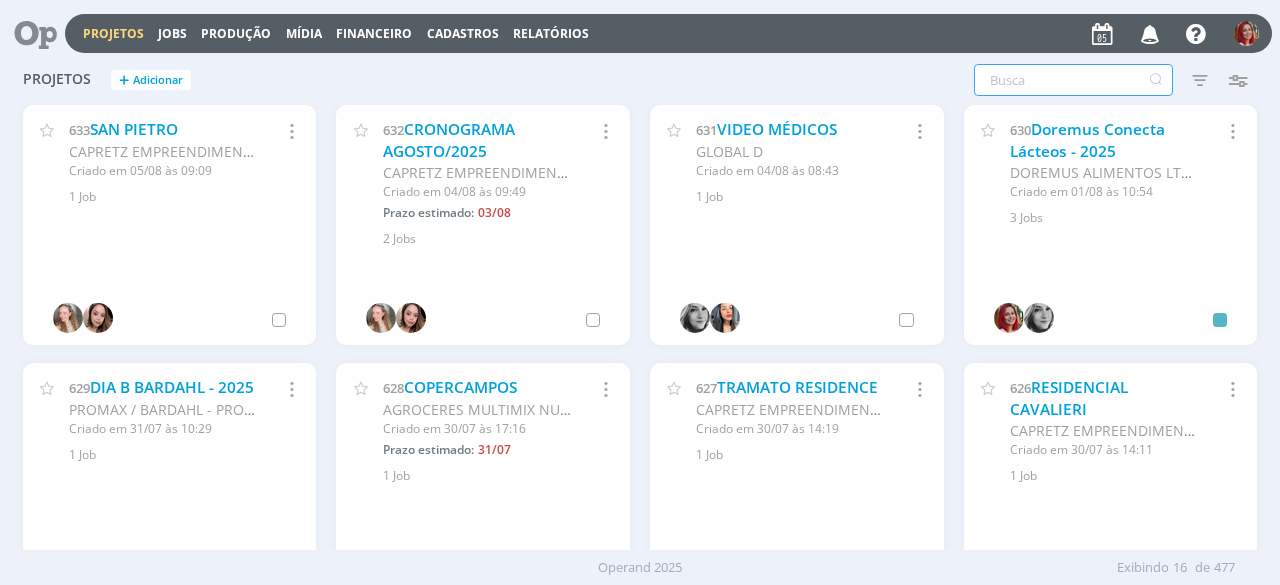 click at bounding box center [1073, 80] 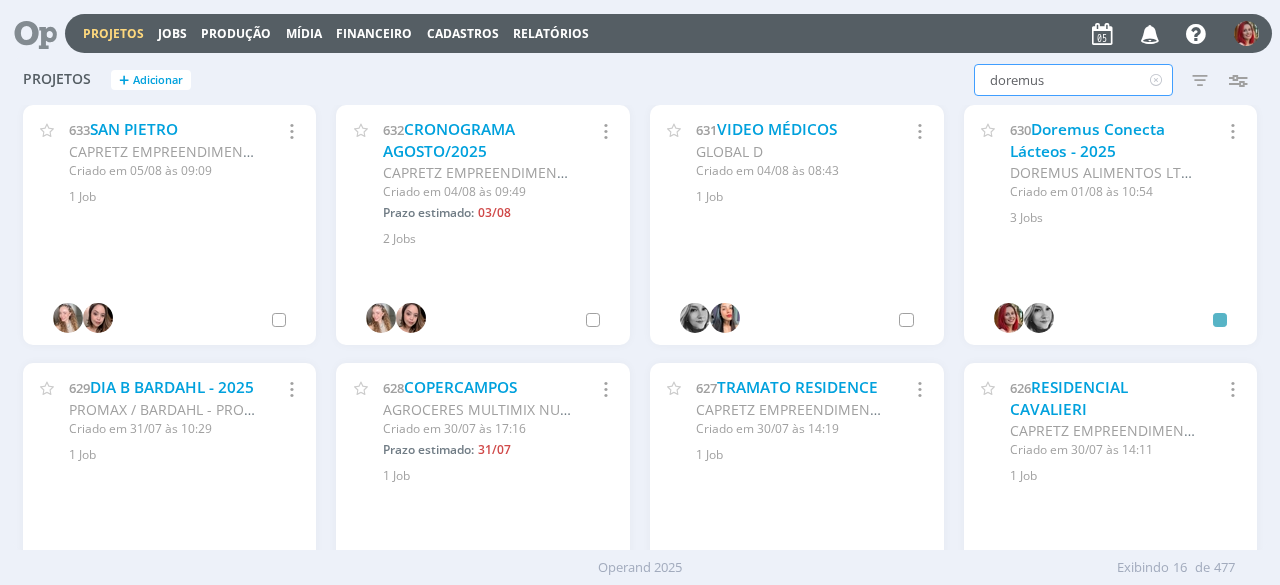 type on "doremus" 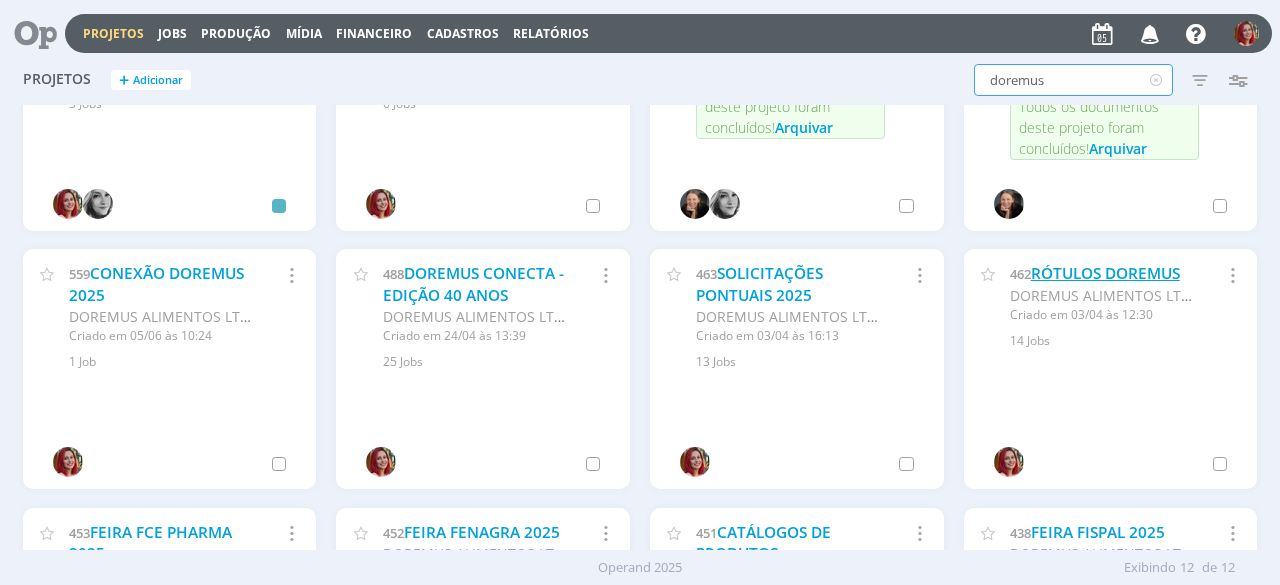 scroll, scrollTop: 200, scrollLeft: 0, axis: vertical 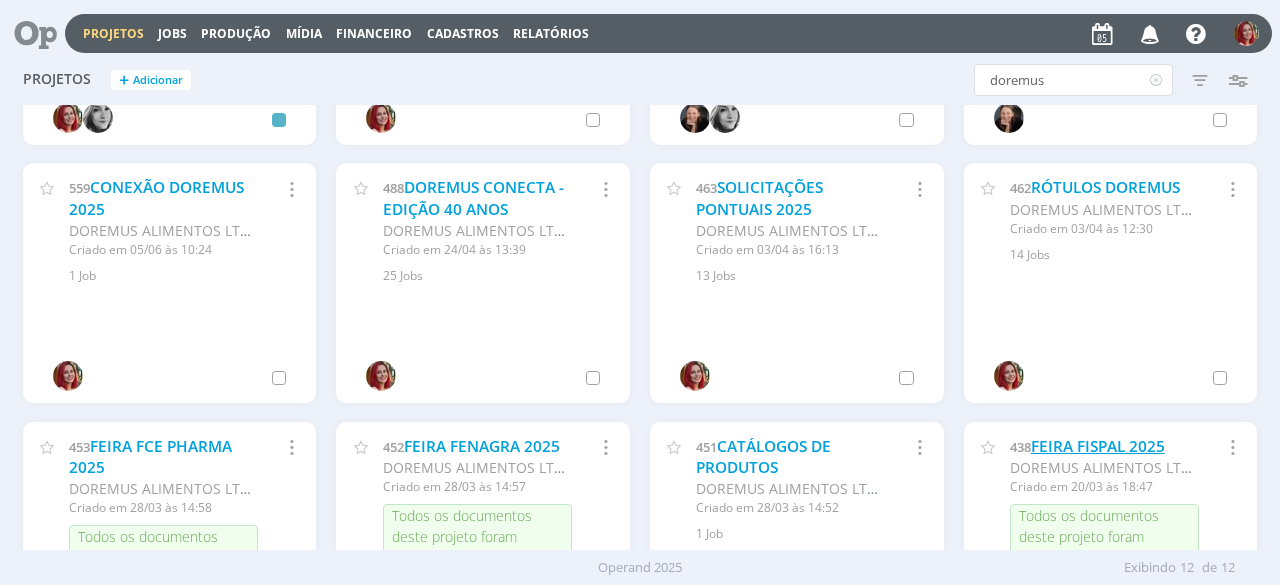 click on "FEIRA FISPAL 2025" at bounding box center (1098, 446) 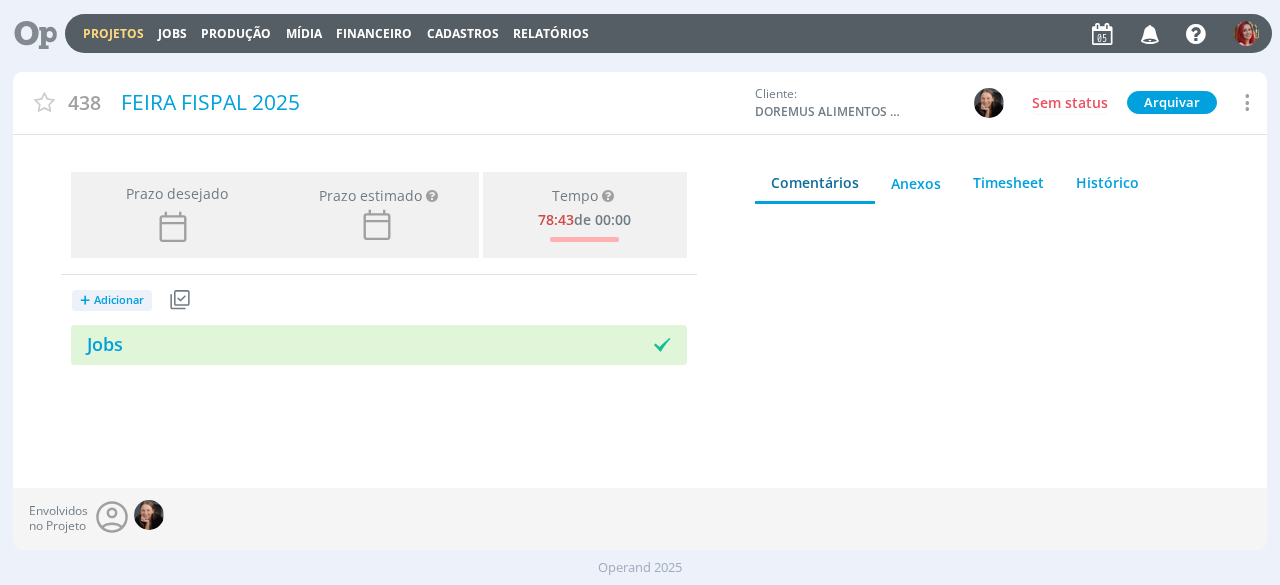 click at bounding box center [1245, 102] 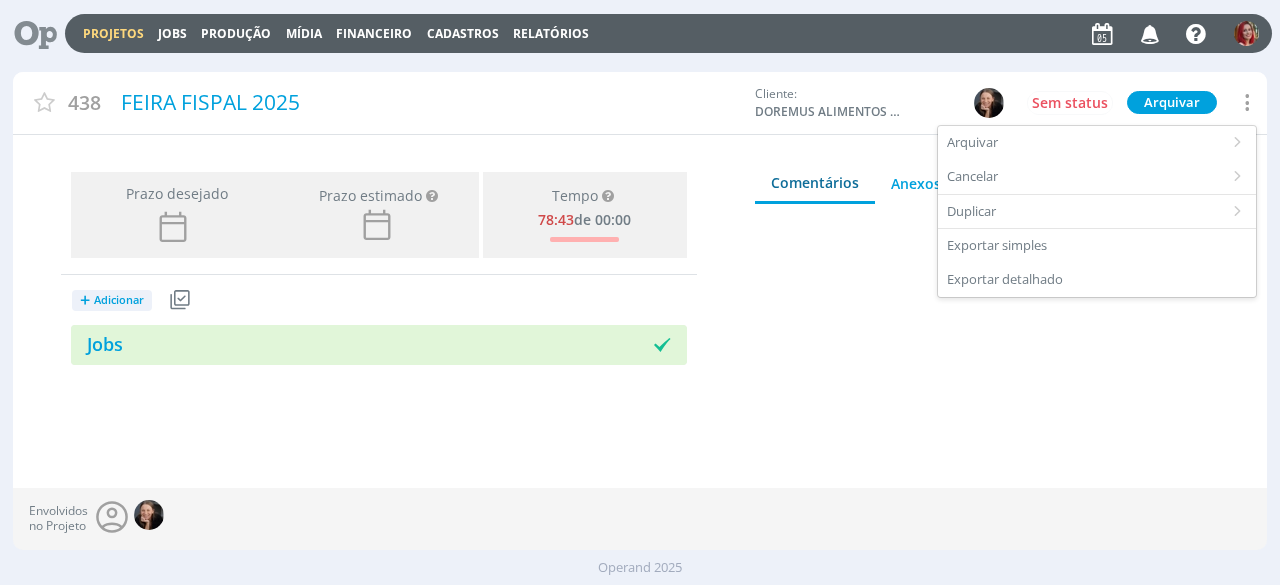 click at bounding box center (987, 364) 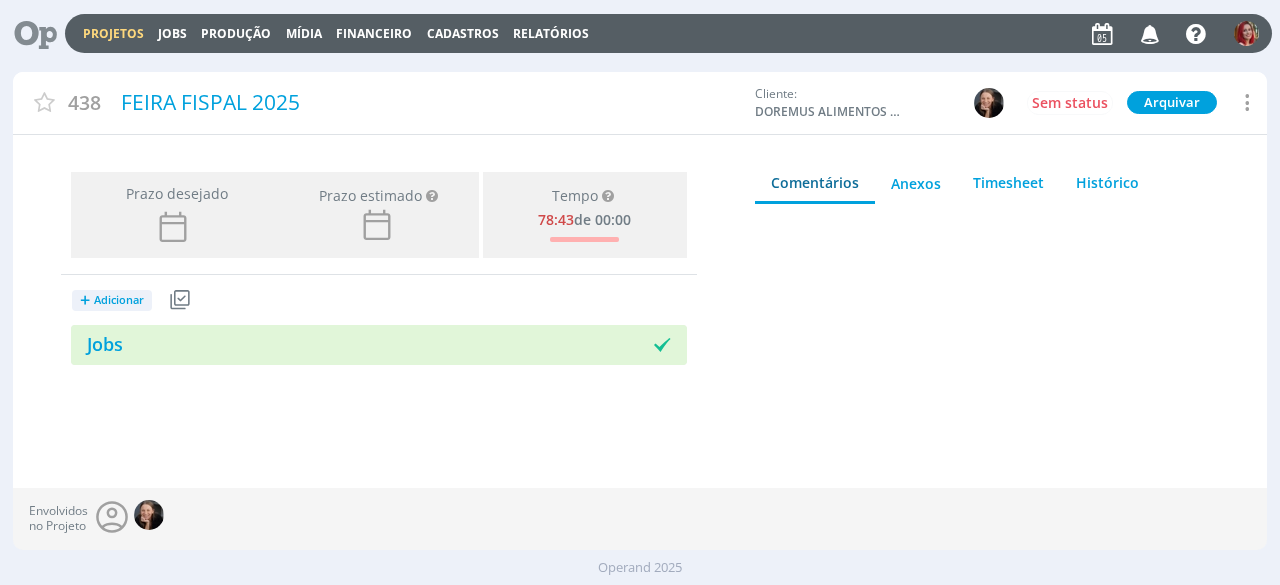 click on "+ Adicionar Projetos Jobs Produção Mídia Jobs" at bounding box center (379, 320) 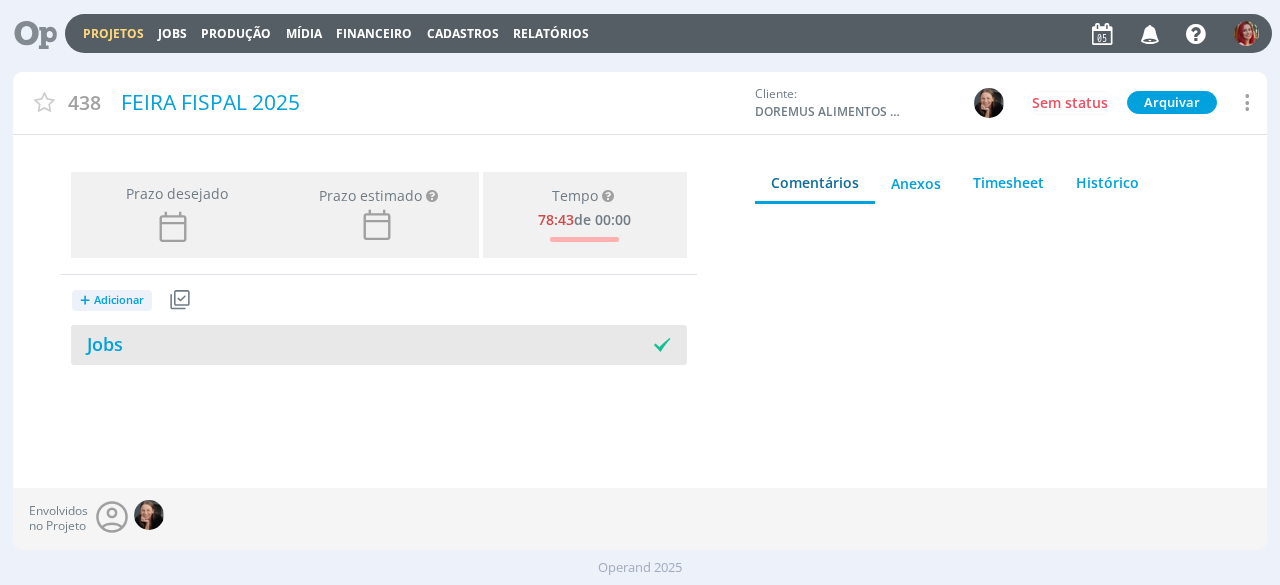 click on "Jobs" at bounding box center [225, 344] 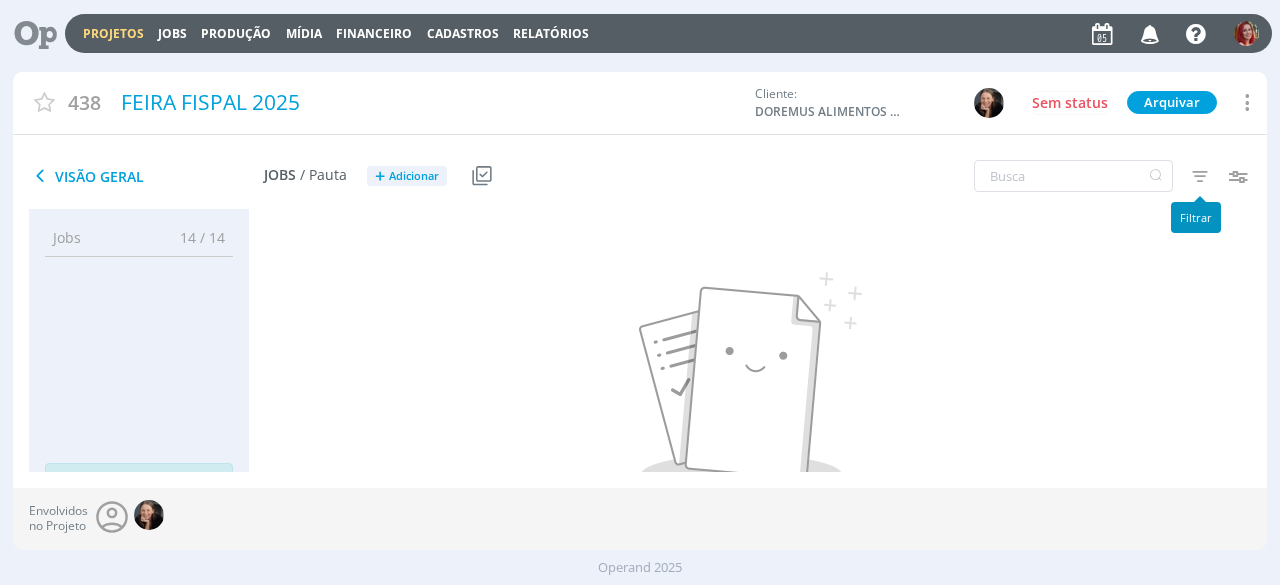 click at bounding box center (1199, 176) 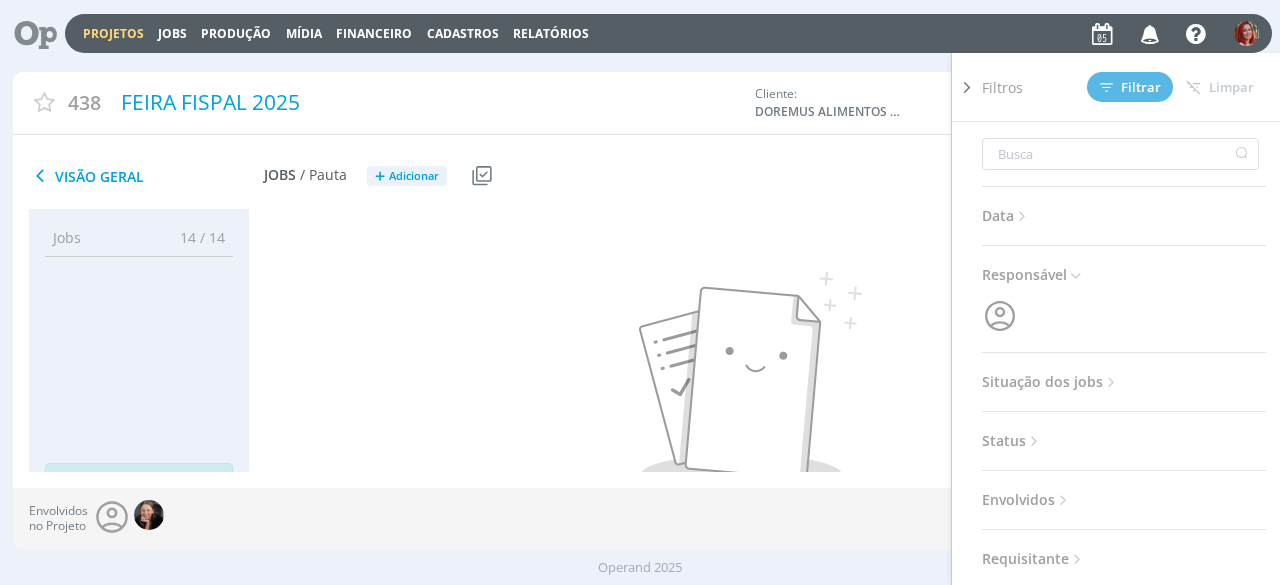 scroll, scrollTop: 100, scrollLeft: 0, axis: vertical 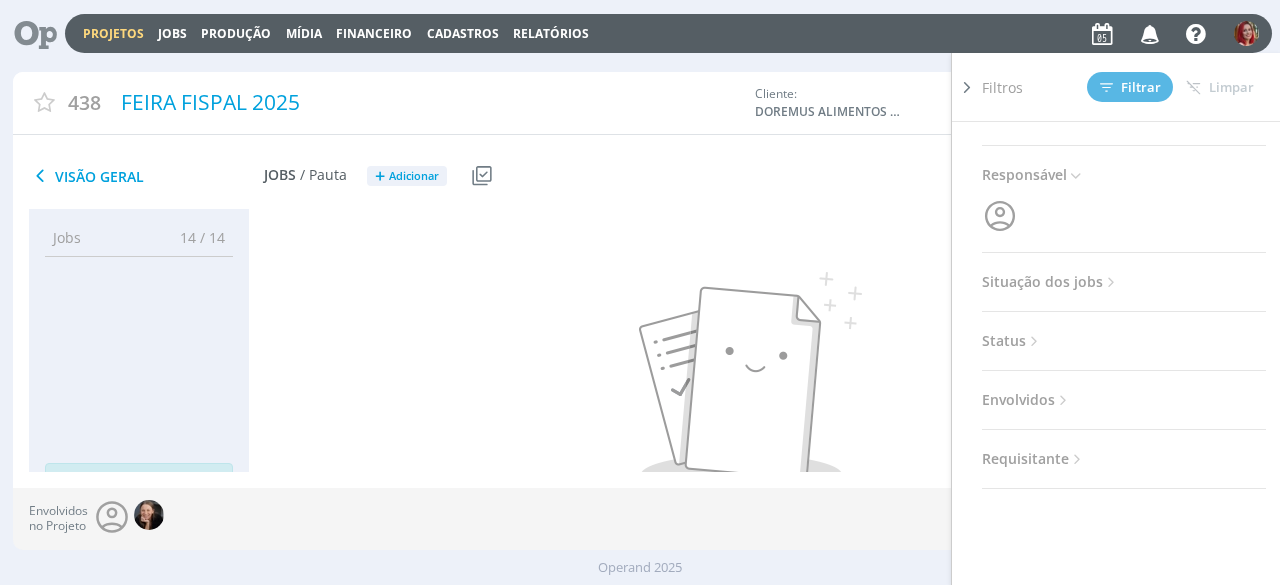 click on "Status" at bounding box center (1124, 341) 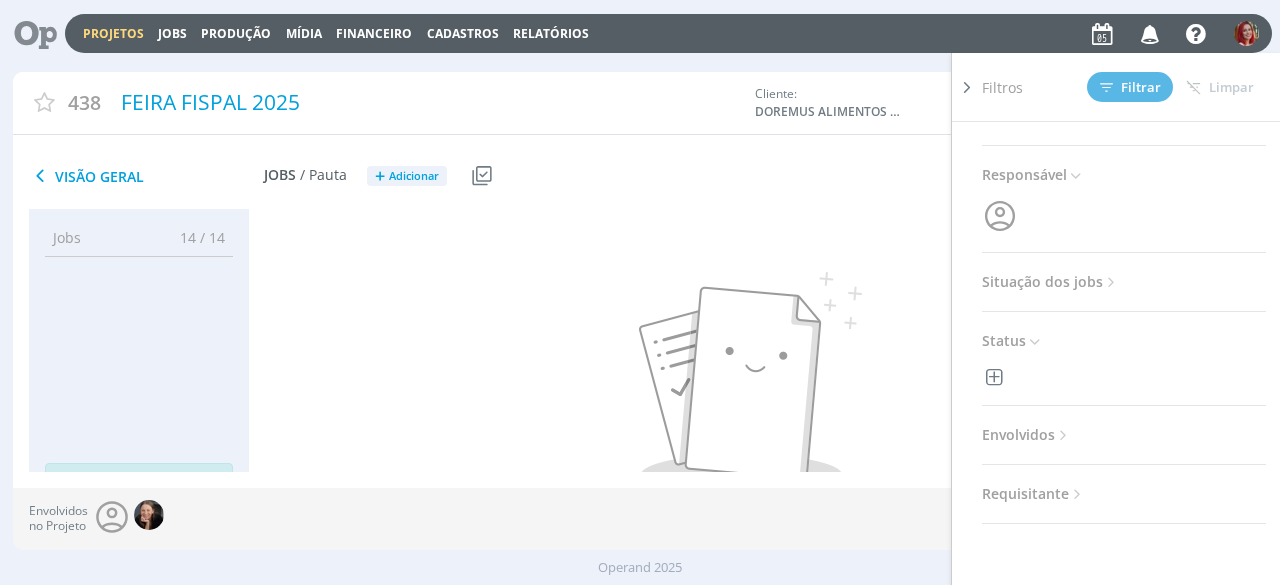 click on "Status" at bounding box center (1012, 341) 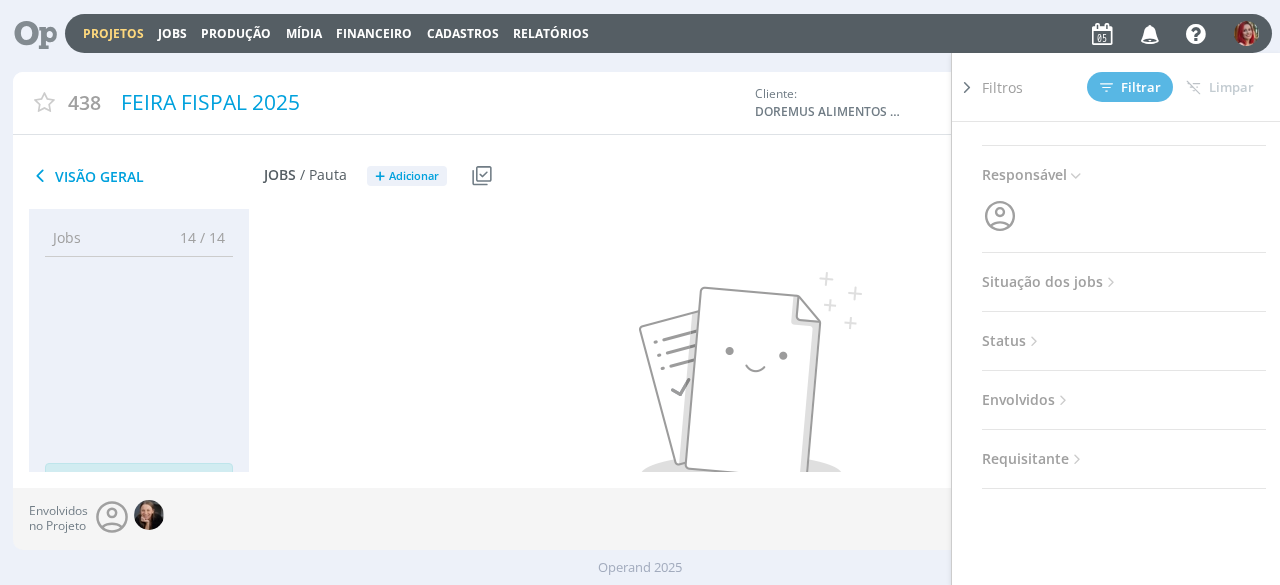 click on "Situação dos jobs" at bounding box center [1051, 282] 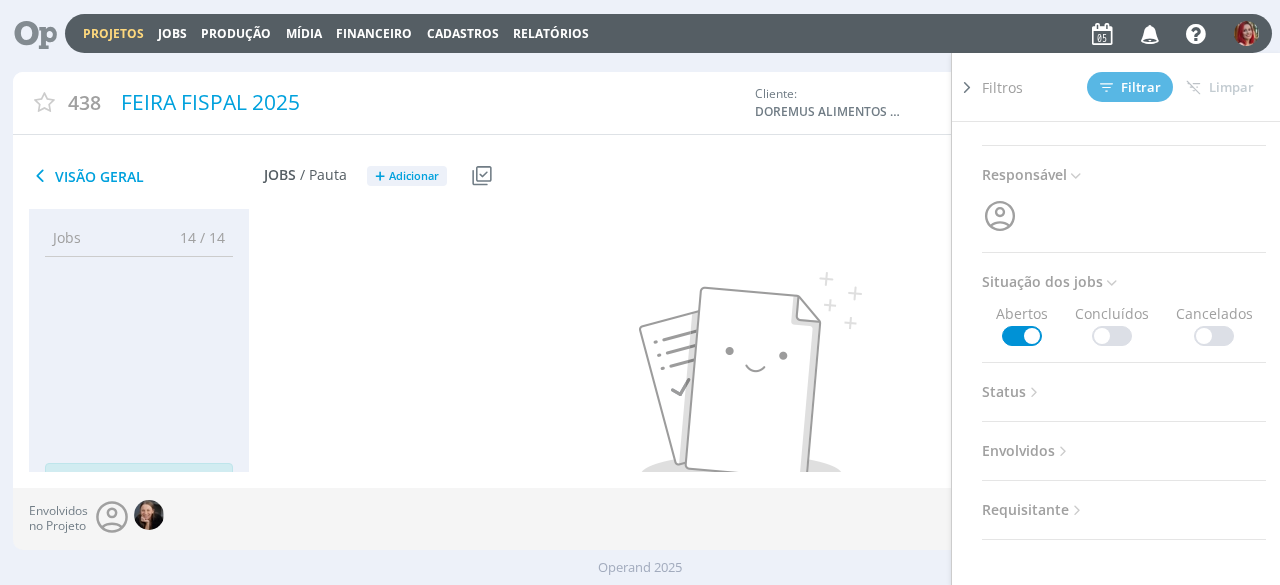 click at bounding box center (1022, 336) 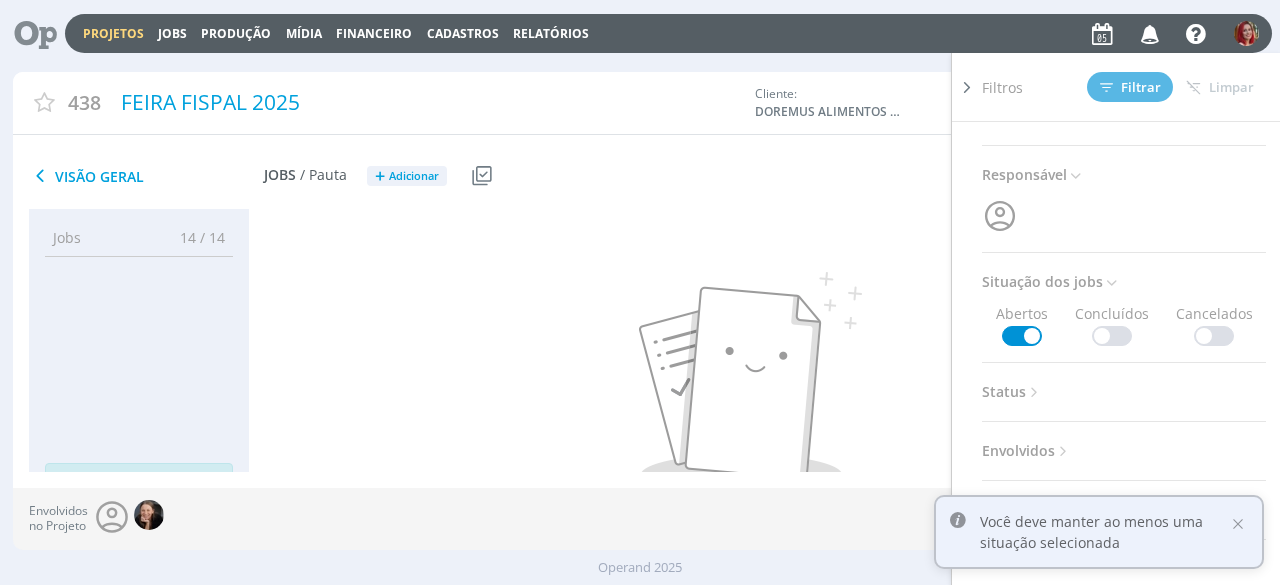 click at bounding box center (1112, 336) 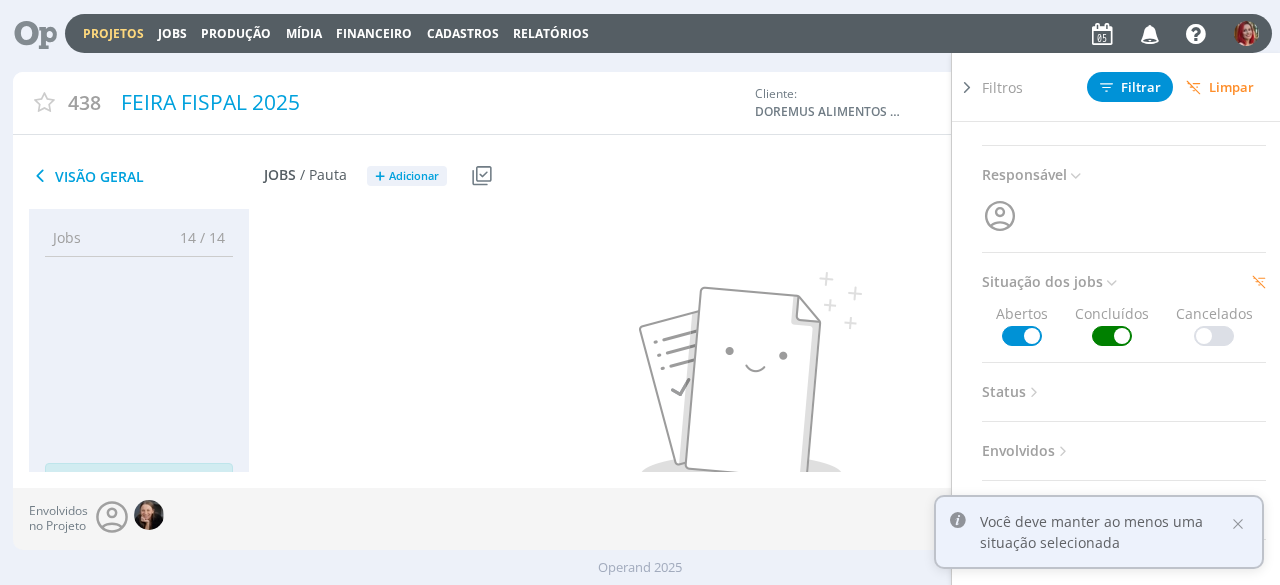 click at bounding box center (750, 384) 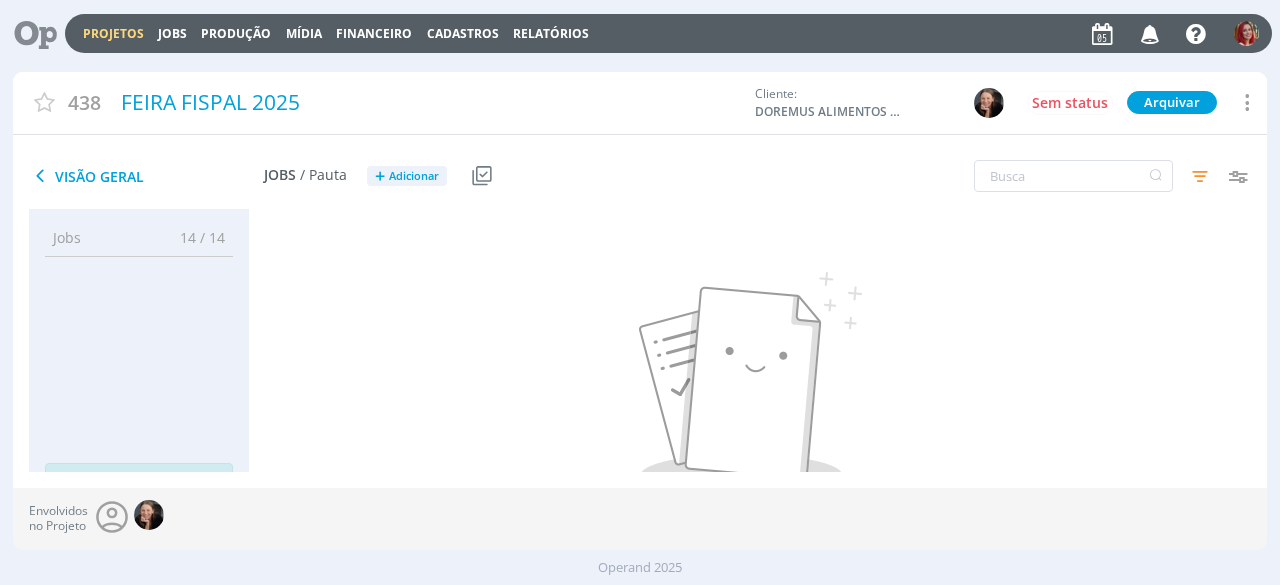 click at bounding box center [1199, 176] 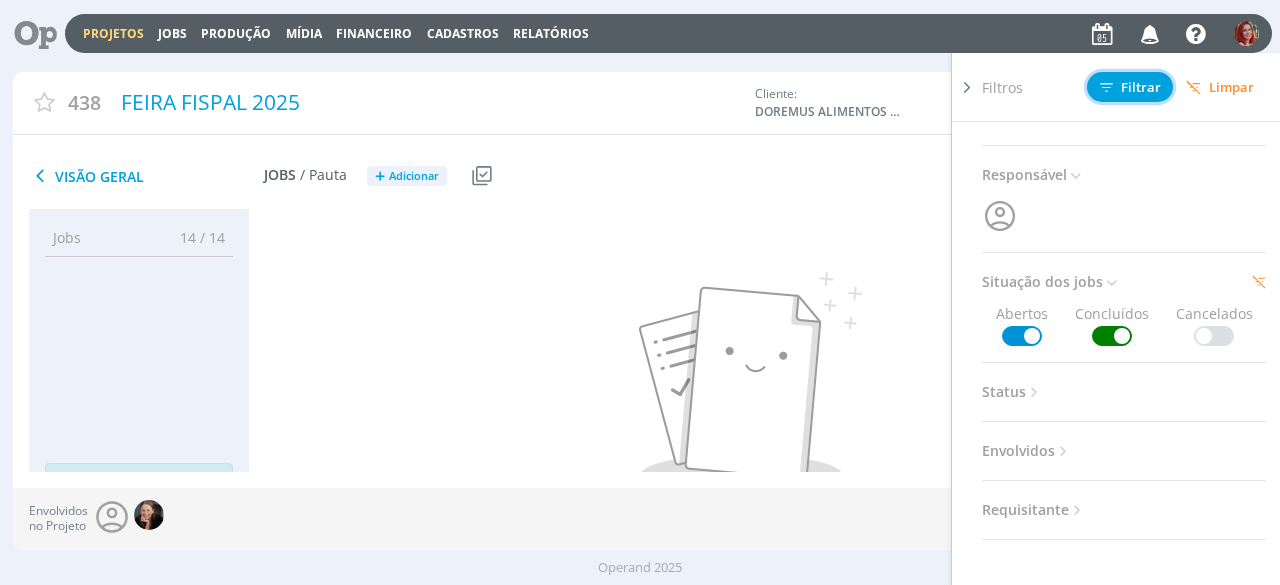 click on "Filtrar" at bounding box center (1130, 87) 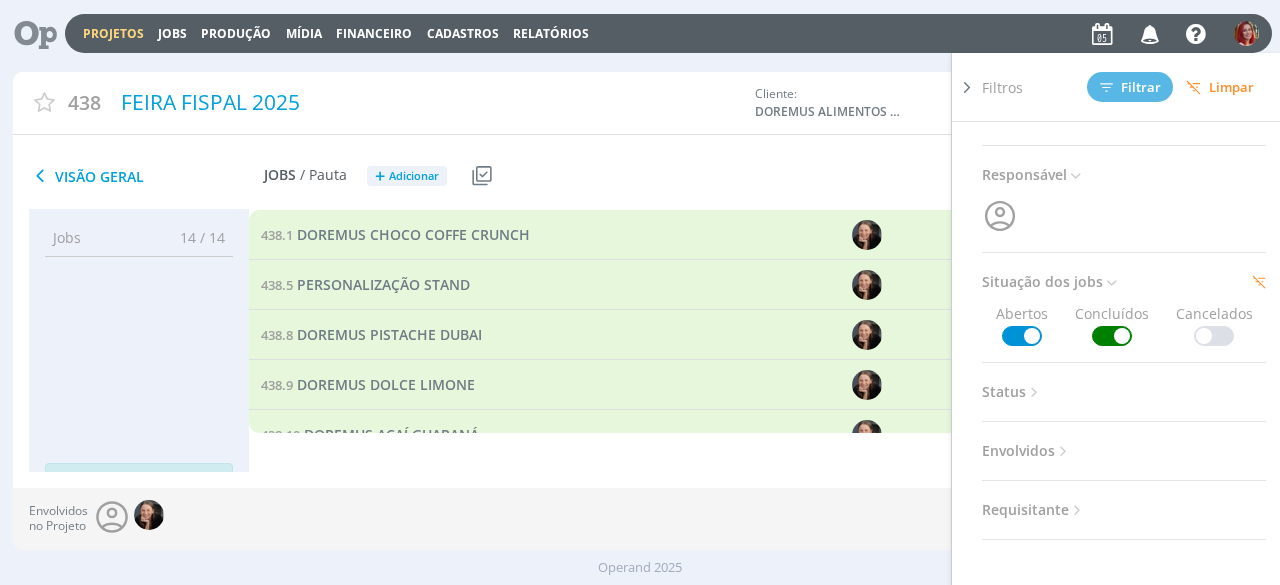 click on "Visão Geral
Jobs / Pauta + Adicionar
Usar Job de template
Criar template a partir deste projeto
Visualizar Templates" at bounding box center [431, 177] 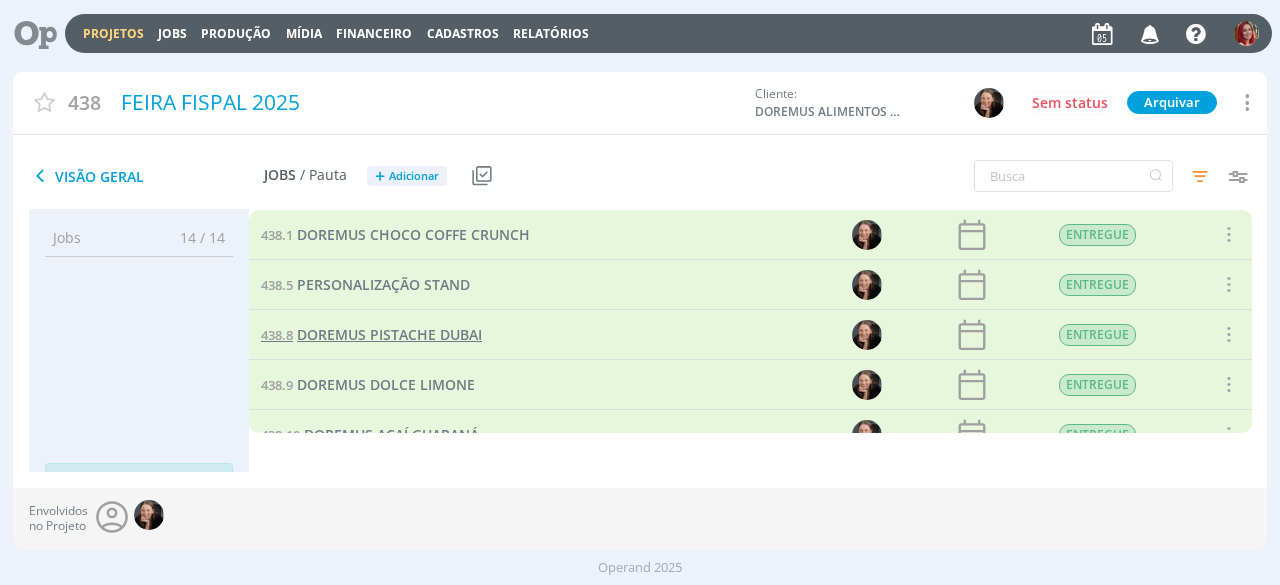 click on "DOREMUS PISTACHE DUBAI" at bounding box center (389, 334) 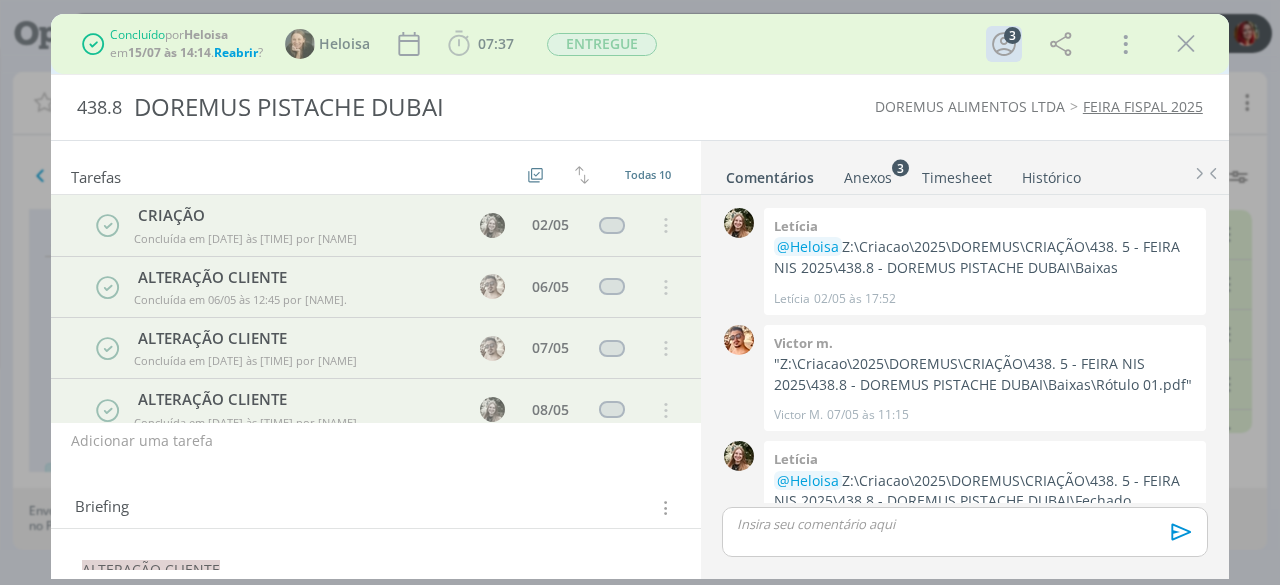 scroll, scrollTop: 205, scrollLeft: 0, axis: vertical 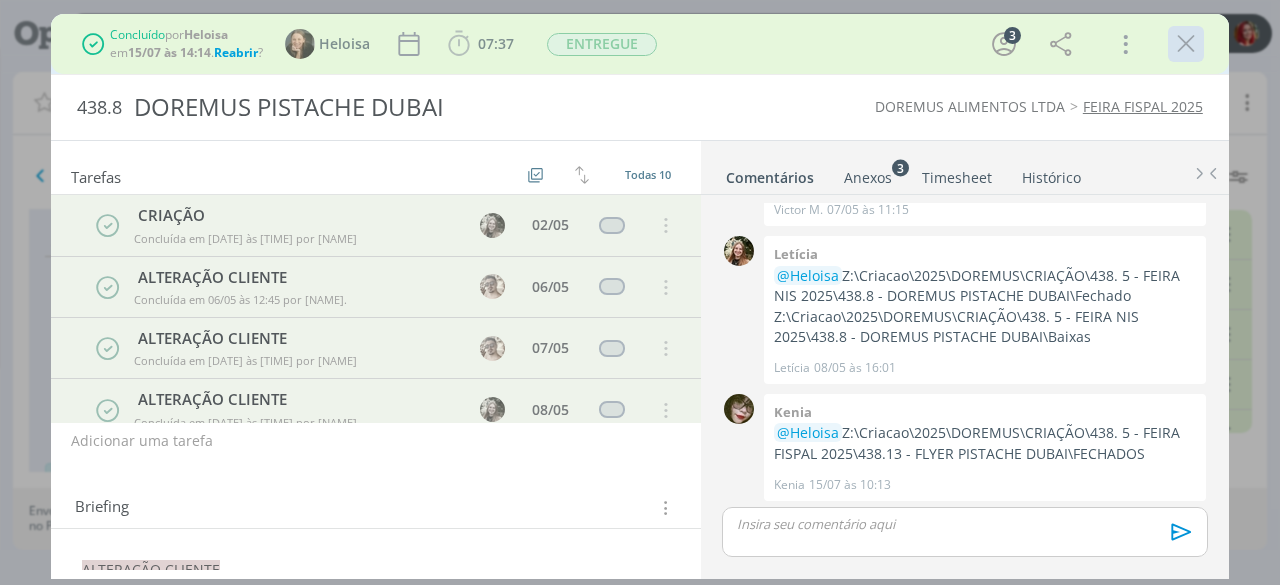 click at bounding box center [1186, 44] 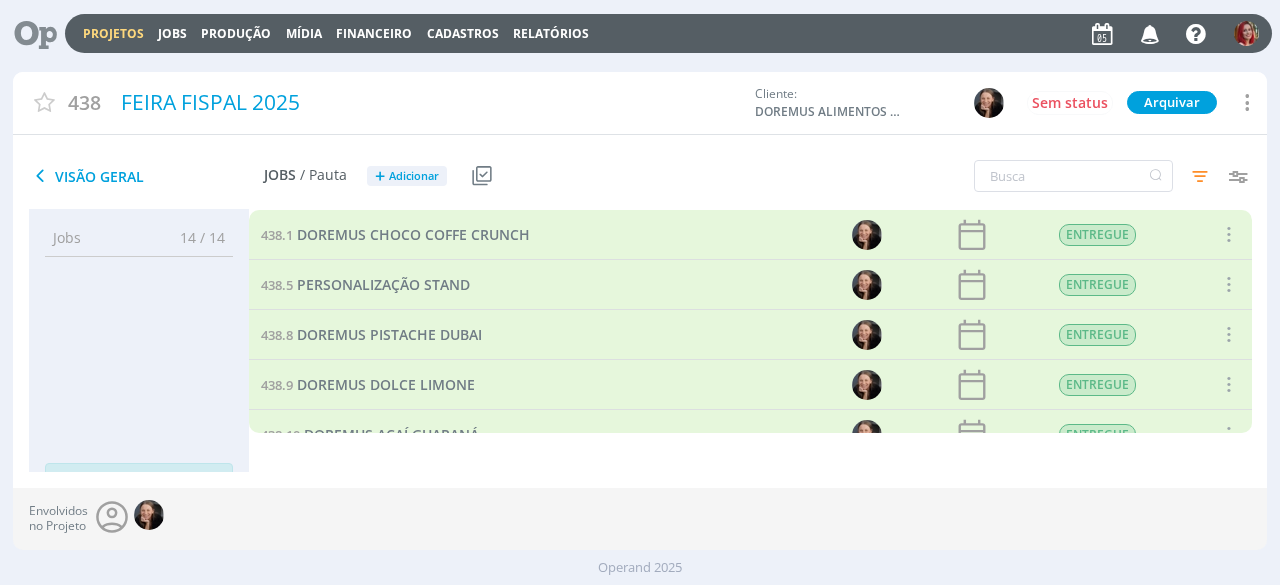 click at bounding box center (1227, 334) 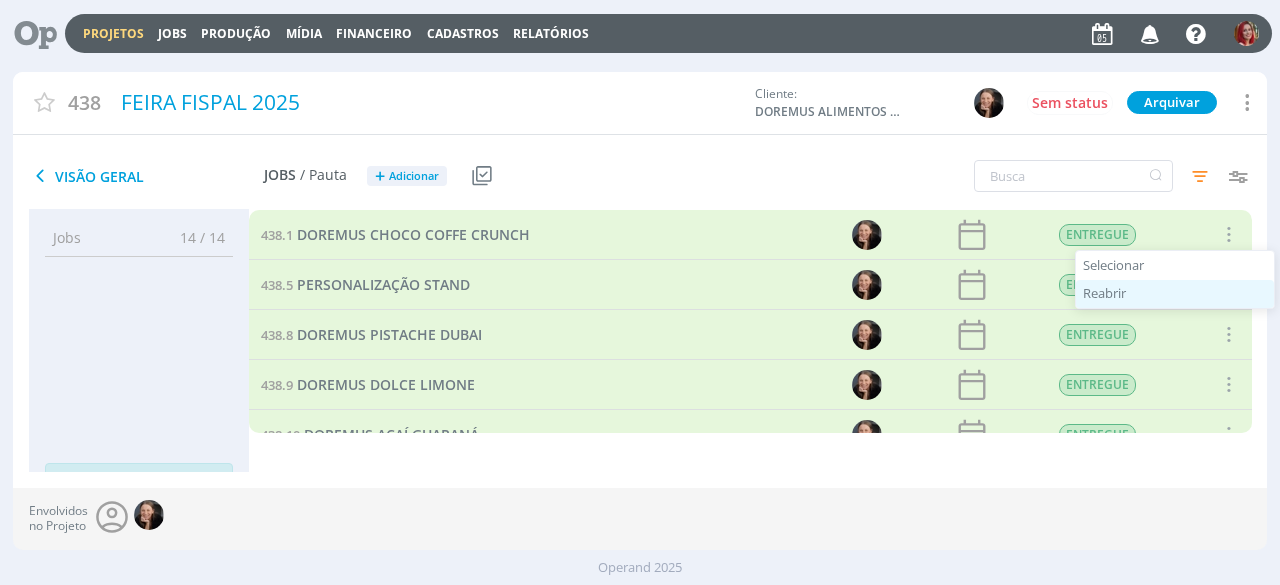 click on "Reabrir" at bounding box center (1175, 294) 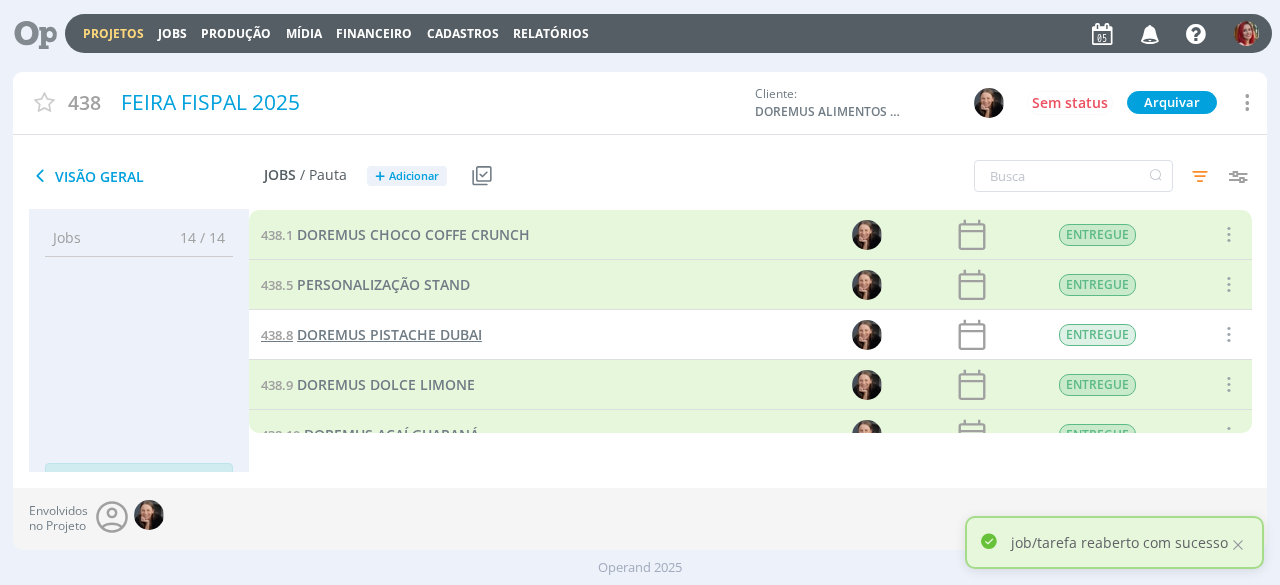 click on "DOREMUS PISTACHE DUBAI" at bounding box center (389, 334) 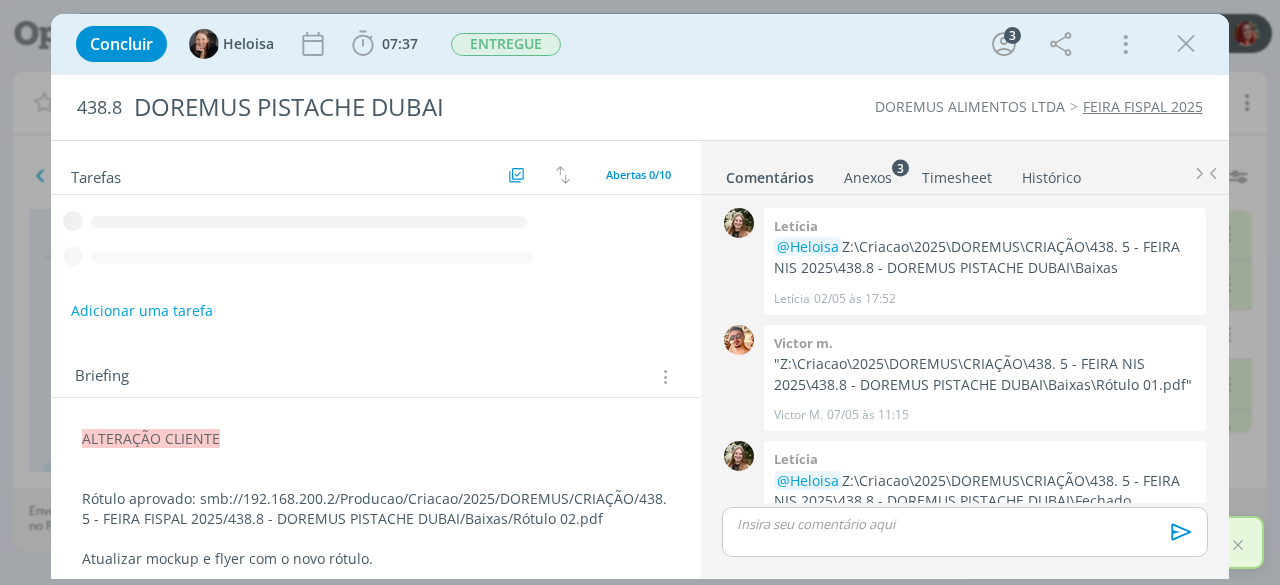 scroll, scrollTop: 205, scrollLeft: 0, axis: vertical 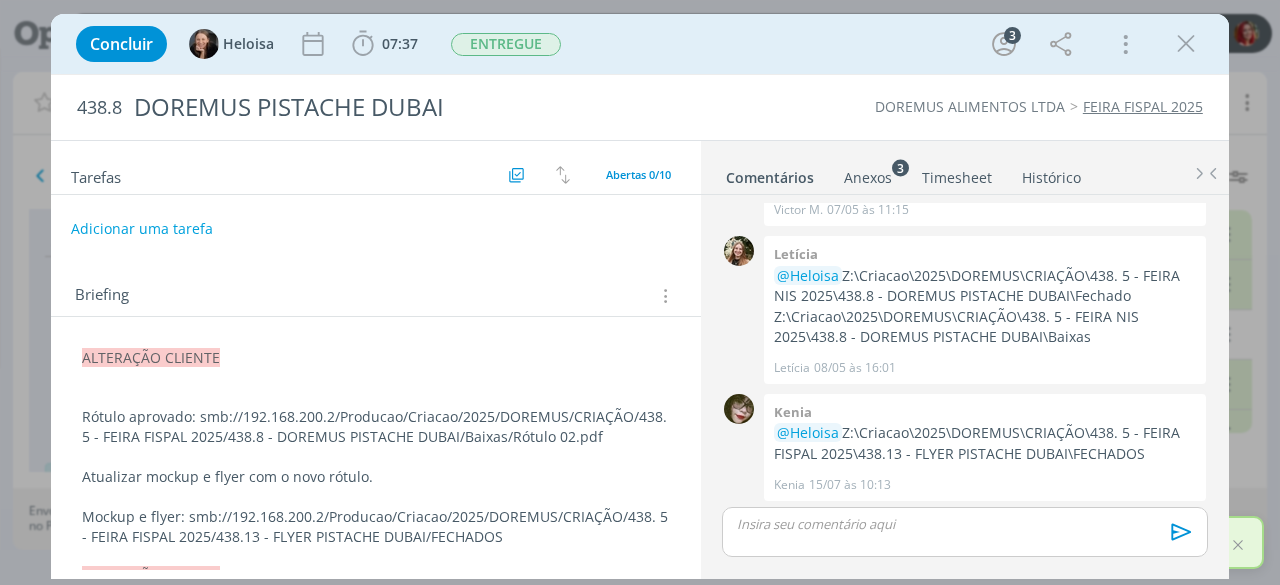 click on "ALTERAÇÃO CLIENTE Rótulo aprovado: smb://192.168.200.2/Producao/Criacao/2025/DOREMUS/CRIAÇÃO/438. 5 - FEIRA FISPAL 2025/438.8 - DOREMUS PISTACHE DUBAI/Baixas/Rótulo 02.pdf Atualizar mockup e flyer com o novo rótulo. Mockup e flyer: smb://192.168.200.2/Producao/Criacao/2025/DOREMUS/CRIAÇÃO/438. 5 - FEIRA FISPAL 2025/438.13 - FLYER PISTACHE DUBAI/FECHADOS ALTERAÇÃO CLIENTE Os novos lançamentos não se comportaram bem quando impressos na gôndola e temos que fazer alguma alterações. Tamanho do rótulo para respeitar: Altura total do rótulo: 105 mm Largura total do rótulo: 260 mm Tipografia do nome do produto: Eles querem que a fonte seja igual aos outros produtos deles, mais corpo, volume e identidade, ex: Dorella, Creme de Valsa, Oro Bianco. (Eles não possuem a fonte para nos passar, por isso vamos ter que deixar o mais parecido possível com o outros rótulos antigos deles) Zona de leitura frontal (área central visível de frente no balde): Referências visuais: ﻿ALTERAÇÃO CLIENTE a  RE C" at bounding box center [376, 1709] 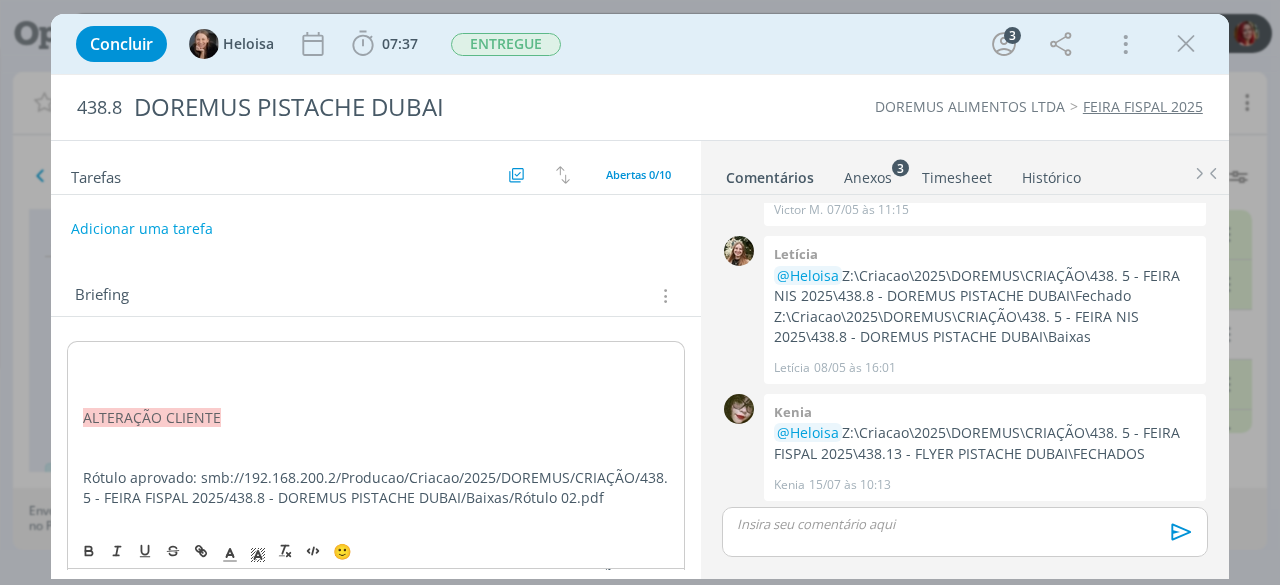 type 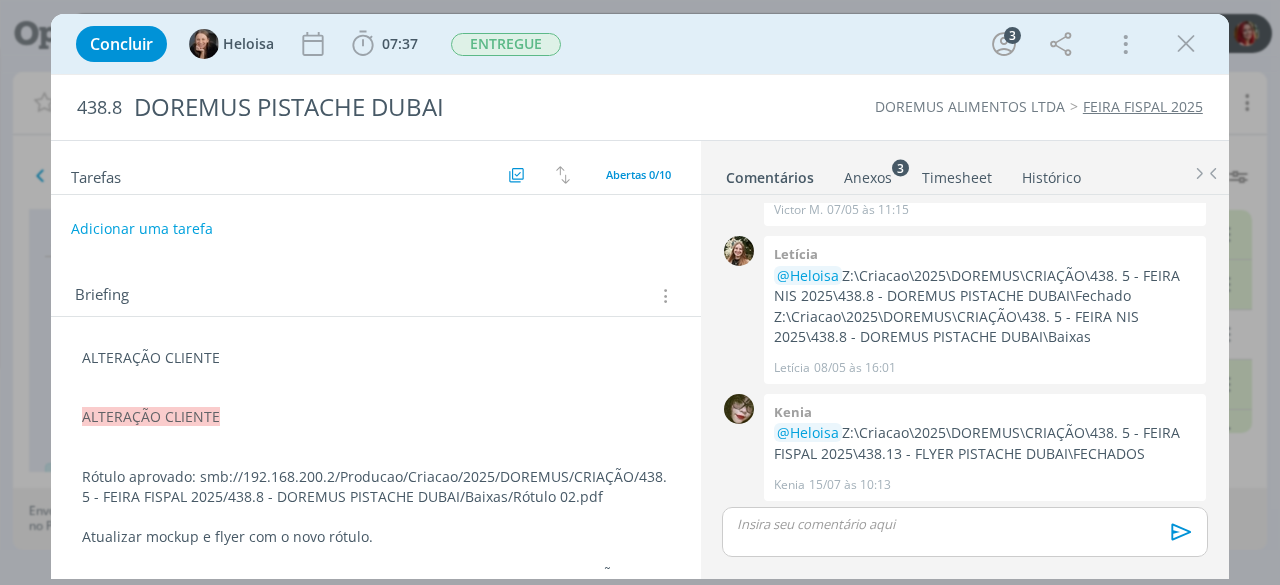 click at bounding box center [376, 378] 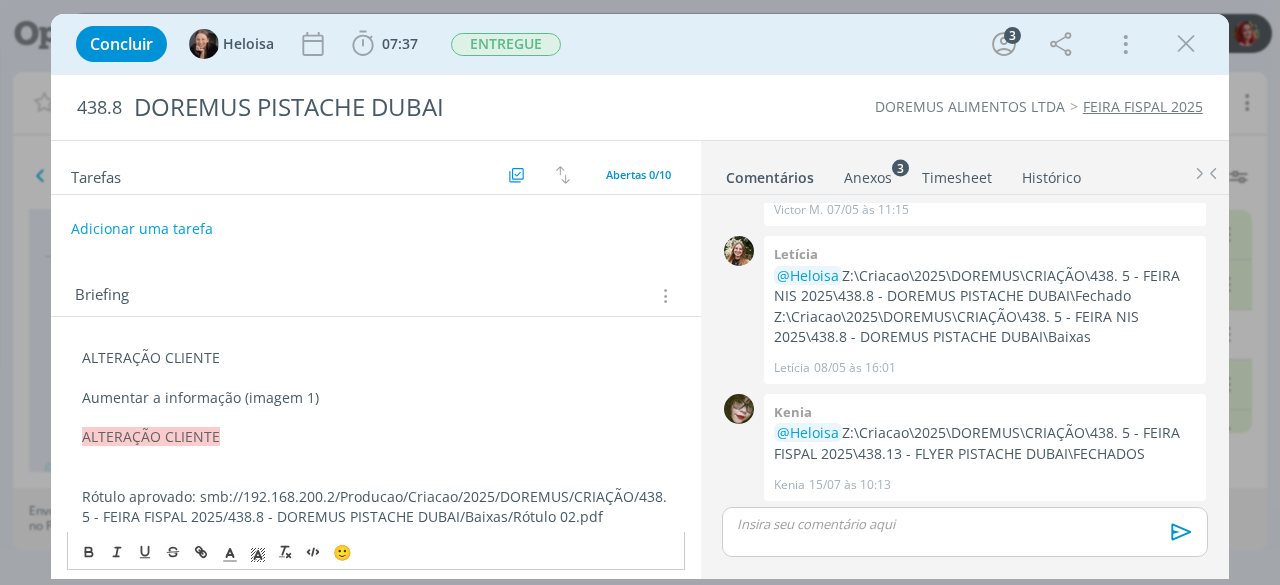 click on "Aumentar a informação (imagem 1)" at bounding box center [376, 398] 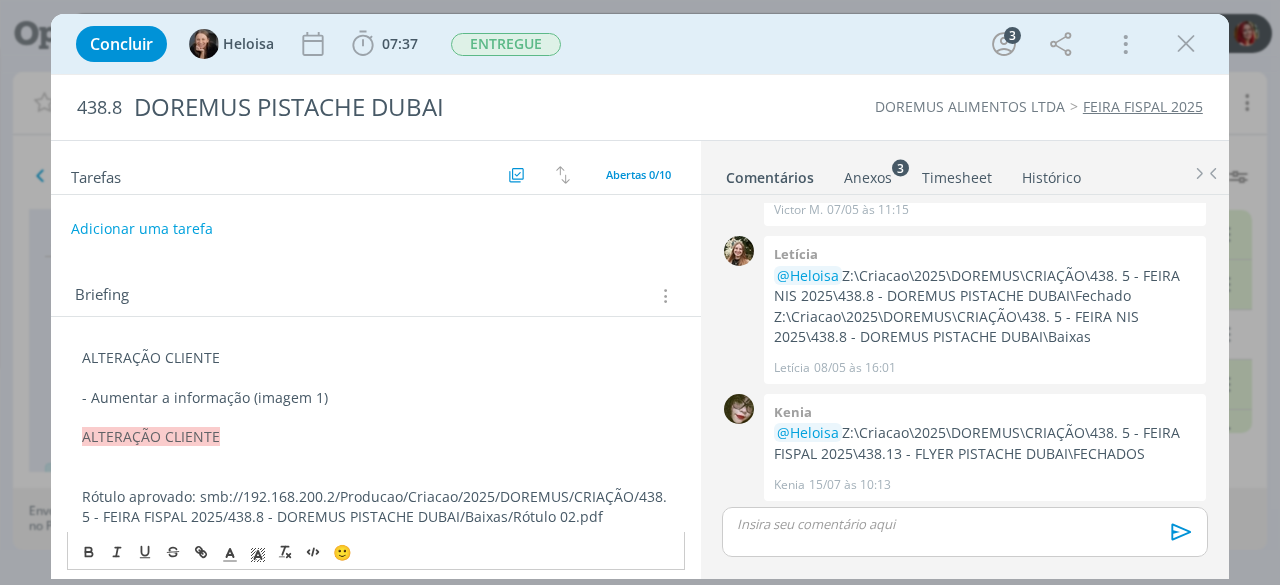 click on "- Aumentar a informação (imagem 1)" at bounding box center [376, 398] 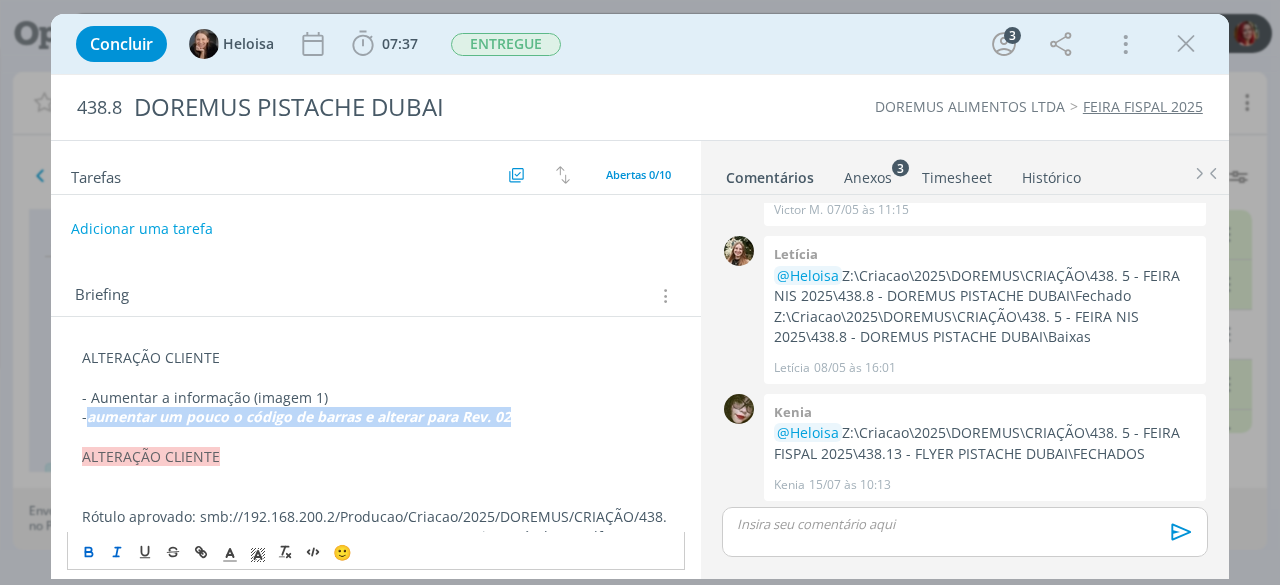 drag, startPoint x: 520, startPoint y: 414, endPoint x: 92, endPoint y: 418, distance: 428.01868 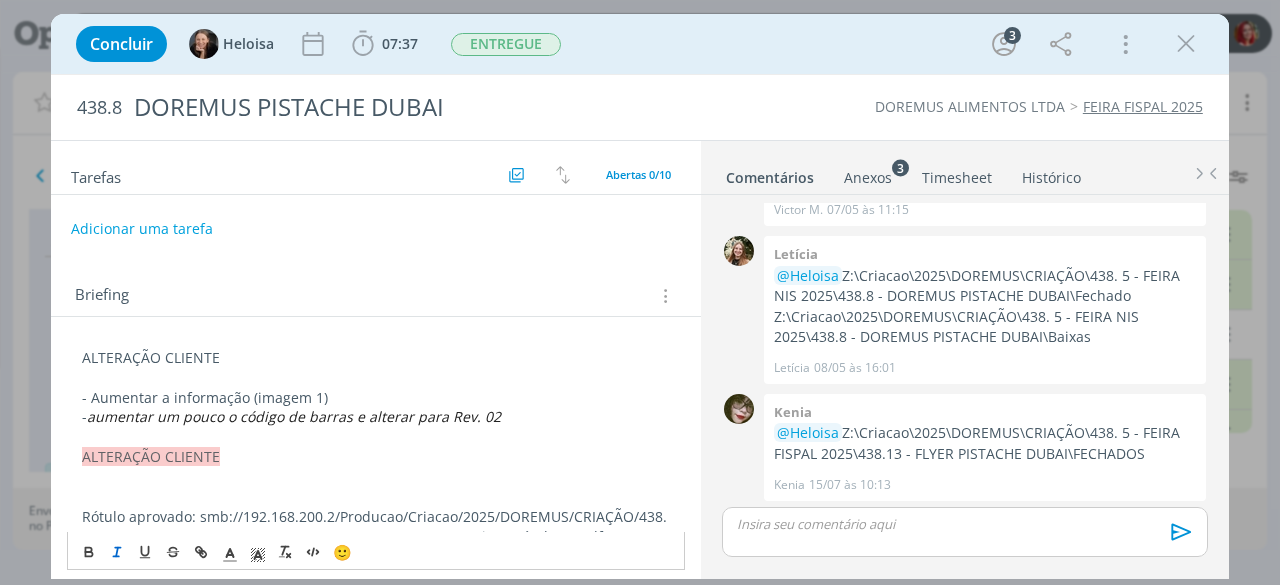 click 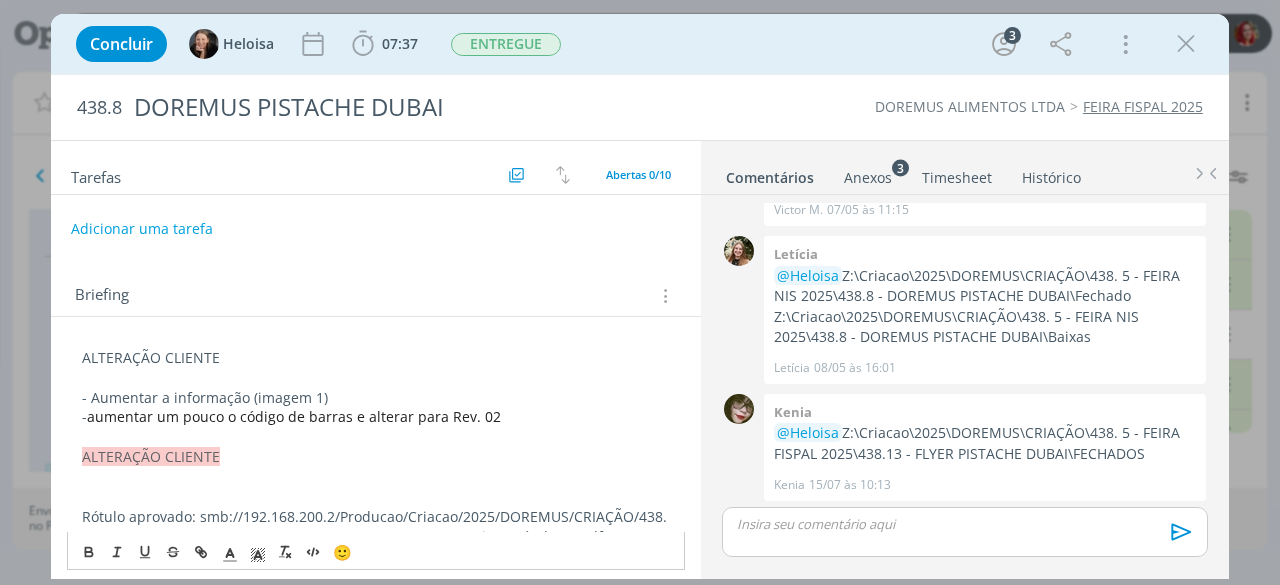click on "-  aumentar um pouco o código de barras e alterar para Rev. 02" at bounding box center [376, 417] 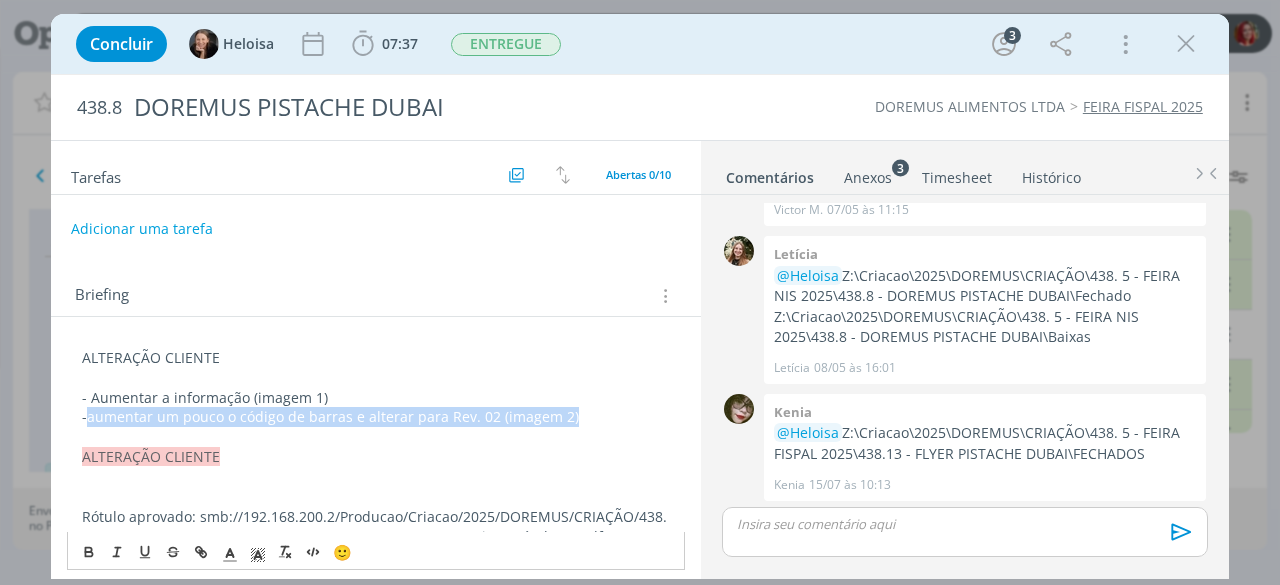 drag, startPoint x: 566, startPoint y: 416, endPoint x: 90, endPoint y: 419, distance: 476.00946 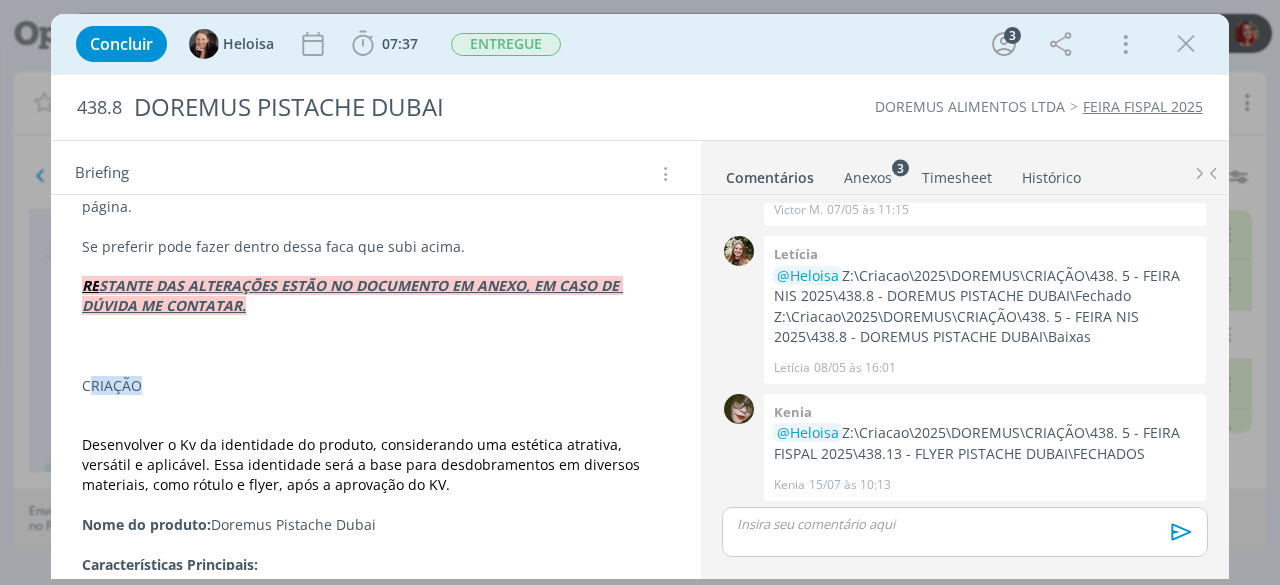 scroll, scrollTop: 2611, scrollLeft: 0, axis: vertical 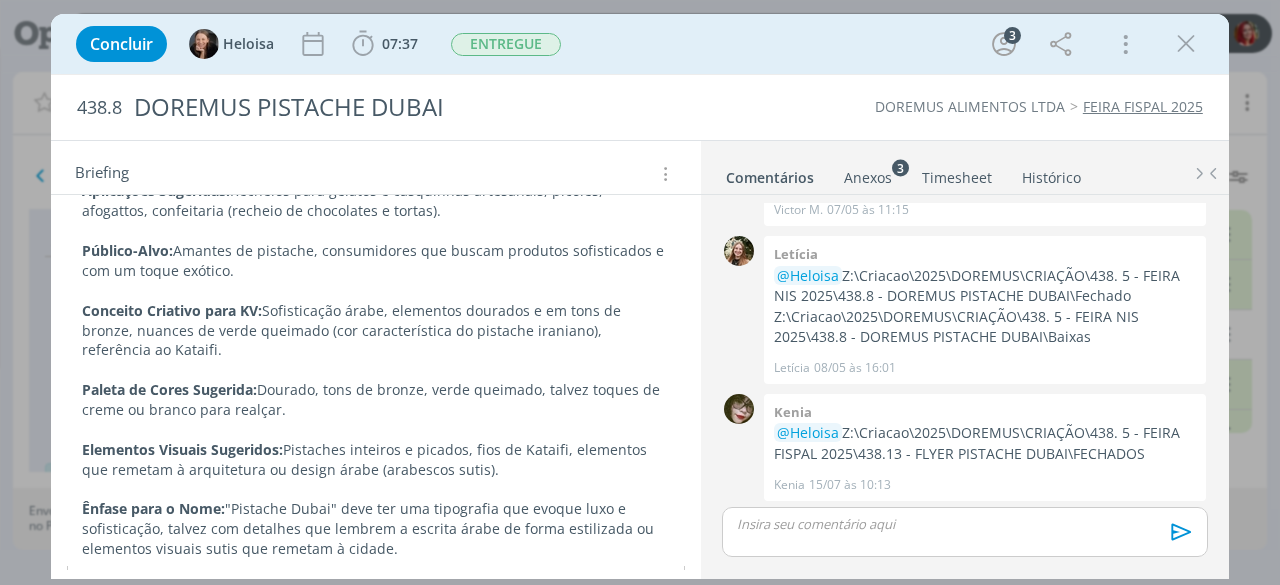 click on "ALTERAÇÃO CLIENTE  - Aumentar a informação (imagem 1) -  aumentar um pouco o código de barras e alterar para Rev. 02 (imagem 2) ALTERAÇÃO CLIENTE Rótulo aprovado: smb://192.168.200.2/Producao/Criacao/2025/DOREMUS/CRIAÇÃO/438. 5 - FEIRA FISPAL 2025/438.8 - DOREMUS PISTACHE DUBAI/Baixas/Rótulo 02.pdf Atualizar mockup e flyer com o novo rótulo. Mockup e flyer: smb://192.168.200.2/Producao/Criacao/2025/DOREMUS/CRIAÇÃO/438. 5 - FEIRA FISPAL 2025/438.13 - FLYER PISTACHE DUBAI/FECHADOS ALTERAÇÃO CLIENTE Os novos lançamentos não se comportaram bem quando impressos na gôndola e temos que fazer alguma alterações. Tamanho do rótulo para respeitar: Altura total do rótulo: 105 mm Largura total do rótulo: 260 mm Zona de leitura frontal (área central visível de frente no balde): Podemos aumentar os elementos para dar uma visão de algo mais distribuído.  Zona de segurança lateral: Mínimo de 30 mm de cada lado, sem textos, logos ou imagens críticas, por conta da curvatura lateral do balde. a  RE" at bounding box center [376, -833] 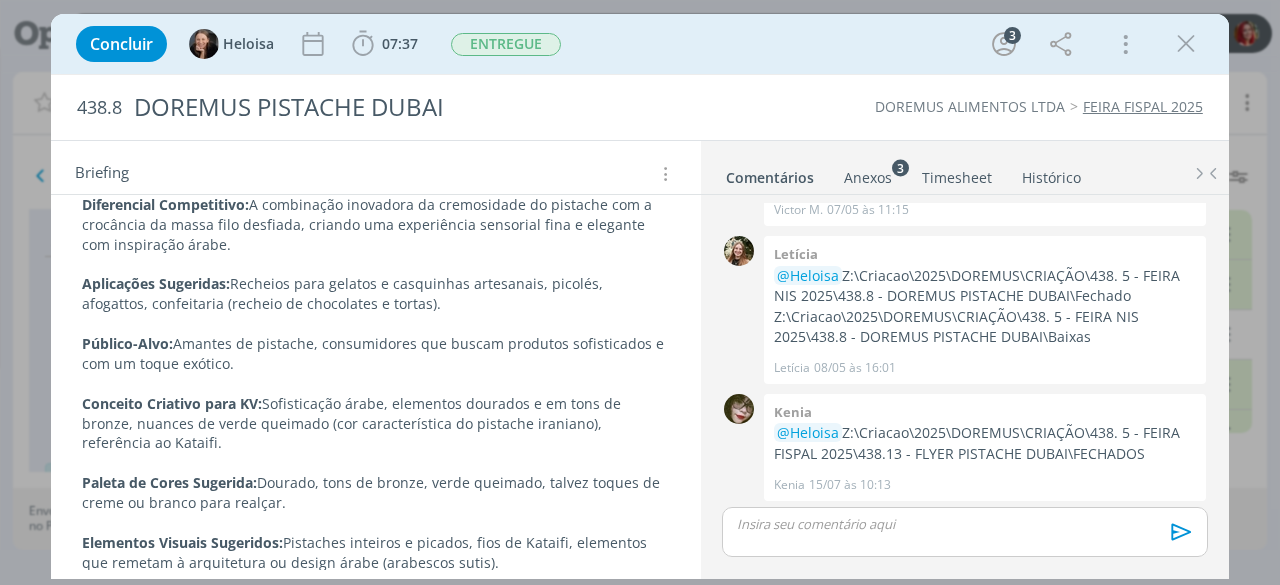 click on "ALTERAÇÃO CLIENTE  - Aumentar a informação (imagem 1) -  aumentar um pouco o código de barras e alterar para Rev. 02 (imagem 2) ALTERAÇÃO CLIENTE Rótulo aprovado: smb://192.168.200.2/Producao/Criacao/2025/DOREMUS/CRIAÇÃO/438. 5 - FEIRA FISPAL 2025/438.8 - DOREMUS PISTACHE DUBAI/Baixas/Rótulo 02.pdf Atualizar mockup e flyer com o novo rótulo. Mockup e flyer: smb://192.168.200.2/Producao/Criacao/2025/DOREMUS/CRIAÇÃO/438. 5 - FEIRA FISPAL 2025/438.13 - FLYER PISTACHE DUBAI/FECHADOS ALTERAÇÃO CLIENTE Os novos lançamentos não se comportaram bem quando impressos na gôndola e temos que fazer alguma alterações. Tamanho do rótulo para respeitar: Altura total do rótulo: 105 mm Largura total do rótulo: 260 mm Zona de leitura frontal (área central visível de frente no balde): Podemos aumentar os elementos para dar uma visão de algo mais distribuído.  Zona de segurança lateral: Mínimo de 30 mm de cada lado, sem textos, logos ou imagens críticas, por conta da curvatura lateral do balde. a  RE" at bounding box center [376, -740] 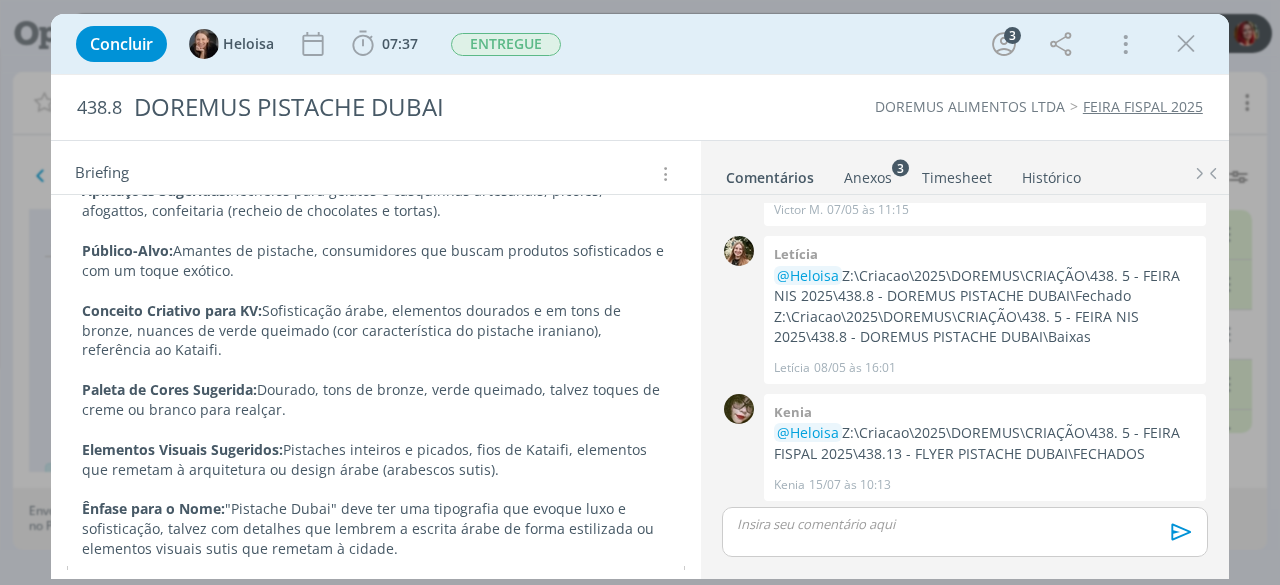 click on "ALTERAÇÃO CLIENTE  - Aumentar a informação (imagem 1) -  aumentar um pouco o código de barras e alterar para Rev. 02 (imagem 2) ALTERAÇÃO CLIENTE Rótulo aprovado: smb://192.168.200.2/Producao/Criacao/2025/DOREMUS/CRIAÇÃO/438. 5 - FEIRA FISPAL 2025/438.8 - DOREMUS PISTACHE DUBAI/Baixas/Rótulo 02.pdf Atualizar mockup e flyer com o novo rótulo. Mockup e flyer: smb://192.168.200.2/Producao/Criacao/2025/DOREMUS/CRIAÇÃO/438. 5 - FEIRA FISPAL 2025/438.13 - FLYER PISTACHE DUBAI/FECHADOS ALTERAÇÃO CLIENTE Os novos lançamentos não se comportaram bem quando impressos na gôndola e temos que fazer alguma alterações. Tamanho do rótulo para respeitar: Altura total do rótulo: 105 mm Largura total do rótulo: 260 mm Zona de leitura frontal (área central visível de frente no balde): Podemos aumentar os elementos para dar uma visão de algo mais distribuído.  Zona de segurança lateral: Mínimo de 30 mm de cada lado, sem textos, logos ou imagens críticas, por conta da curvatura lateral do balde. a  RE" at bounding box center [376, -833] 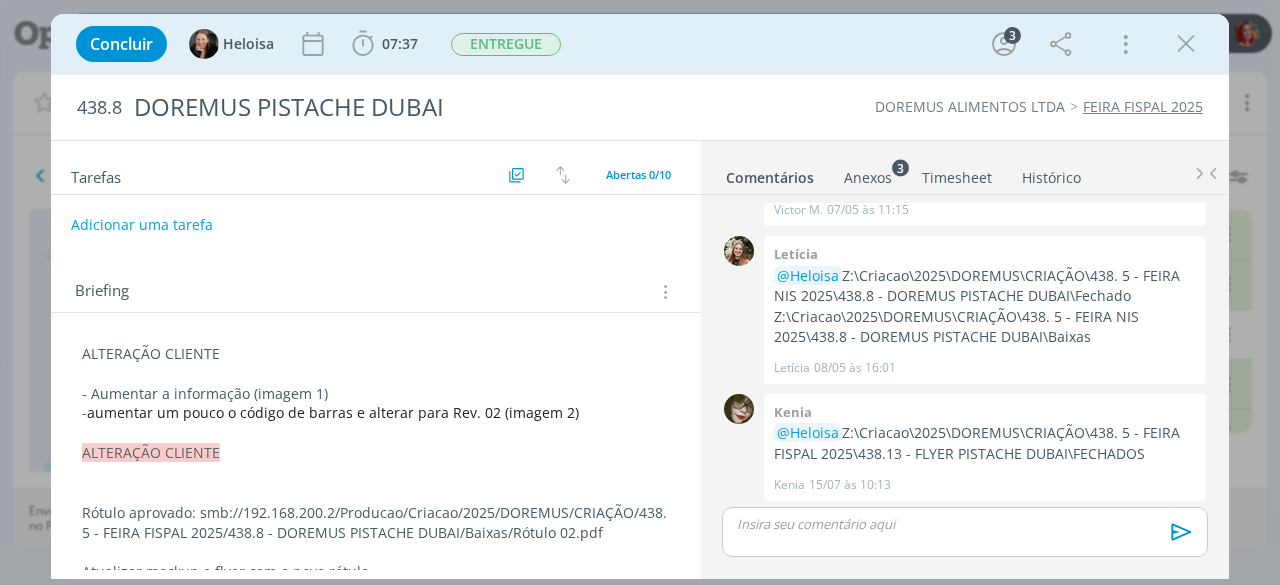 scroll, scrollTop: 0, scrollLeft: 0, axis: both 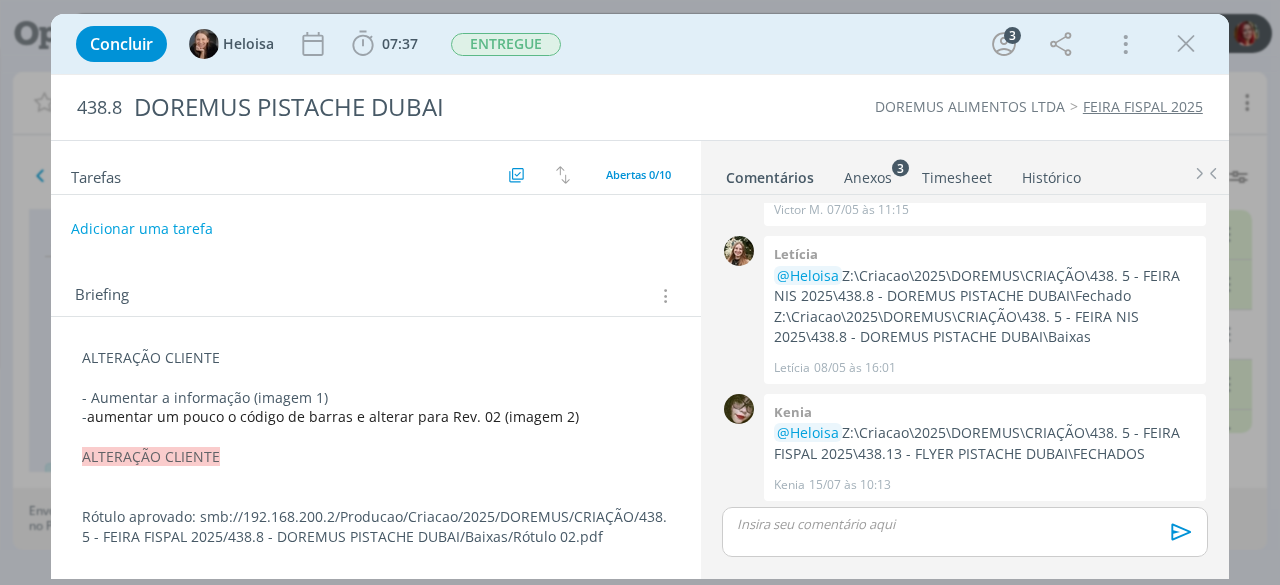 click on "-  aumentar um pouco o código de barras e alterar para Rev. 02 (imagem 2)" at bounding box center (376, 417) 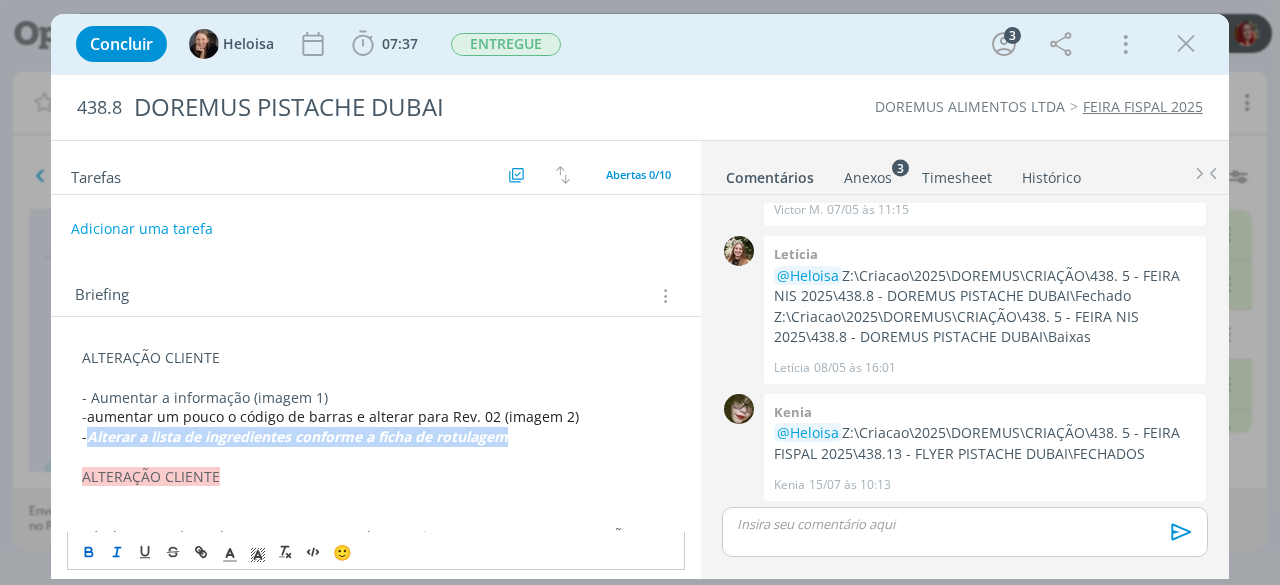 drag, startPoint x: 524, startPoint y: 438, endPoint x: 90, endPoint y: 442, distance: 434.01843 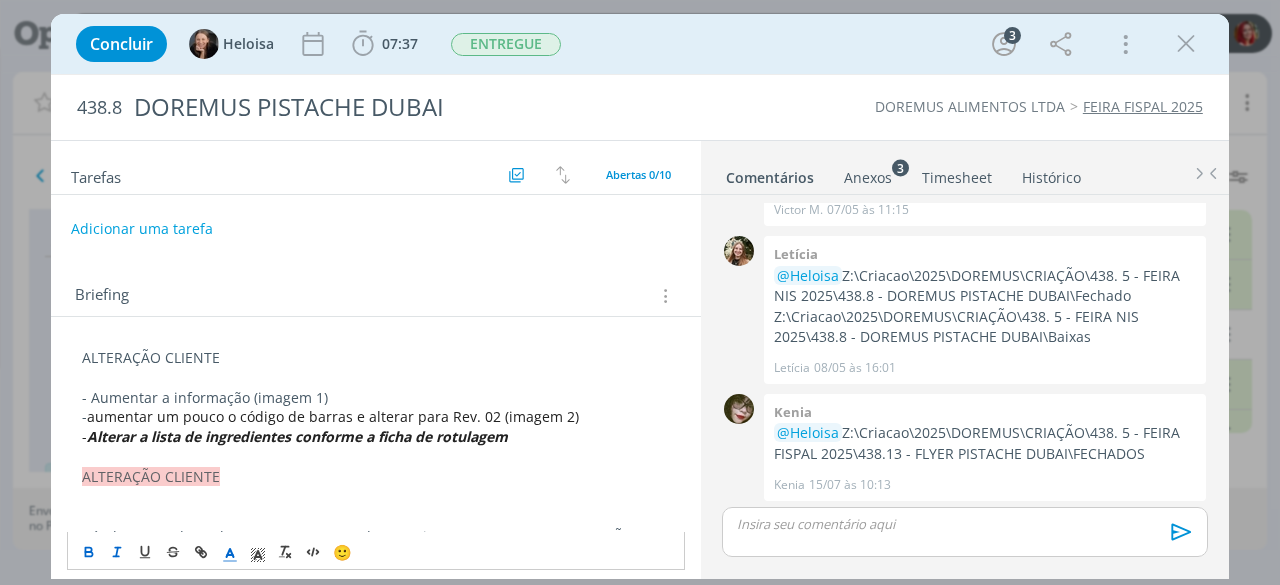click 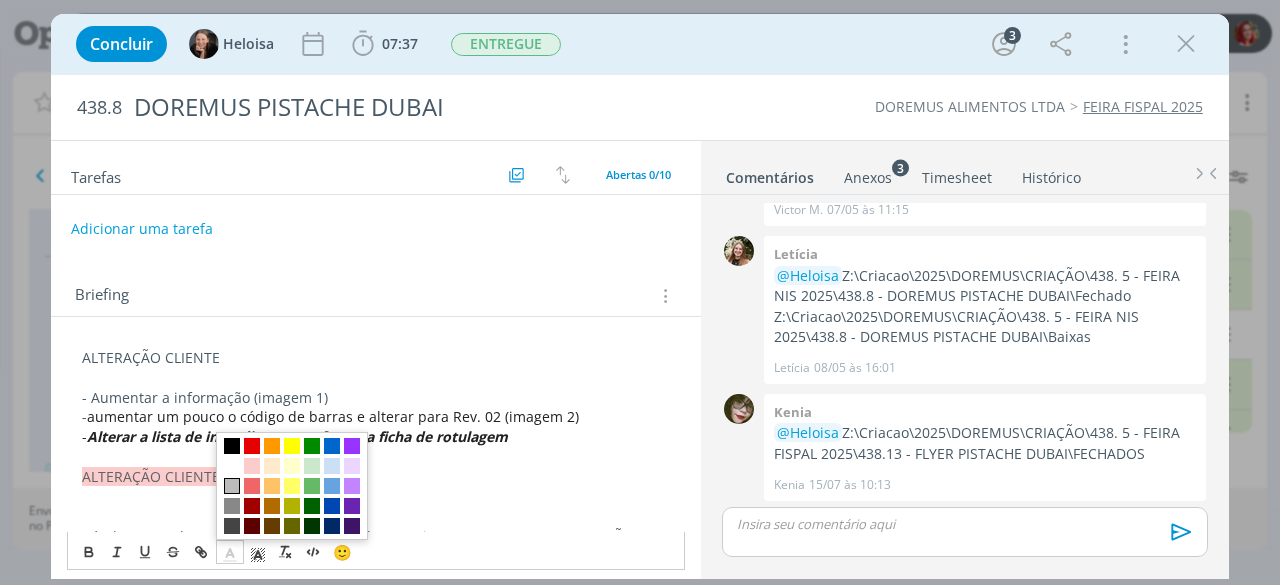 click at bounding box center [232, 486] 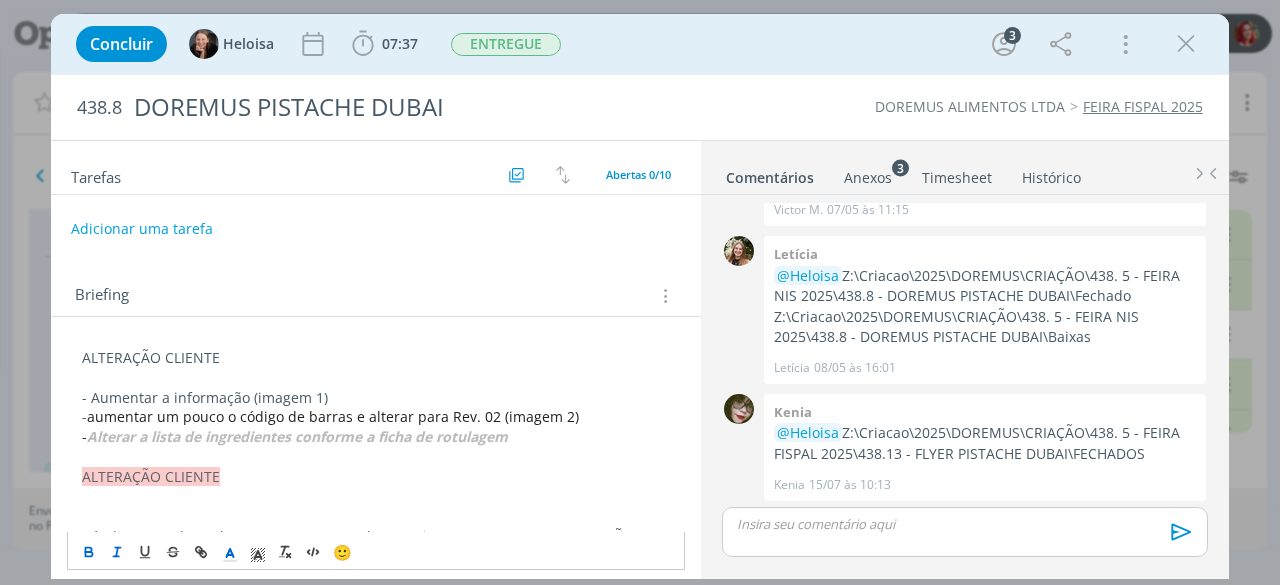click 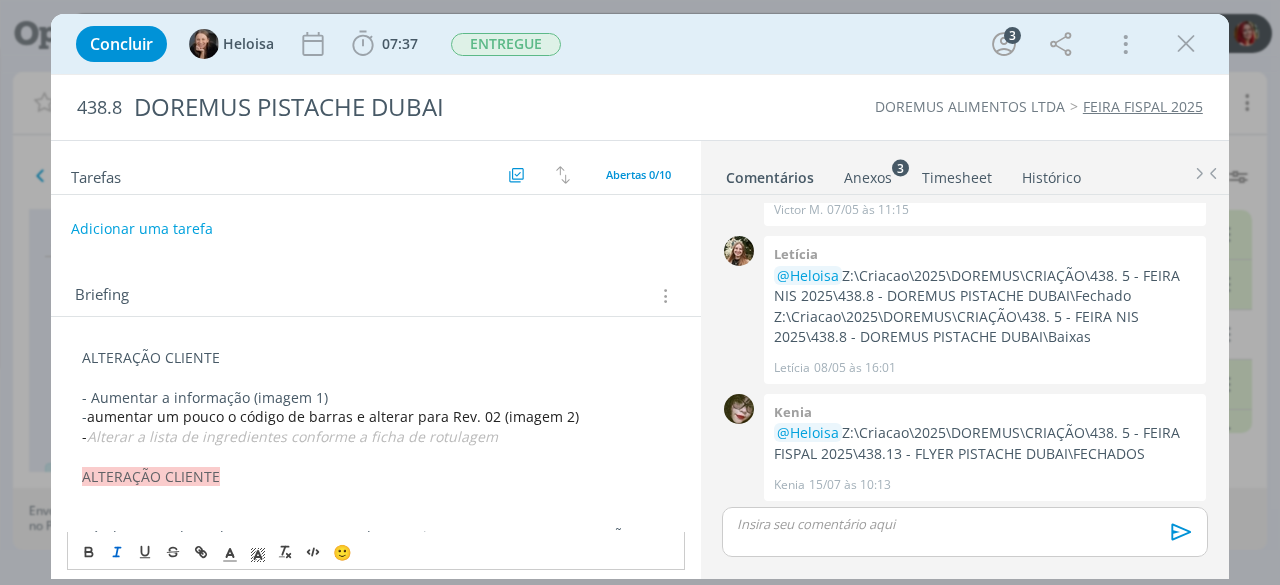 click 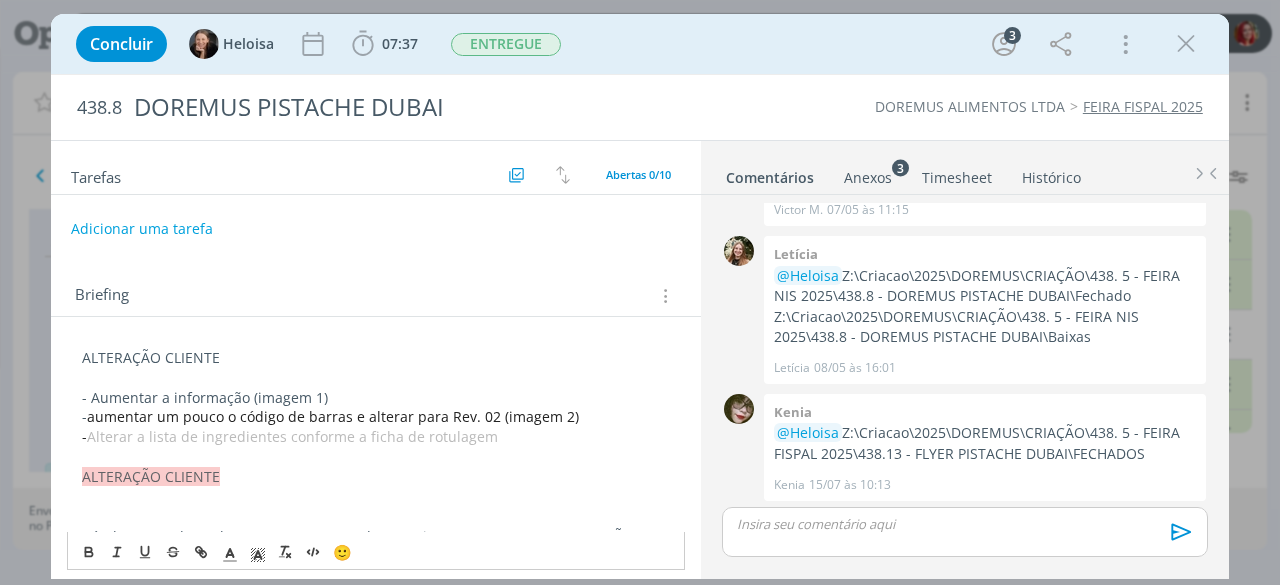 click at bounding box center (376, 457) 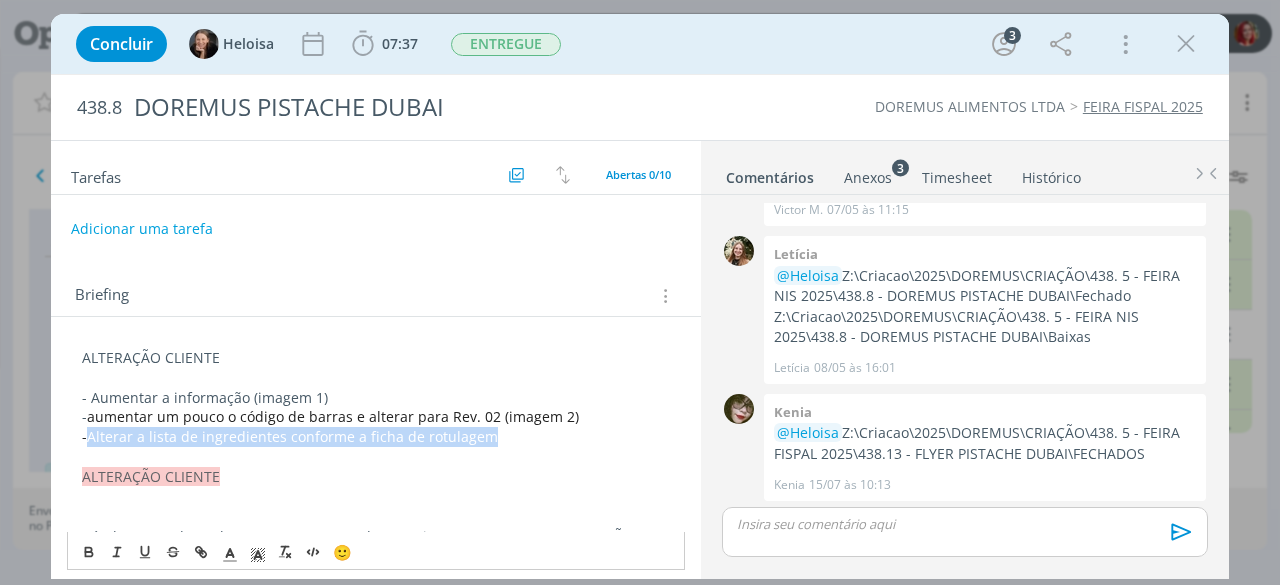 drag, startPoint x: 500, startPoint y: 439, endPoint x: 94, endPoint y: 434, distance: 406.0308 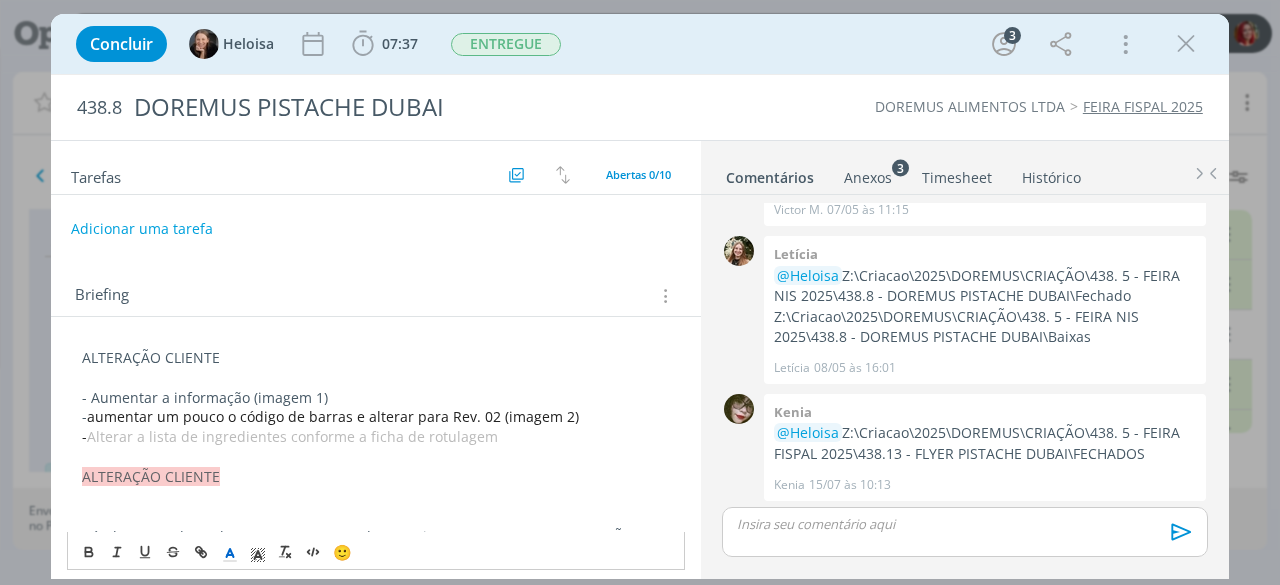click 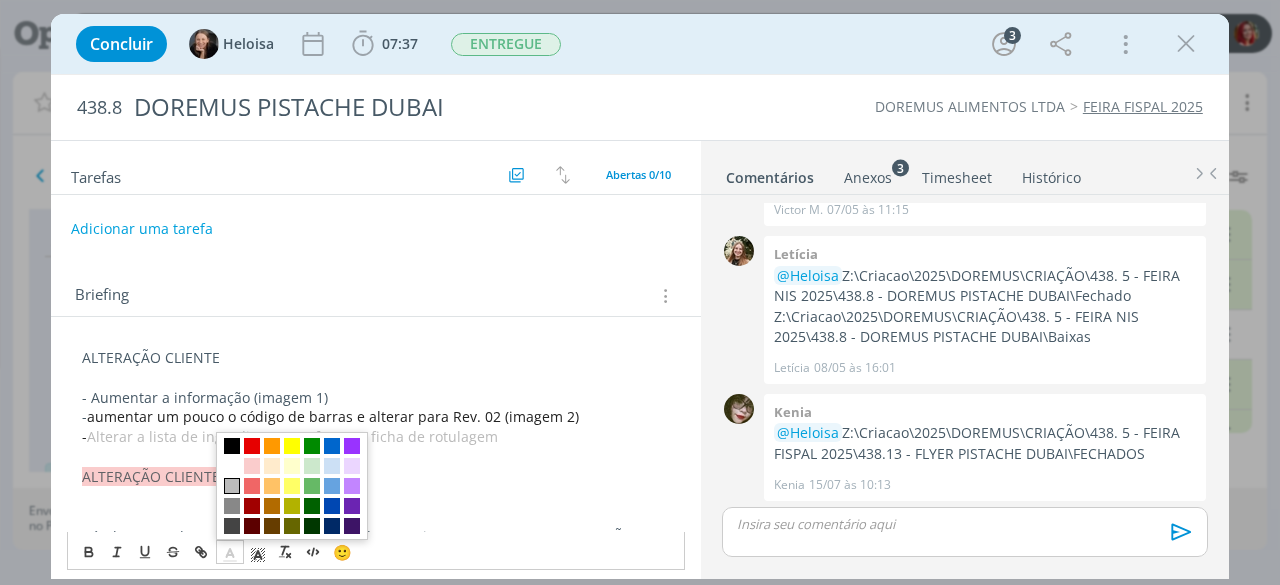 click at bounding box center [232, 486] 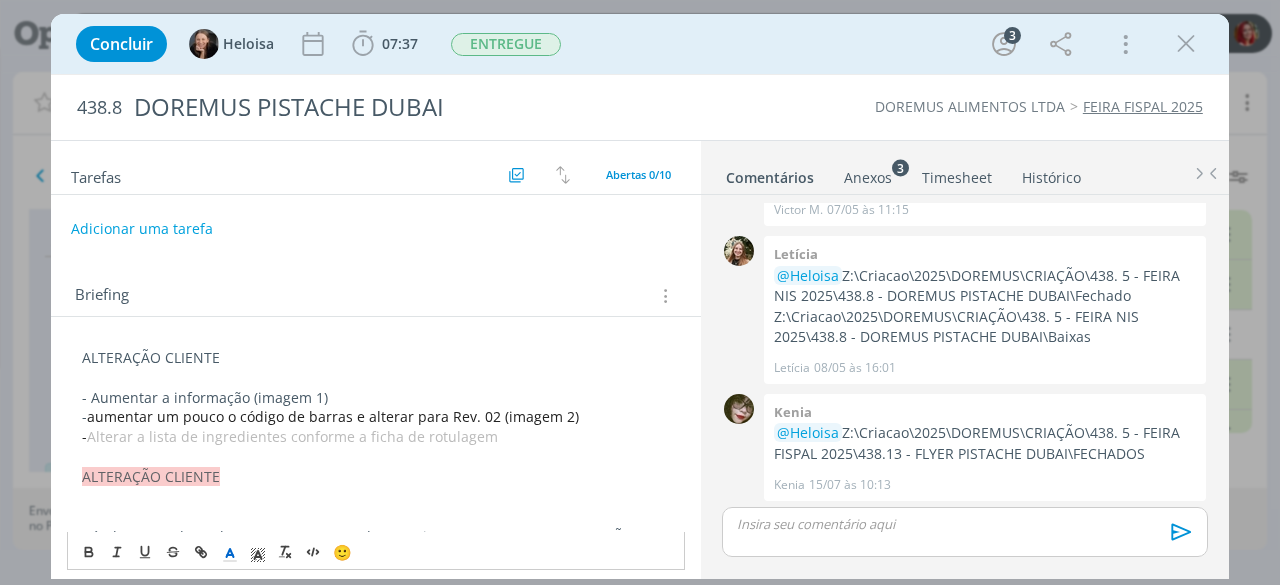 click on "-  Alterar a lista de ingredientes conforme a ficha de rotulagem" at bounding box center (376, 437) 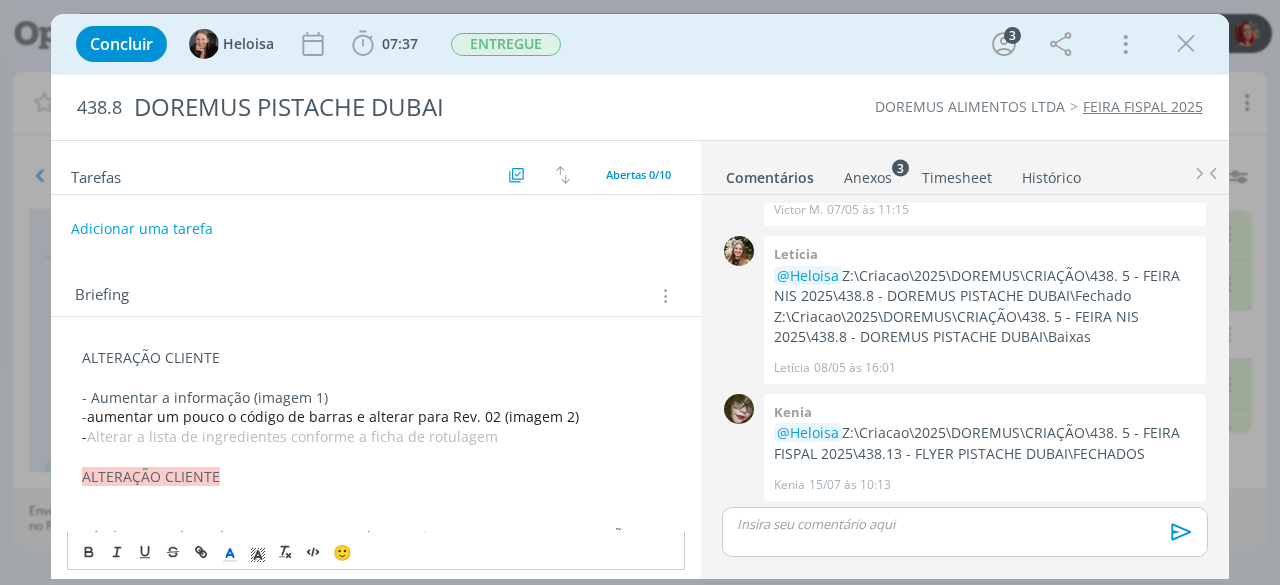 drag, startPoint x: 511, startPoint y: 427, endPoint x: 91, endPoint y: 428, distance: 420.0012 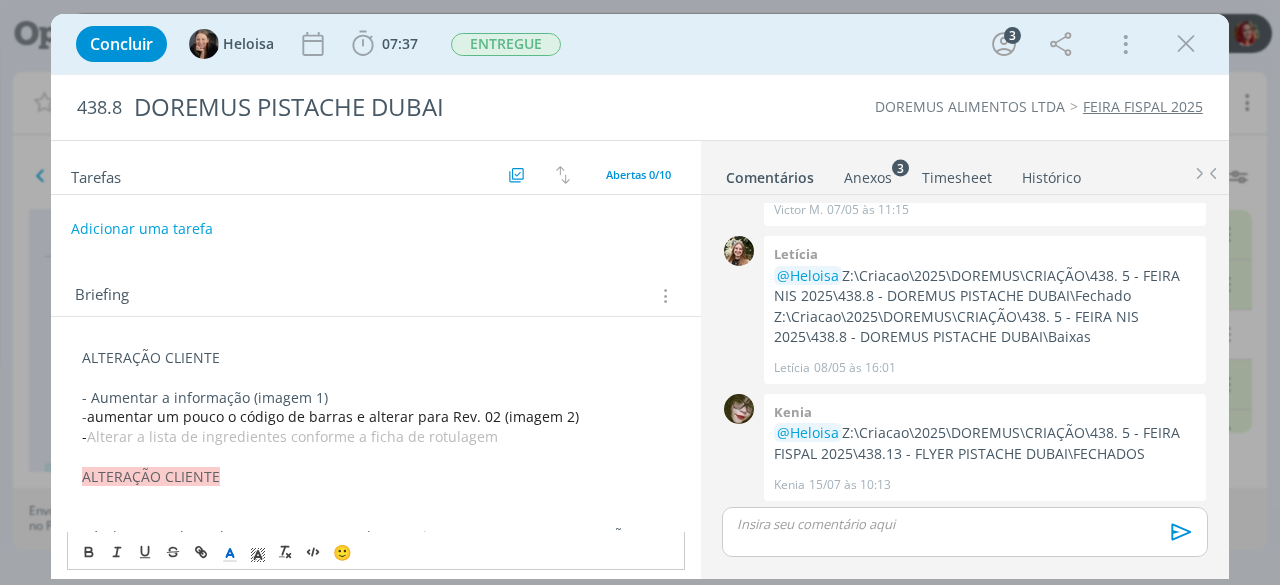 click 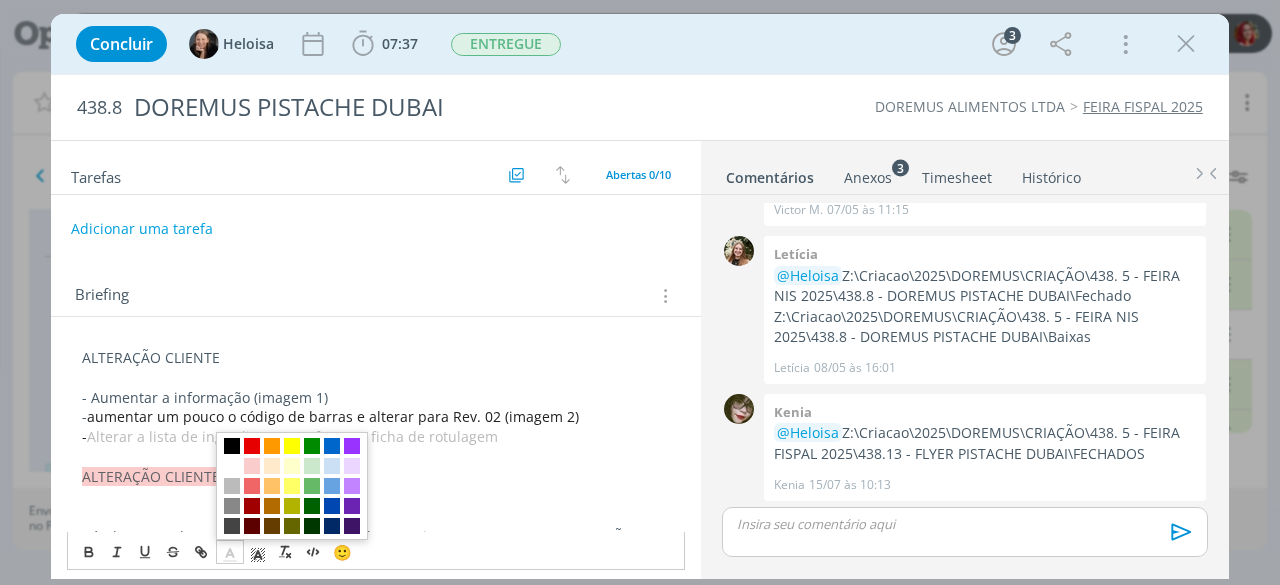 click at bounding box center [232, 506] 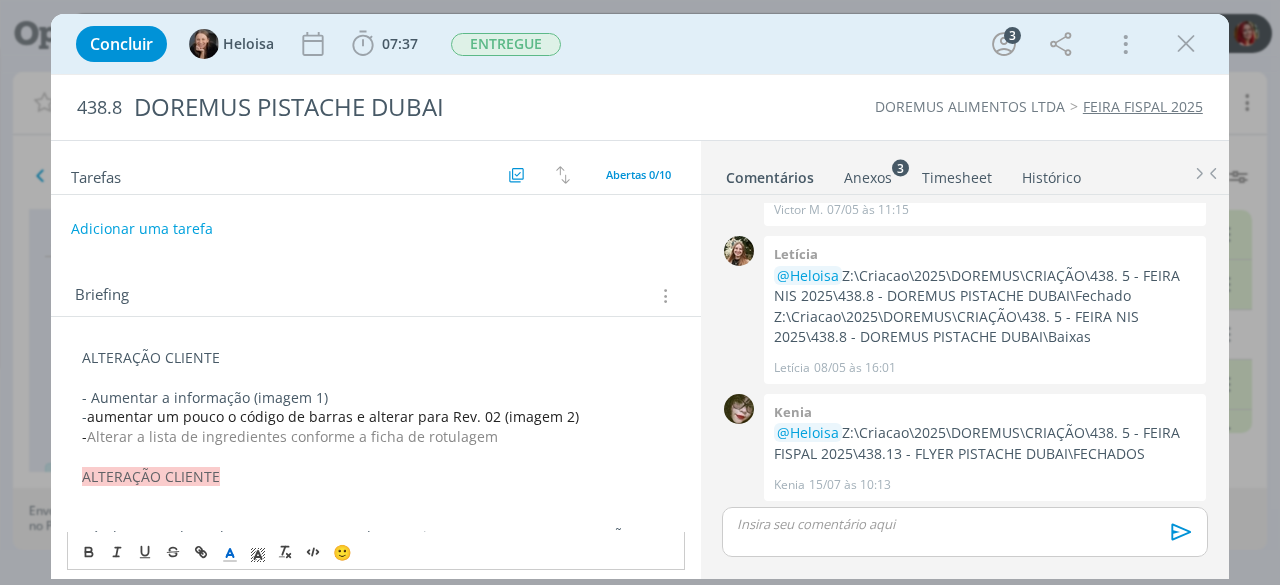 click on "-  Alterar a lista de ingredientes conforme a ficha de rotulagem" at bounding box center [376, 437] 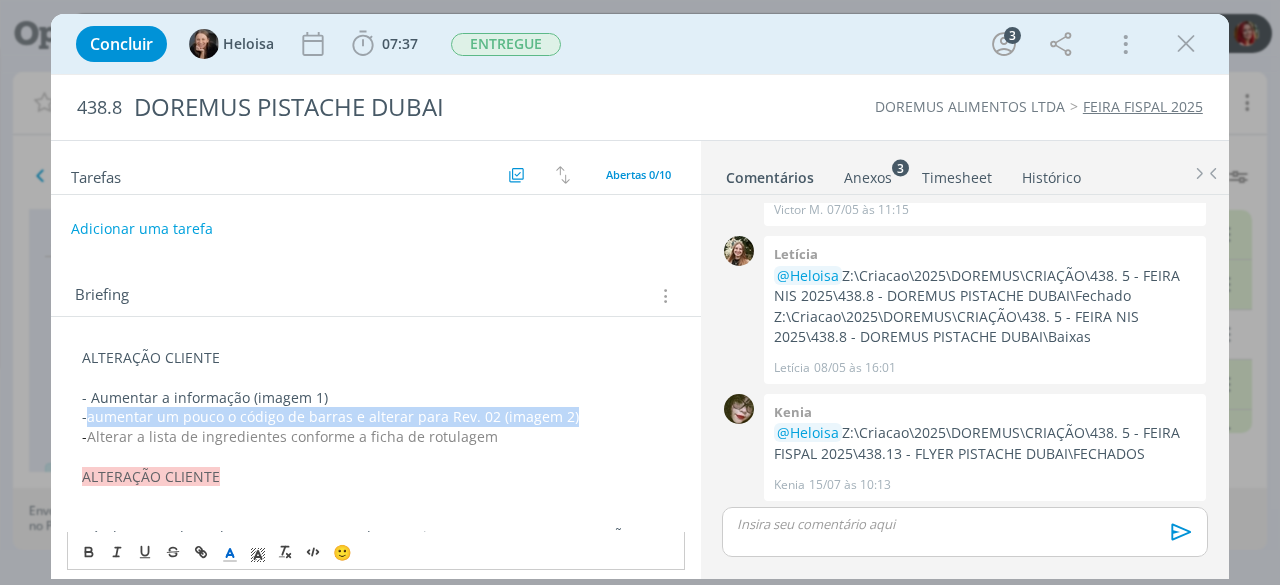 drag, startPoint x: 582, startPoint y: 417, endPoint x: 92, endPoint y: 413, distance: 490.01633 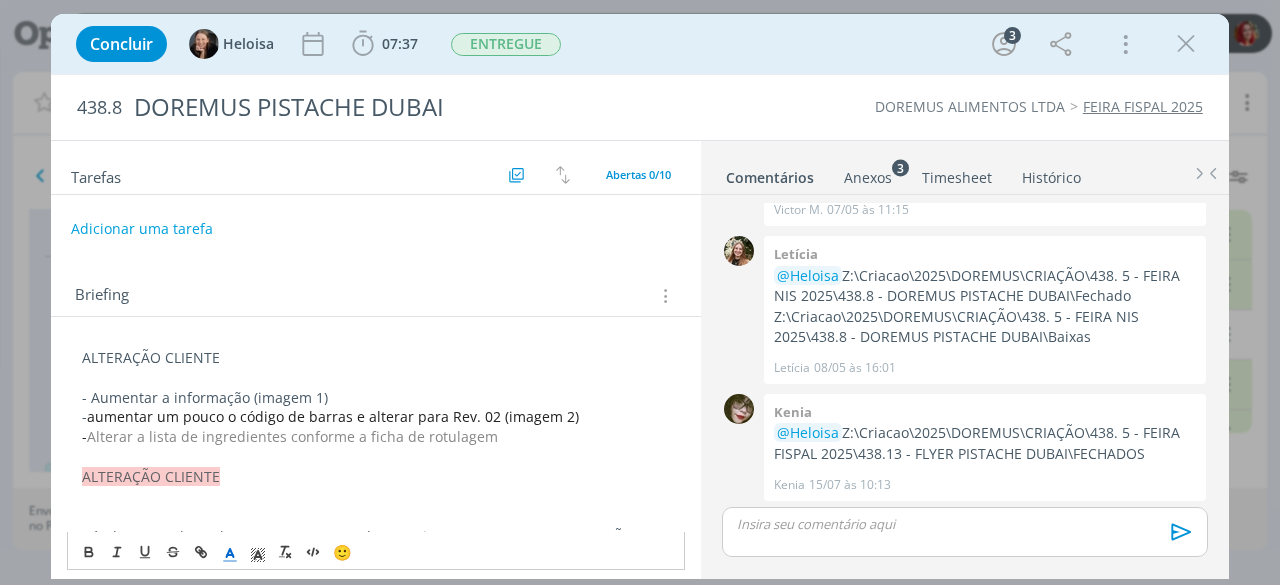 click 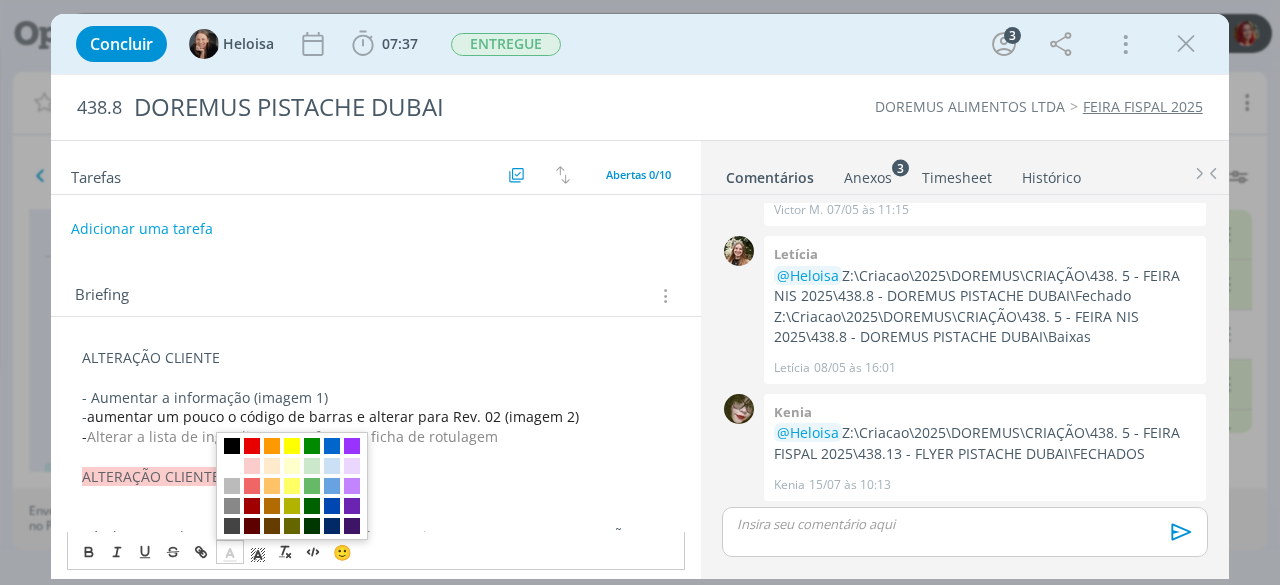 drag, startPoint x: 229, startPoint y: 506, endPoint x: 278, endPoint y: 490, distance: 51.546097 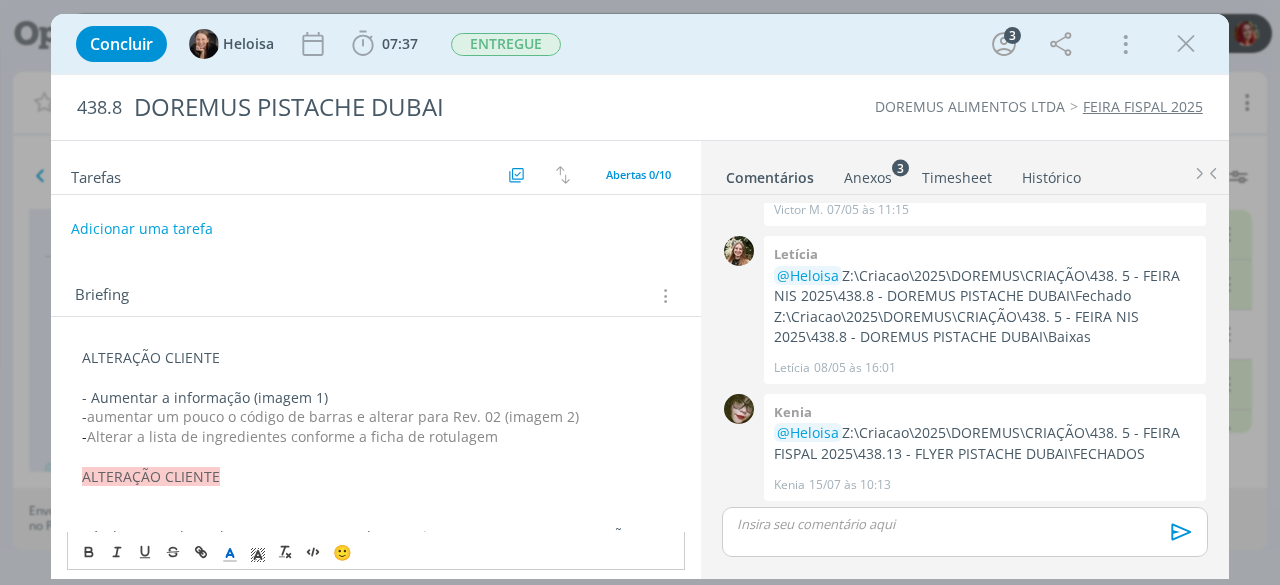 click on "-  aumentar um pouco o código de barras e alterar para Rev. 02 (imagem 2)" at bounding box center [376, 417] 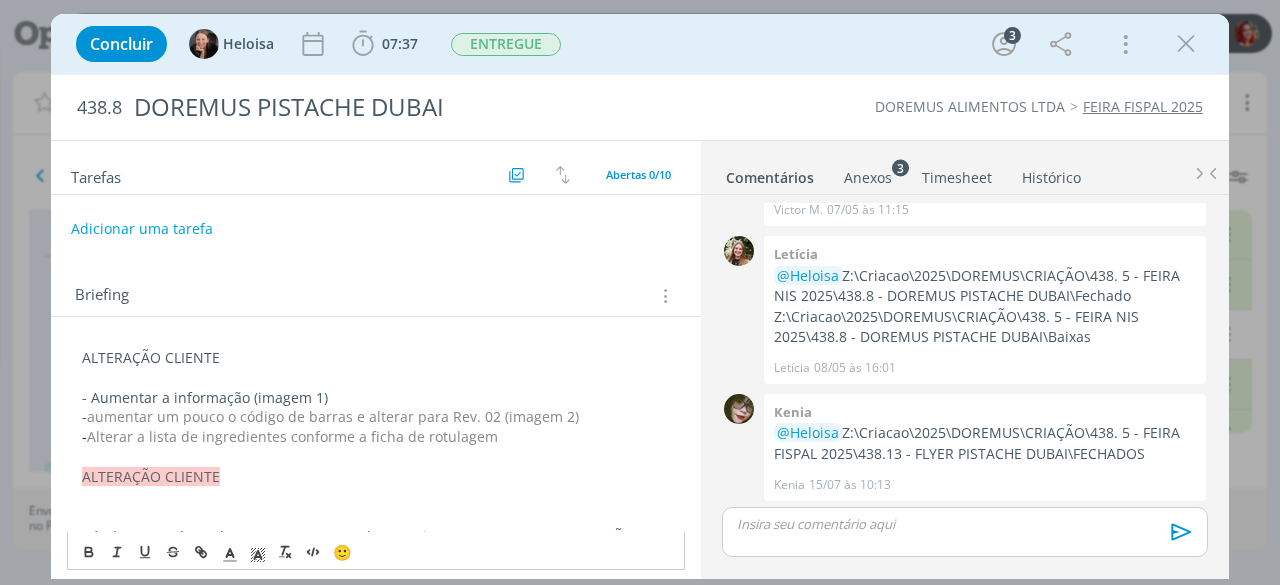 click on "-  Alterar a lista de ingredientes conforme a ficha de rotulagem" at bounding box center (376, 437) 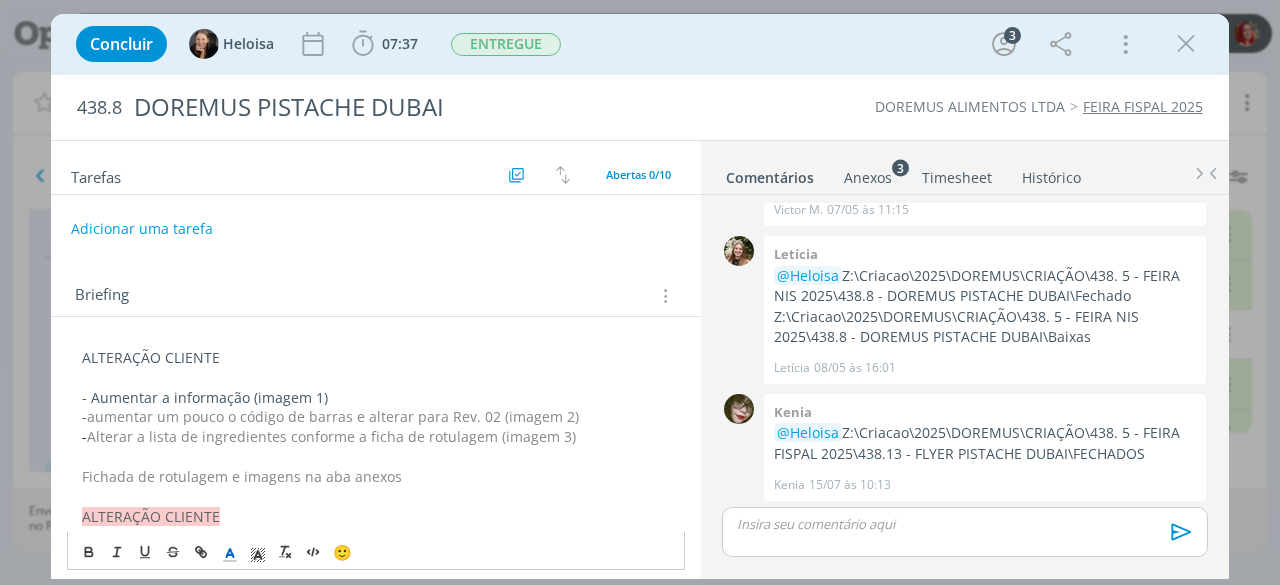 drag, startPoint x: 234, startPoint y: 352, endPoint x: 35, endPoint y: 355, distance: 199.02261 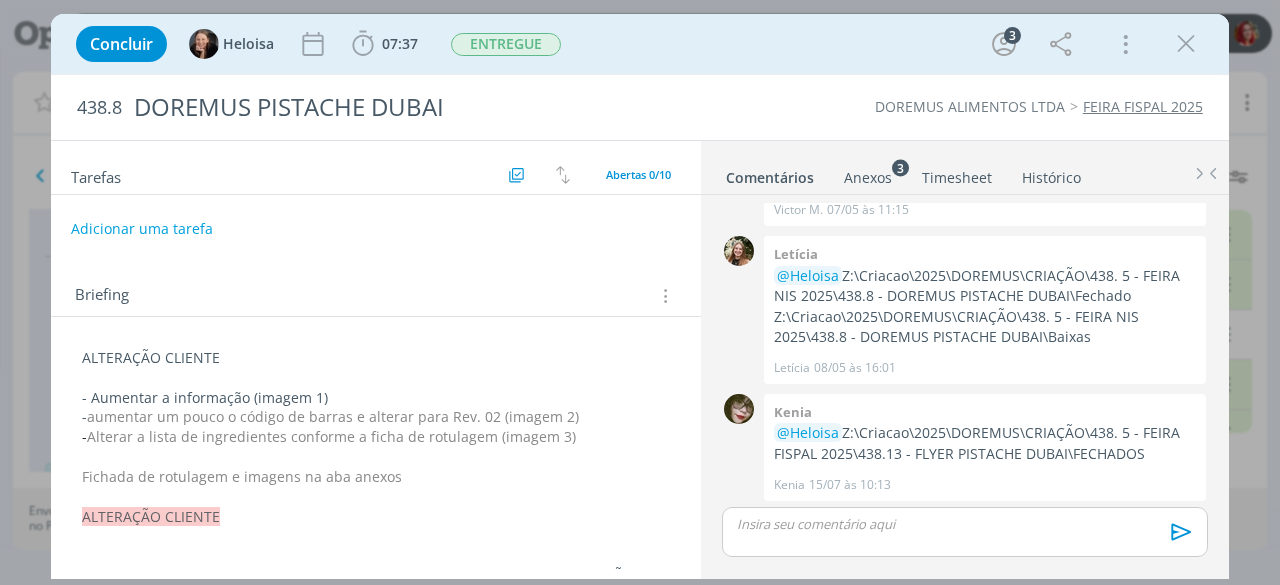 drag, startPoint x: 77, startPoint y: 355, endPoint x: 229, endPoint y: 363, distance: 152.21039 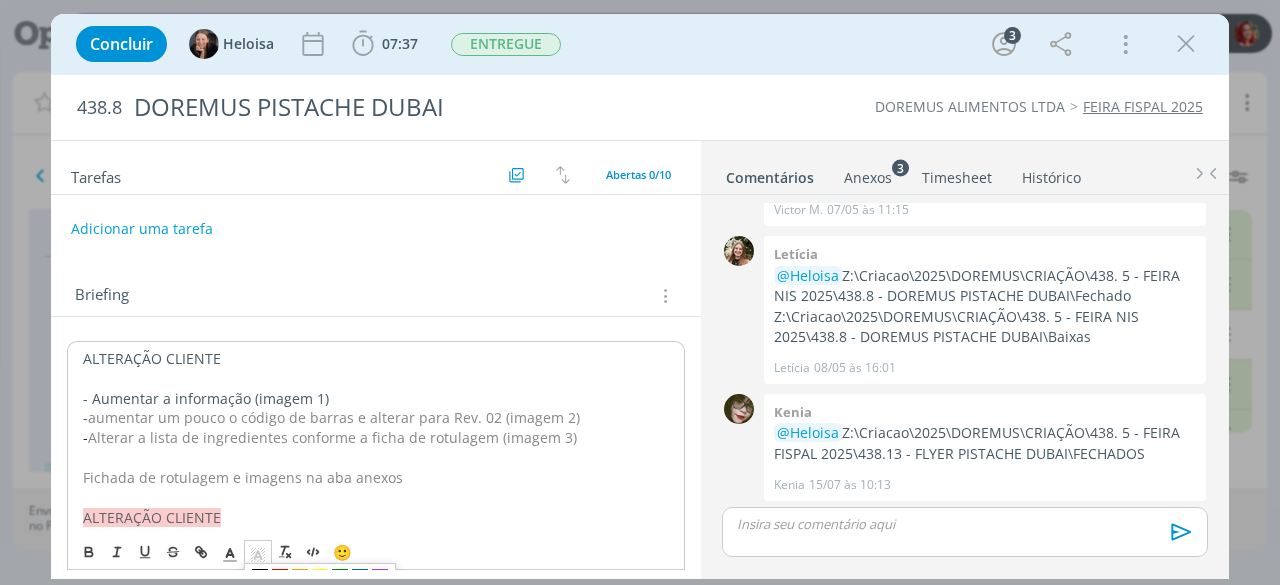 click 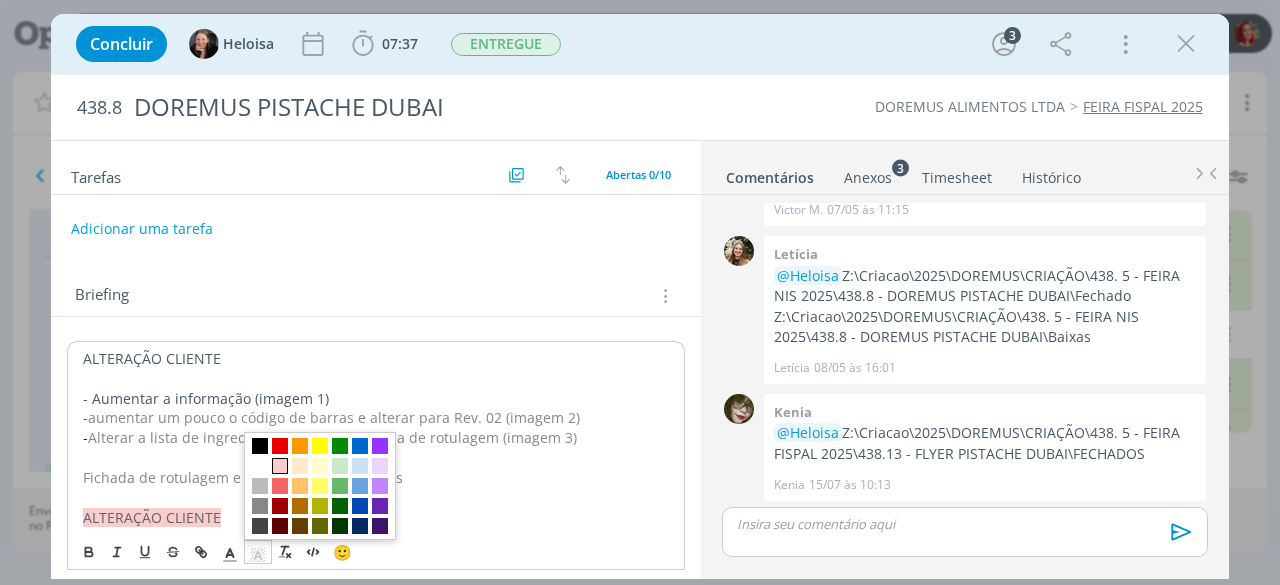 click at bounding box center [280, 466] 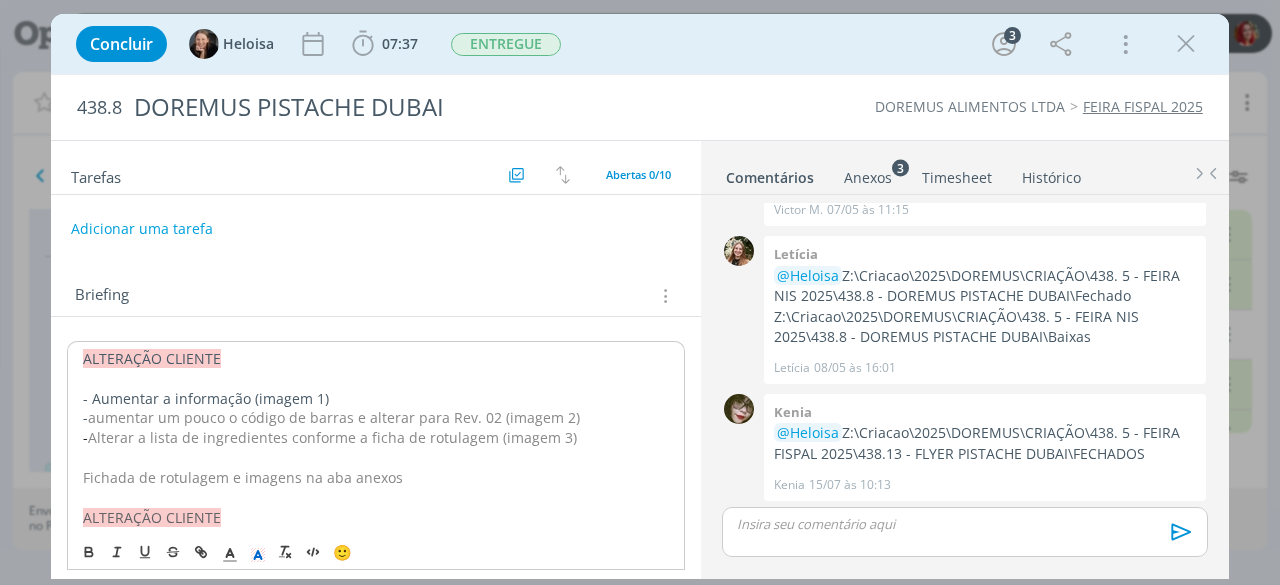 click at bounding box center [376, 379] 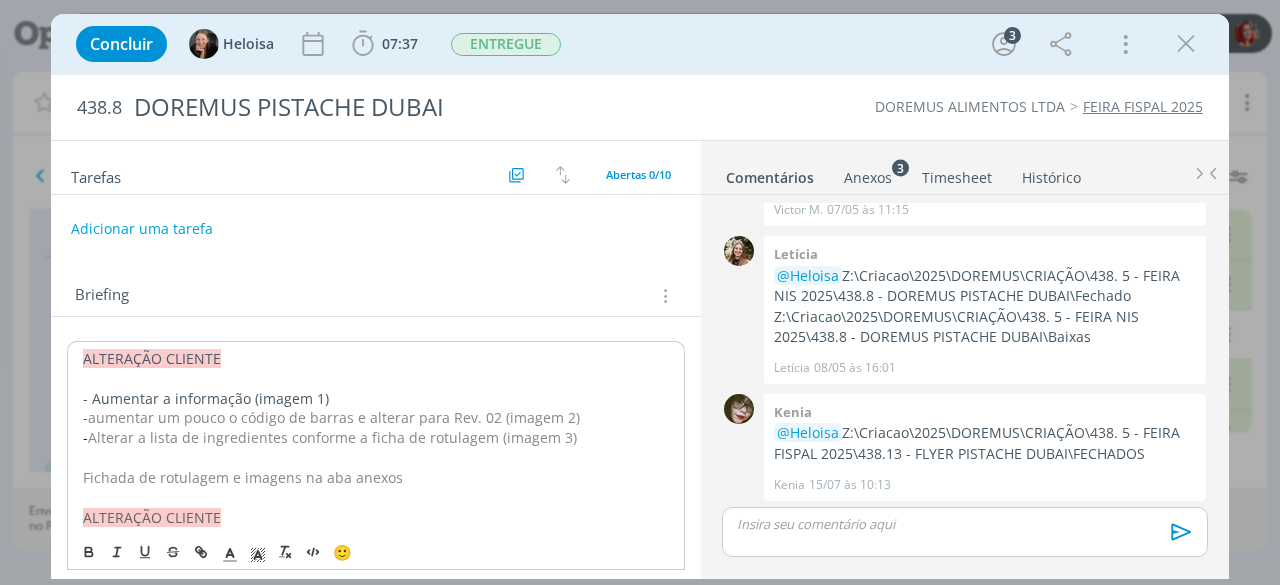 click on "ALTERAÇÃO CLIENTE" at bounding box center [376, 359] 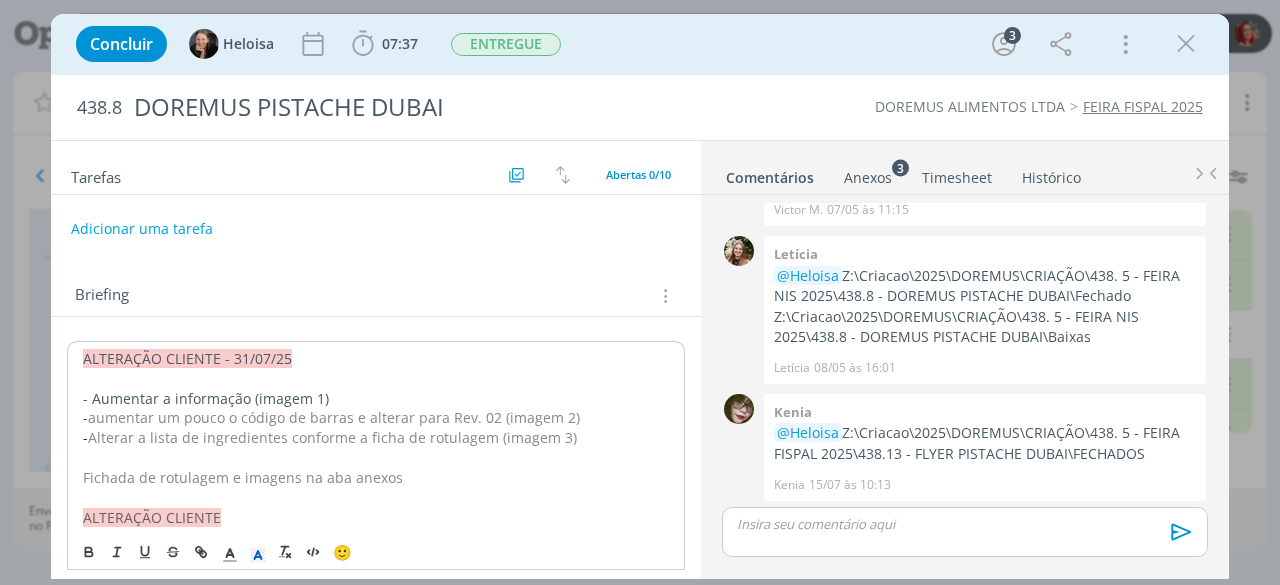 click on "Anexos
3" at bounding box center [868, 178] 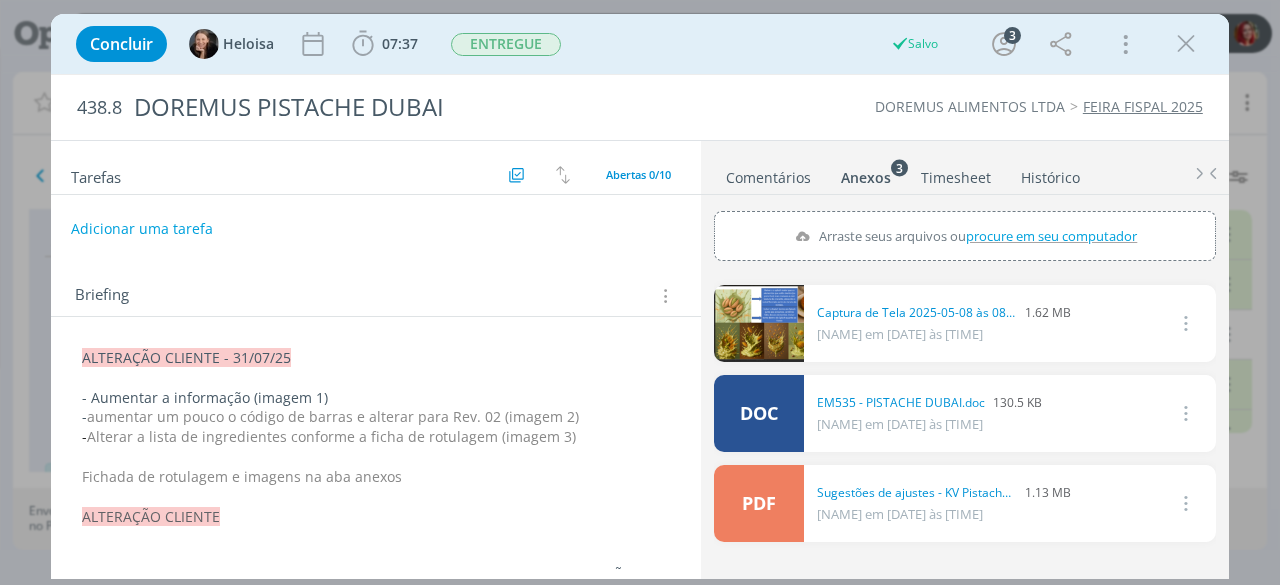 click on "procure em seu computador" at bounding box center (1051, 236) 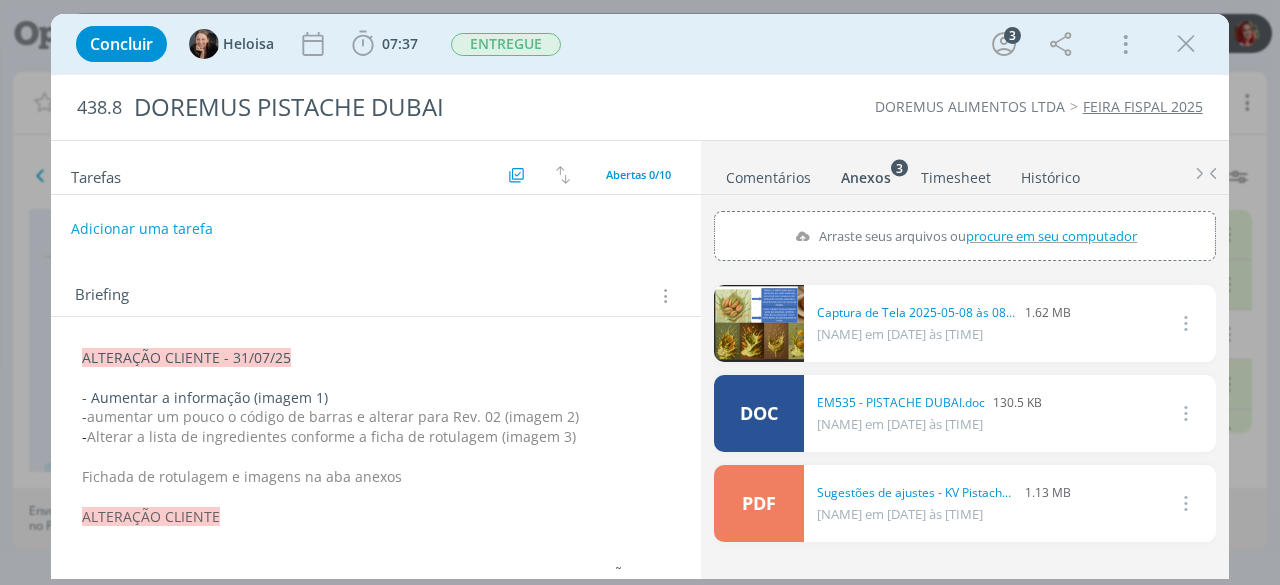 type on "C:\fakepath\EM535 - PISTACHE DUBAI (1).doc" 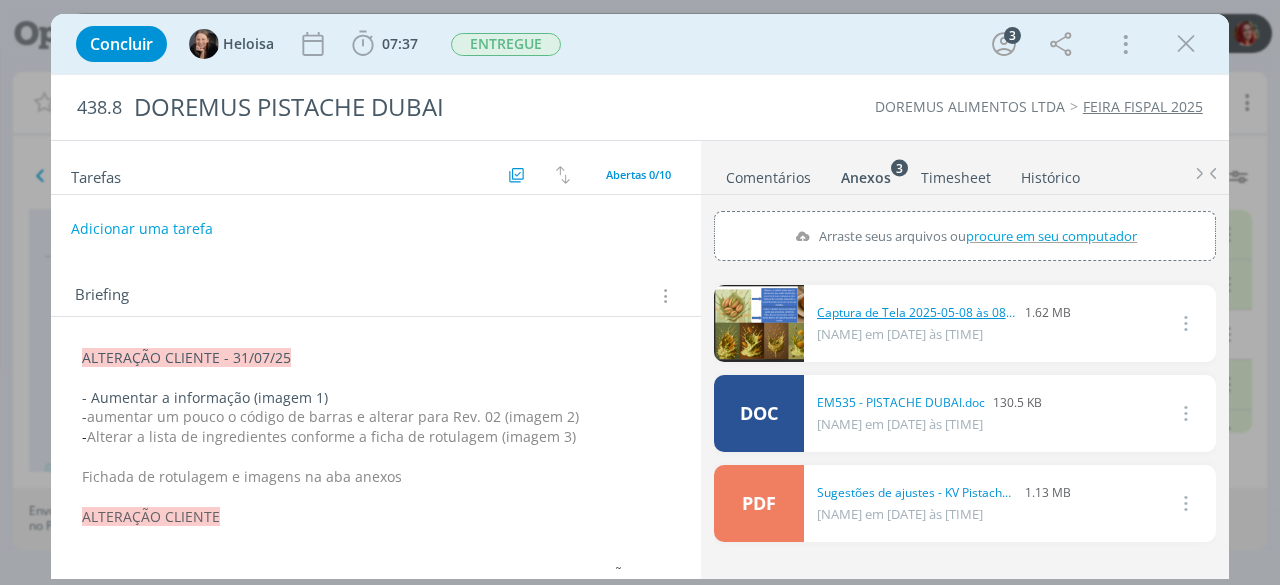 type 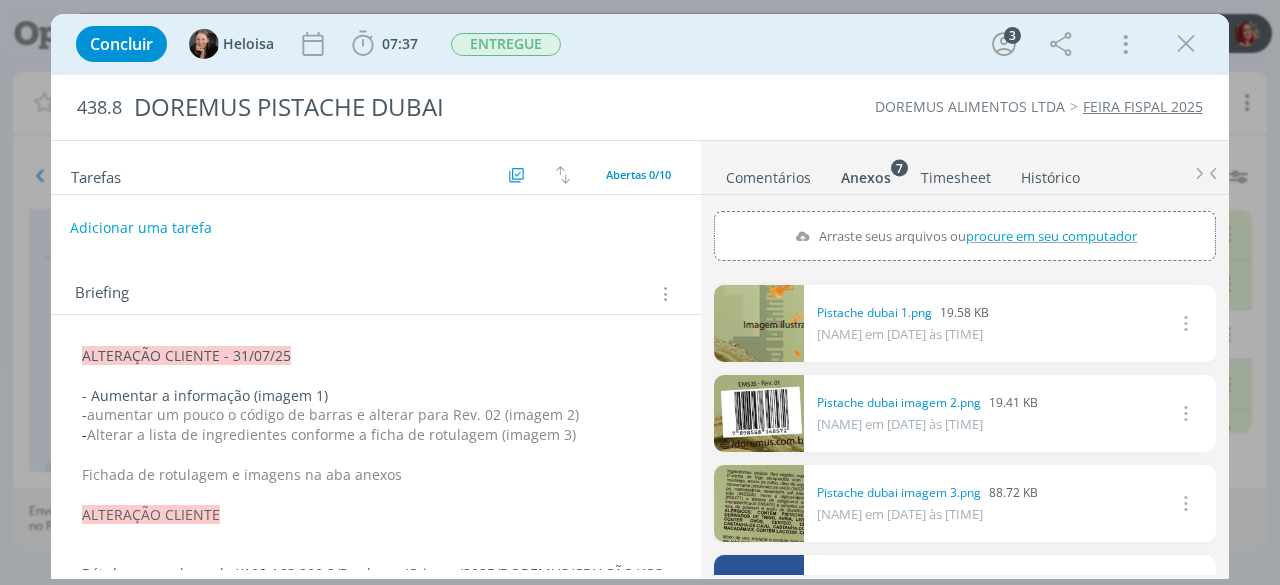 click on "Adicionar uma tarefa" at bounding box center [141, 228] 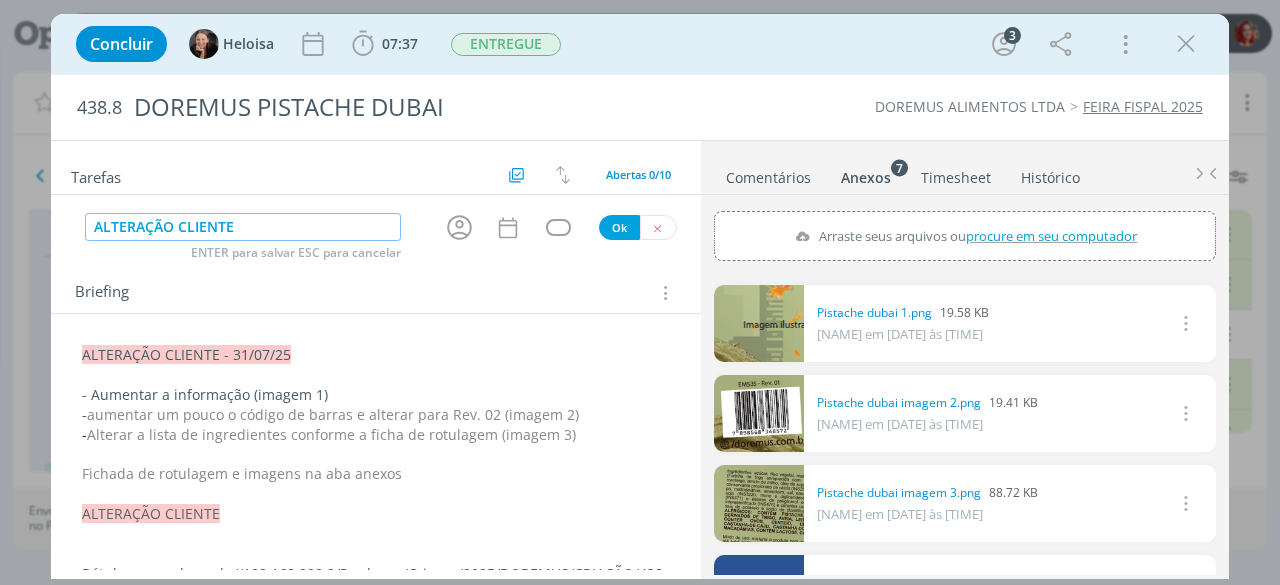 type on "ALTERAÇÃO CLIENTE" 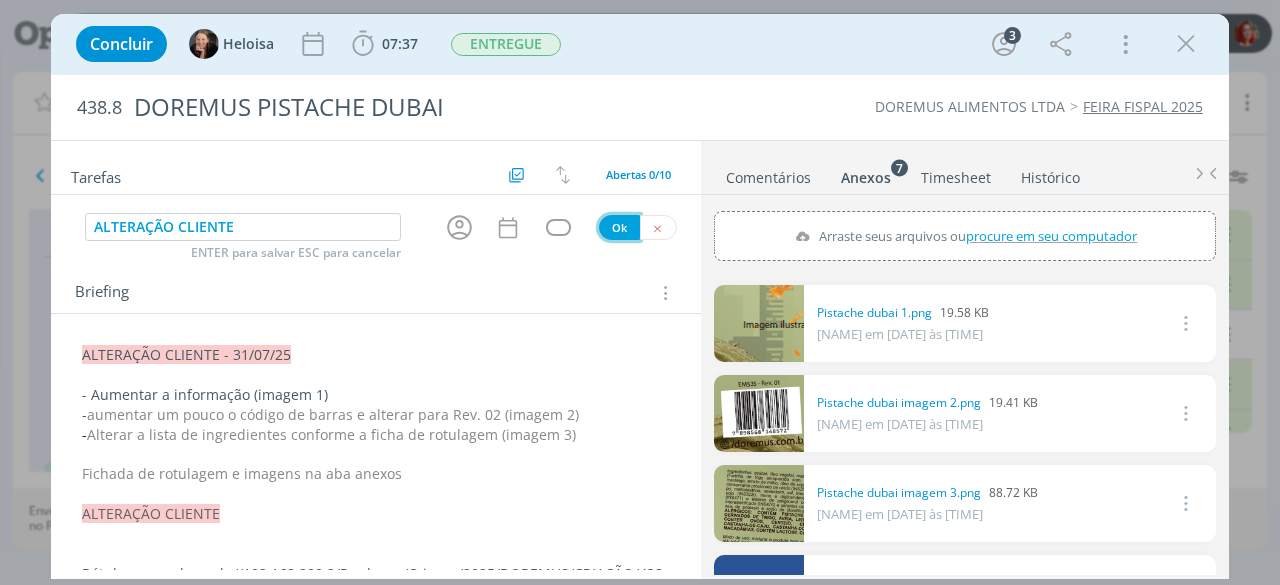 click on "Ok" at bounding box center [619, 227] 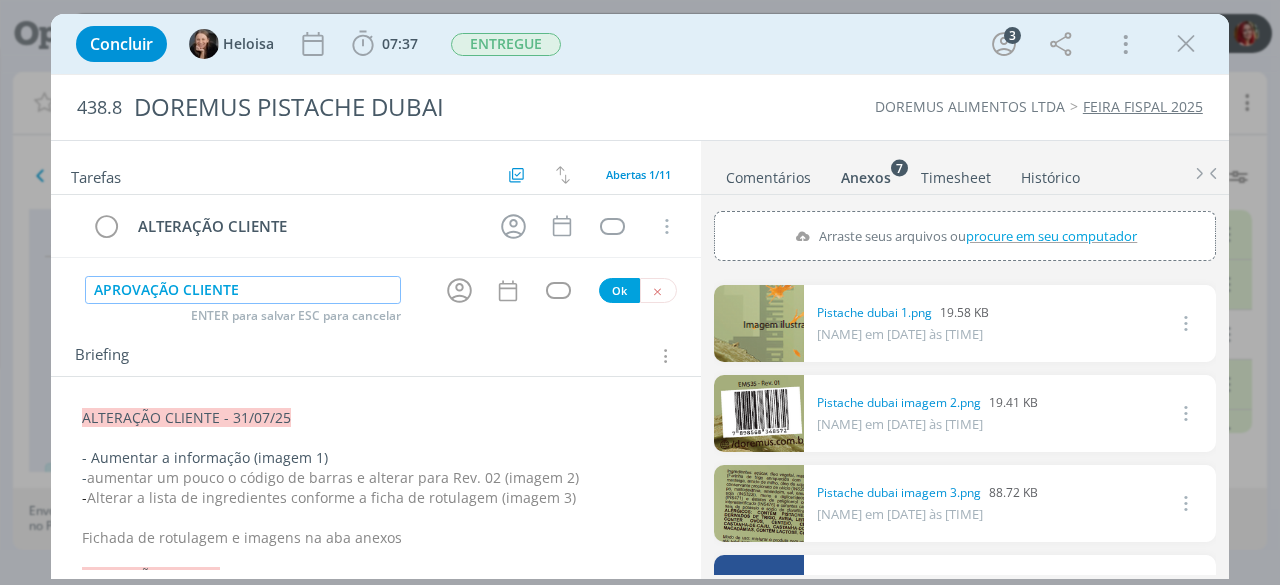 type on "APROVAÇÃO CLIENTE" 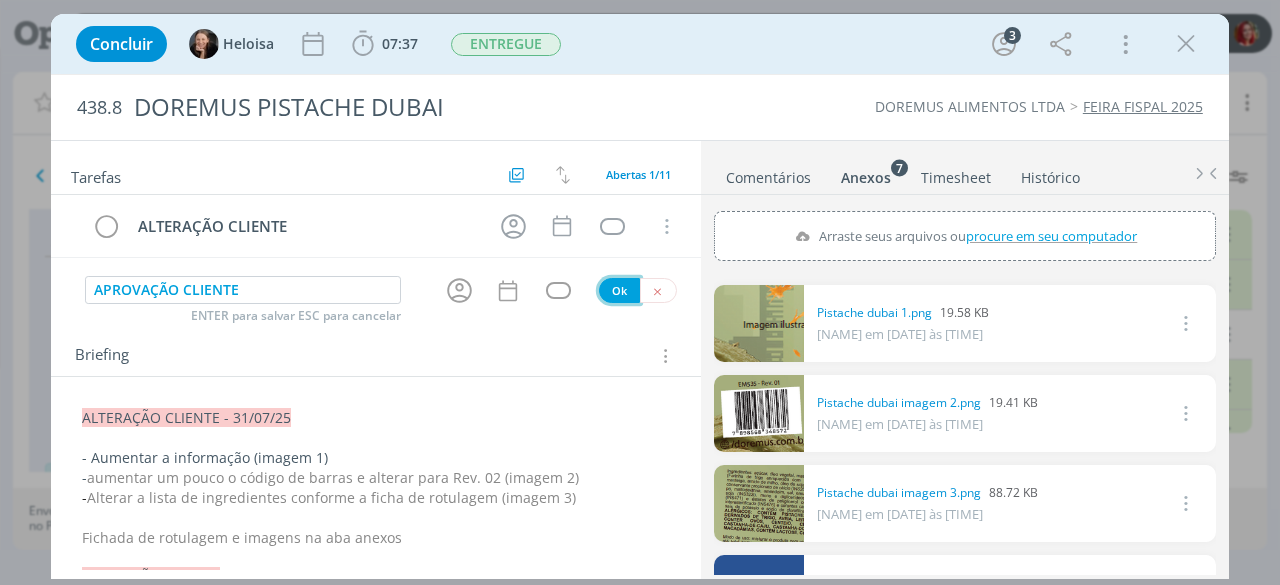 click on "Ok" at bounding box center (619, 290) 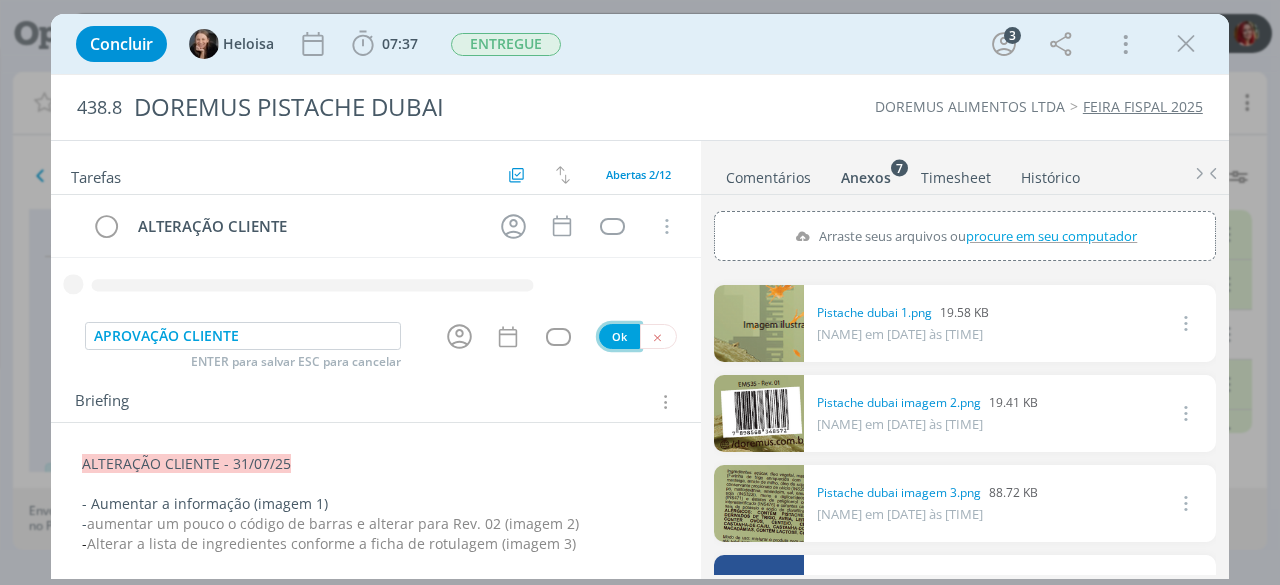 type 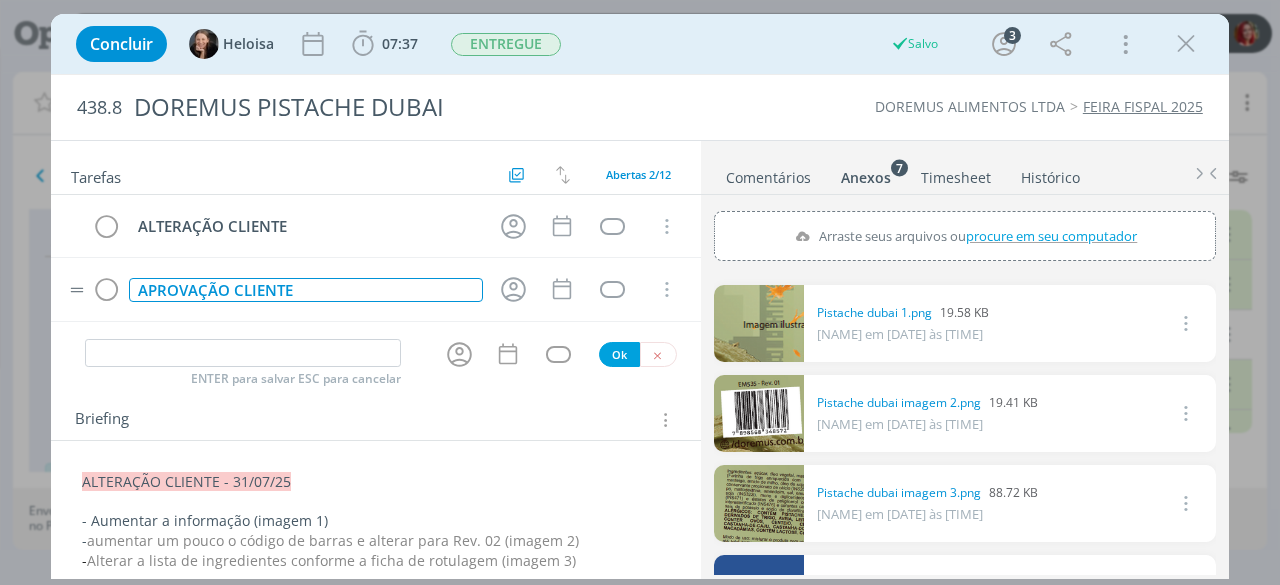 click on "APROVAÇÃO CLIENTE" at bounding box center (306, 290) 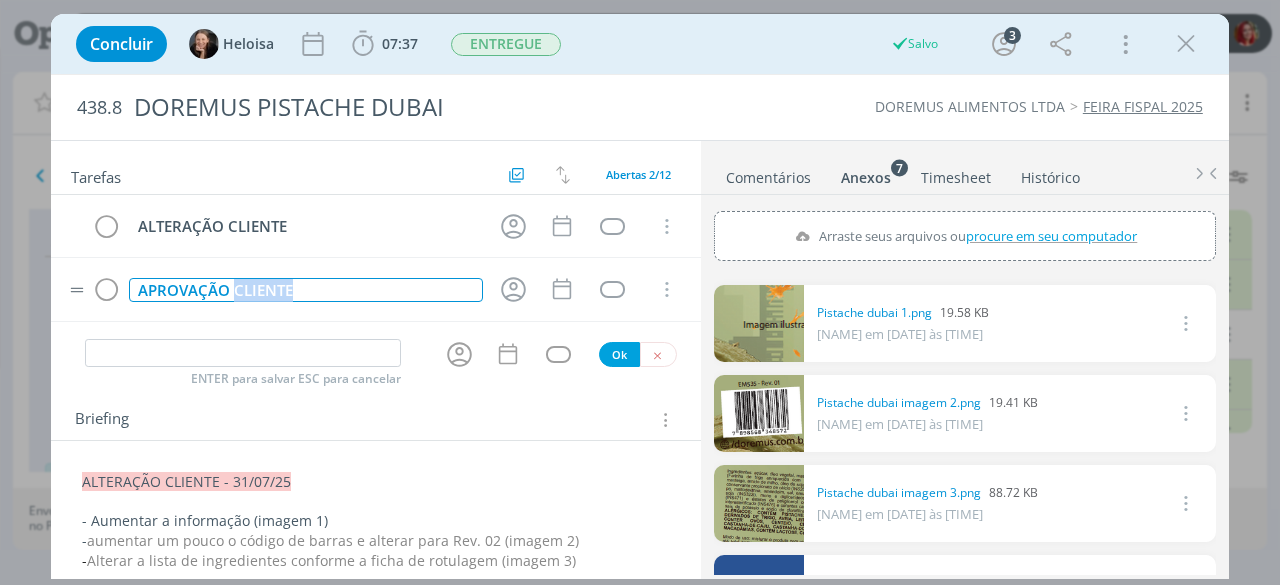 click on "APROVAÇÃO CLIENTE" at bounding box center (306, 290) 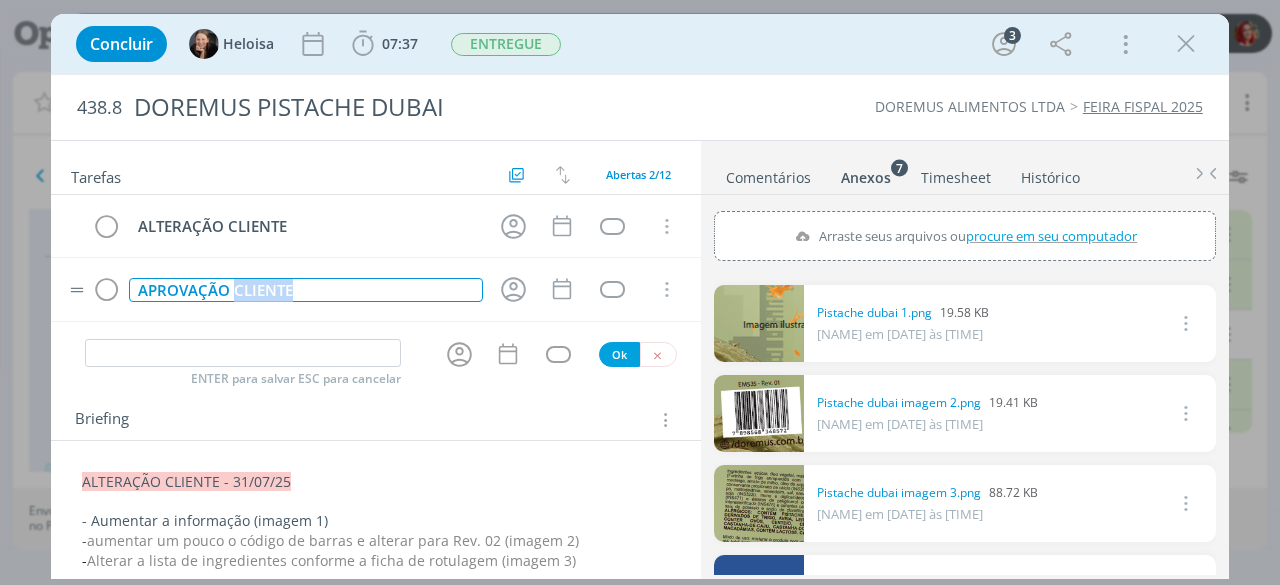 type 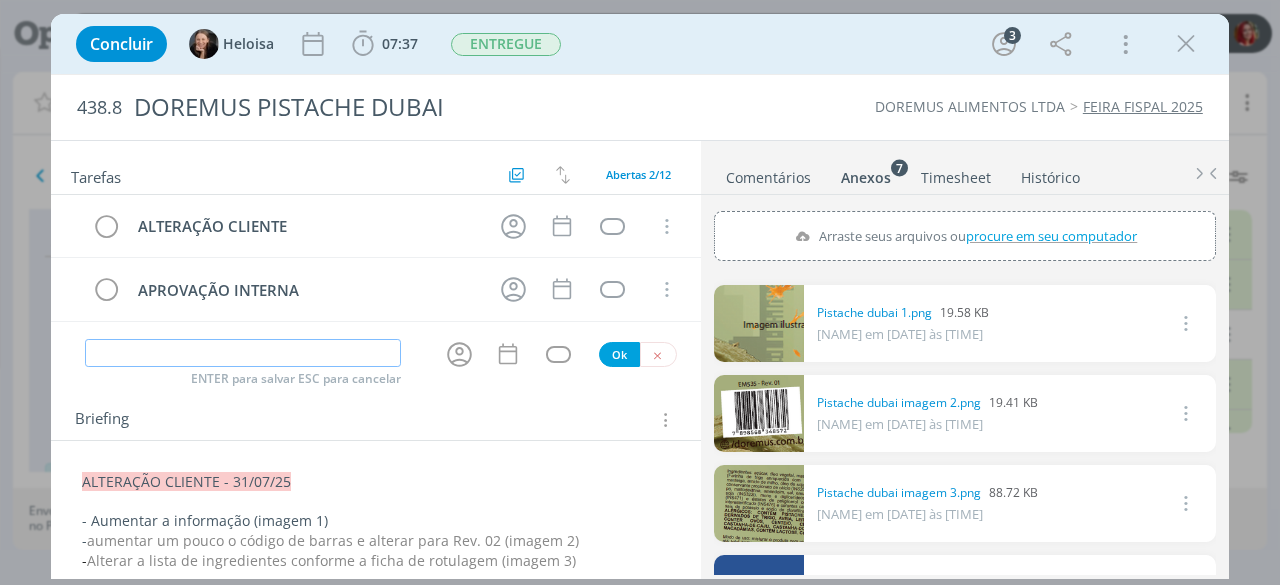 click at bounding box center (242, 353) 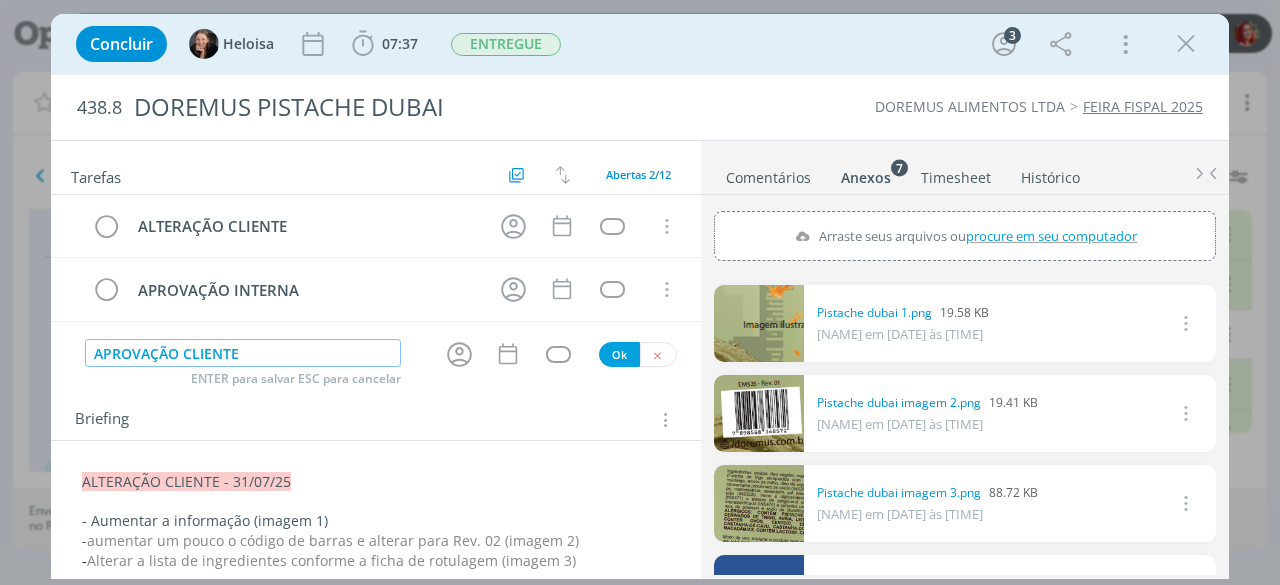 type on "APROVAÇÃO CLIENTE" 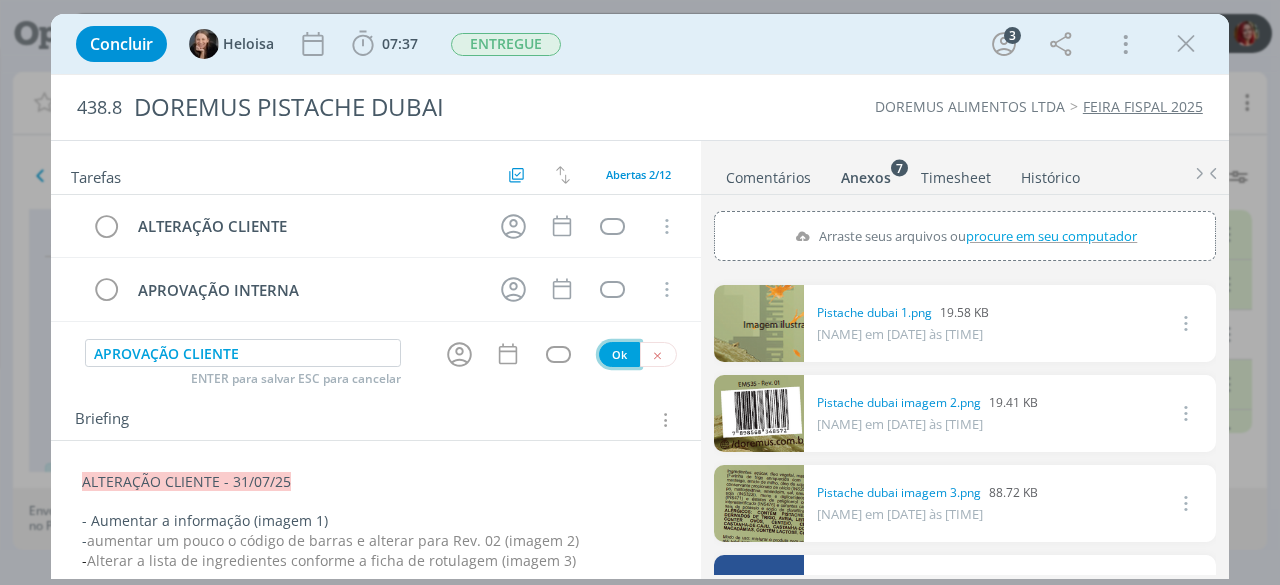 click on "Ok" at bounding box center (619, 354) 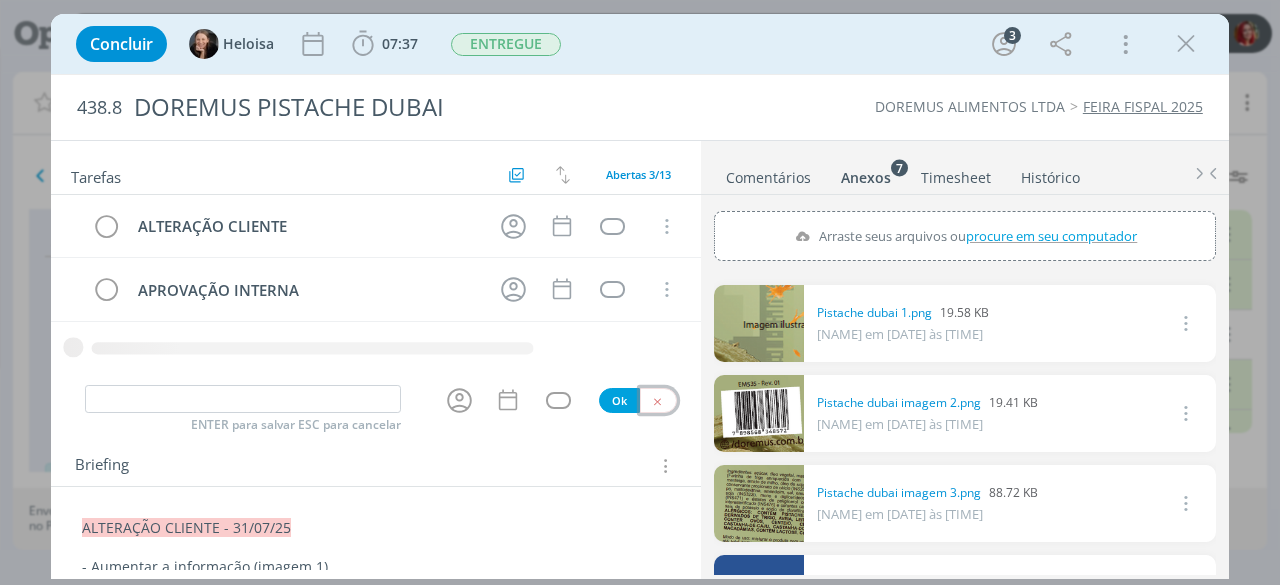 click at bounding box center (657, 401) 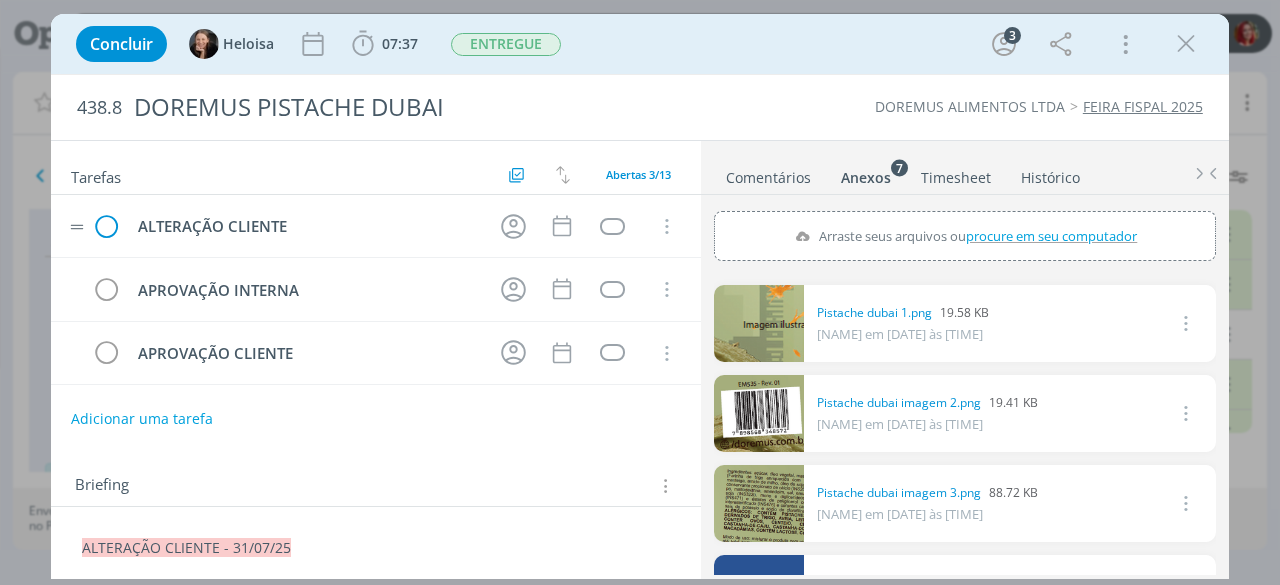 drag, startPoint x: 86, startPoint y: 285, endPoint x: 96, endPoint y: 215, distance: 70.71068 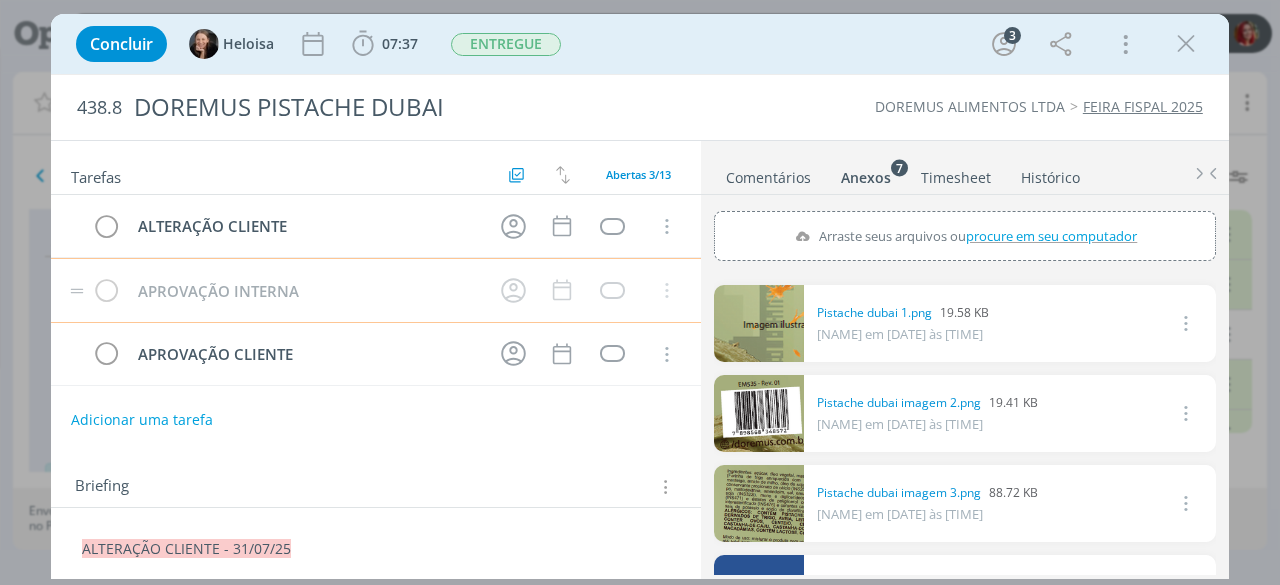 type 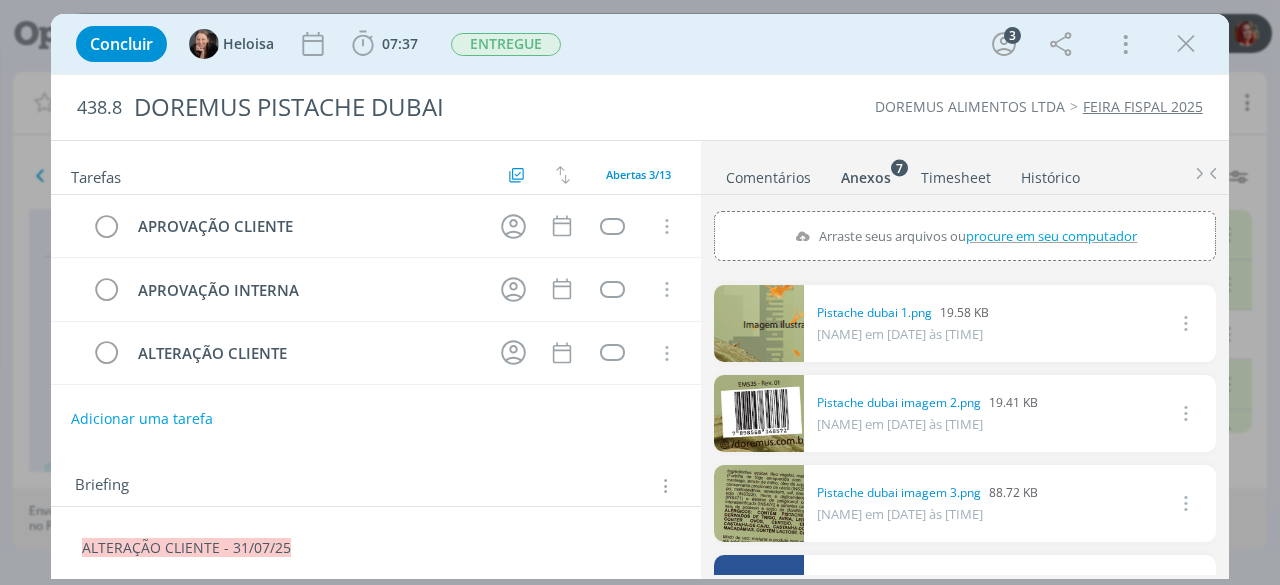 click on "Comentários" at bounding box center (768, 173) 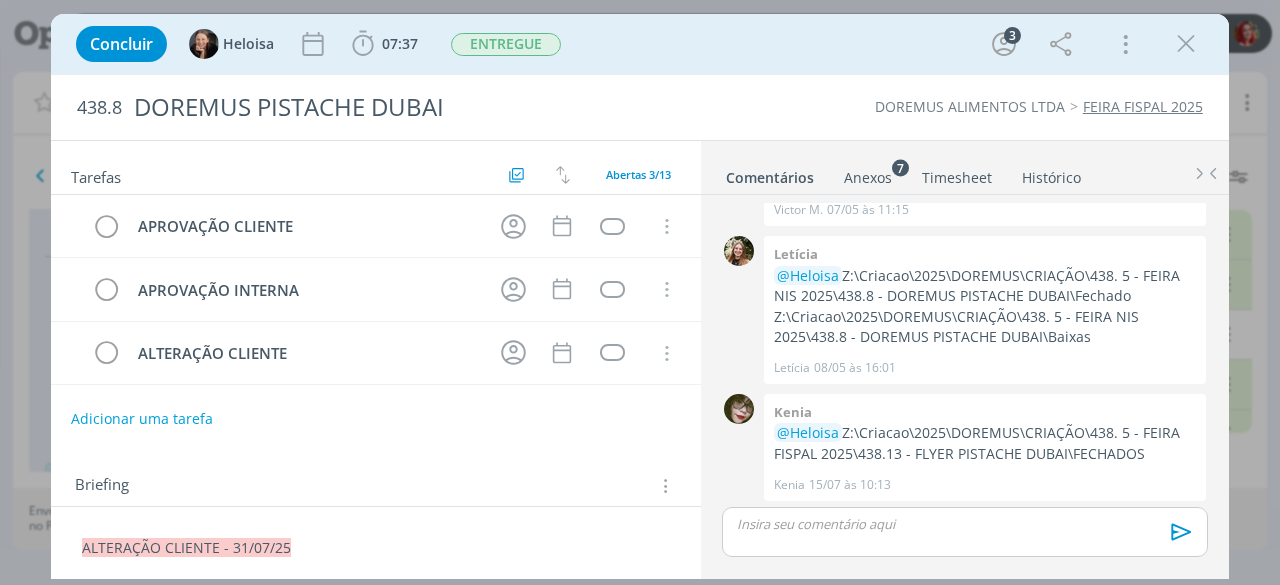 click at bounding box center (965, 524) 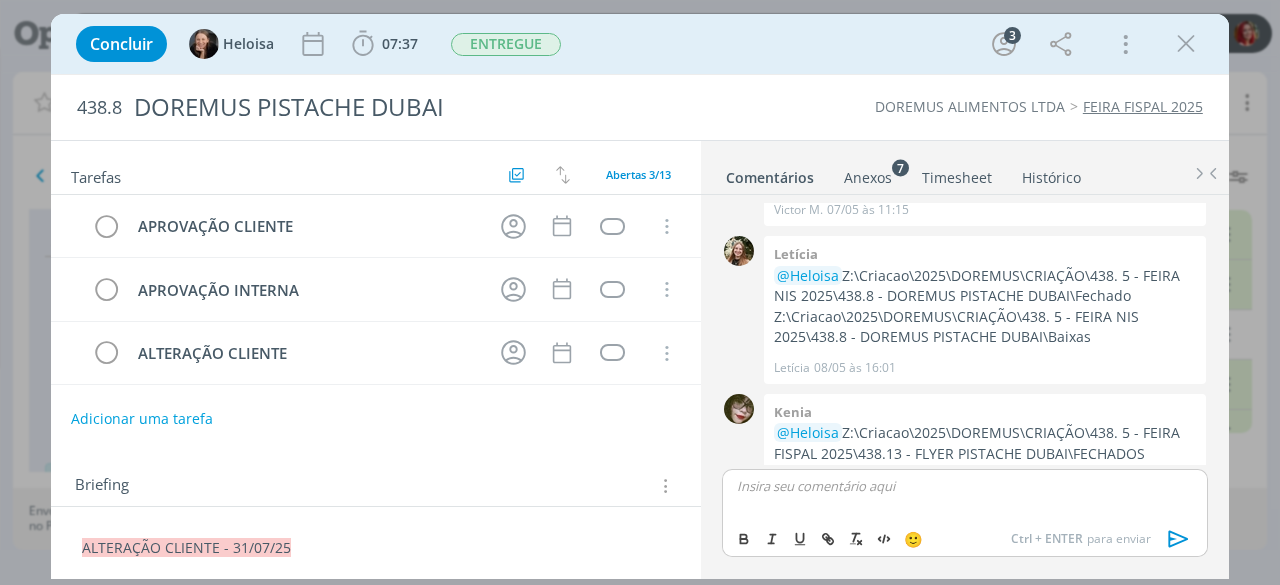 scroll, scrollTop: 243, scrollLeft: 0, axis: vertical 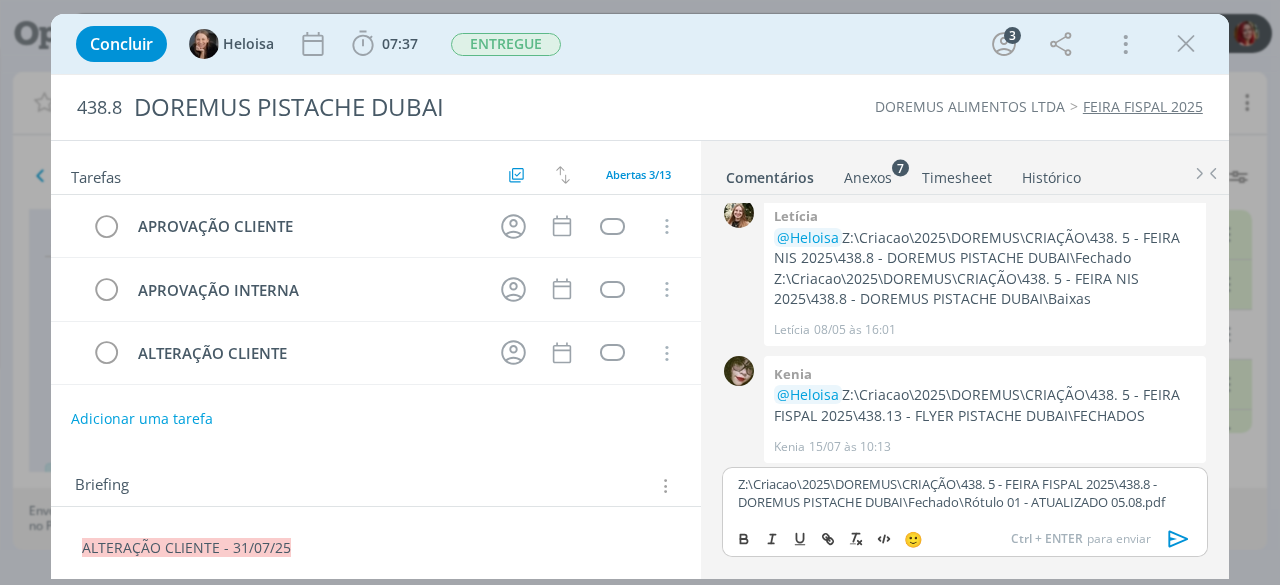 type 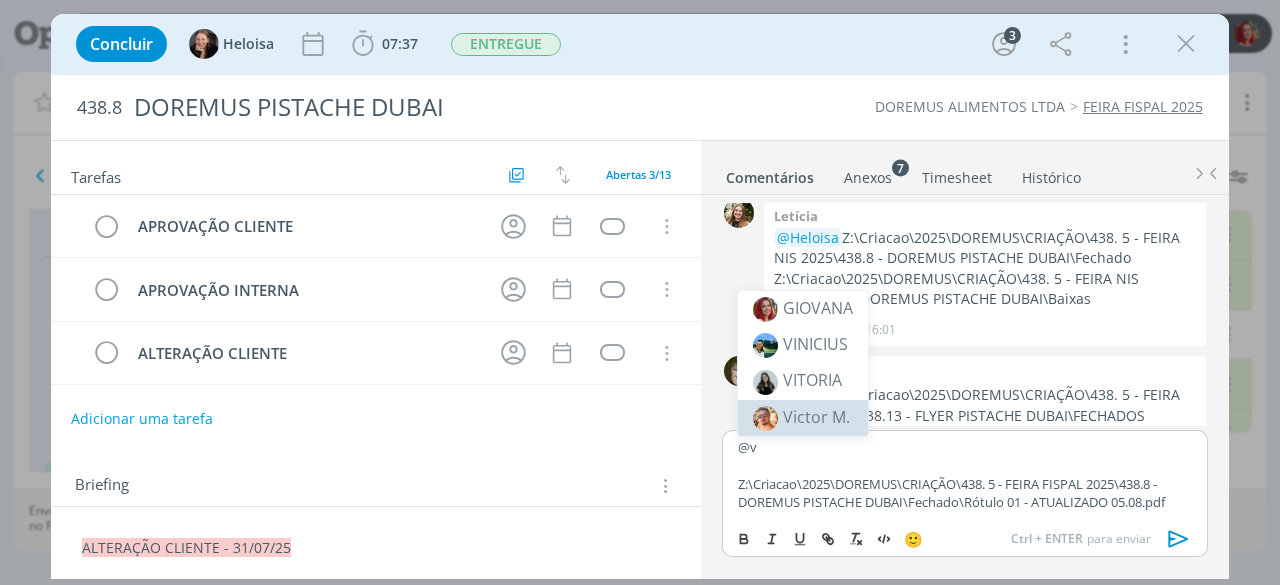 click on "Victor M." at bounding box center (816, 417) 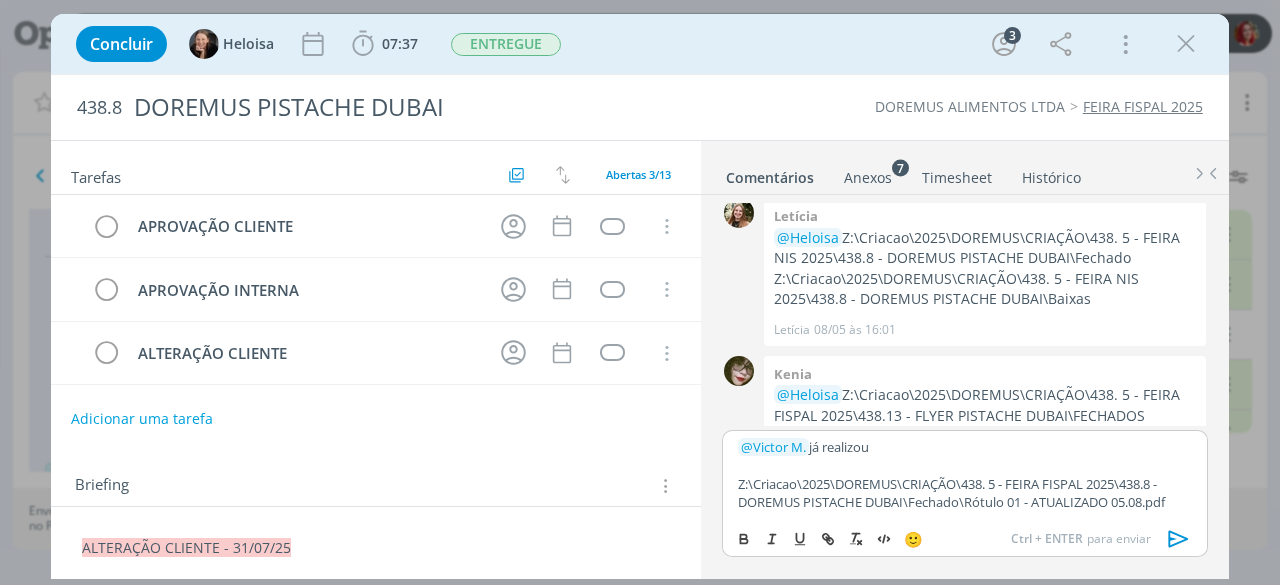 click 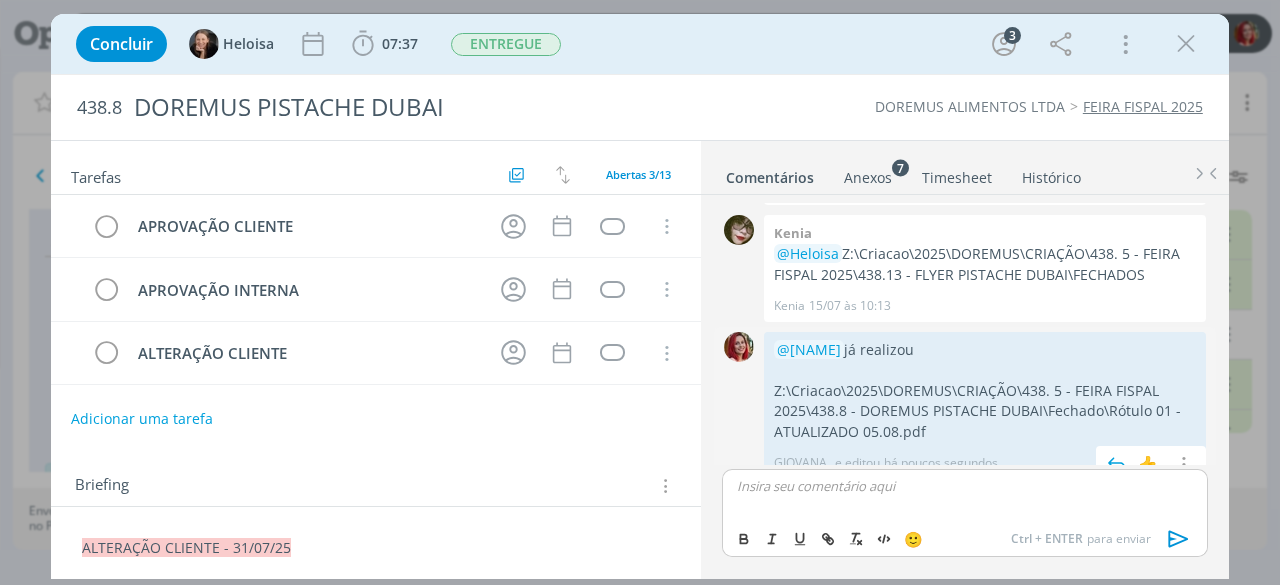 scroll, scrollTop: 400, scrollLeft: 0, axis: vertical 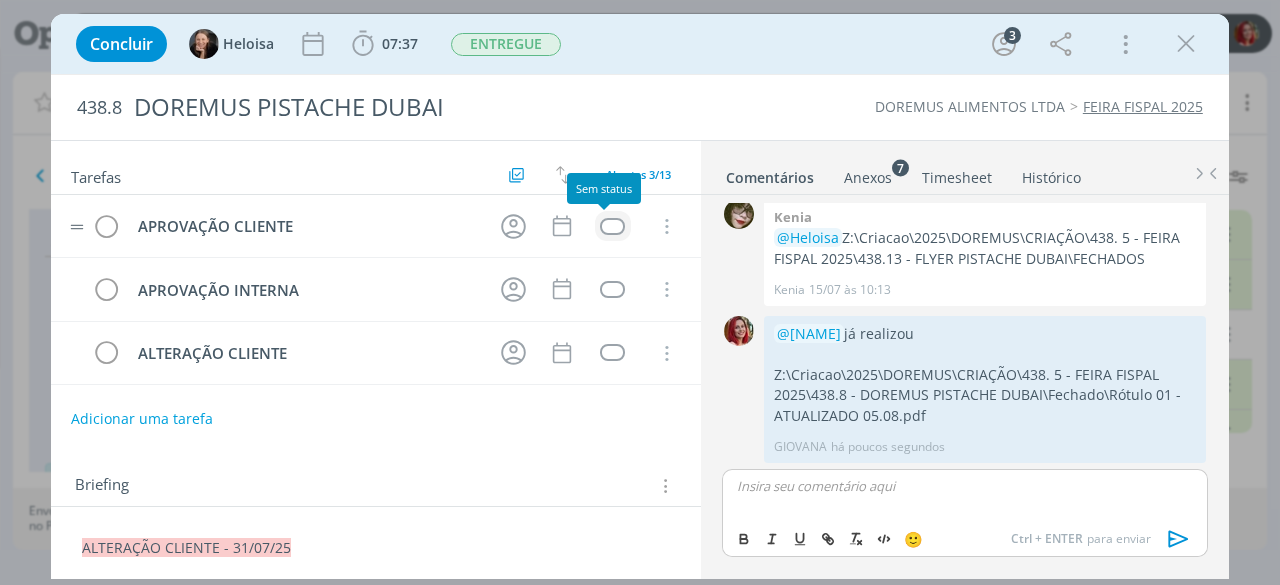 click at bounding box center [612, 226] 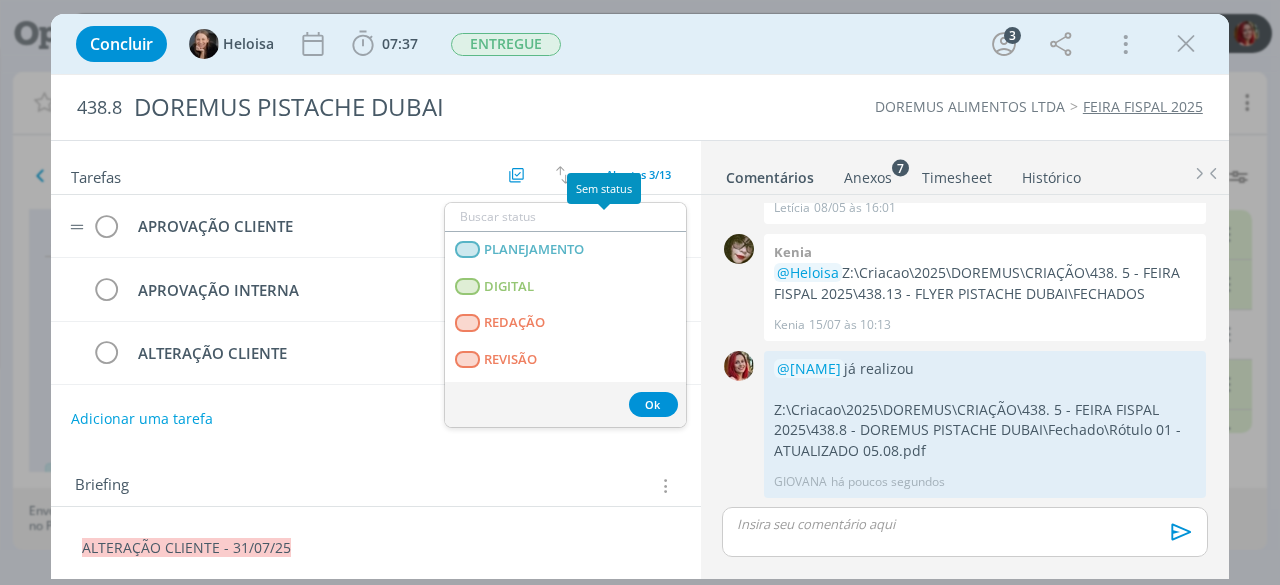 scroll, scrollTop: 362, scrollLeft: 0, axis: vertical 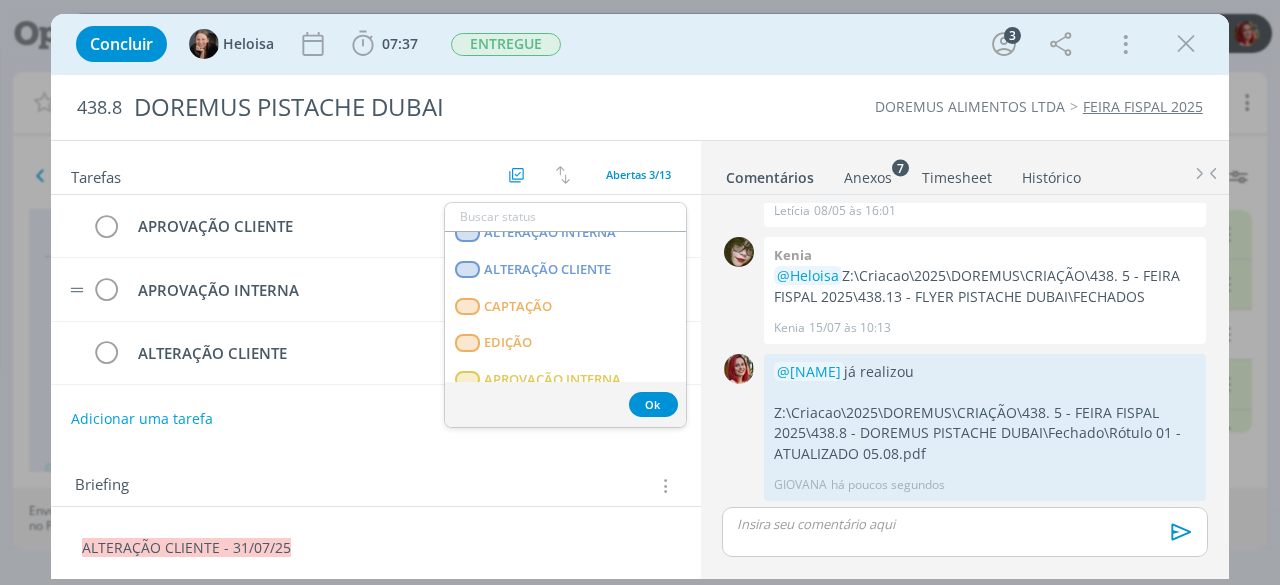 click on "APROVAÇÃO INTERNA Cancelar" at bounding box center (376, 289) 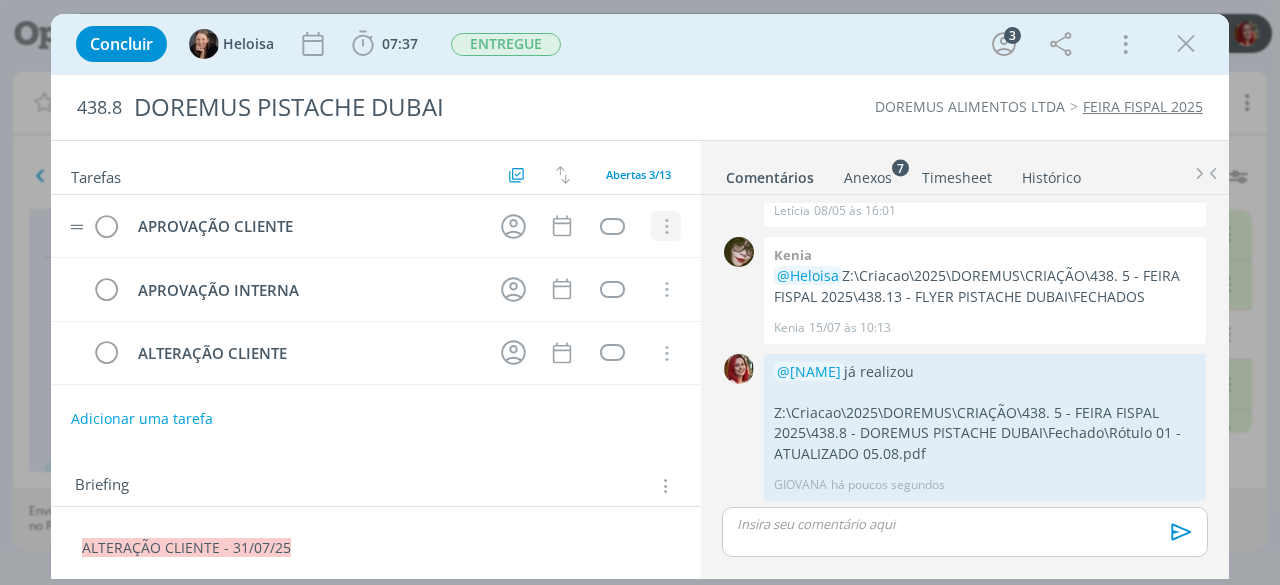 click at bounding box center (665, 227) 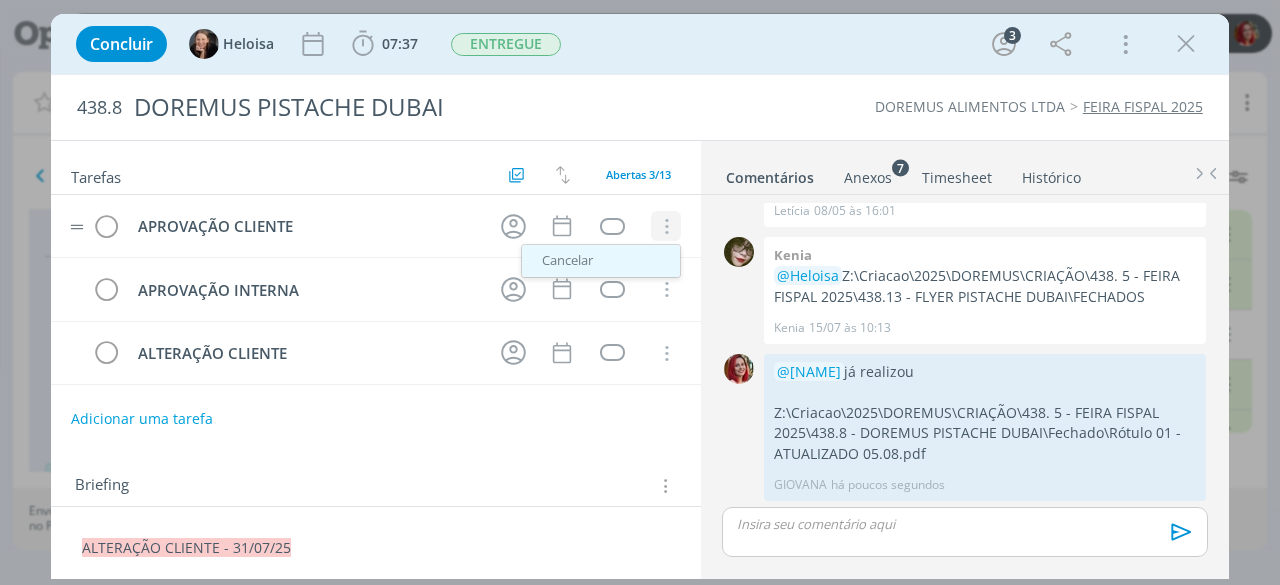 click on "Cancelar" at bounding box center (601, 261) 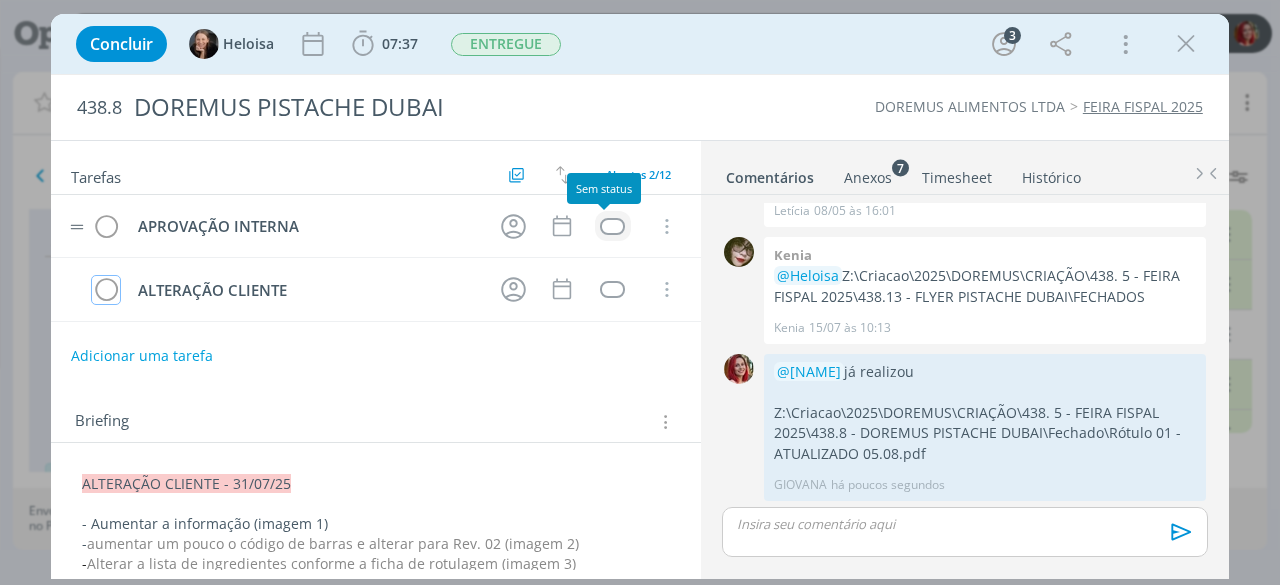 click at bounding box center [612, 226] 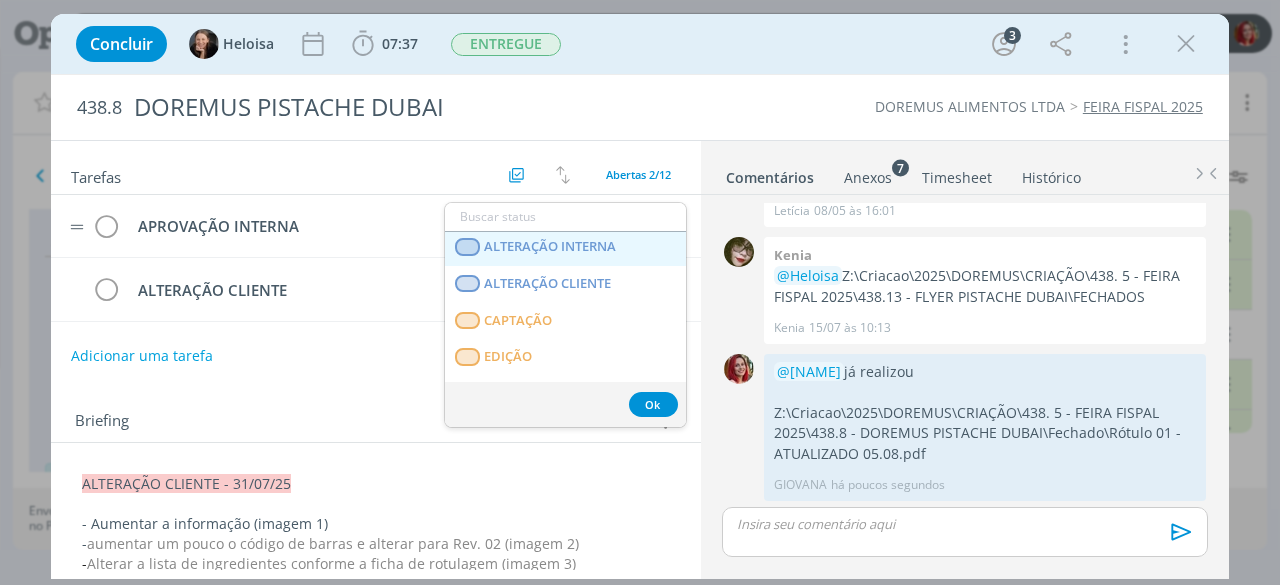 scroll, scrollTop: 300, scrollLeft: 0, axis: vertical 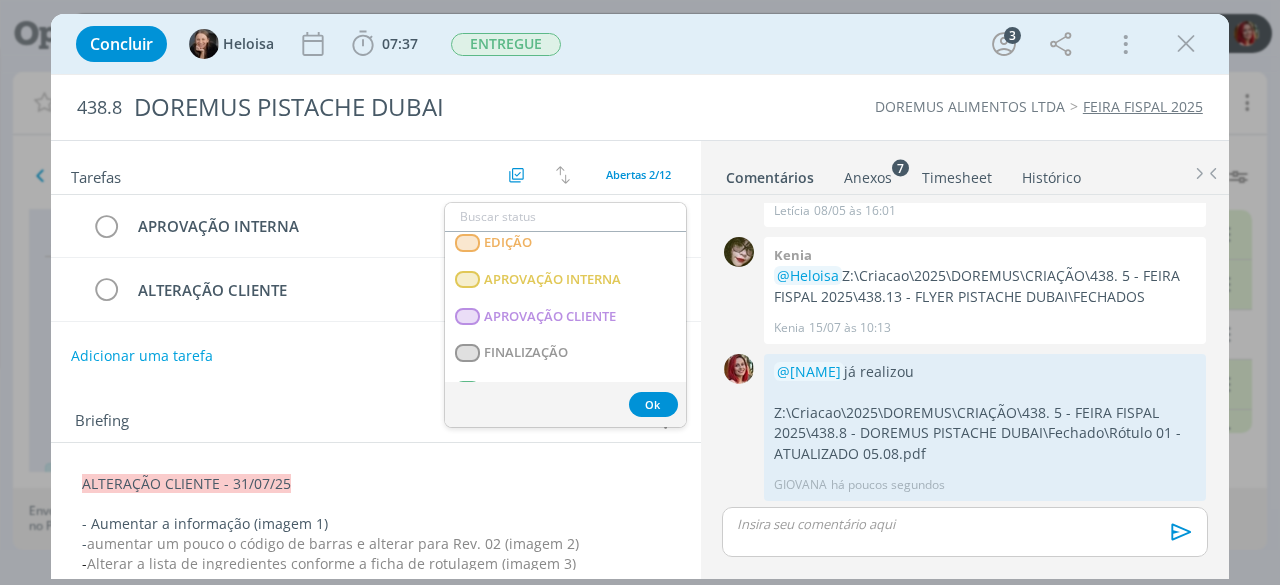 click on "Adicionar uma tarefa" at bounding box center [376, 356] 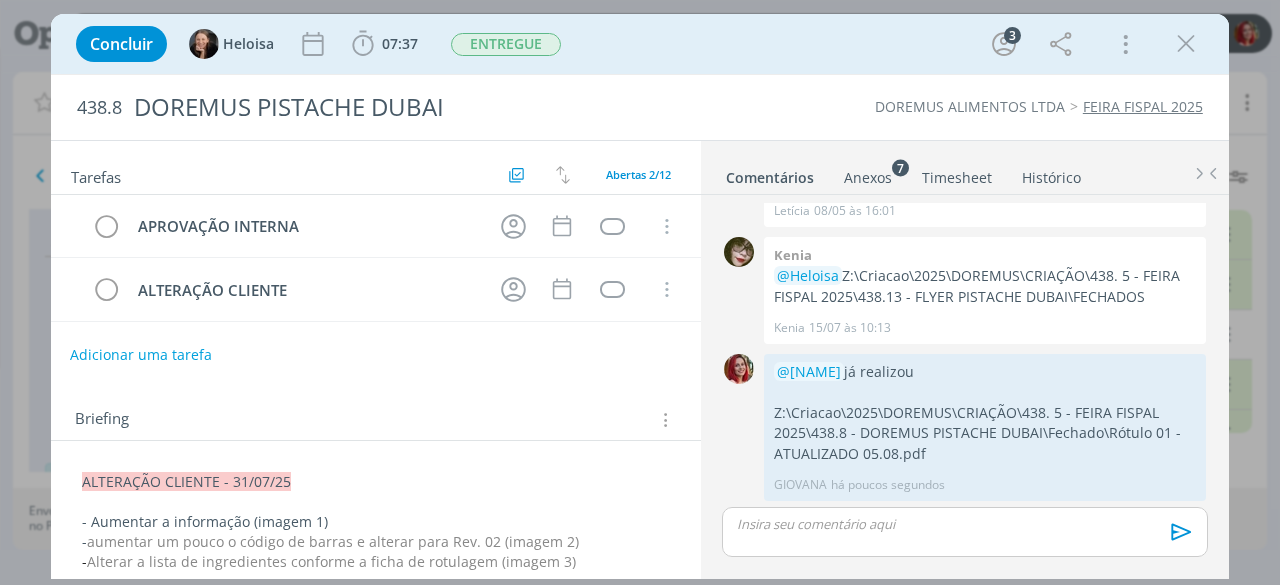 click on "Adicionar uma tarefa" at bounding box center [141, 355] 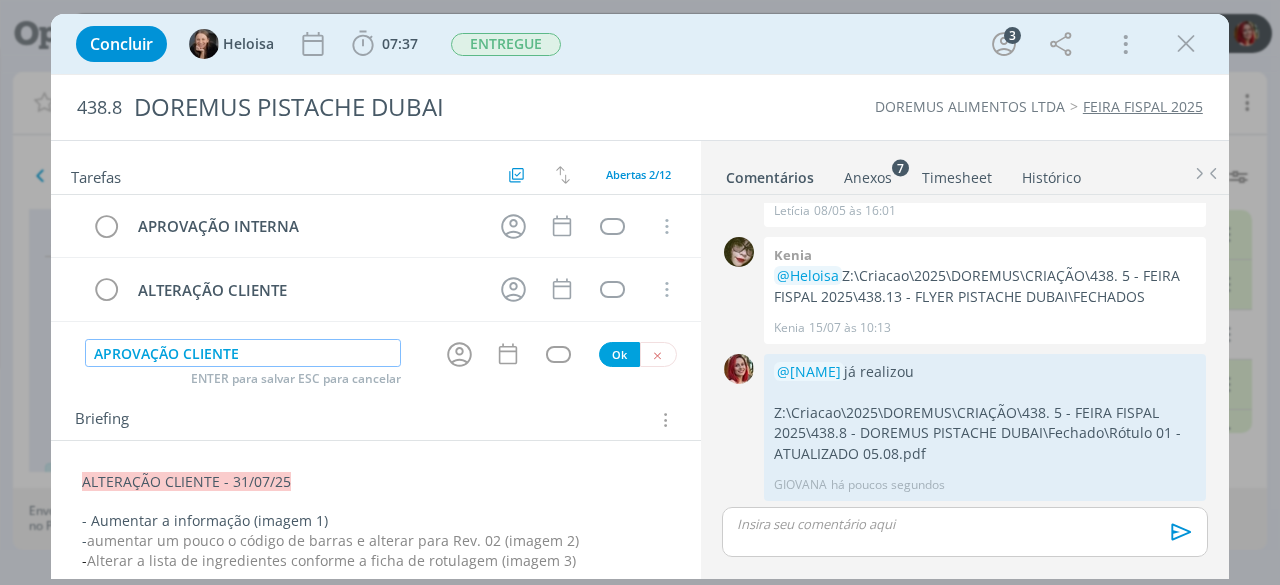 type on "APROVAÇÃO CLIENTE" 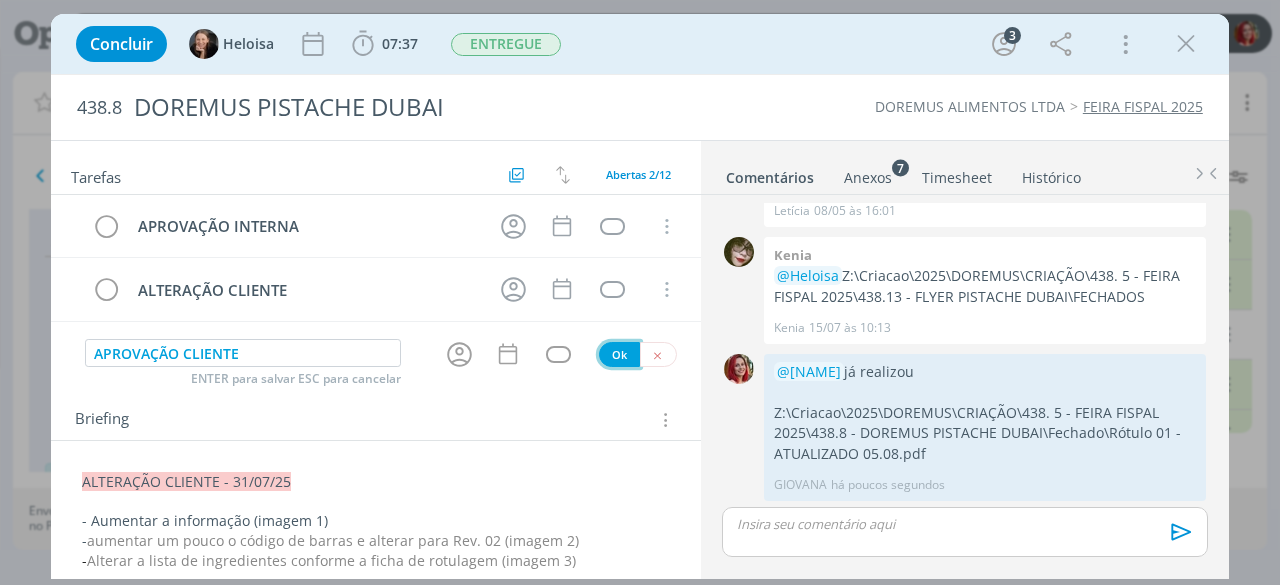click on "Ok" at bounding box center [619, 354] 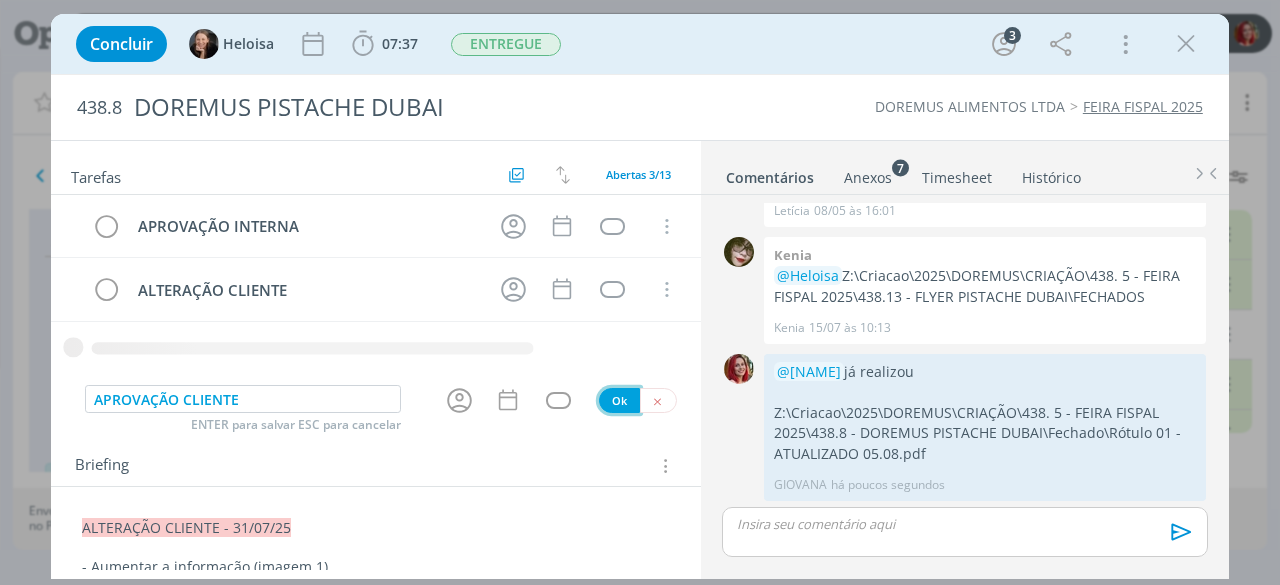 type 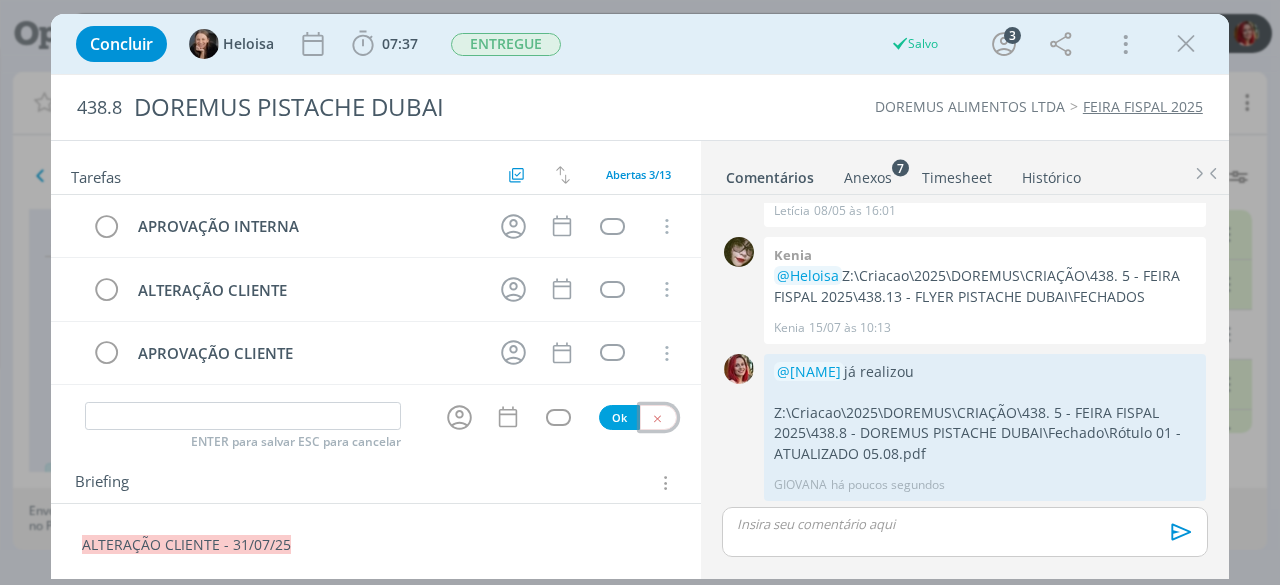 click at bounding box center (657, 418) 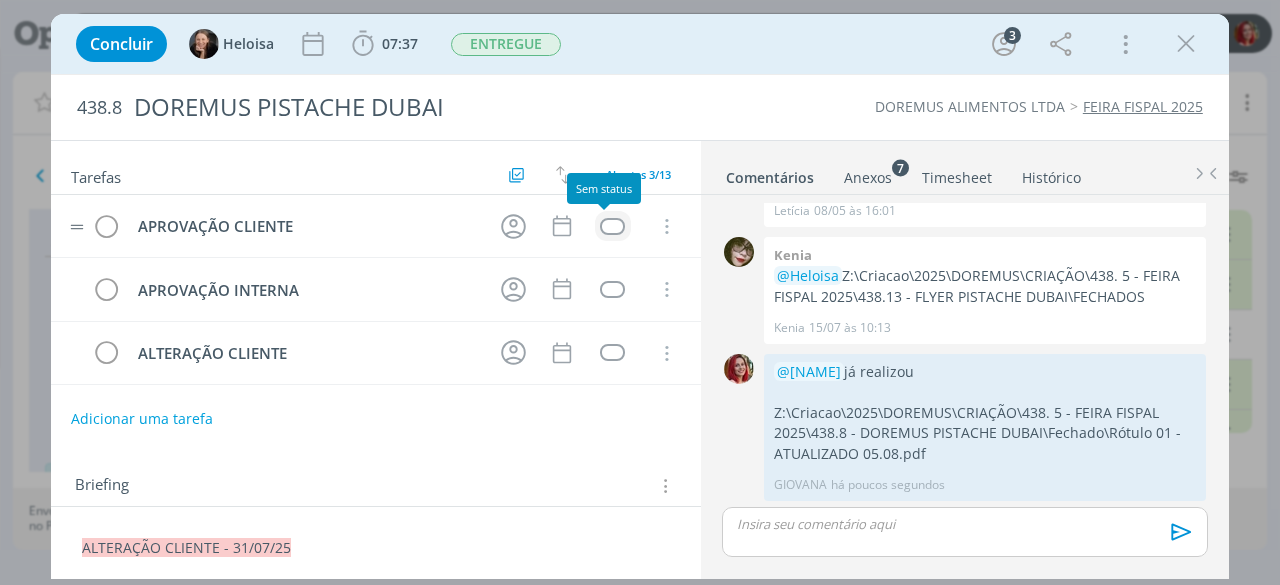 click at bounding box center (612, 226) 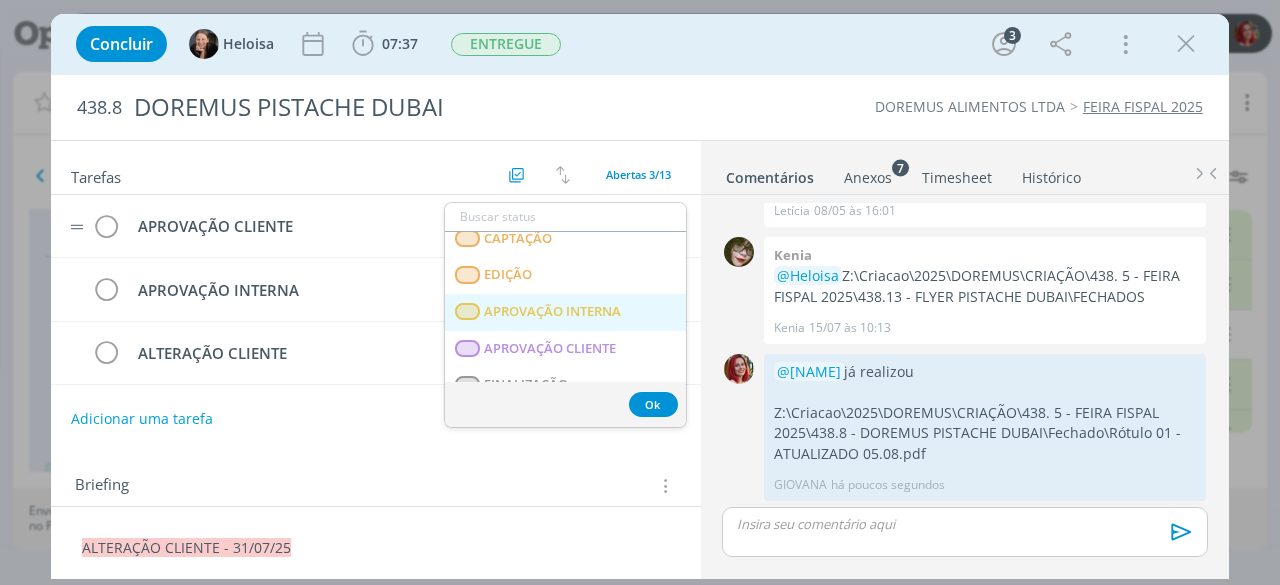 scroll, scrollTop: 300, scrollLeft: 0, axis: vertical 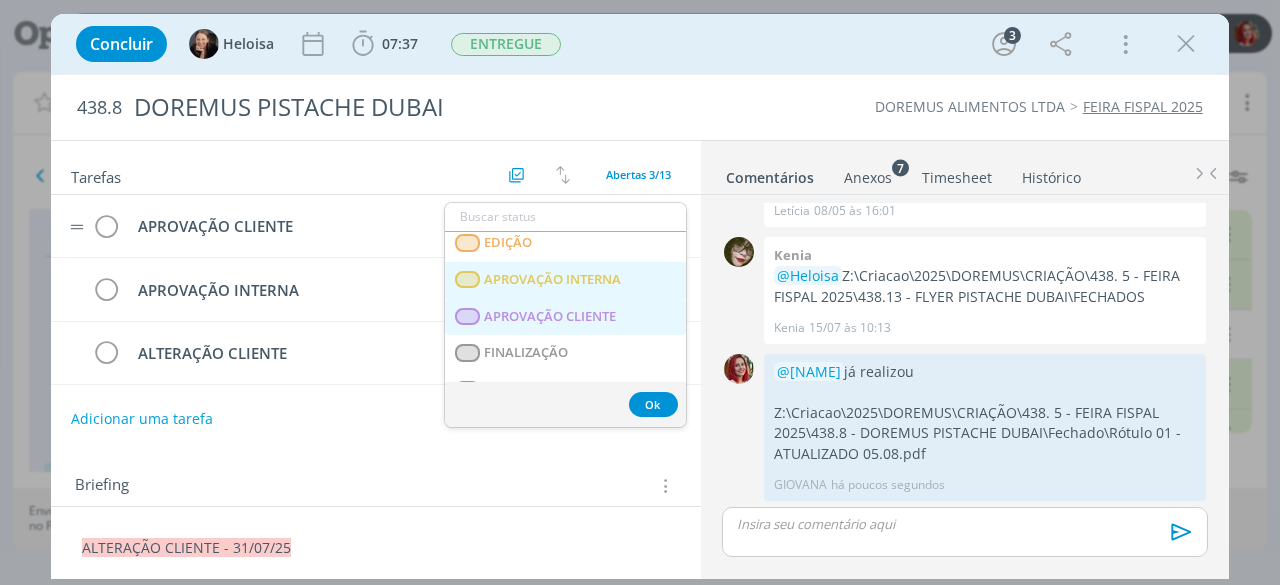 click on "APROVAÇÃO CLIENTE" at bounding box center (551, 317) 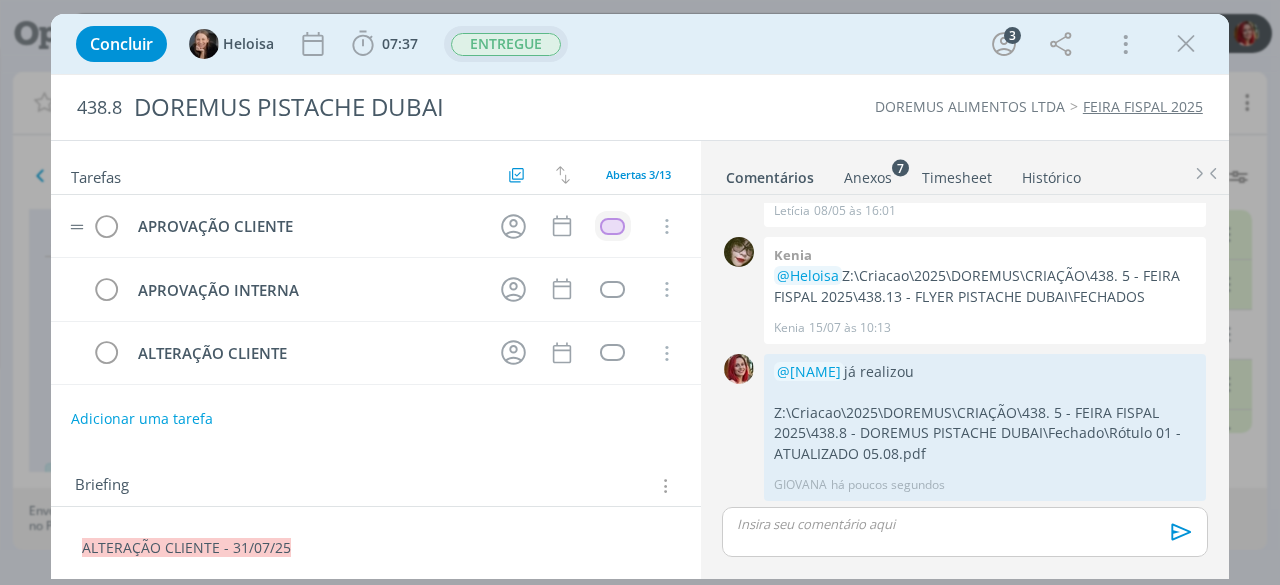 click on "ENTREGUE" at bounding box center [506, 44] 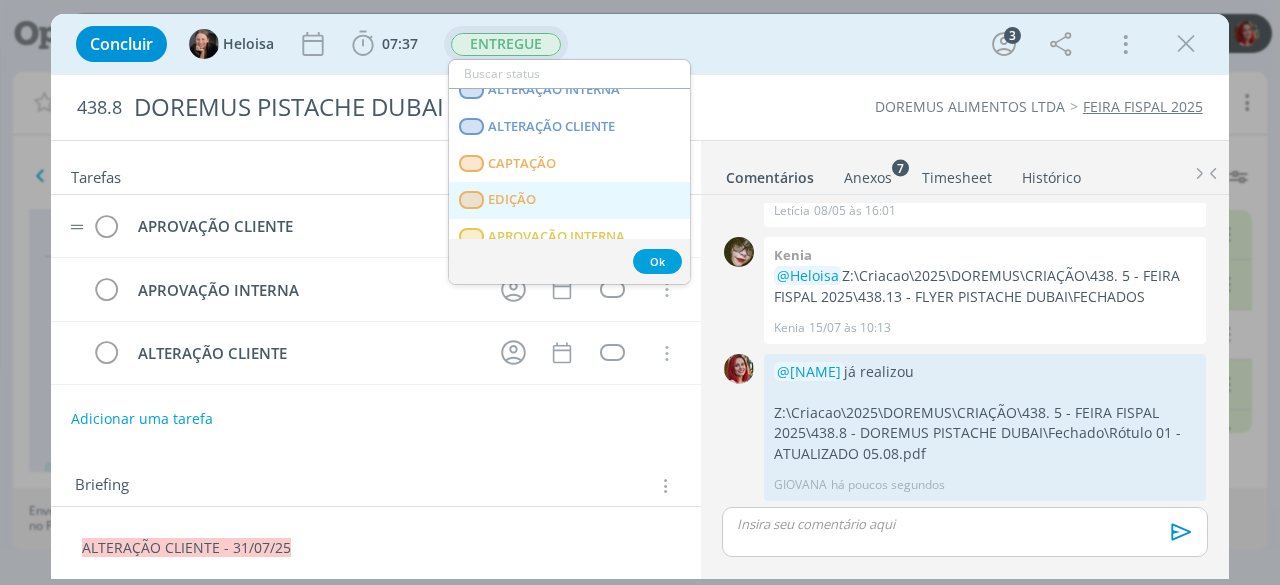 scroll, scrollTop: 300, scrollLeft: 0, axis: vertical 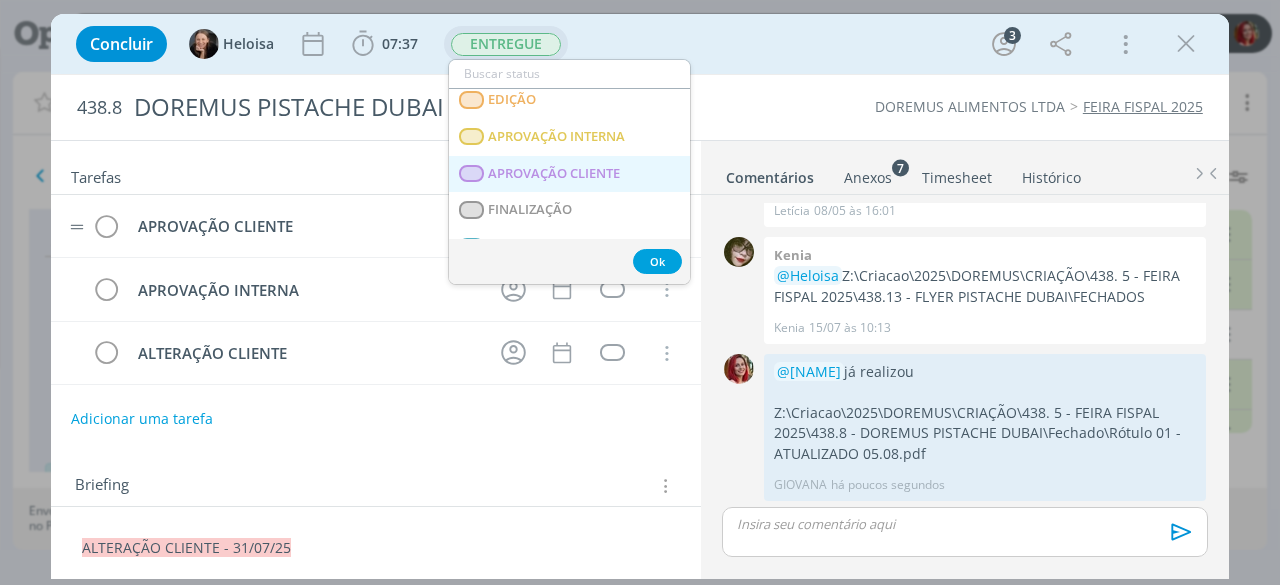 click on "APROVAÇÃO CLIENTE" at bounding box center (569, 174) 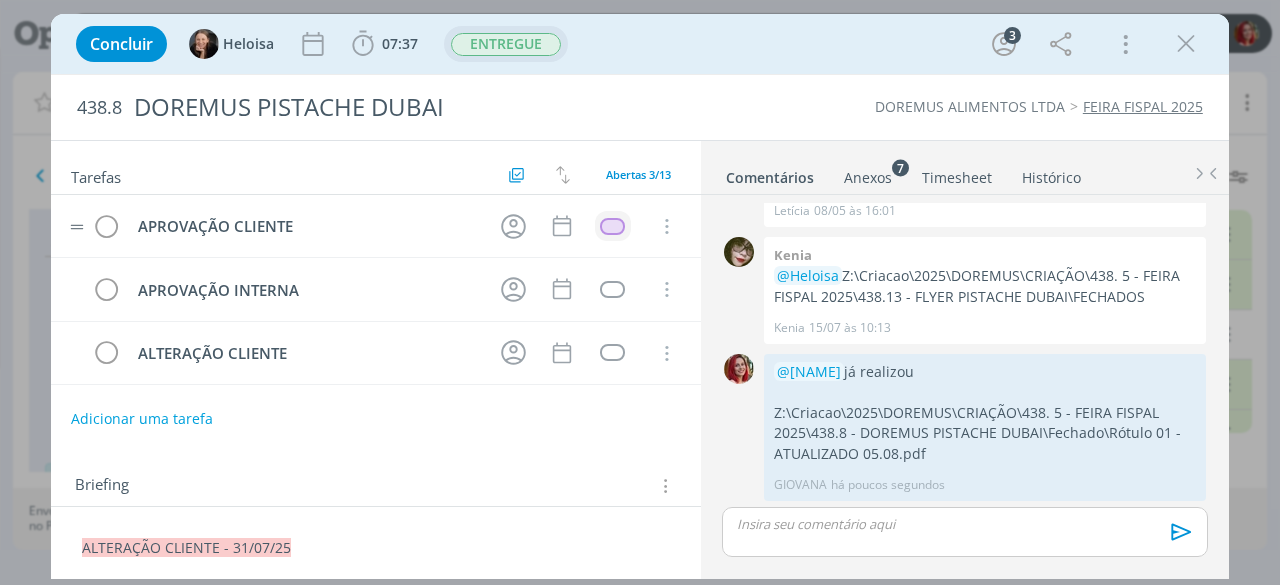 click on "ENTREGUE" at bounding box center [506, 44] 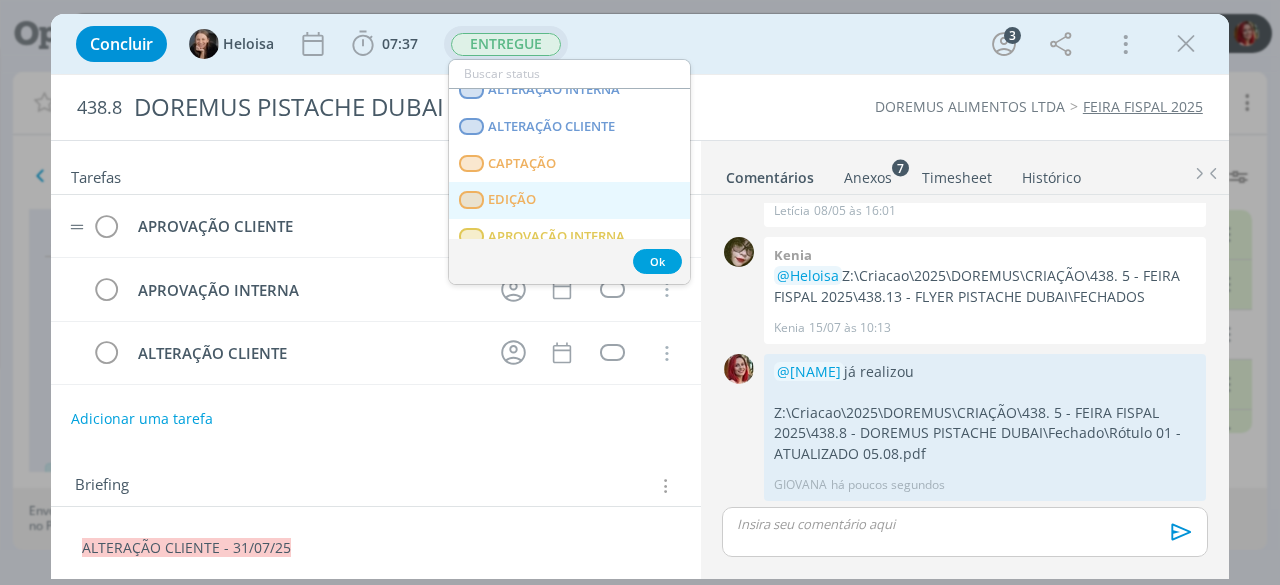 scroll, scrollTop: 300, scrollLeft: 0, axis: vertical 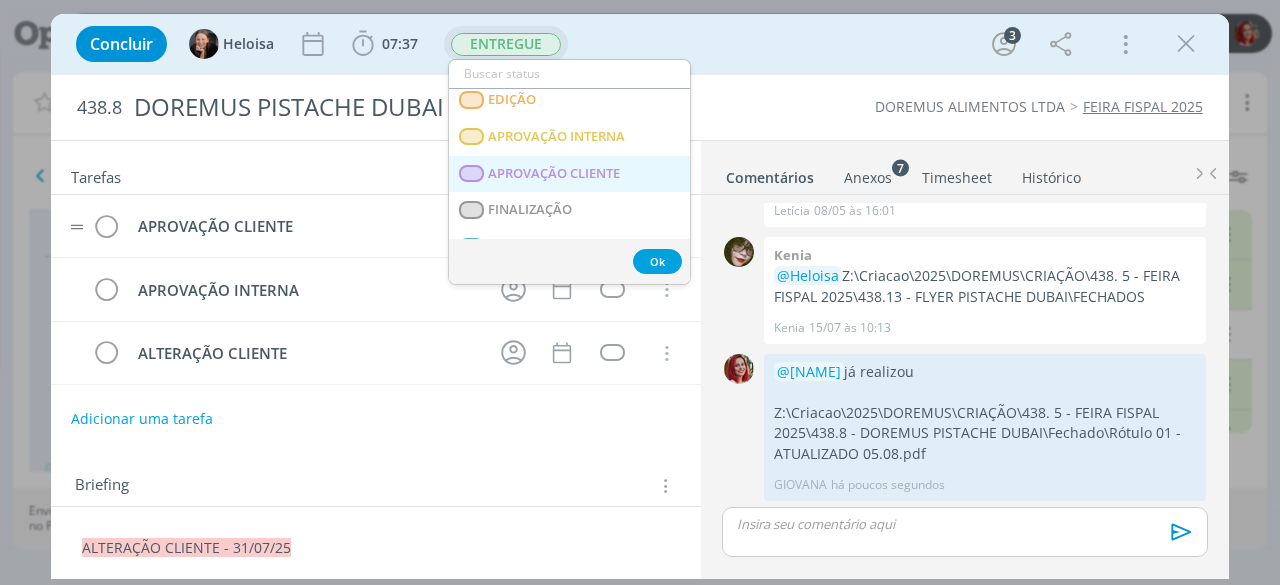 click on "APROVAÇÃO CLIENTE" at bounding box center [555, 174] 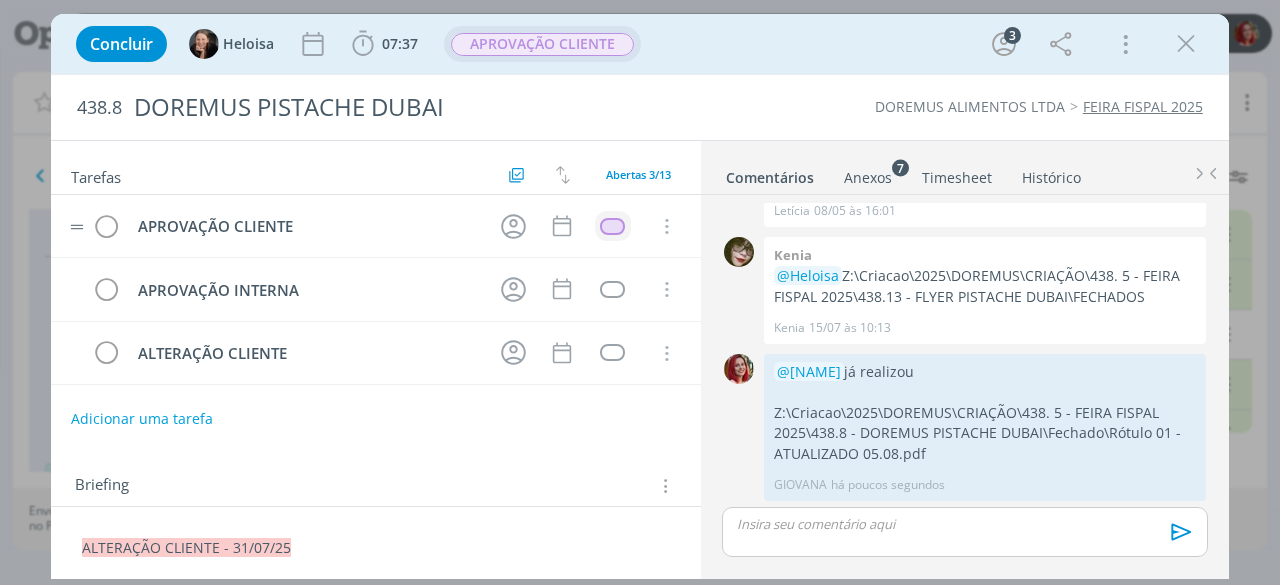 click on "Concluir
Heloisa
07:37
Iniciar
Apontar
Data * 05/08/2025 Horas * 00:00 Tarefa Selecione a tarefa Descrição *  Retrabalho  Apontar Realizado Estimado 07:37 / 00:00 APROVAÇÃO CLIENTE 3 Mais Informações
Copiar Link
Duplicar Job Mover Job de Projeto Exportar/Imprimir Job
Cancelar" at bounding box center (640, 44) 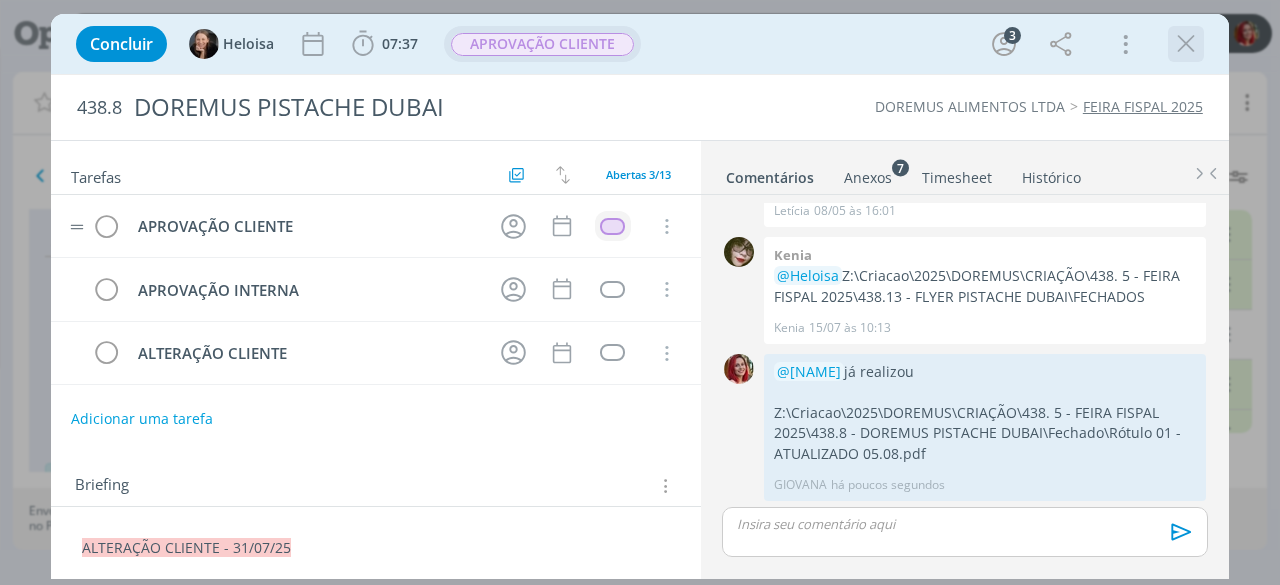 click at bounding box center [1186, 44] 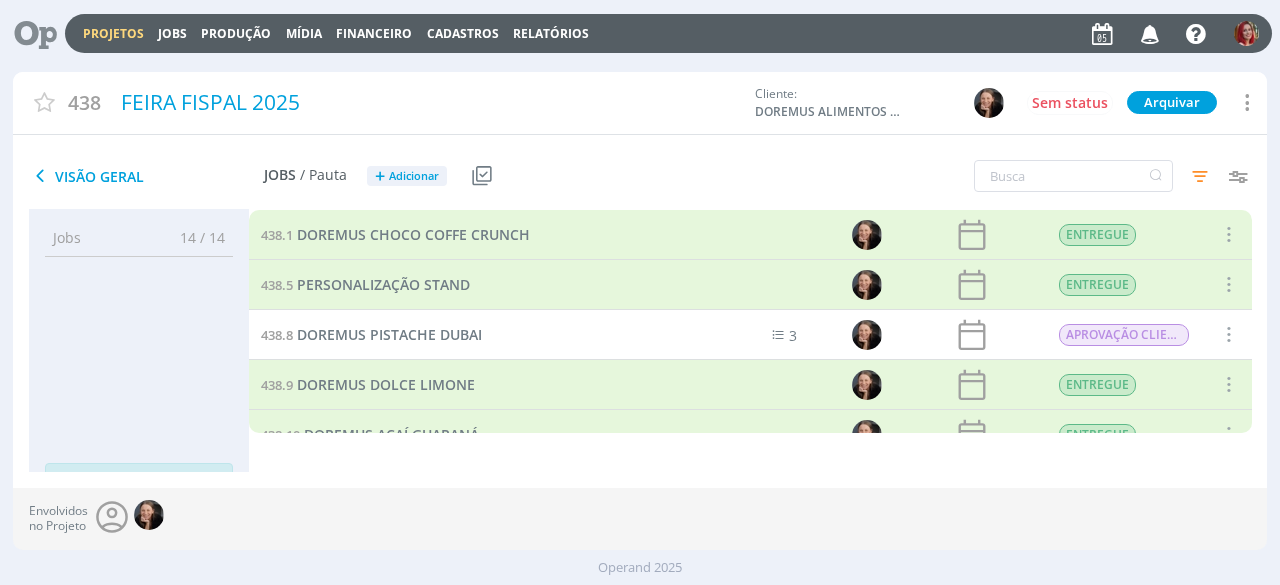 click at bounding box center (1227, 234) 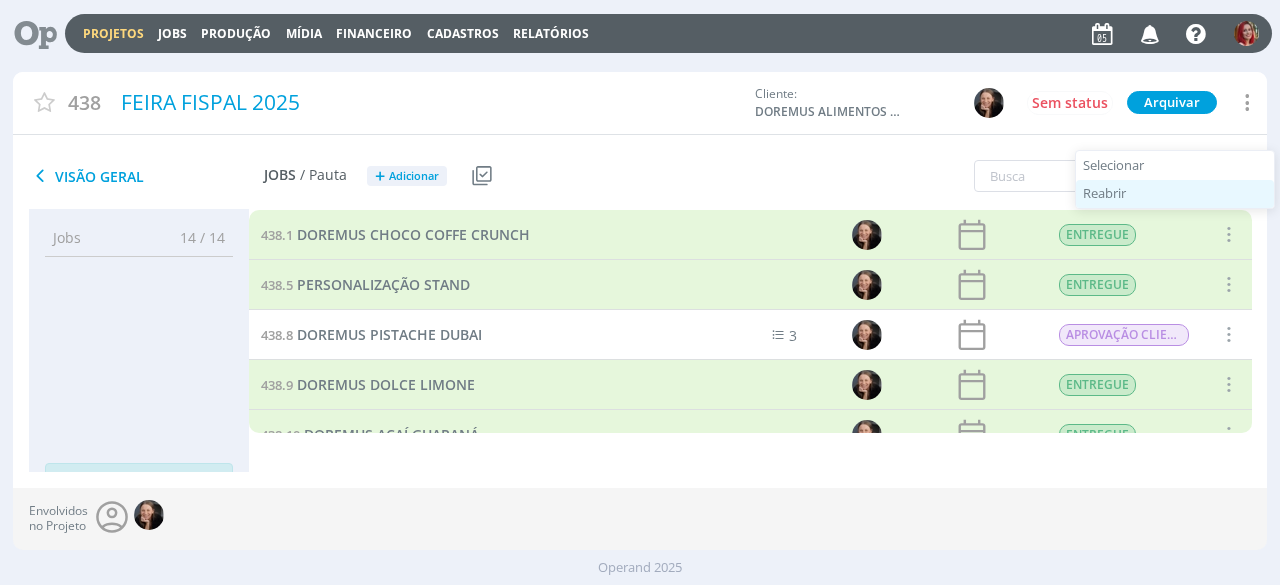 click on "Reabrir" at bounding box center (1175, 194) 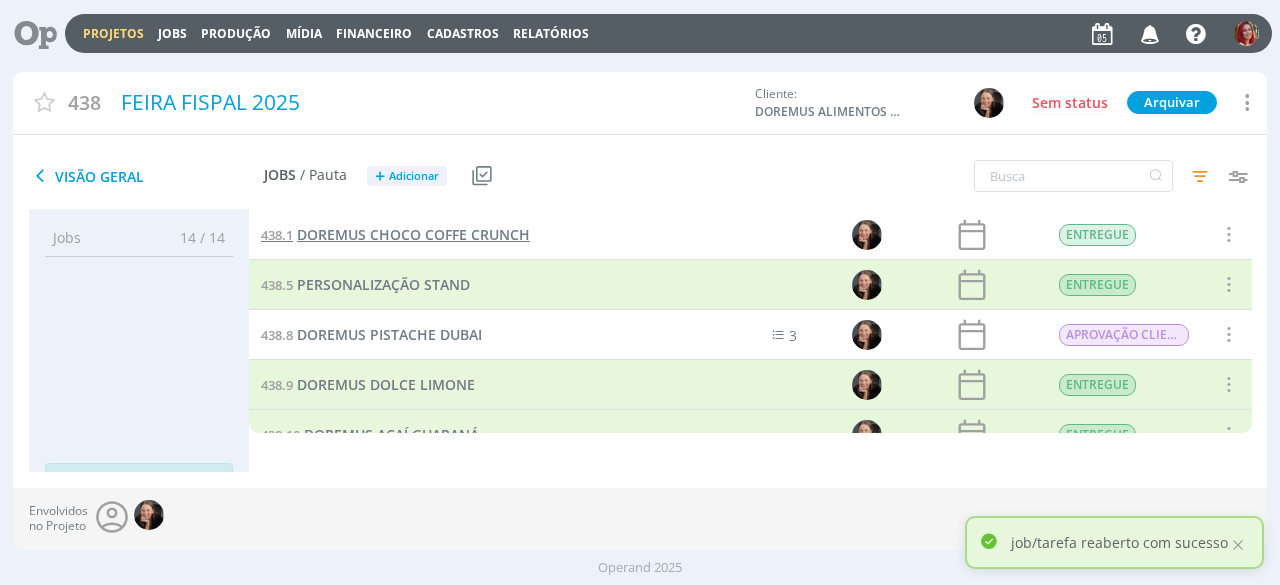 click on "DOREMUS CHOCO COFFE CRUNCH" at bounding box center (413, 234) 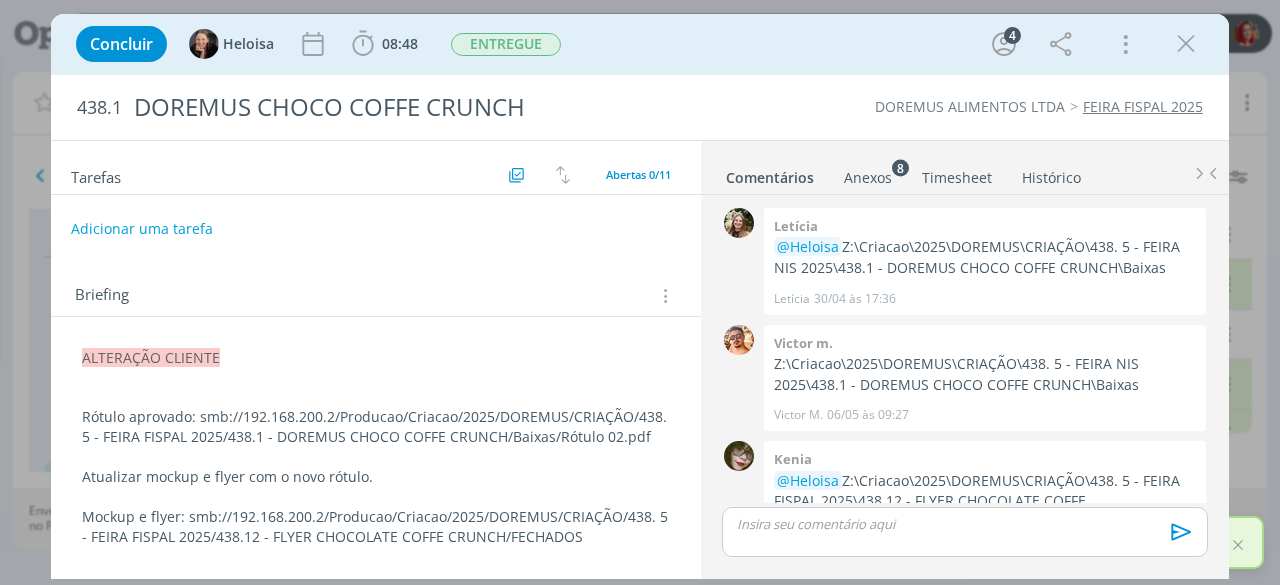 scroll, scrollTop: 68, scrollLeft: 0, axis: vertical 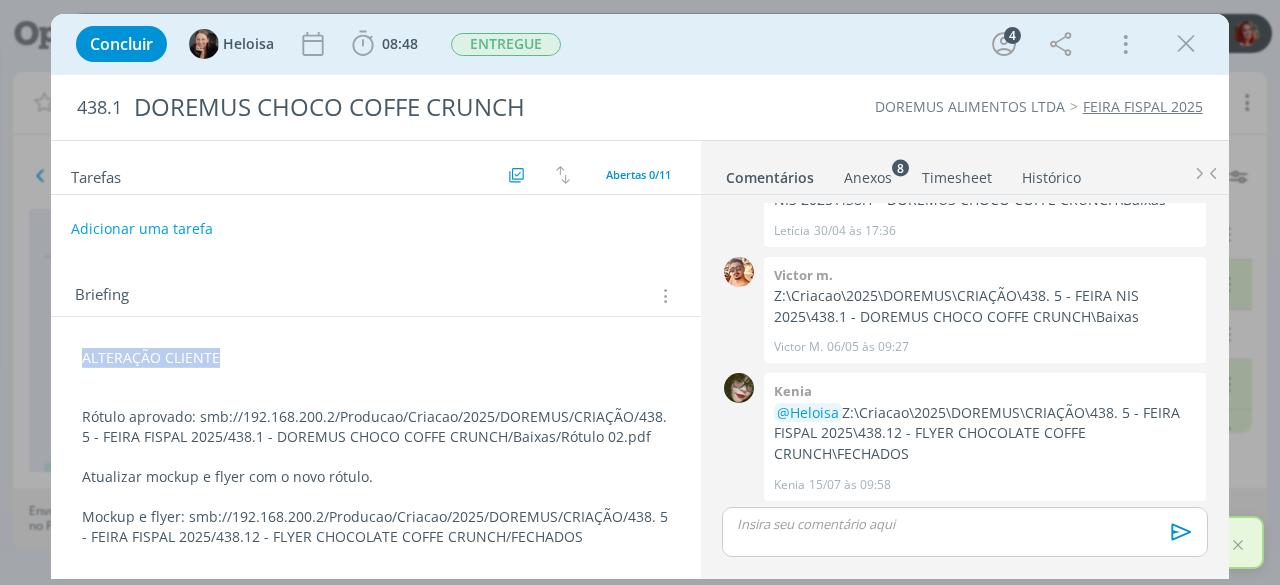 drag, startPoint x: 78, startPoint y: 353, endPoint x: 344, endPoint y: 364, distance: 266.22736 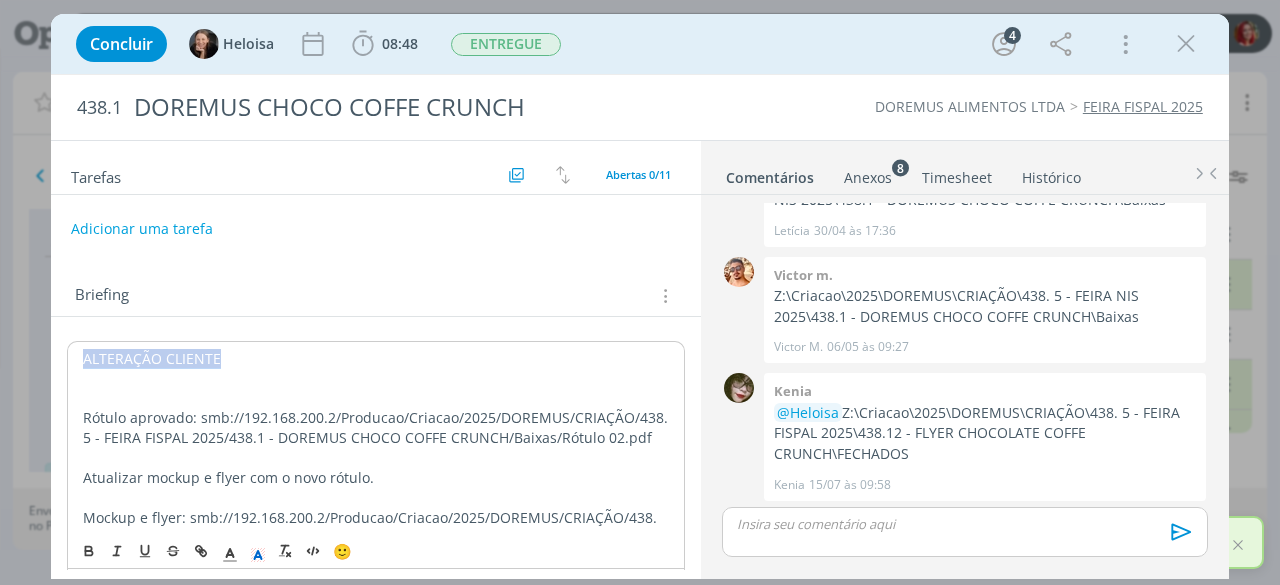 copy on "ALTERAÇÃO CLIENTE" 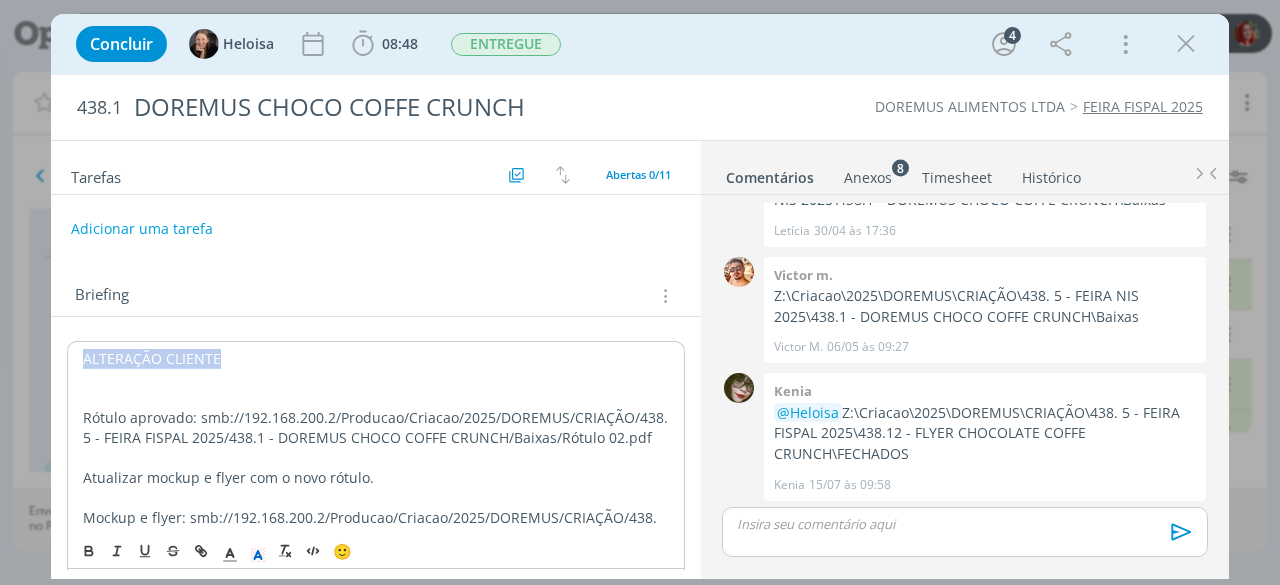click on "ALTERAÇÃO CLIENTE Rótulo aprovado: smb://192.168.200.2/Producao/Criacao/2025/DOREMUS/CRIAÇÃO/438. 5 - FEIRA FISPAL 2025/438.1 - DOREMUS CHOCO COFFE CRUNCH/Baixas/Rótulo 02.pdf Atualizar mockup e flyer com o novo rótulo. Mockup e flyer: smb://192.168.200.2/Producao/Criacao/2025/DOREMUS/CRIAÇÃO/438. 5 - FEIRA FISPAL 2025/438.12 - FLYER CHOCOLATE COFFE CRUNCH/FECHADOS ALTERAÇÃO CLIENTE Os novos lançamentos não se comportaram bem quando impressos na gôndola e temos que fazer alguma alterações. Tamanho do rótulo para respeitar: Altura total do rótulo: 105 mm Largura total do rótulo: 260 mm Tipografia do nome do produto: Eles querem que a fonte seja igual aos outros produtos deles, mais corpo, volume e identidade, ex: Dorella, Creme de Valsa, Oro Bianco. (Eles não possuem a fonte para nos passar, por isso vamos ter que deixar o mais parecido possível com o outros rótulos antigos deles) Zona de leitura frontal (área central visível de frente no balde): Referências visuais: - Mudança layout" at bounding box center (376, 1501) 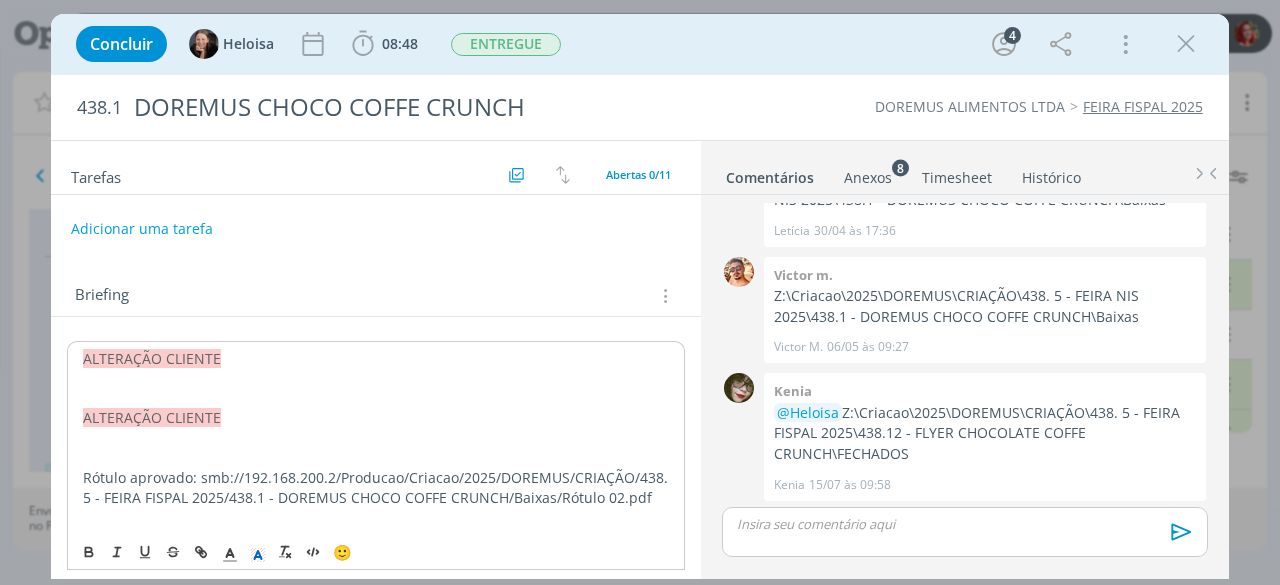 type 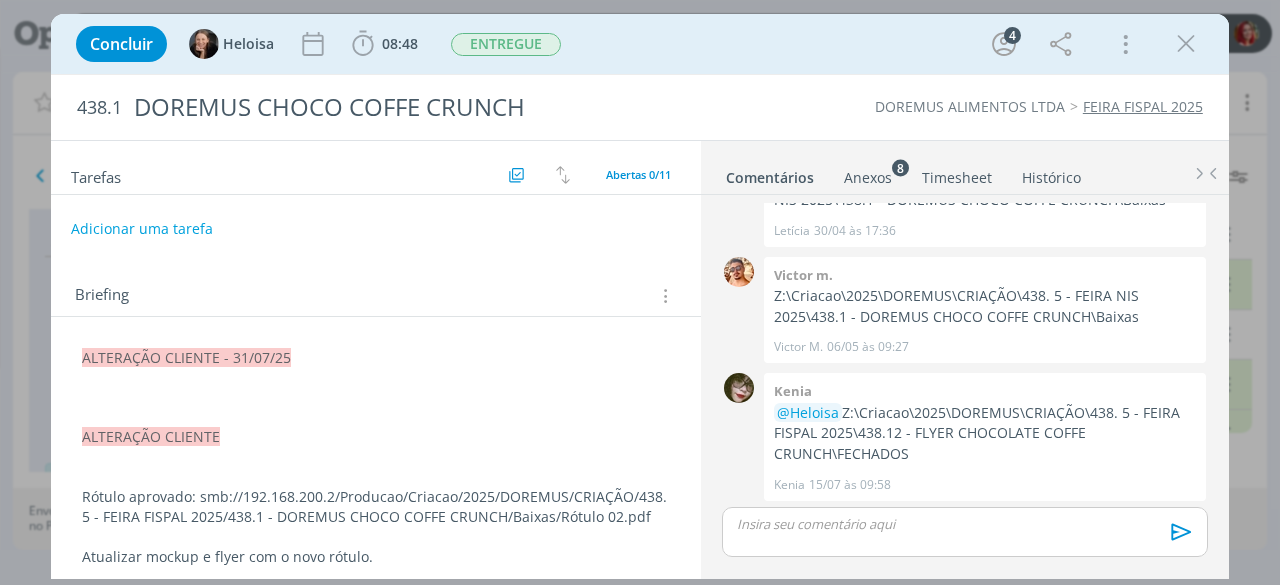 click at bounding box center [376, 398] 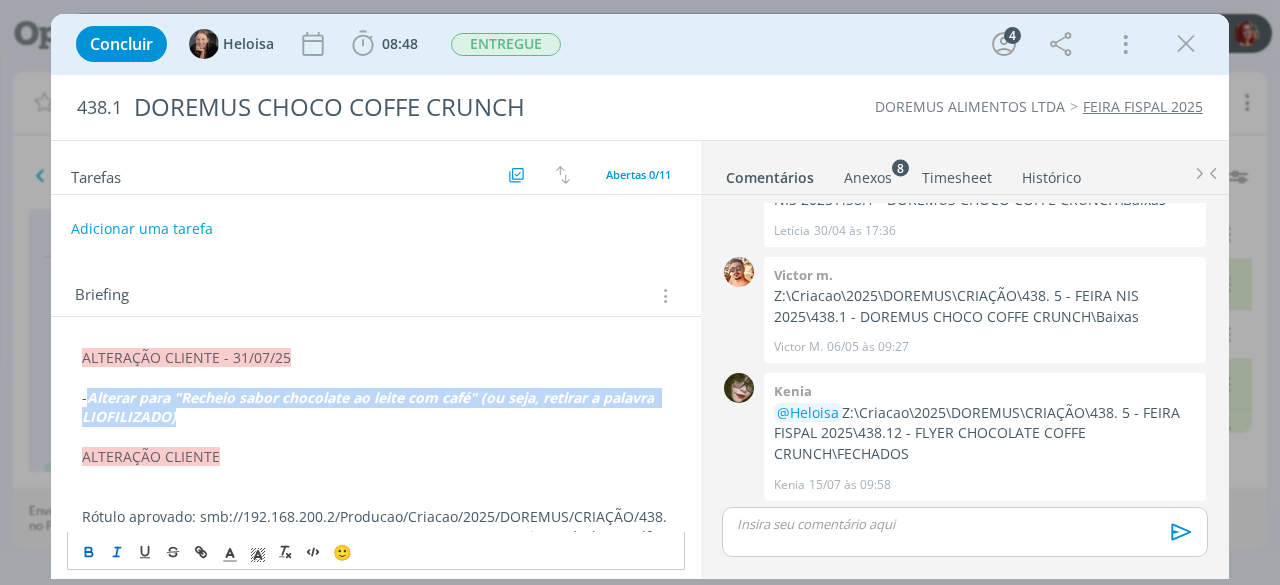 drag, startPoint x: 218, startPoint y: 415, endPoint x: 86, endPoint y: 419, distance: 132.0606 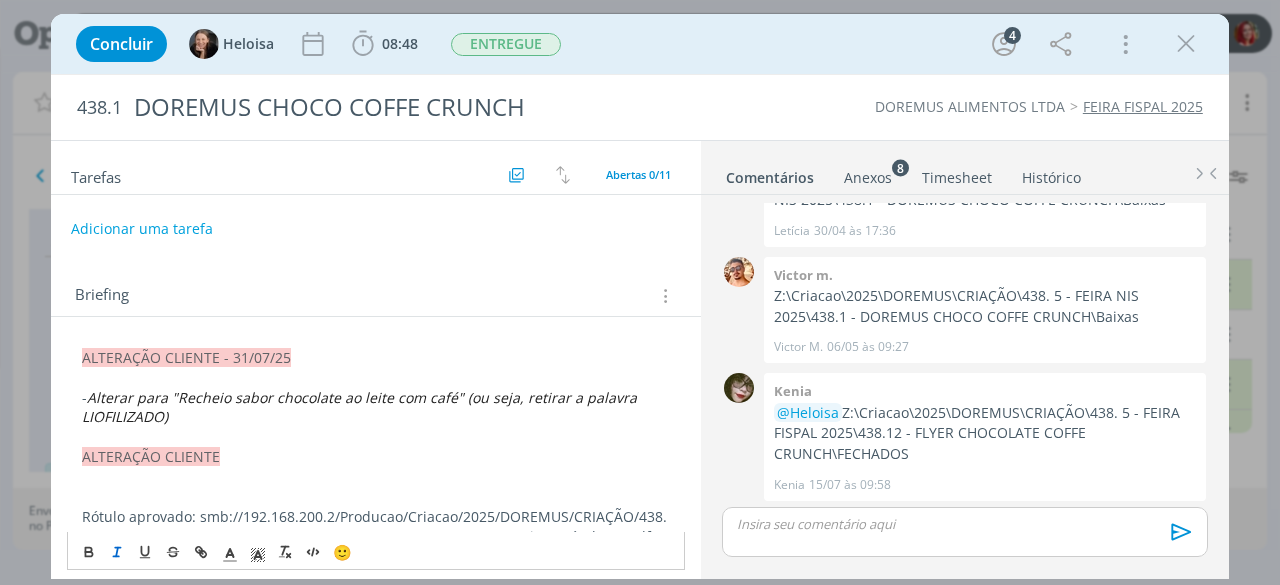 click 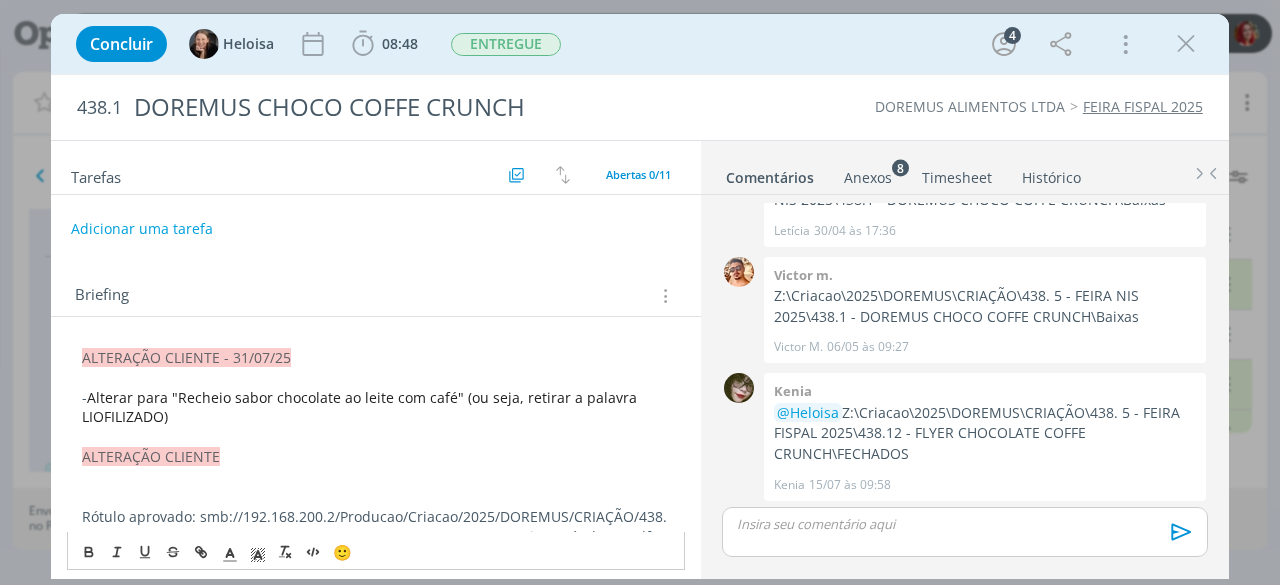 click at bounding box center (376, 437) 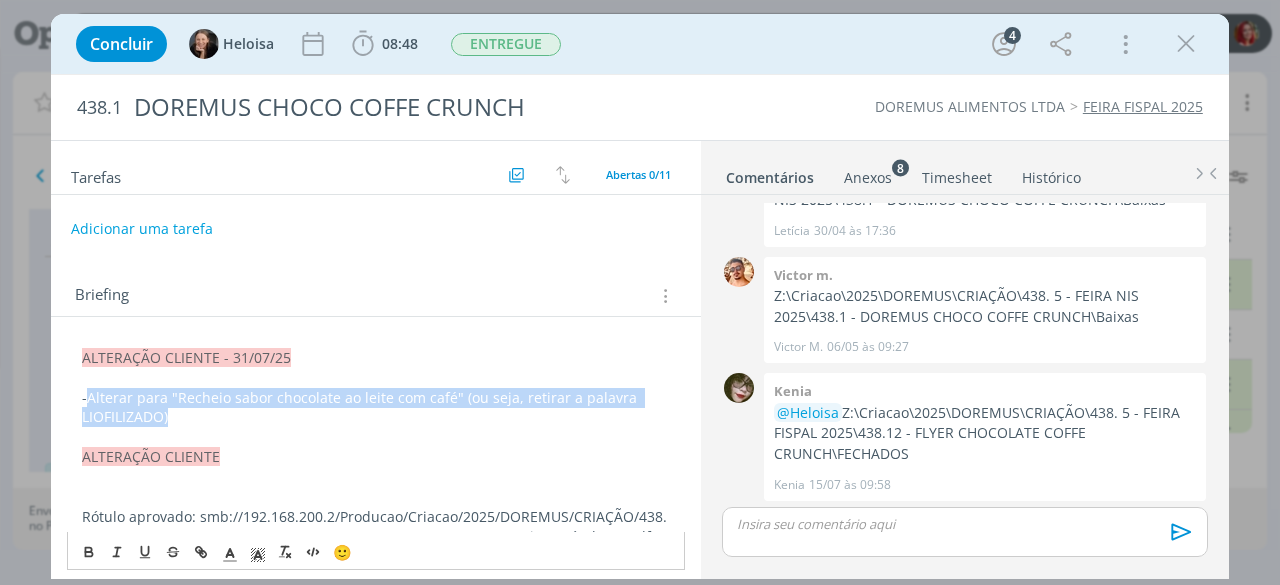 drag, startPoint x: 192, startPoint y: 424, endPoint x: 92, endPoint y: 397, distance: 103.58089 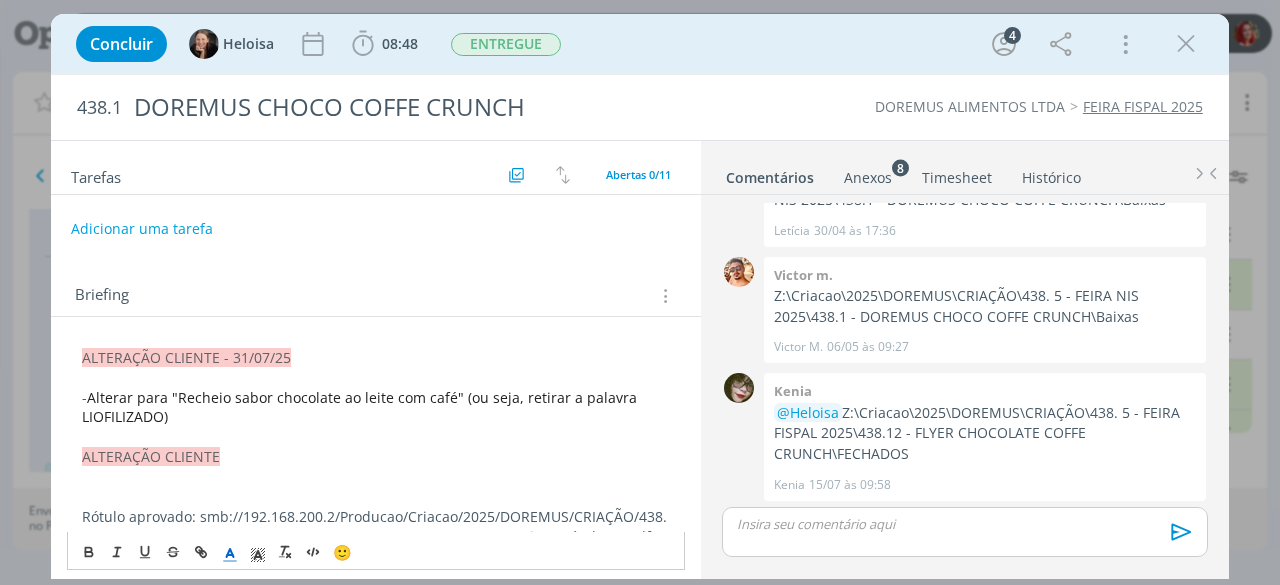 click 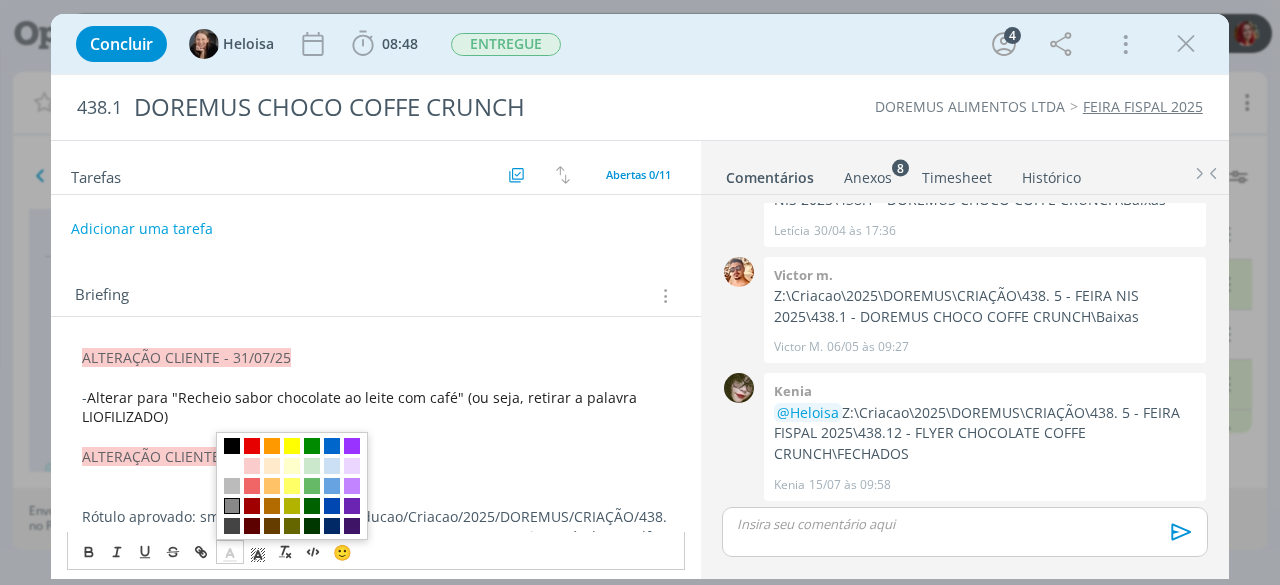 click at bounding box center [232, 506] 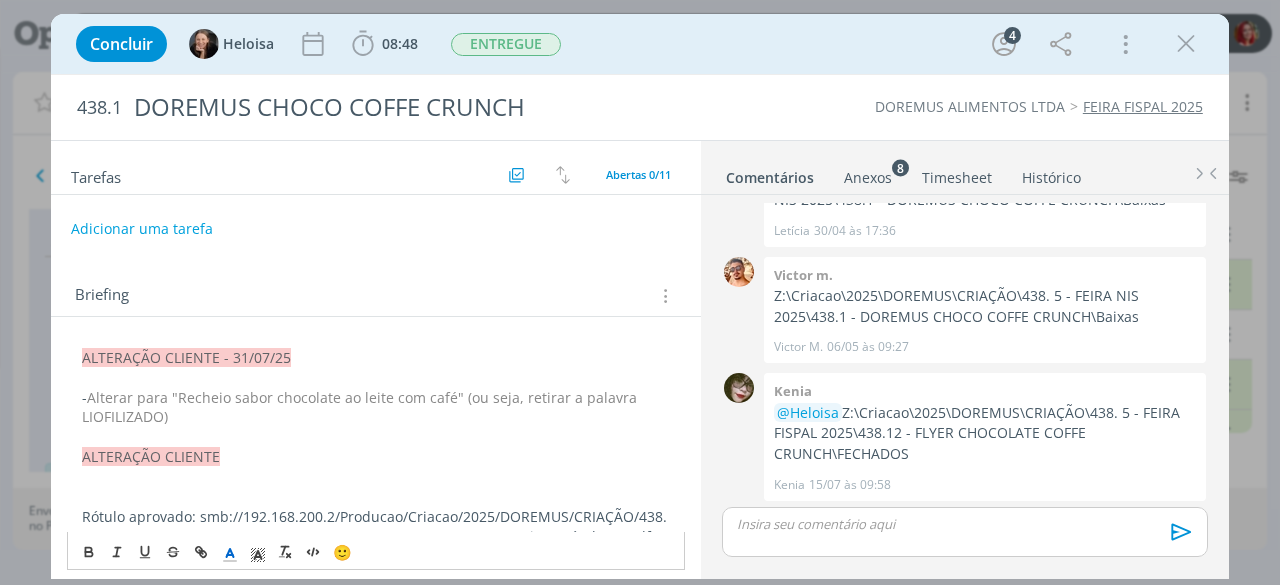 click at bounding box center [376, 437] 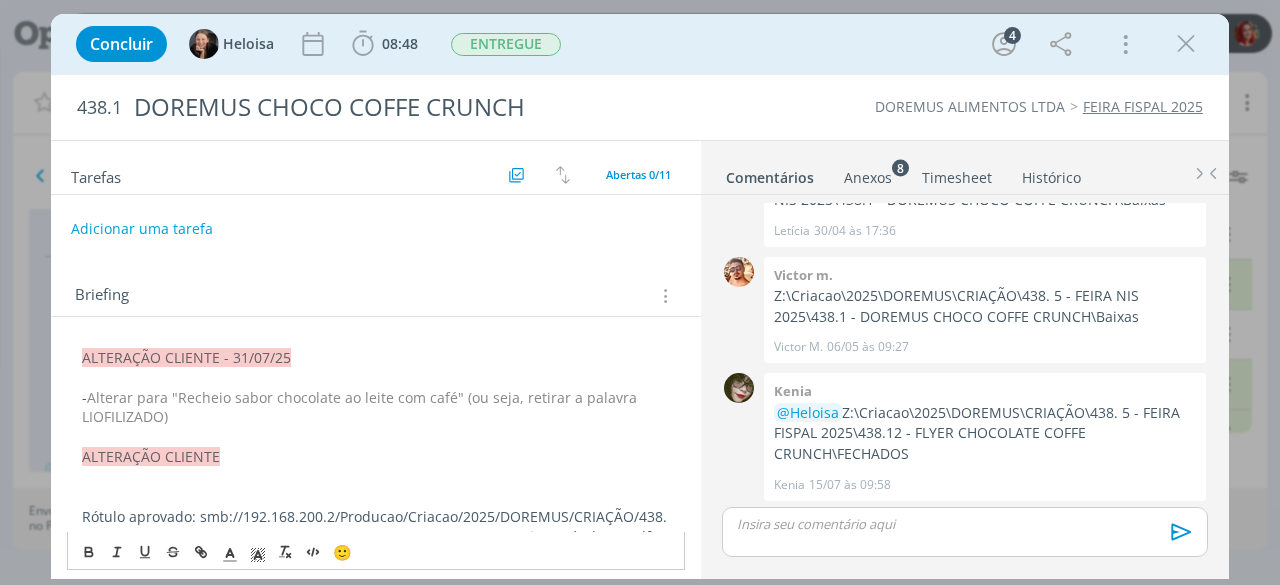 click on "-  Alterar para "Recheio sabor chocolate ao leite com café" (ou seja, retirar a palavra LIOFILIZADO)" at bounding box center [376, 408] 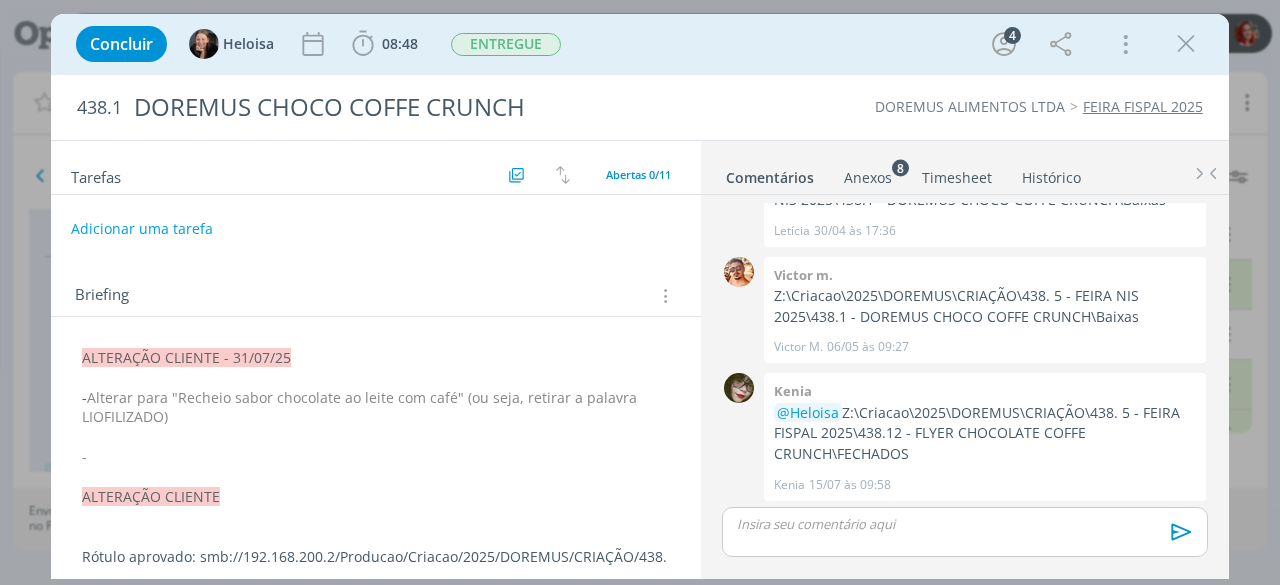 click on "-  Alterar para "Recheio sabor chocolate ao leite com café" (ou seja, retirar a palavra LIOFILIZADO)" at bounding box center (376, 408) 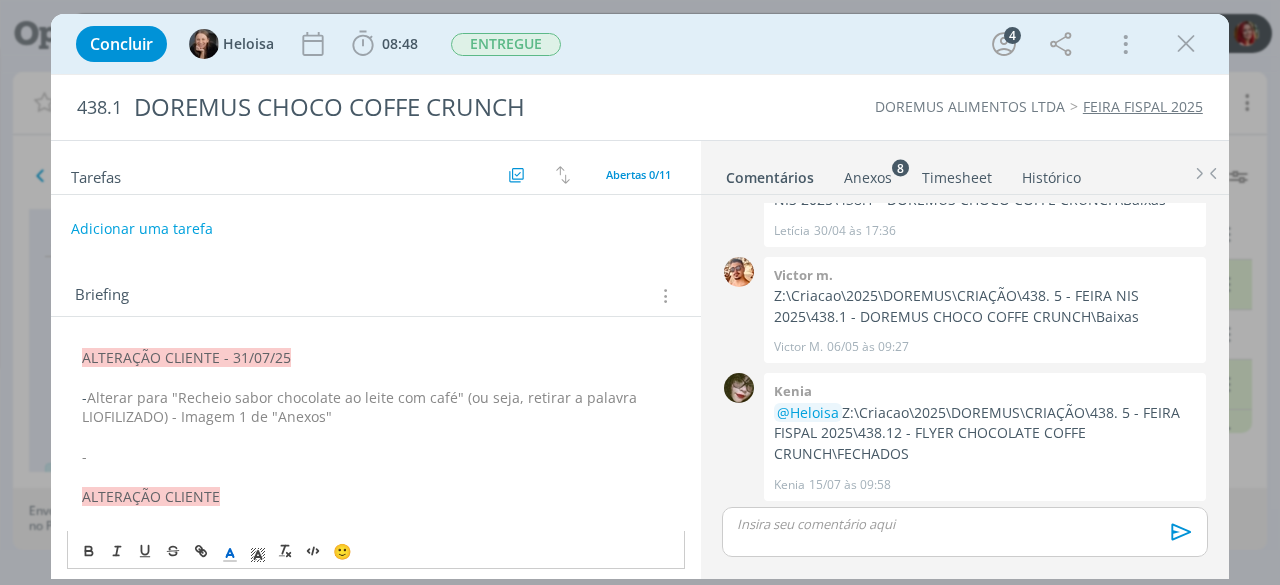 click on "-" at bounding box center [376, 457] 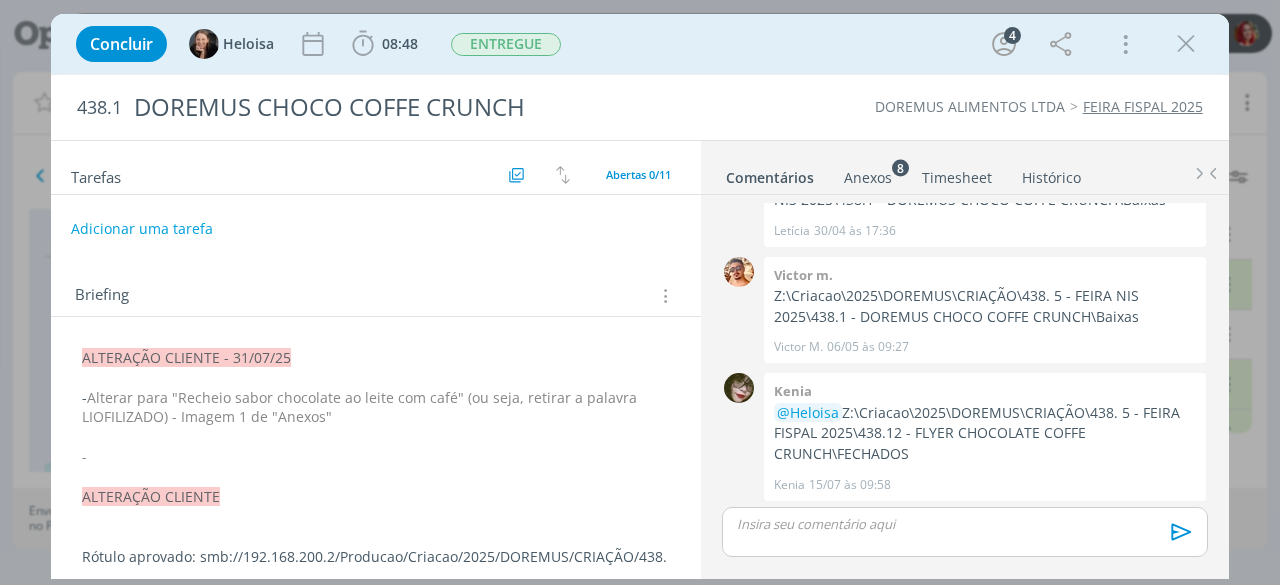 click on "-" at bounding box center [376, 457] 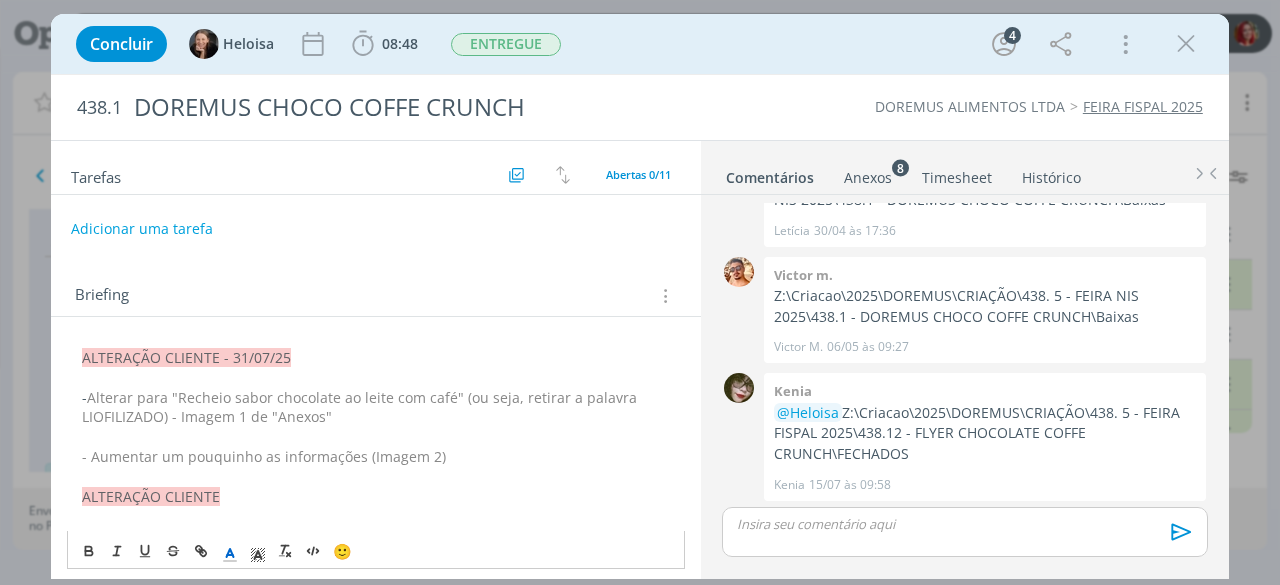 click on "- Aumentar um pouquinho as informações (Imagem 2)" at bounding box center (264, 456) 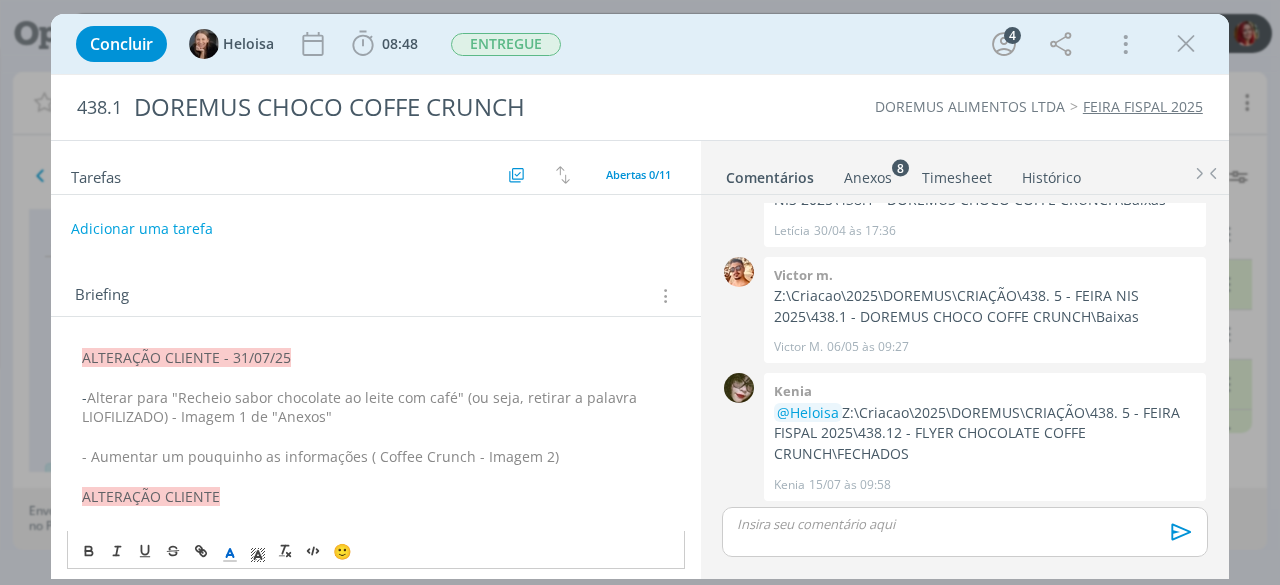 click on "- Aumentar um pouquinho as informações ( Coffee Crunch - Imagem 2)" at bounding box center [320, 456] 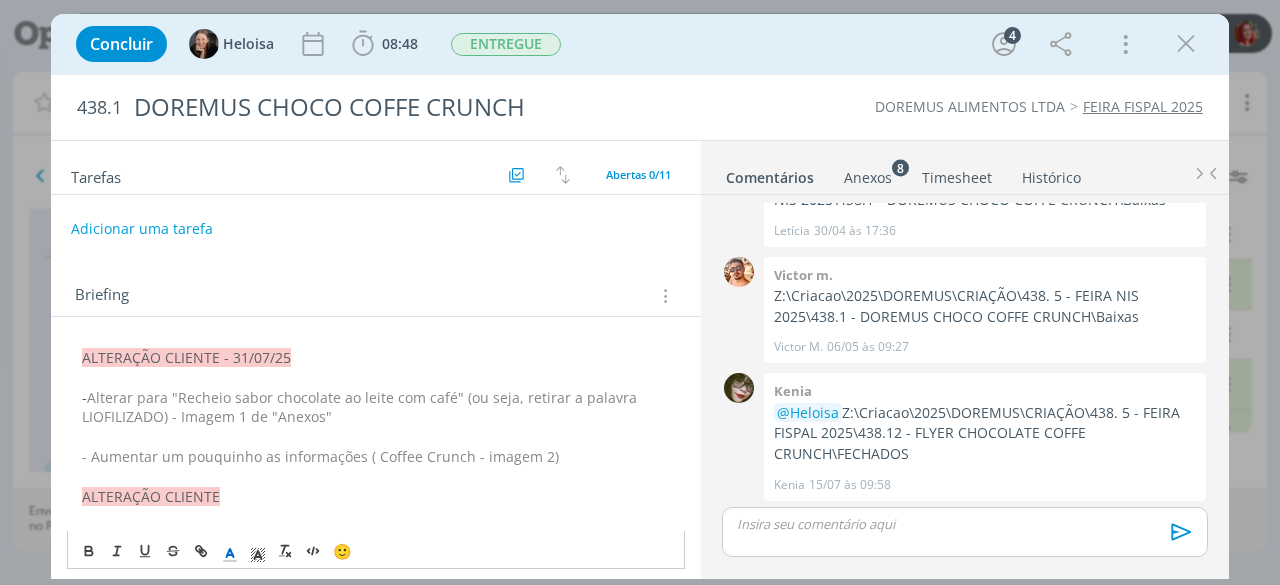 click on "Alterar para "Recheio sabor chocolate ao leite com café" (ou seja, retirar a palavra LIOFILIZADO) - Imagem 1 de "Anexos"" at bounding box center [361, 407] 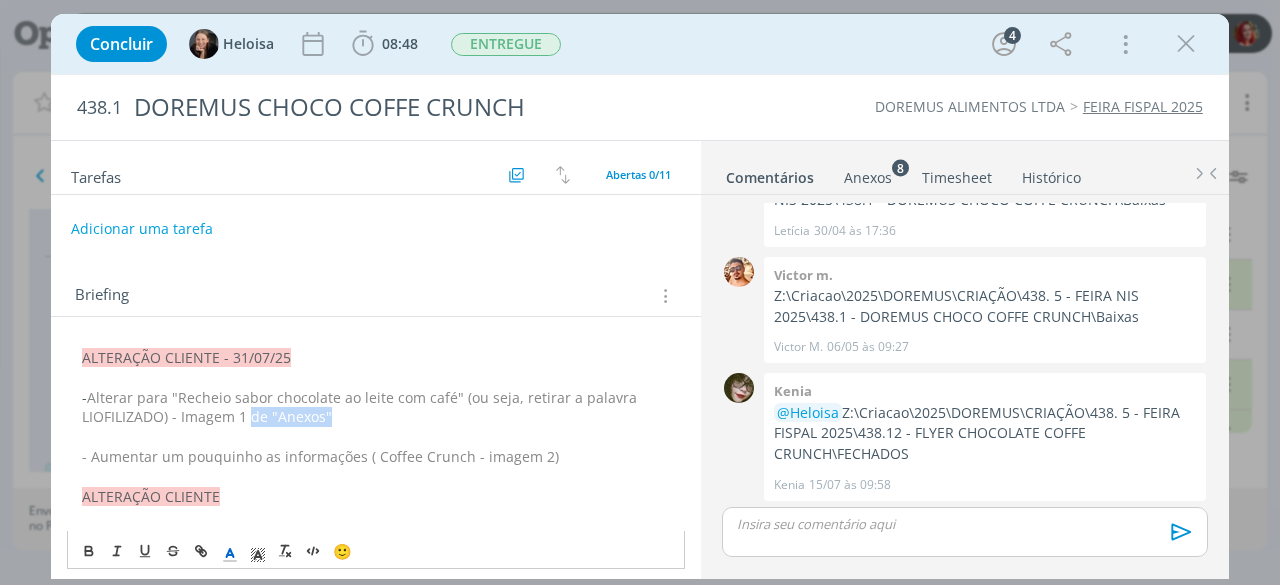 drag, startPoint x: 311, startPoint y: 416, endPoint x: 230, endPoint y: 424, distance: 81.394104 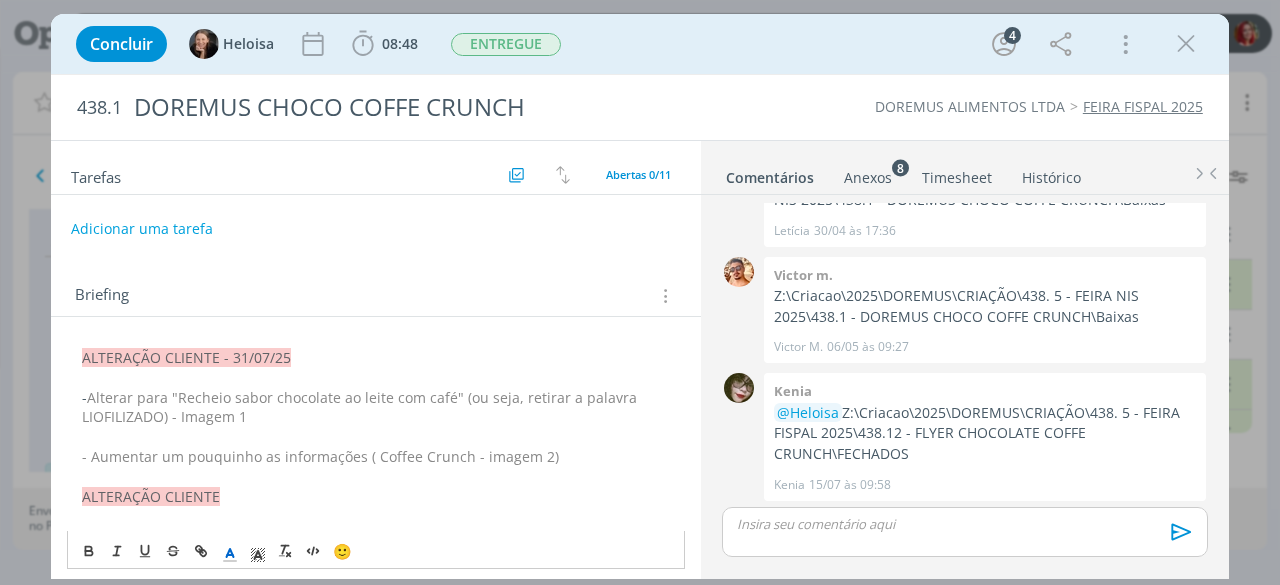 click on "Alterar para "Recheio sabor chocolate ao leite com café" (ou seja, retirar a palavra LIOFILIZADO) - Imagem 1" at bounding box center (361, 407) 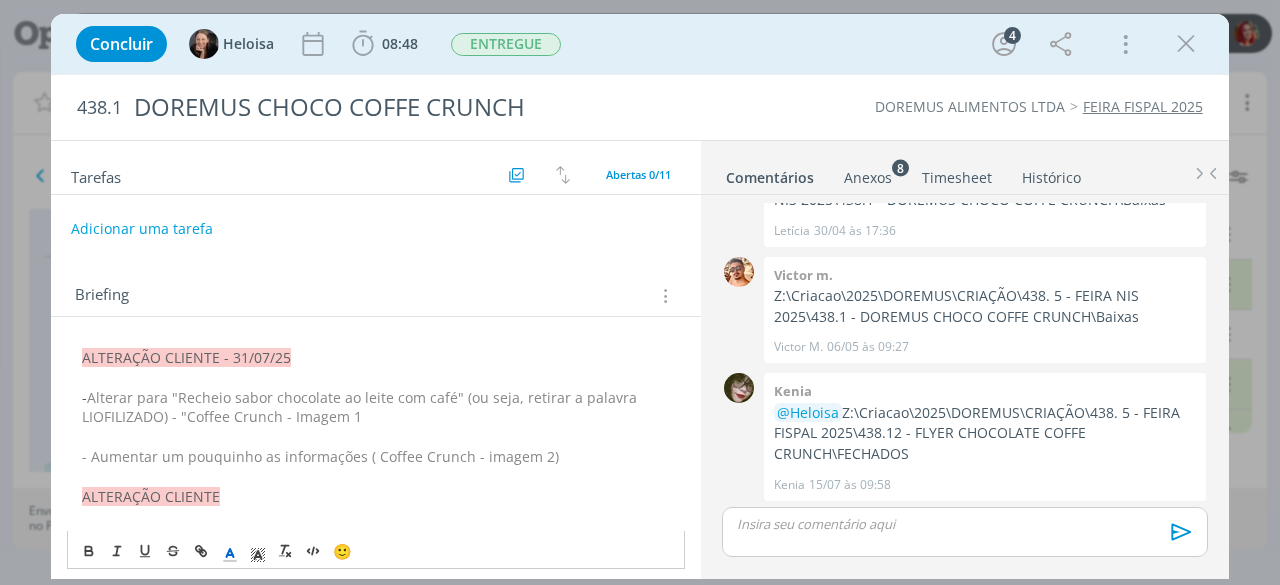 click on "Alterar para "Recheio sabor chocolate ao leite com café" (ou seja, retirar a palavra LIOFILIZADO) - "Coffee Crunch - Imagem 1" at bounding box center (361, 407) 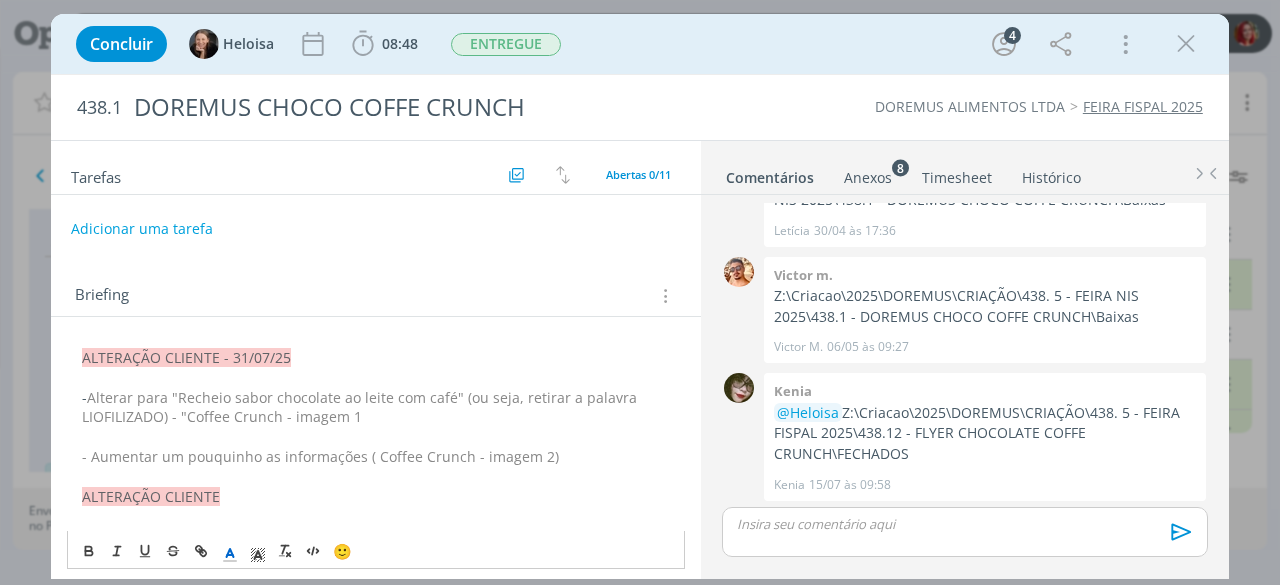 click on "Alterar para "Recheio sabor chocolate ao leite com café" (ou seja, retirar a palavra LIOFILIZADO) - "Coffee Crunch - imagem 1" at bounding box center [361, 407] 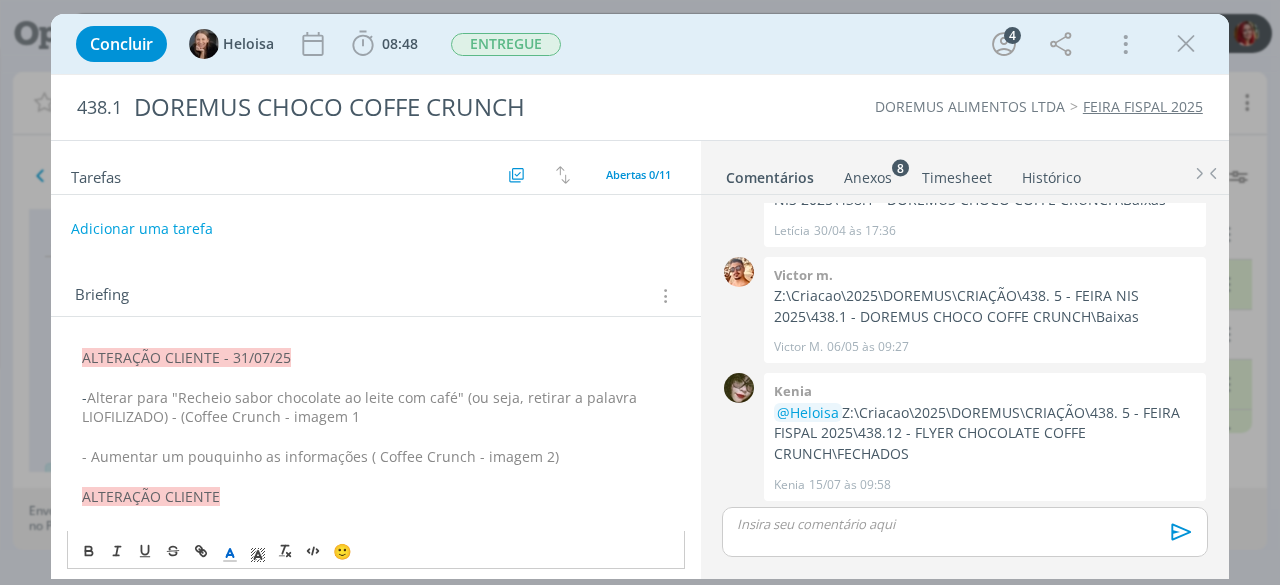 click on "-  Alterar para "Recheio sabor chocolate ao leite com café" (ou seja, retirar a palavra LIOFILIZADO) - (Coffee Crunch - imagem 1" at bounding box center (376, 408) 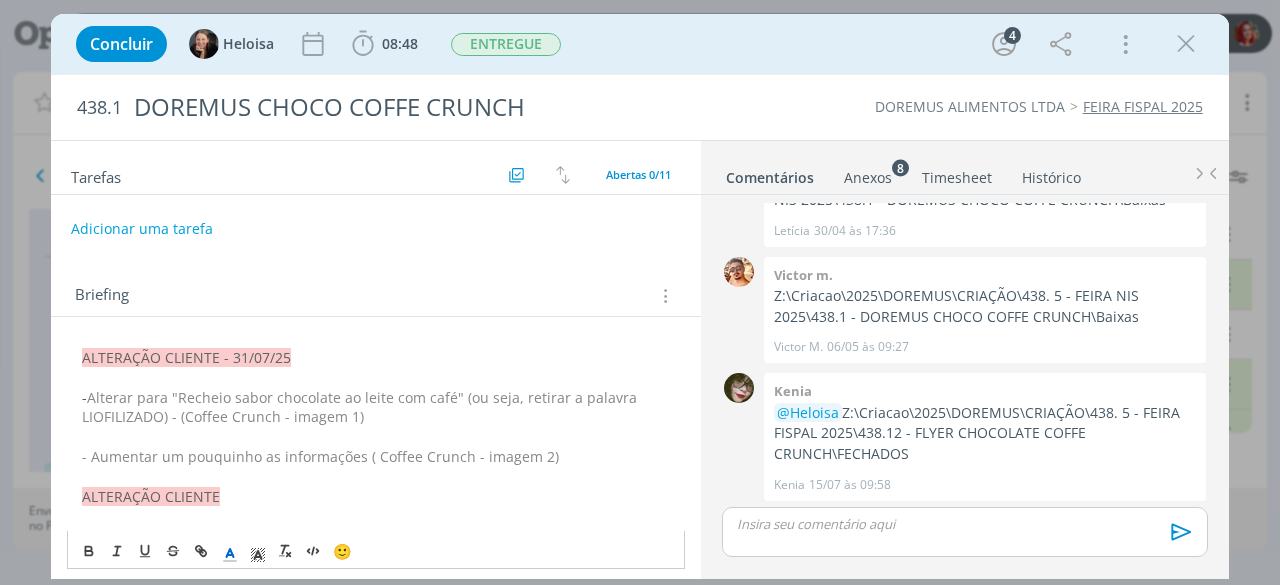 click on "- Aumentar um pouquinho as informações ( Coffee Crunch - imagem 2)" at bounding box center [376, 457] 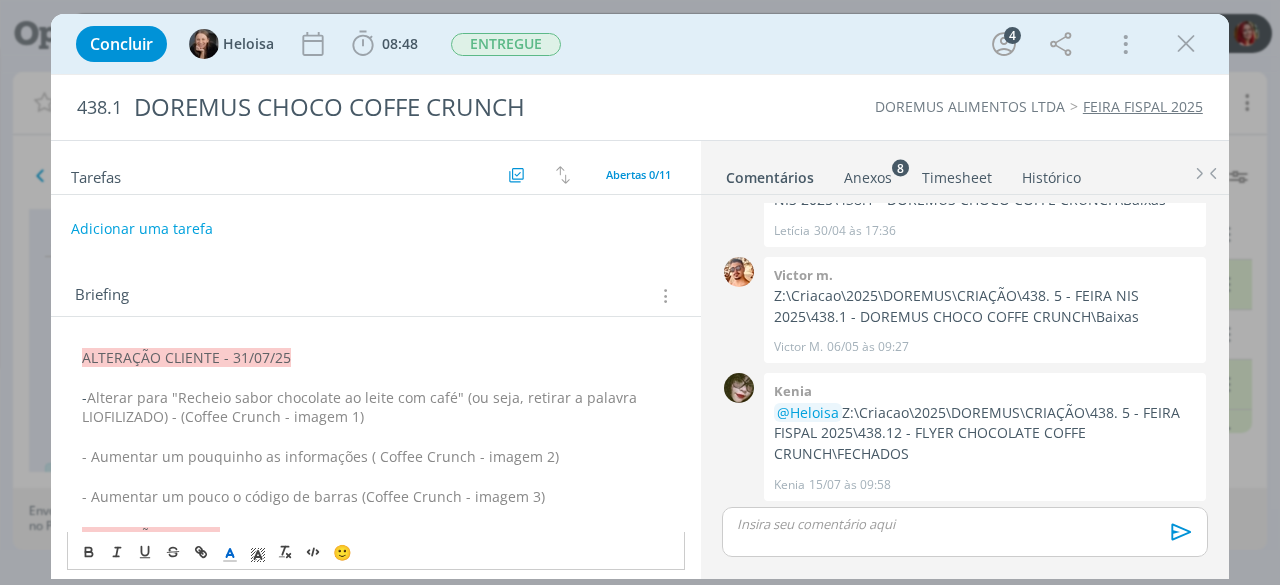click on "ALTERAÇÃO CLIENTE - 31/07/25" at bounding box center [376, 358] 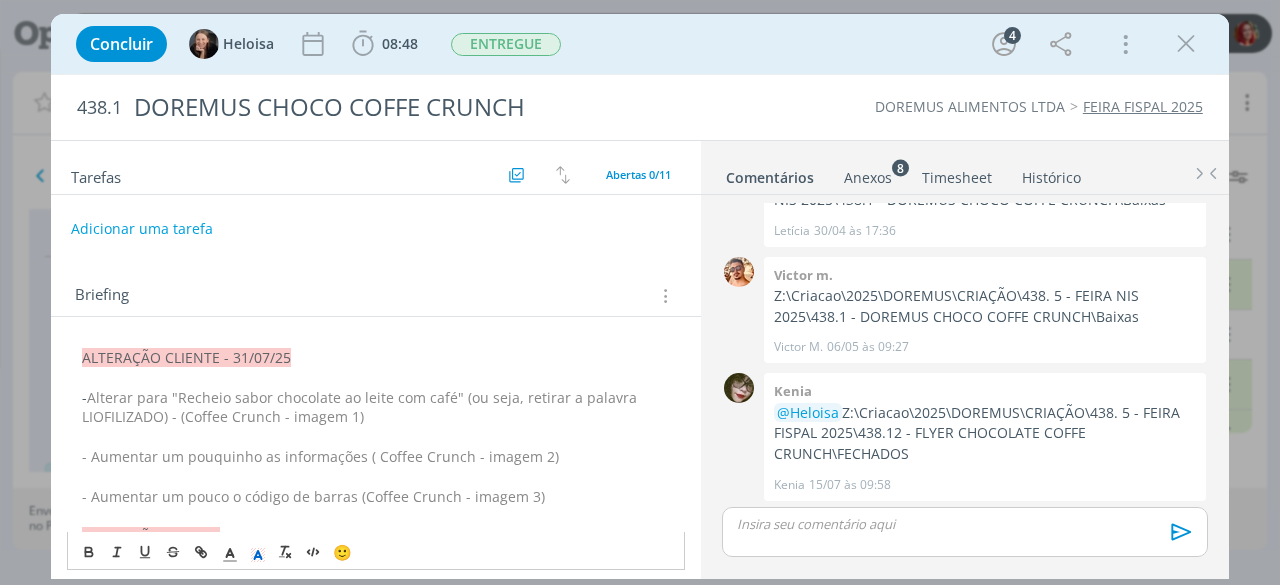 click on "-  Alterar para "Recheio sabor chocolate ao leite com café" (ou seja, retirar a palavra LIOFILIZADO) - (Coffee Crunch - imagem 1)" at bounding box center [376, 408] 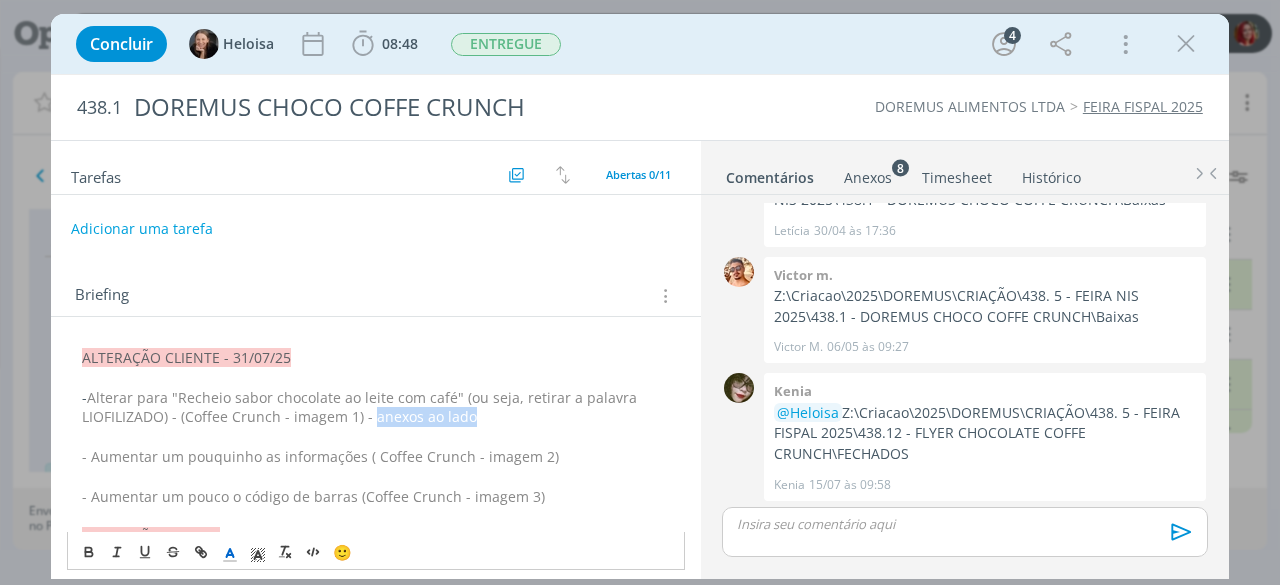 drag, startPoint x: 458, startPoint y: 421, endPoint x: 348, endPoint y: 420, distance: 110.00455 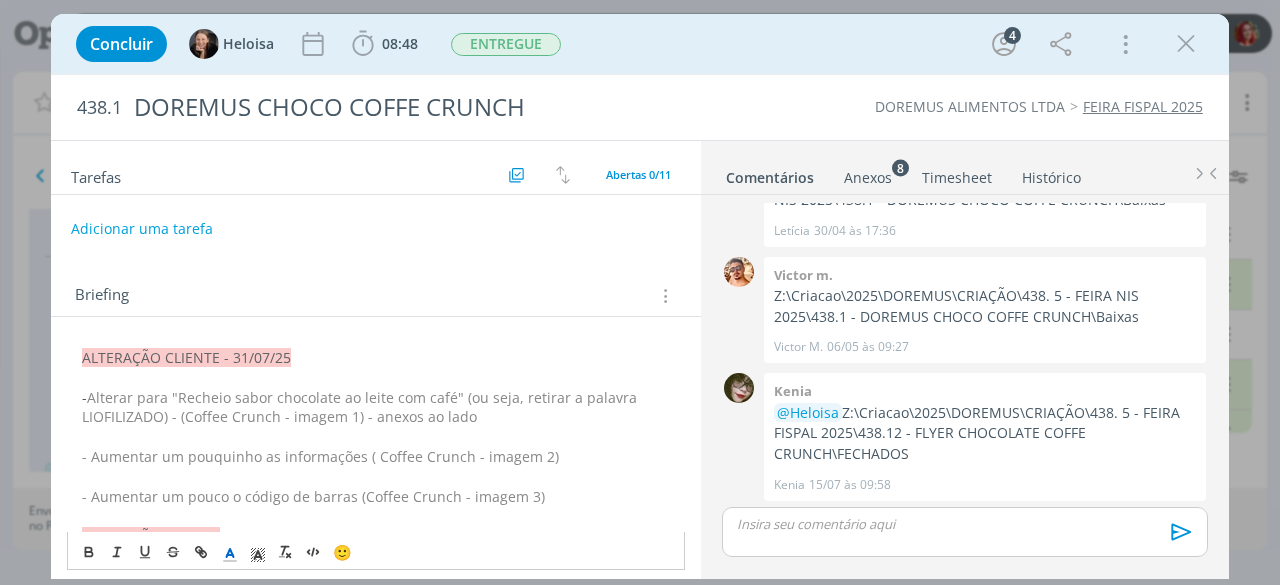 click on "- Aumentar um pouquinho as informações ( Coffee Crunch - imagem 2)" at bounding box center [376, 457] 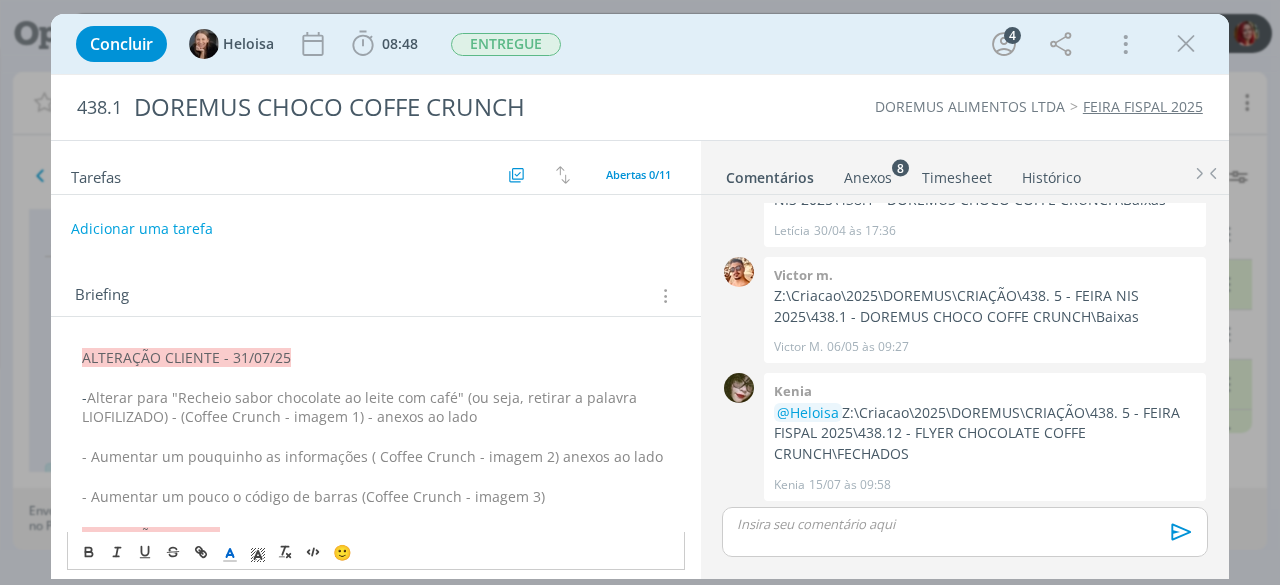 click on "- Aumentar um pouquinho as informações ( Coffee Crunch - imagem 2) anexos ao lado" at bounding box center (372, 456) 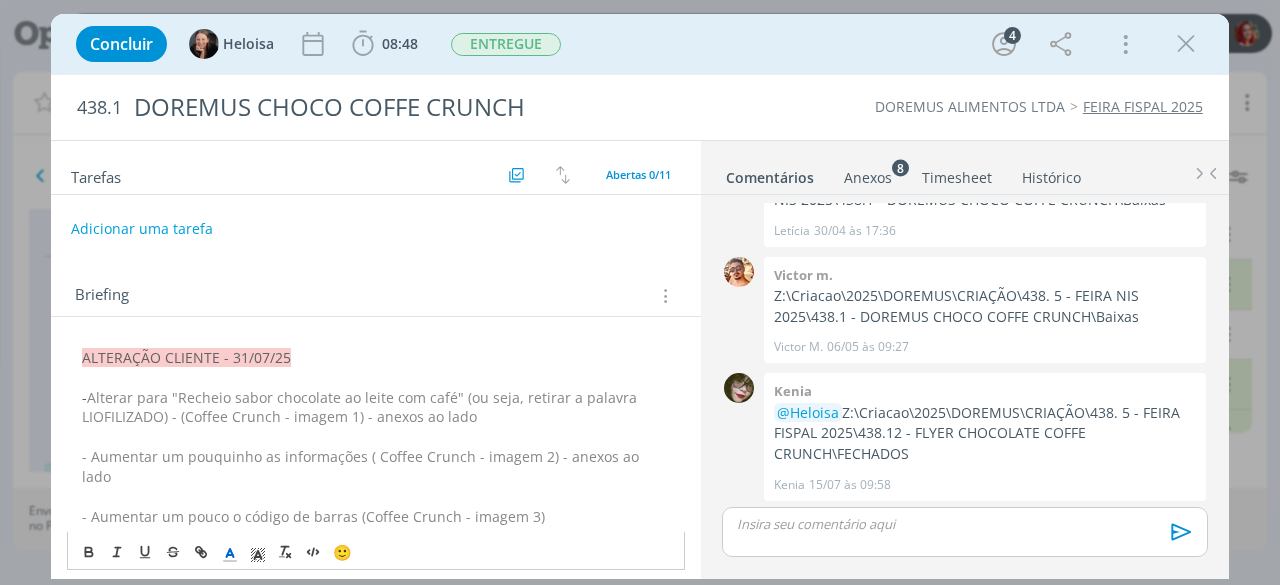 click on "- Aumentar um pouco o código de barras (Coffee Crunch - imagem 3)" at bounding box center [376, 517] 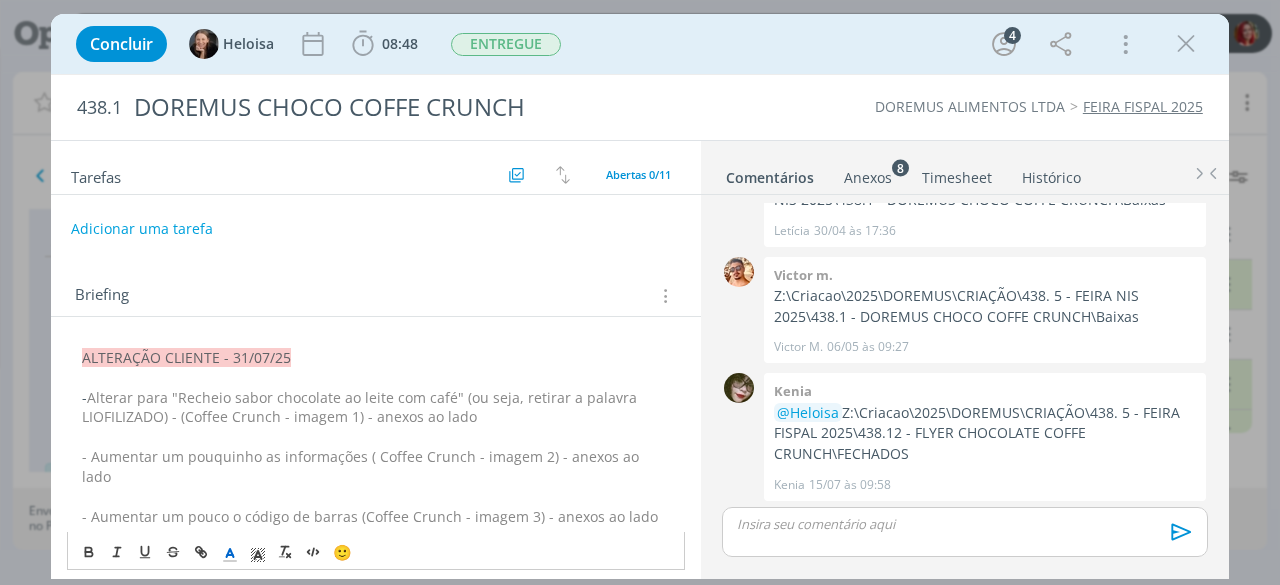click on "Anexos
8" at bounding box center [868, 173] 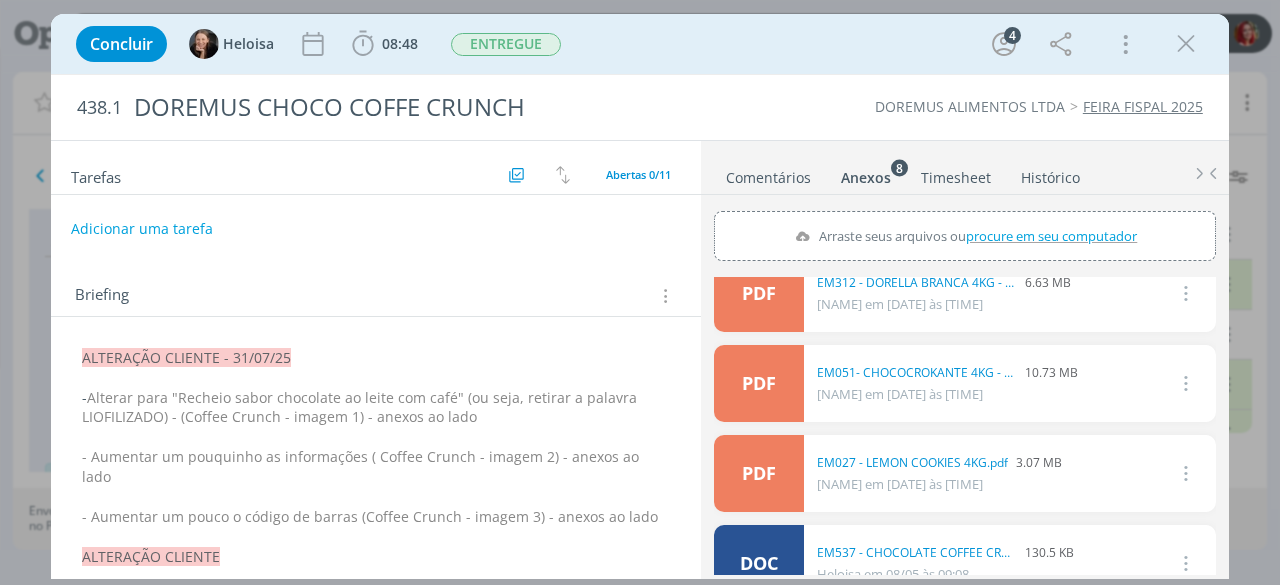 scroll, scrollTop: 0, scrollLeft: 0, axis: both 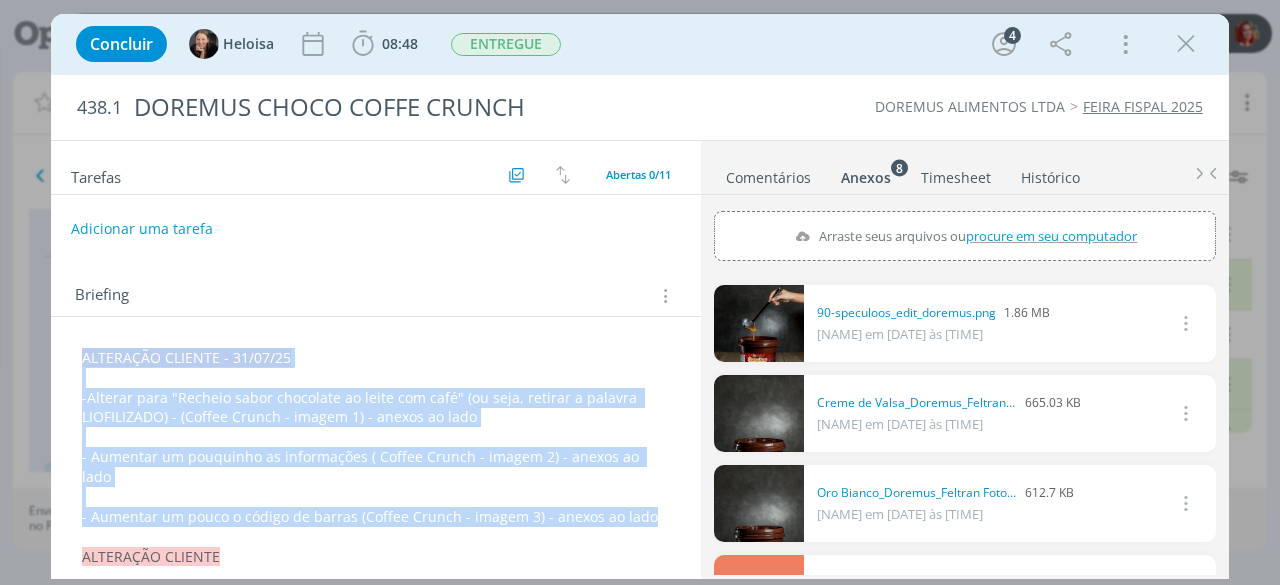 drag, startPoint x: 645, startPoint y: 495, endPoint x: 54, endPoint y: 355, distance: 607.3558 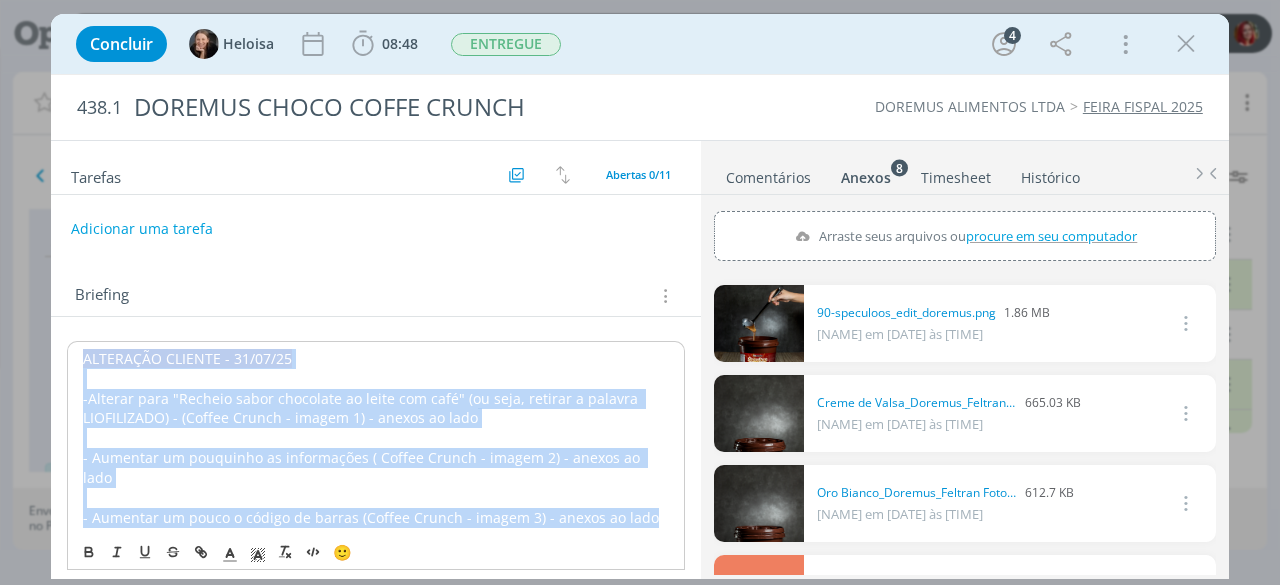 copy on "ALTERAÇÃO CLIENTE - 31/07/25  -  Alterar para "Recheio sabor chocolate ao leite com café" (ou seja, retirar a palavra LIOFILIZADO) - (Coffee Crunch - imagem 1) - anexos ao lado - Aumentar um pouquinho as informações ( Coffee Crunch - imagem 2) - anexos ao lado - Aumentar um pouco o código de barras (Coffee Crunch - imagem 3) - anexos ao lado" 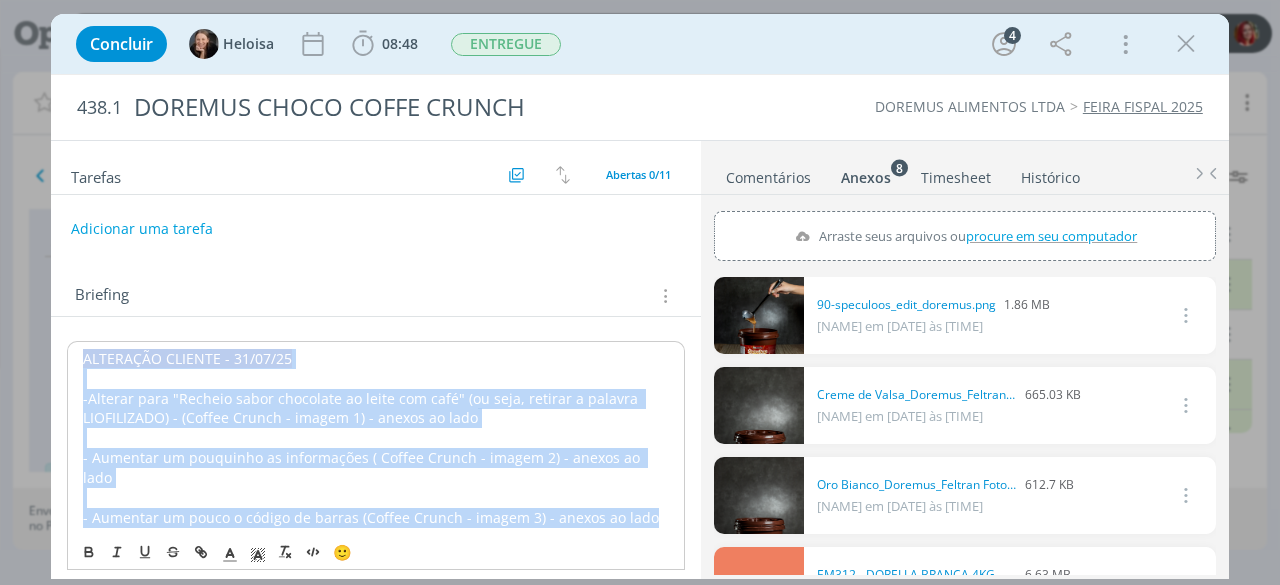 scroll, scrollTop: 0, scrollLeft: 0, axis: both 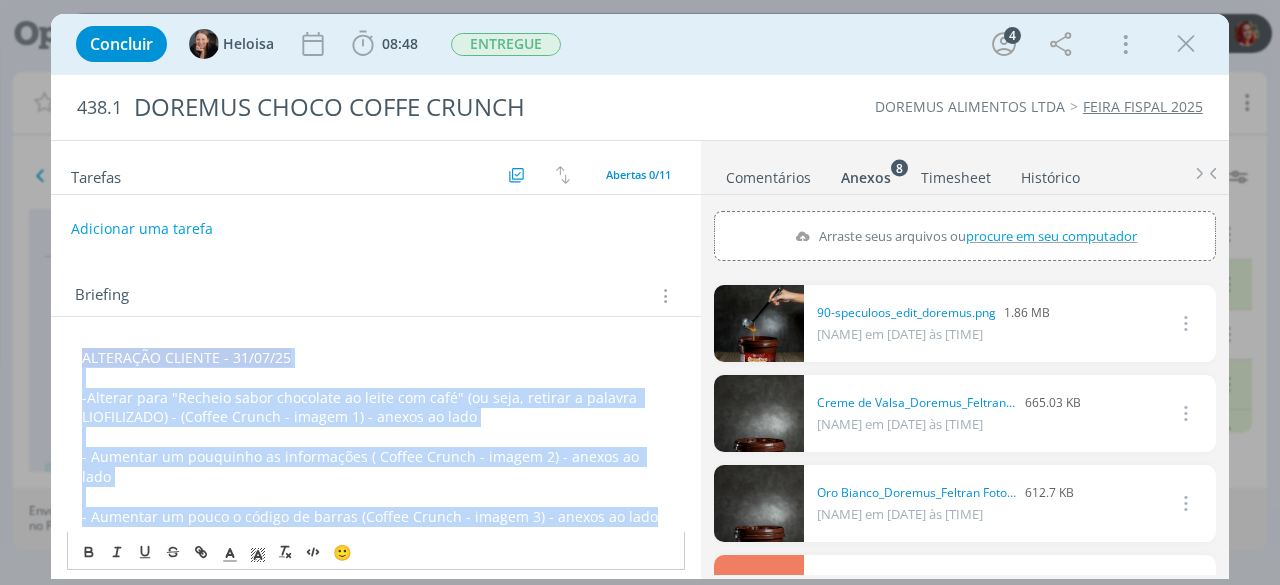 click on "- Aumentar um pouquinho as informações ( Coffee Crunch - imagem 2) - anexos ao lado" at bounding box center (362, 466) 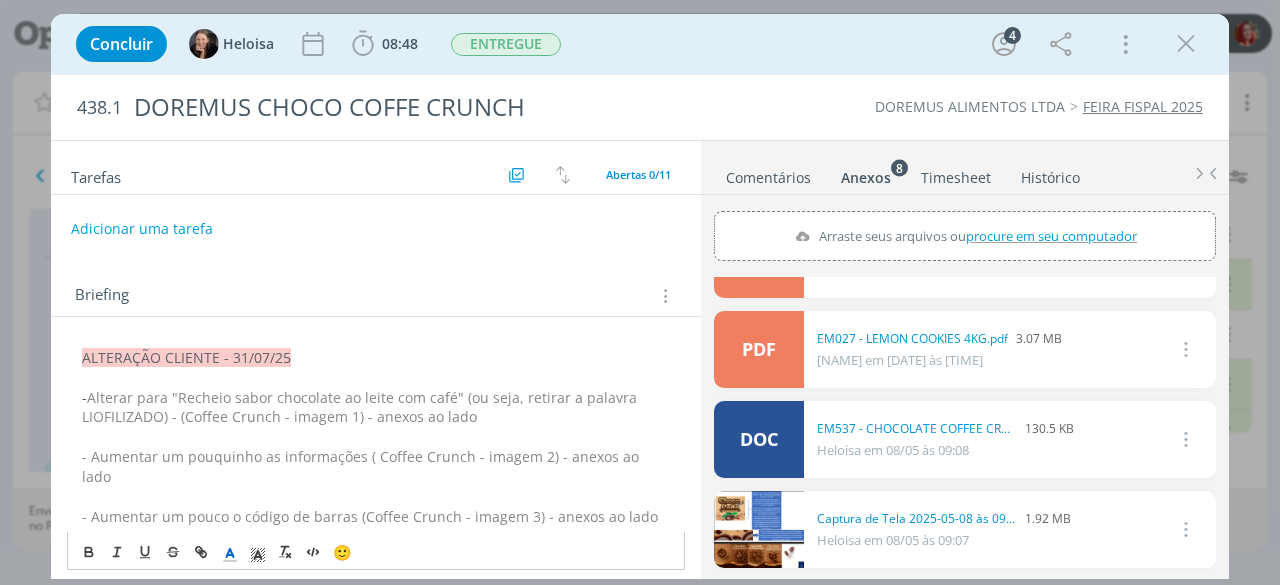 scroll, scrollTop: 0, scrollLeft: 0, axis: both 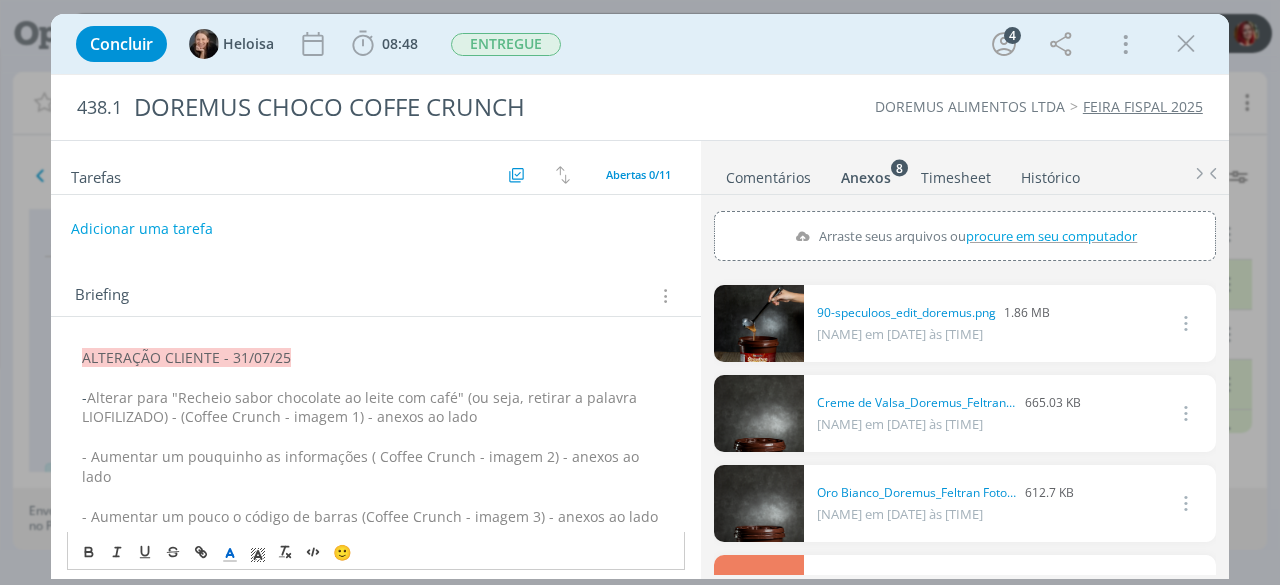 click on "procure em seu computador" at bounding box center (1051, 236) 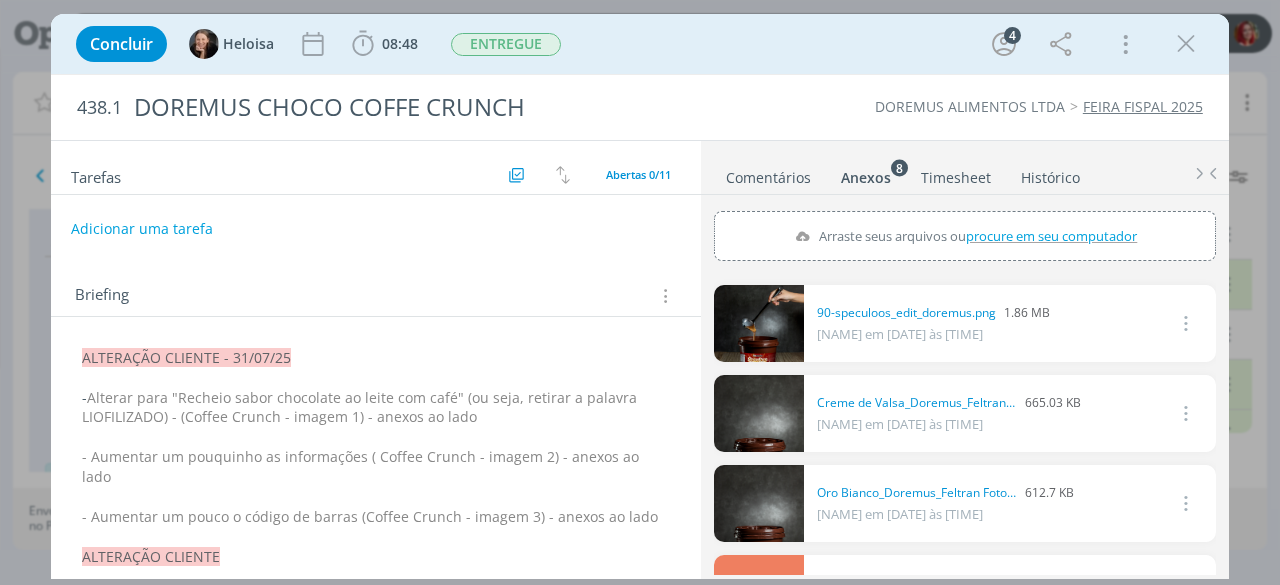 type on "C:\fakepath\coffee crunch 3.png" 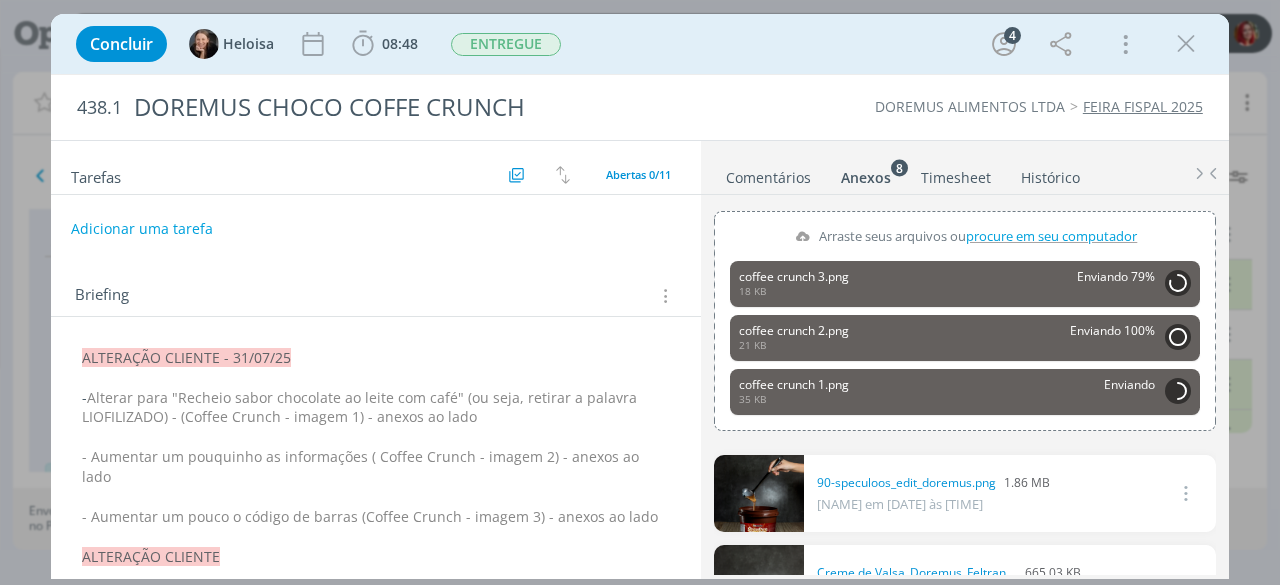 click on "- Aumentar um pouquinho as informações ( Coffee Crunch - imagem 2) - anexos ao lado" at bounding box center (362, 466) 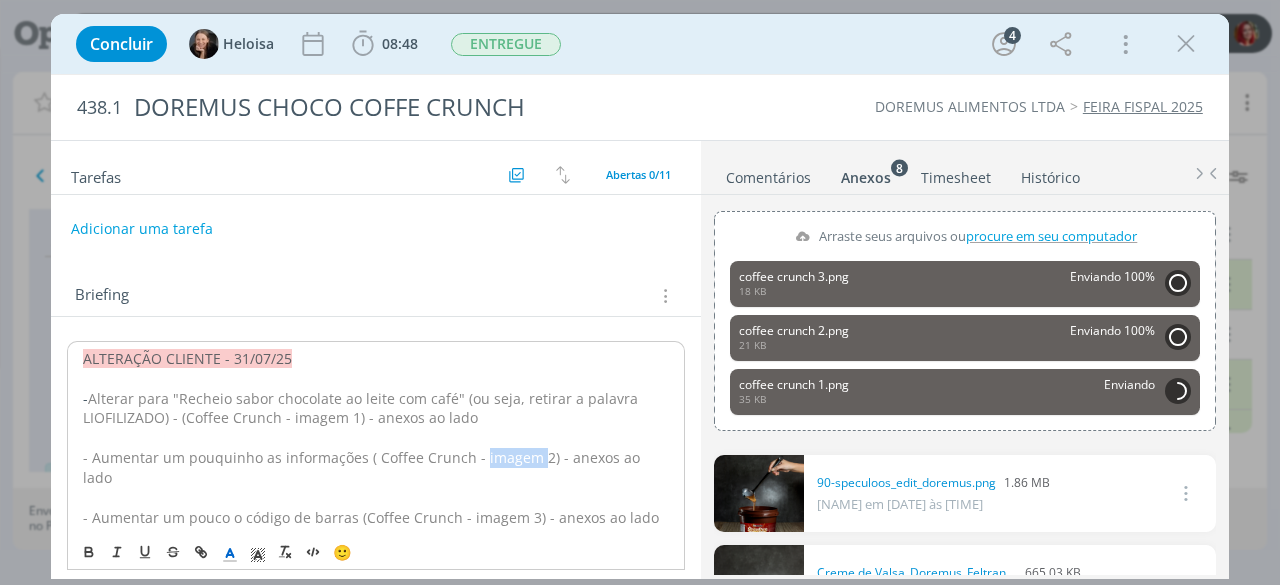 click on "- Aumentar um pouquinho as informações ( Coffee Crunch - imagem 2) - anexos ao lado" at bounding box center [363, 467] 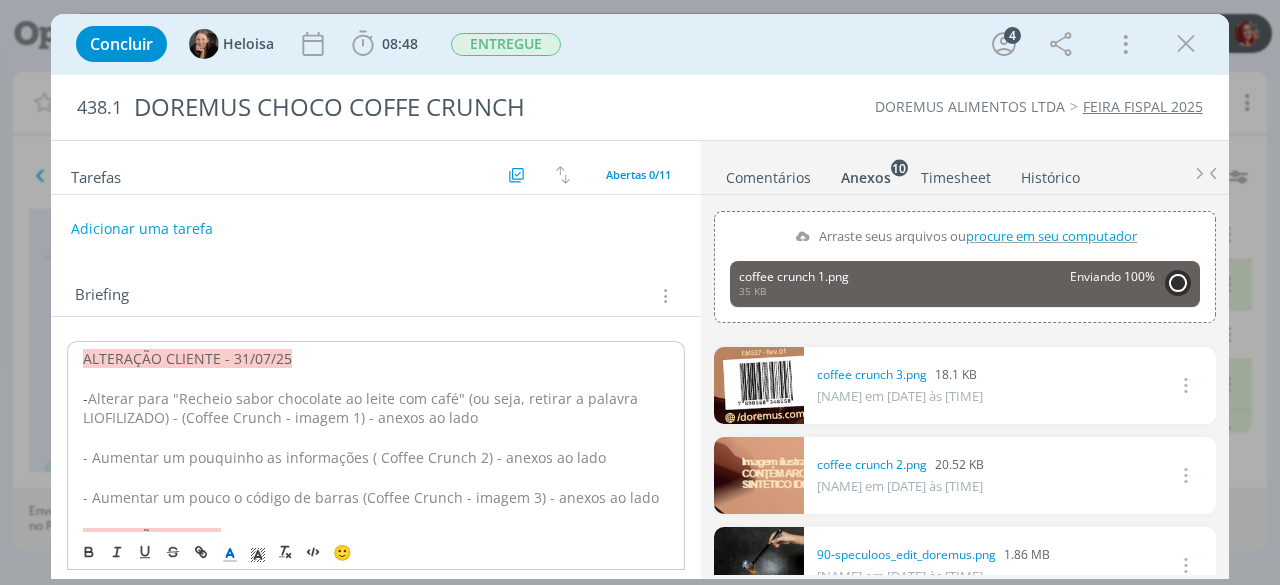 click on "- Aumentar um pouco o código de barras (Coffee Crunch - imagem 3) - anexos ao lado" at bounding box center (371, 497) 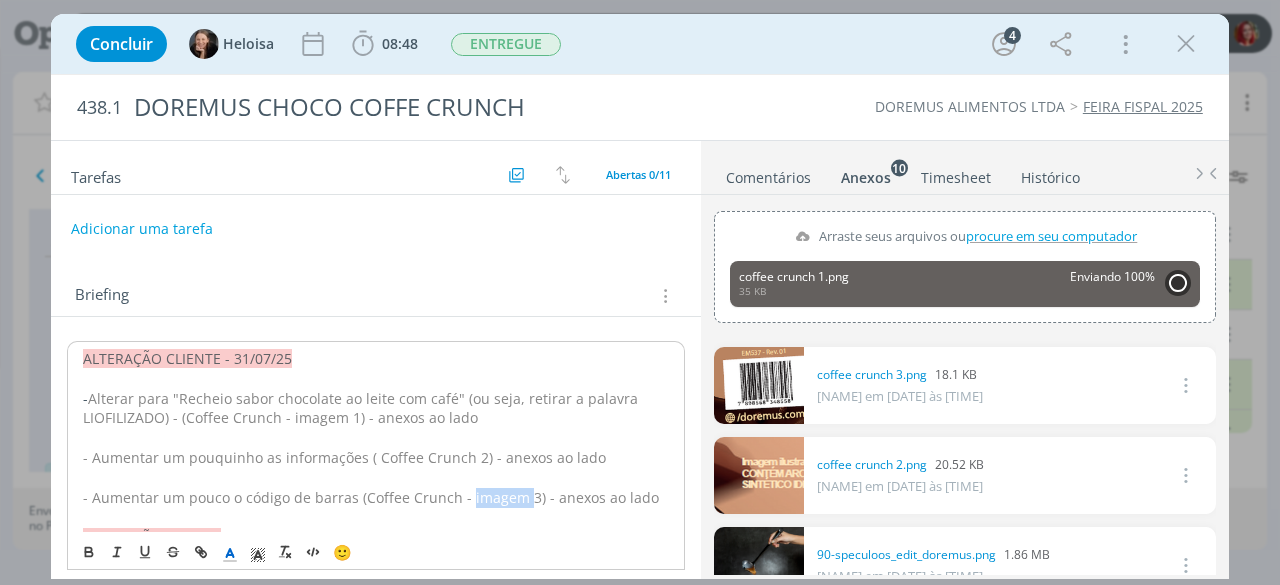click on "- Aumentar um pouco o código de barras (Coffee Crunch - imagem 3) - anexos ao lado" at bounding box center [371, 497] 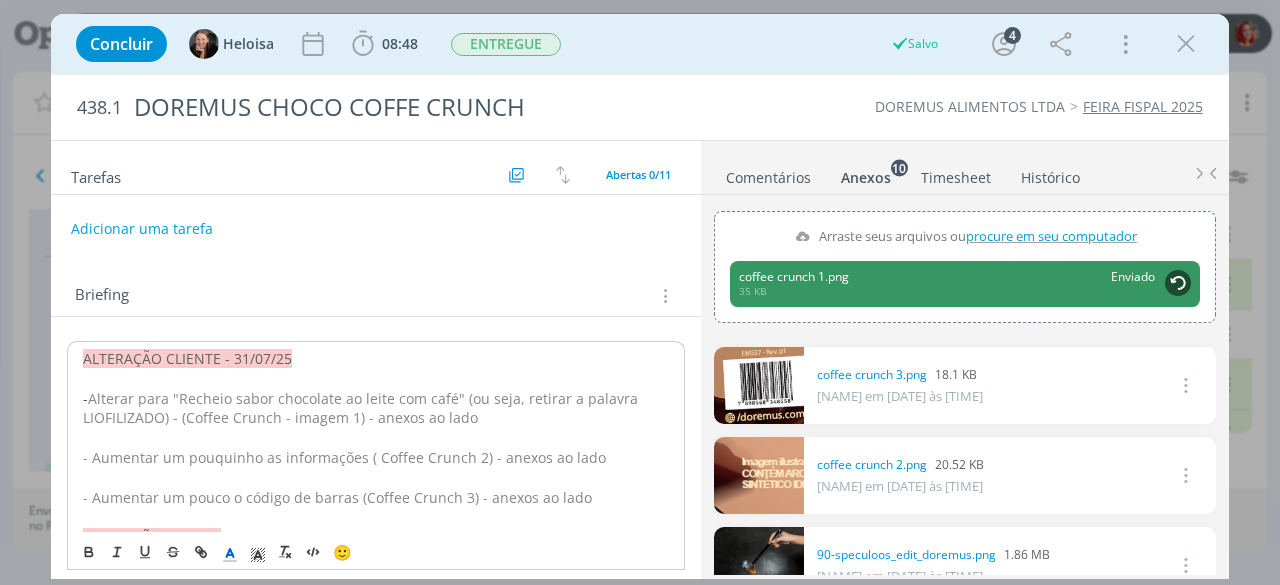 click on "Alterar para "Recheio sabor chocolate ao leite com café" (ou seja, retirar a palavra LIOFILIZADO) - (Coffee Crunch - imagem 1) - anexos ao lado" at bounding box center (362, 408) 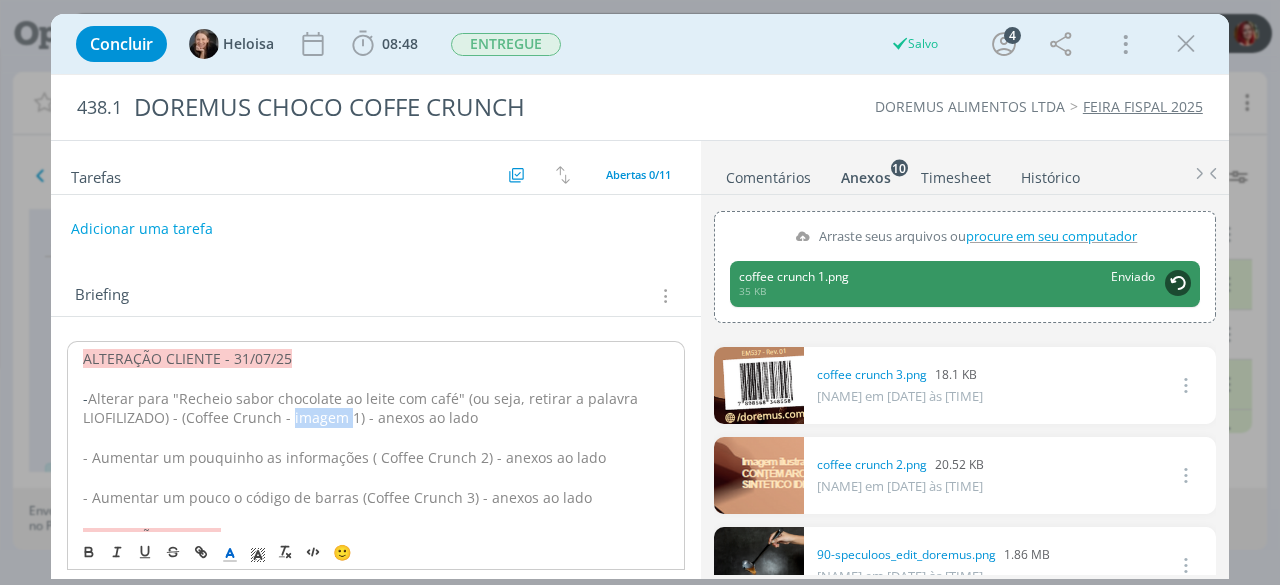 click on "Alterar para "Recheio sabor chocolate ao leite com café" (ou seja, retirar a palavra LIOFILIZADO) - (Coffee Crunch - imagem 1) - anexos ao lado" at bounding box center [362, 408] 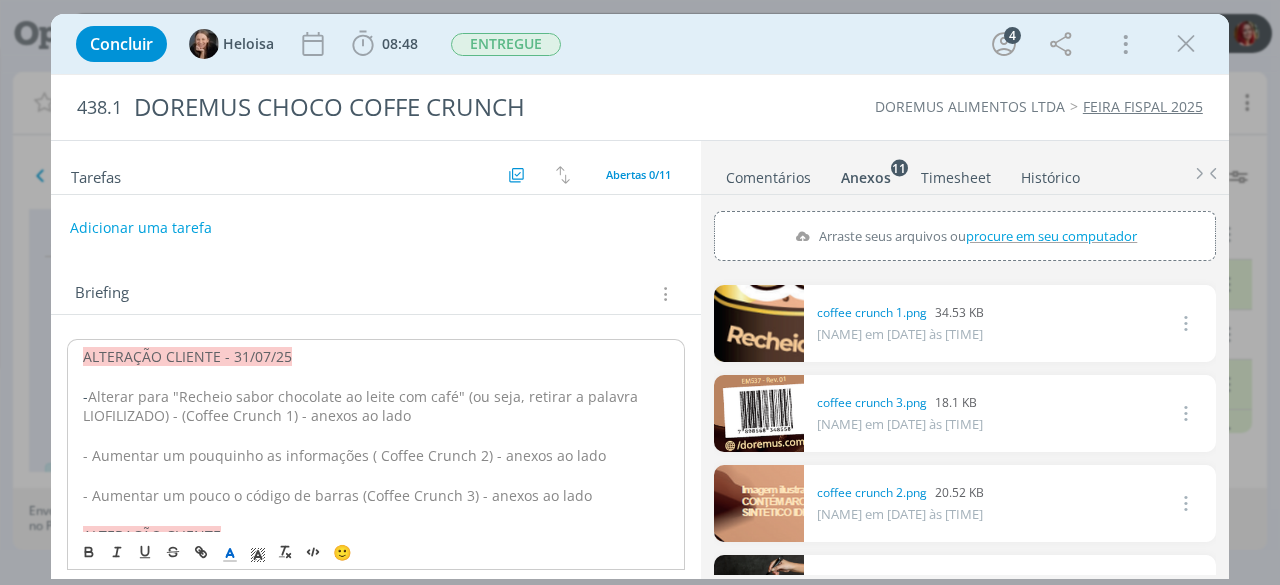 click on "Adicionar uma tarefa" at bounding box center [141, 228] 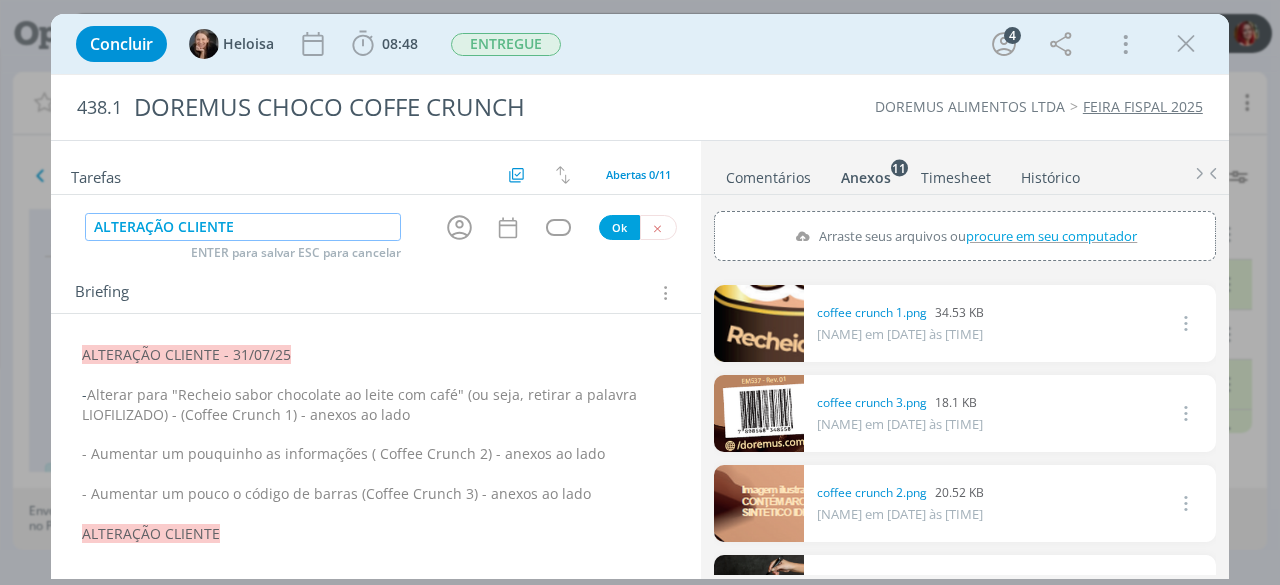 type on "ALTERAÇÃO CLIENTE" 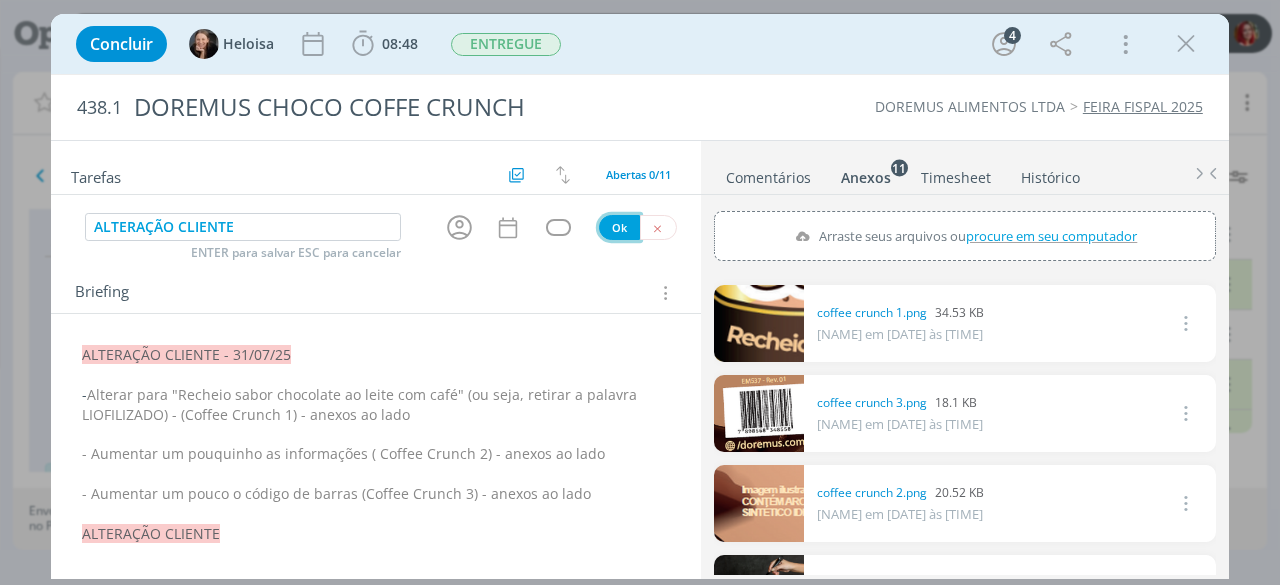 click on "Ok" at bounding box center (619, 227) 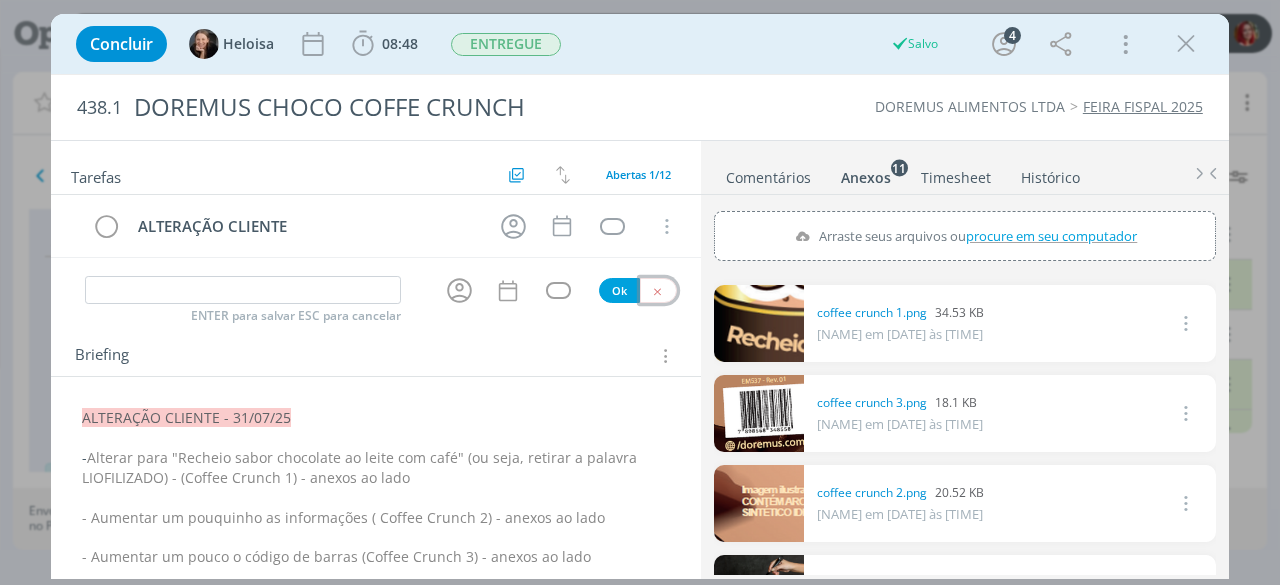 click at bounding box center (657, 291) 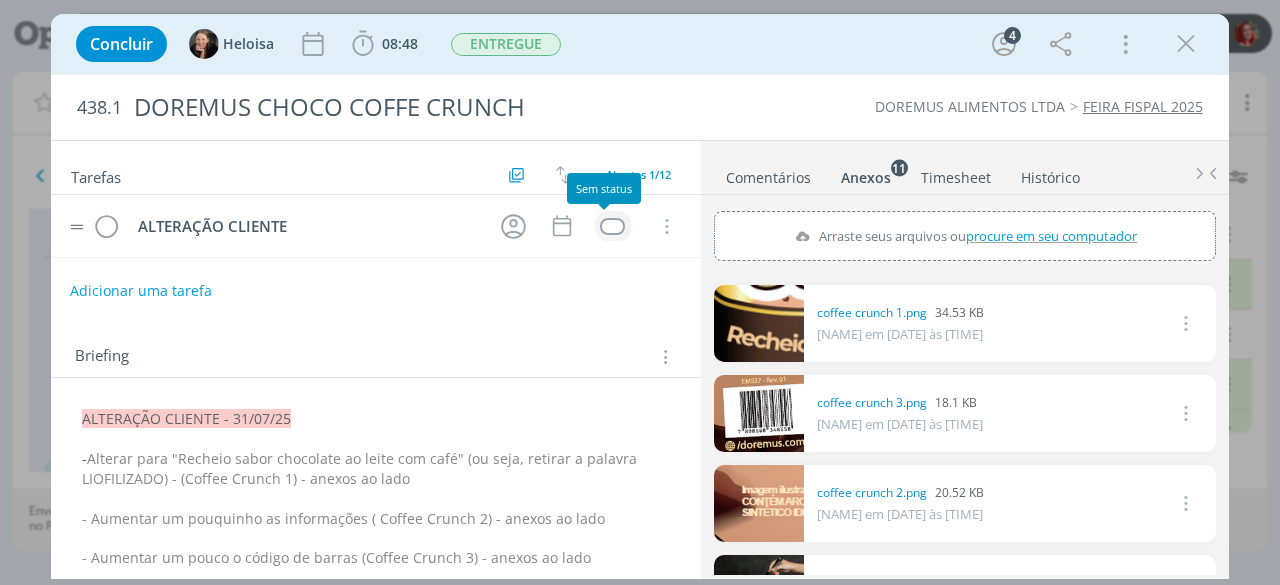 click at bounding box center [612, 226] 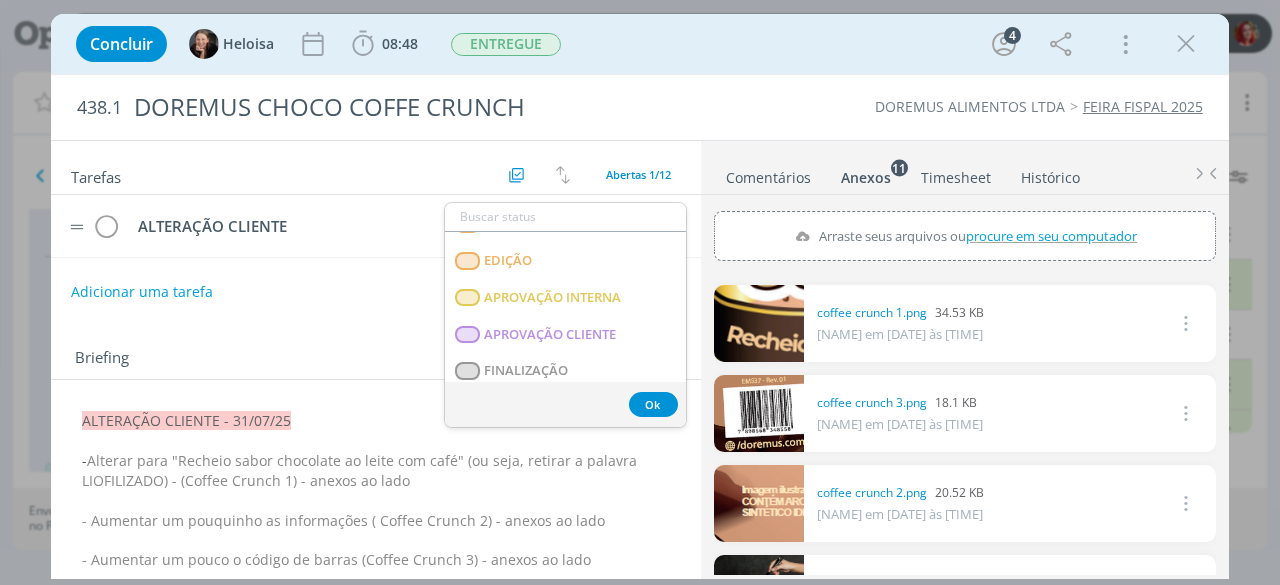 scroll, scrollTop: 510, scrollLeft: 0, axis: vertical 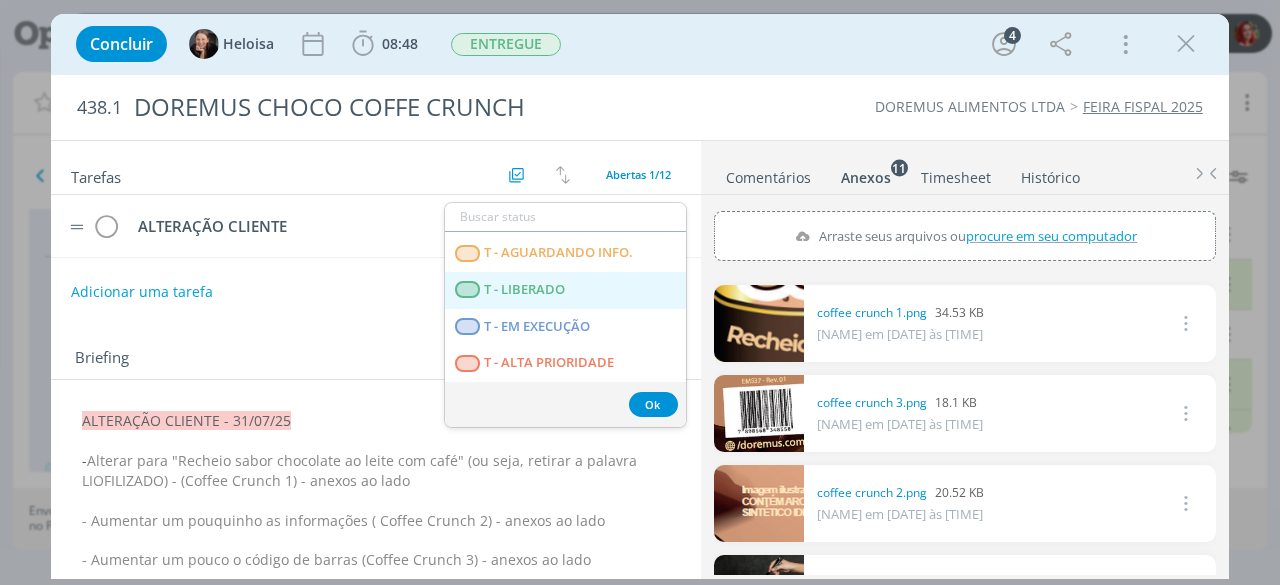 click on "T - LIBERADO" at bounding box center (565, 290) 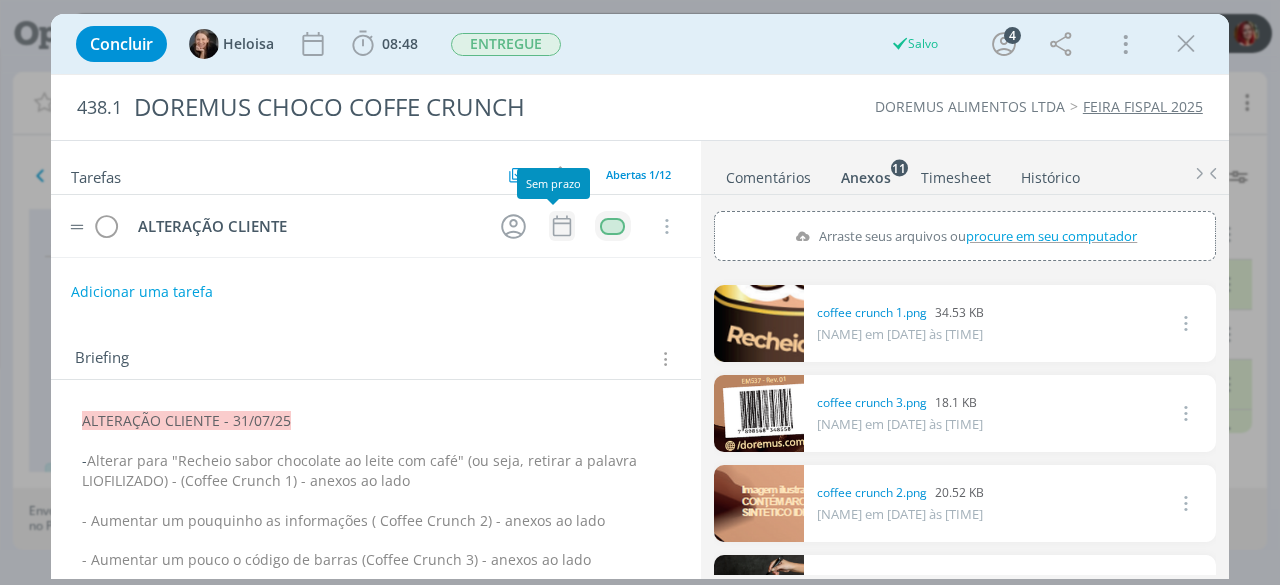 click 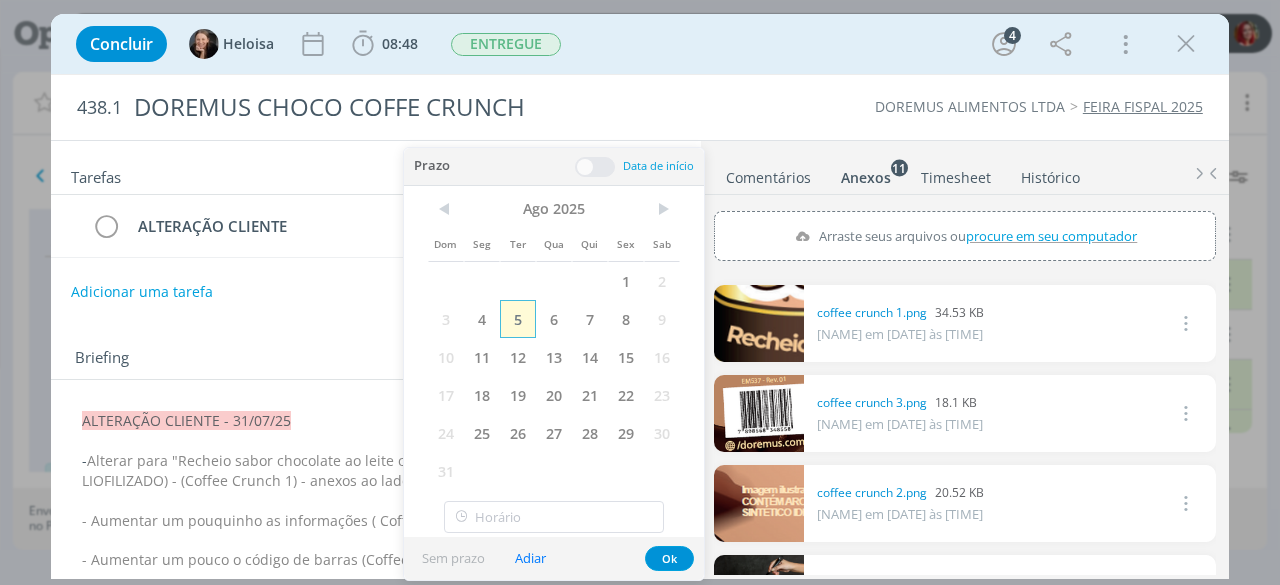 click on "5" at bounding box center [518, 319] 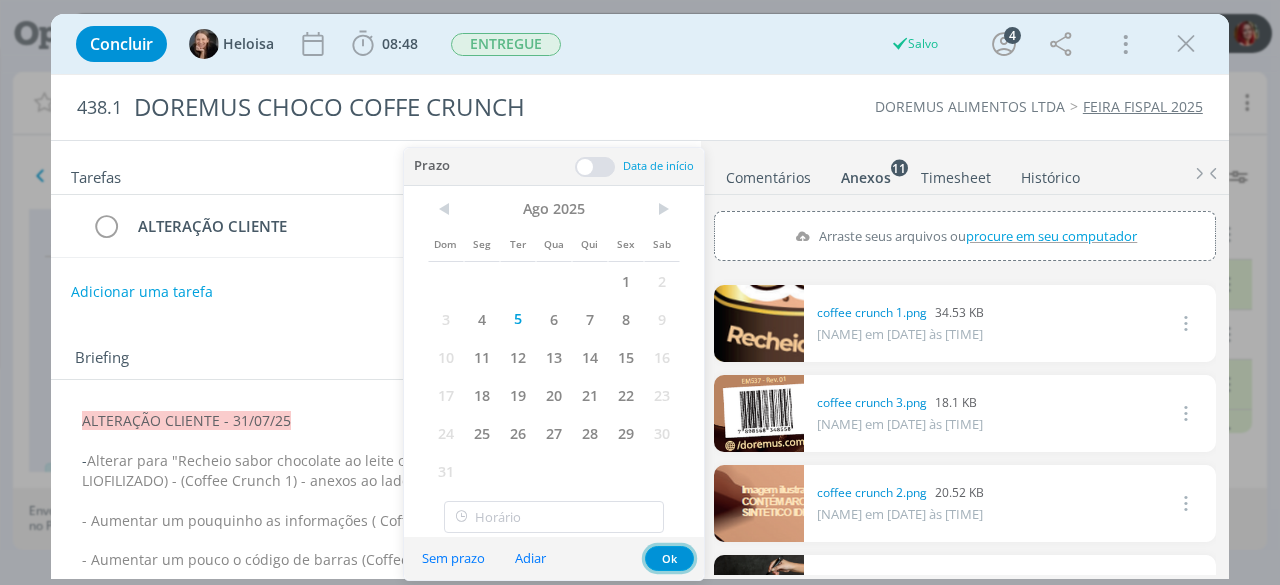 click on "Ok" at bounding box center [669, 558] 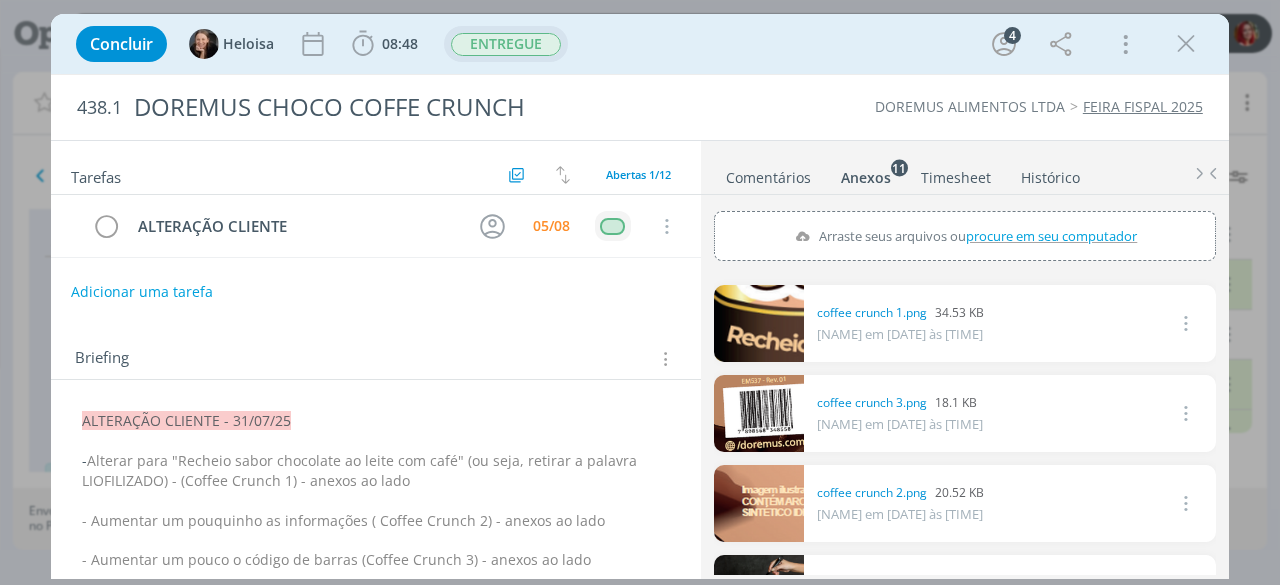 click on "ENTREGUE" at bounding box center (506, 44) 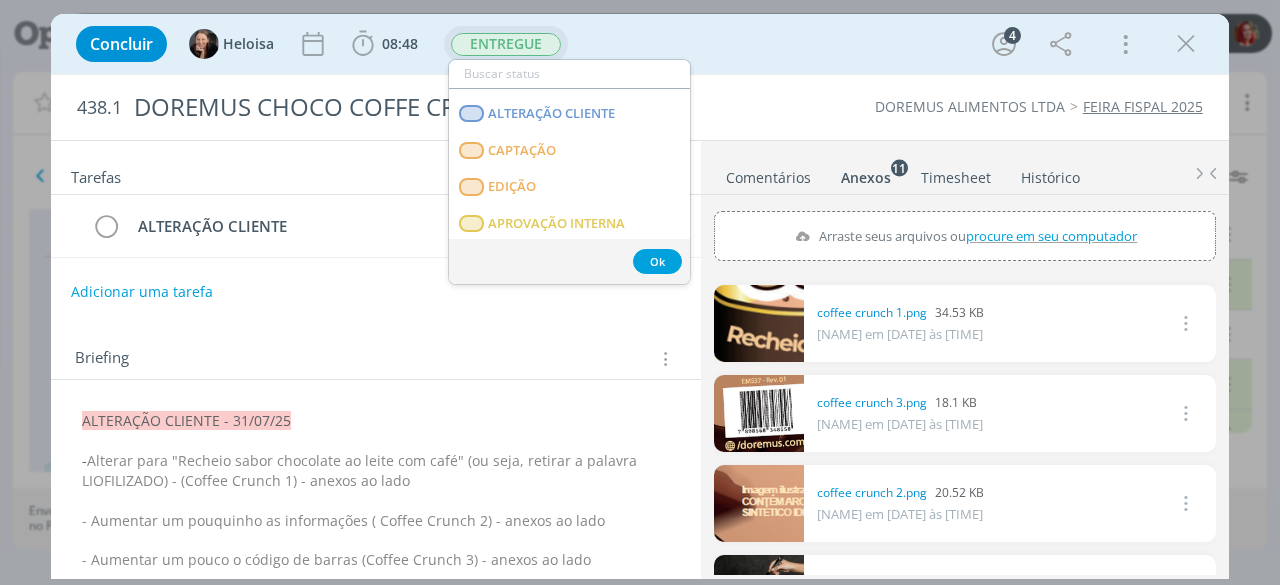 scroll, scrollTop: 100, scrollLeft: 0, axis: vertical 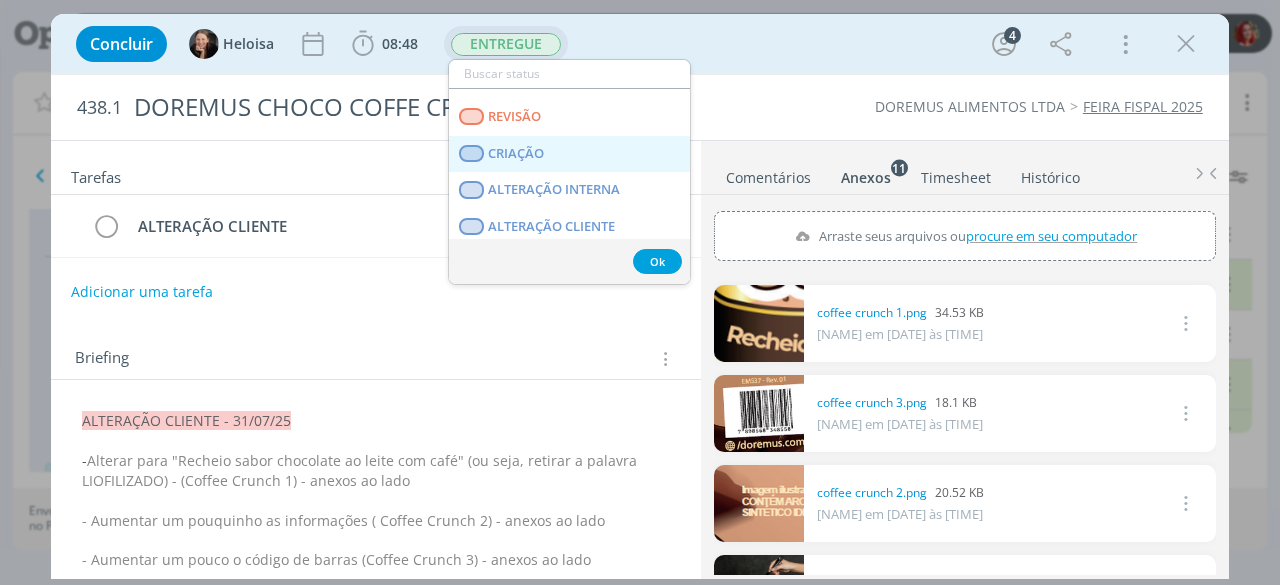 click on "CRIAÇÃO" at bounding box center [569, 154] 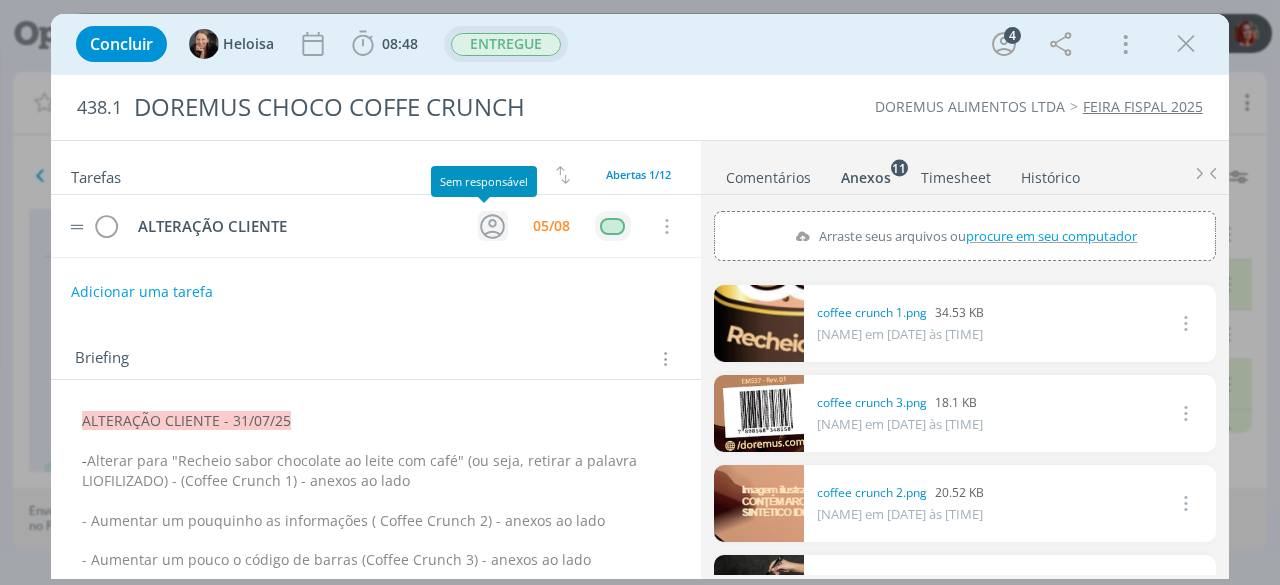 click 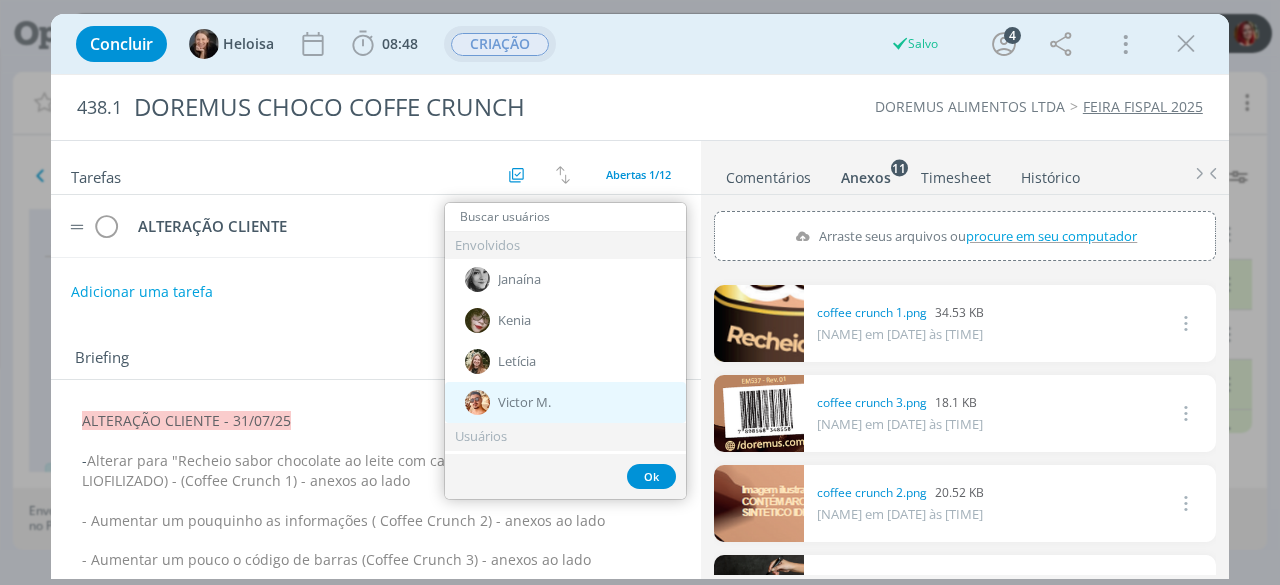 click on "Victor M." at bounding box center [565, 402] 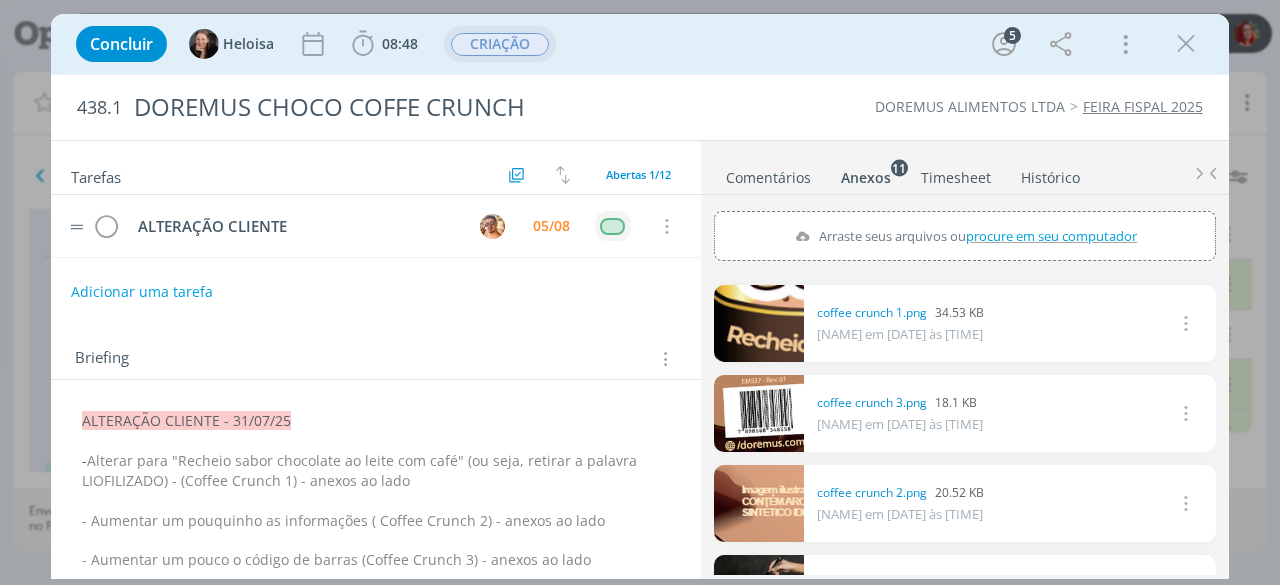 click on "Concluir
Heloisa
08:48
Iniciar
Apontar
Data * 05/08/2025 Horas * 00:00 Tarefa Selecione a tarefa Descrição *  Retrabalho  Apontar Realizado Estimado 08:48 / 00:00 CRIAÇÃO  Salvo
5 Mais Informações
Copiar Link
Duplicar Job Mover Job de Projeto Exportar/Imprimir Job
Cancelar" at bounding box center (640, 44) 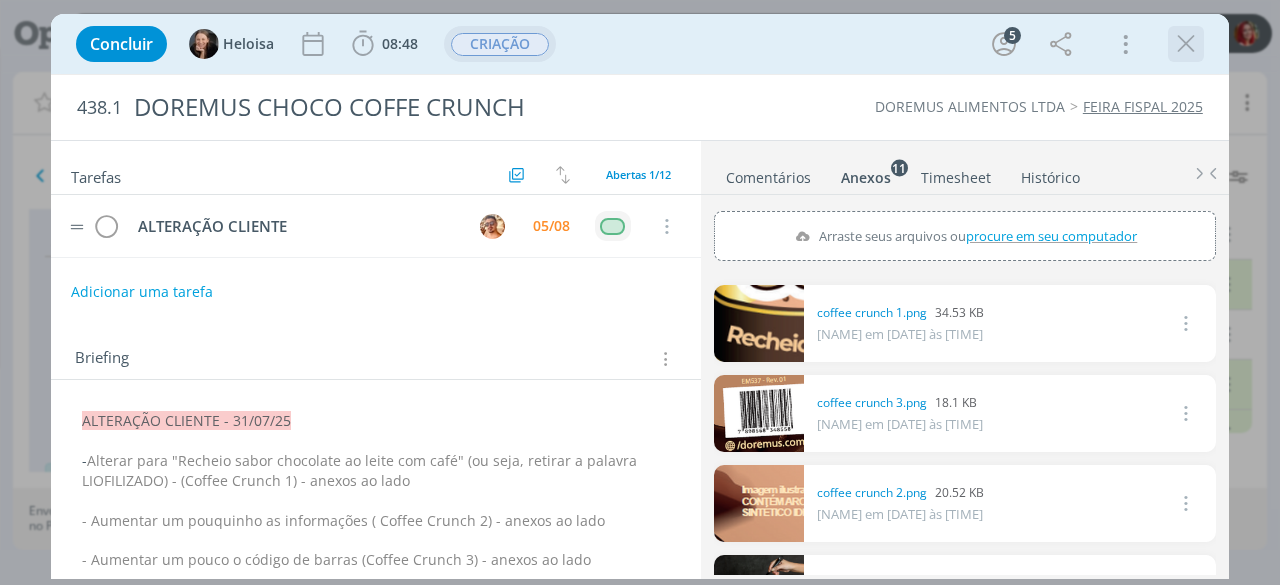 click at bounding box center [1186, 44] 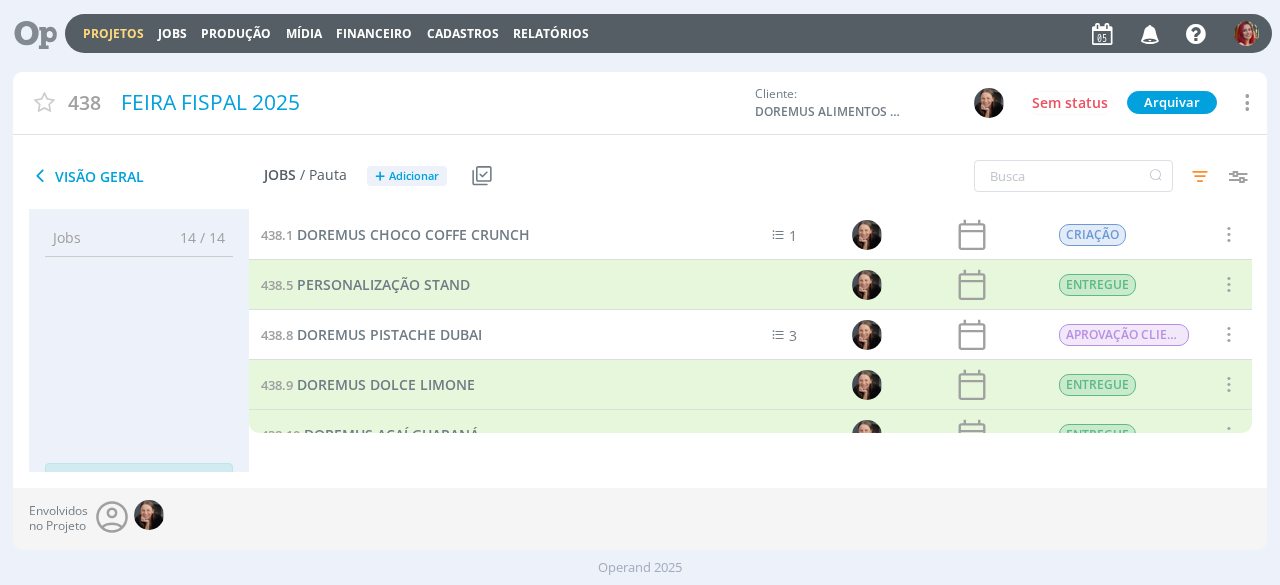 click on "Visão Geral
Jobs / Pauta + Adicionar
Usar Job de template
Criar template a partir deste projeto
Visualizar Templates
Filtros
Filtrar
Limpar
Data
Personalizado
a
Responsável
Situação dos jobs
Abertos
Concluídos
Cancelados
Status
Envolvidos
Requisitante
Configurar exibição
Ordenação
Ordenação padrão
Prazo
Nº Doc
Título
Data Início / Prazo
Status
Cabeçalho" at bounding box center (640, 177) 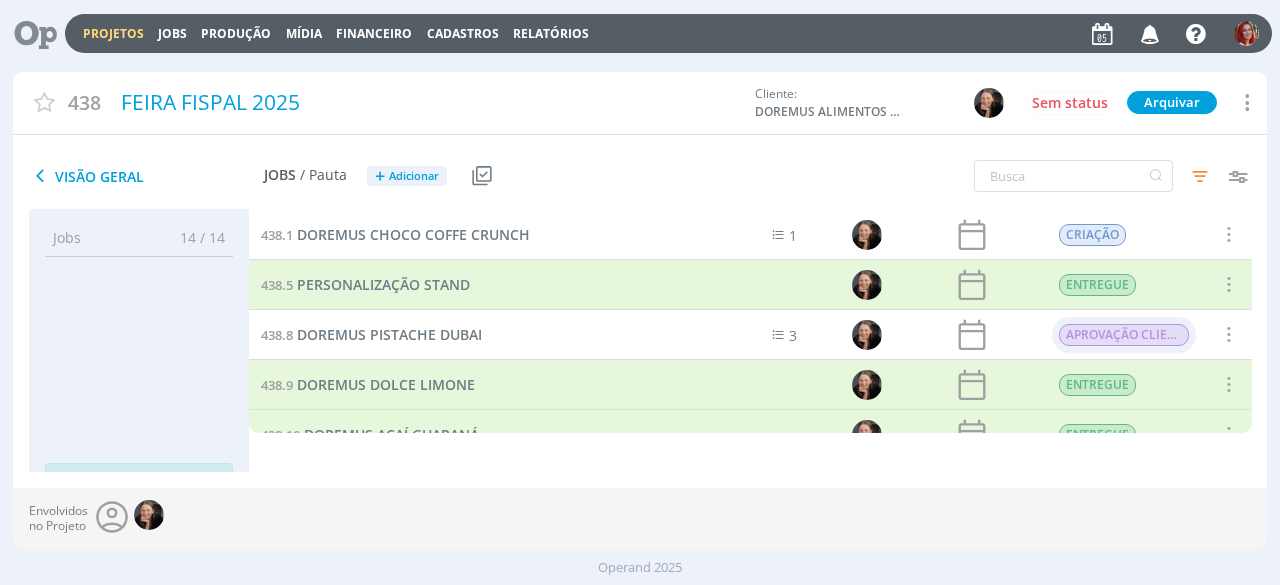 click on "APROVAÇÃO CLIENTE" at bounding box center (1124, 335) 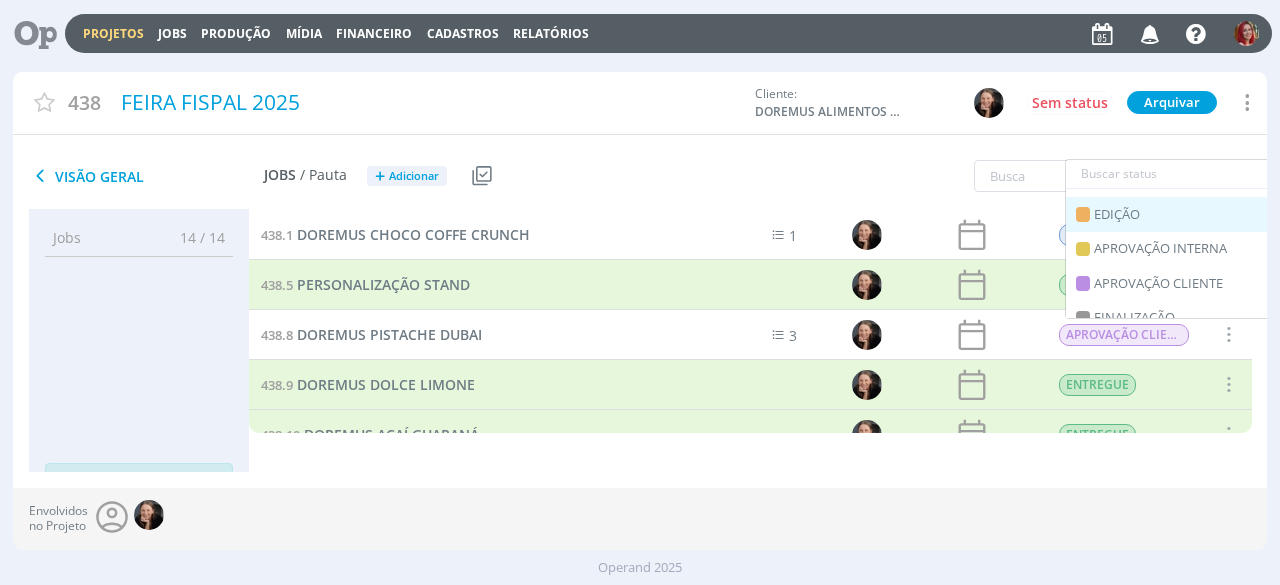 scroll, scrollTop: 300, scrollLeft: 0, axis: vertical 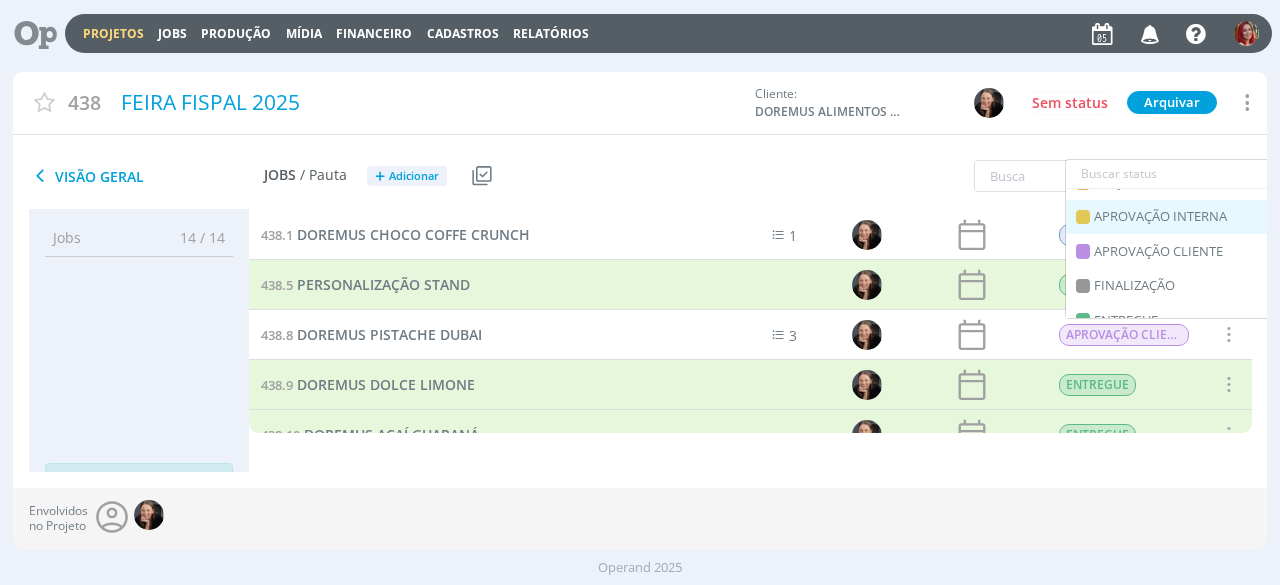 click on "APROVAÇÃO INTERNA" at bounding box center (1182, 217) 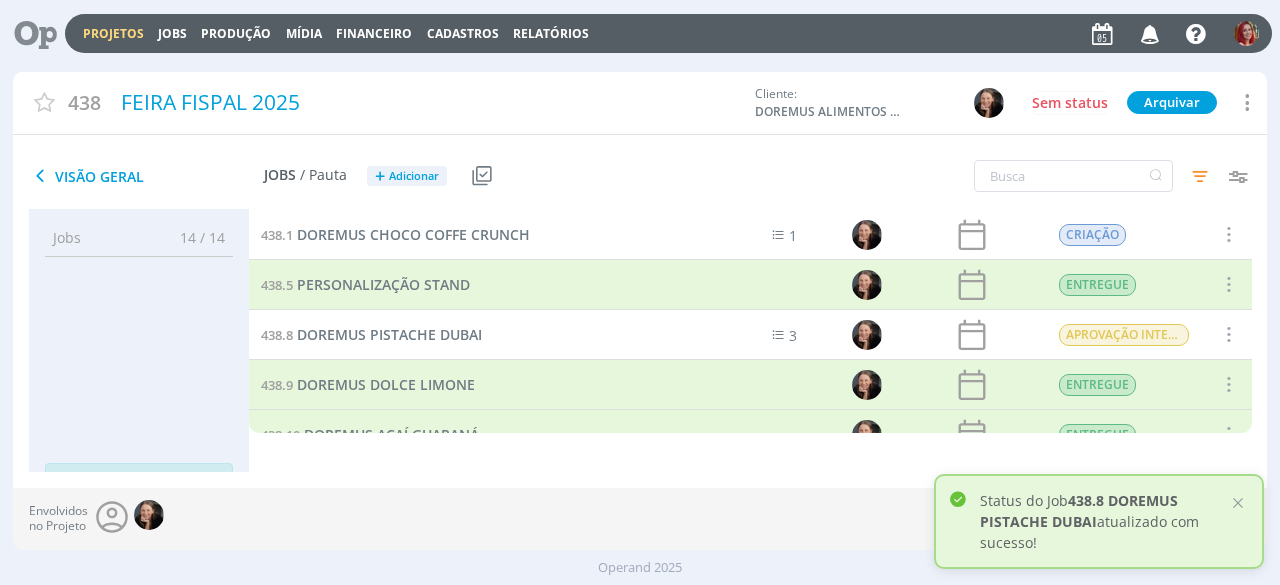click on "Envolvidos  no Projeto" at bounding box center [640, 519] 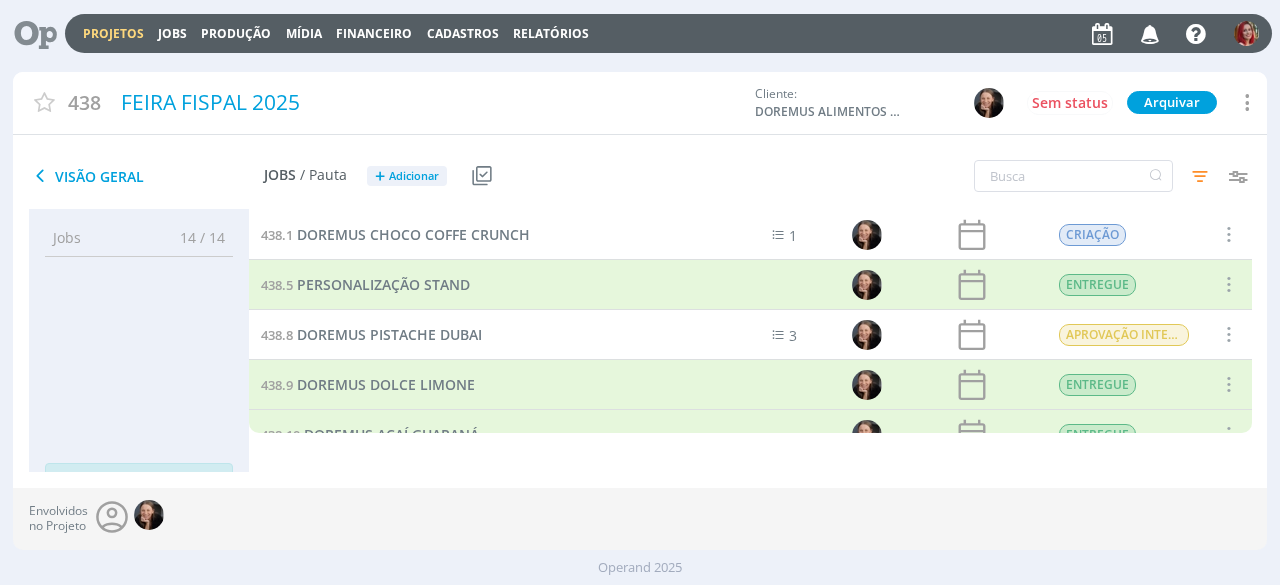 click on "Visão Geral" at bounding box center [146, 176] 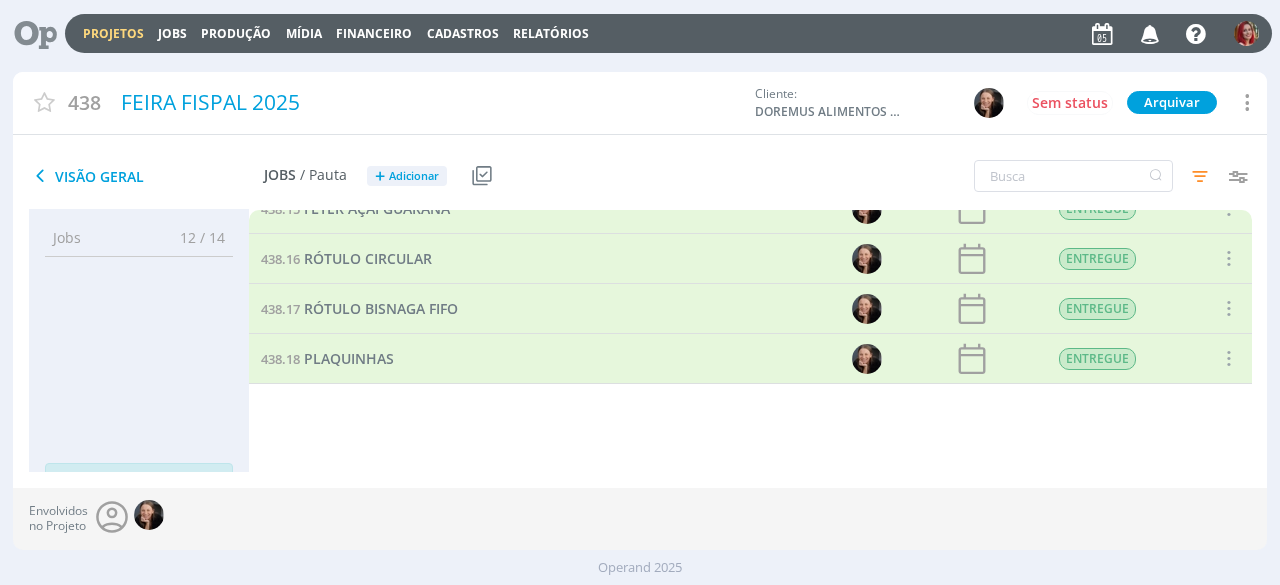 scroll, scrollTop: 0, scrollLeft: 0, axis: both 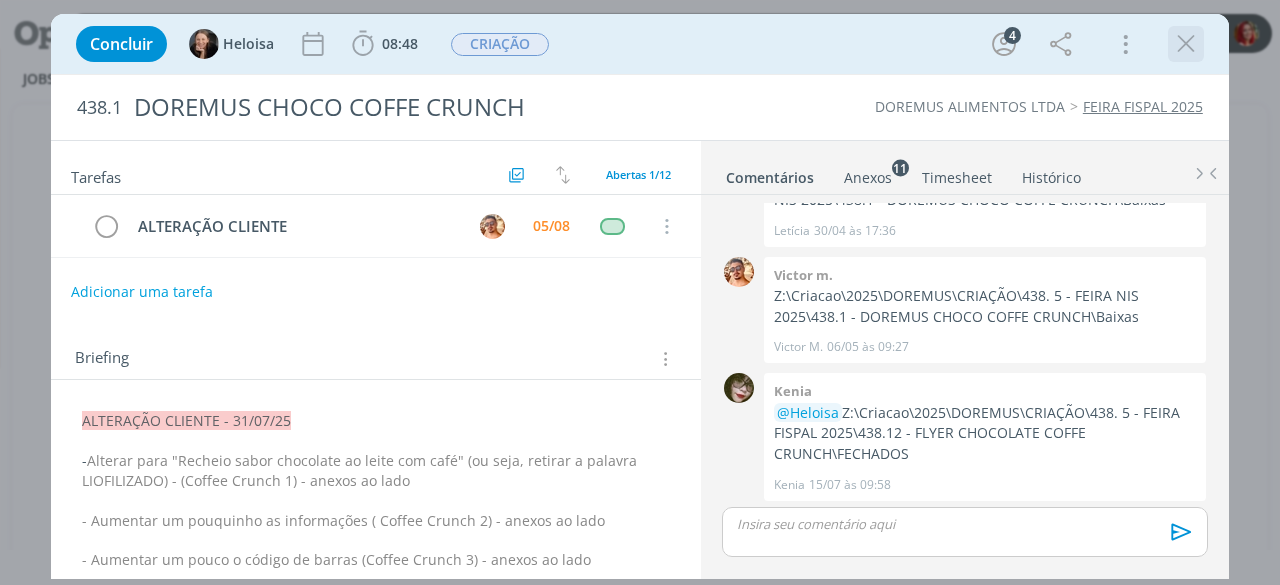click at bounding box center [1186, 44] 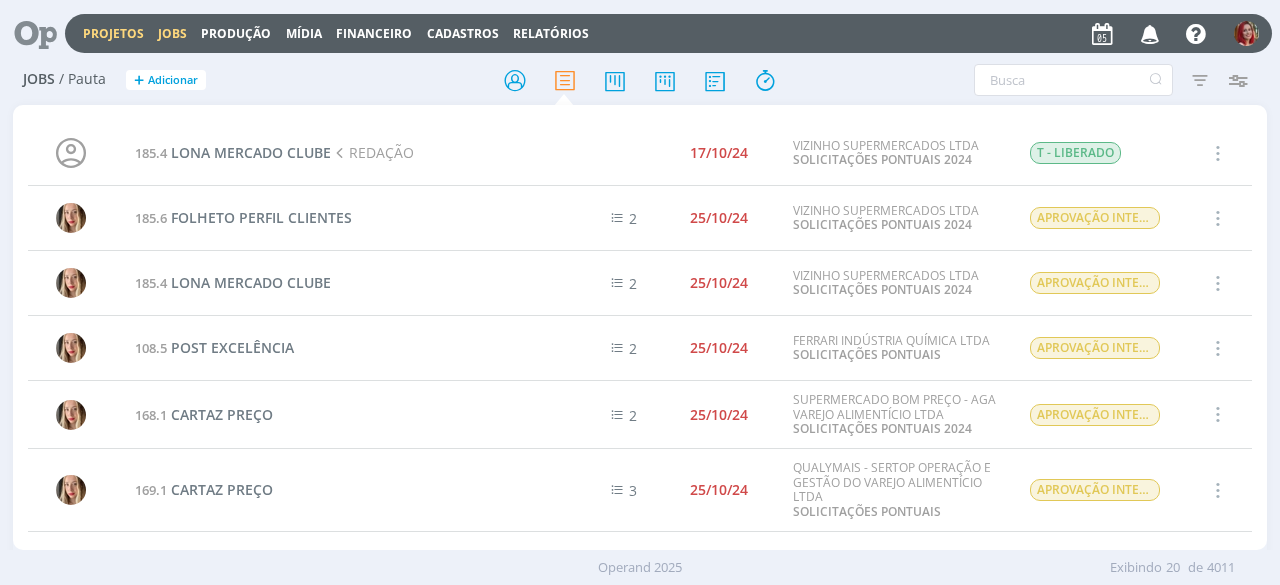 click on "Projetos" at bounding box center [113, 33] 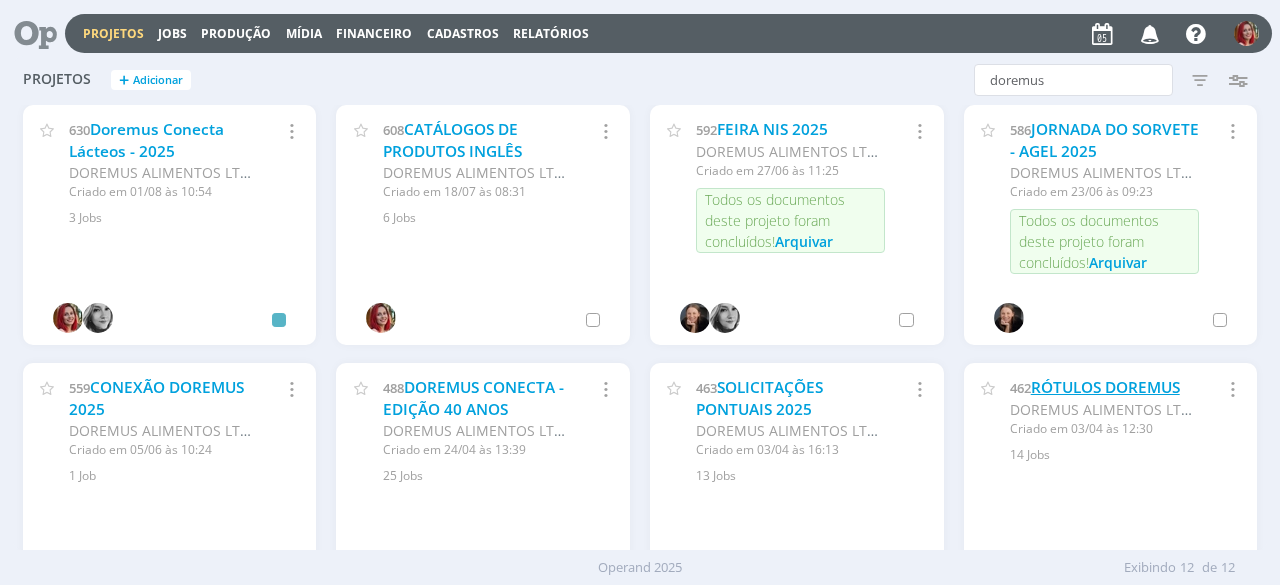 click on "RÓTULOS DOREMUS" at bounding box center (1105, 387) 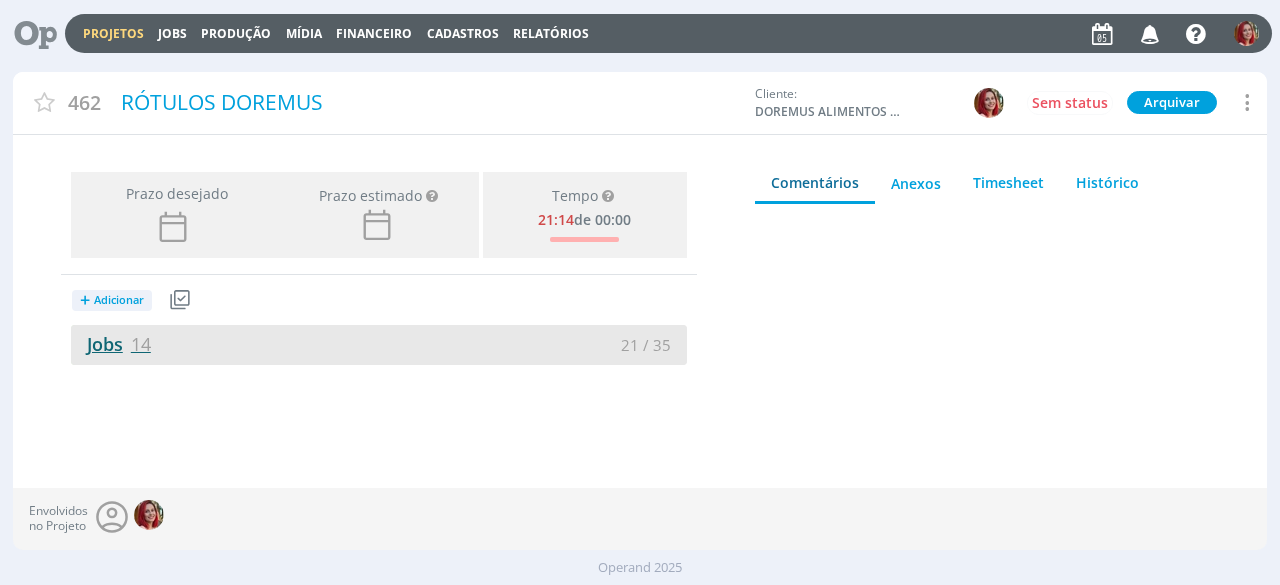 click on "14" at bounding box center [141, 344] 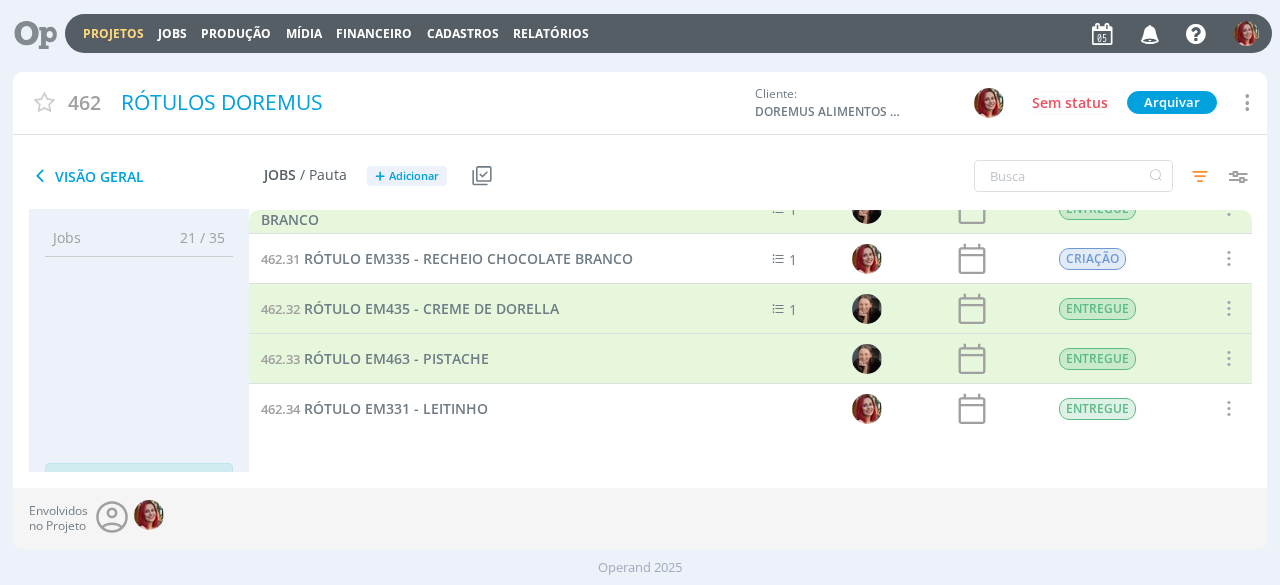 scroll, scrollTop: 1526, scrollLeft: 0, axis: vertical 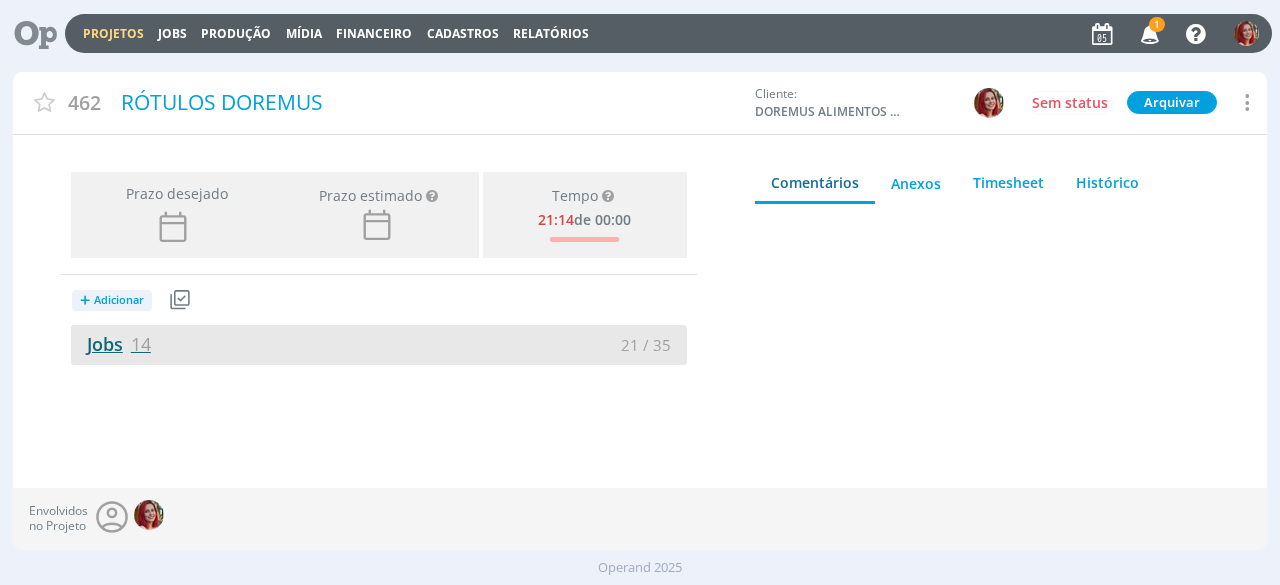 click on "Jobs 14" at bounding box center (111, 344) 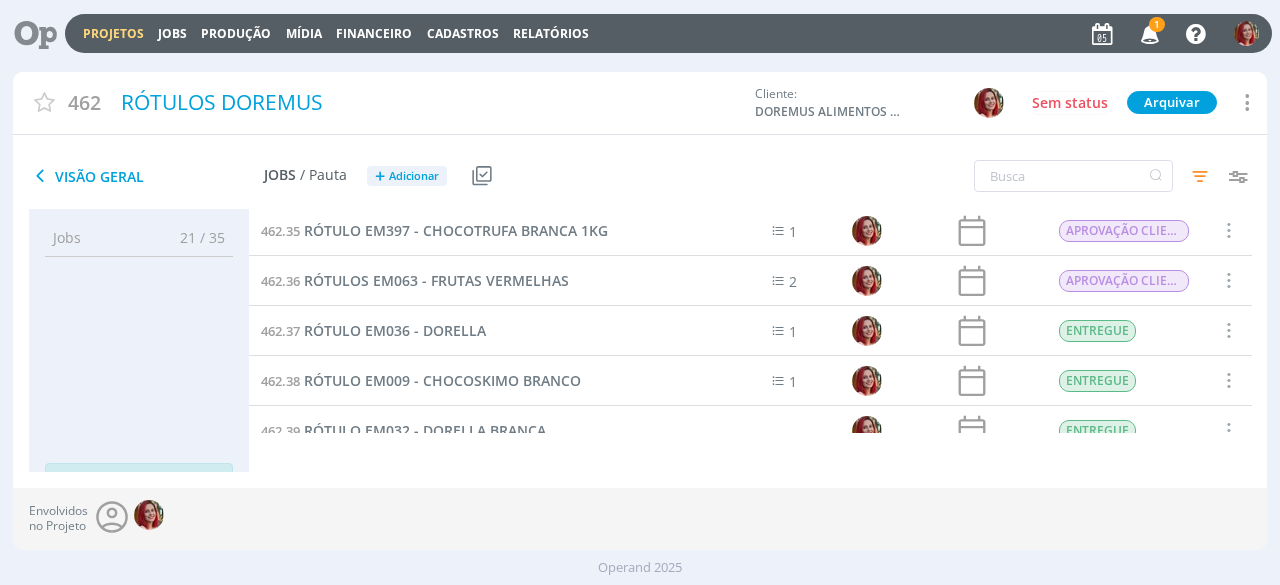 scroll, scrollTop: 1526, scrollLeft: 0, axis: vertical 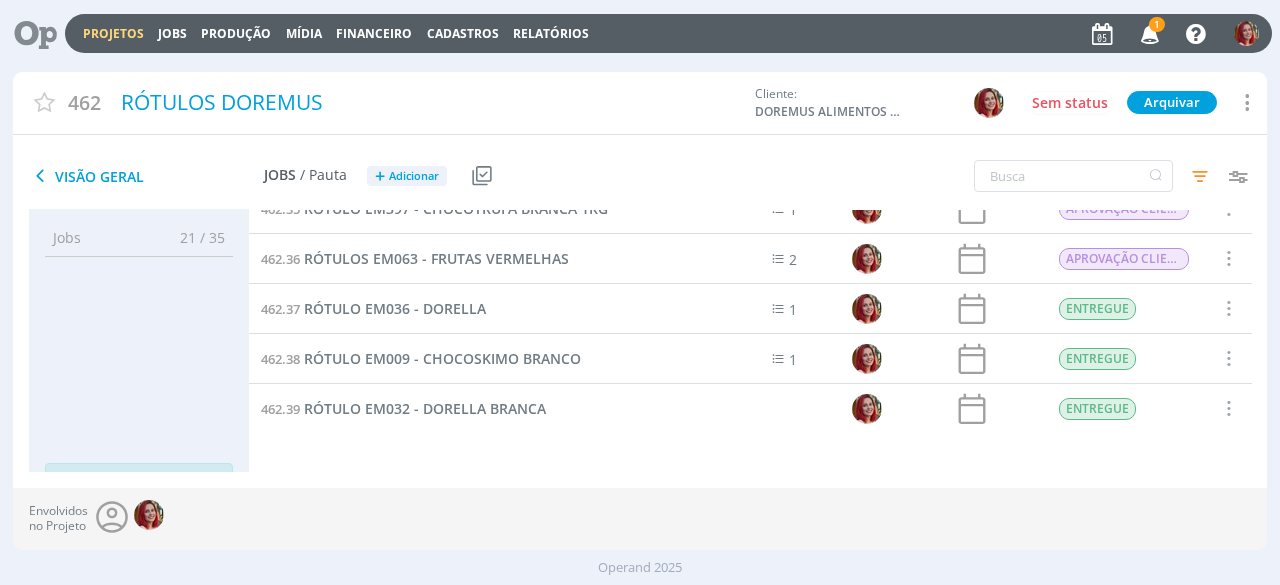 click on "Visão Geral" at bounding box center (146, 176) 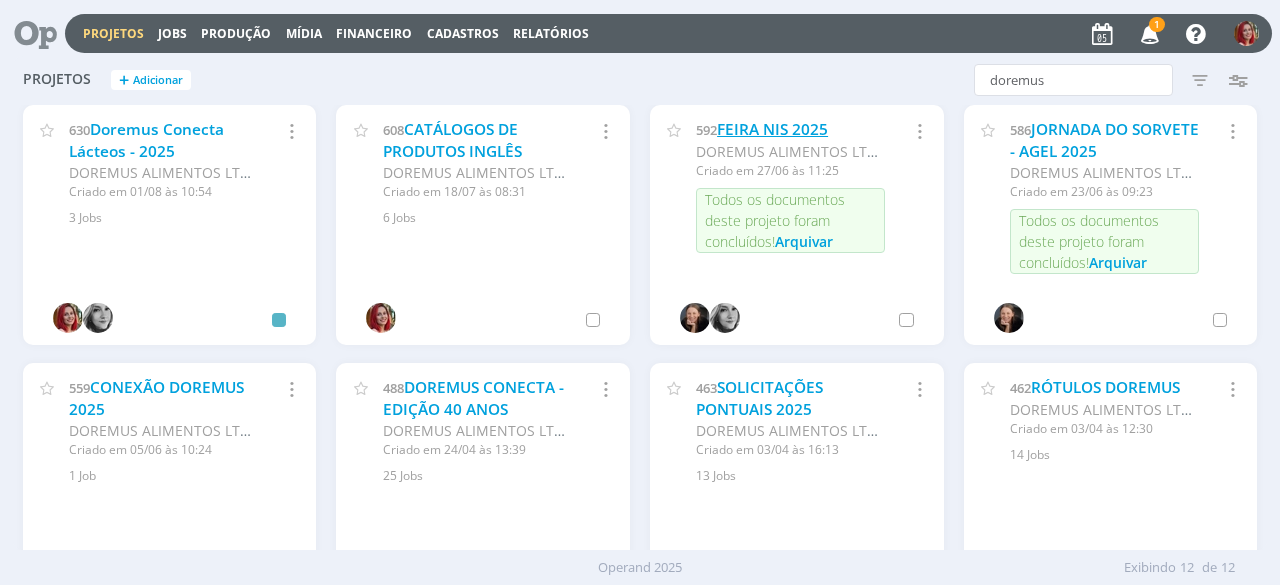 click on "FEIRA NIS 2025" at bounding box center [772, 129] 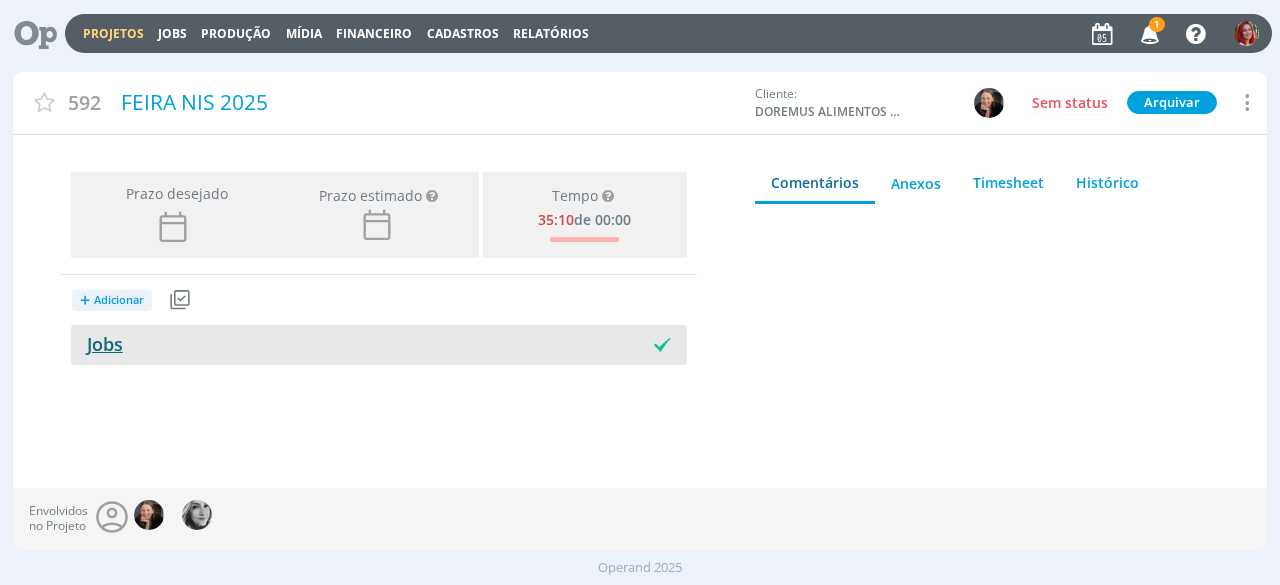 click on "Jobs" at bounding box center [97, 344] 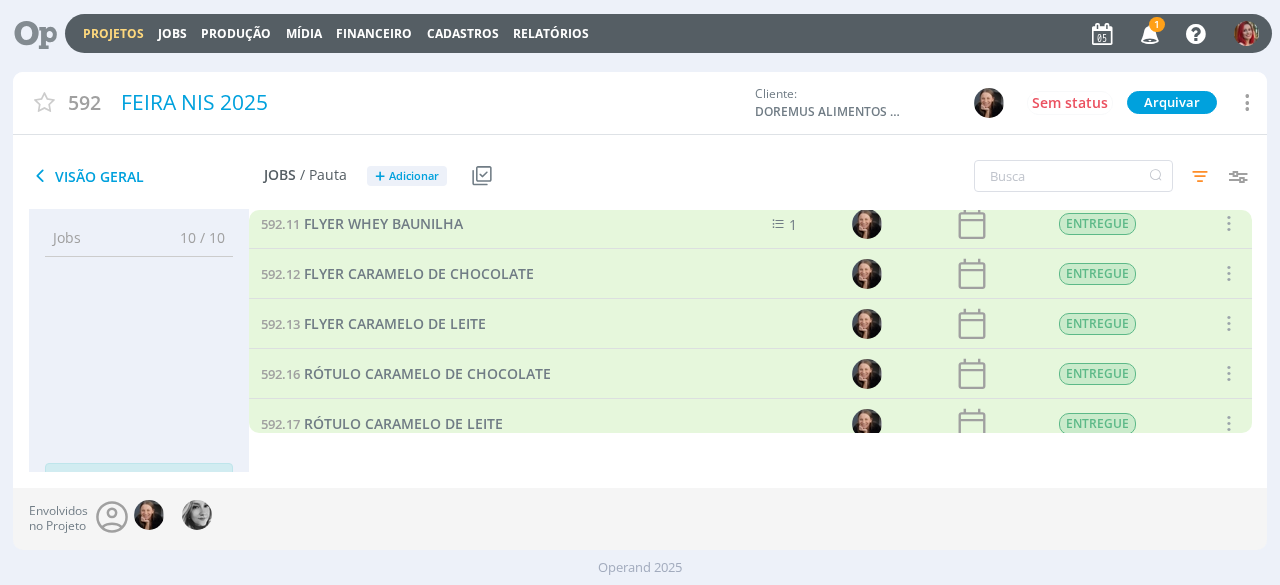 scroll, scrollTop: 276, scrollLeft: 0, axis: vertical 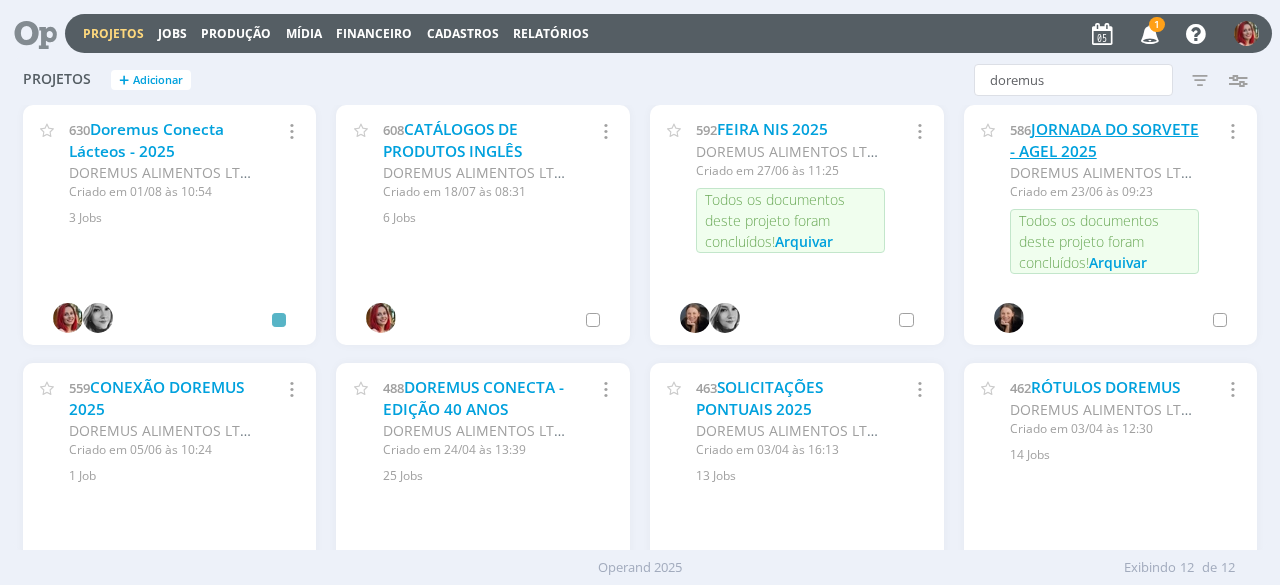 click on "JORNADA DO SORVETE - AGEL 2025" at bounding box center [1104, 140] 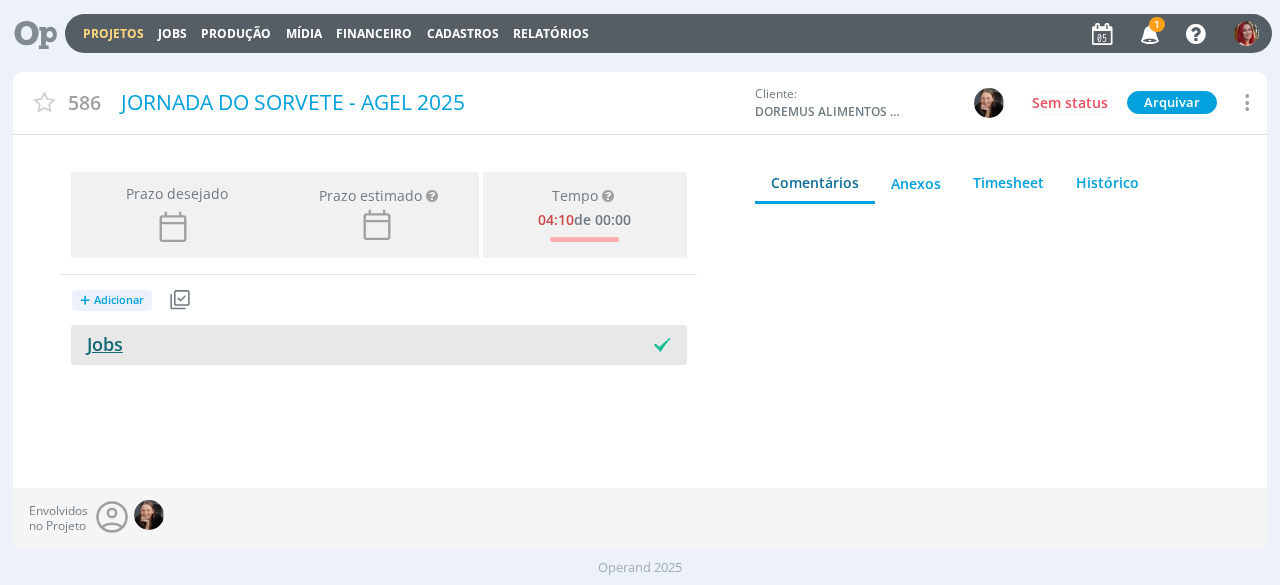 click on "Jobs" at bounding box center [97, 344] 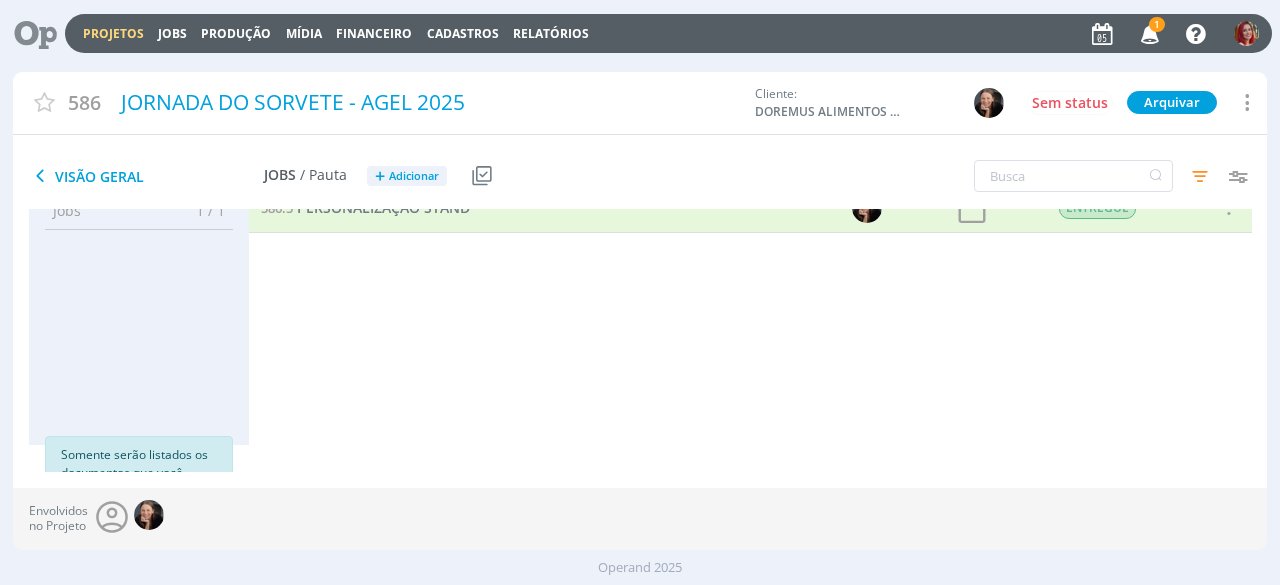 scroll, scrollTop: 0, scrollLeft: 0, axis: both 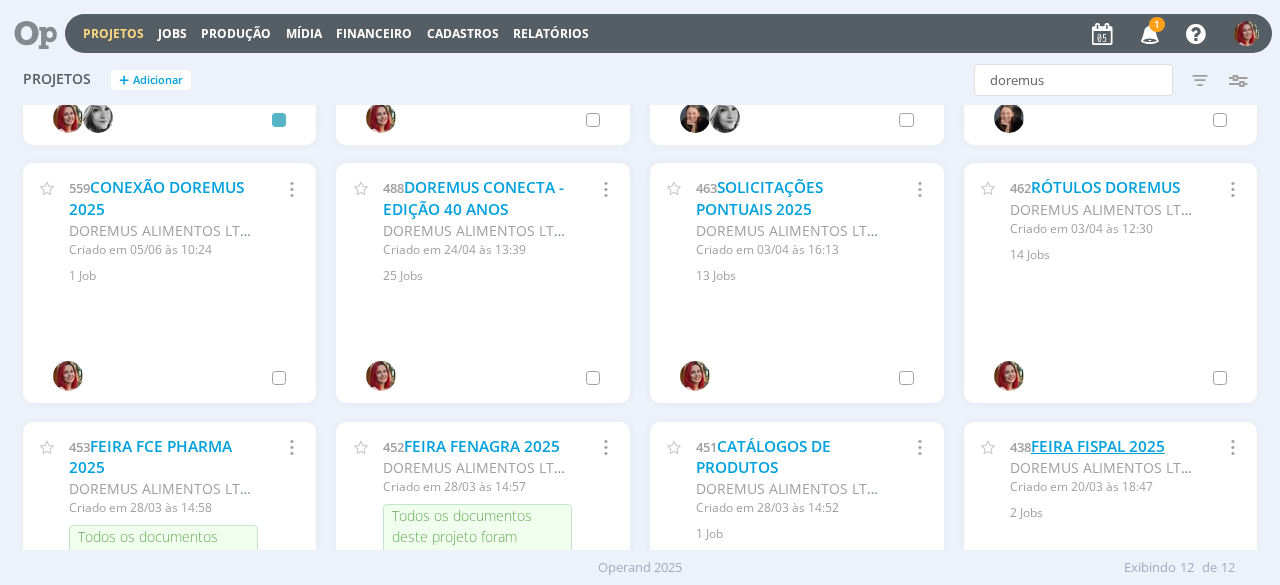 click on "FEIRA FISPAL 2025" at bounding box center [1098, 446] 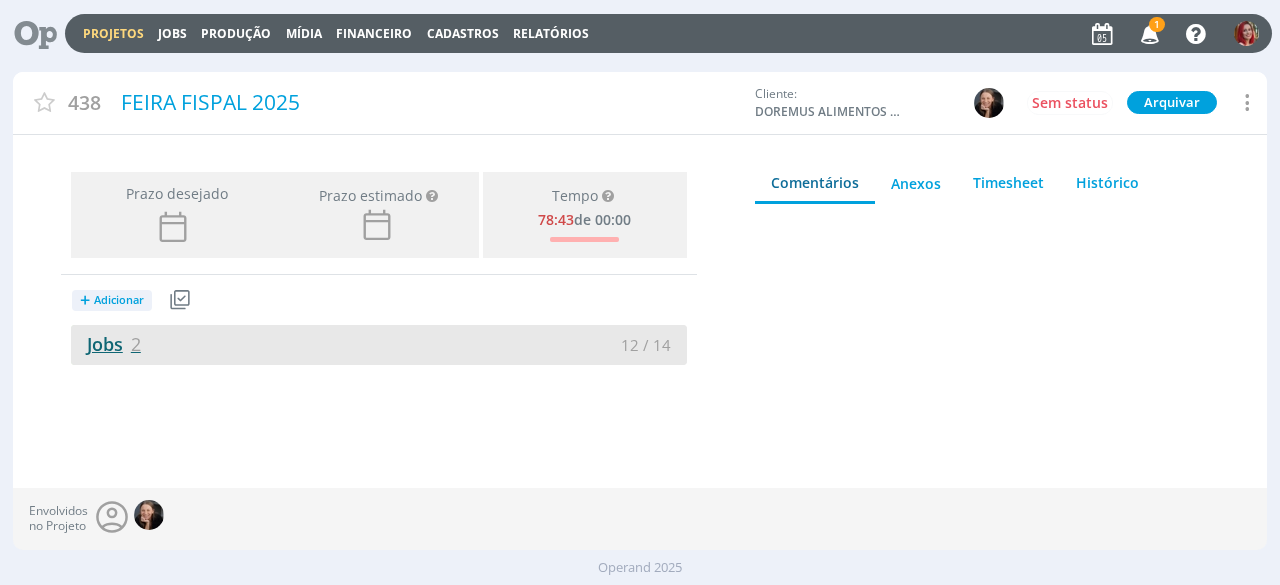 click on "Jobs 2" at bounding box center [106, 344] 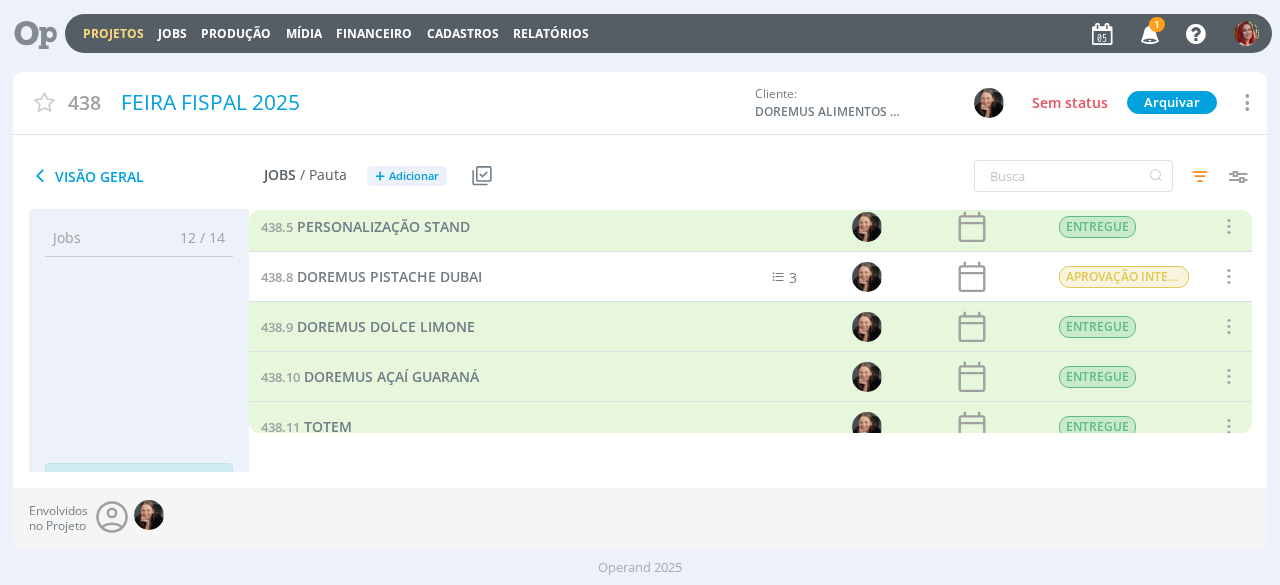 scroll, scrollTop: 0, scrollLeft: 0, axis: both 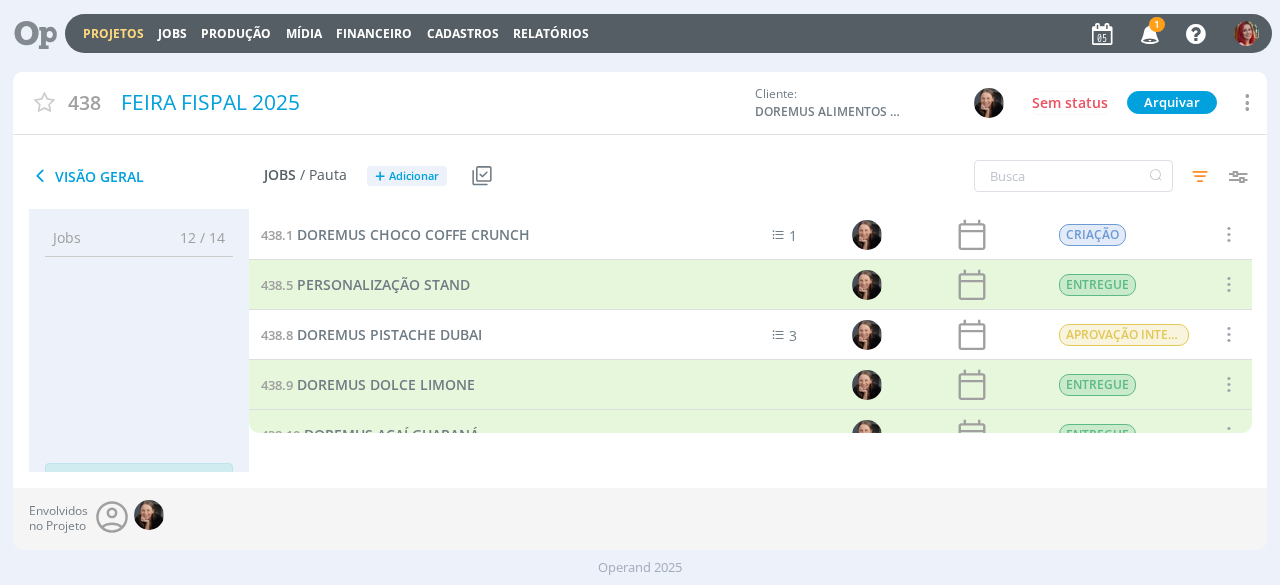 click on "1" at bounding box center (1157, 24) 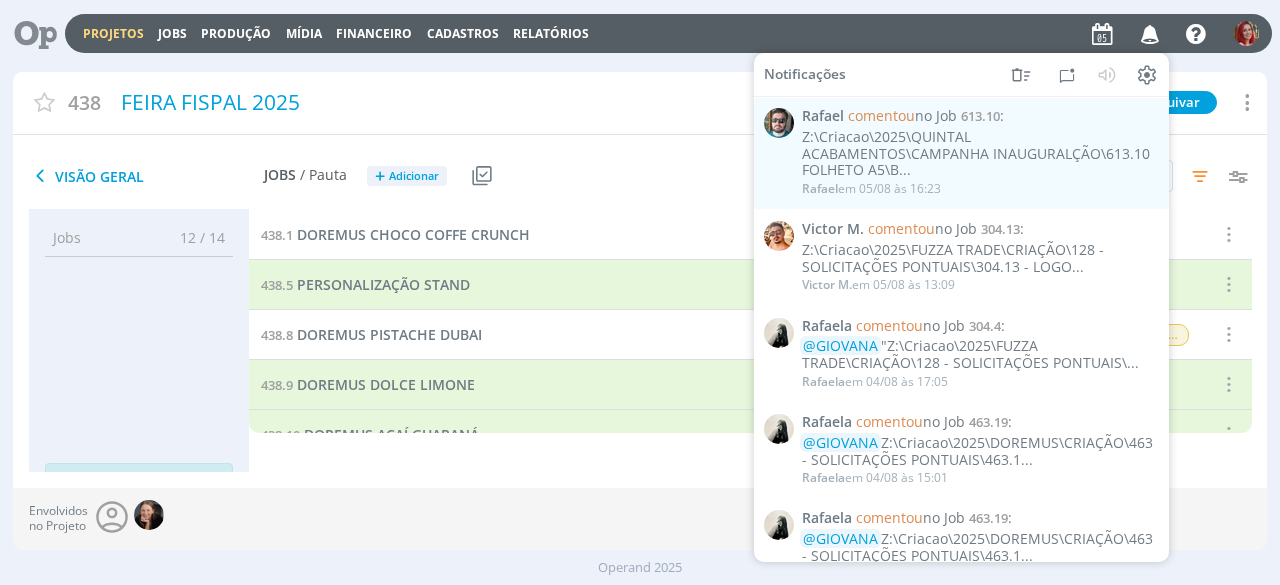 click on "Projetos
Jobs
Produção
Mídia
Financeiro
Cadastros
Relatórios
Notificações Rafael comentou  no Job 613.10 :
Z:\Criacao\2025\QUINTAL ACABAMENTOS\CAMPANHA INAUGURALÇÃO\613.10 FOLHETO A5\B... Rafael
em 05/08 às 16:23
Victor M. comentou  no Job 304.13 :
Z:\Criacao\2025\FUZZA TRADE\CRIAÇÃO\128 - SOLICITAÇÕES PONTUAIS\304.13 - LOGO... Victor M.
em 05/08 às 13:09
Rafaela comentou  no Job 304.4 :
@GIOVANA  "Z:\Criacao\2025\FUZZA TRADE\CRIAÇÃO\128 - SOLICITAÇÕES PONTUAIS\... Rafaela
em 04/08 às 17:05
Rafaela comentou  no Job 463.19 463.19" at bounding box center (668, 33) 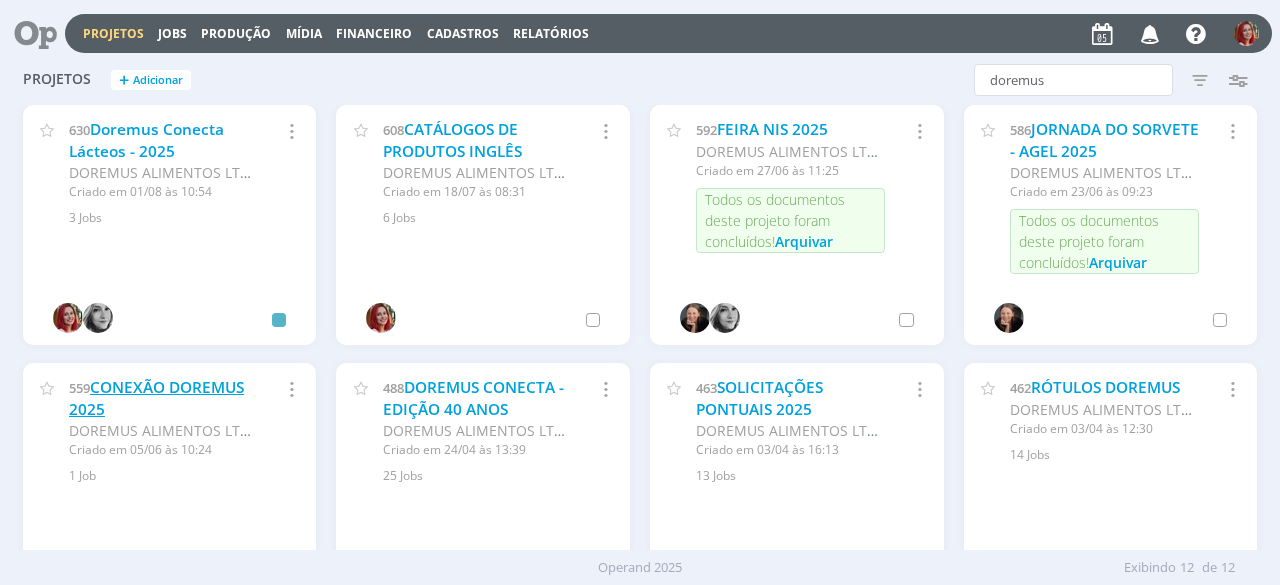 click on "CONEXÃO DOREMUS 2025" at bounding box center [156, 398] 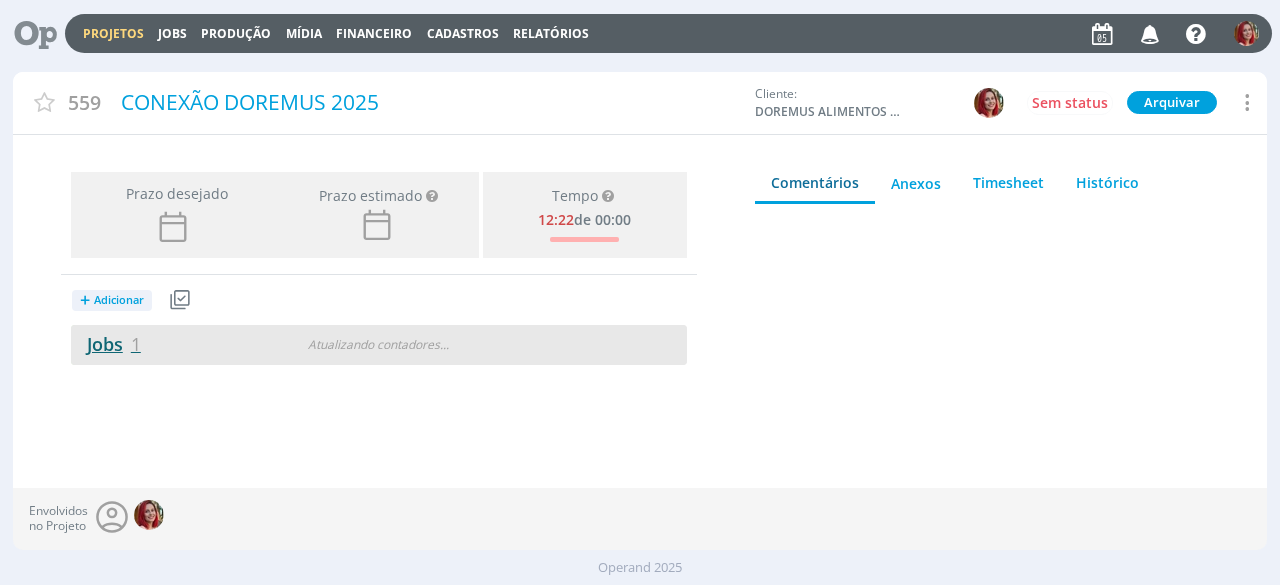 click on "Jobs 1" at bounding box center [106, 344] 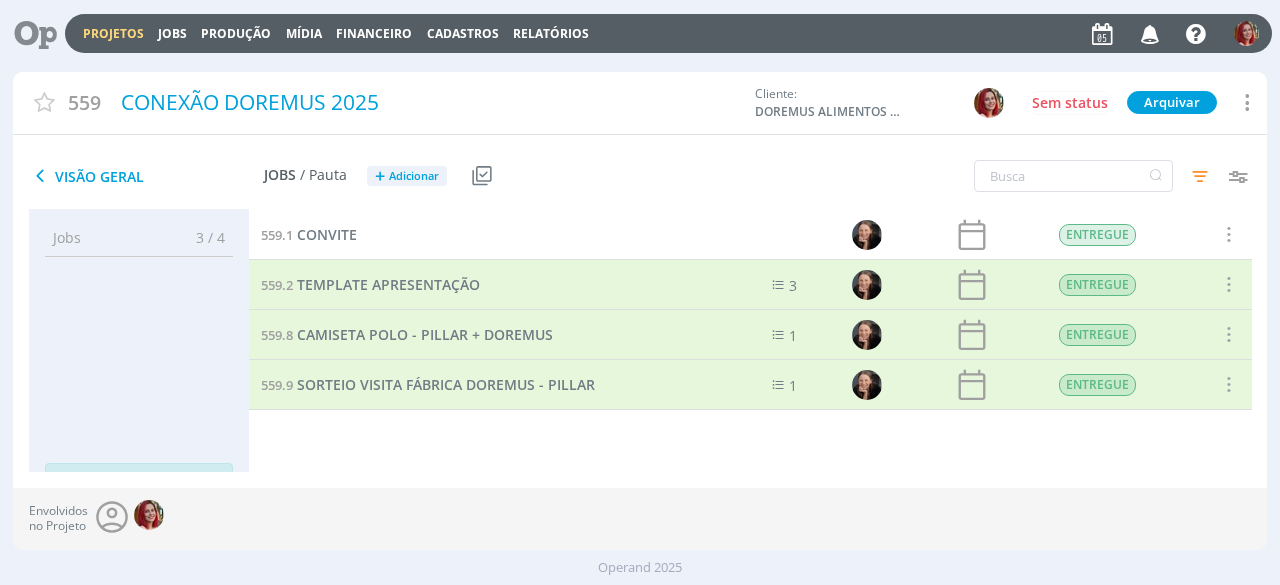 click on "559.1 CONVITE ENTREGUE
Selecionar
Concluir
Cancelar
Iniciar timesheet
559.2 TEMPLATE APRESENTAÇÃO 3 ENTREGUE
Selecionar
Reabrir
559.8 CAMISETA POLO - PILLAR + DOREMUS 1 ENTREGUE
Selecionar
Reabrir
559.9 SORTEIO VISITA FÁBRICA DOREMUS - PILLAR 1 ENTREGUE
Selecionar
Reabrir" at bounding box center (750, 340) 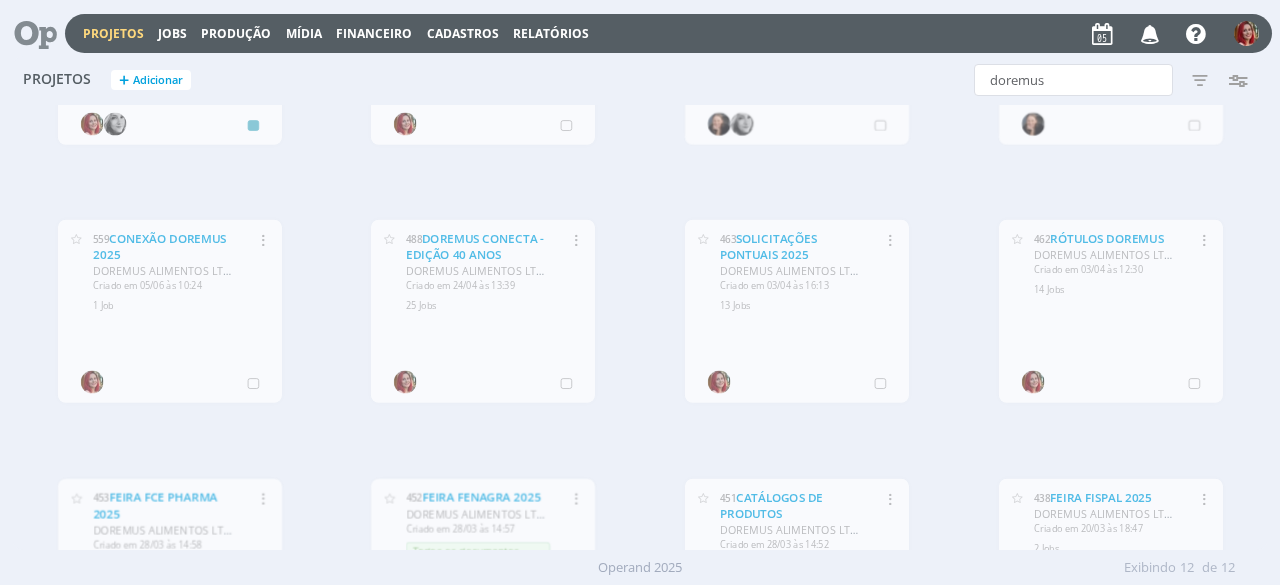 scroll, scrollTop: 300, scrollLeft: 0, axis: vertical 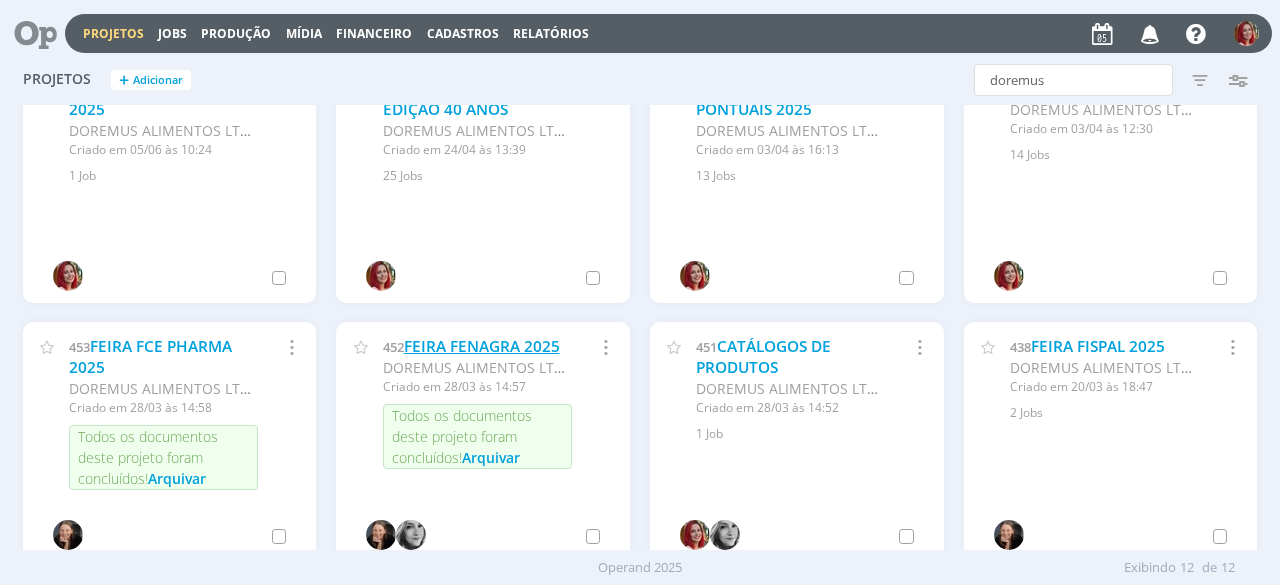click on "FEIRA FENAGRA 2025" at bounding box center (482, 346) 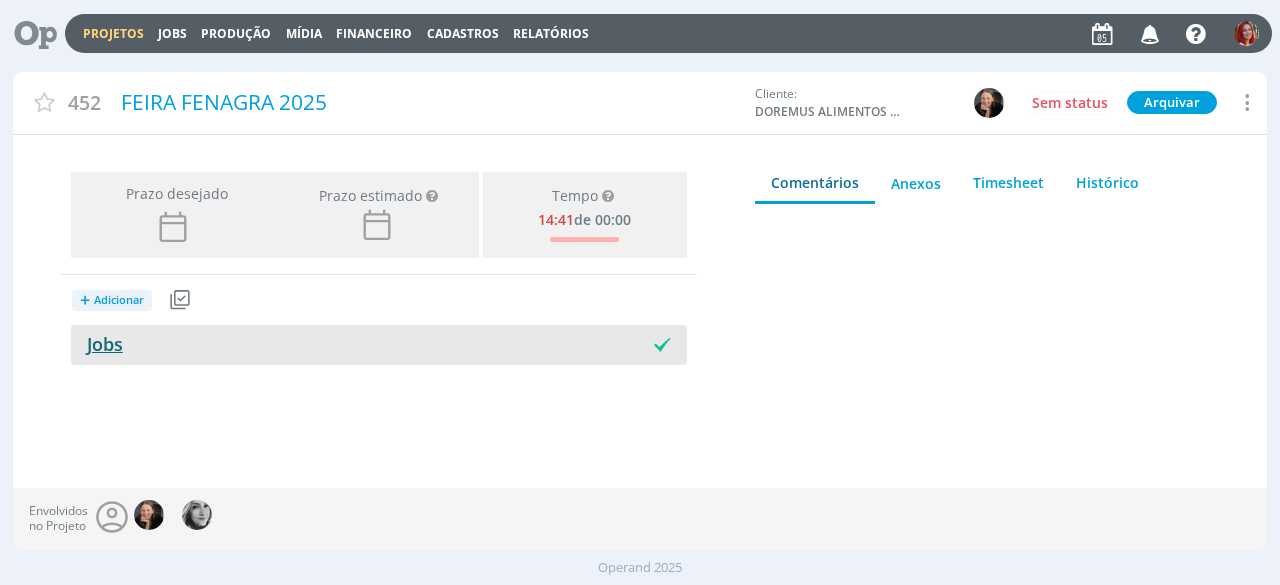 click on "Jobs" at bounding box center (97, 344) 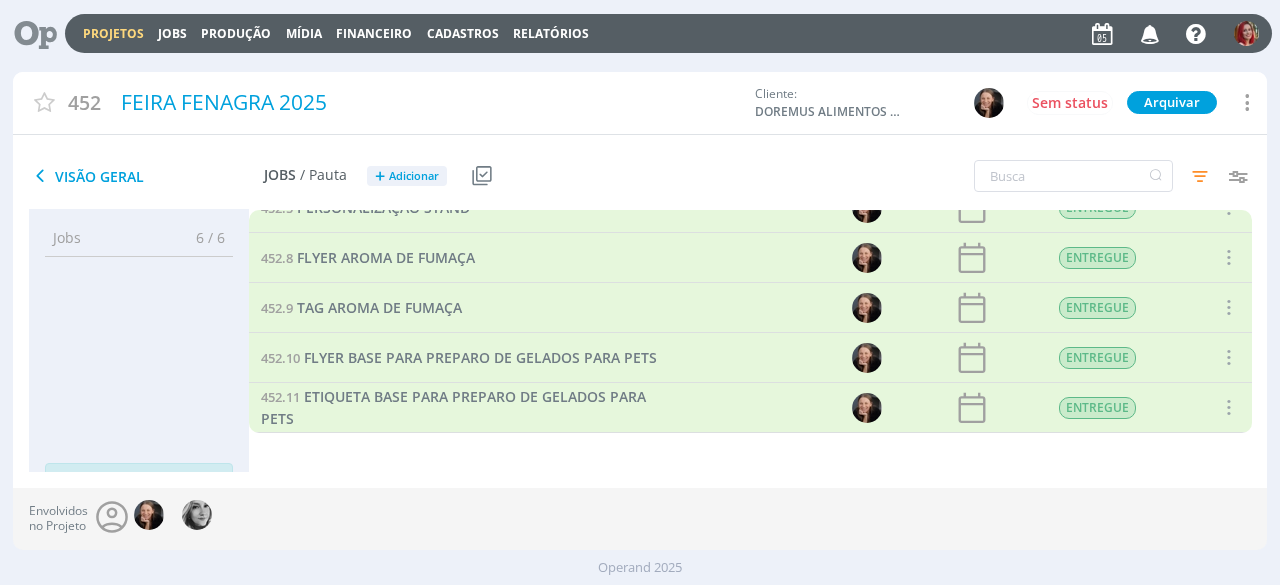 scroll, scrollTop: 0, scrollLeft: 0, axis: both 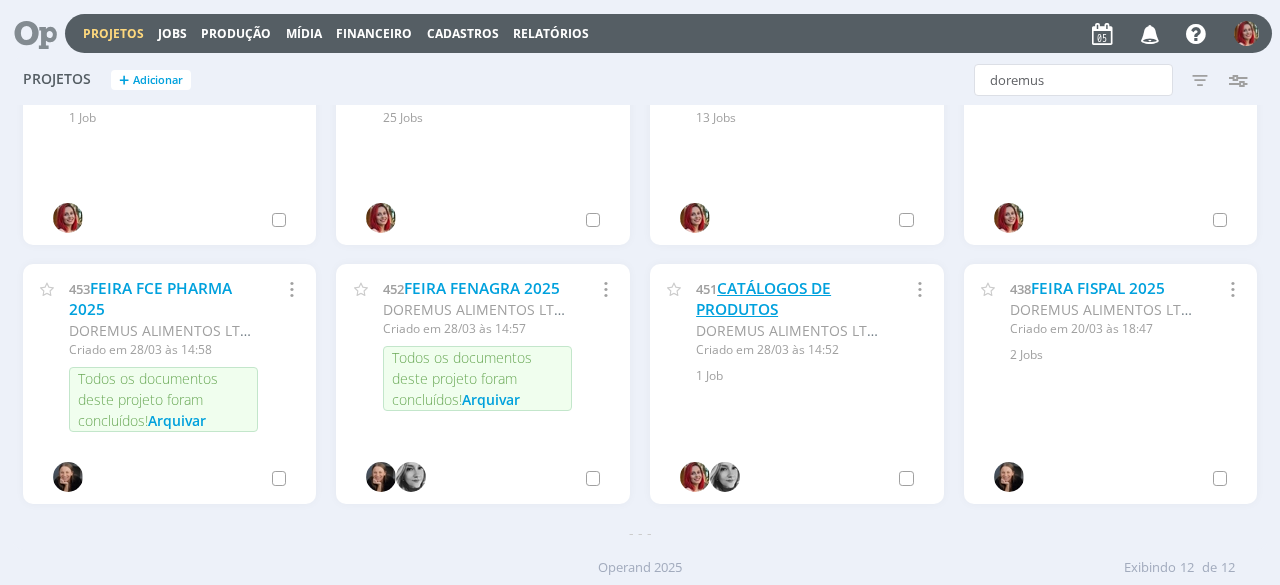 click on "CATÁLOGOS DE PRODUTOS" at bounding box center (763, 299) 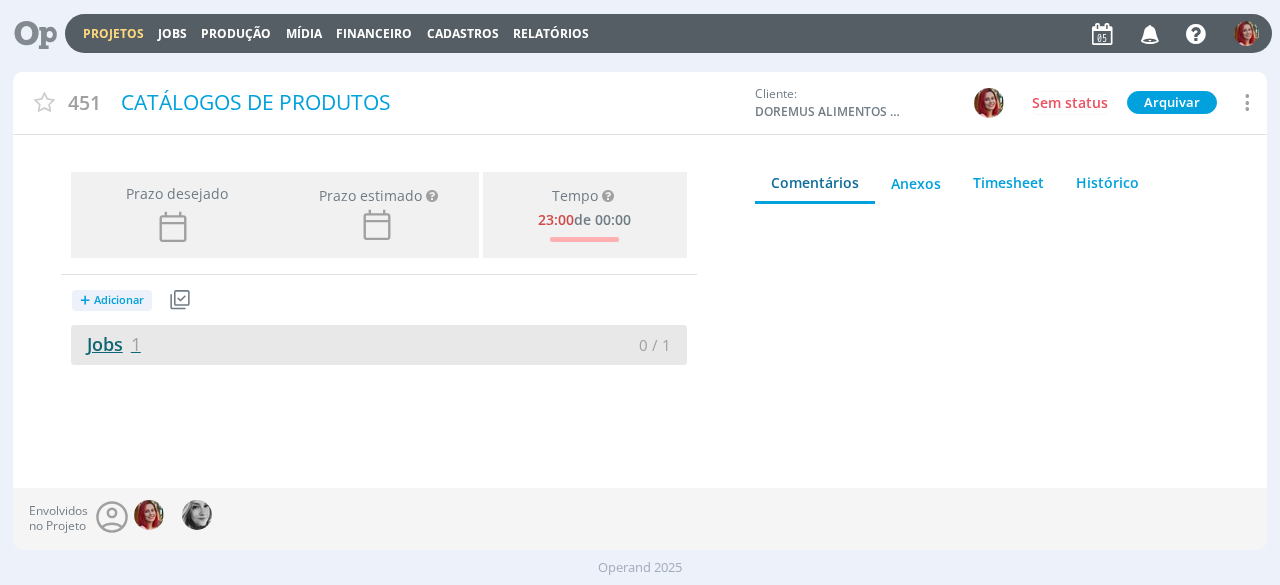 click on "Jobs 1" at bounding box center [106, 344] 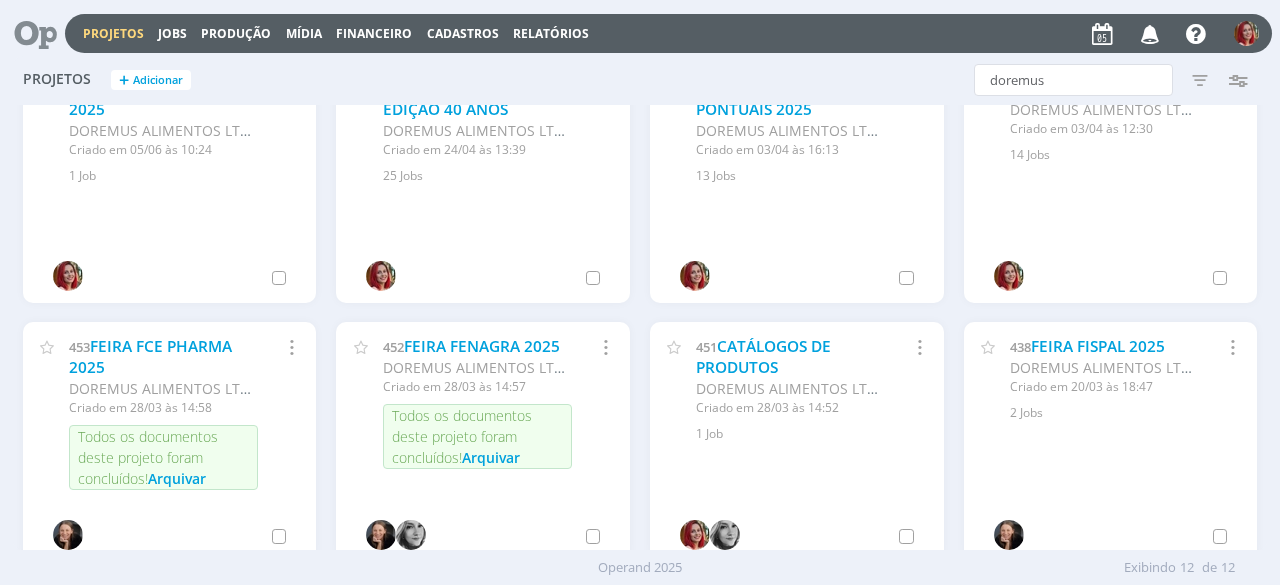 scroll, scrollTop: 0, scrollLeft: 0, axis: both 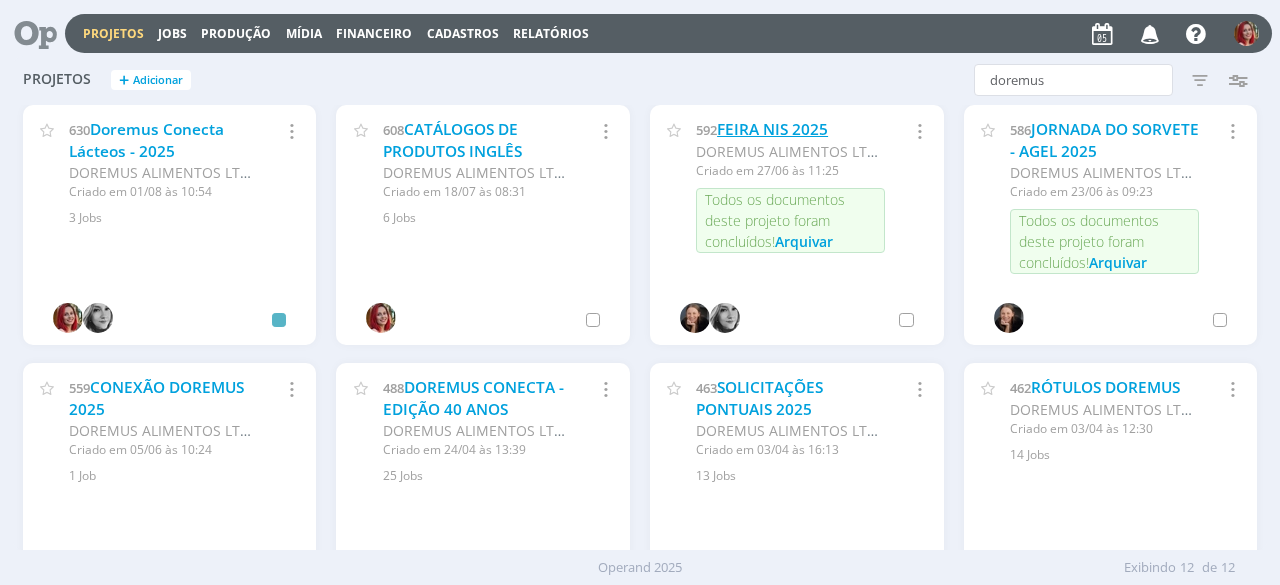 click on "FEIRA NIS 2025" at bounding box center [772, 129] 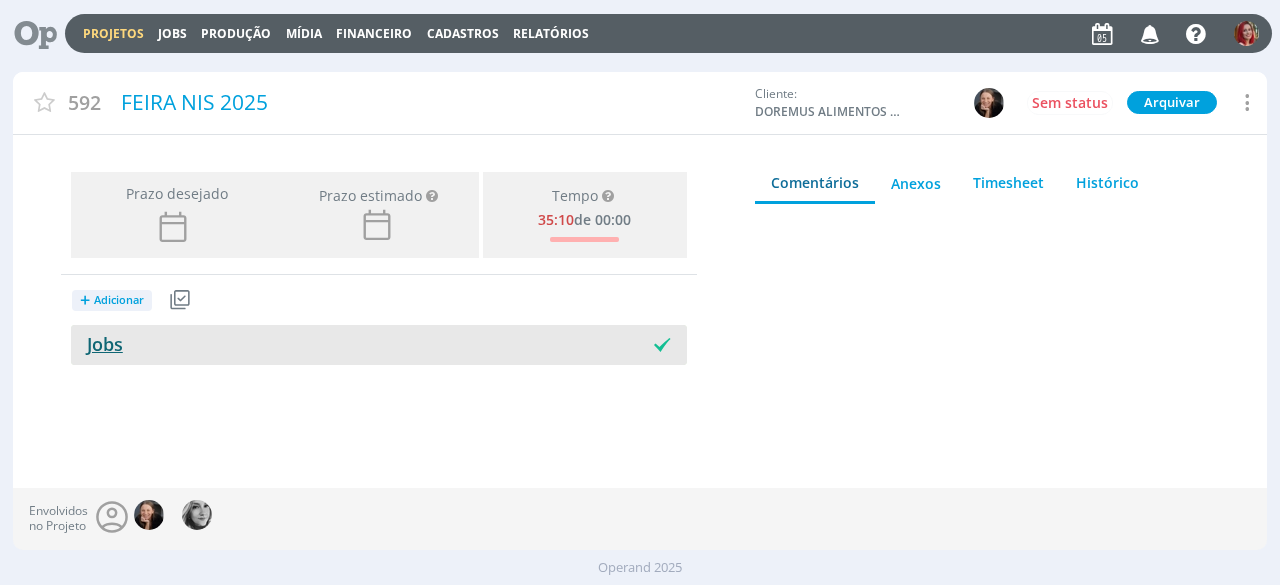 click on "Jobs" at bounding box center [97, 344] 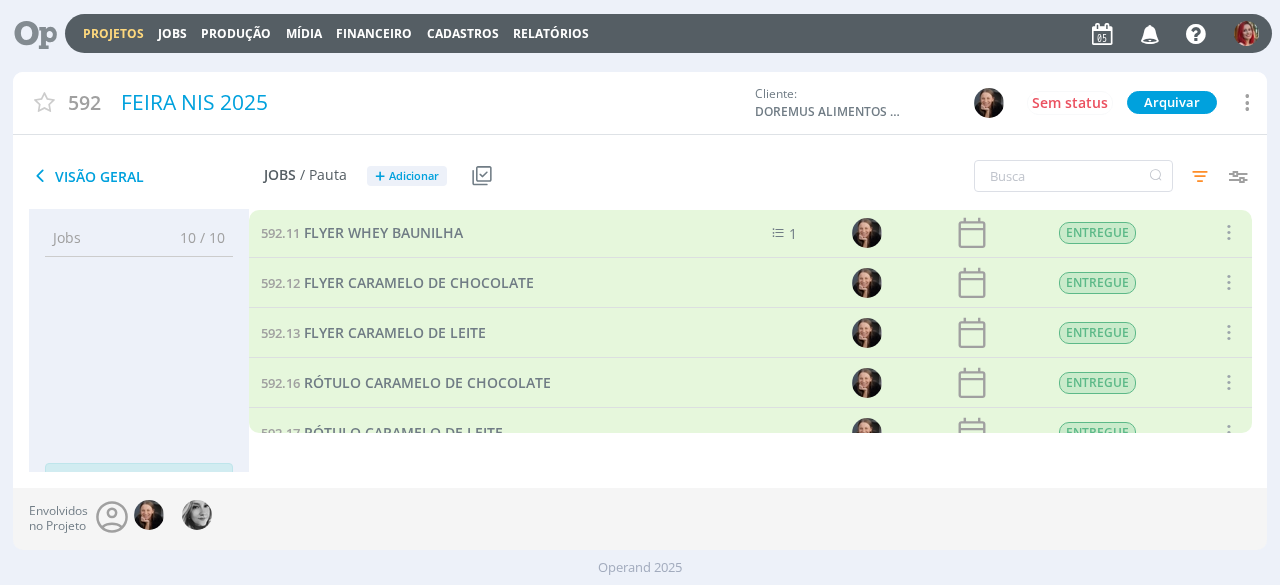 scroll, scrollTop: 276, scrollLeft: 0, axis: vertical 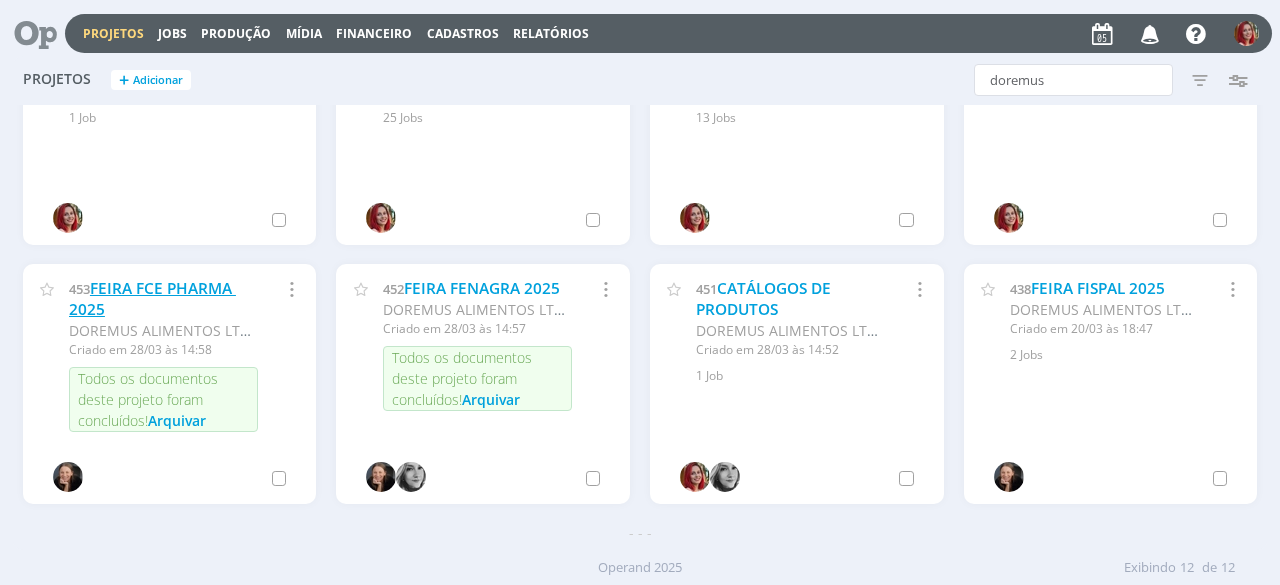 click on "FEIRA FCE PHARMA  2025" at bounding box center (152, 299) 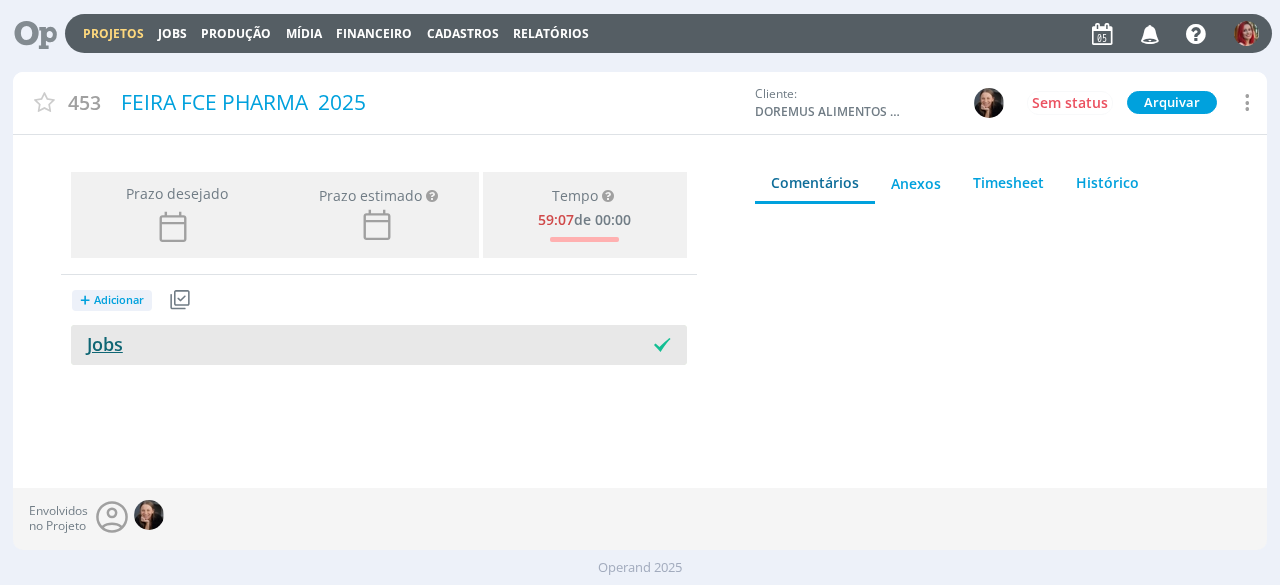 click on "Jobs" at bounding box center (97, 344) 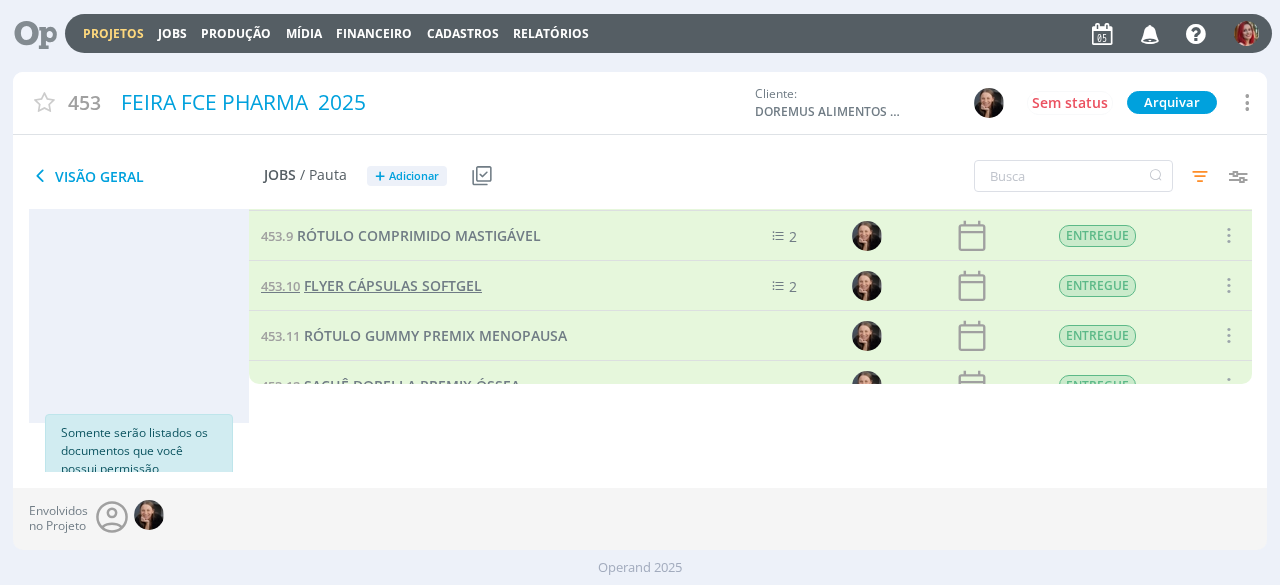 scroll, scrollTop: 76, scrollLeft: 0, axis: vertical 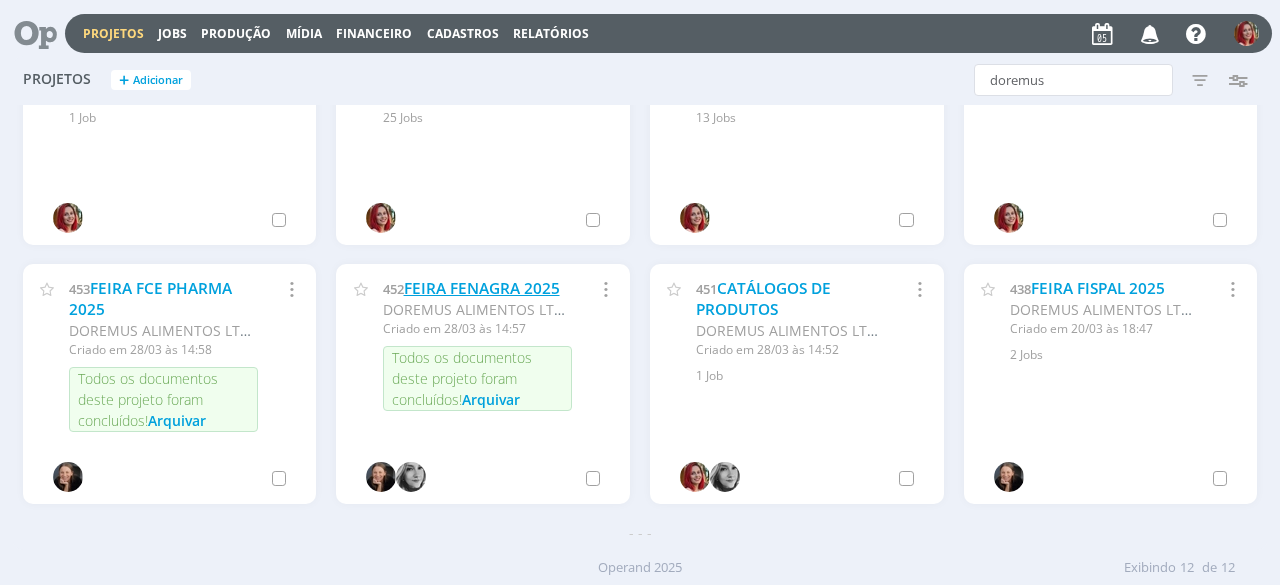click on "FEIRA FENAGRA 2025" at bounding box center (482, 288) 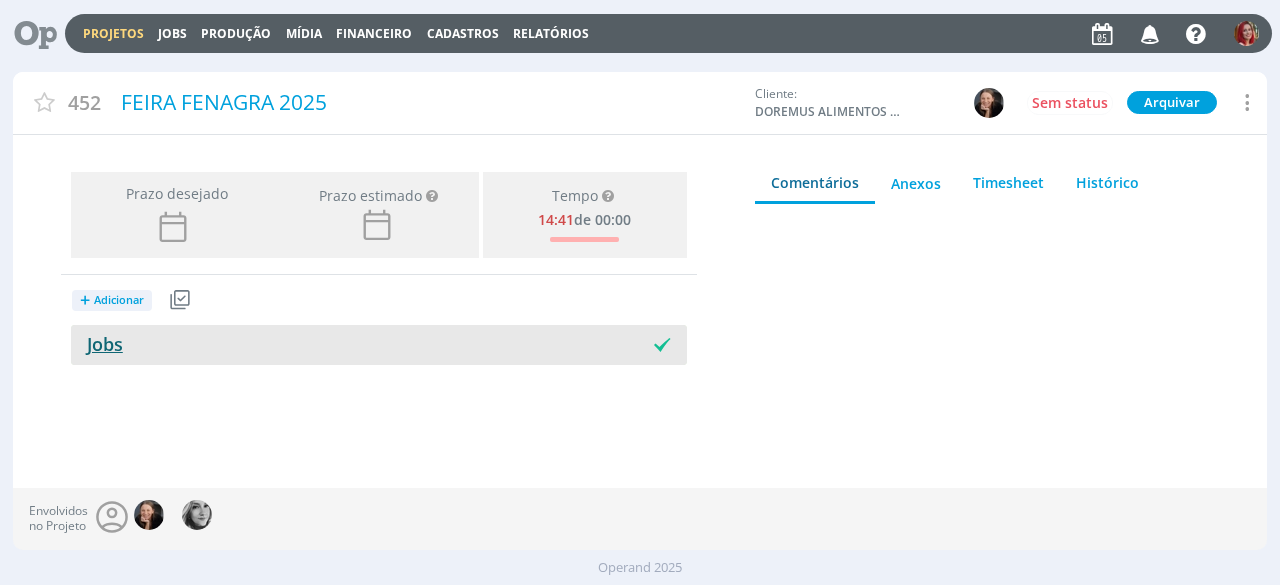 click on "Jobs" at bounding box center (97, 344) 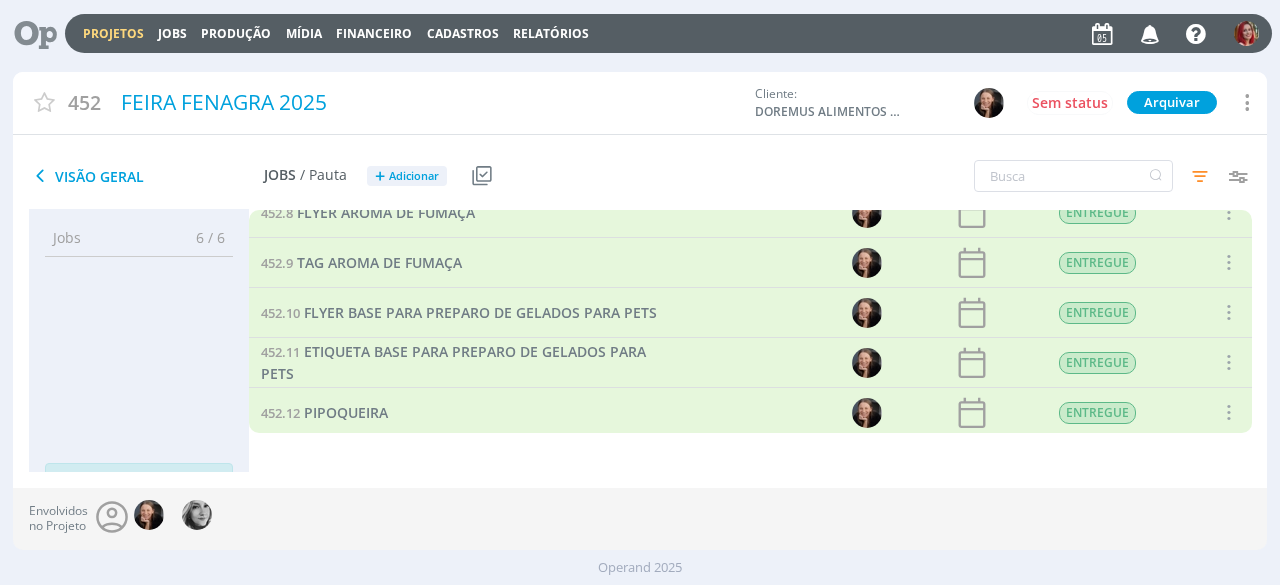 scroll, scrollTop: 76, scrollLeft: 0, axis: vertical 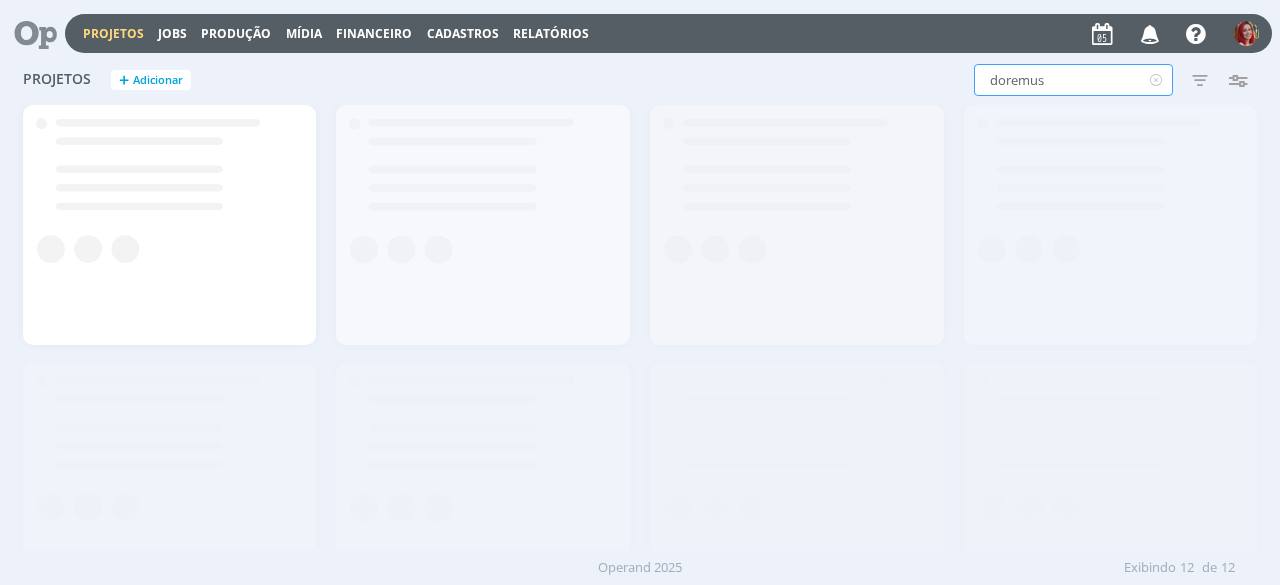 drag, startPoint x: 1062, startPoint y: 81, endPoint x: 728, endPoint y: 87, distance: 334.0539 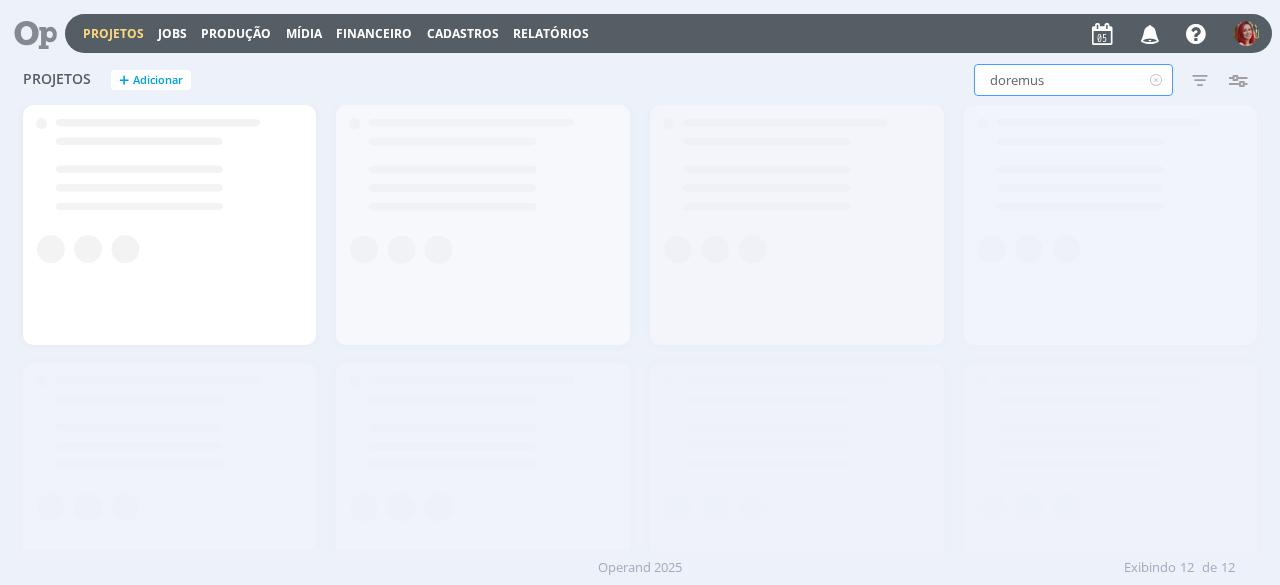 click on "Projetos + Adicionar doremus
Filtros
Filtrar
Limpar
doremus
Status
Clientes
Selecione
Data de criação
a
Situação dos projetos
Abertos
Arquivados
Cancelados
Visibilidade
Apenas ocultos
Responsável
Envolvidos
Configurar exibição
Ordenação
Ordenação padrão
Cliente
Data criação
Título
Número do projeto
Ordenação padrão
Mais configurações" at bounding box center [640, 81] 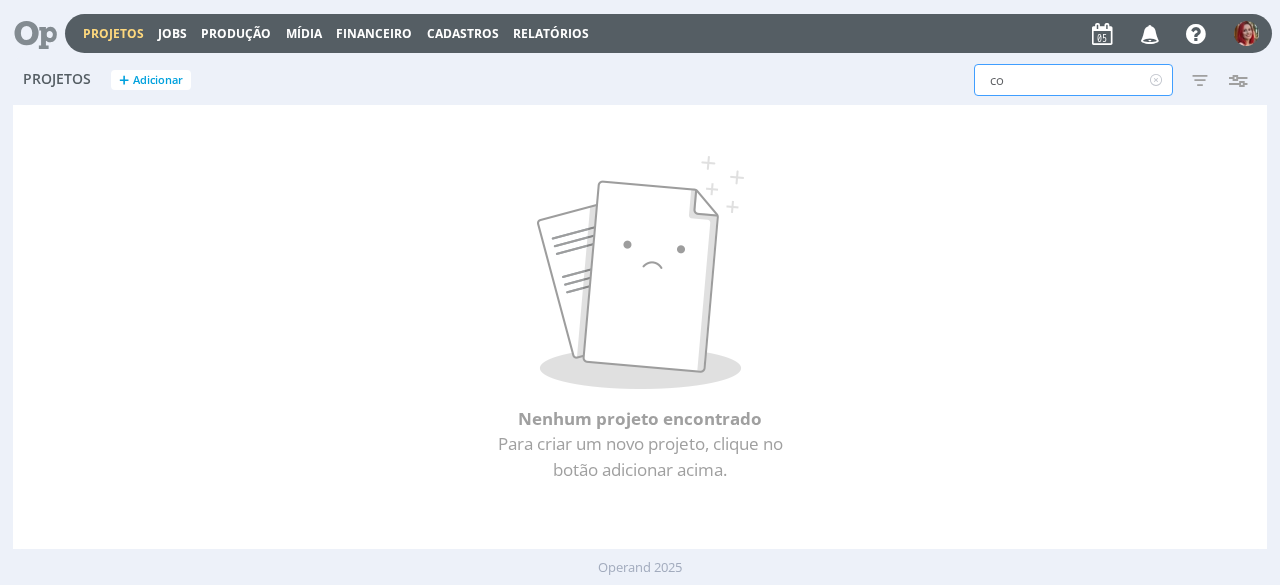 type on "c" 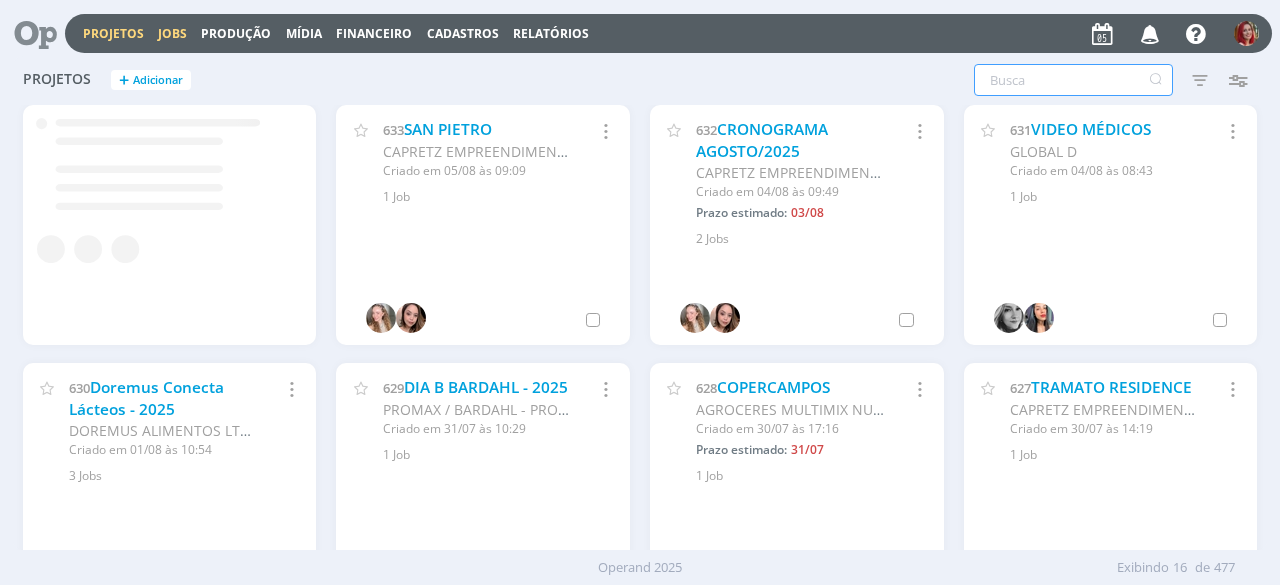 type 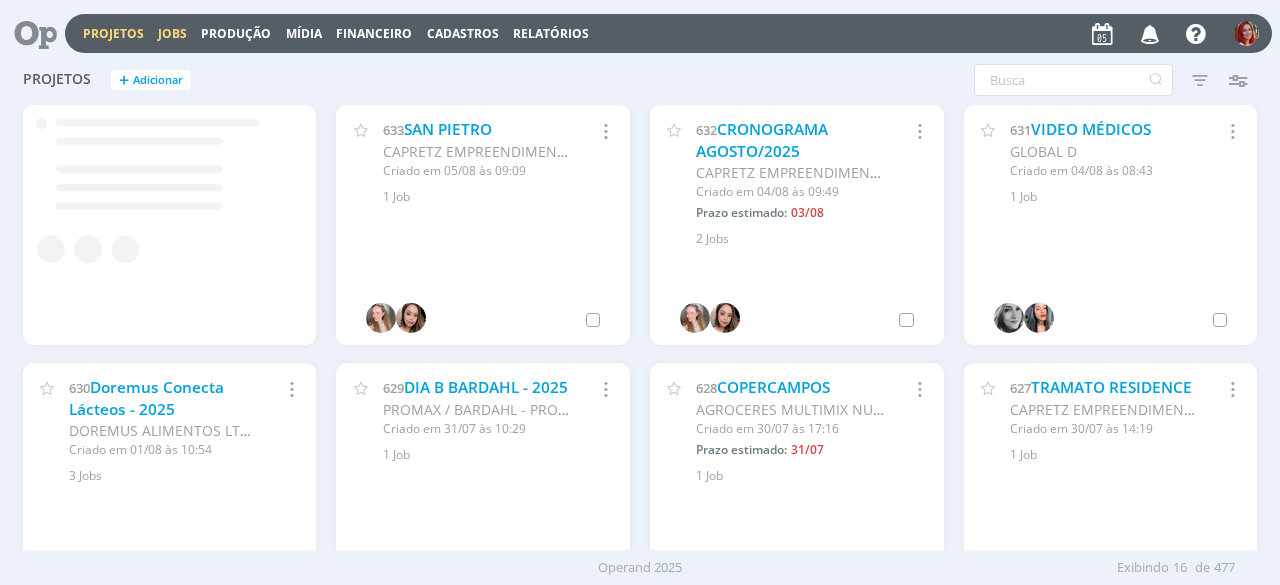 click on "Jobs" at bounding box center [172, 33] 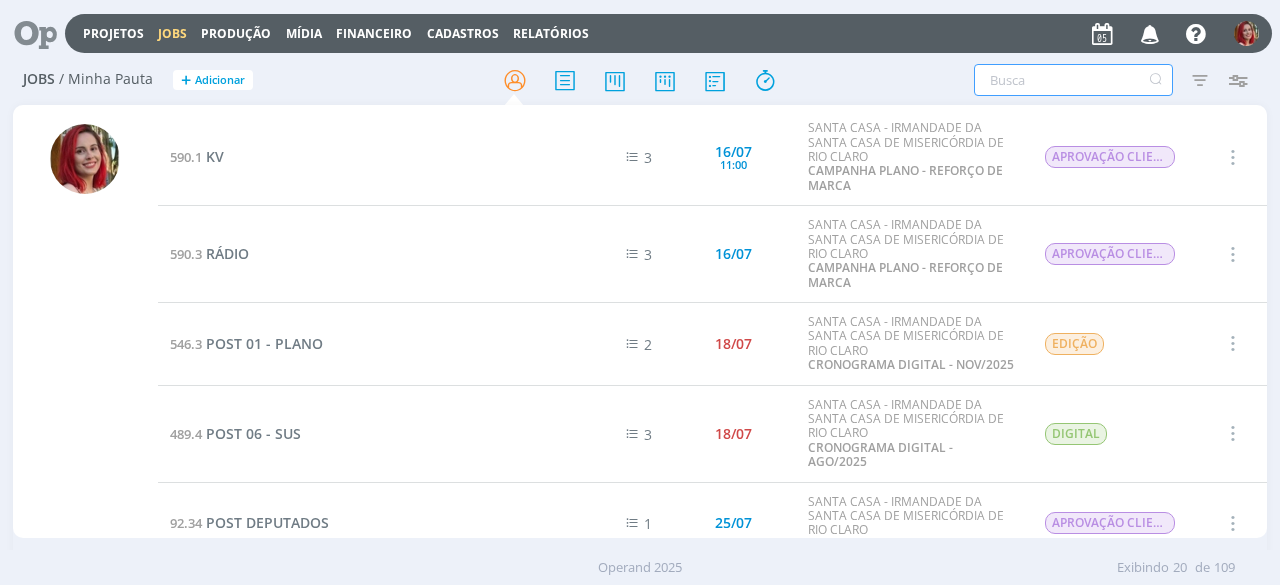 click at bounding box center (1073, 80) 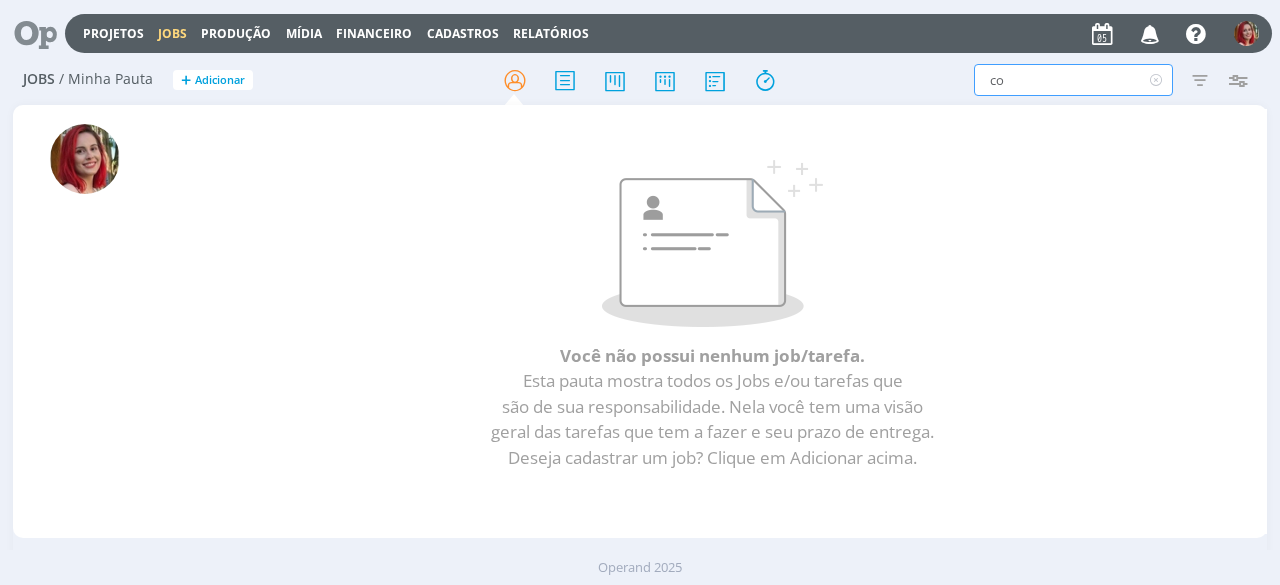 type on "c" 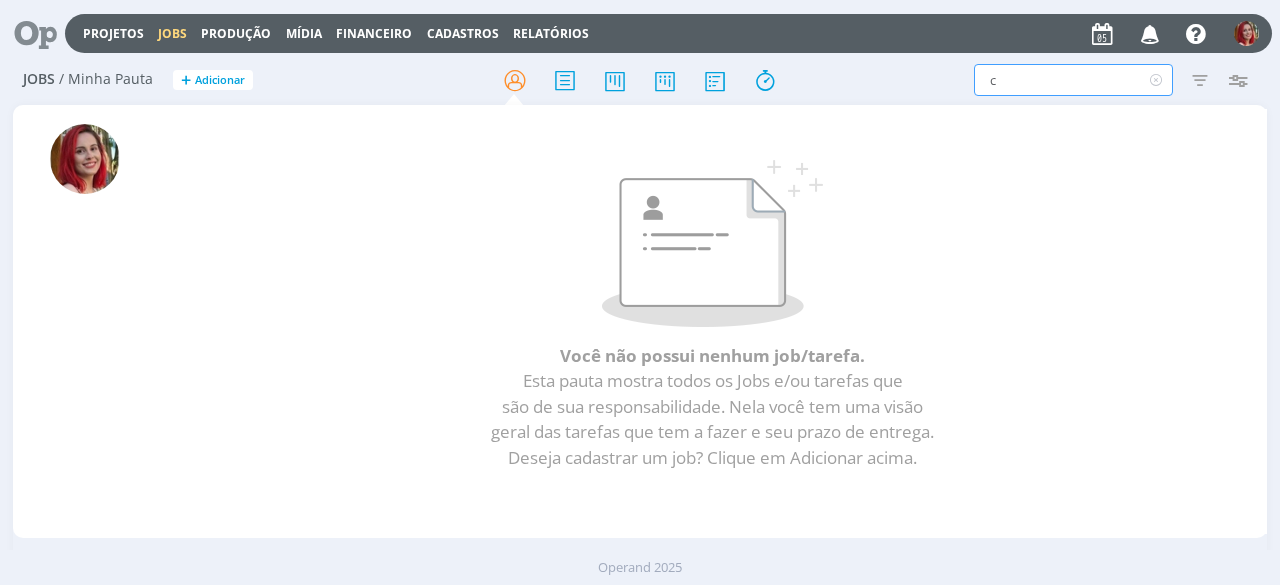 type 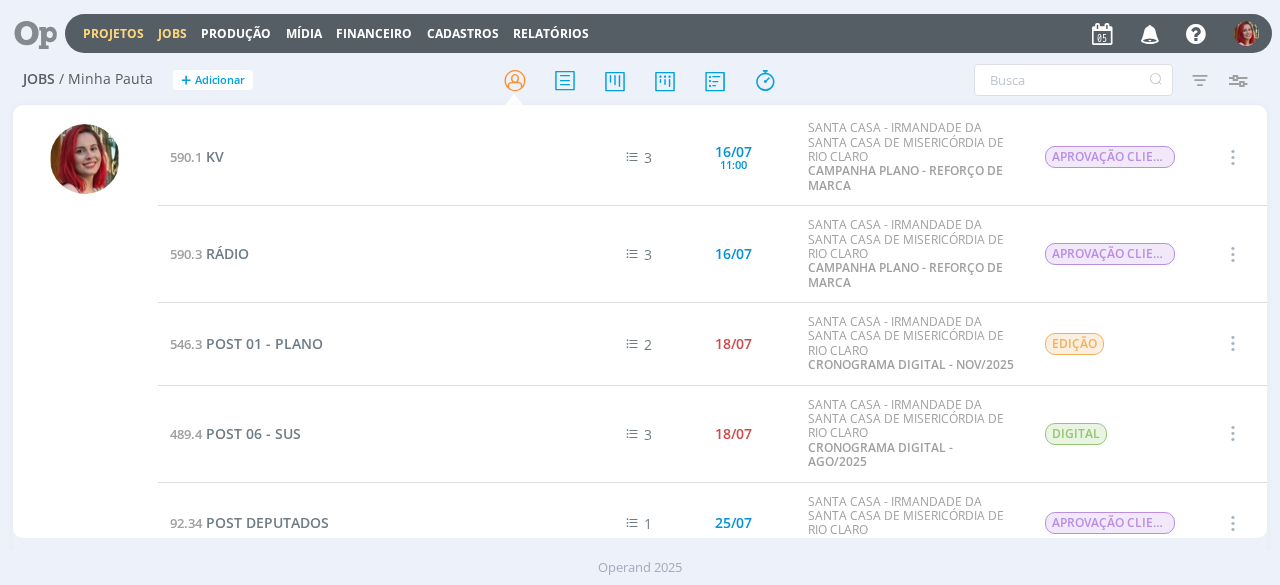 click on "Projetos" at bounding box center [113, 33] 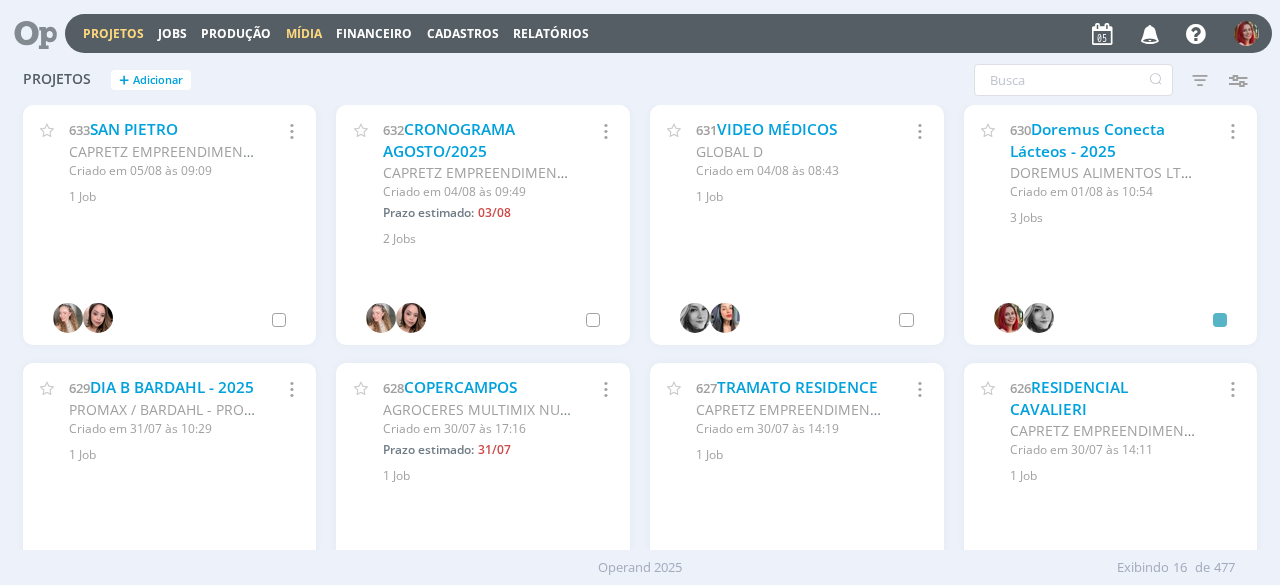 click on "Mídia" at bounding box center [304, 33] 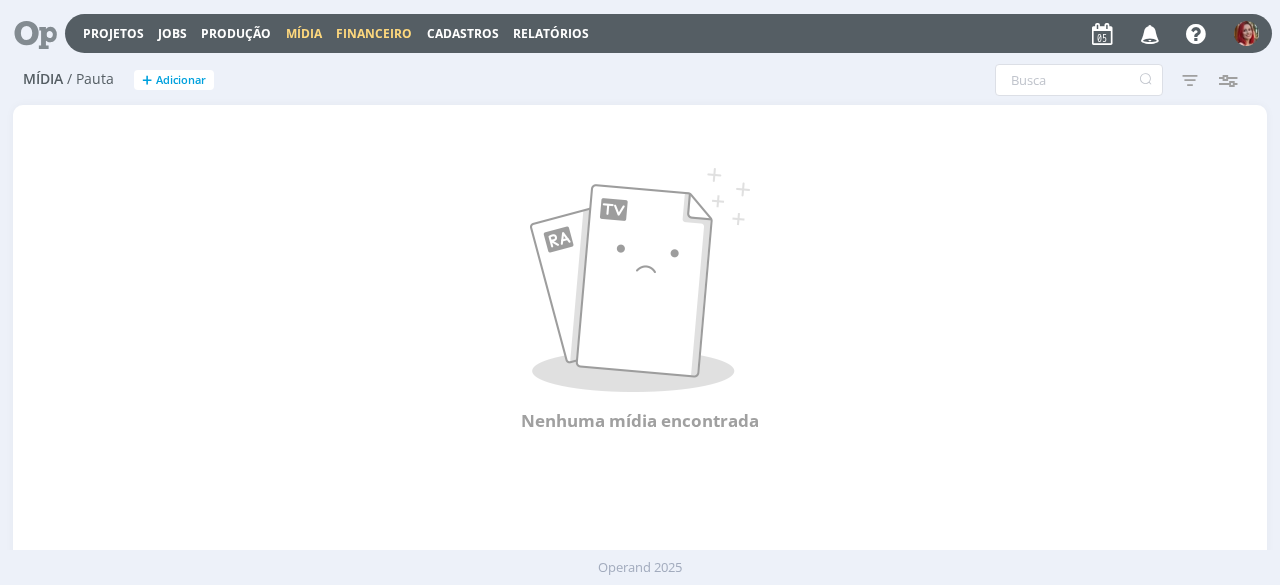 click on "Financeiro" at bounding box center (374, 33) 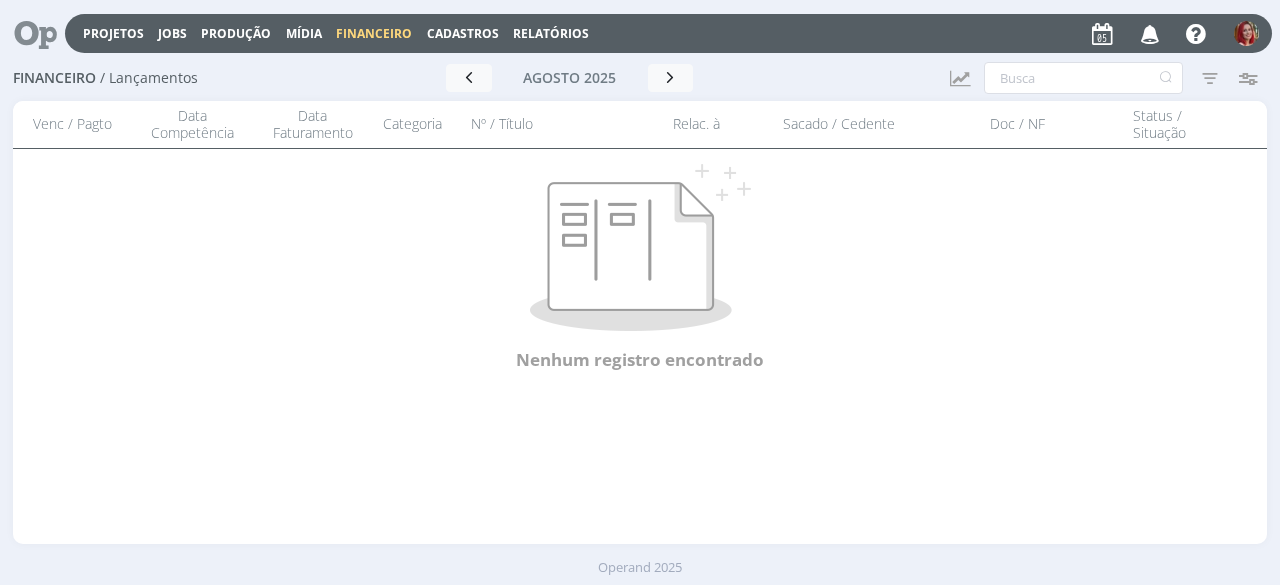 click on "Cadastros" at bounding box center [463, 33] 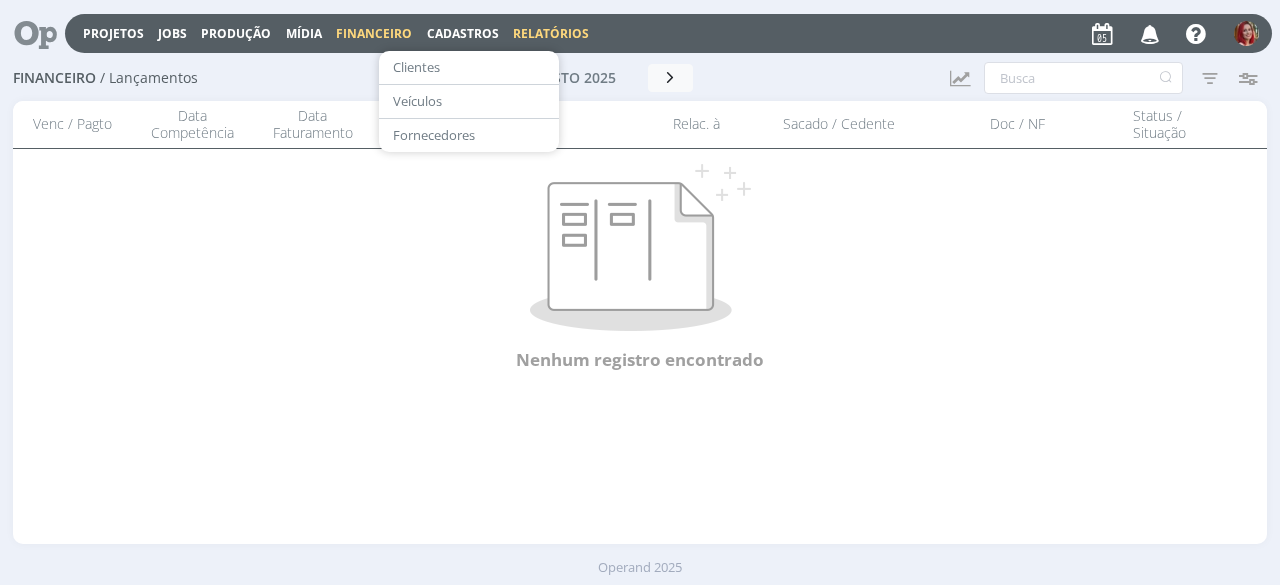 click on "Relatórios" at bounding box center (551, 33) 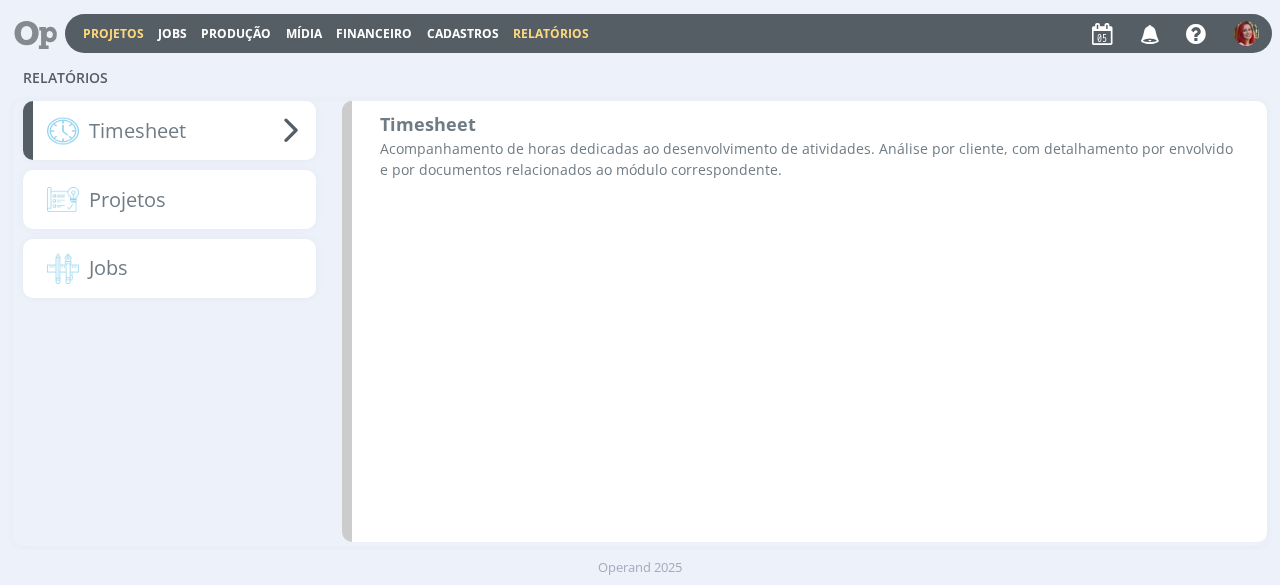 click on "Projetos" at bounding box center (113, 33) 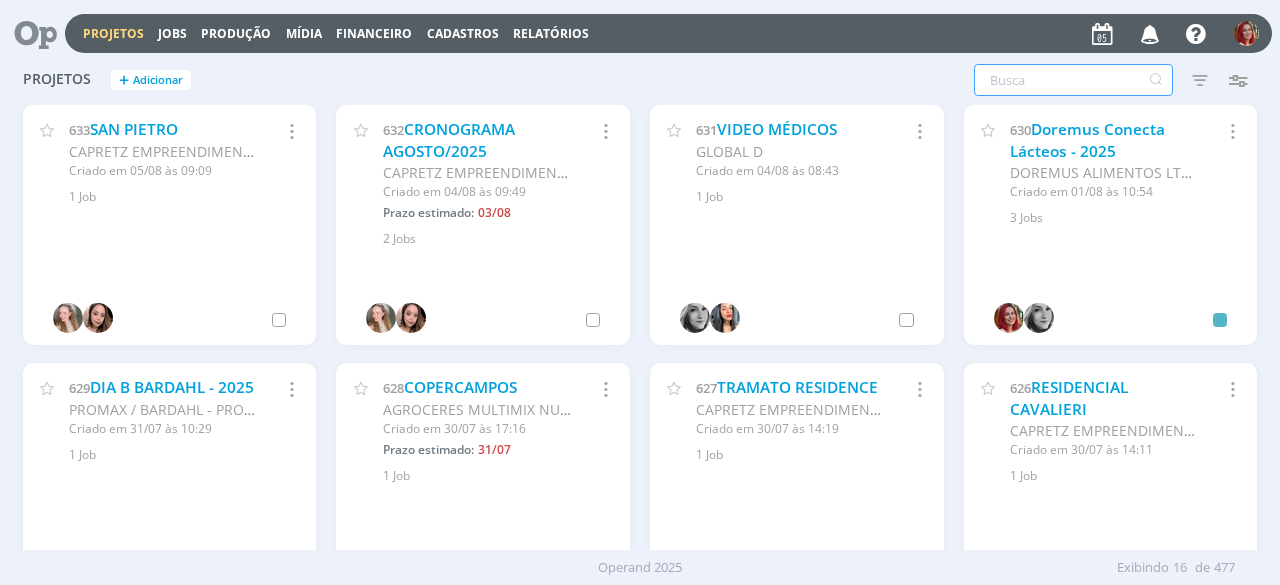 click at bounding box center (1073, 80) 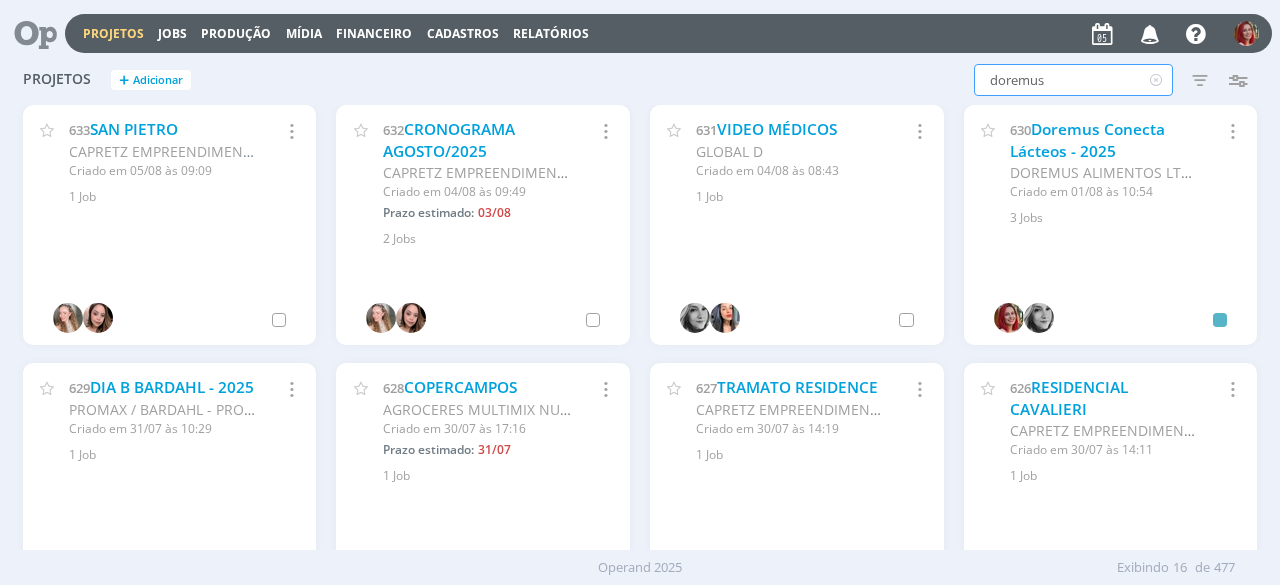 type on "doremus" 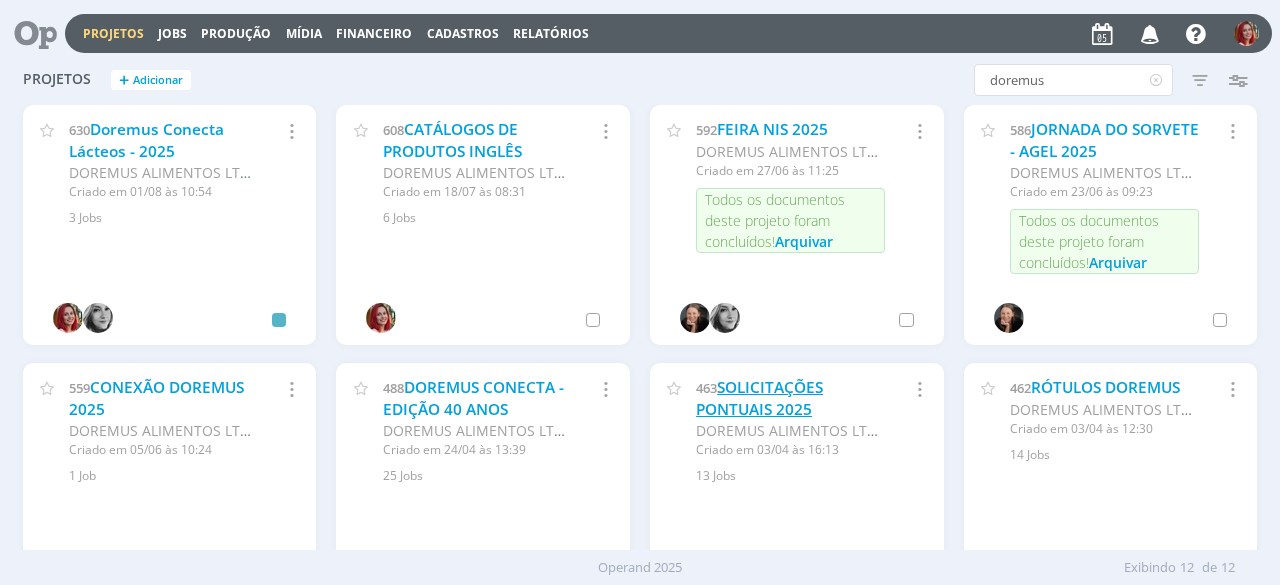 click on "SOLICITAÇÕES PONTUAIS 2025" at bounding box center [759, 398] 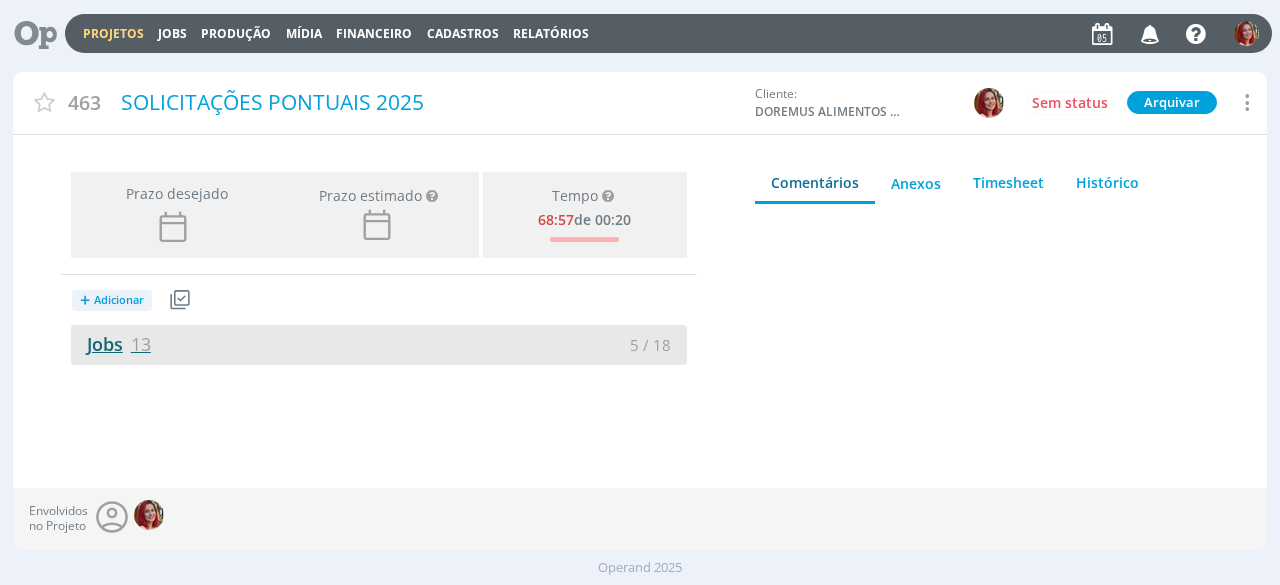 click on "Jobs 13" at bounding box center (111, 344) 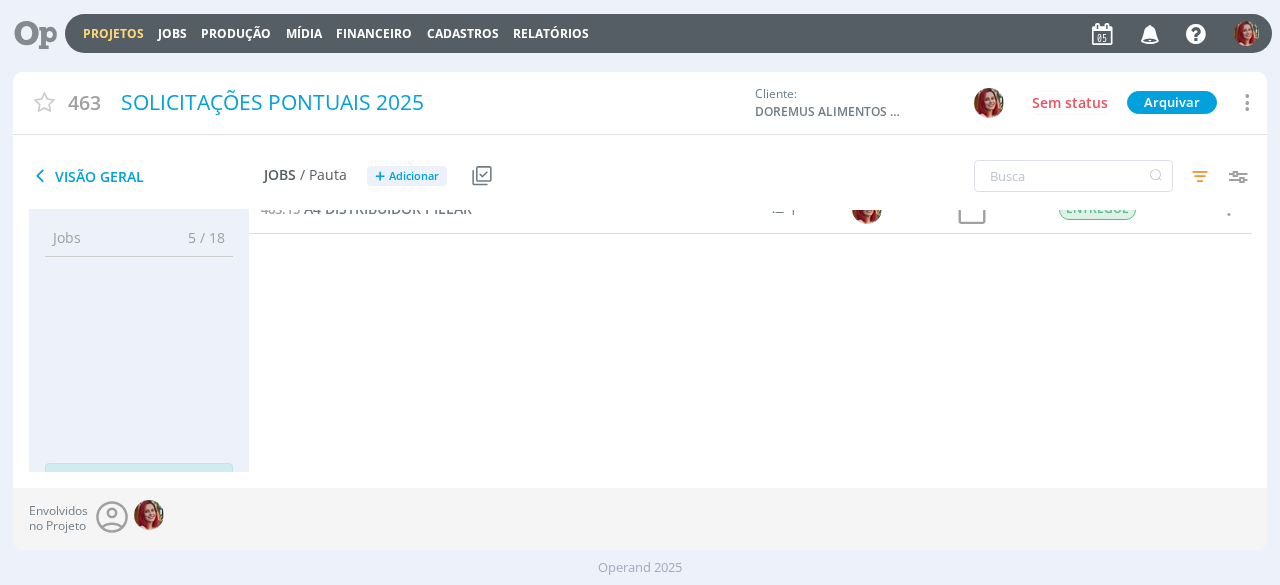 scroll, scrollTop: 0, scrollLeft: 0, axis: both 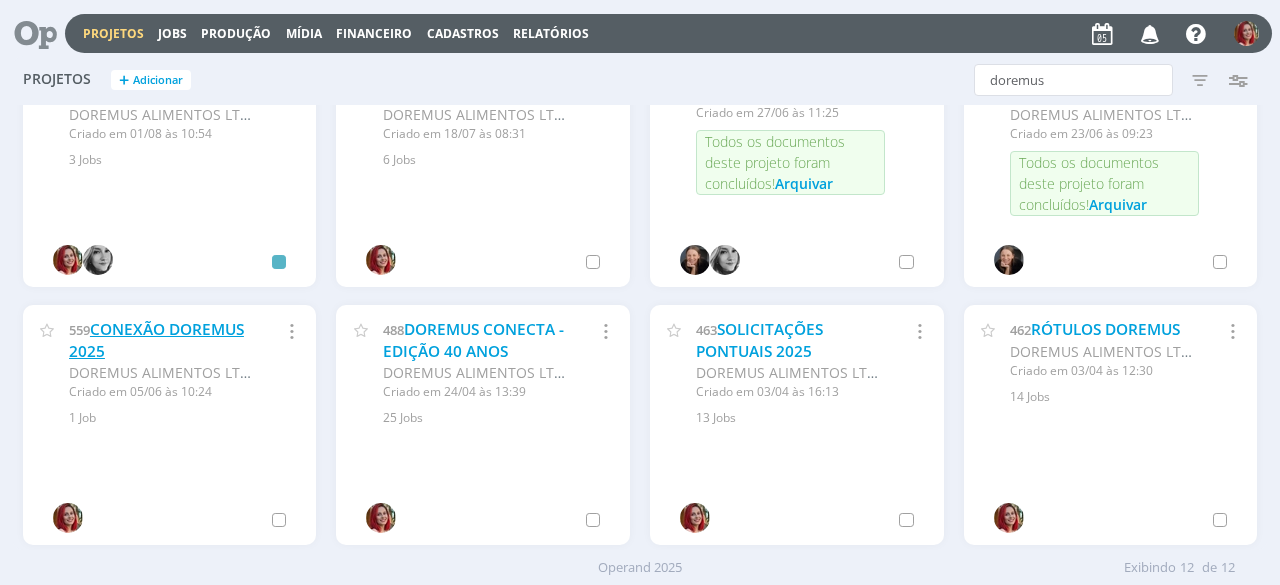 click on "CONEXÃO DOREMUS 2025" at bounding box center (156, 340) 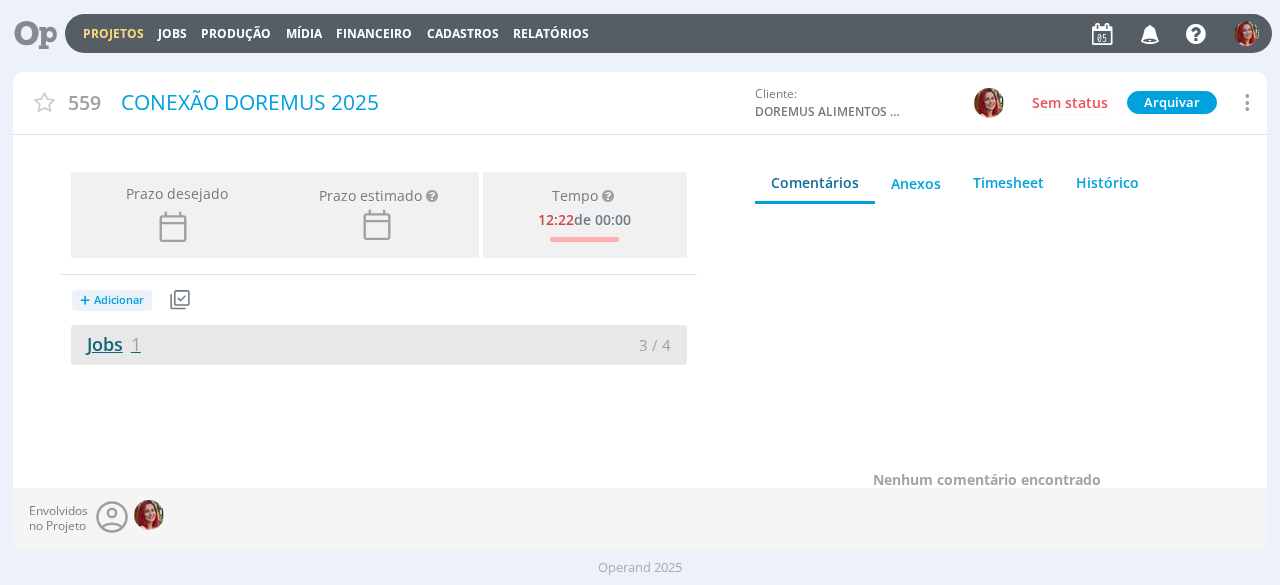 click on "Jobs 1" at bounding box center [106, 344] 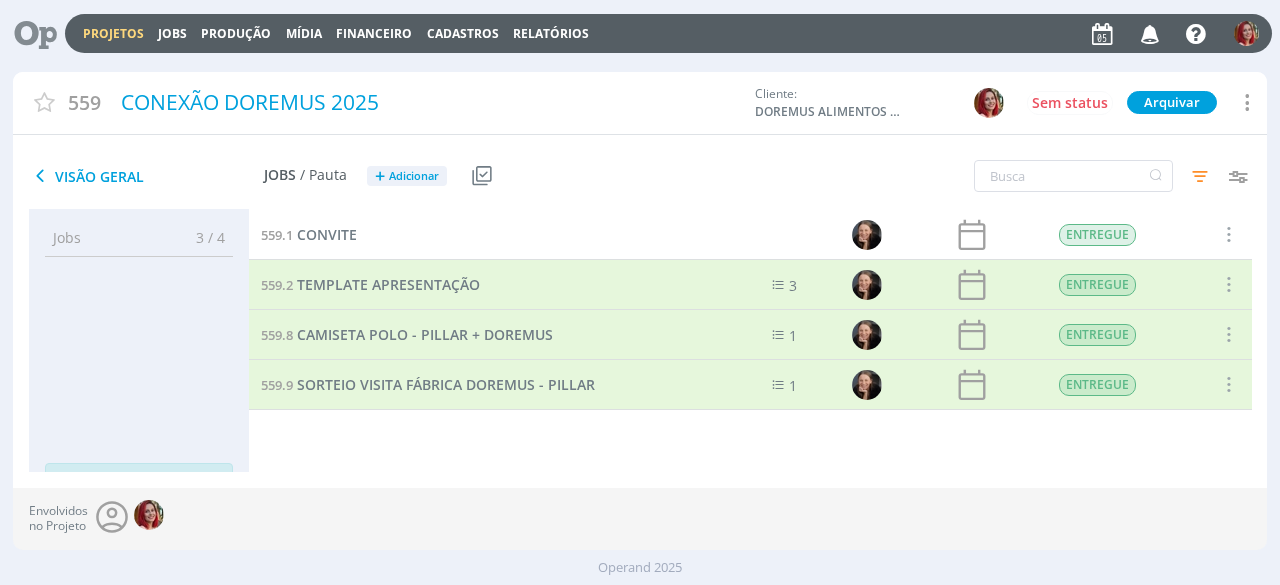 scroll, scrollTop: 76, scrollLeft: 0, axis: vertical 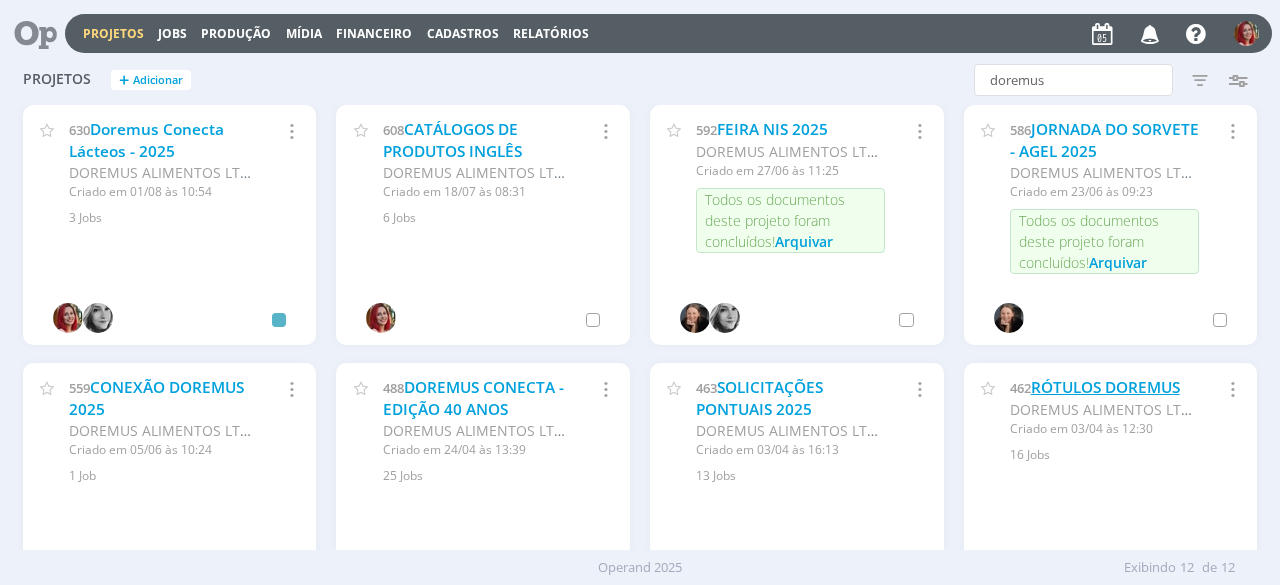 click on "RÓTULOS DOREMUS" at bounding box center (1105, 387) 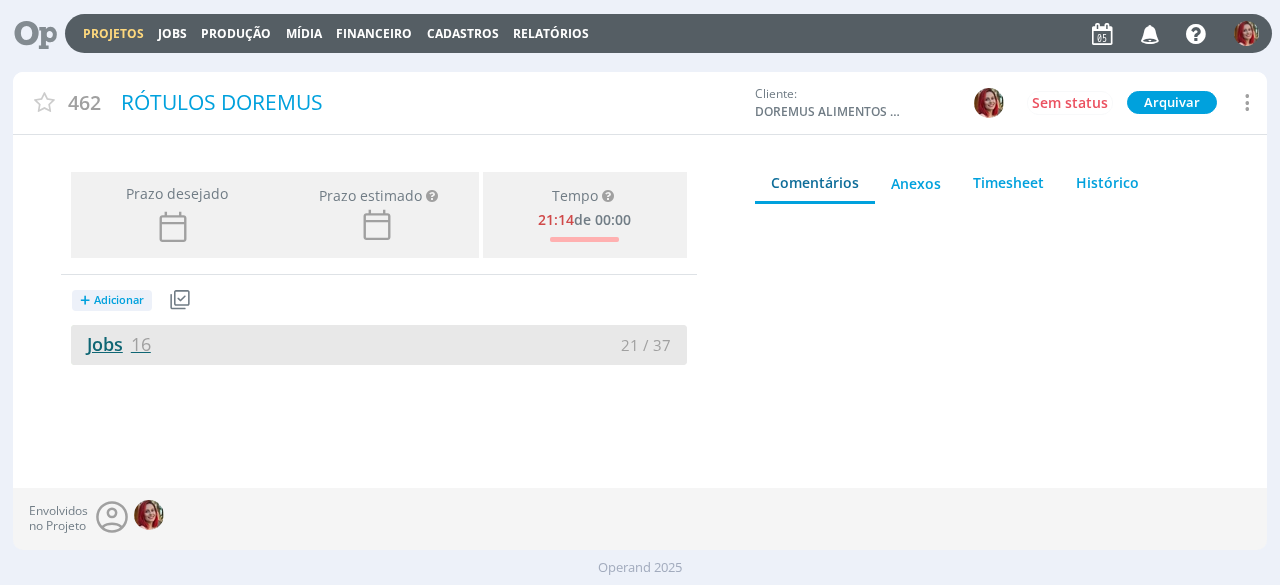 click on "Jobs 16" at bounding box center [111, 344] 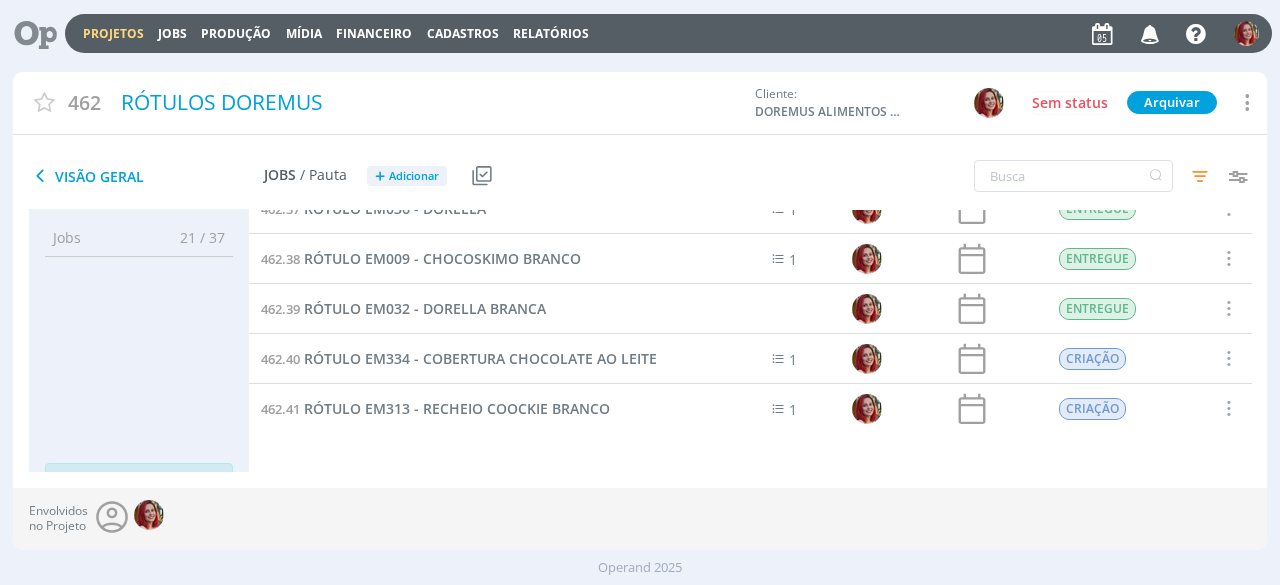 scroll, scrollTop: 1626, scrollLeft: 0, axis: vertical 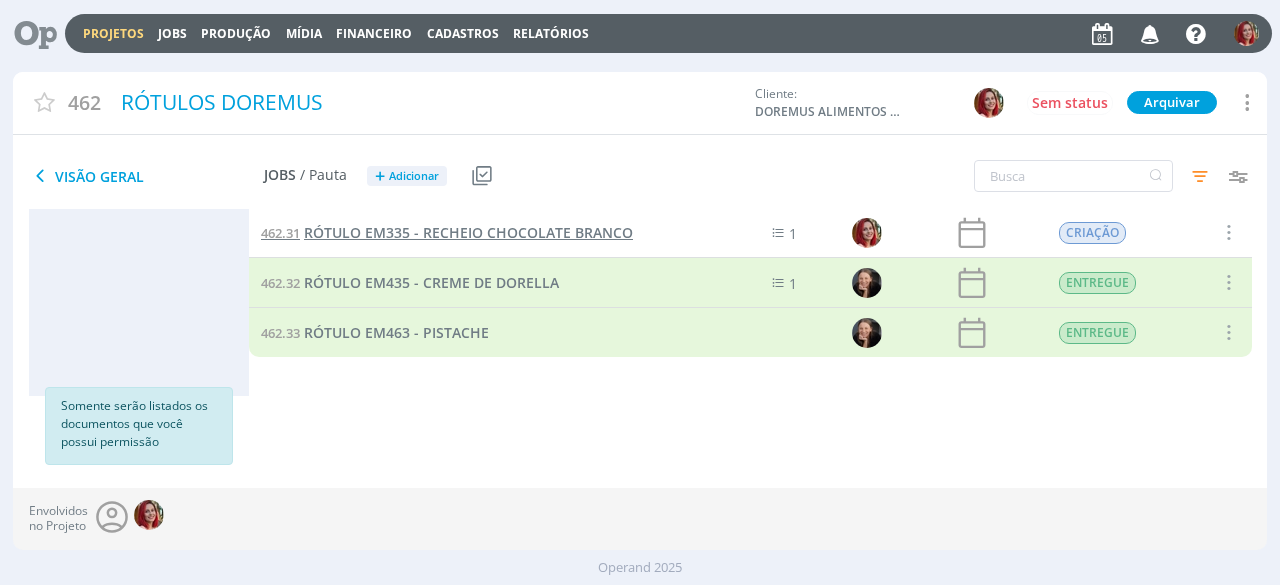 click on "RÓTULO EM335 - RECHEIO CHOCOLATE BRANCO" at bounding box center (468, 232) 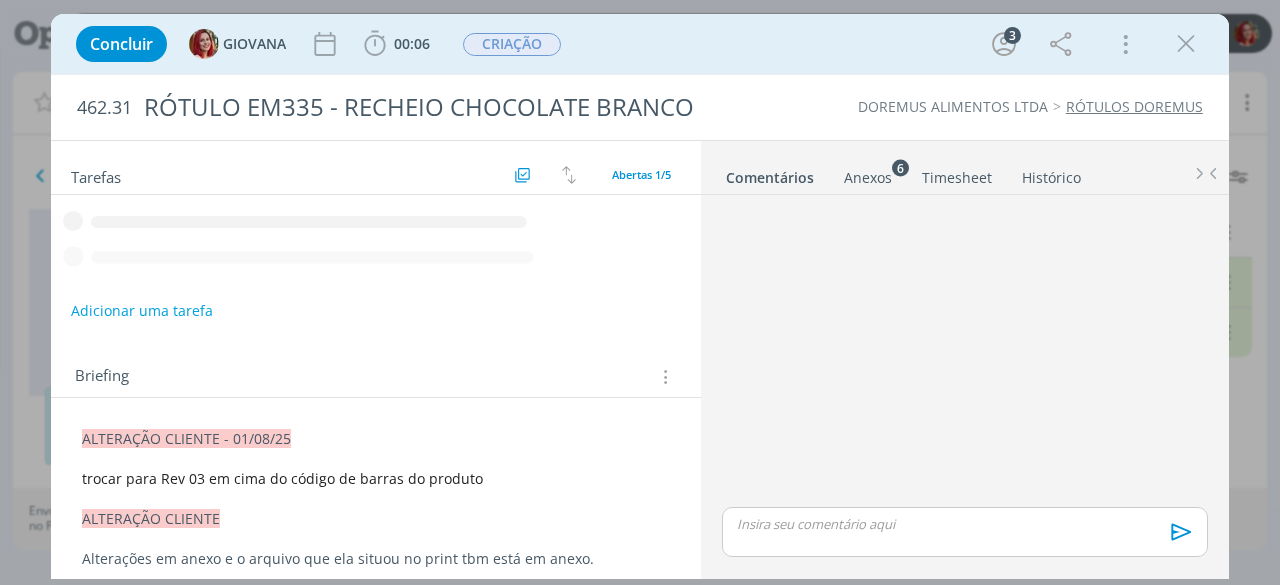 scroll, scrollTop: 109, scrollLeft: 0, axis: vertical 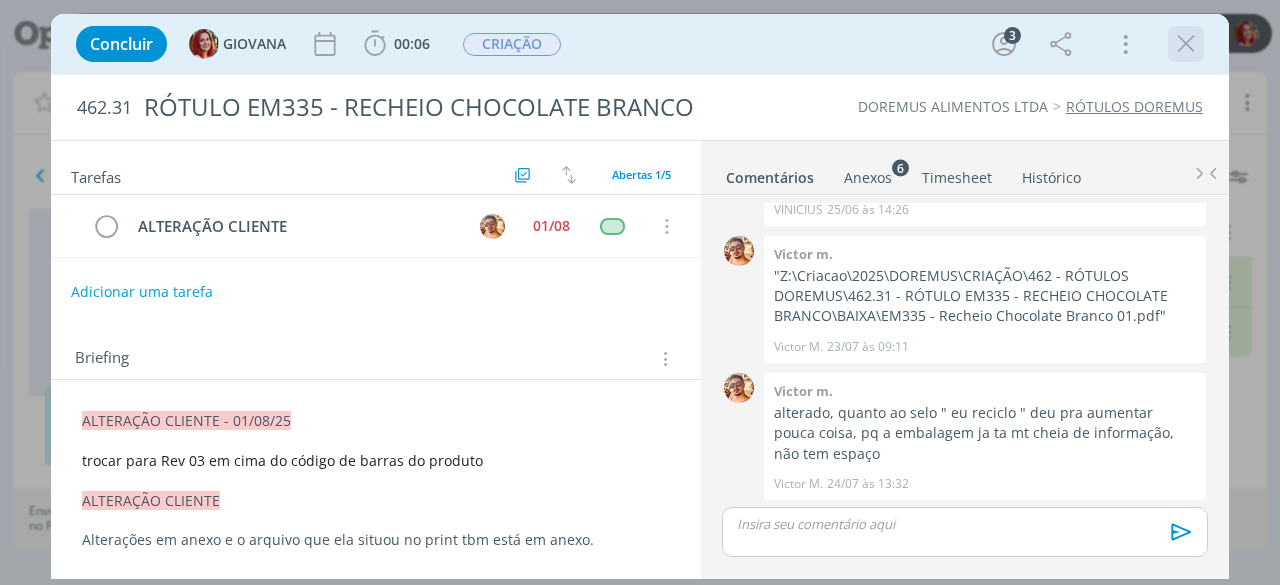 click at bounding box center [1186, 44] 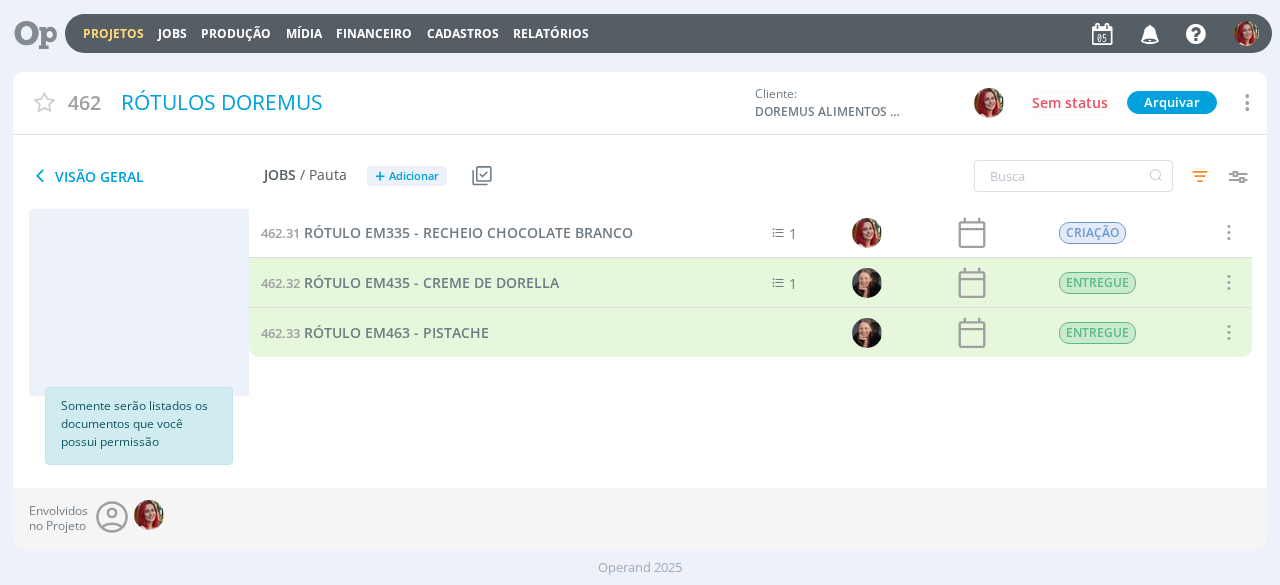 click on "Projetos" at bounding box center [113, 33] 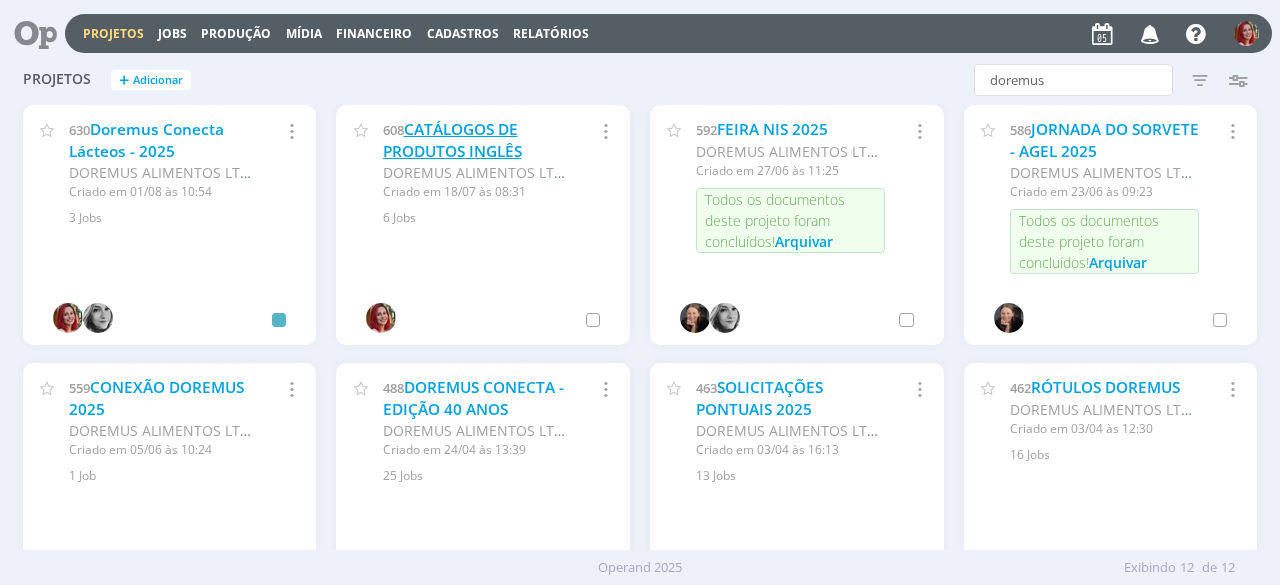 click on "CATÁLOGOS DE PRODUTOS INGLÊS" at bounding box center [452, 140] 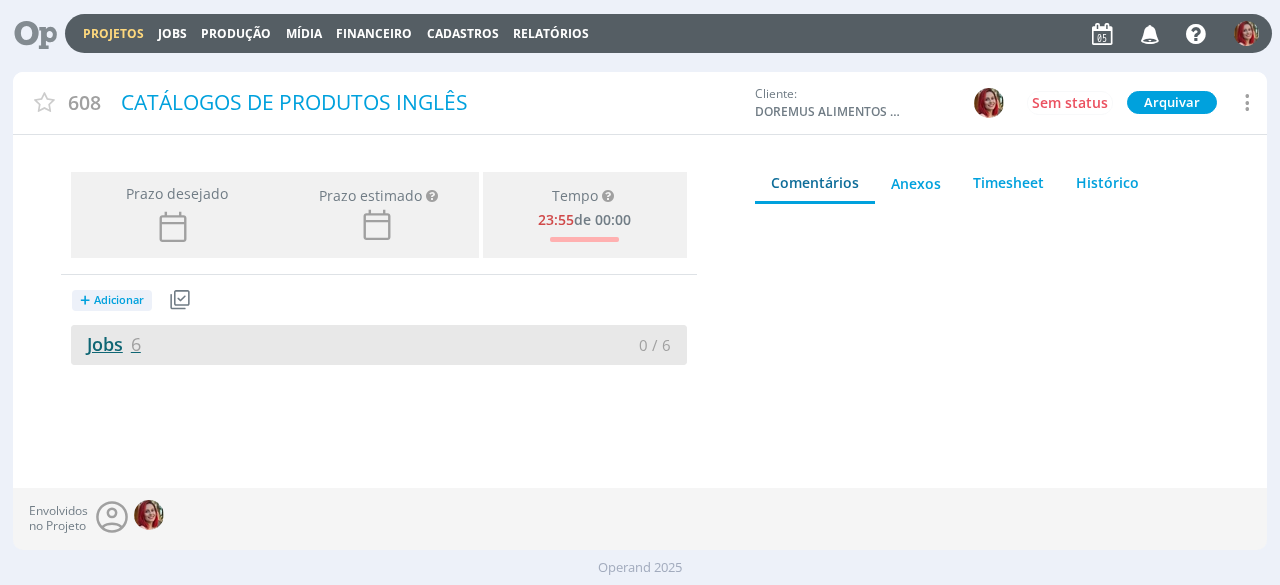 click on "Jobs 6" at bounding box center [106, 344] 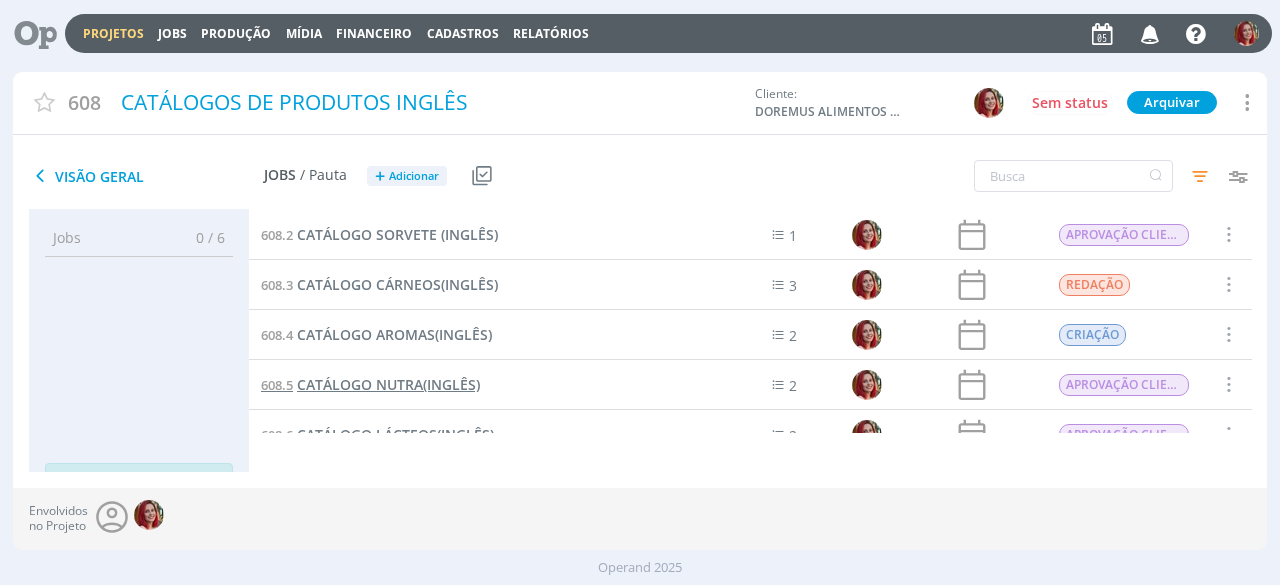 click on "CATÁLOGO NUTRA(INGLÊS)" at bounding box center [388, 384] 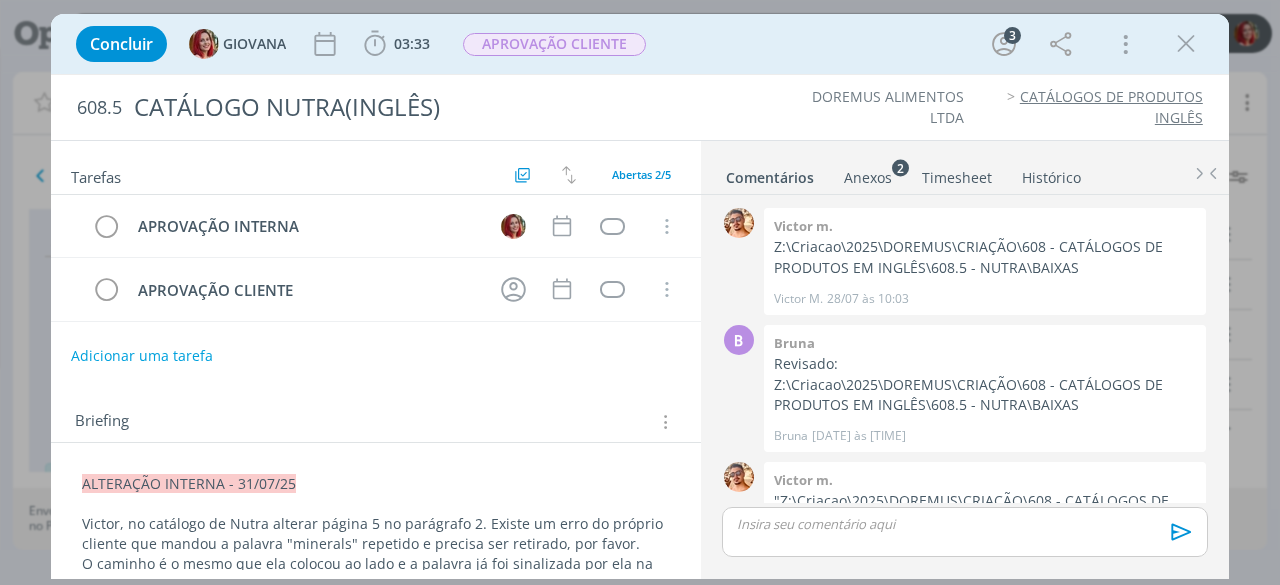scroll, scrollTop: 88, scrollLeft: 0, axis: vertical 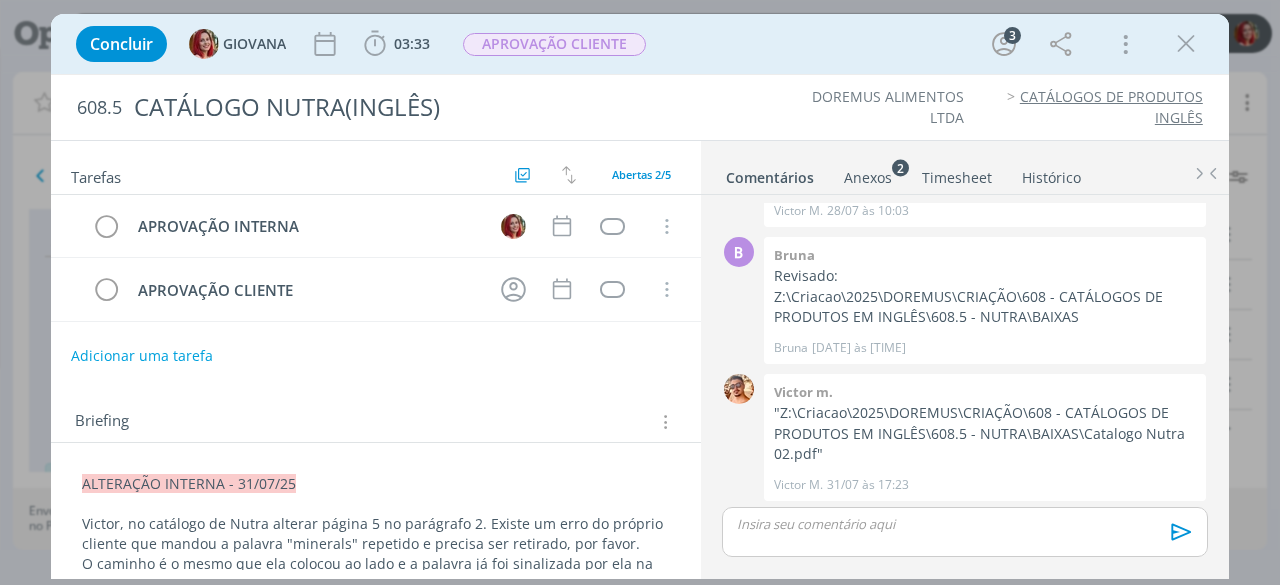 click on "ALTERAÇÃO INTERNA - 31/07/25 Victor, no catálogo de Nutra alterar página 5 no parágrafo 2. Existe um erro do próprio cliente que mandou a palavra "minerals" repetido e precisa ser retirado, por favor. O caminho é o mesmo que ela colocou ao lado e a palavra já foi sinalizada por ela na página. REDAÇÃO Bru, precisamos revisar o catálogo se está batendo o word com o arquivo que o Victor fez: - Arquivo Victor:  Z:\Criacao\2025\DOREMUS\CRIAÇÃO\608 - CATÁLOGOS DE PRODUTOS EM INGLÊS\608.5 - NUTRA\BAIXAS - Arquivo original: smb://192.168.200.2/Producao/Criacao/2025/DOREMUS/ATEMPORAL/CATÁLOGOS DE PRODUTOS CRIAÇÃO Passar os catálogos em português para versão em inglês, tradução já está feita nos documentos de wordl, precisamos passar para que fique igual aos em português em PDF. Arquivos abertos (catálogos)::   https://drive.google.com/drive/folders/1jUA1gAXUHFI1Tj2X0iWHsxDpxTUs_8eU?usp=drive_link Arquivos com a tradução em inglês - PRINT DISSO EM ANEXO IMAGE 6" at bounding box center (376, 861) 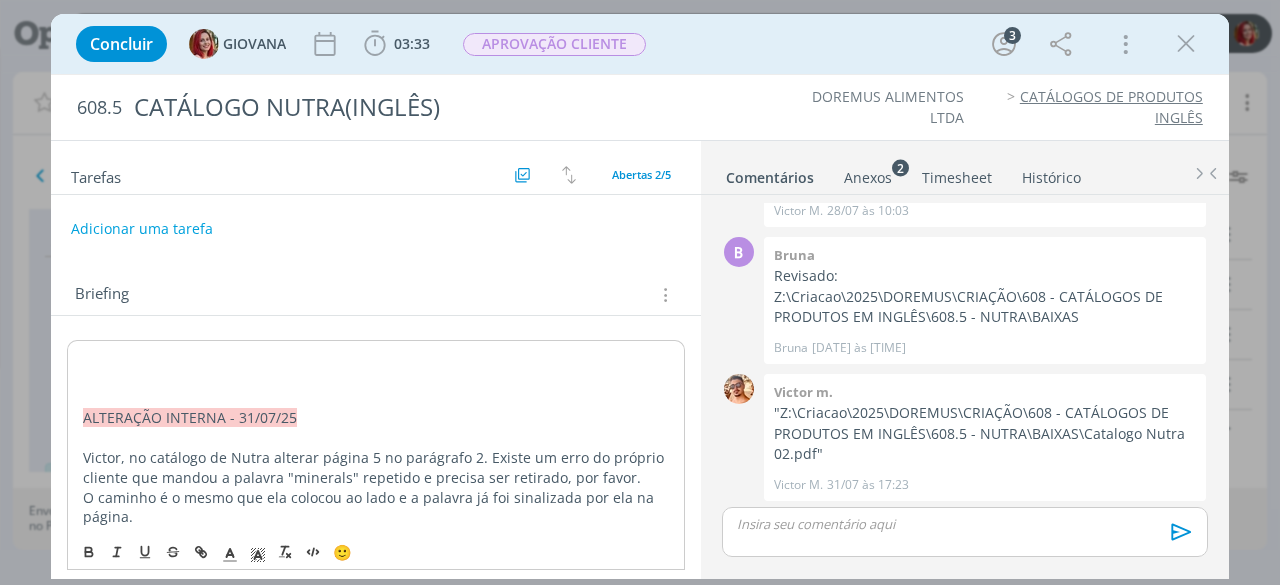 scroll, scrollTop: 95, scrollLeft: 0, axis: vertical 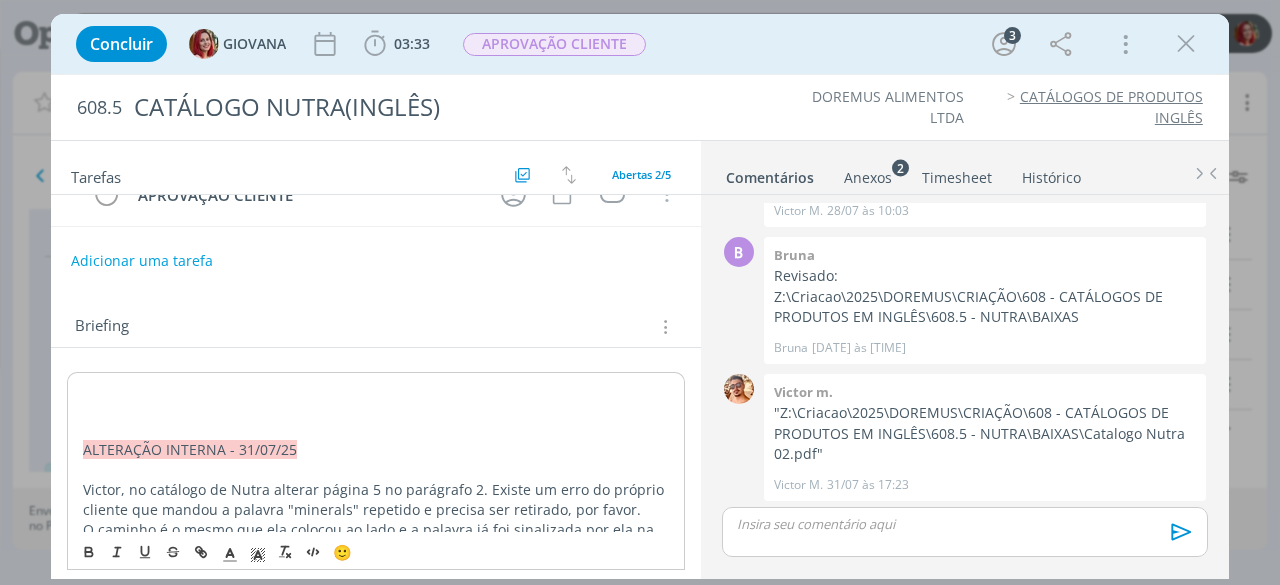 drag, startPoint x: 82, startPoint y: 403, endPoint x: 96, endPoint y: 389, distance: 19.79899 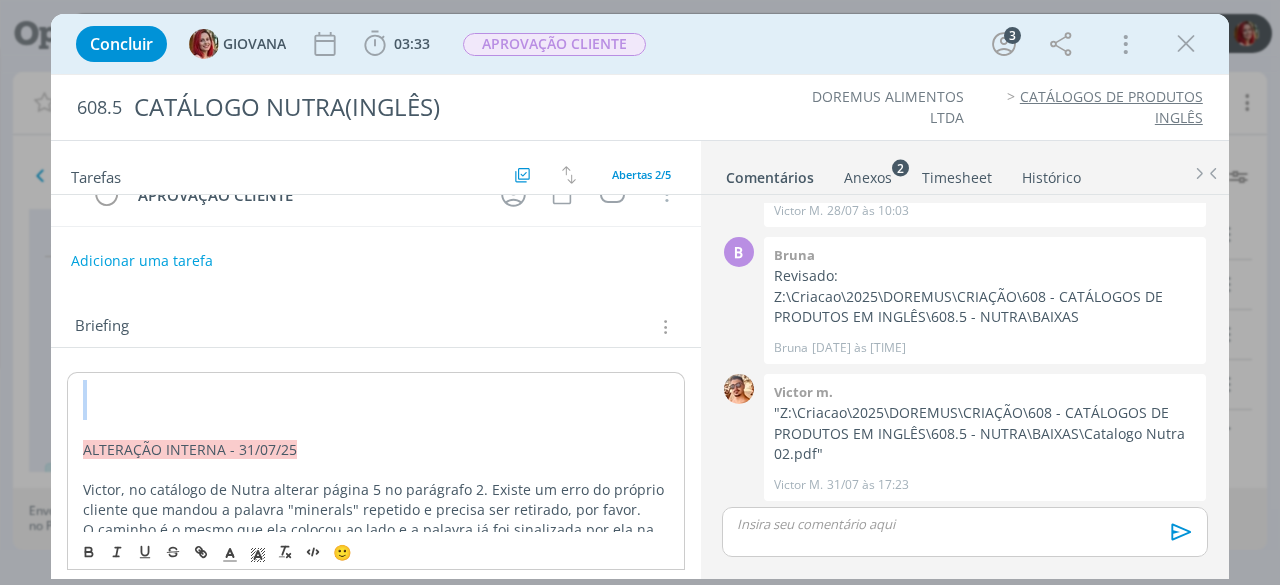 click at bounding box center (376, 390) 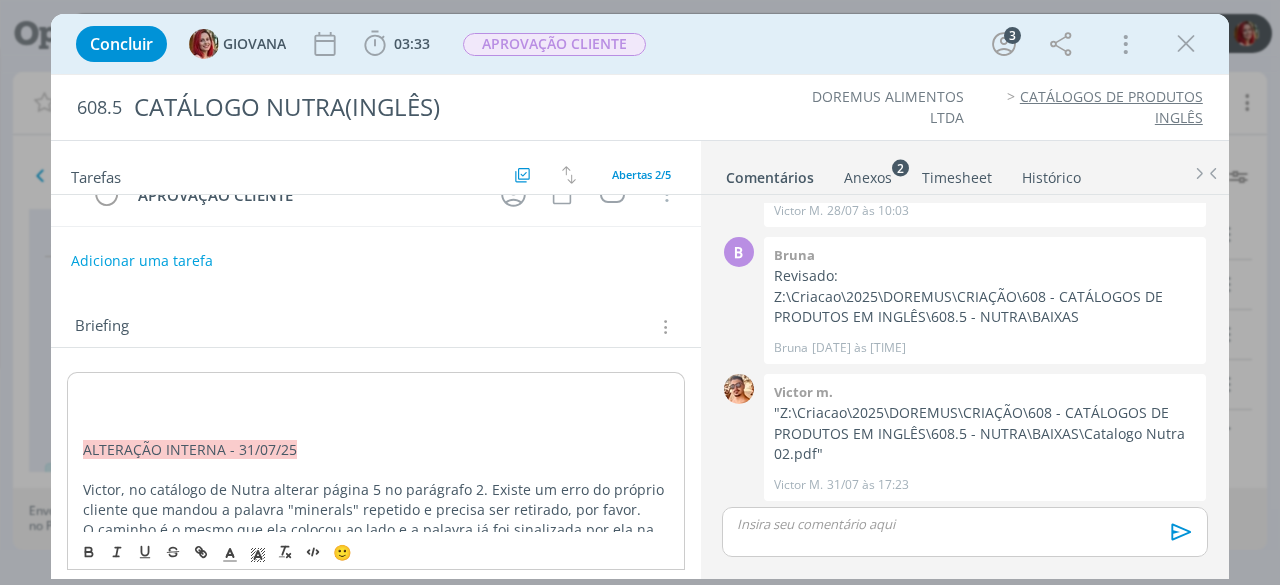 type 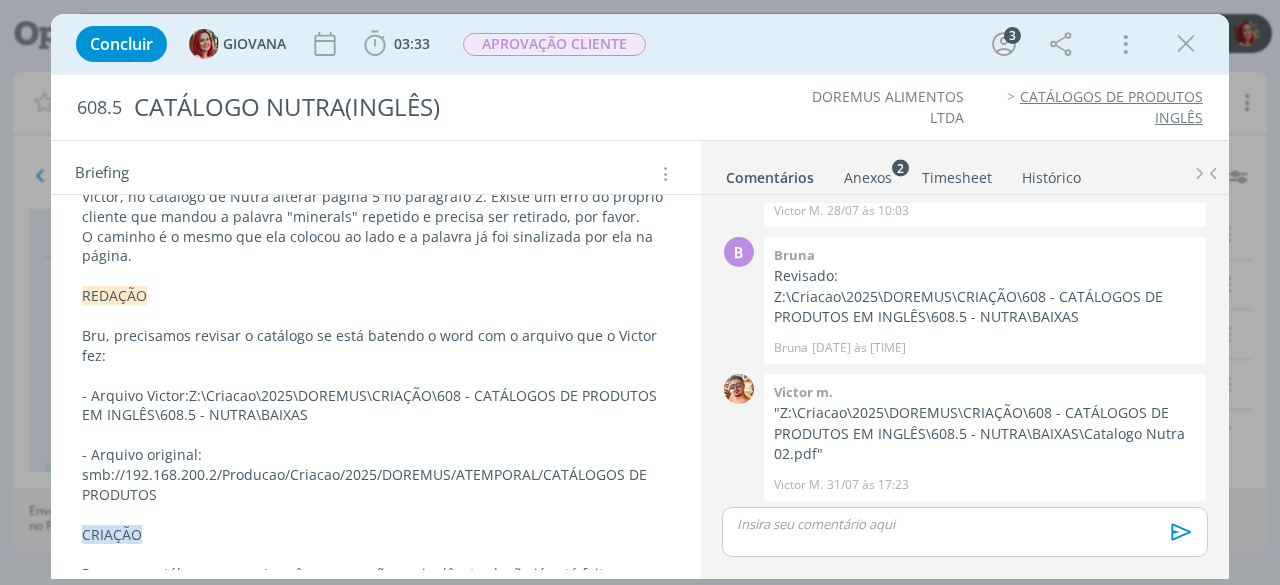 scroll, scrollTop: 271, scrollLeft: 0, axis: vertical 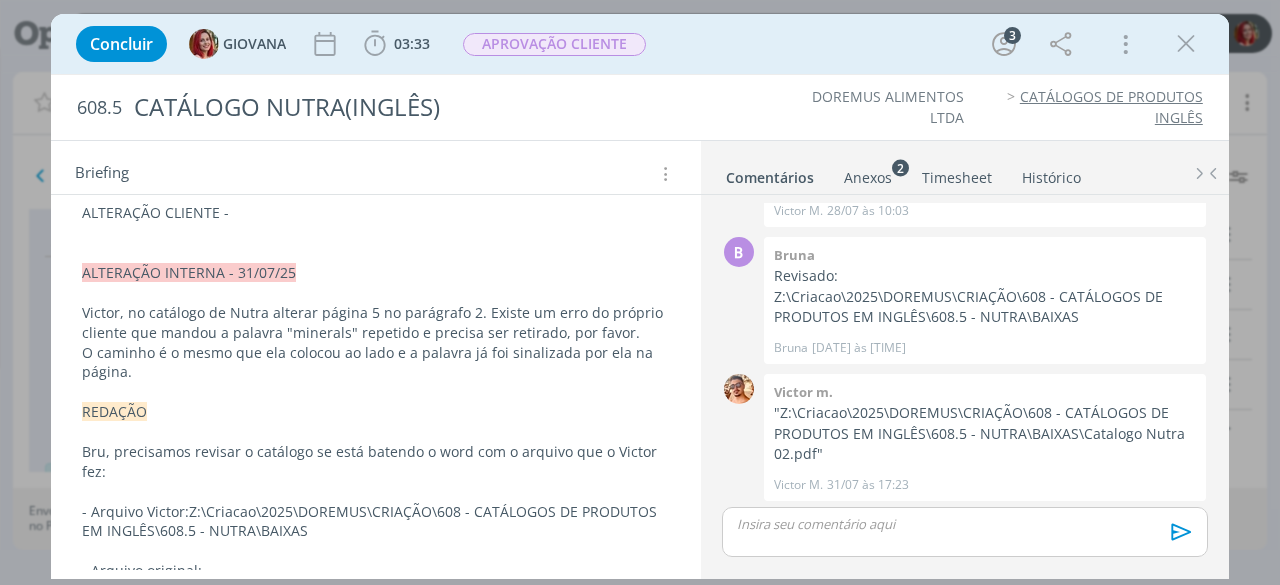 click on "ALTERAÇÃO CLIENTE -" at bounding box center [376, 213] 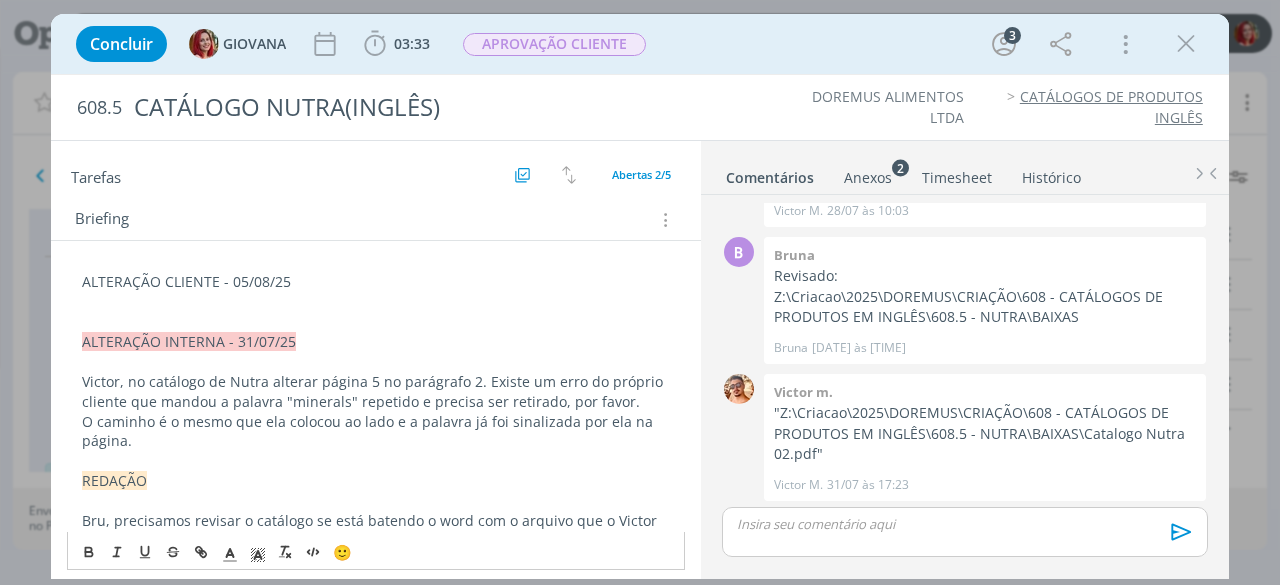 scroll, scrollTop: 171, scrollLeft: 0, axis: vertical 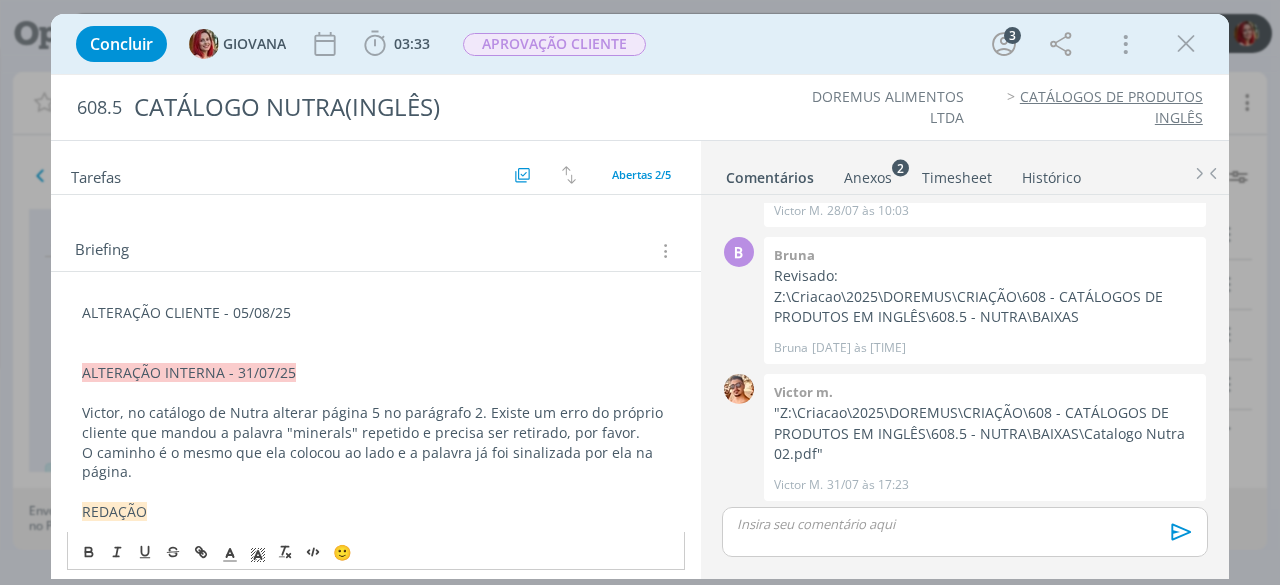 click at bounding box center (376, 353) 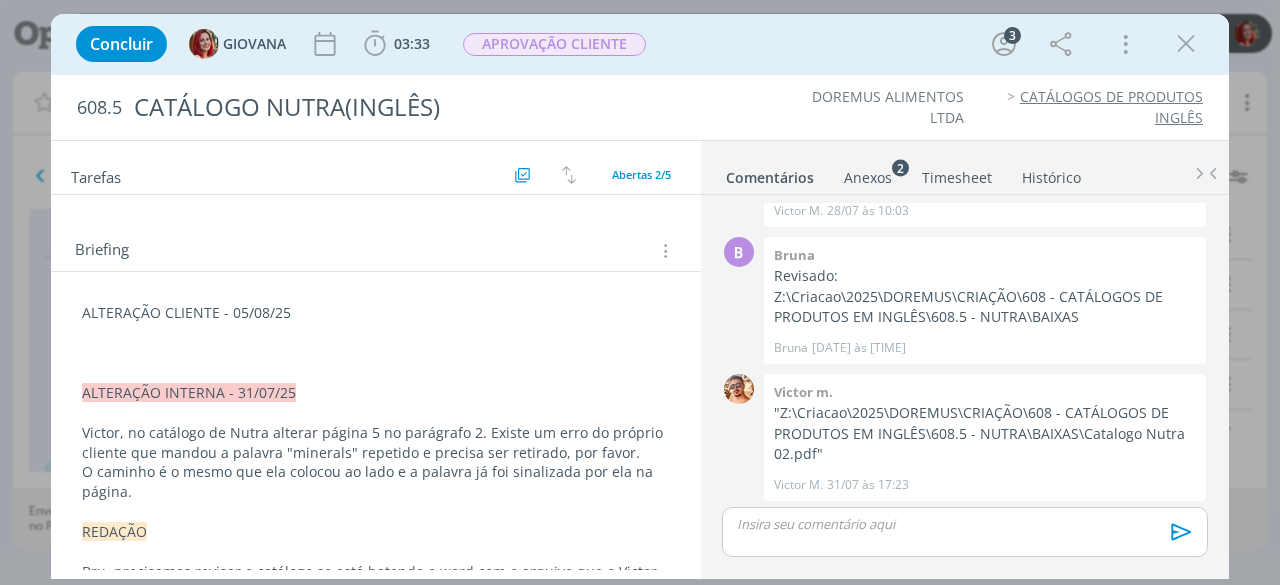 click at bounding box center [376, 333] 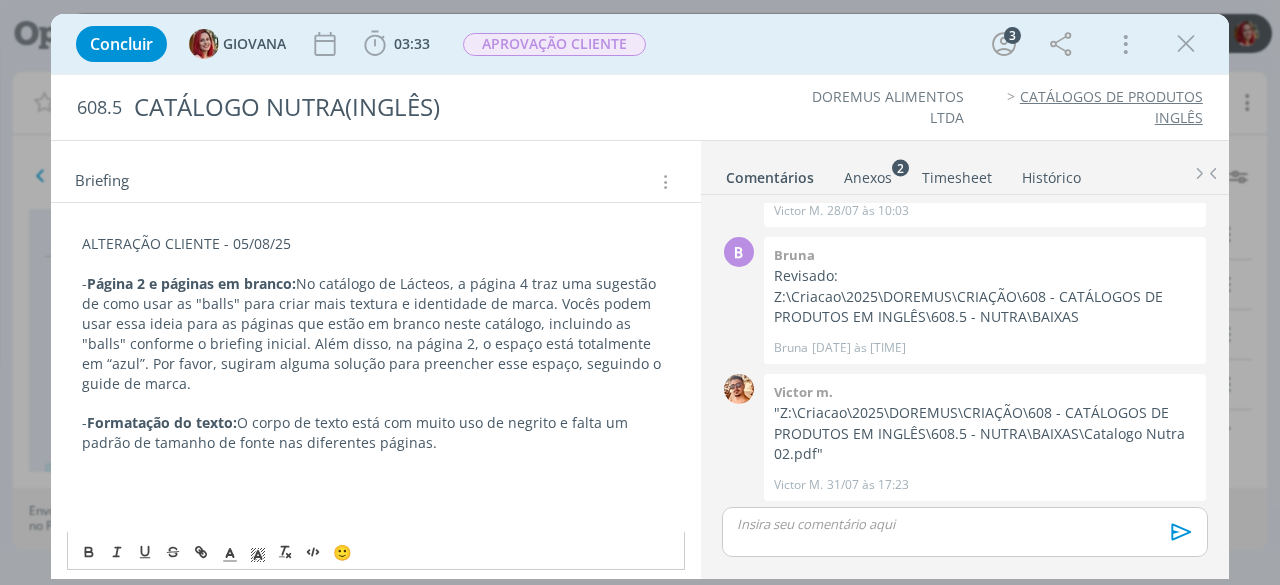 scroll, scrollTop: 271, scrollLeft: 0, axis: vertical 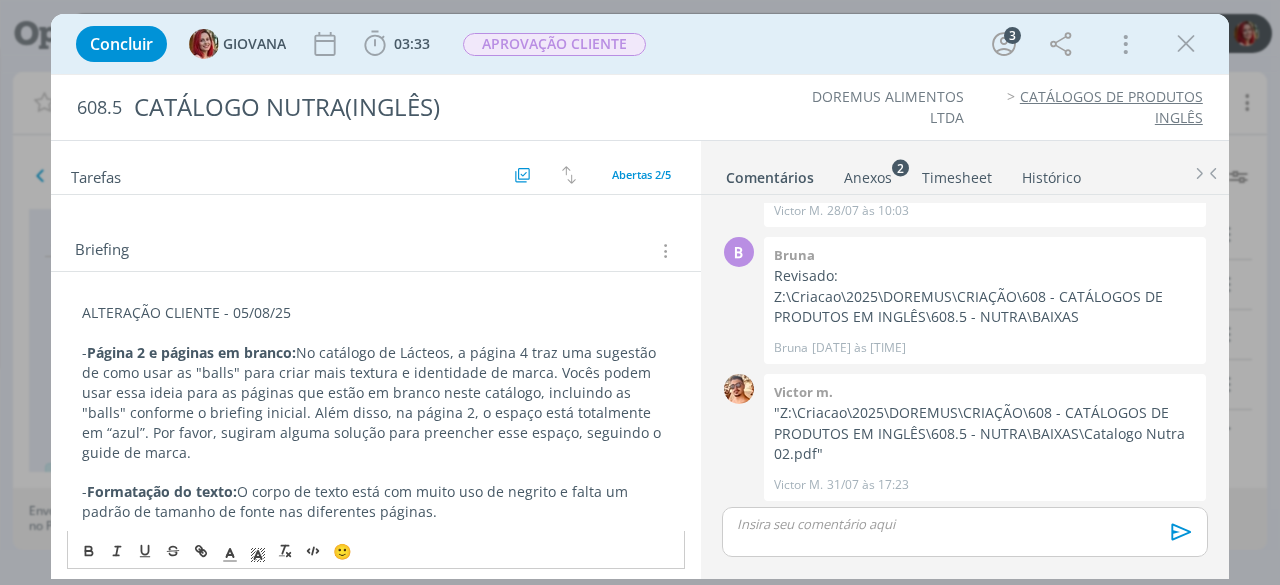 click on "ALTERAÇÃO CLIENTE - 05/08/25" at bounding box center [376, 313] 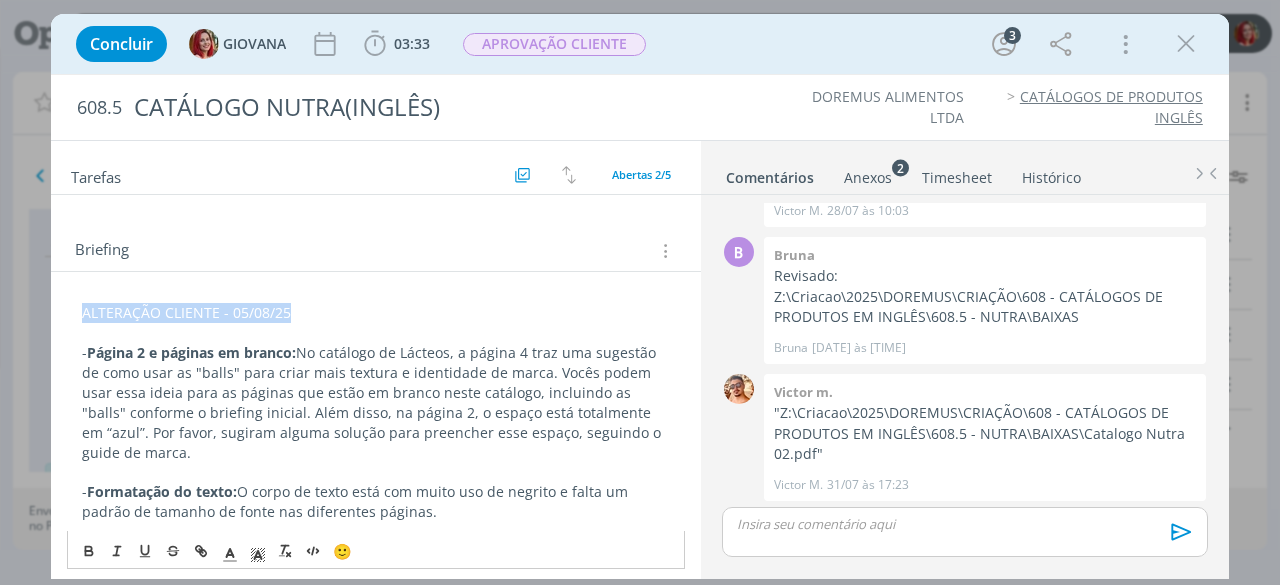 drag, startPoint x: 325, startPoint y: 305, endPoint x: 38, endPoint y: 296, distance: 287.14108 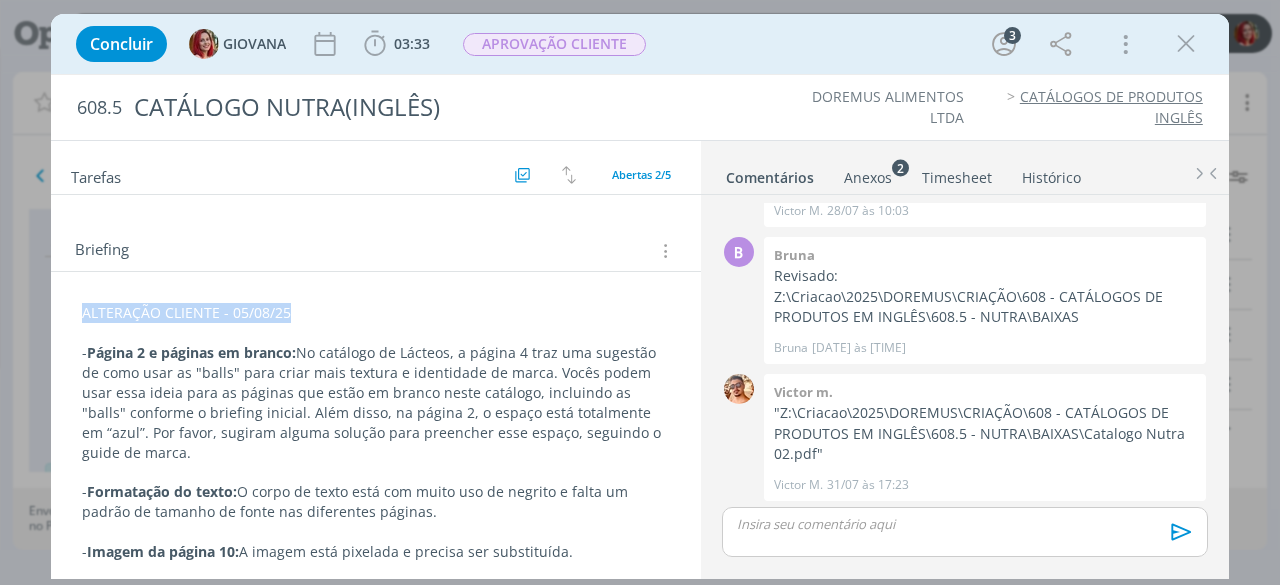 click on "ALTERAÇÃO CLIENTE - 05/08/25" at bounding box center (376, 313) 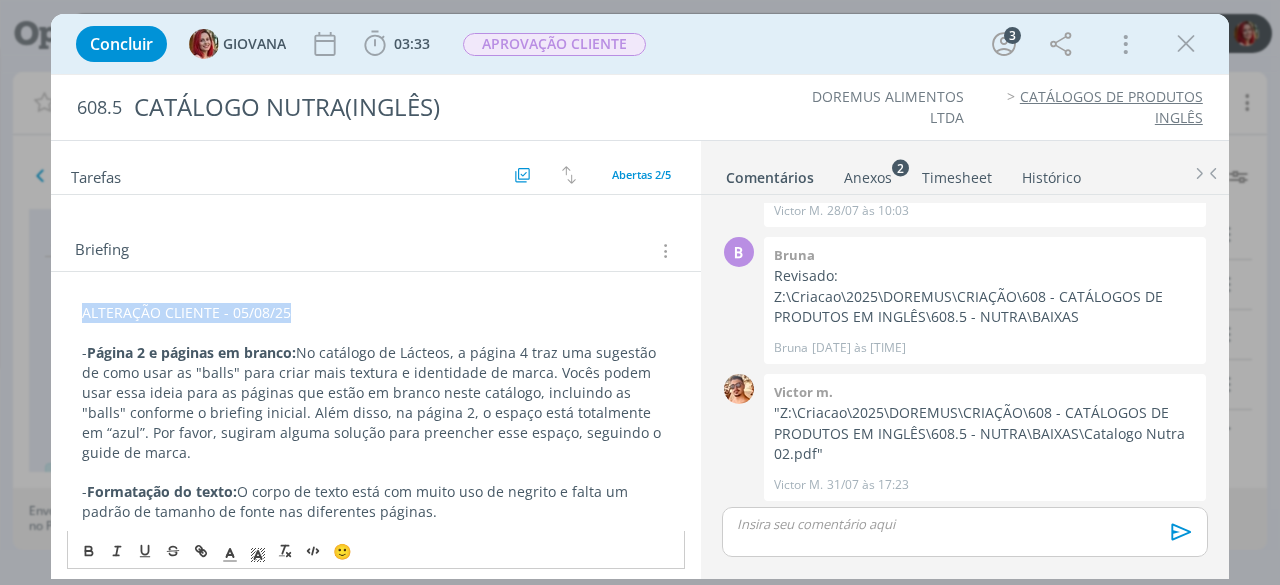 drag, startPoint x: 312, startPoint y: 313, endPoint x: 24, endPoint y: 311, distance: 288.00696 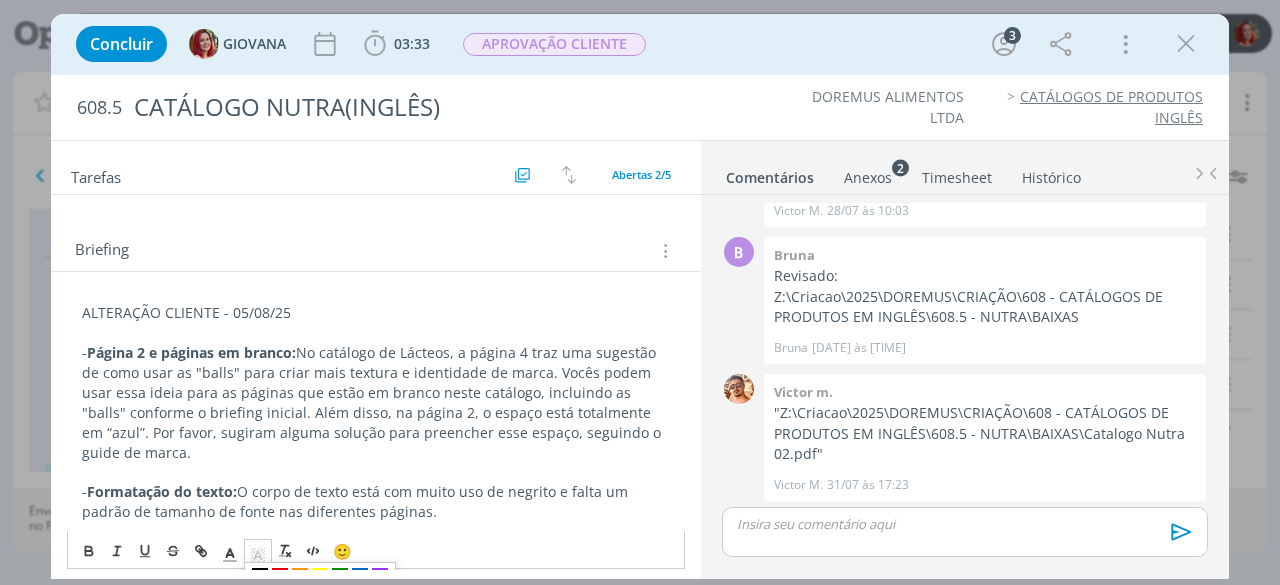 click at bounding box center [258, 552] 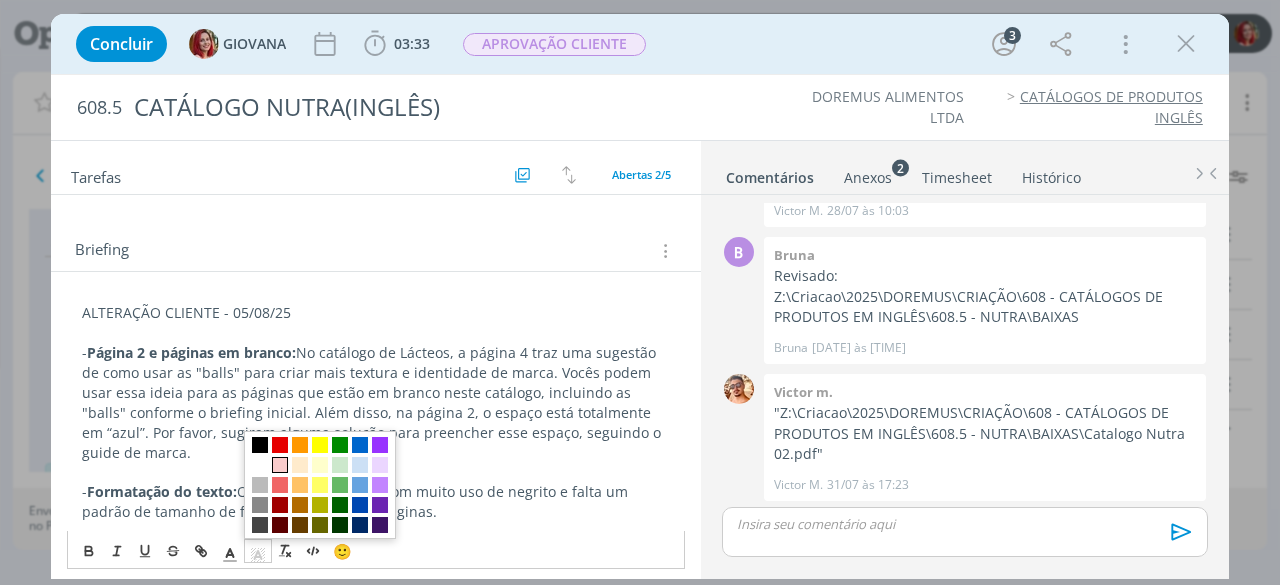 click at bounding box center [280, 466] 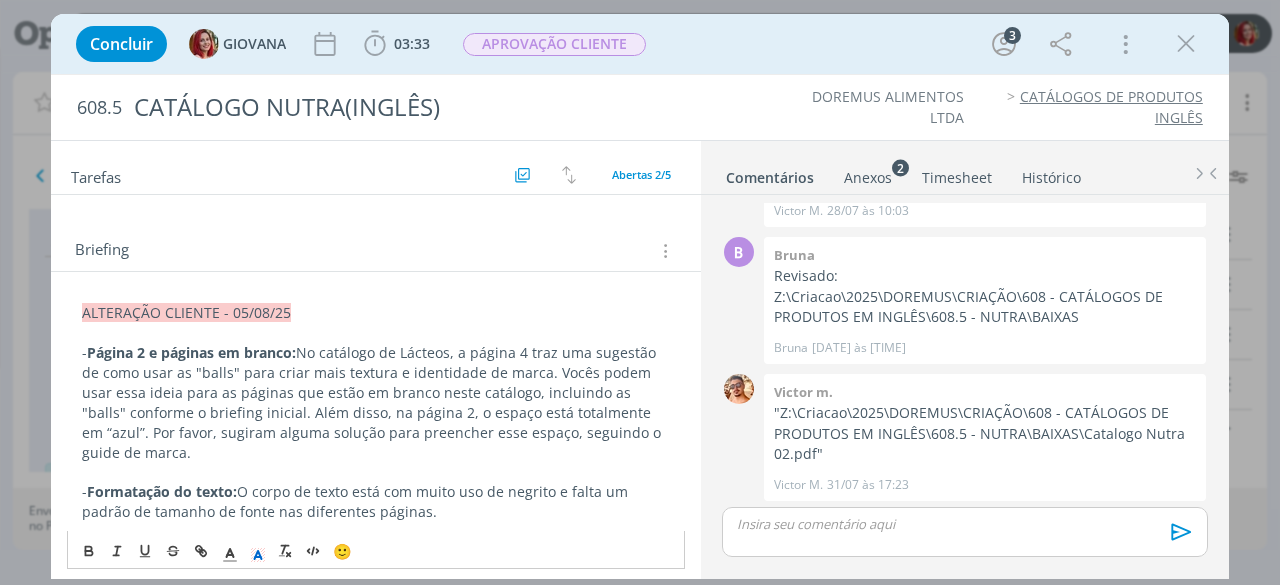 click at bounding box center [376, 333] 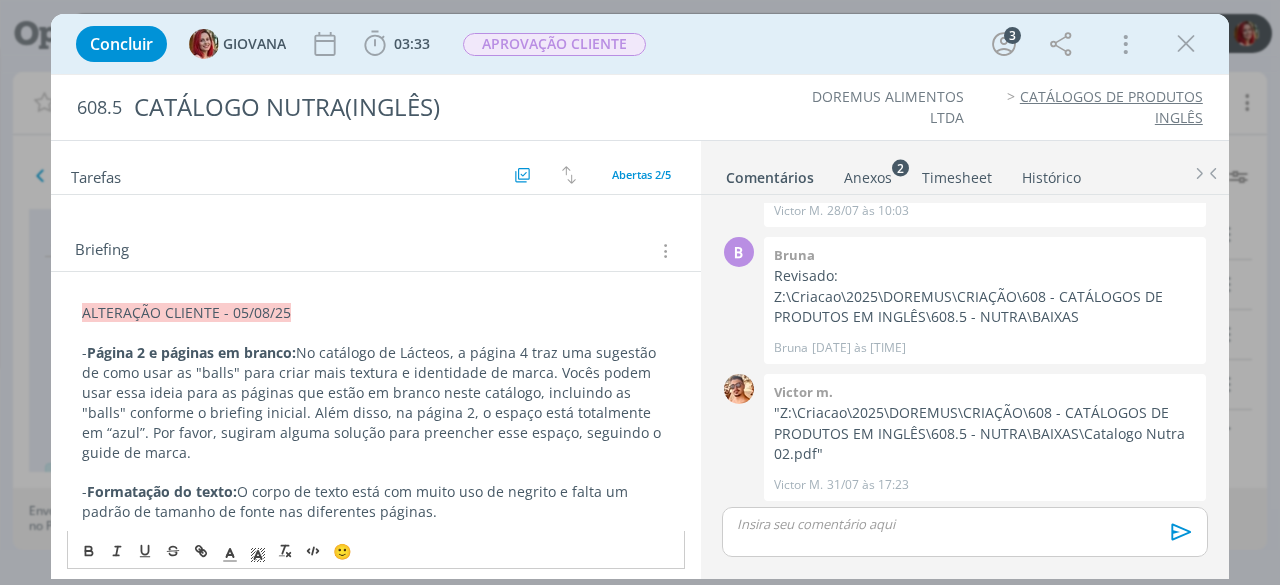 click on "ALTERAÇÃO CLIENTE - 05/08/25" at bounding box center [376, 313] 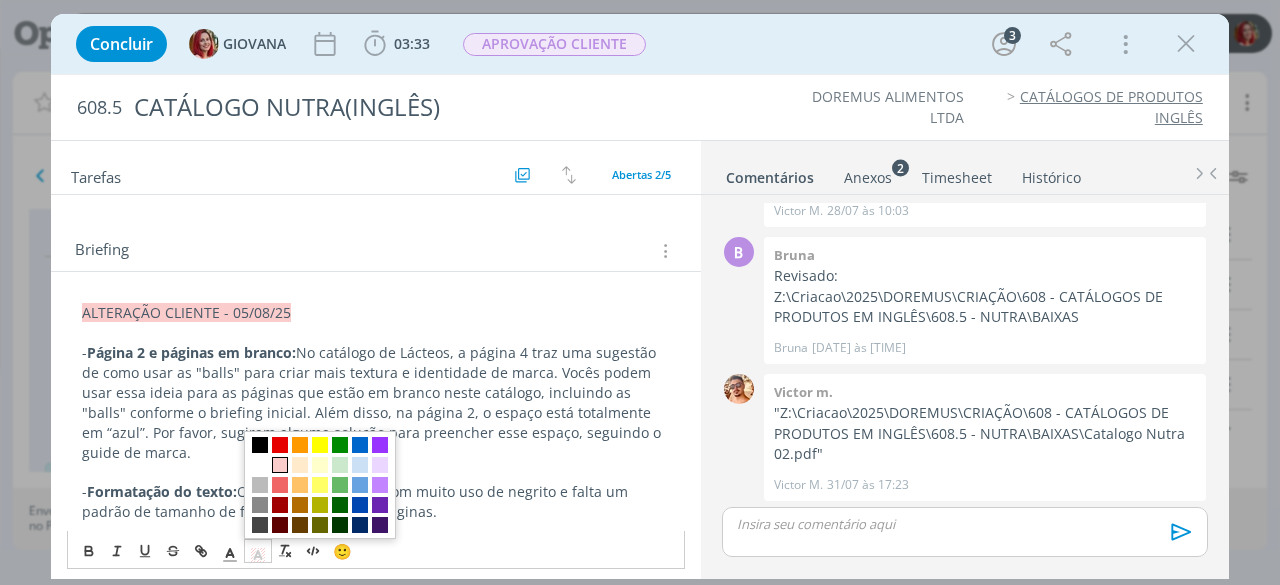 click at bounding box center [258, 552] 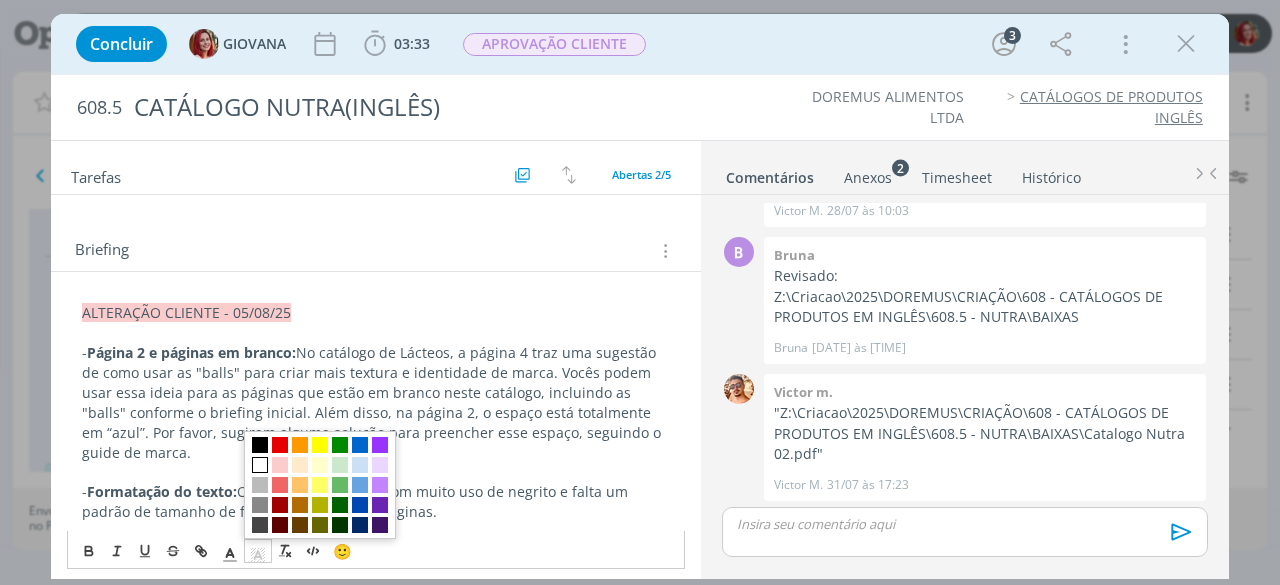 click at bounding box center (260, 466) 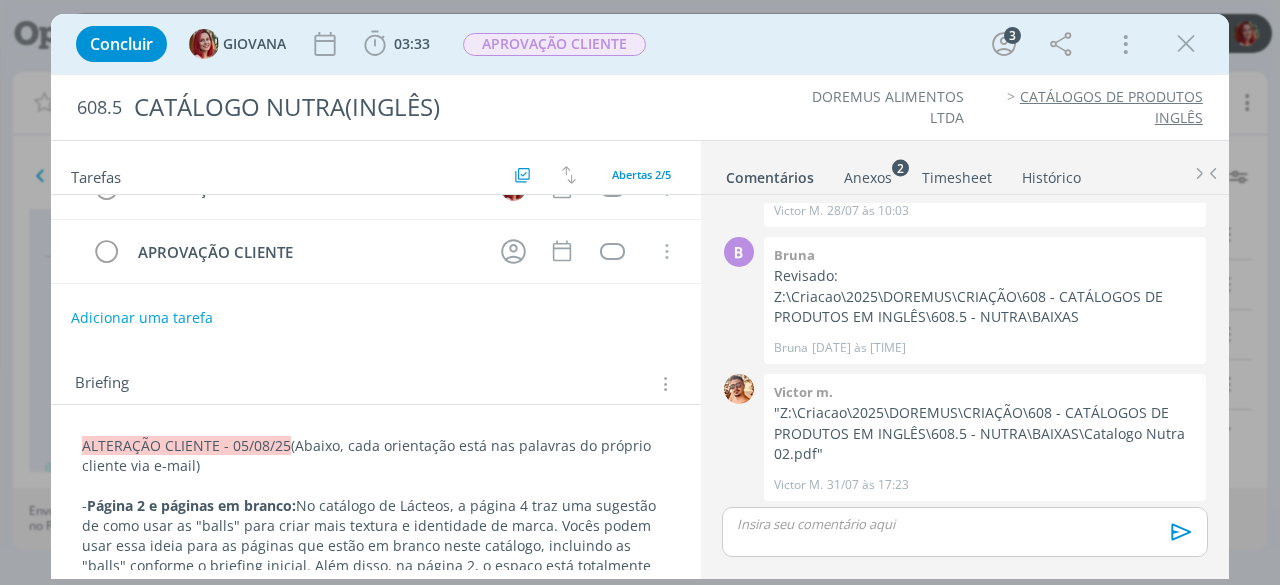 scroll, scrollTop: 0, scrollLeft: 0, axis: both 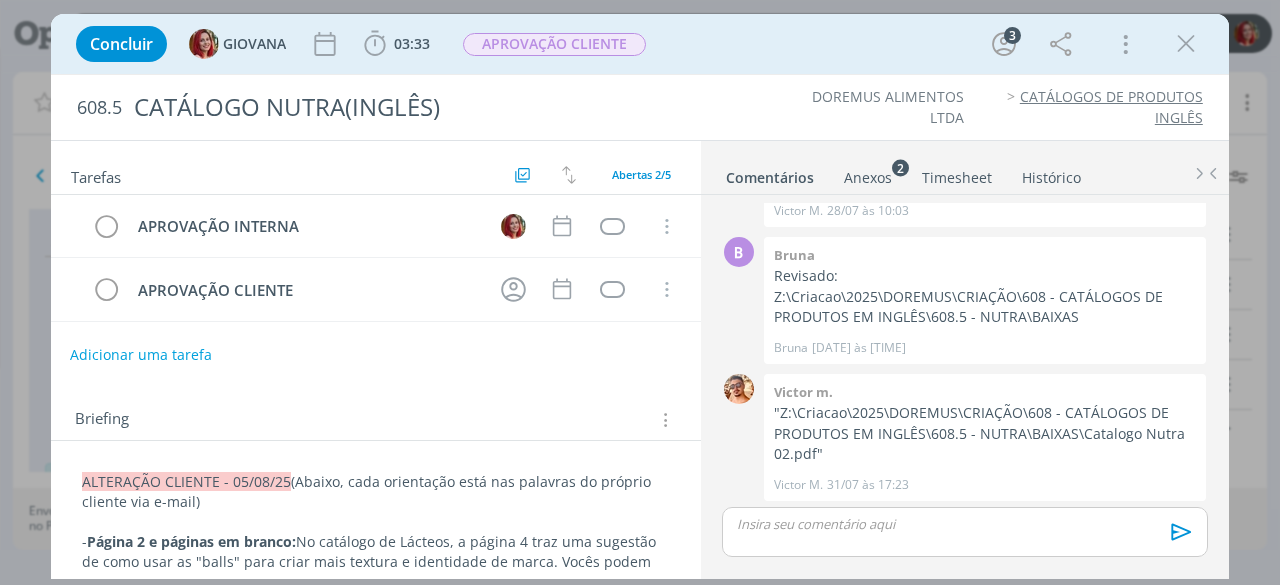 click on "Adicionar uma tarefa" at bounding box center (141, 355) 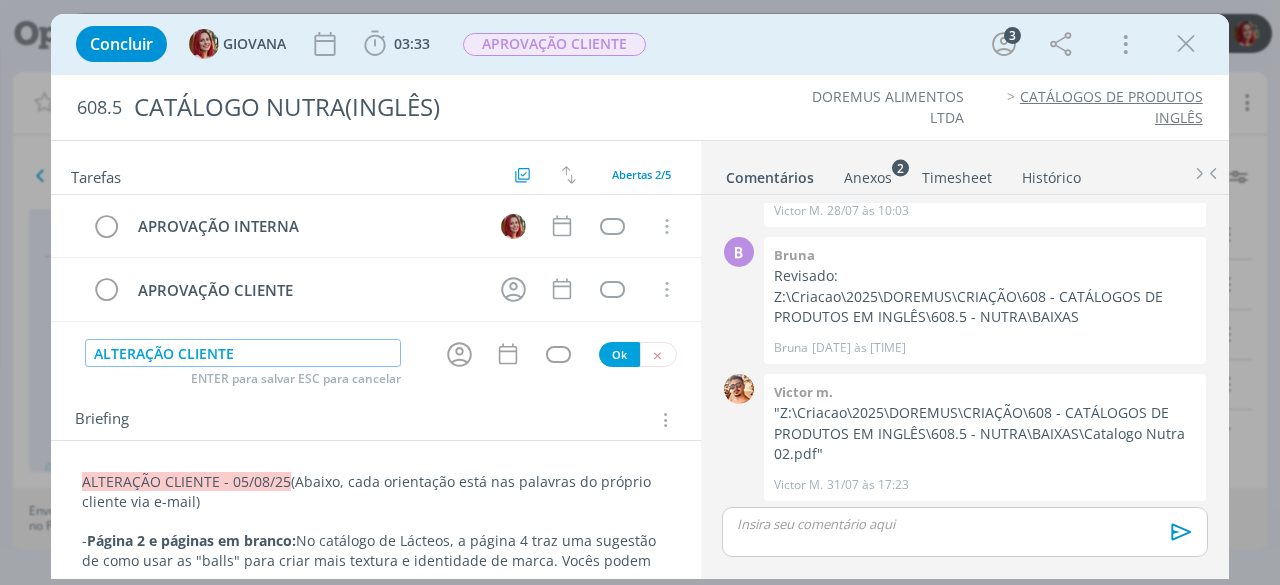 type on "ALTERAÇÃO CLIENTE" 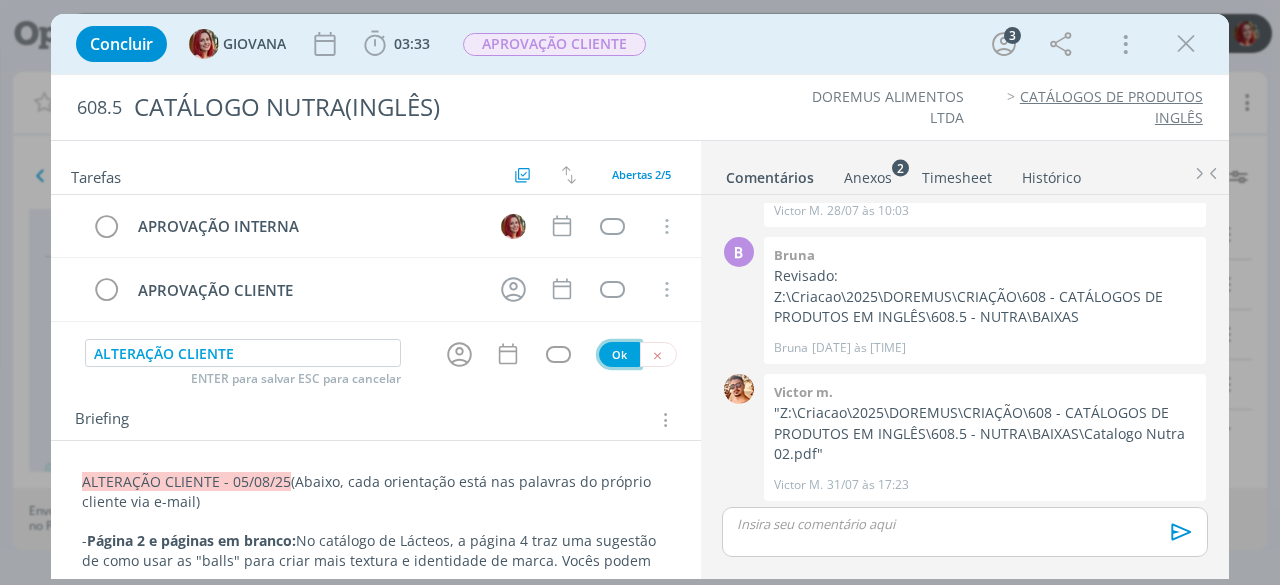 click on "Ok" at bounding box center (619, 354) 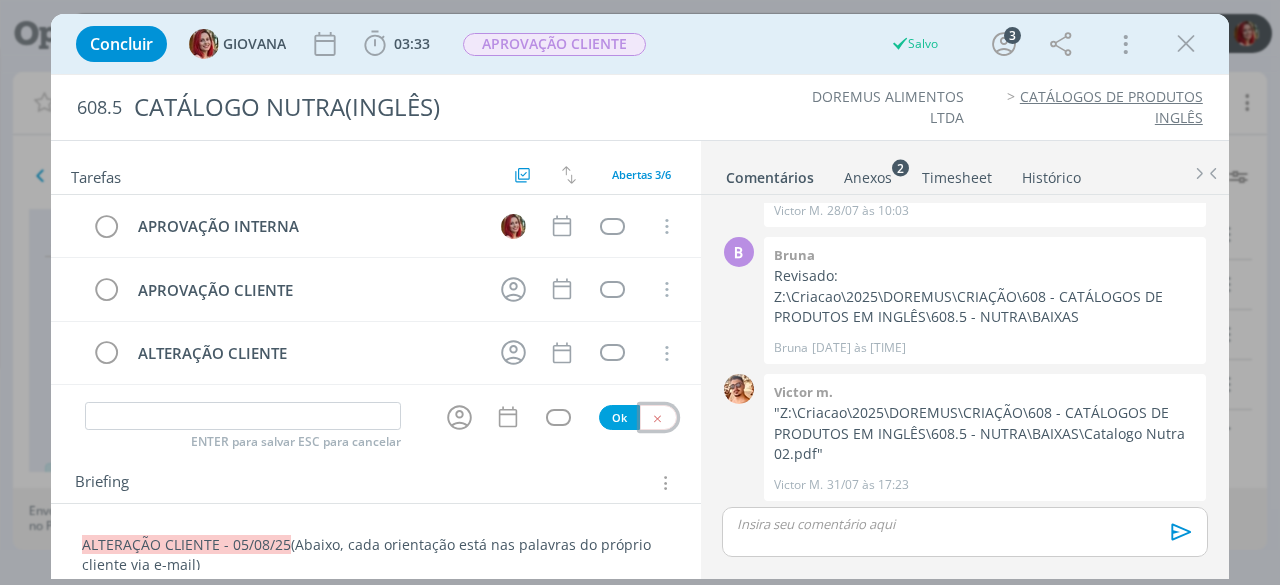 click at bounding box center [657, 418] 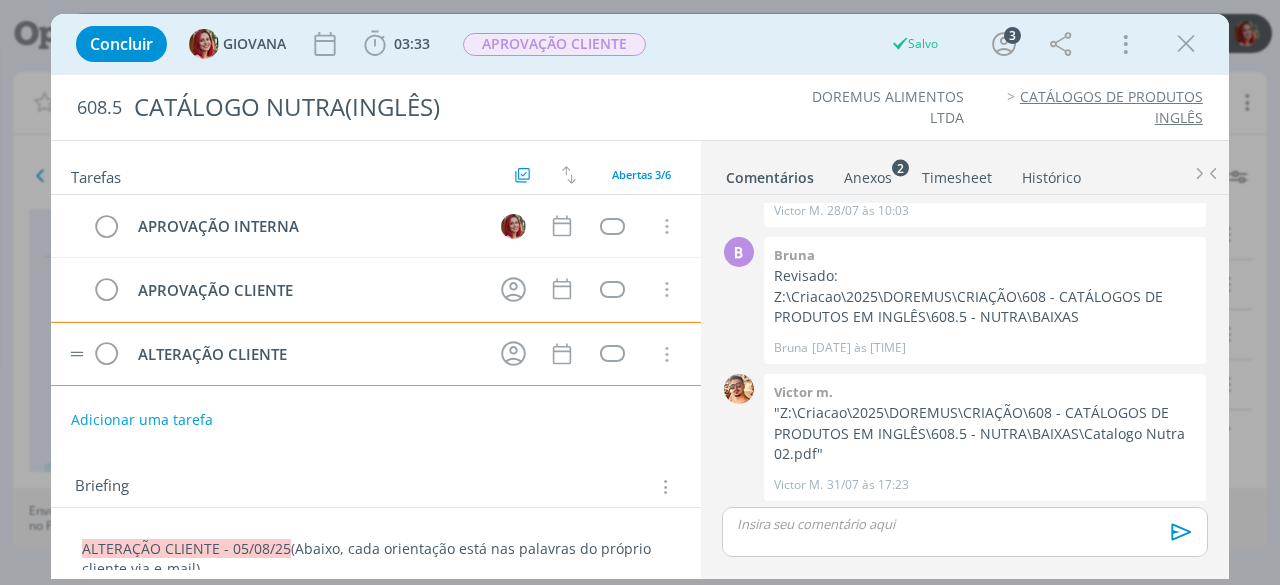 type 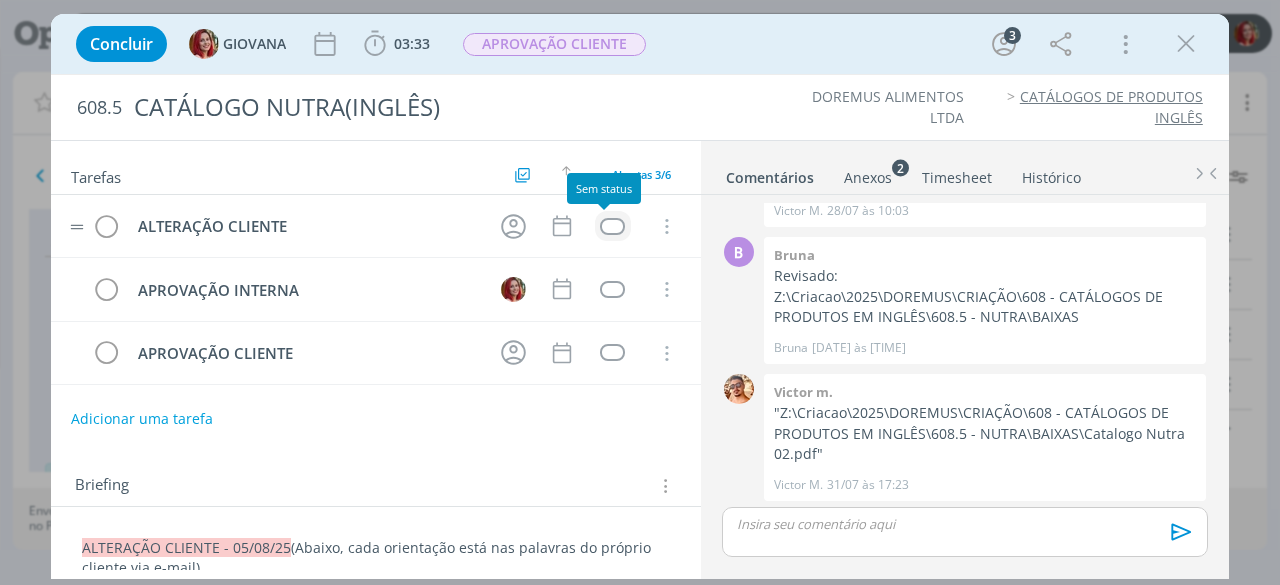 click at bounding box center [612, 226] 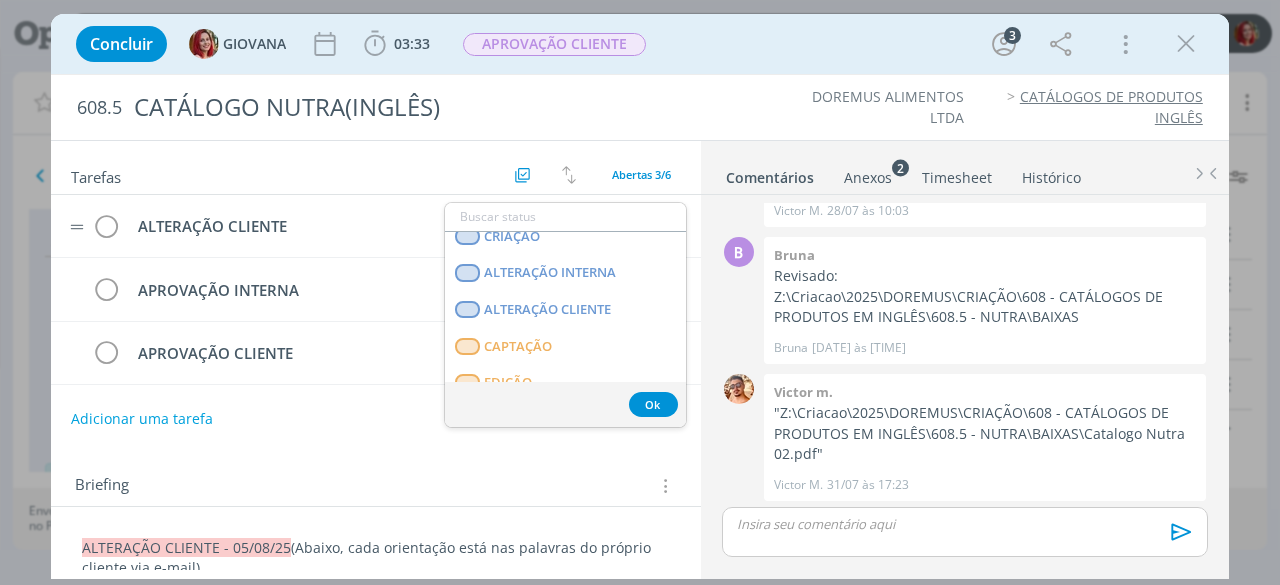 scroll, scrollTop: 510, scrollLeft: 0, axis: vertical 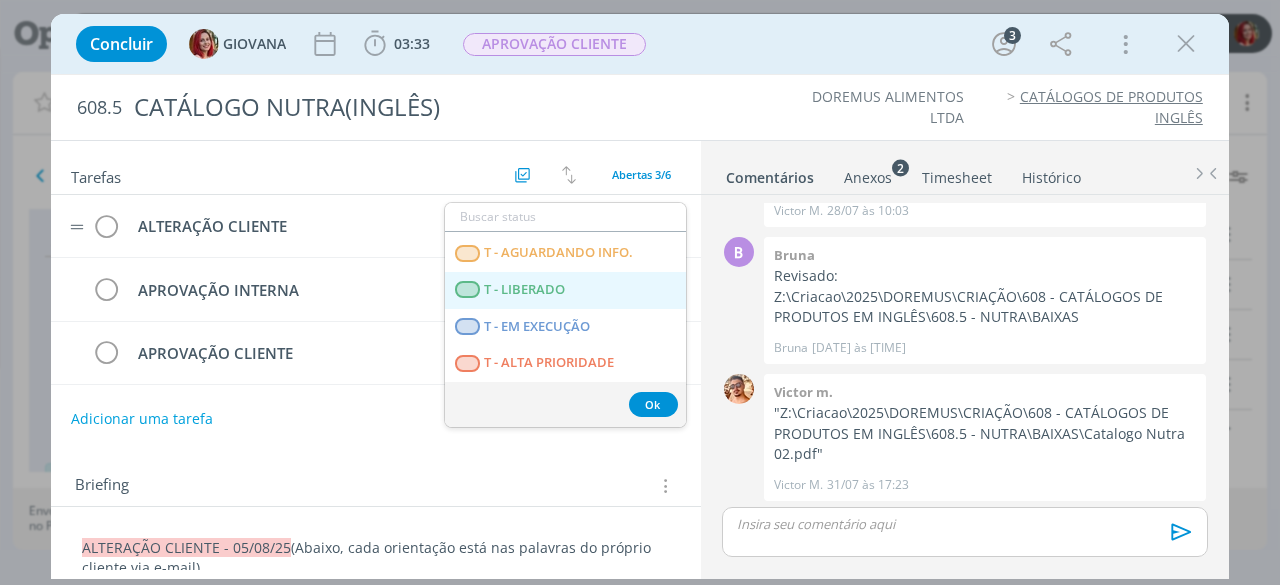 click on "T - LIBERADO" at bounding box center [565, 290] 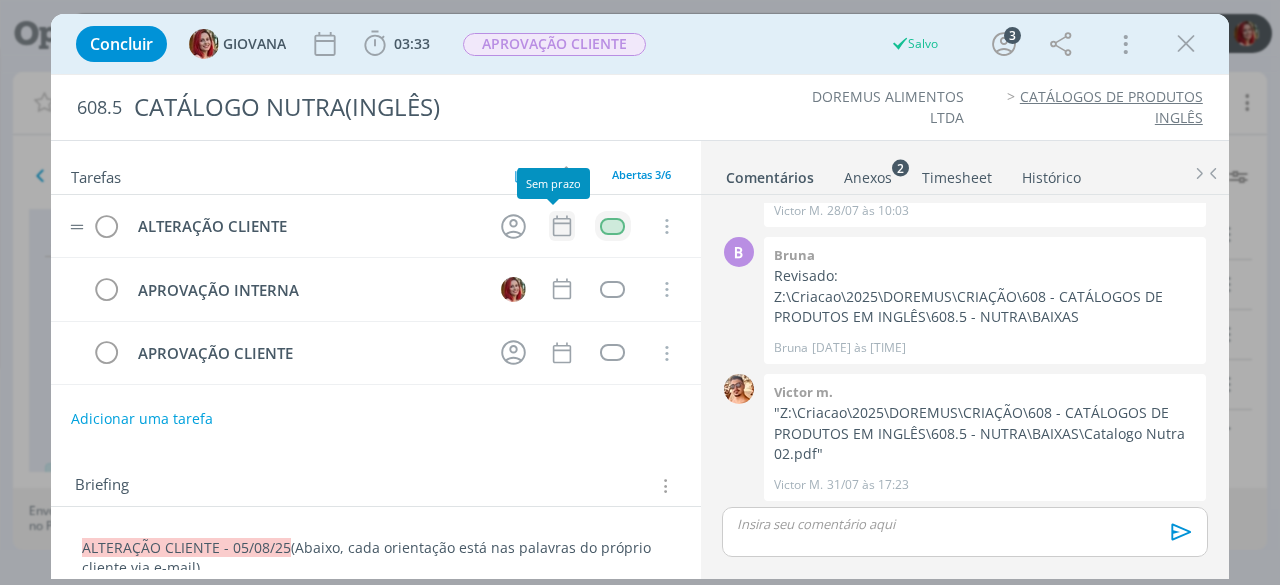 click 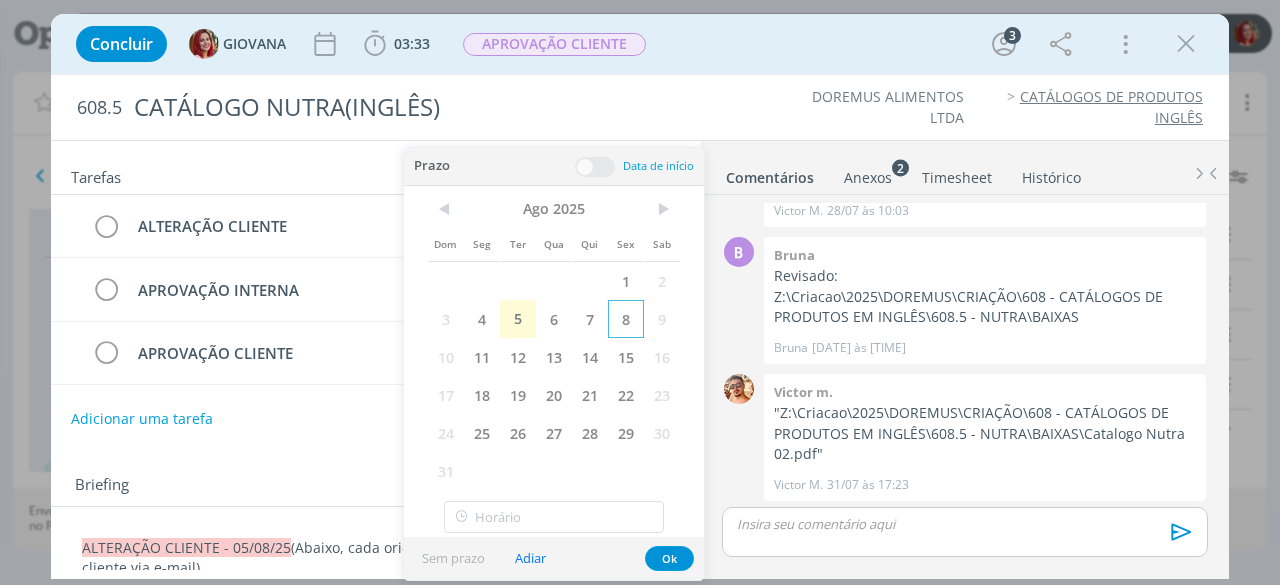click on "8" at bounding box center [626, 319] 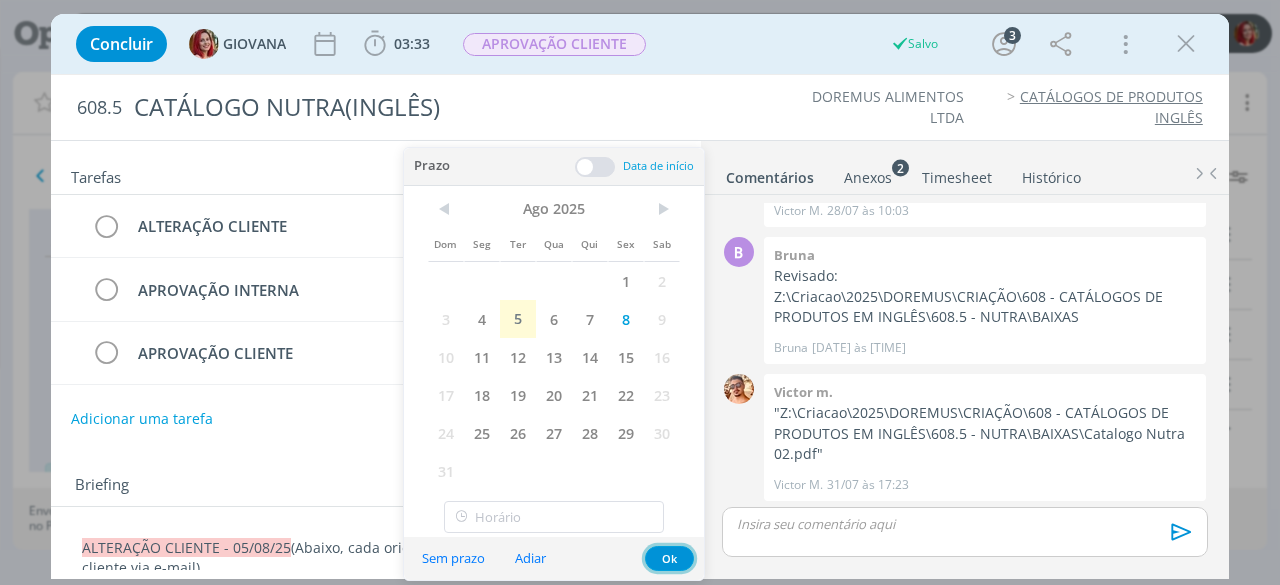 click on "Ok" at bounding box center (669, 558) 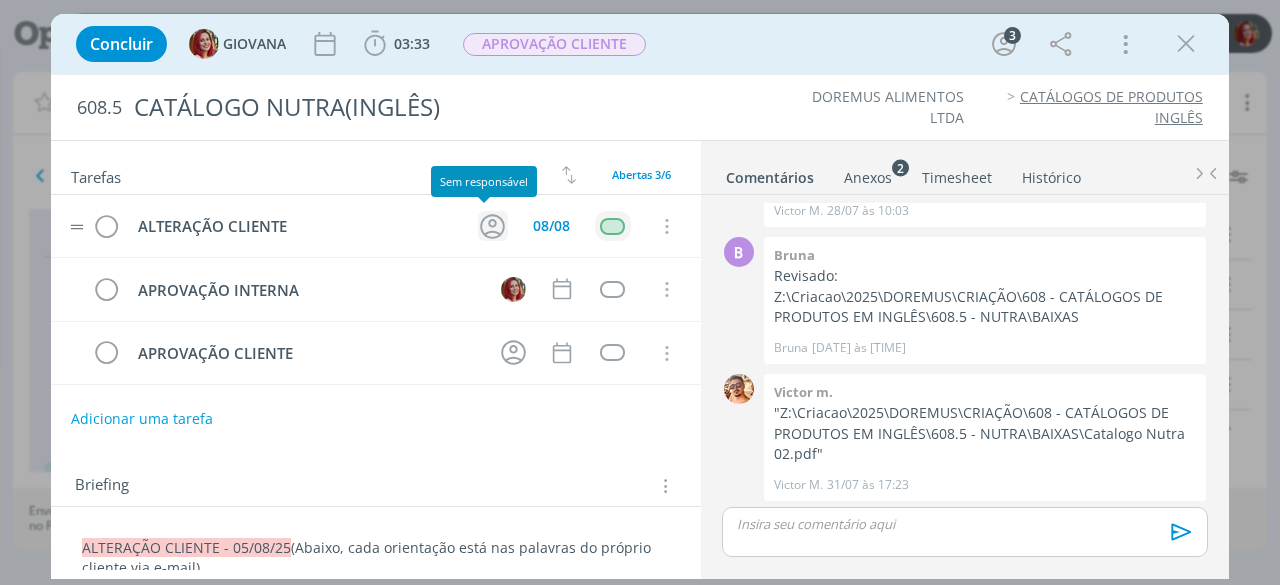 click 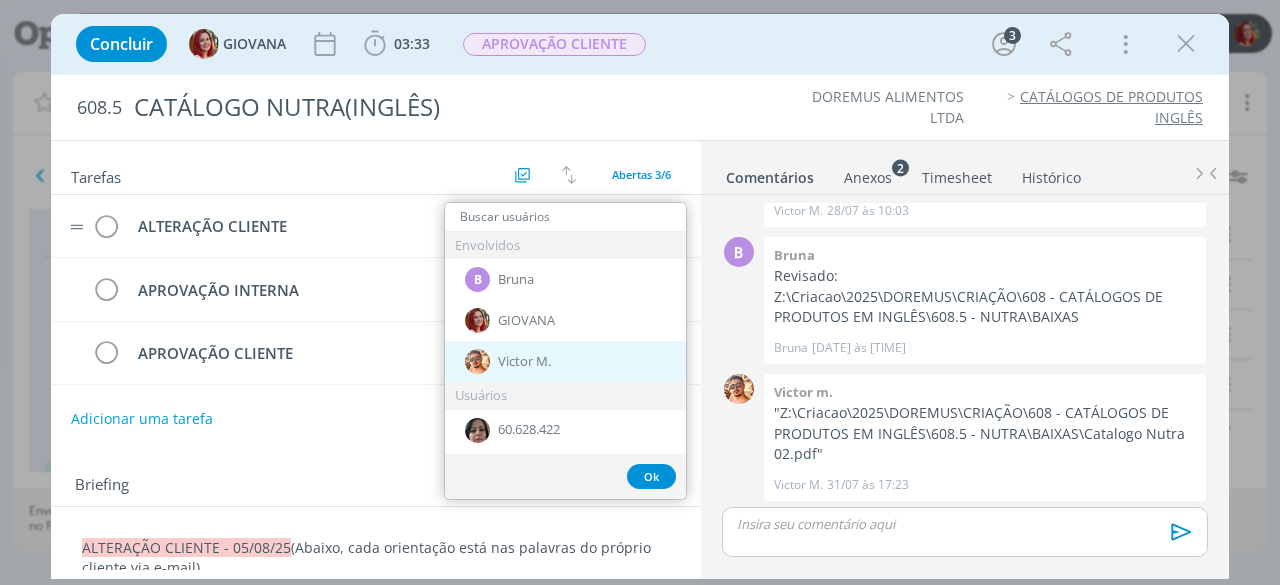 click on "Victor M." at bounding box center [524, 362] 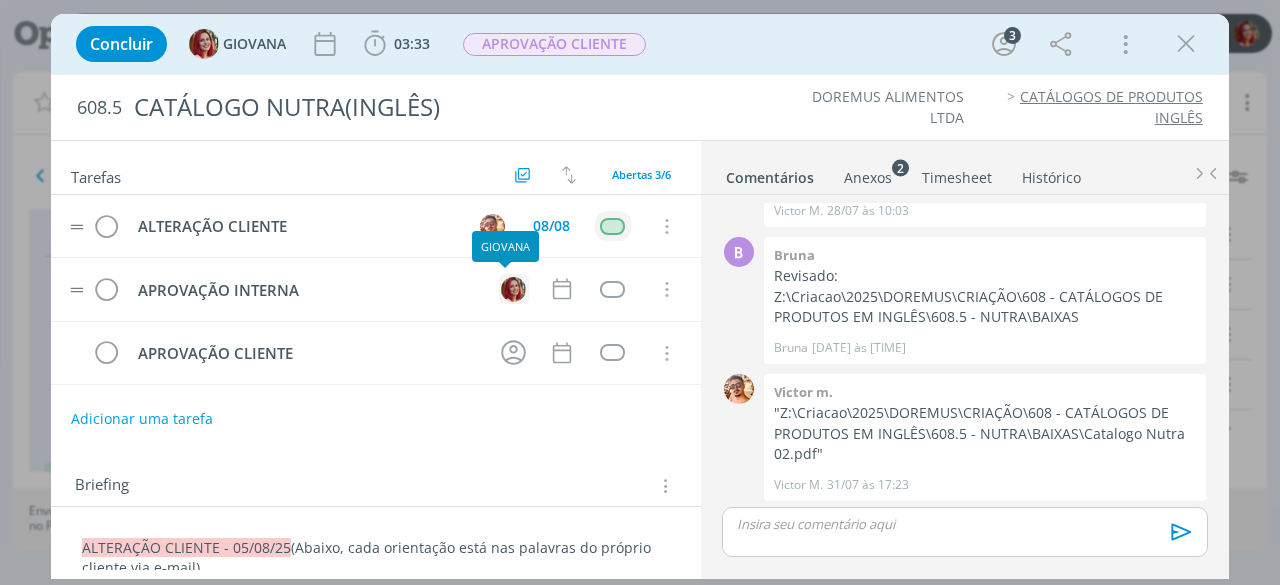 click at bounding box center [513, 289] 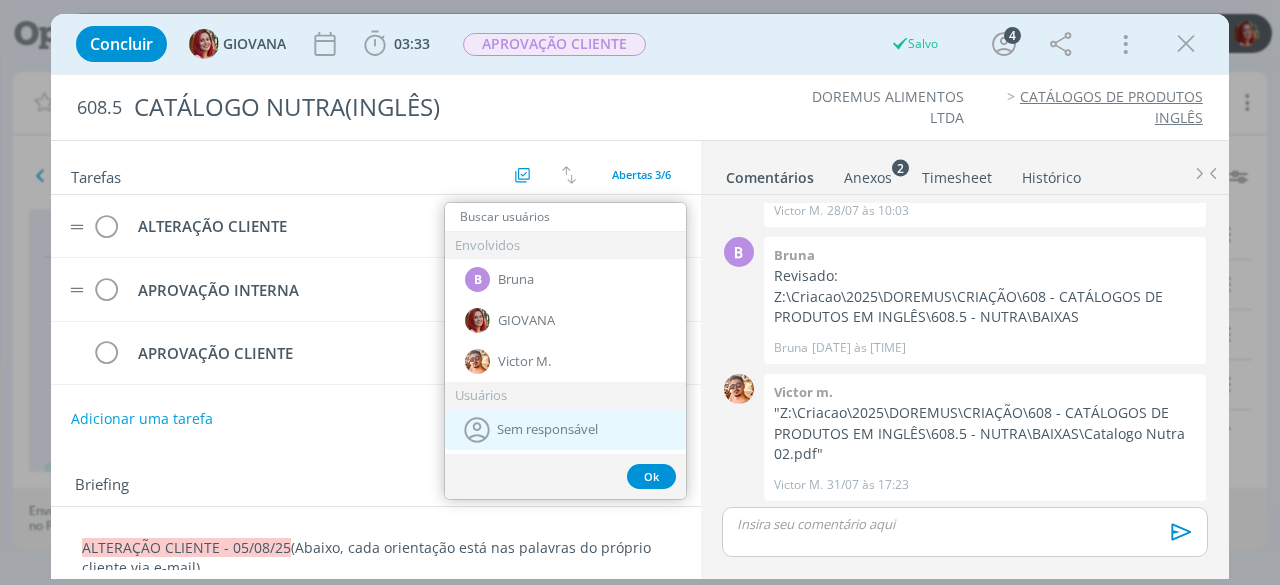 click on "Sem responsável" at bounding box center (547, 430) 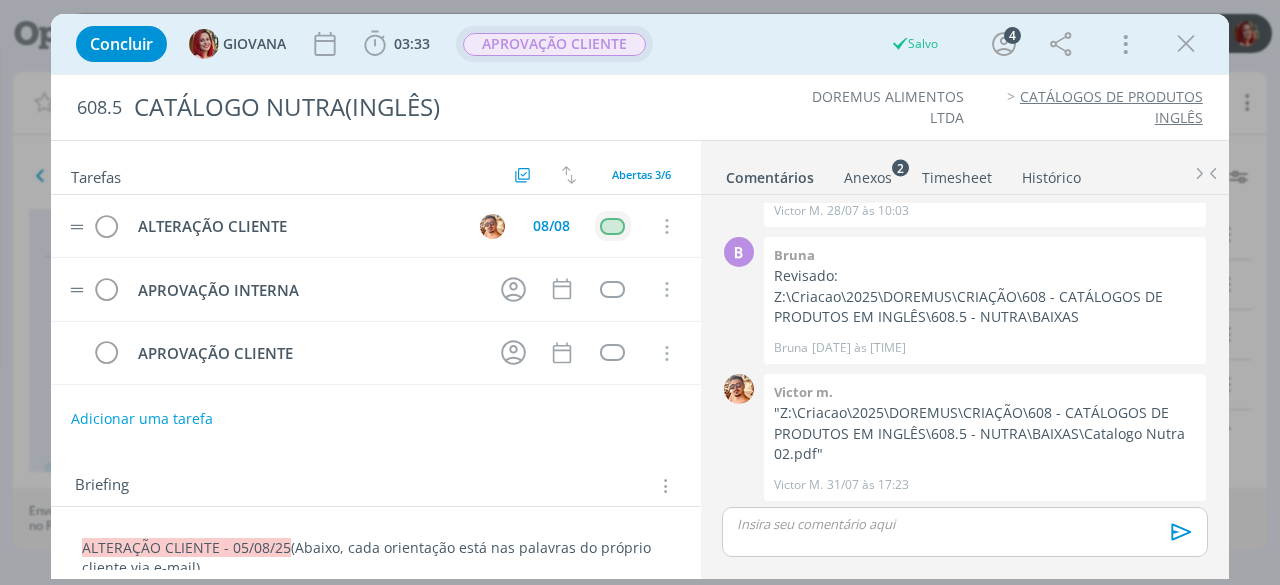 click on "APROVAÇÃO CLIENTE" at bounding box center (554, 44) 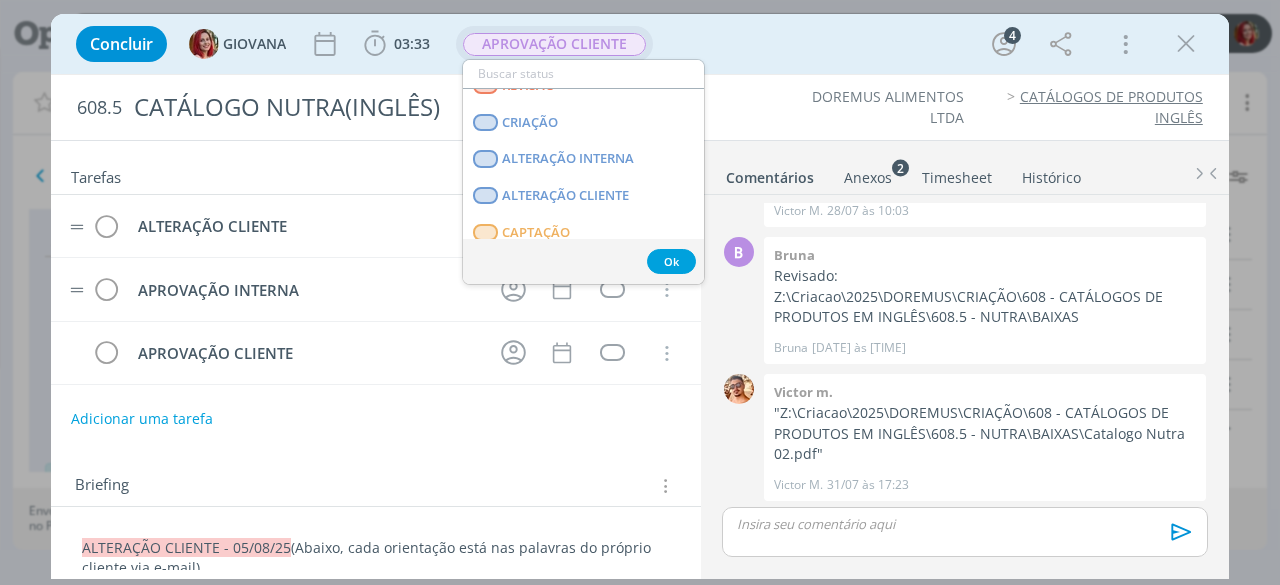 scroll, scrollTop: 100, scrollLeft: 0, axis: vertical 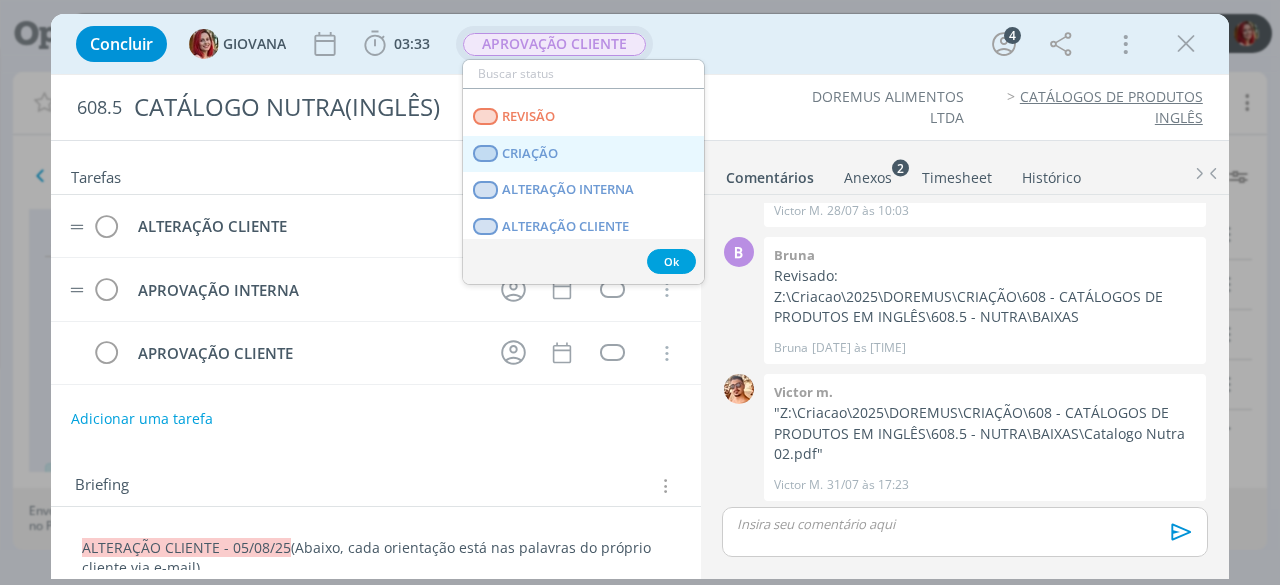 click on "CRIAÇÃO" at bounding box center (583, 154) 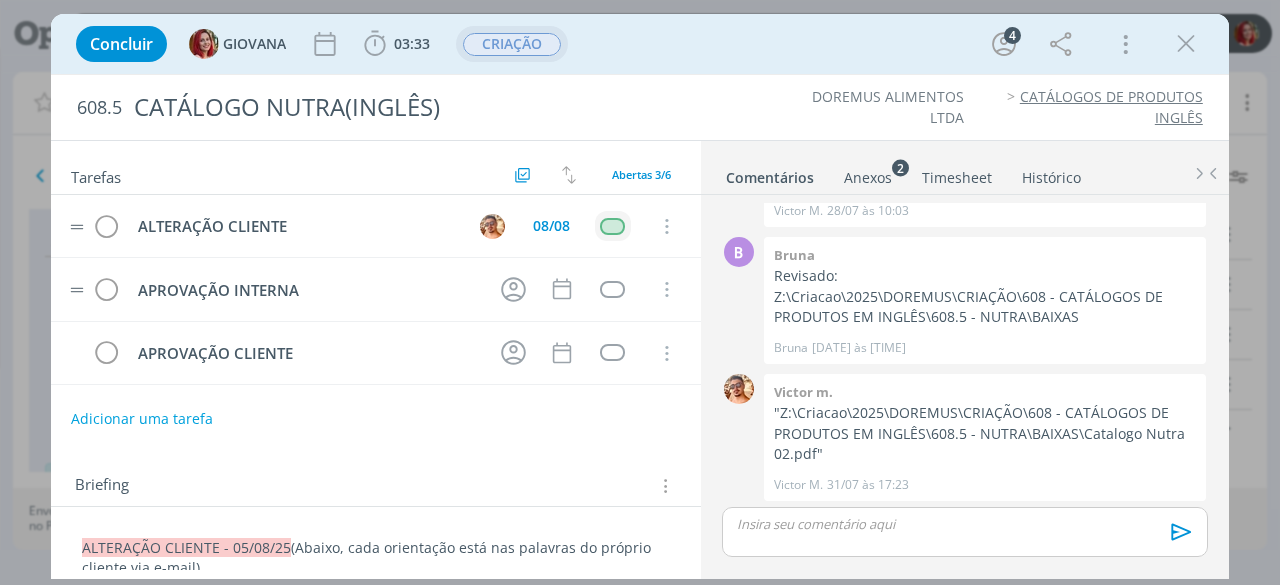 click on "Concluir
GIOVANA
03:33
Iniciar
Apontar
Data * 05/08/2025 Horas * 00:00 Tarefa Selecione a tarefa Descrição *  Retrabalho  Apontar Realizado Estimado 03:33 / 00:00 CRIAÇÃO 4 Mais Informações
Copiar Link
Duplicar Job Mover Job de Projeto Exportar/Imprimir Job
Cancelar" at bounding box center (640, 44) 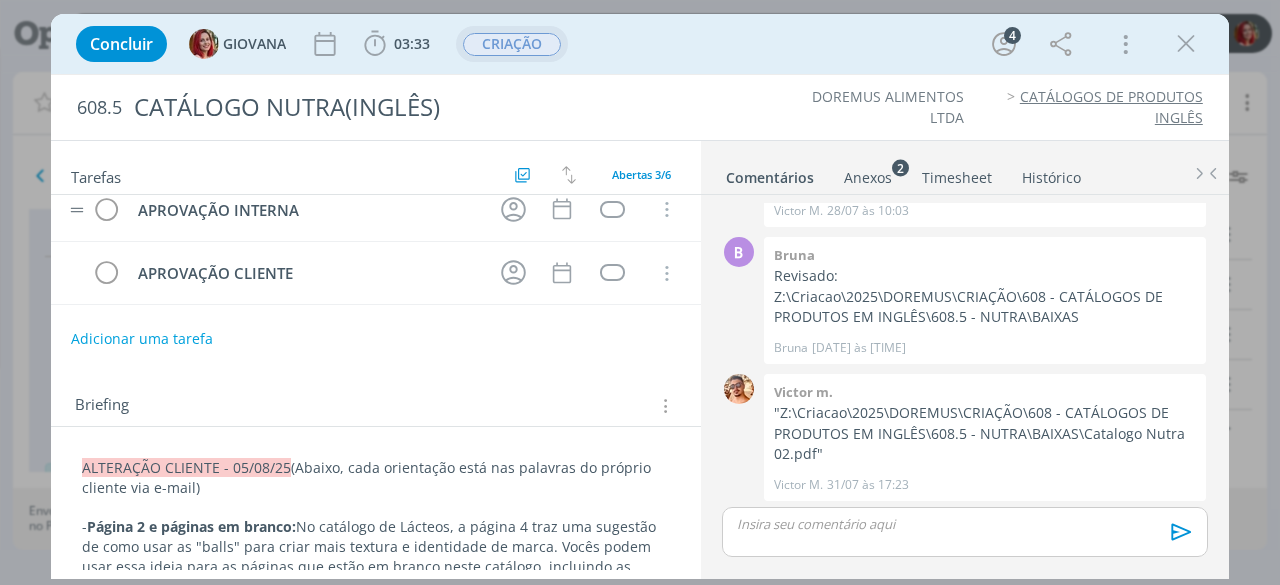 scroll, scrollTop: 0, scrollLeft: 0, axis: both 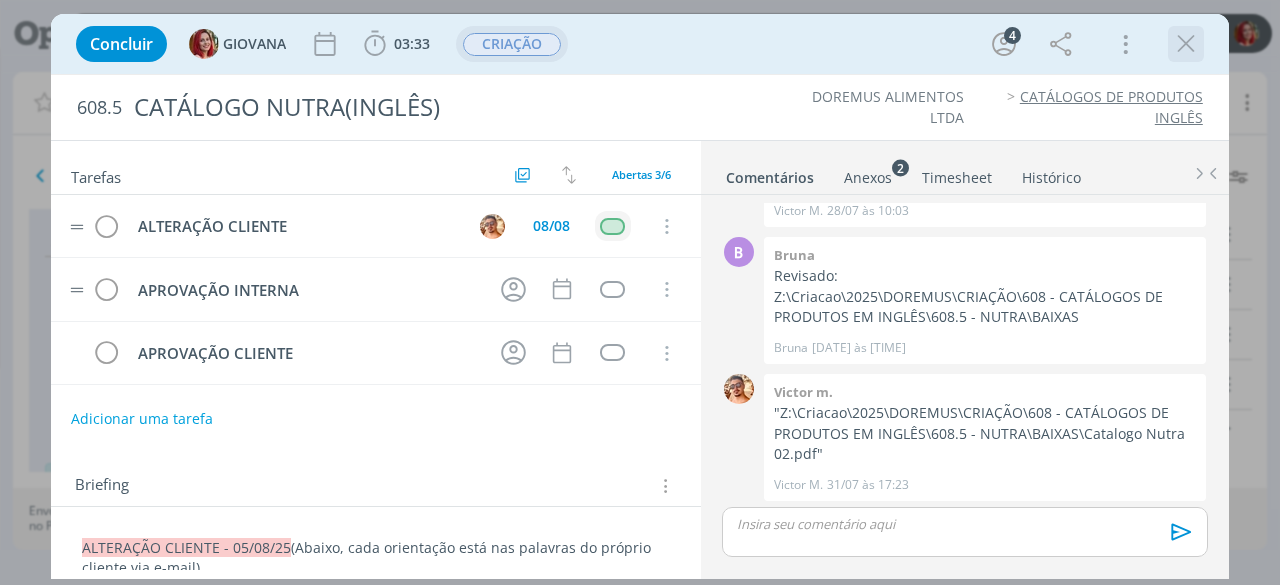 click at bounding box center [1186, 44] 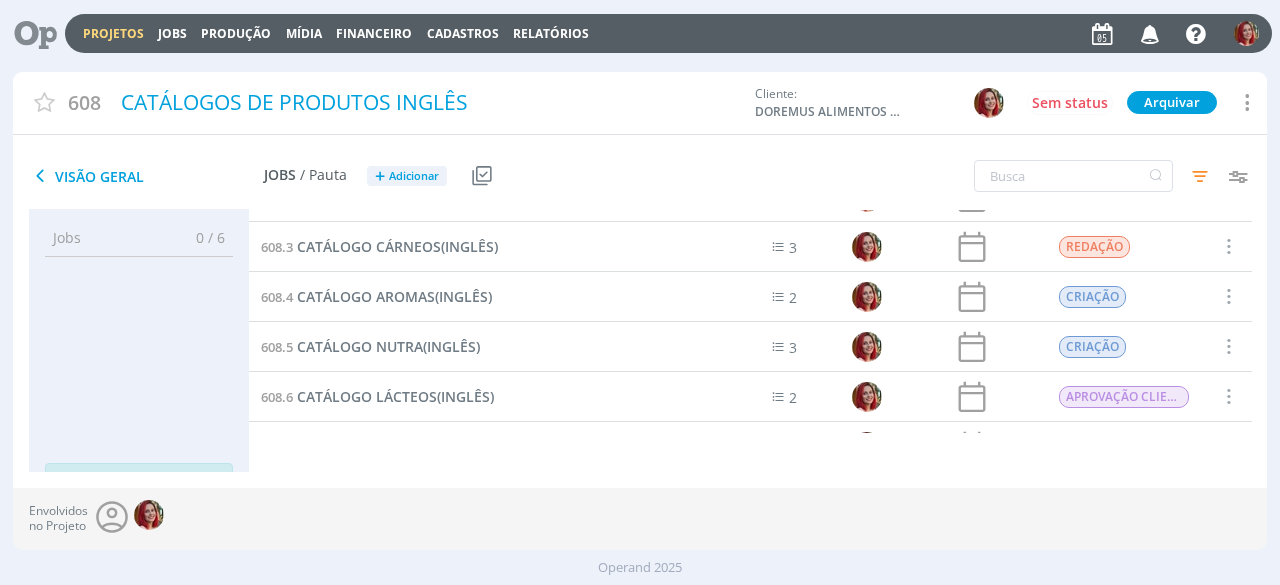 scroll, scrollTop: 76, scrollLeft: 0, axis: vertical 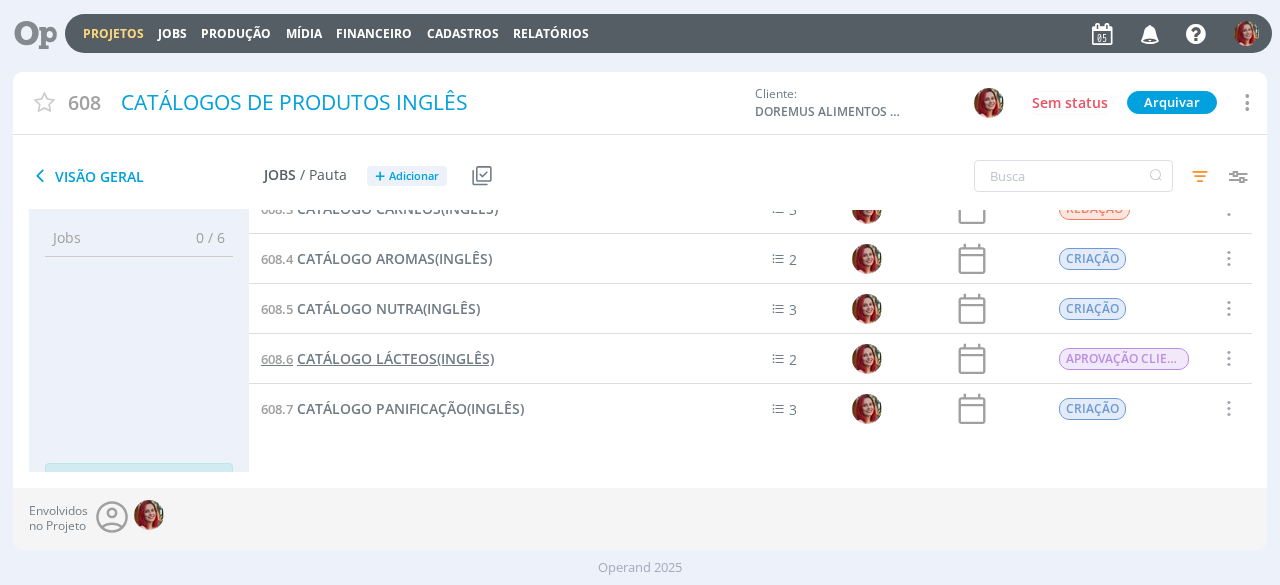 click on "CATÁLOGO LÁCTEOS(INGLÊS)" at bounding box center (395, 358) 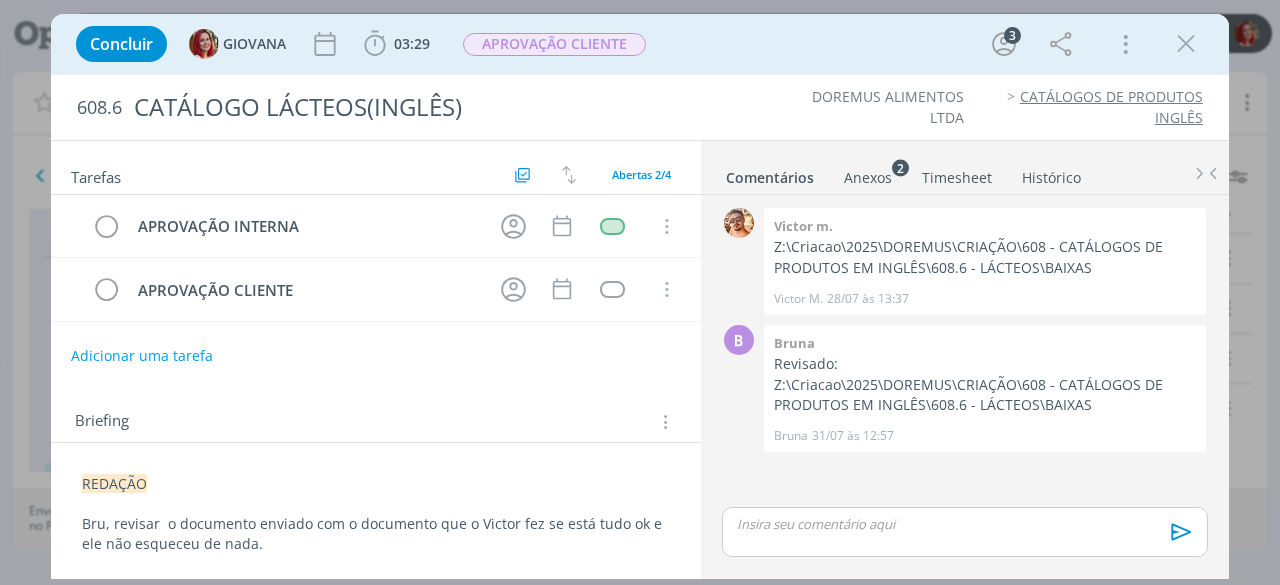 click on "REDAÇÃO Bru, revisar  o documento enviado com o documento que o Victor fez se está tudo ok e ele não esqueceu de nada. Documento enviado pelo cliente: smb://192.168.200.2/Producao/Criacao/2025/DOREMUS/ATEMPORAL/CATÁLOGOS DE PRODUTOS Documento feito pelo Victor:  Z:\Criacao\2025\DOREMUS\CRIAÇÃO\608 - CATÁLOGOS DE PRODUTOS EM INGLÊS\608.6 - LÁCTEOS\BAIXAS CRIAÇÃO Passar os catálogos em português para versão em inglês, tradução já está feita nos documentos de wordl, precisamos passar para que fique igual aos em português em PDF. Arquivos abertos (catálogos)::   https://drive.google.com/drive/folders/1jUA1gAXUHFI1Tj2X0iWHsxDpxTUs_8eU?usp=drive_link Arquivos com a tradução em inglês : smb://192.168.200.2/Producao/Criacao/2025/DOREMUS/ATEMPORAL/CATÁLOGOS DE PRODUTOS Para a capa final, padronizar e usar a versão de lácteos e panificação, mas sem as linhas, pois não estamos usando mais - PRINT DISSO EM ANEXO IMAGE 5 - PRINT DISSO EM ANEXO IMAGE 6" at bounding box center [376, 802] 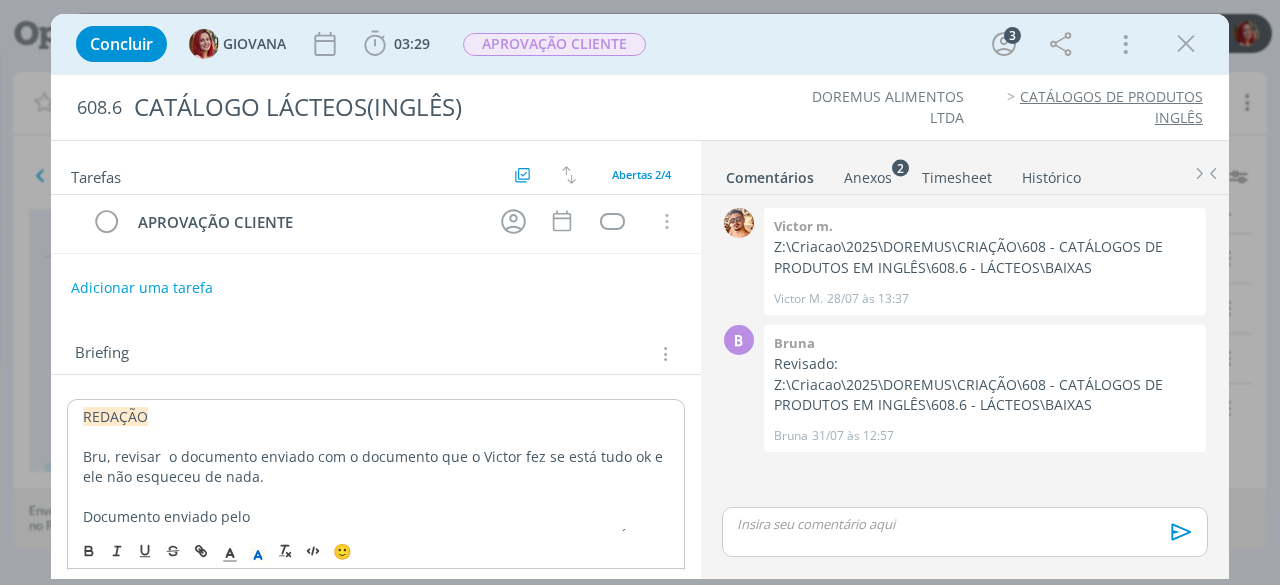 scroll, scrollTop: 100, scrollLeft: 0, axis: vertical 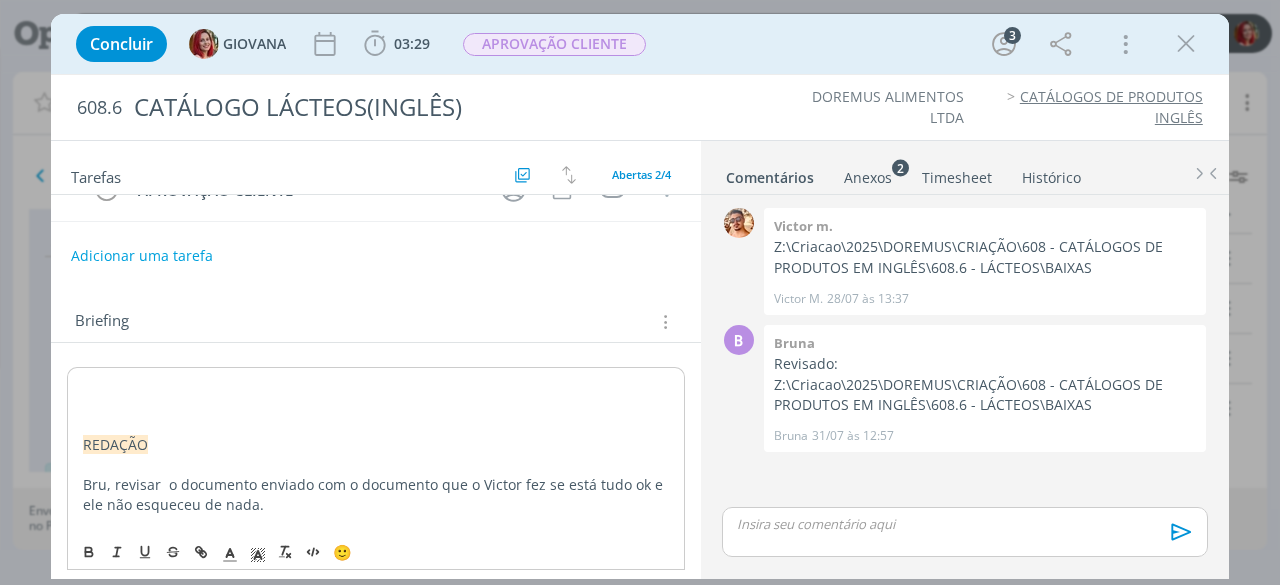 type 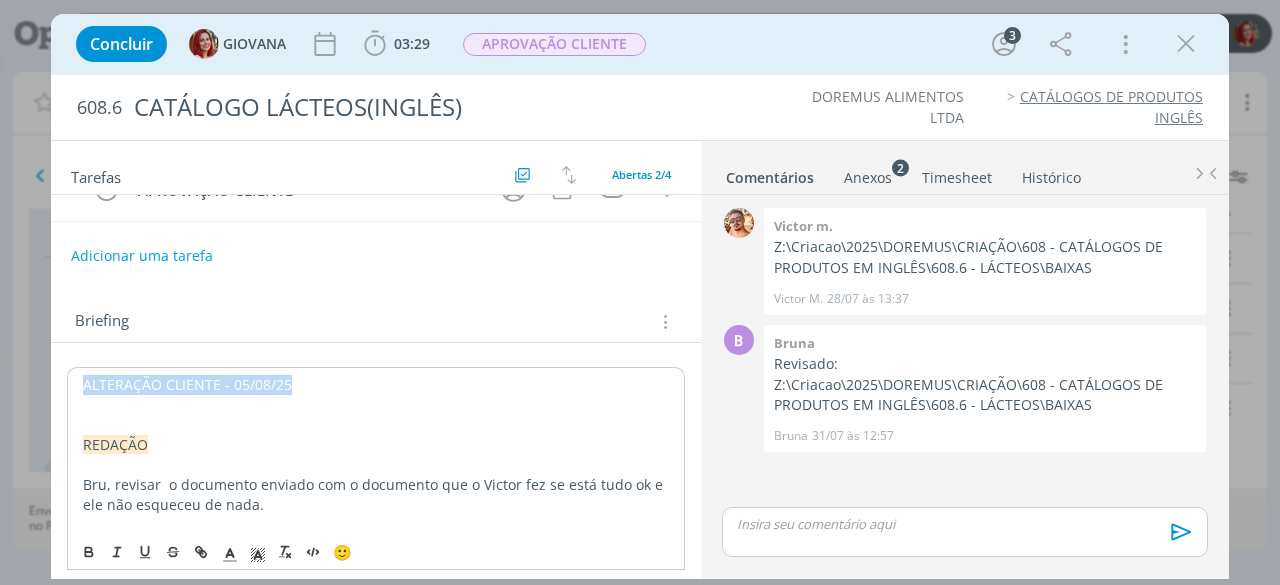 drag, startPoint x: 298, startPoint y: 378, endPoint x: 12, endPoint y: 380, distance: 286.007 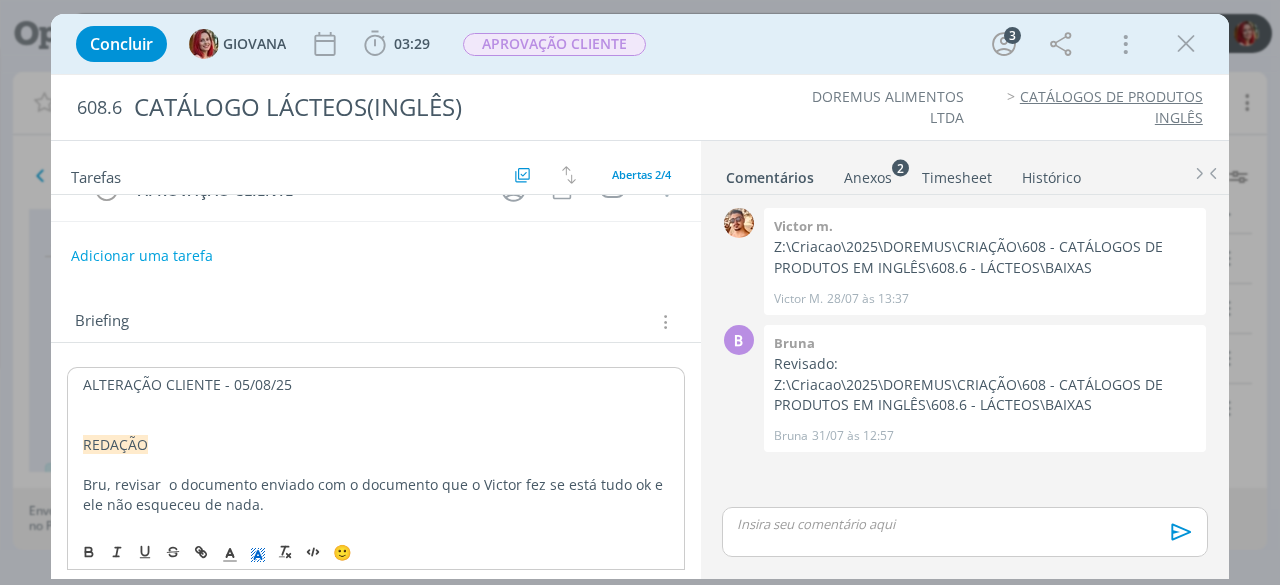 click 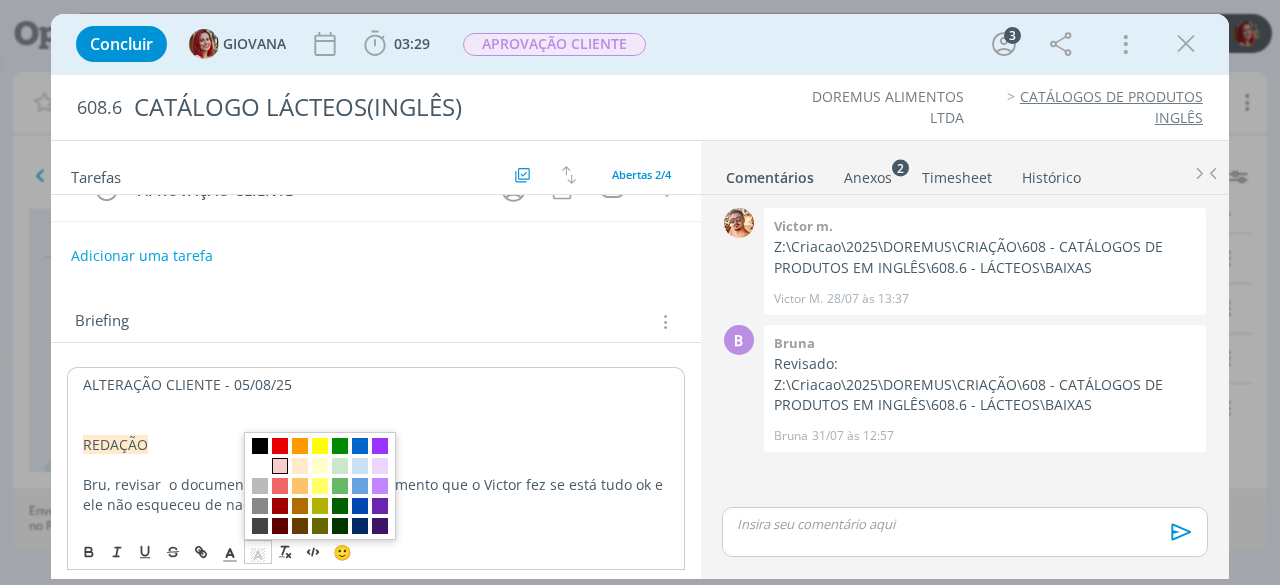 click at bounding box center [280, 466] 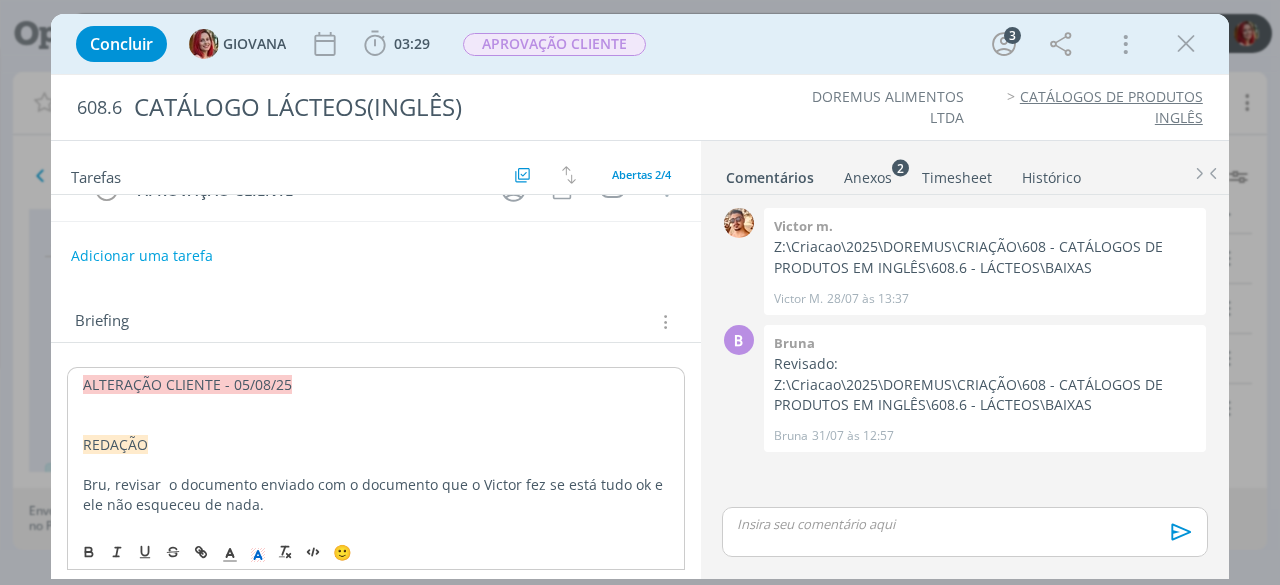click on "ALTERAÇÃO CLIENTE - 05/08/25" at bounding box center (376, 385) 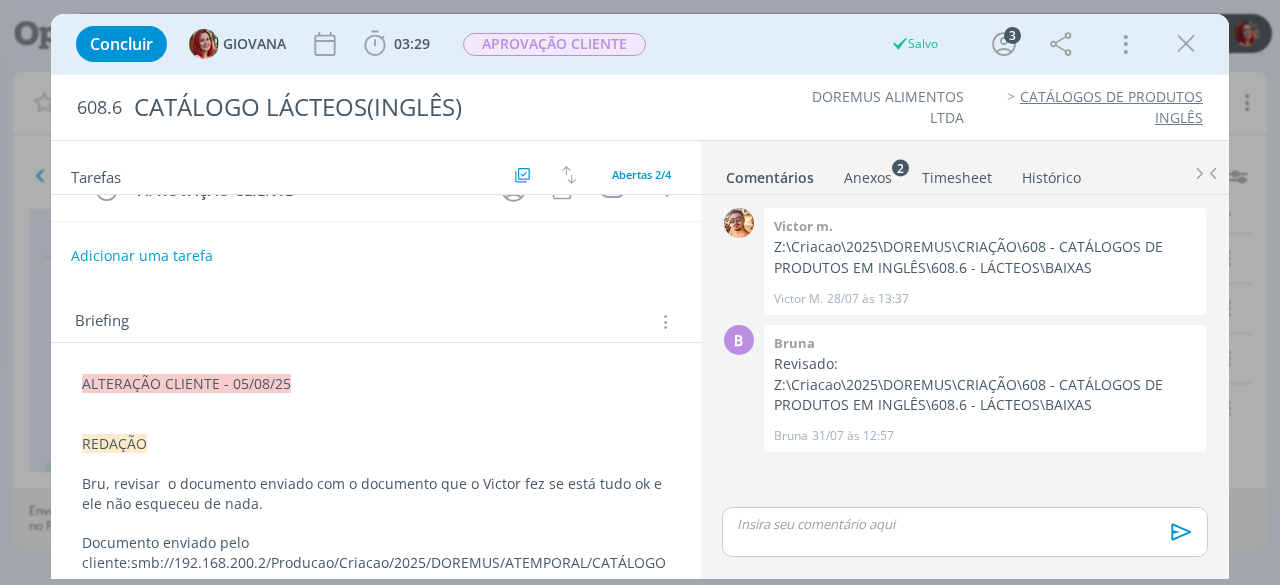 click on "ALTERAÇÃO CLIENTE - 05/08/25" at bounding box center [376, 384] 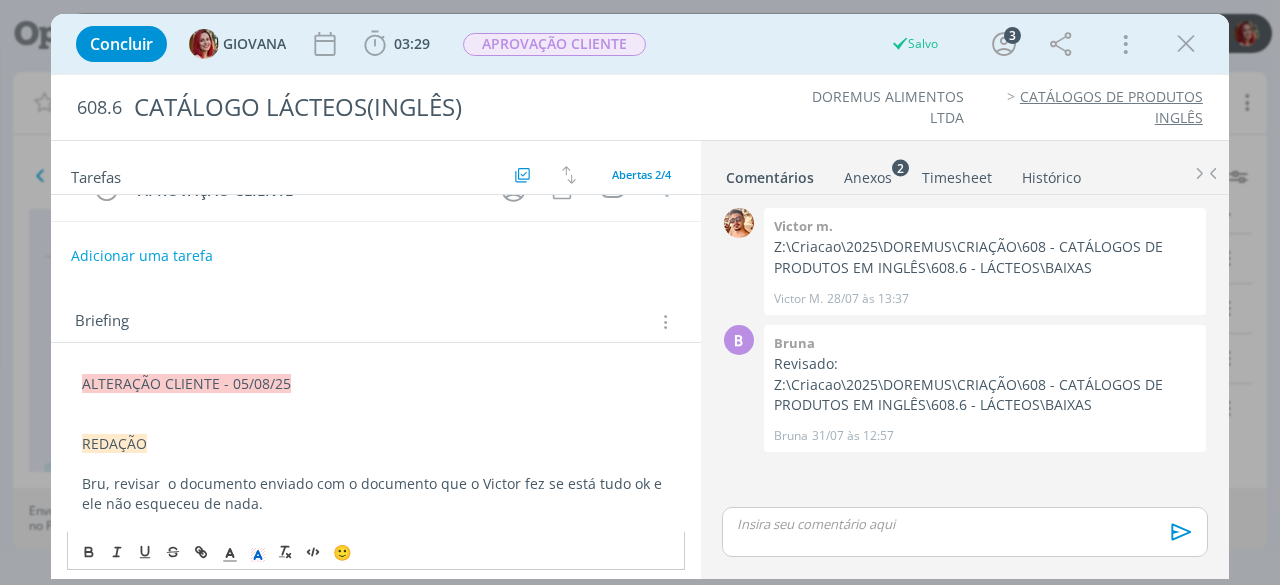 click 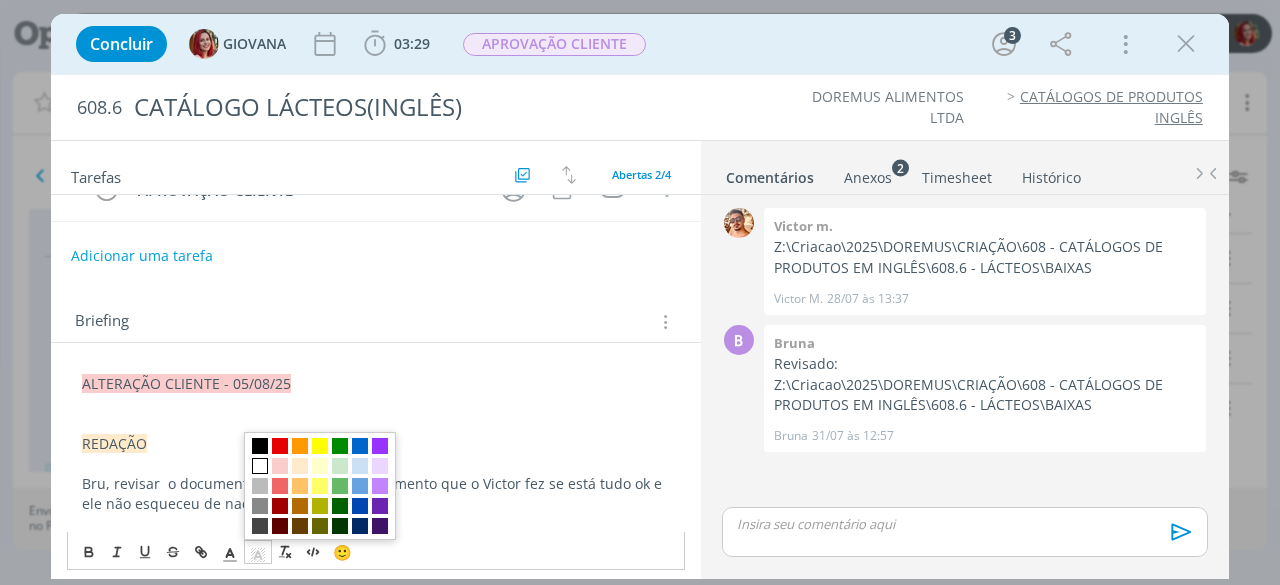 click at bounding box center [260, 466] 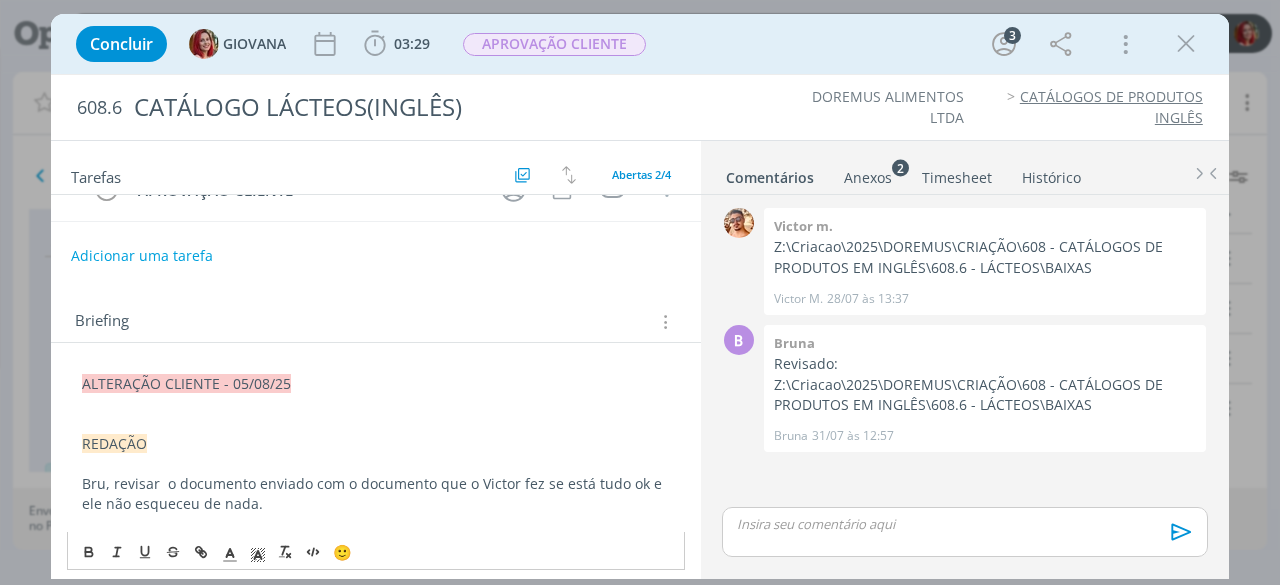 click on "ALTERAÇÃO CLIENTE - 05/08/25 ﻿" at bounding box center (376, 384) 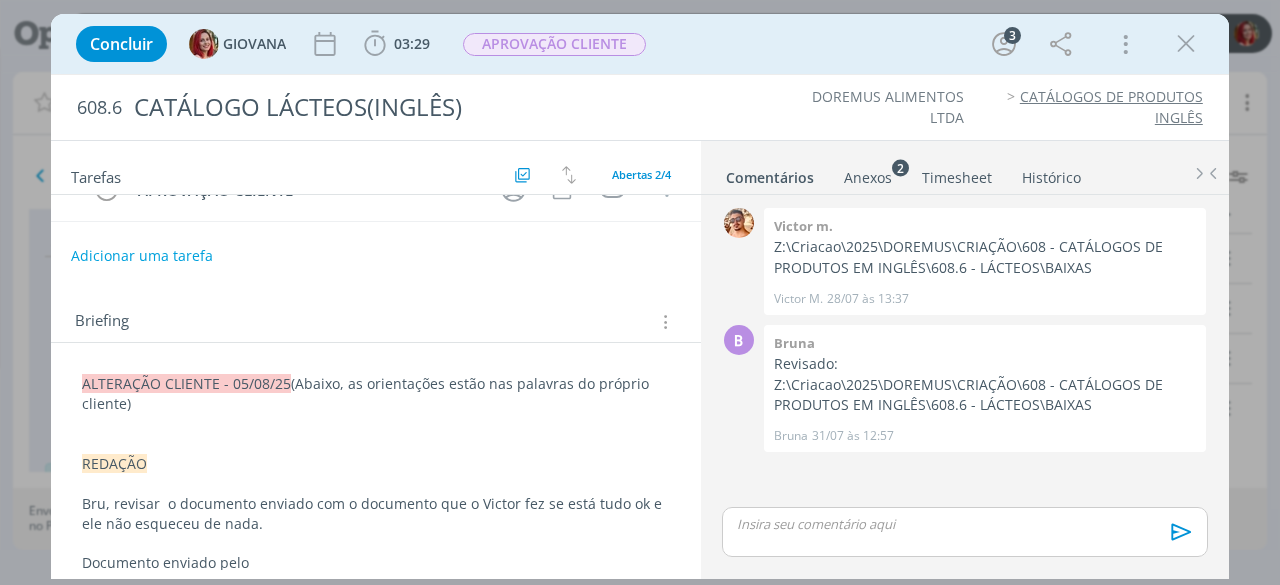 click on "ALTERAÇÃO CLIENTE - 05/08/25  (Abaixo, as orientações estão nas palavras do próprio cliente)" at bounding box center [376, 394] 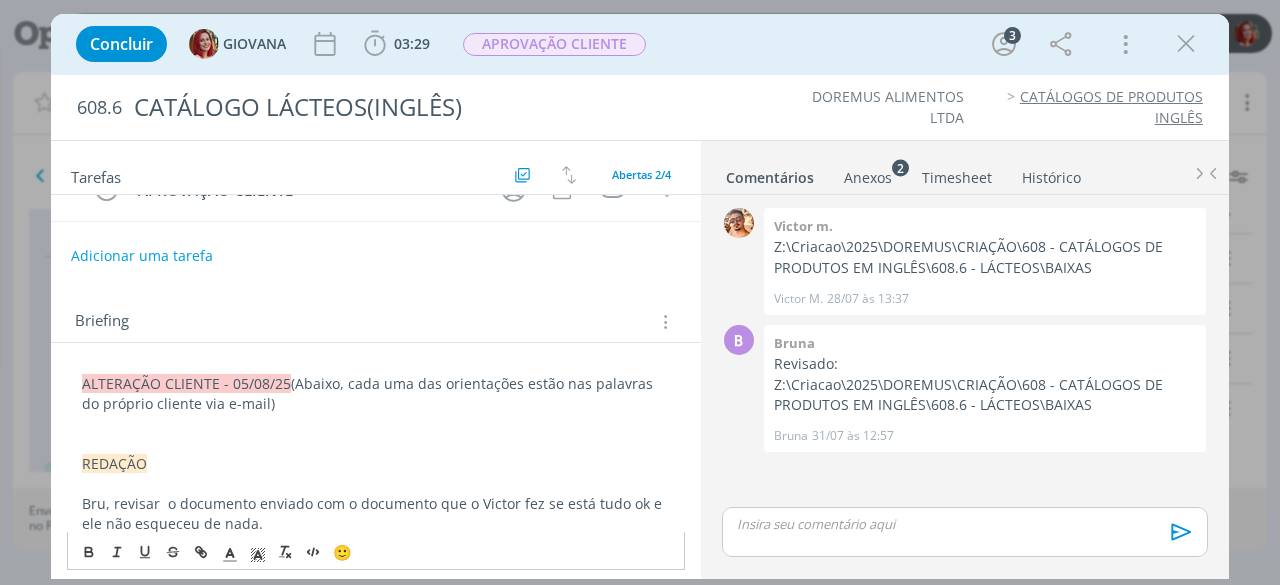 click at bounding box center (376, 424) 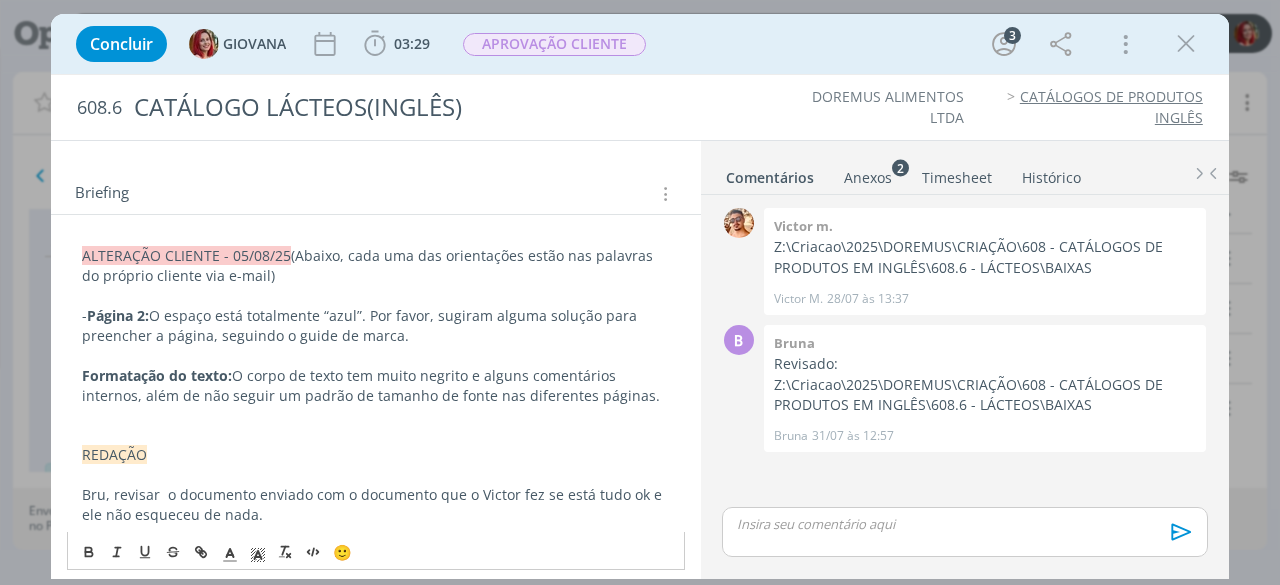 scroll, scrollTop: 300, scrollLeft: 0, axis: vertical 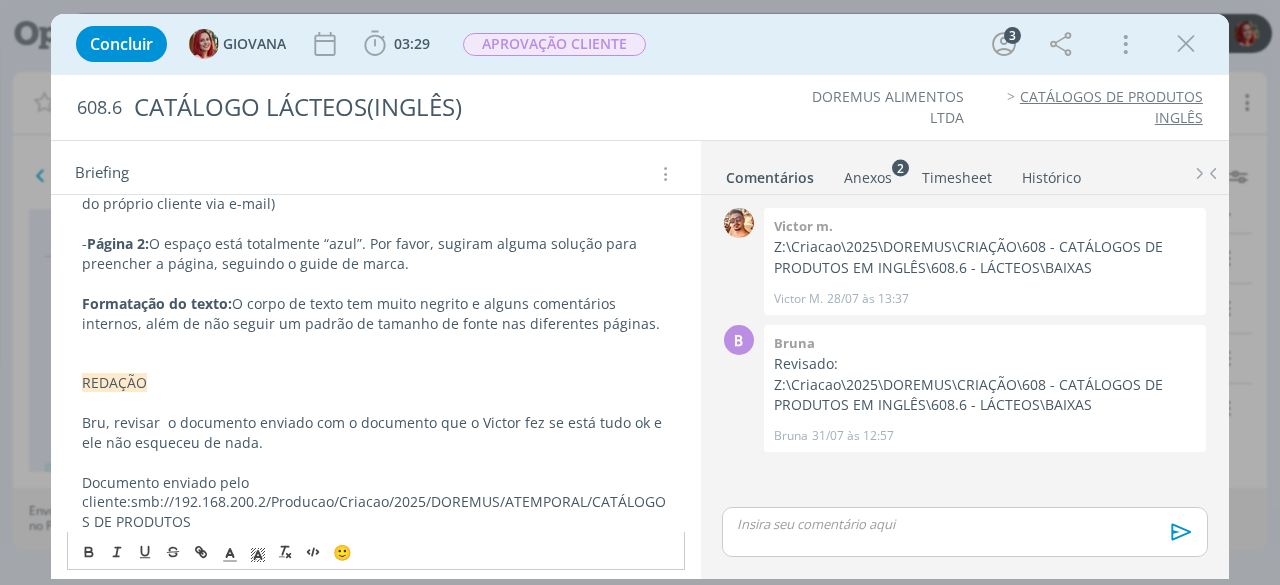 click on "ALTERAÇÃO CLIENTE - 05/08/25  (Abaixo, cada uma das orientações estão nas palavras do próprio cliente via e-mail) -  Página 2:  O espaço está totalmente “azul”. Por favor, sugiram alguma solução para preencher a página, seguindo o guide de marca. Formatação do texto:  O corpo de texto tem muito negrito e alguns comentários internos, além de não seguir um padrão de tamanho de fonte nas diferentes páginas. REDAÇÃO Bru, revisar  o documento enviado com o documento que o Victor fez se está tudo ok e ele não esqueceu de nada. Documento enviado pelo cliente: smb://192.168.200.2/Producao/Criacao/2025/DOREMUS/ATEMPORAL/CATÁLOGOS DE PRODUTOS Documento feito pelo Victor:  Z:\Criacao\2025\DOREMUS\CRIAÇÃO\608 - CATÁLOGOS DE PRODUTOS EM INGLÊS\608.6 - LÁCTEOS\BAIXAS CRIAÇÃO Passar os catálogos em português para versão em inglês, tradução já está feita nos documentos de wordl, precisamos passar para que fique igual aos em português em PDF. Arquivos abertos (catálogos)::" at bounding box center (376, 601) 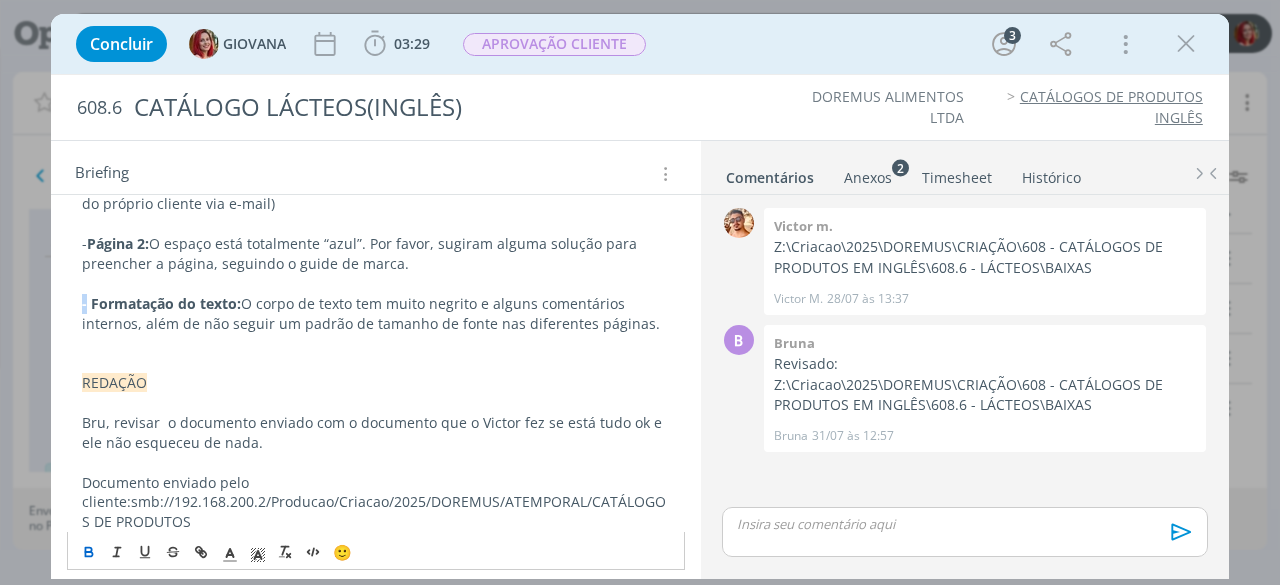 click on "ALTERAÇÃO CLIENTE - 05/08/25  (Abaixo, cada uma das orientações estão nas palavras do próprio cliente via e-mail) -  Página 2:  O espaço está totalmente “azul”. Por favor, sugiram alguma solução para preencher a página, seguindo o guide de marca. - Formatação do texto:  O corpo de texto tem muito negrito e alguns comentários internos, além de não seguir um padrão de tamanho de fonte nas diferentes páginas. REDAÇÃO Bru, revisar  o documento enviado com o documento que o Victor fez se está tudo ok e ele não esqueceu de nada. Documento enviado pelo cliente: smb://192.168.200.2/Producao/Criacao/2025/DOREMUS/ATEMPORAL/CATÁLOGOS DE PRODUTOS Documento feito pelo Victor:  Z:\Criacao\2025\DOREMUS\CRIAÇÃO\608 - CATÁLOGOS DE PRODUTOS EM INGLÊS\608.6 - LÁCTEOS\BAIXAS CRIAÇÃO Passar os catálogos em português para versão em inglês, tradução já está feita nos documentos de wordl, precisamos passar para que fique igual aos em português em PDF. Arquivos abertos (catálogos)::" at bounding box center (376, 601) 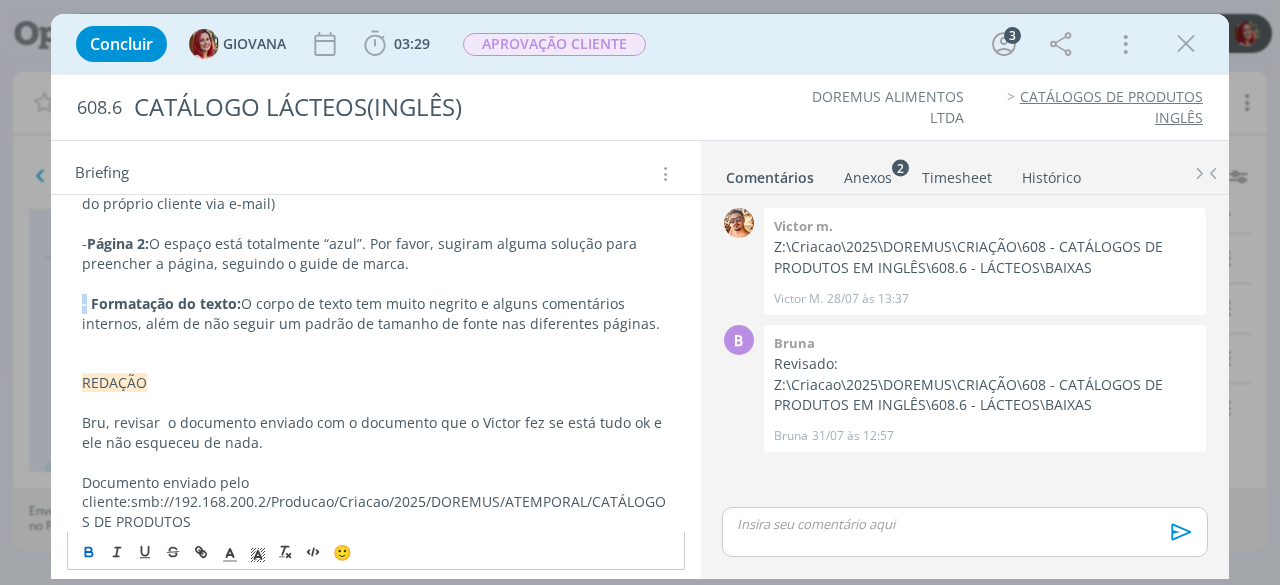 click 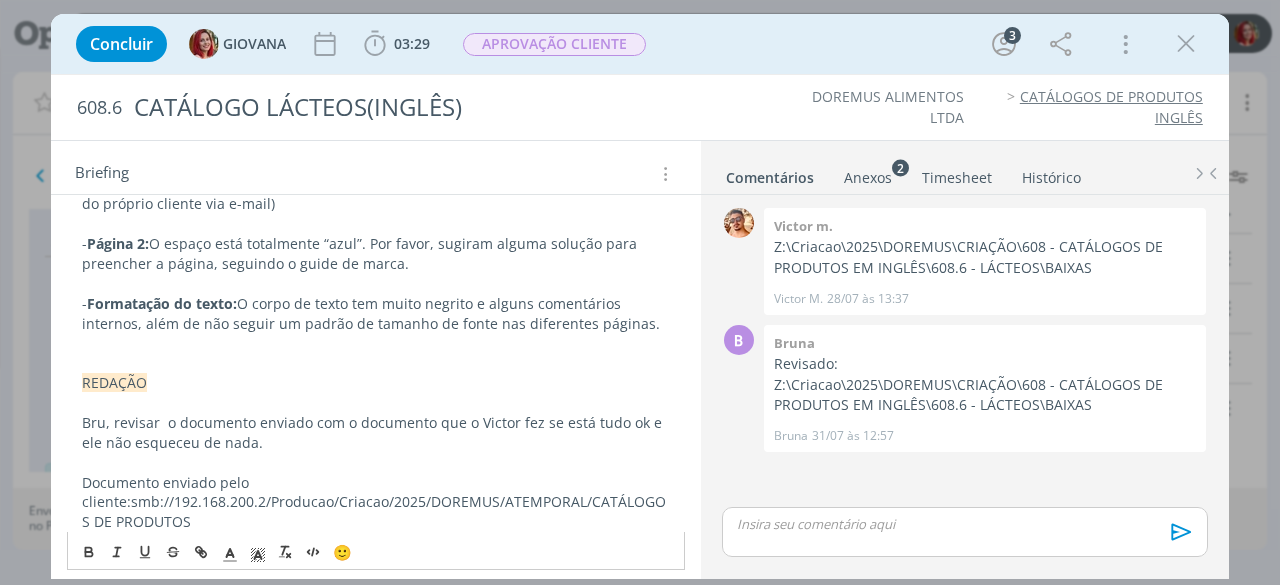 click on "-  Formatação do texto:  O corpo de texto tem muito negrito e alguns comentários internos, além de não seguir um padrão de tamanho de fonte nas diferentes páginas." at bounding box center [376, 314] 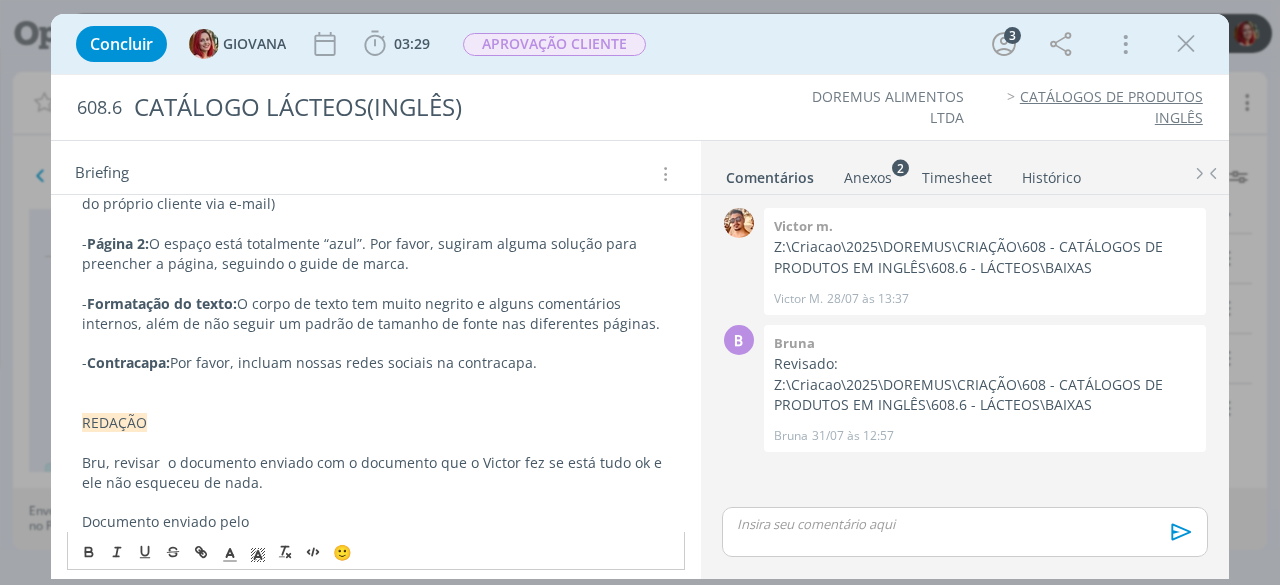 click at bounding box center (376, 383) 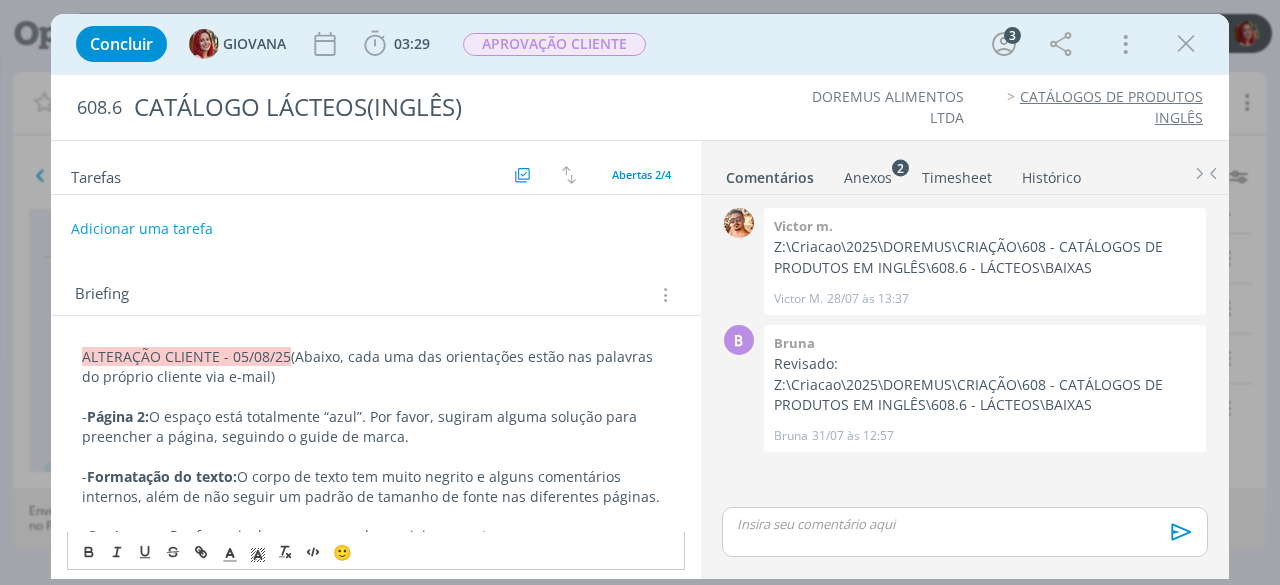 scroll, scrollTop: 0, scrollLeft: 0, axis: both 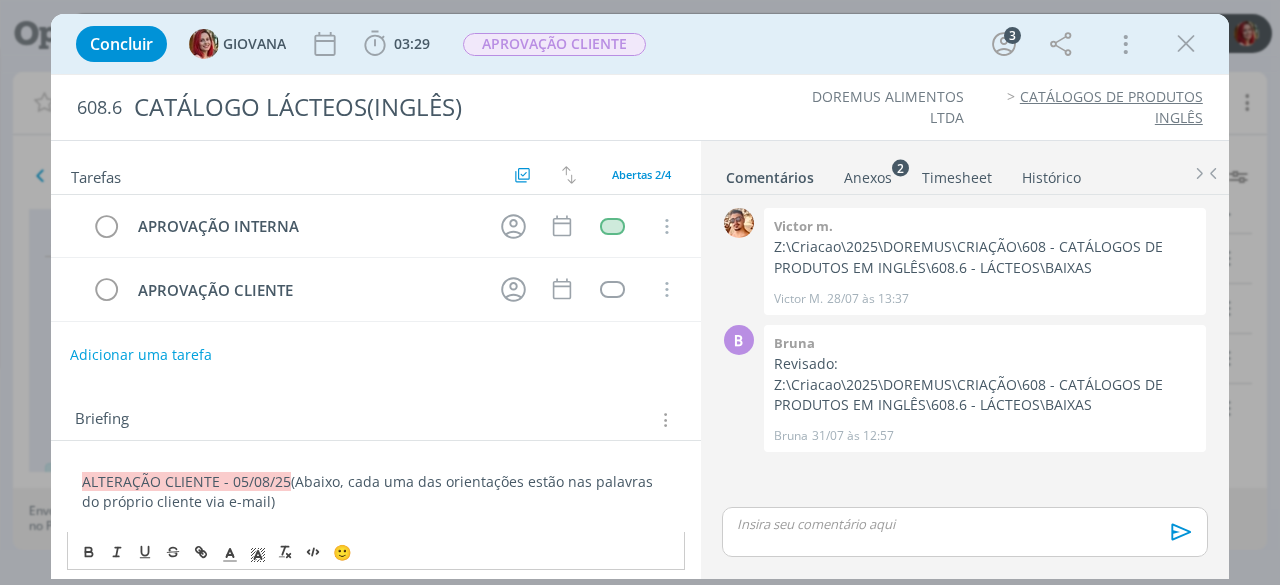click on "Adicionar uma tarefa" at bounding box center (141, 355) 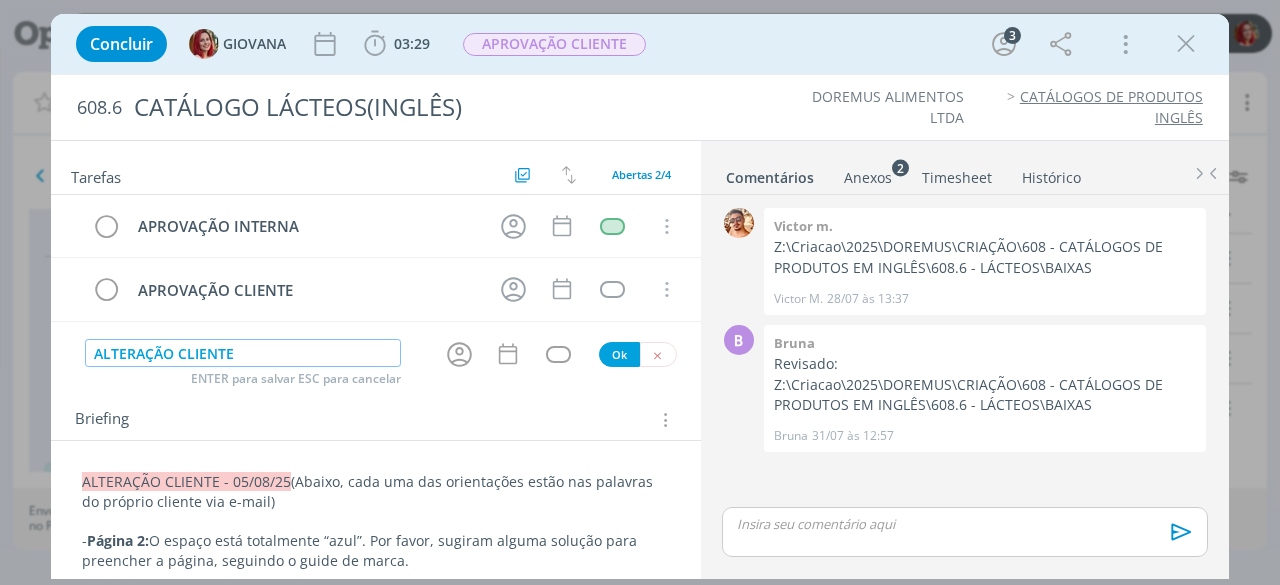 type on "ALTERAÇÃO CLIENTE" 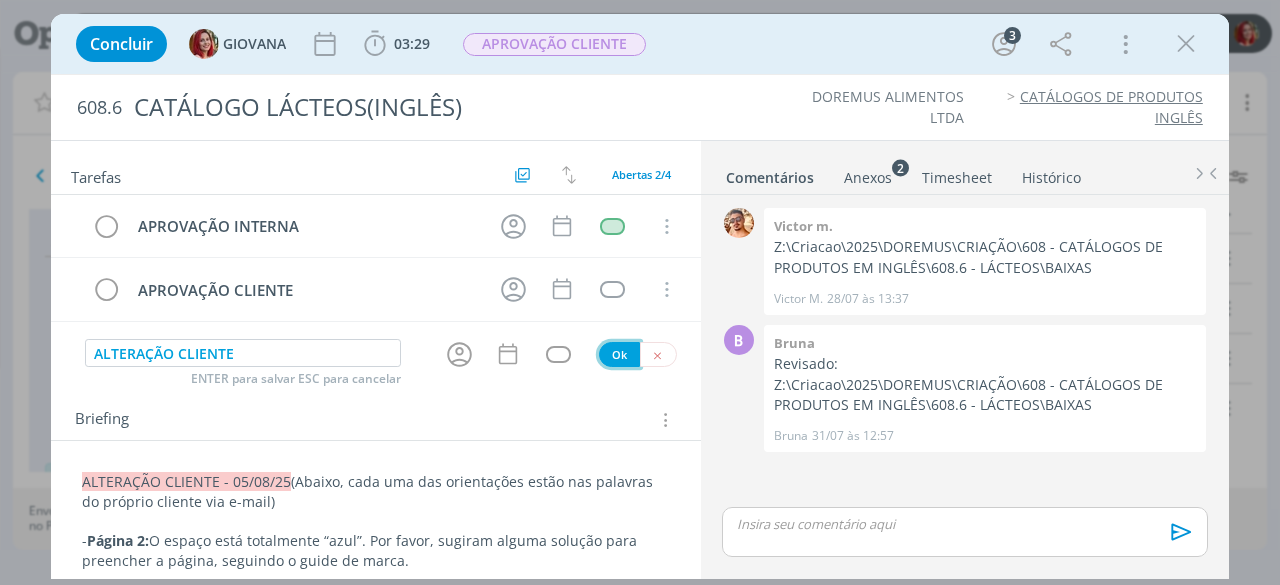 click on "Ok" at bounding box center (619, 354) 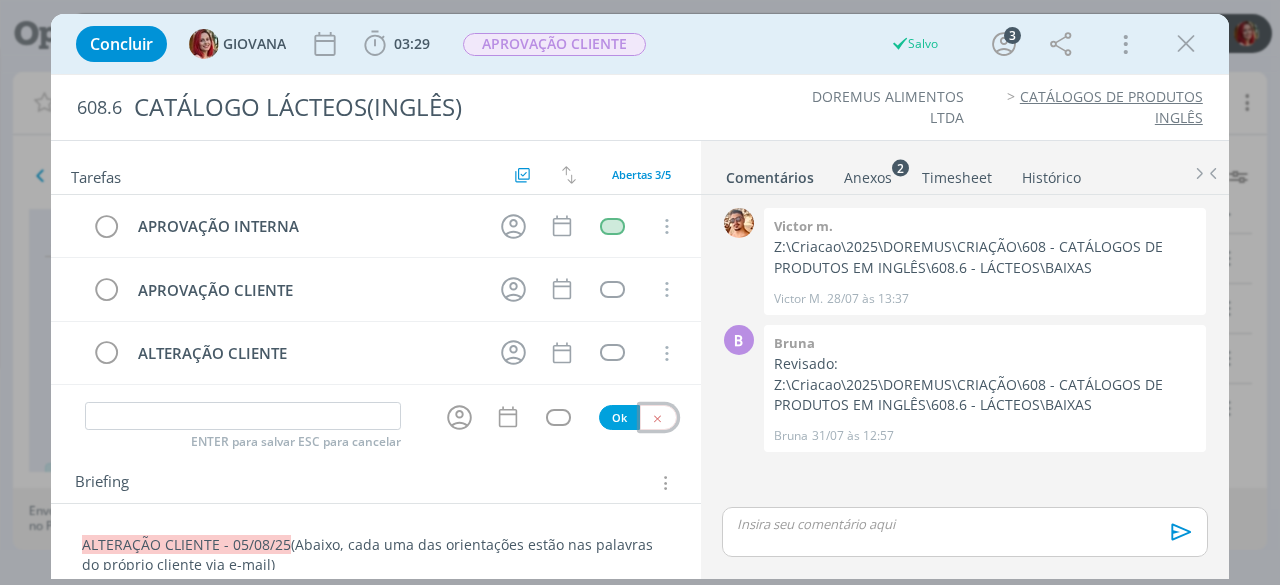 click at bounding box center [657, 418] 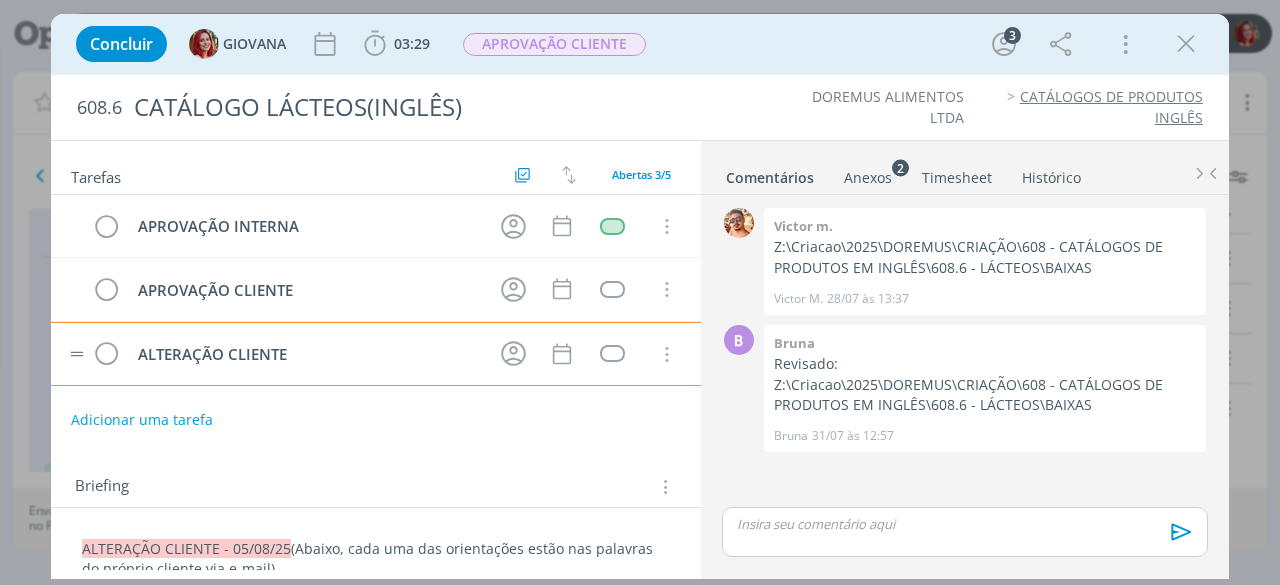 type 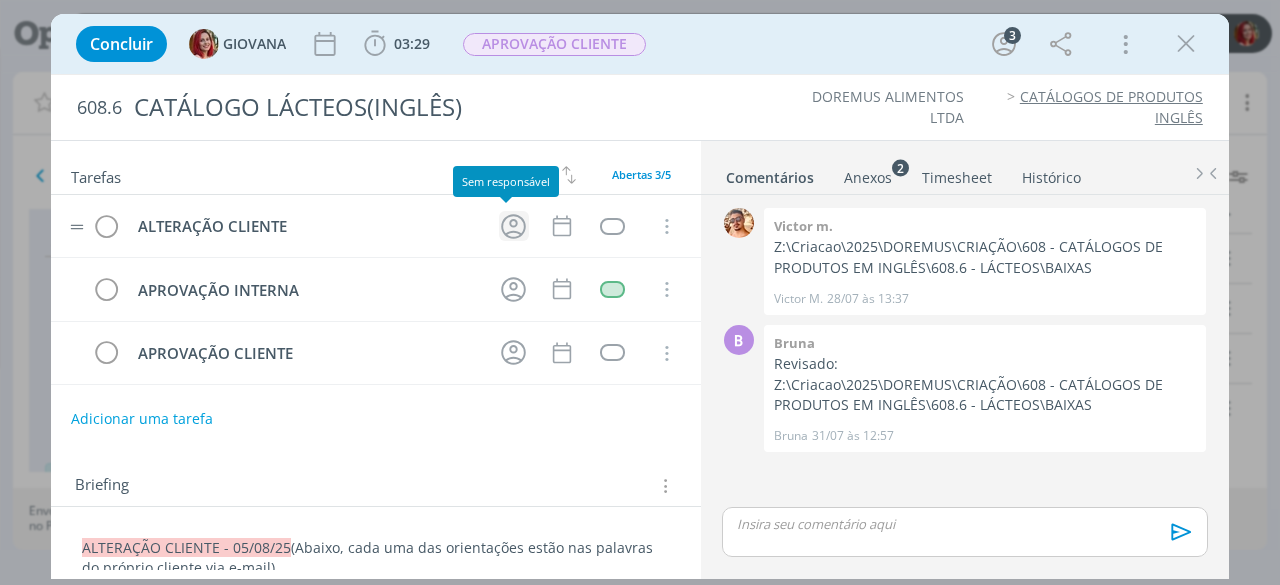 click 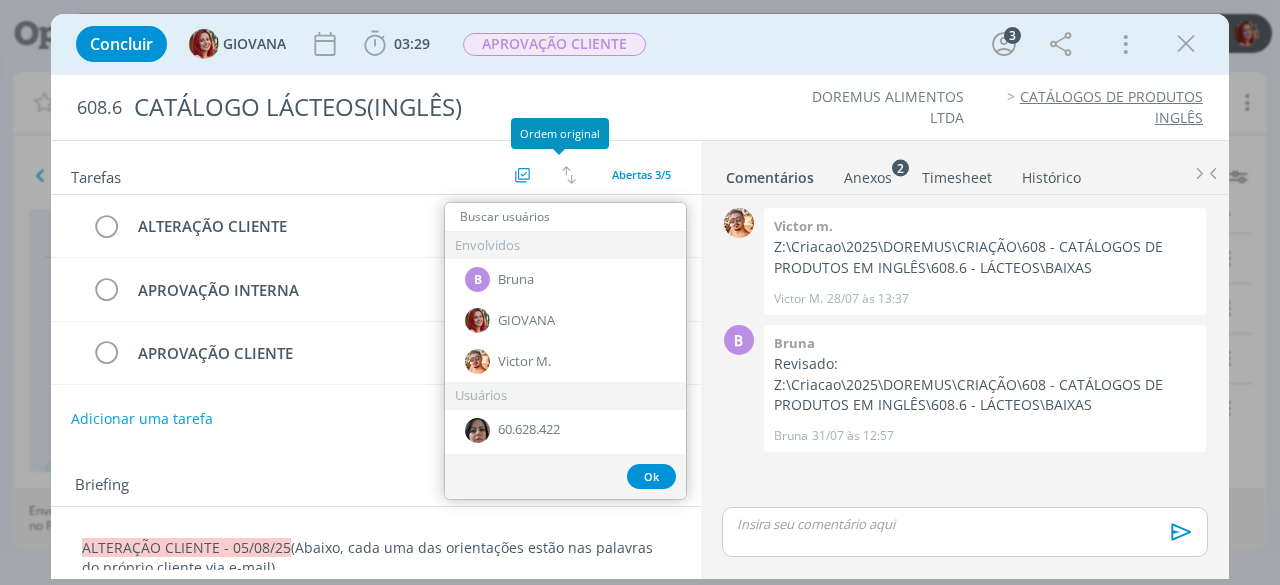 click on "Ordem original" at bounding box center (560, 133) 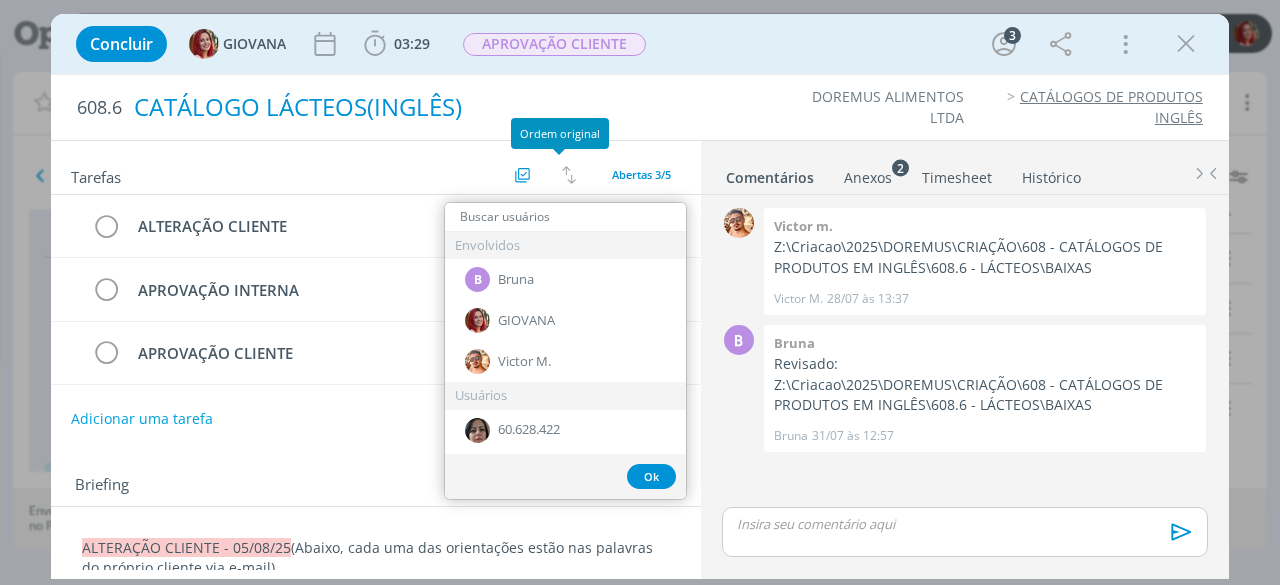 click on "CATÁLOGO LÁCTEOS(INGLÊS)" at bounding box center [425, 107] 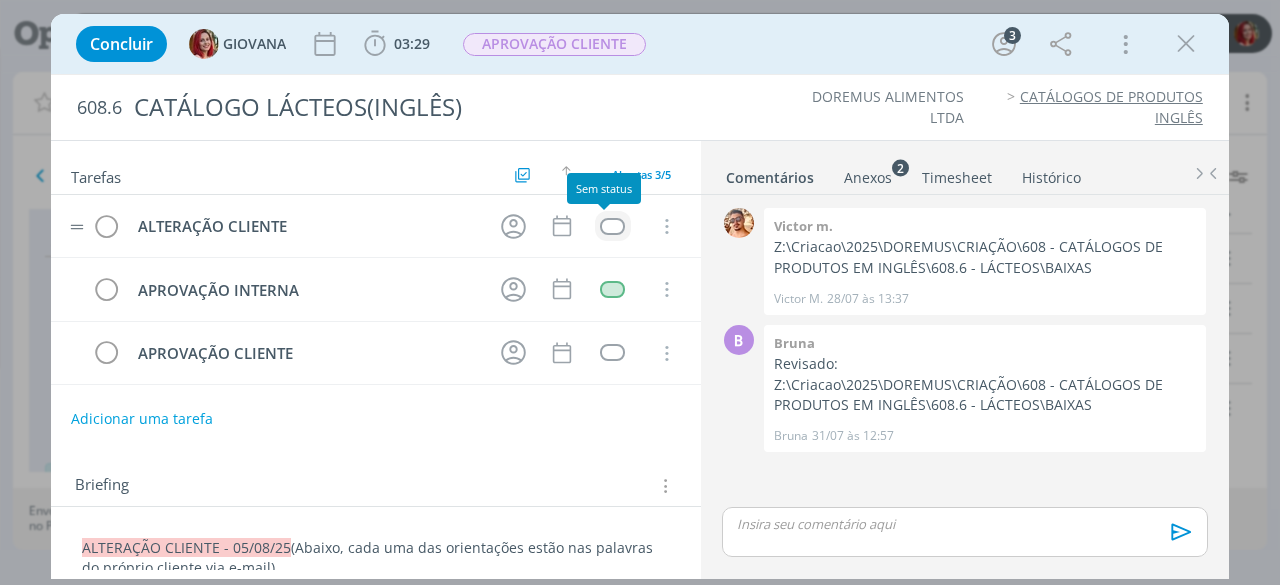 click at bounding box center [612, 226] 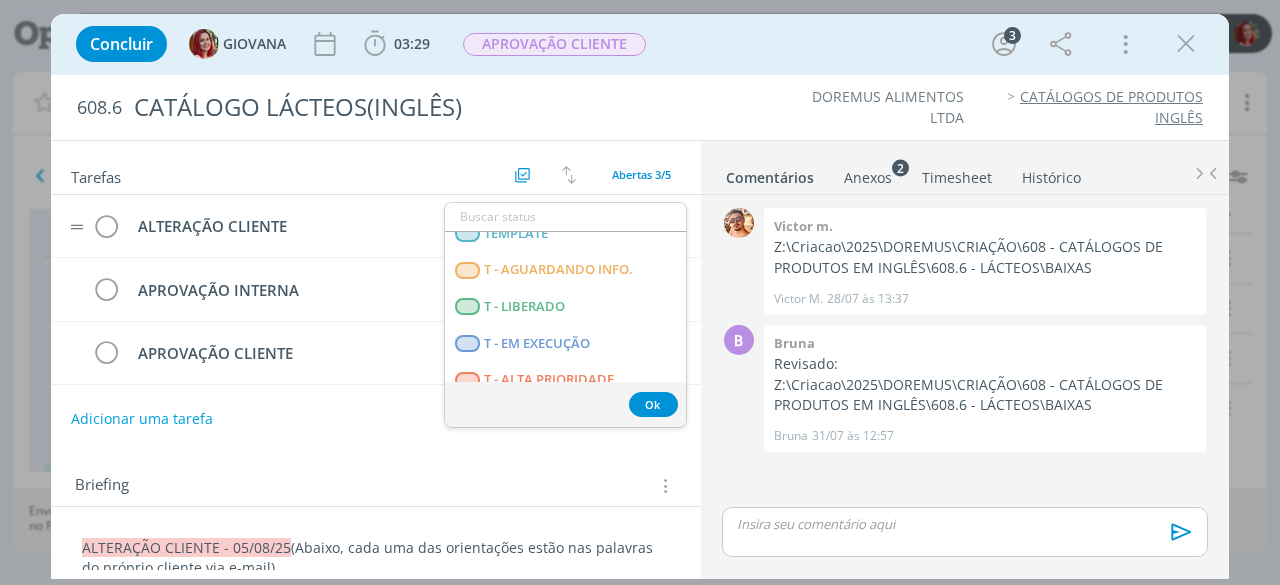 scroll, scrollTop: 500, scrollLeft: 0, axis: vertical 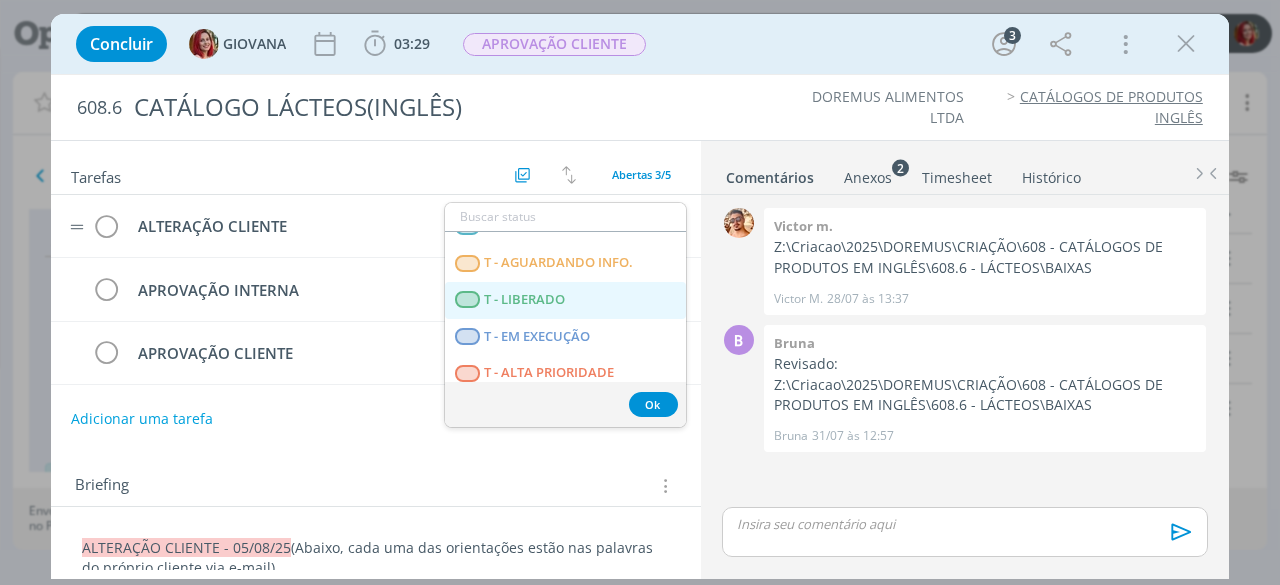 click on "T - LIBERADO" at bounding box center (525, 300) 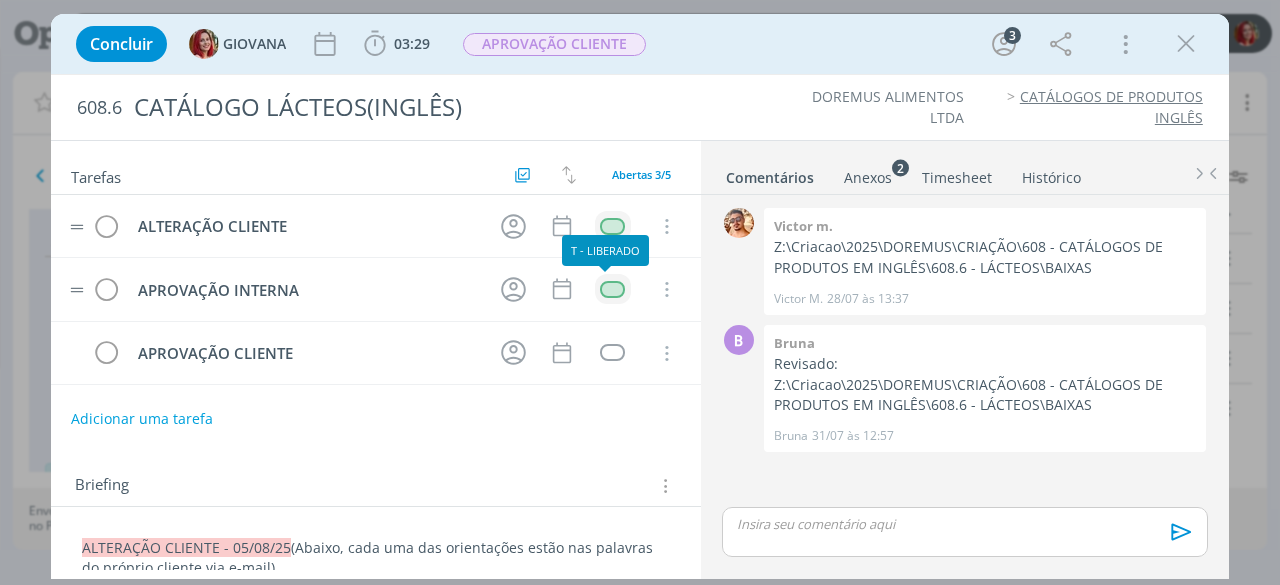 click at bounding box center [612, 289] 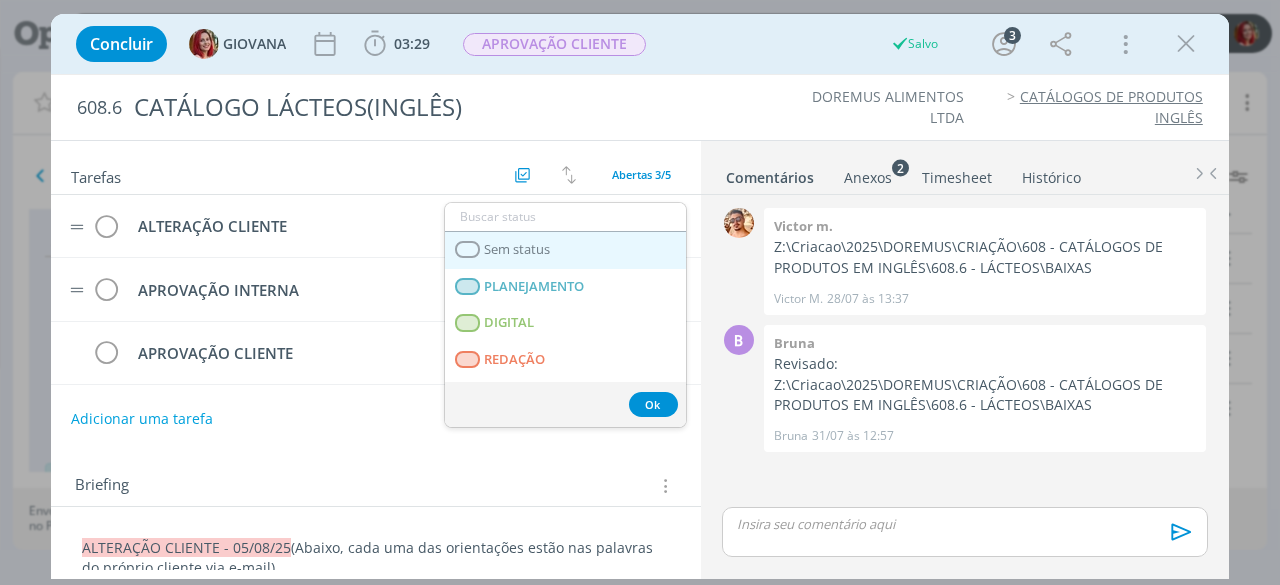click on "Sem status" at bounding box center [565, 250] 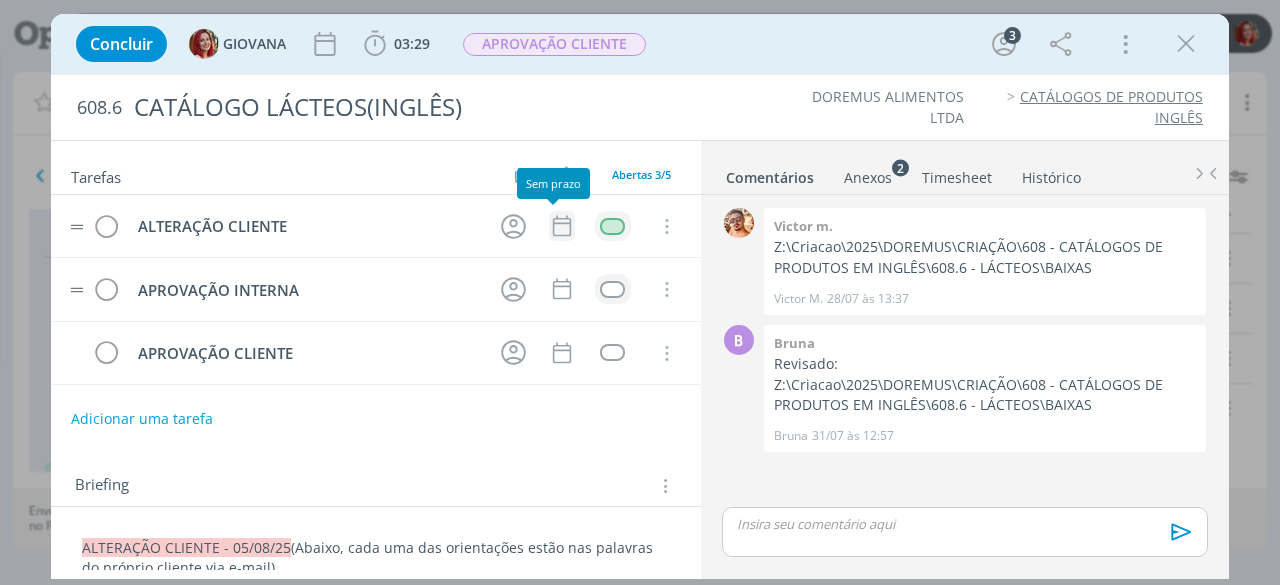 click 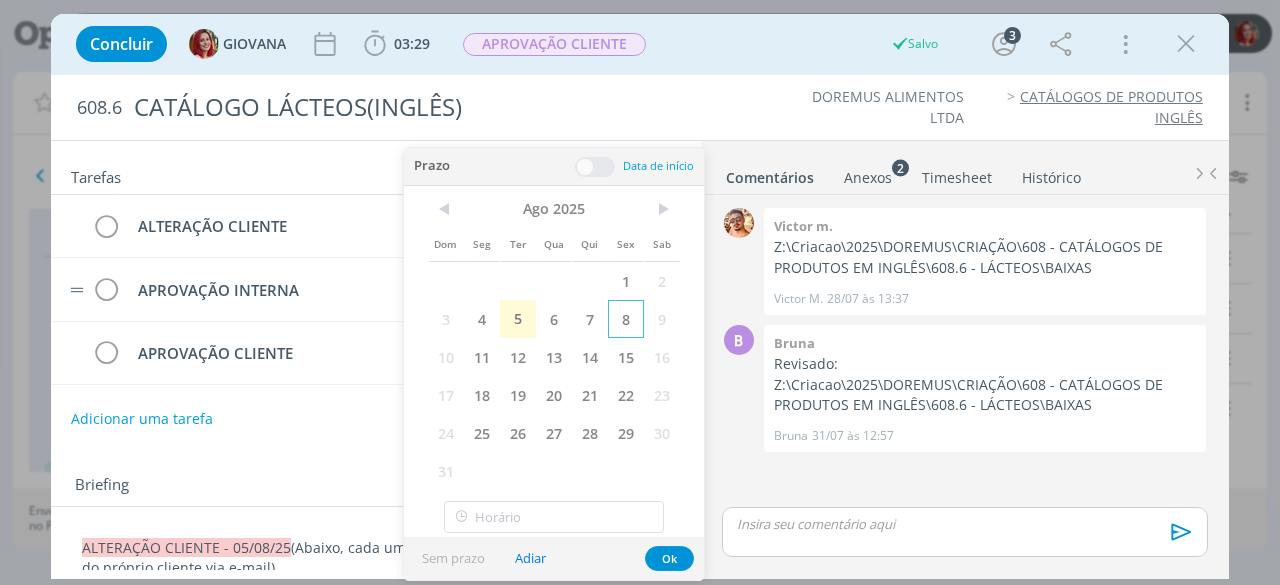 click on "8" at bounding box center [626, 319] 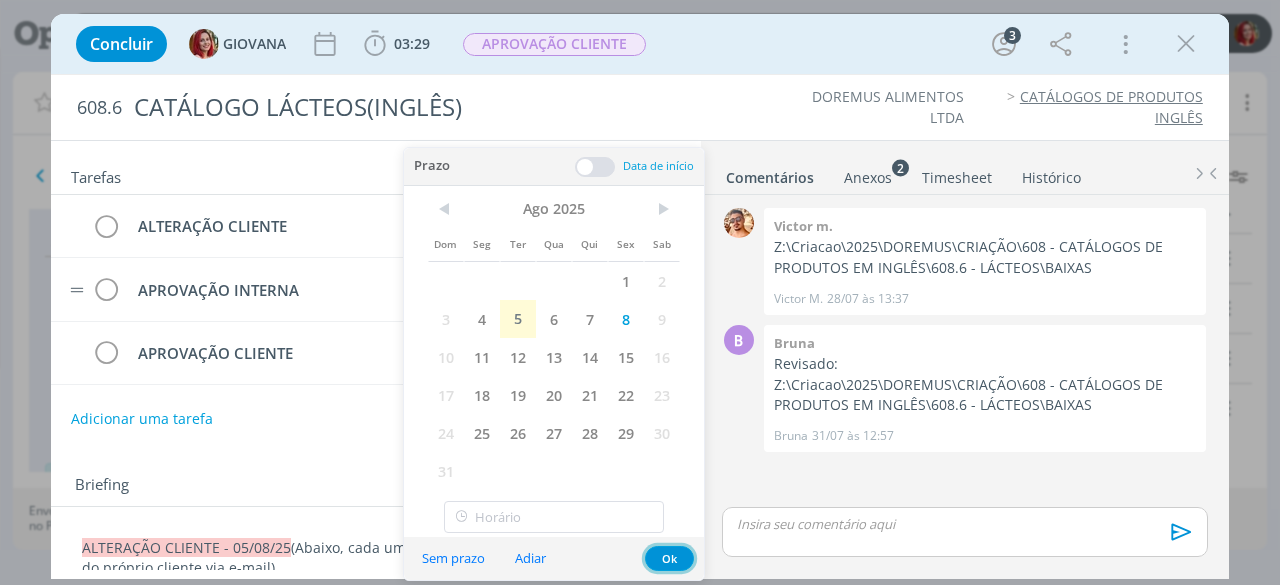 click on "Ok" at bounding box center (669, 558) 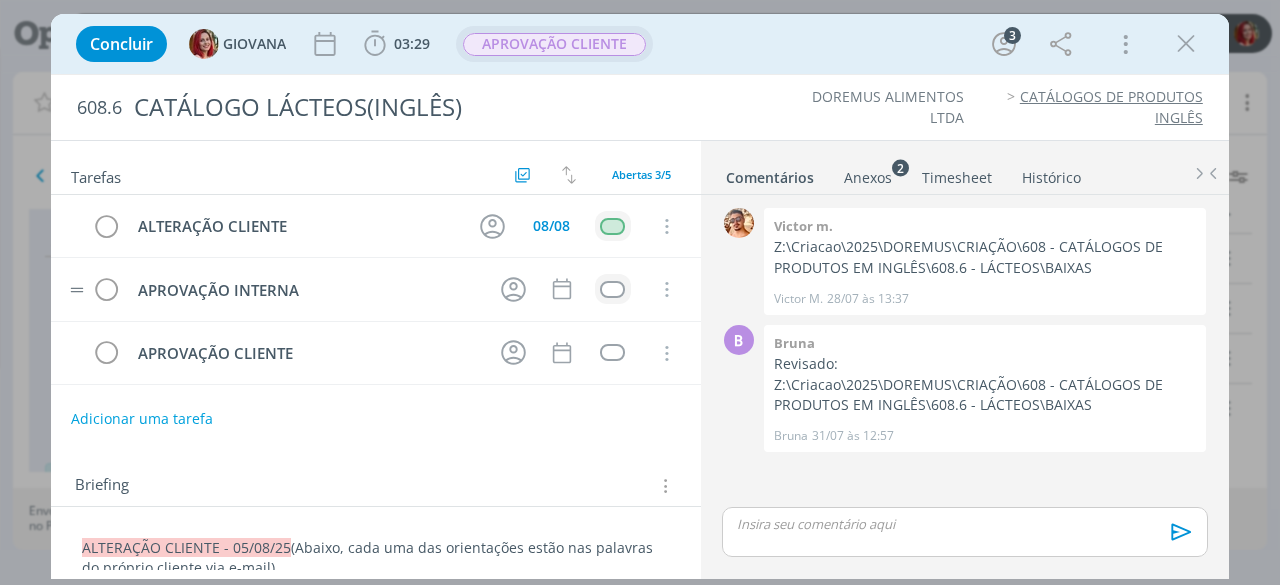 click on "APROVAÇÃO CLIENTE" at bounding box center (554, 44) 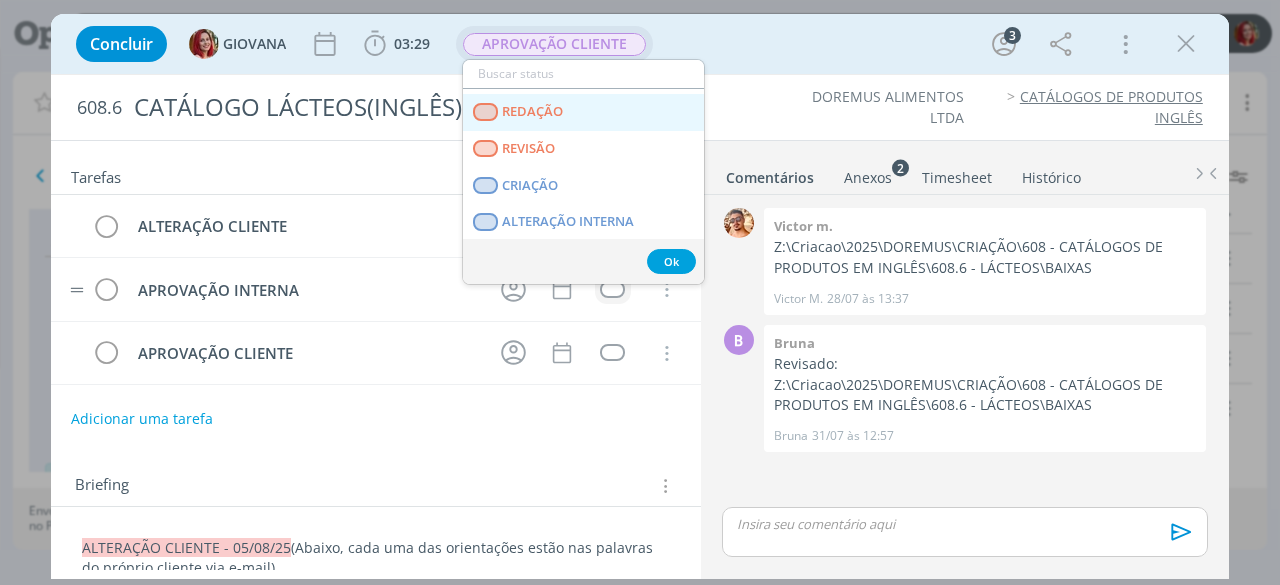 scroll, scrollTop: 100, scrollLeft: 0, axis: vertical 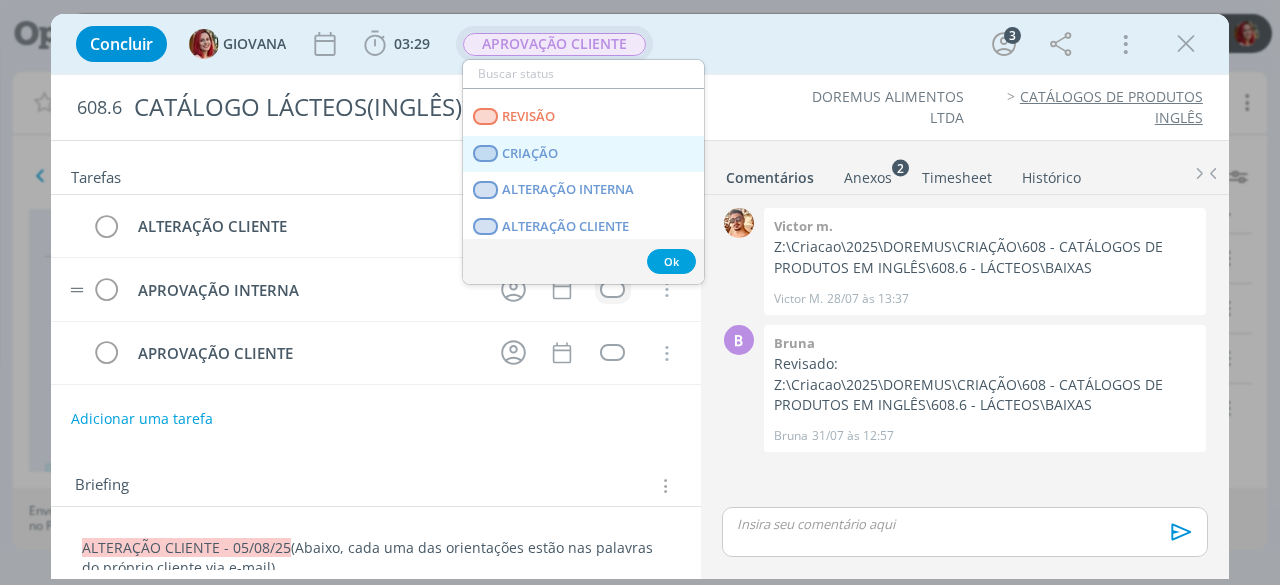 click on "CRIAÇÃO" at bounding box center (583, 154) 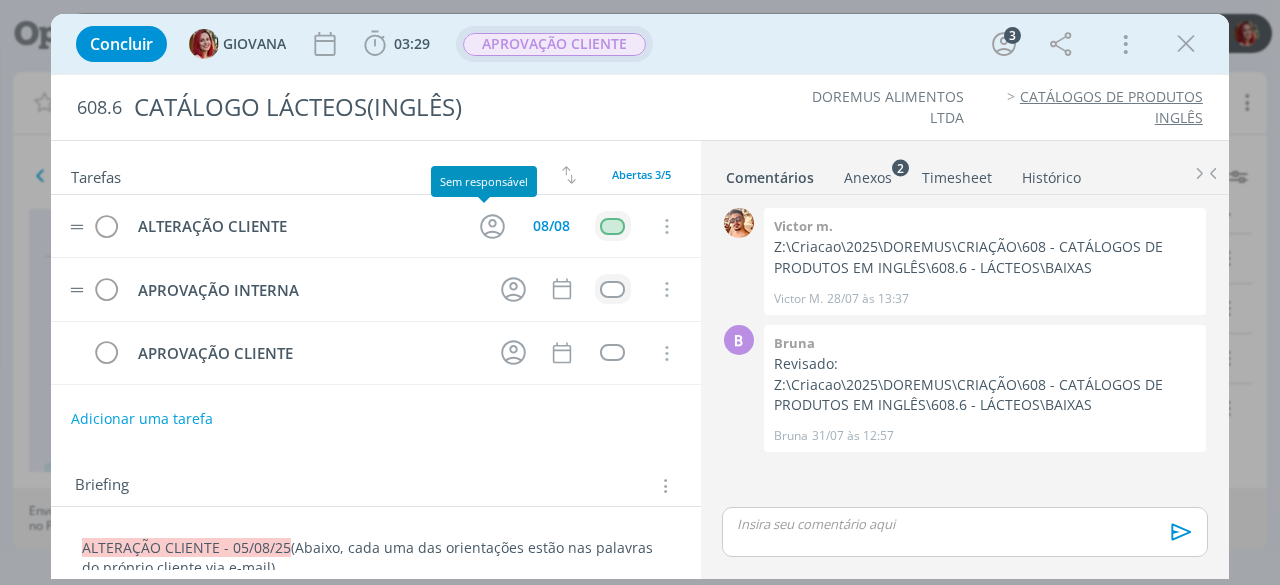 click 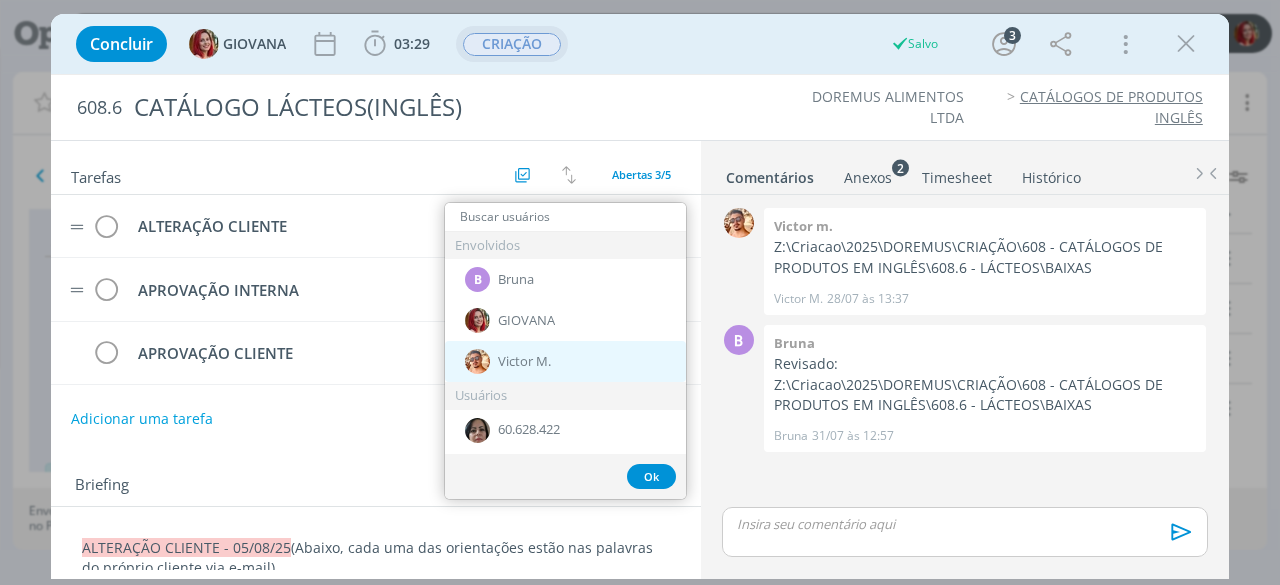 click on "Victor M." at bounding box center (524, 362) 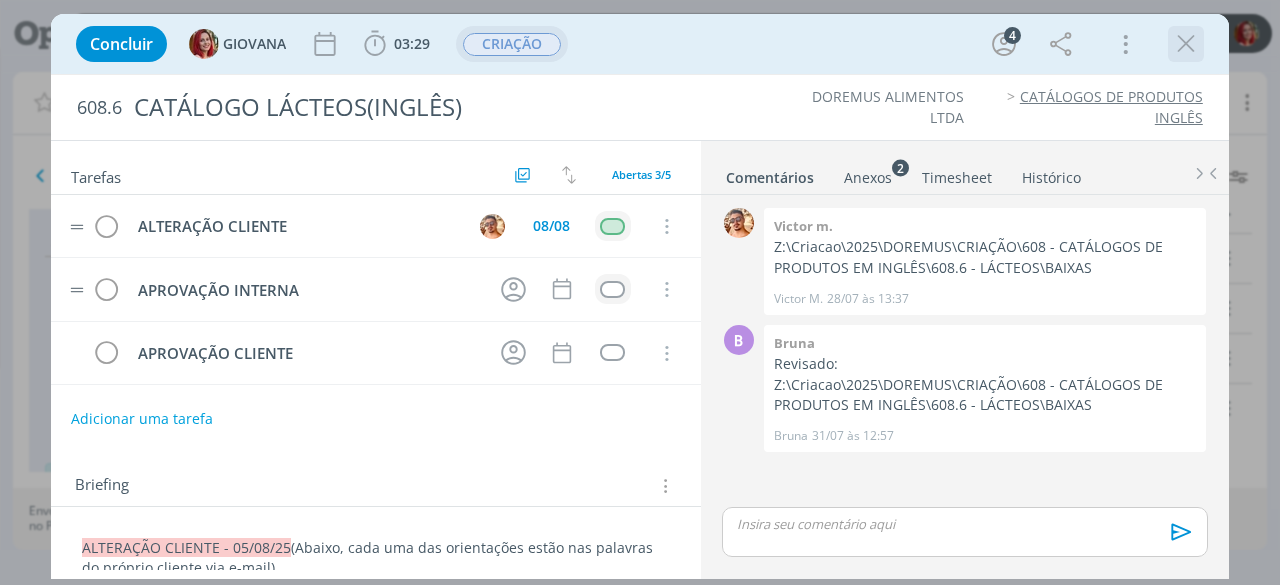 click at bounding box center [1186, 44] 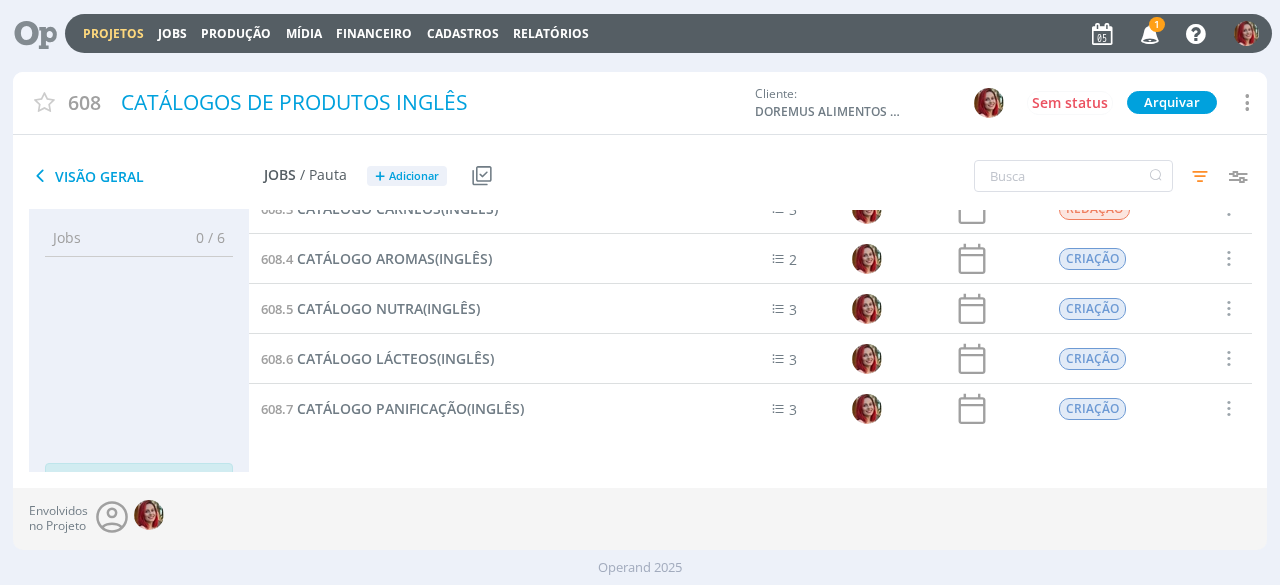 click on "Visão Geral" at bounding box center [146, 176] 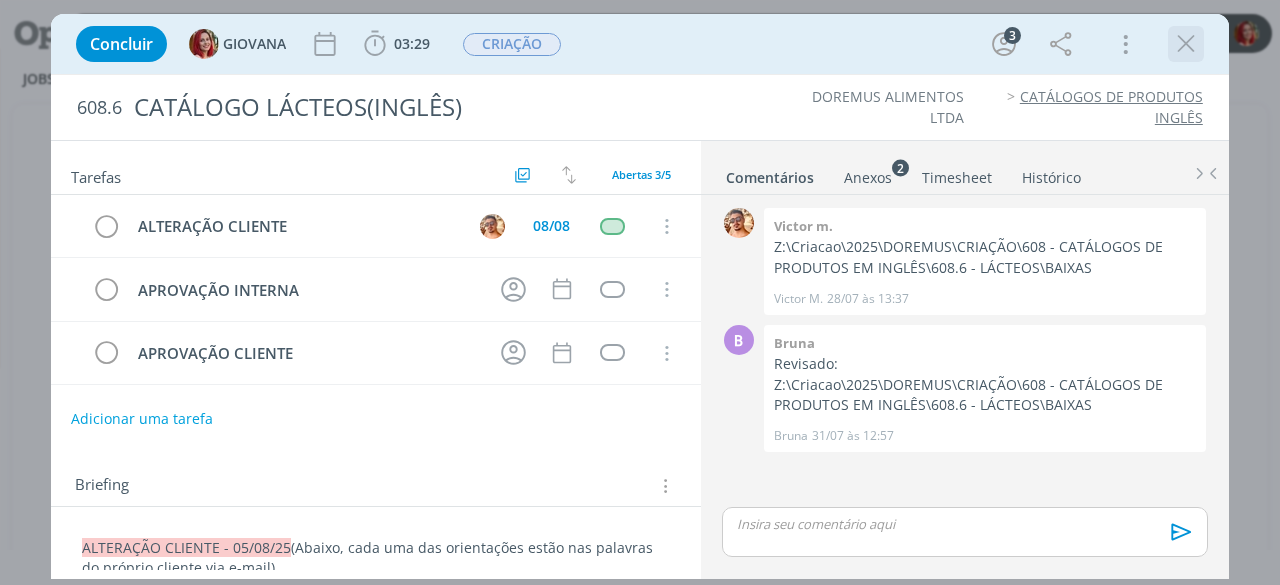 click at bounding box center [1186, 44] 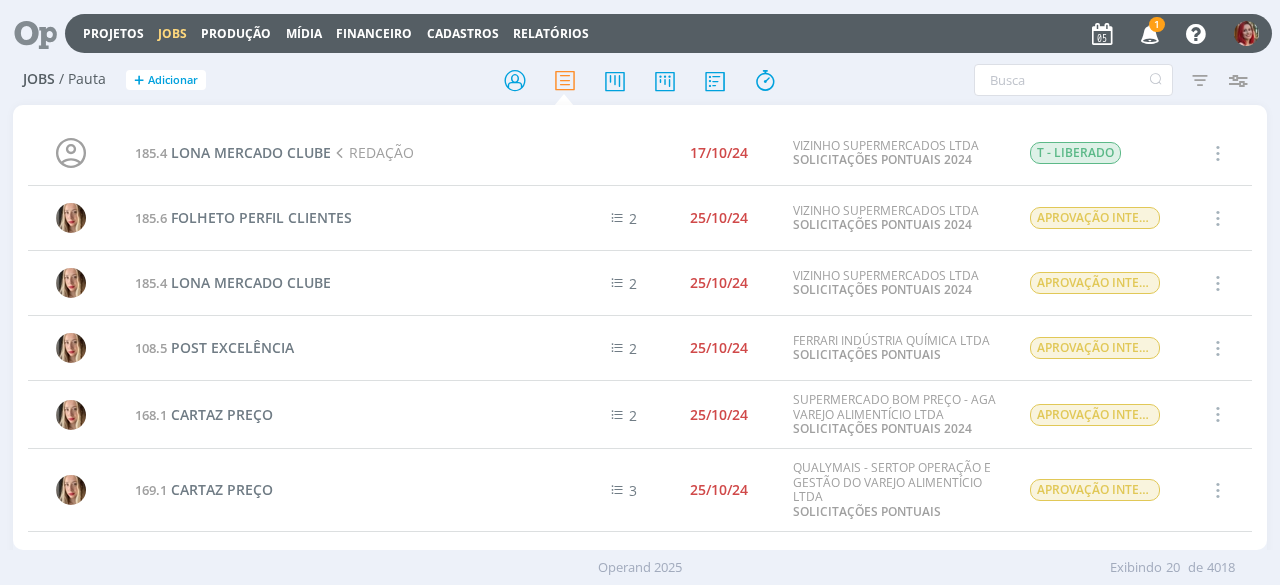 click on "1" at bounding box center [1157, 24] 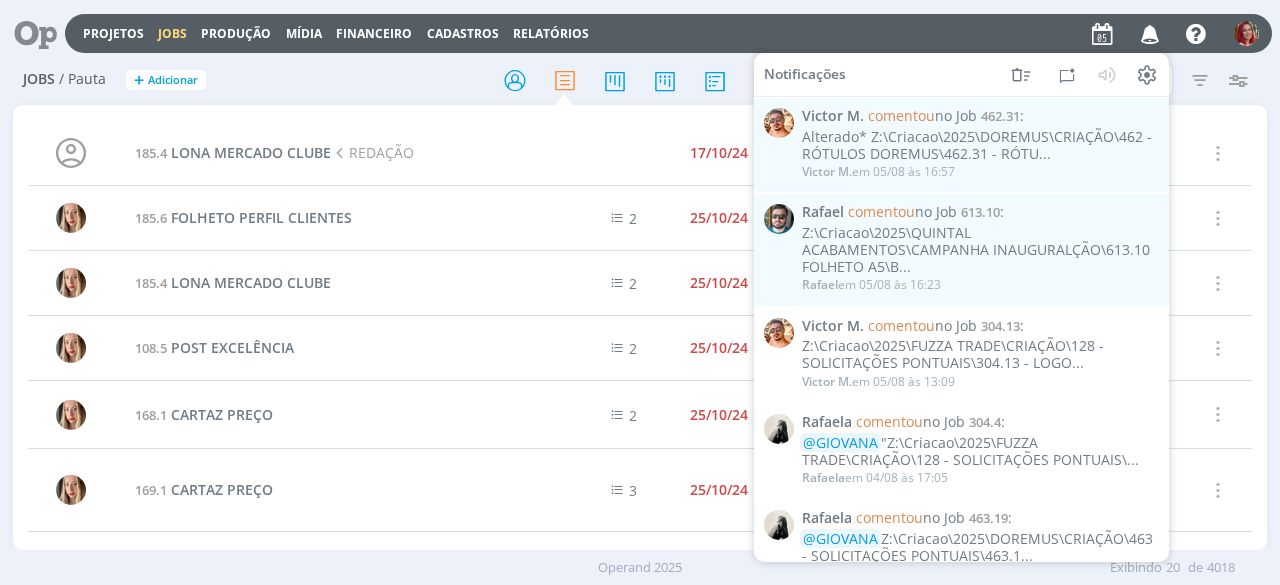 click on "Jobs  / Pauta + Adicionar" at bounding box center (222, 77) 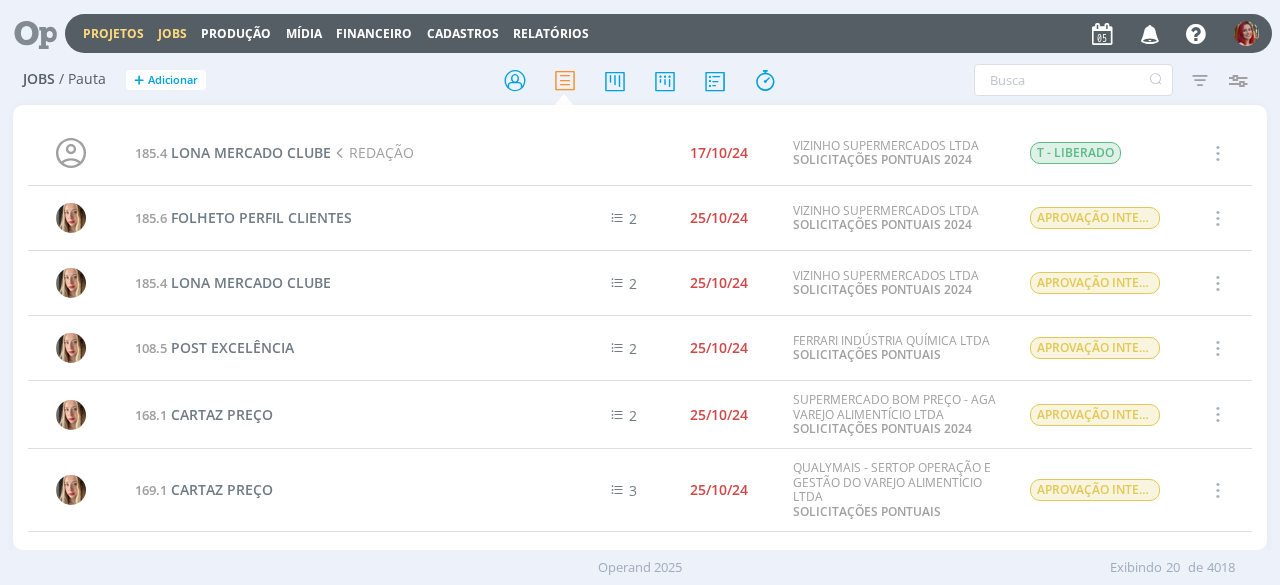 click on "Projetos" at bounding box center [113, 33] 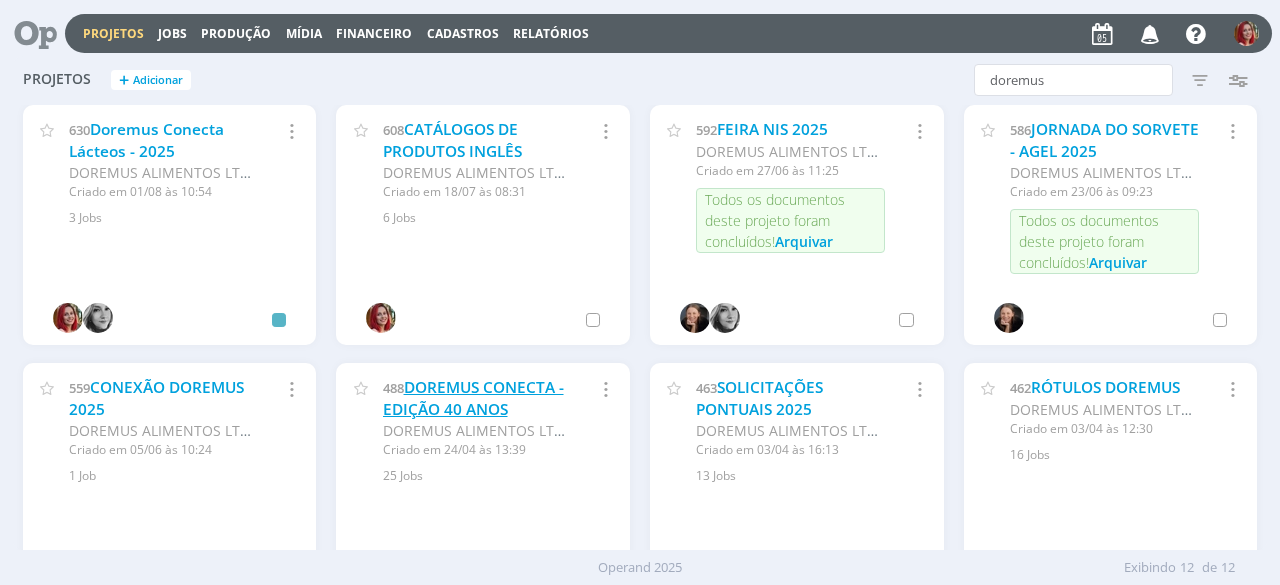 click on "DOREMUS CONECTA - EDIÇÃO 40 ANOS" at bounding box center [473, 398] 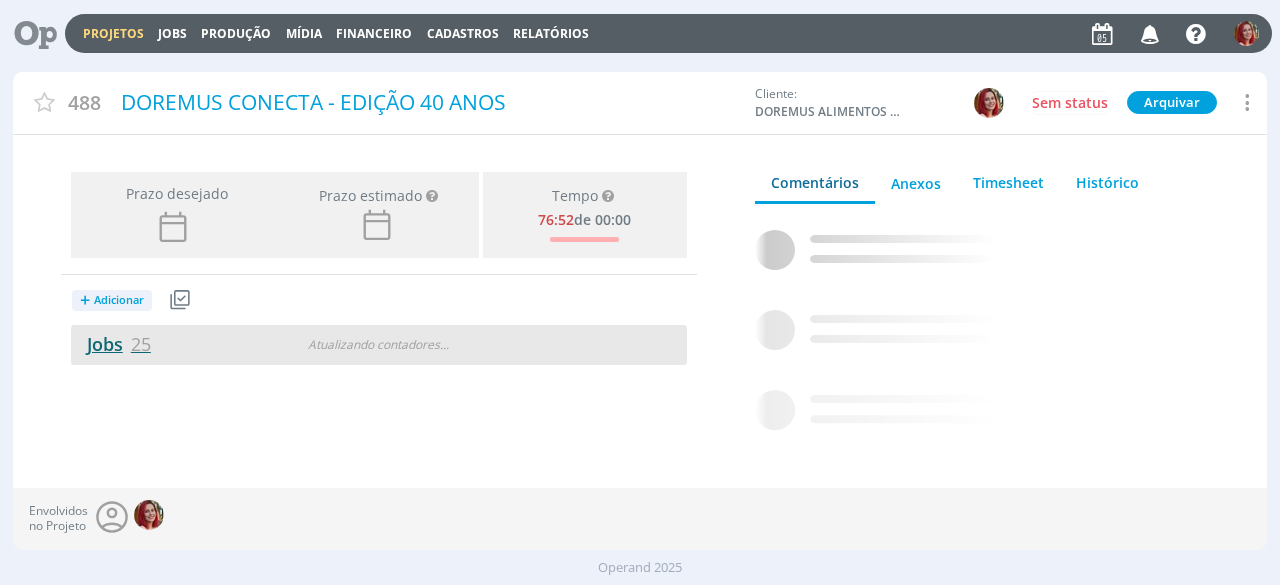 click on "Jobs 25" at bounding box center [111, 344] 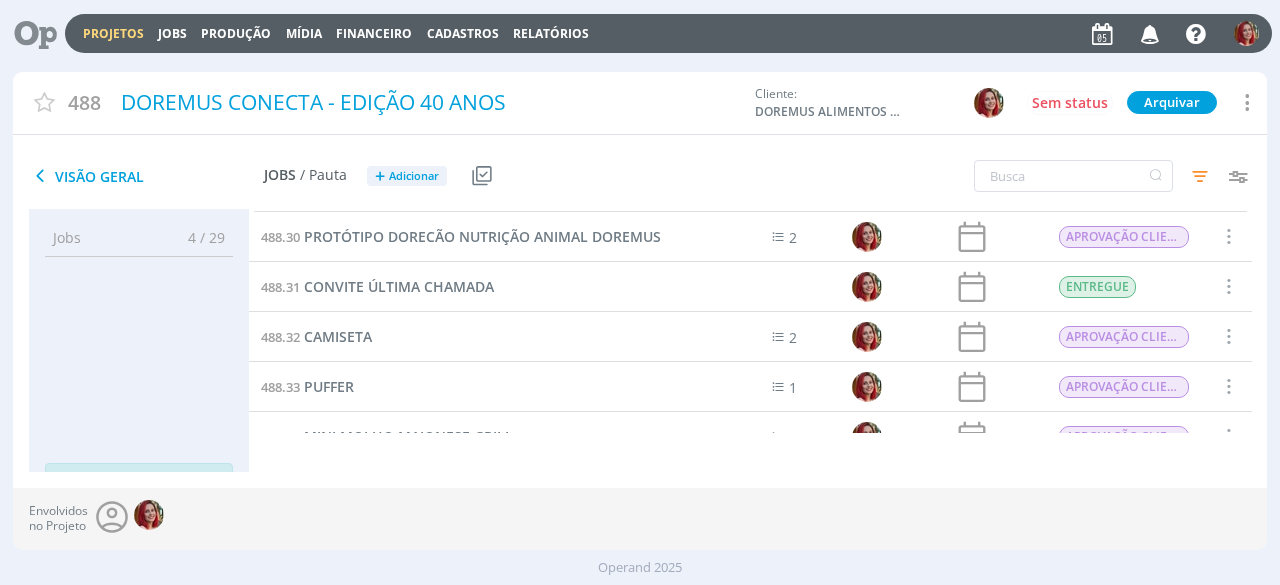 scroll, scrollTop: 1226, scrollLeft: 0, axis: vertical 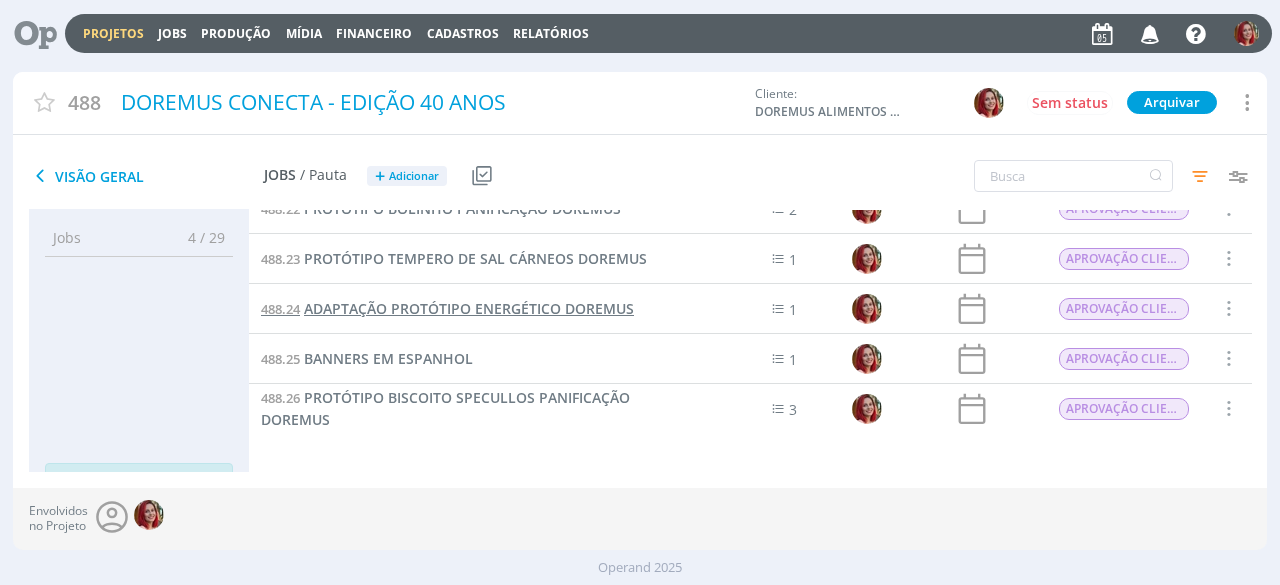click on "ADAPTAÇÃO PROTÓTIPO ENERGÉTICO DOREMUS" at bounding box center [469, 308] 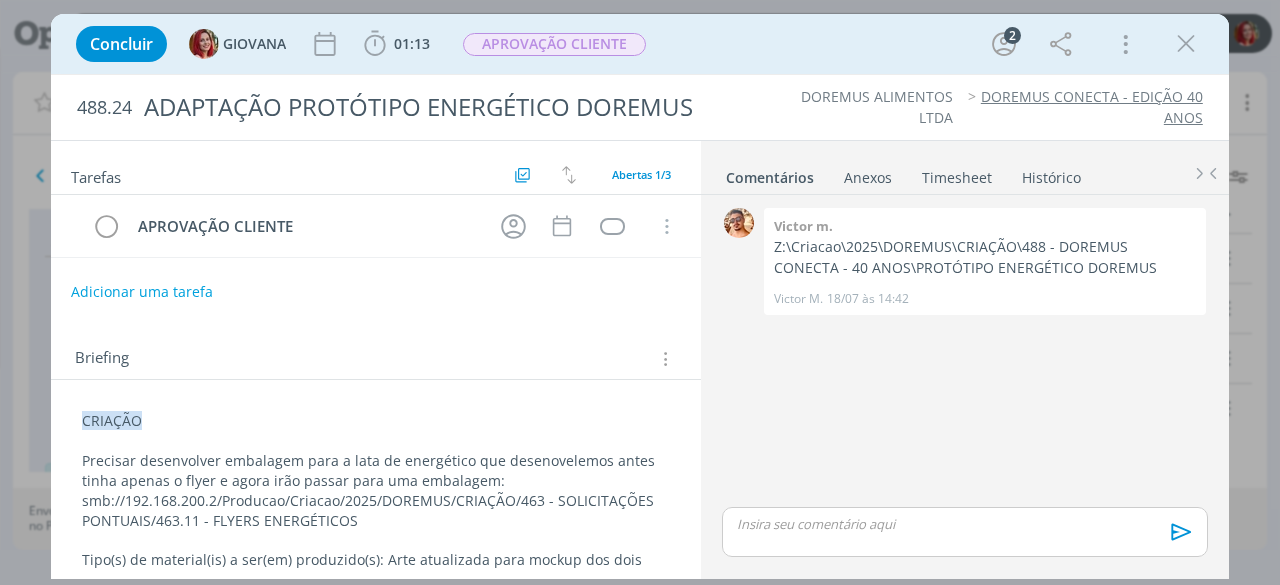 click on "CRIAÇÃO Precisar desenvolver embalagem para a lata de energético que desenovelemos antes tinha apenas o flyer e agora irão passar para uma embalagem: smb://192.168.200.2/Producao/Criacao/2025/DOREMUS/CRIAÇÃO/463 - SOLICITAÇÕES PONTUAIS/463.11 - FLYERS ENERGÉTICOS Tipo(s) de material(is) a ser(em) produzido(s): Arte atualizada para mockup dos dois sabores de energético (Pink Lemonade e Guaraná com Laranja) Especificações do formato: – Latinha de 269 ml – Impressão por sleeve (rótulo termoencolhível) – Circunferência aproximada: 20,7 cm de largura x 13,5 cm de altura Observações sobre o material: – A nova arte deve manter a estética e cores originais, incluindo apenas o logo do evento com destaque: "Doremus Conecta – Edição 40 anos" – É importante que o logo seja legível mesmo em pequeno formato e esteja bem inserido no contexto gráfico do sleeve. Referências visuais: – Usar como base o visual dos energéticos já criados pela agência para esses dois sabores." at bounding box center [376, 669] 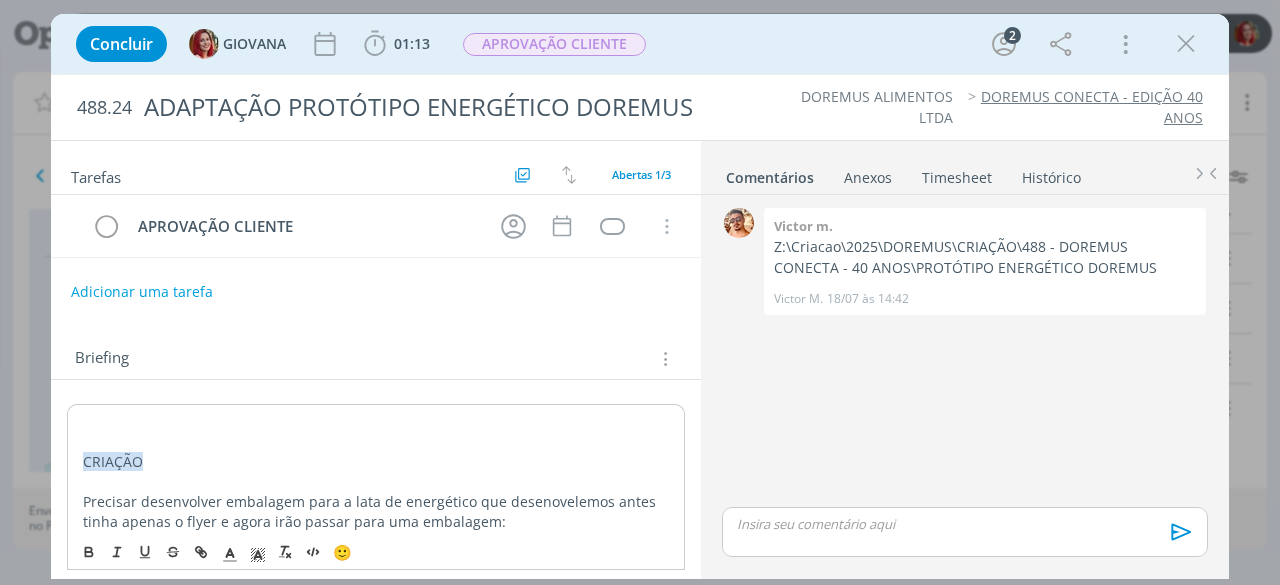 type 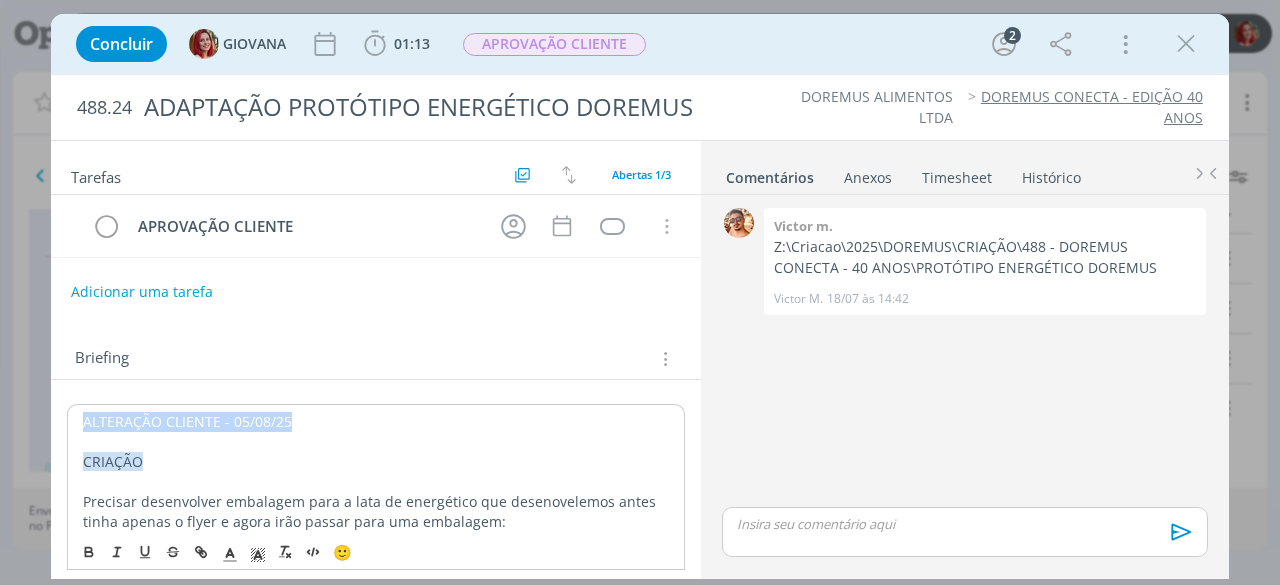 drag, startPoint x: 296, startPoint y: 416, endPoint x: 79, endPoint y: 424, distance: 217.14742 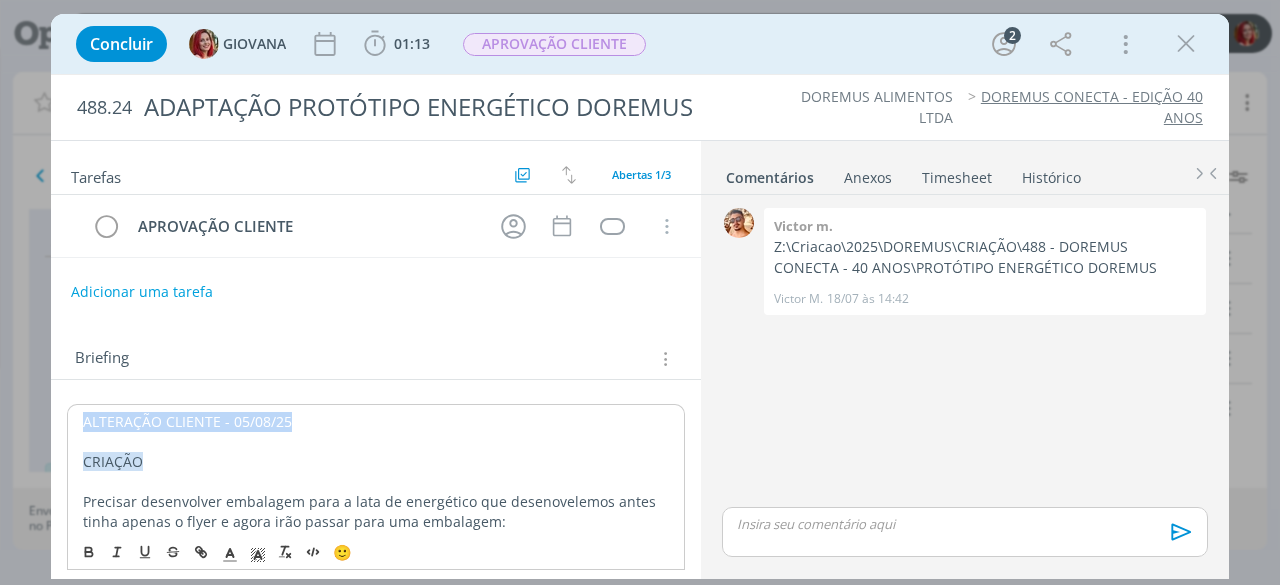 click on "ALTERAÇÃO CLIENTE - 05/08/25 CRIAÇÃO Precisar desenvolver embalagem para a lata de energético que desenovelemos antes tinha apenas o flyer e agora irão passar para uma embalagem: smb://192.168.200.2/Producao/Criacao/2025/DOREMUS/CRIAÇÃO/463 - SOLICITAÇÕES PONTUAIS/463.11 - FLYERS ENERGÉTICOS Tipo(s) de material(is) a ser(em) produzido(s): Arte atualizada para mockup dos dois sabores de energético (Pink Lemonade e Guaraná com Laranja) Especificações do formato: – Latinha de 269 ml – Impressão por sleeve (rótulo termoencolhível) – Circunferência aproximada: 20,7 cm de largura x 13,5 cm de altura Observações sobre o material: – A nova arte deve manter a estética e cores originais, incluindo apenas o logo do evento com destaque: "Doremus Conecta – Edição 40 anos" – É importante que o logo seja legível mesmo em pequeno formato e esteja bem inserido no contexto gráfico do sleeve. Referências visuais: – Manter estilo moderno, com uso de elementos gráficos dinâmicos." at bounding box center (376, 690) 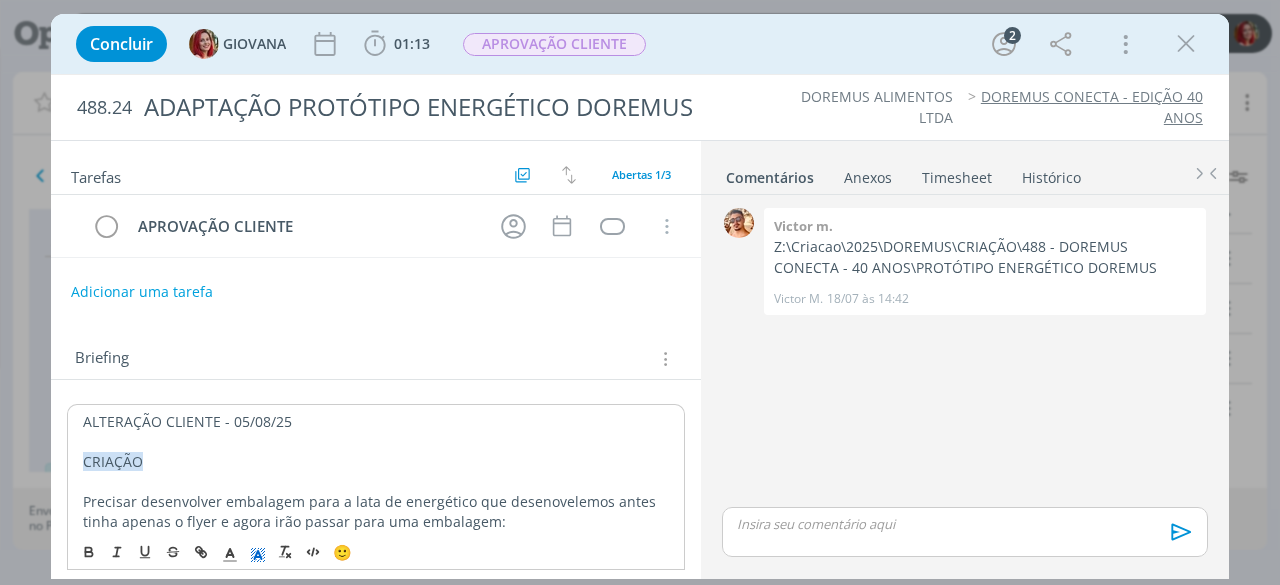 click 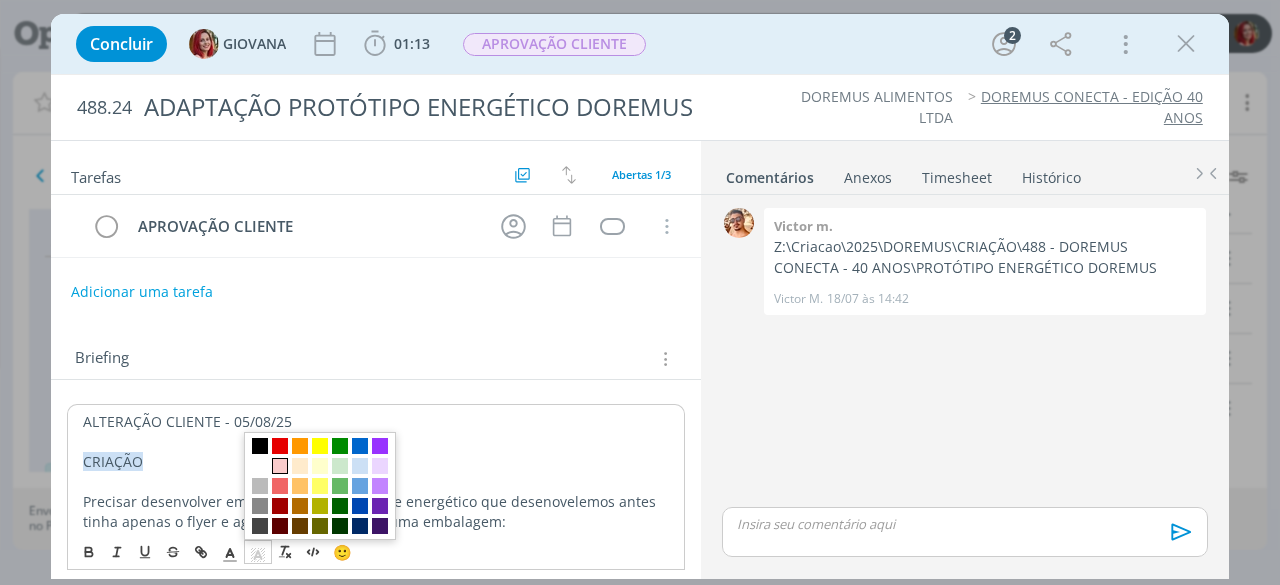 click at bounding box center (280, 466) 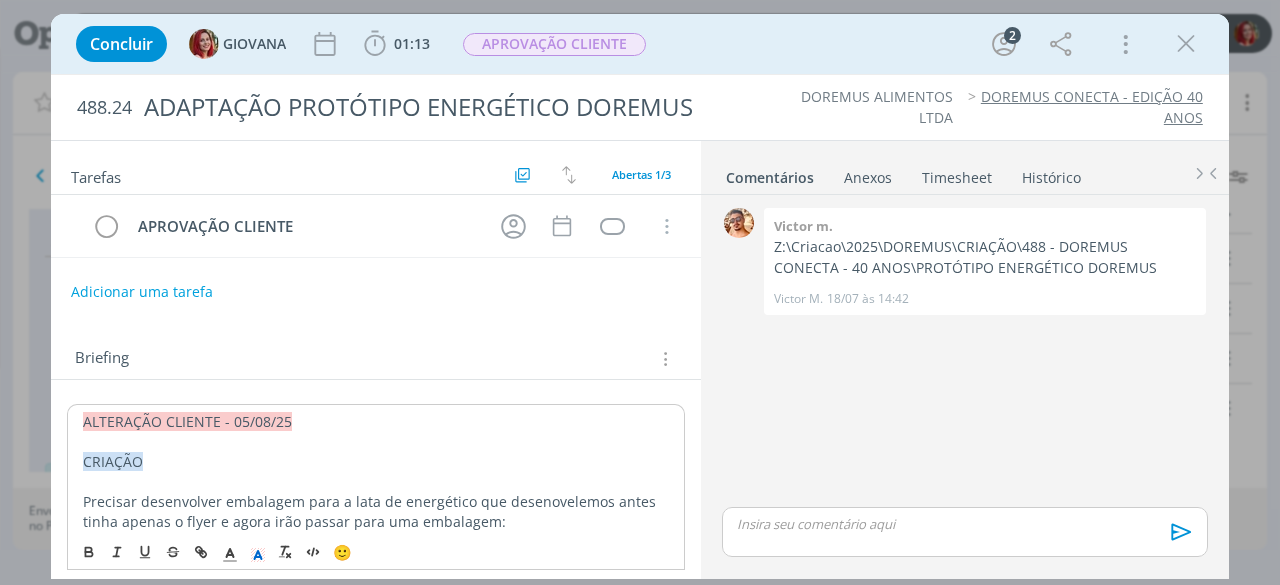 click on "ALTERAÇÃO CLIENTE - 05/08/25" at bounding box center [376, 422] 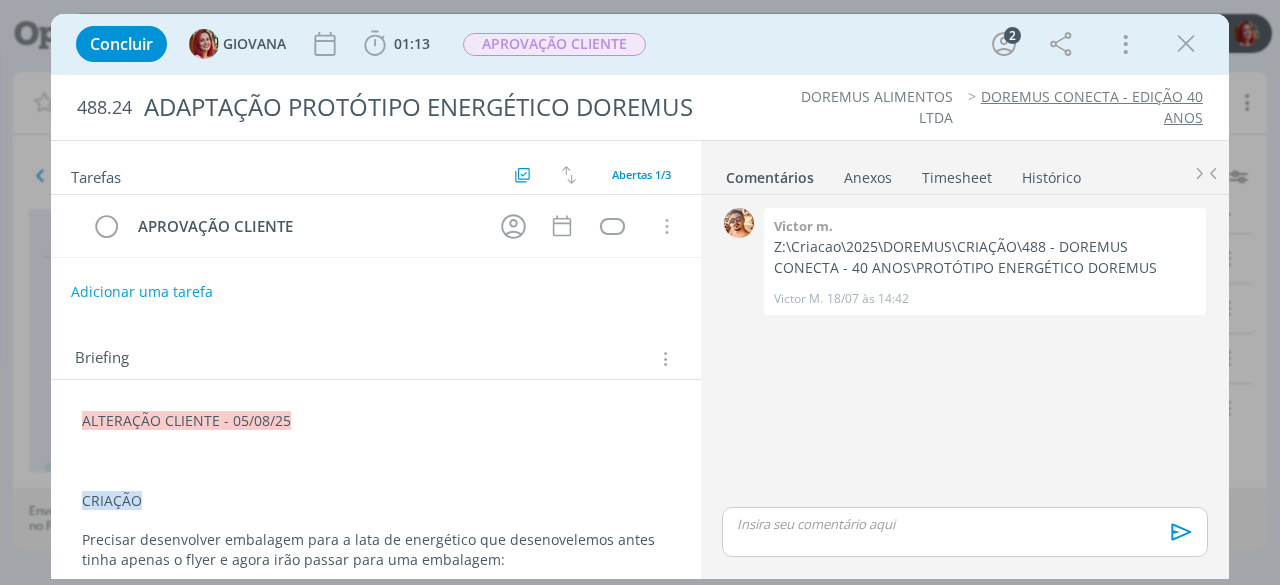 click at bounding box center (376, 441) 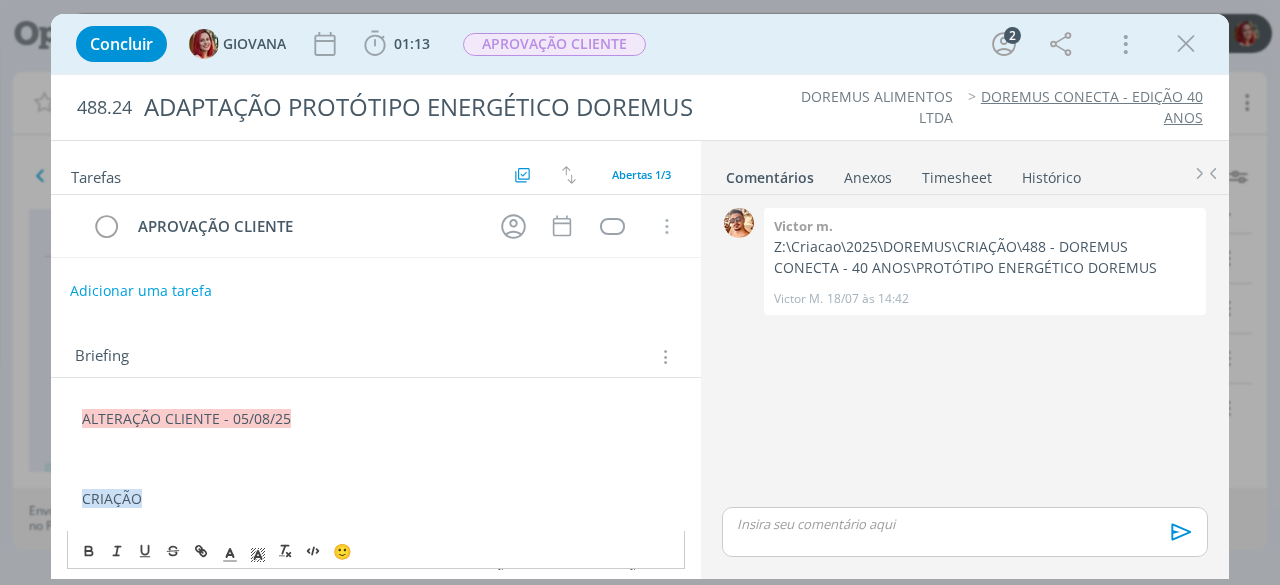 click on "Adicionar uma tarefa" at bounding box center (141, 291) 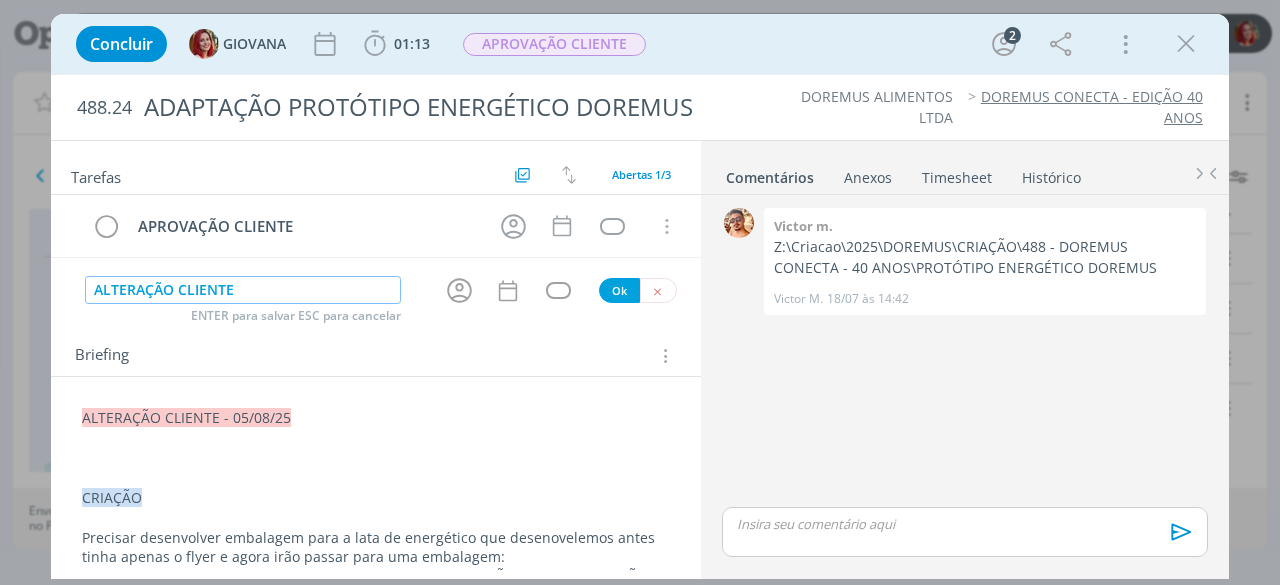type on "ALTERAÇÃO CLIENTE" 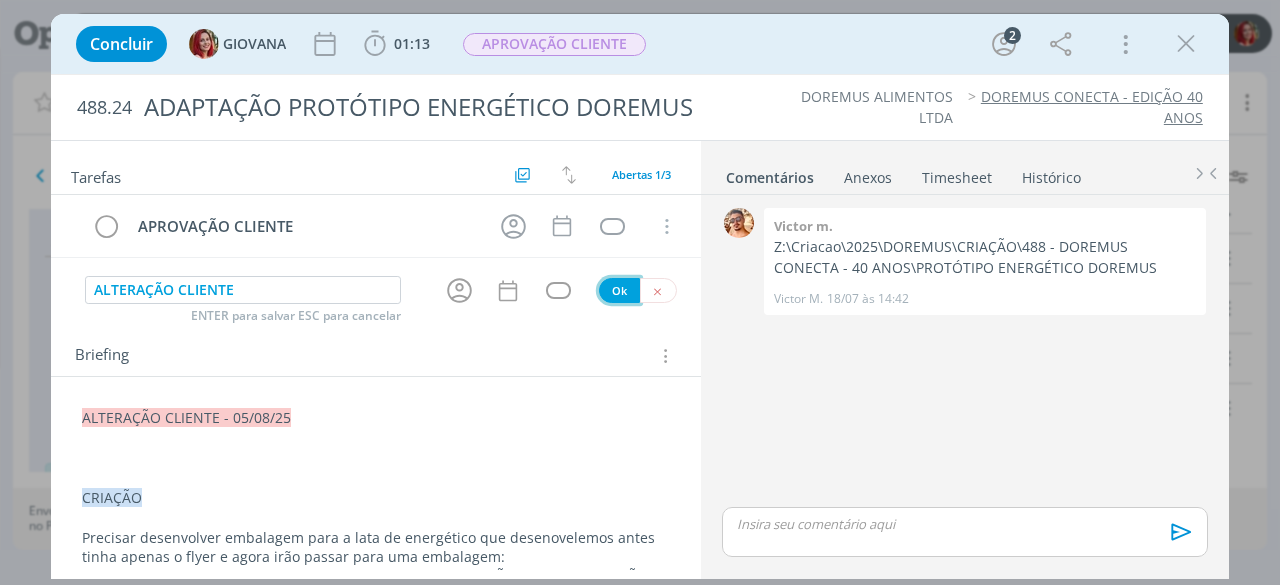 click on "Ok" at bounding box center (619, 290) 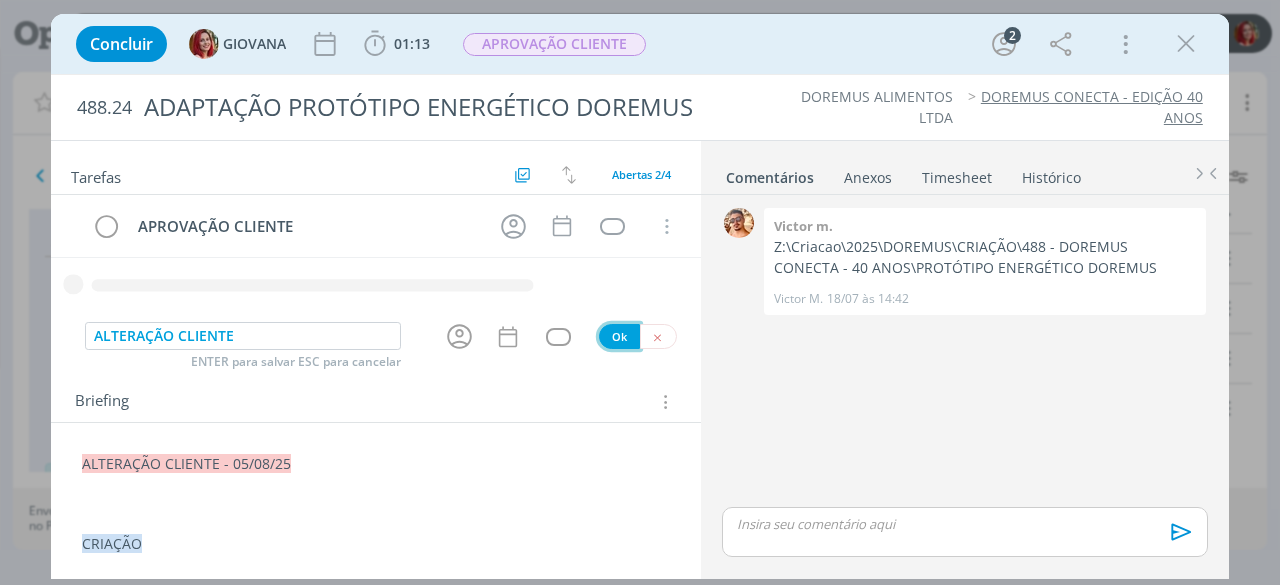 type 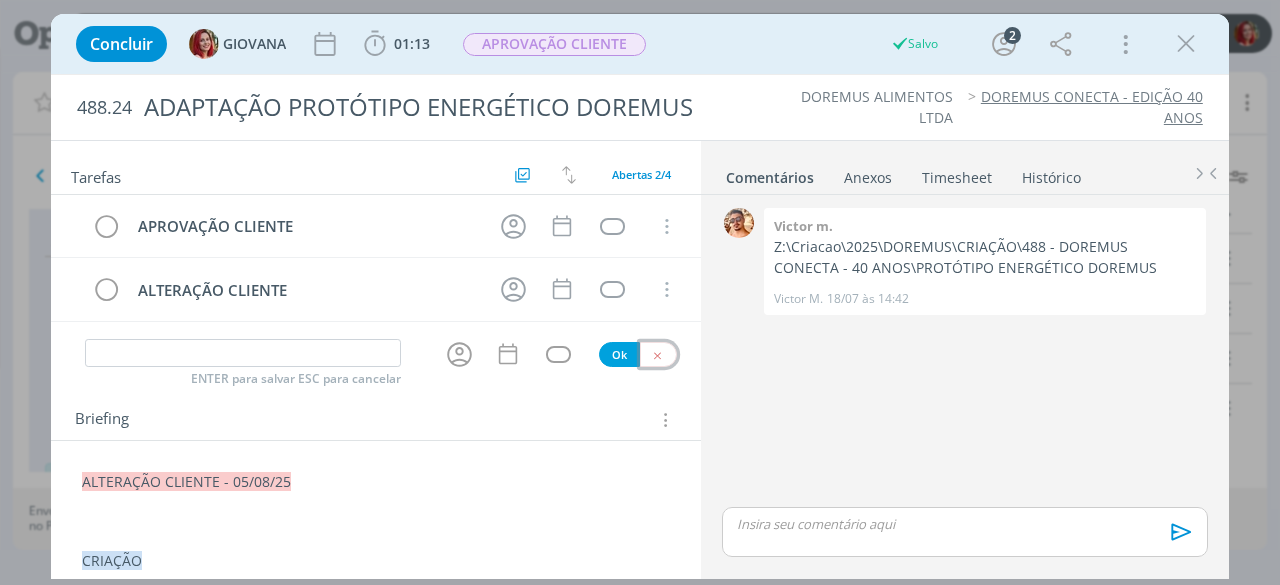 click at bounding box center (657, 355) 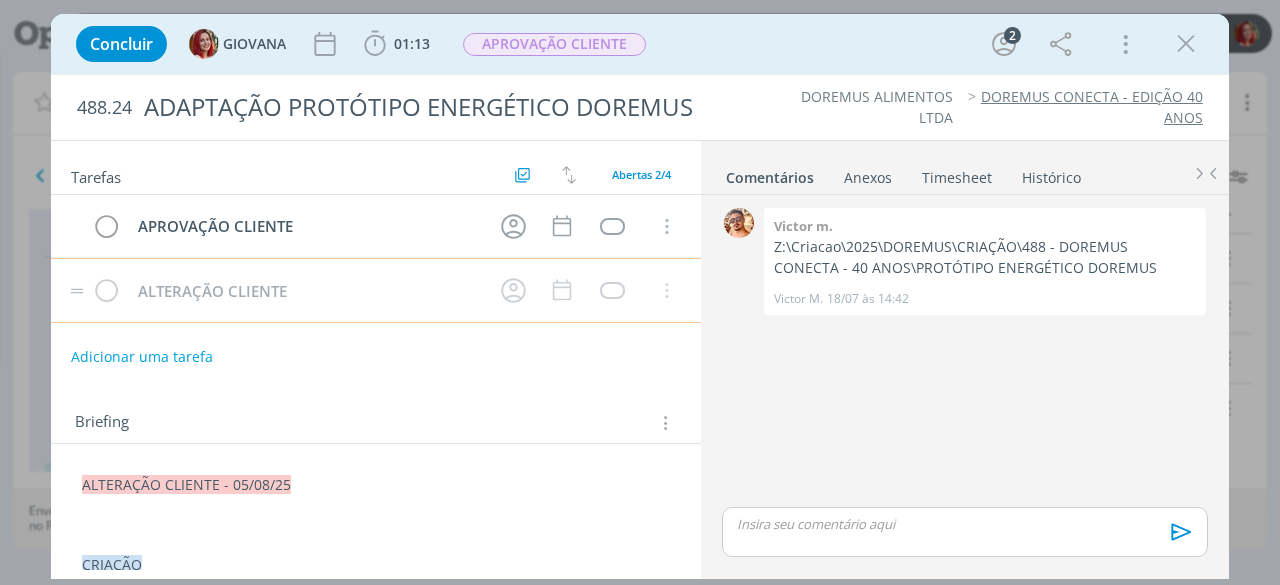 type 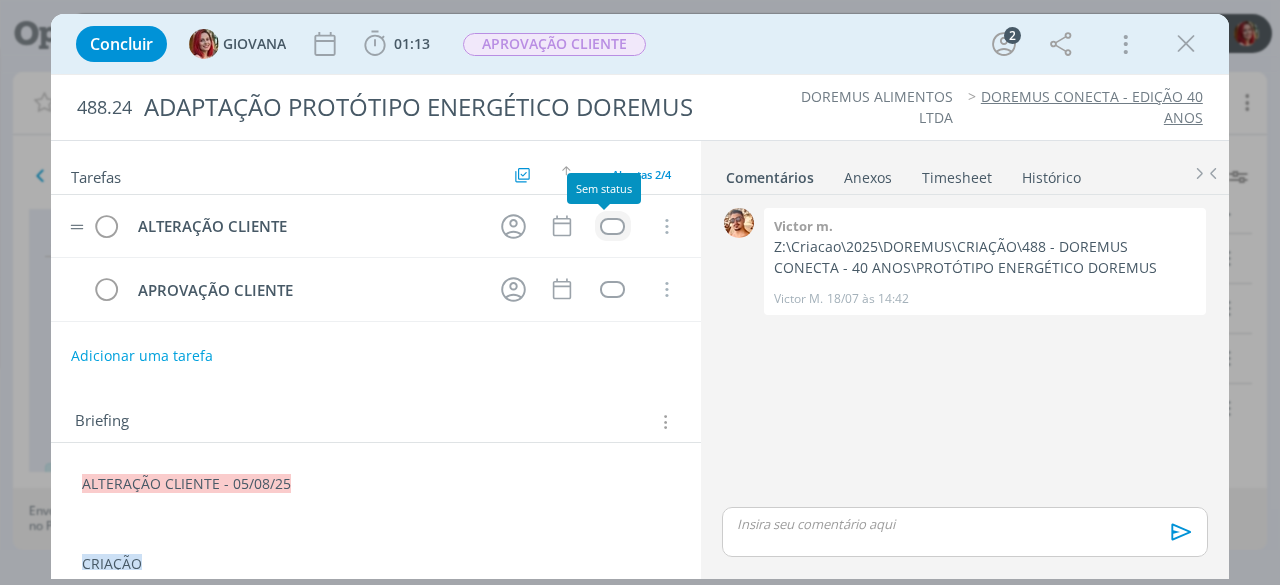 click at bounding box center [612, 226] 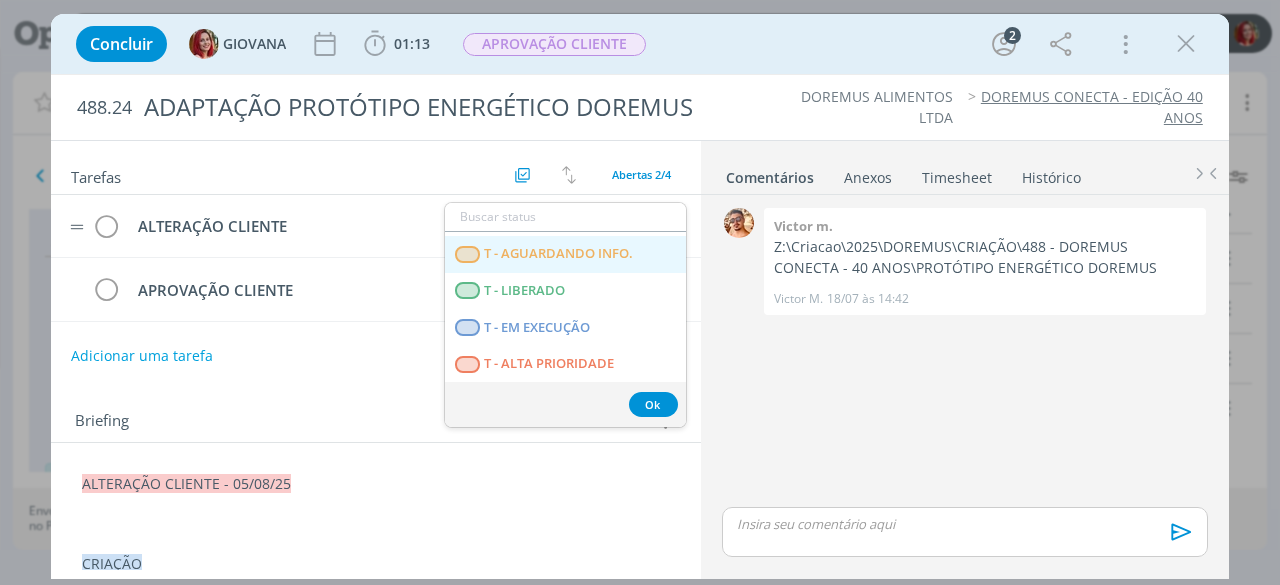 scroll, scrollTop: 510, scrollLeft: 0, axis: vertical 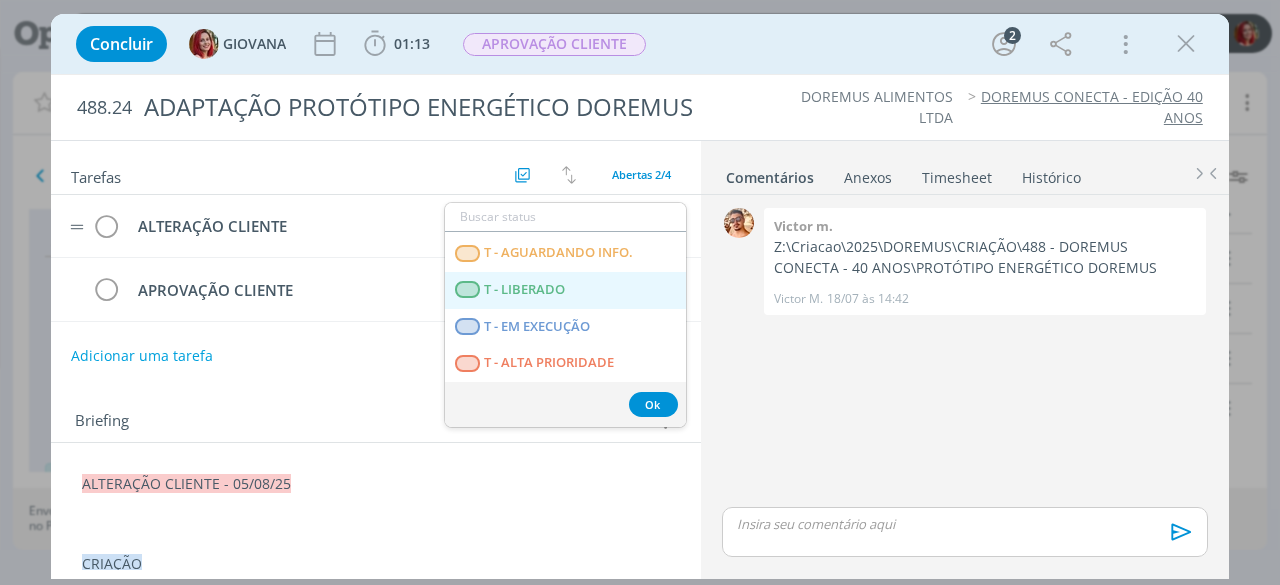 click on "T - LIBERADO" at bounding box center [565, 290] 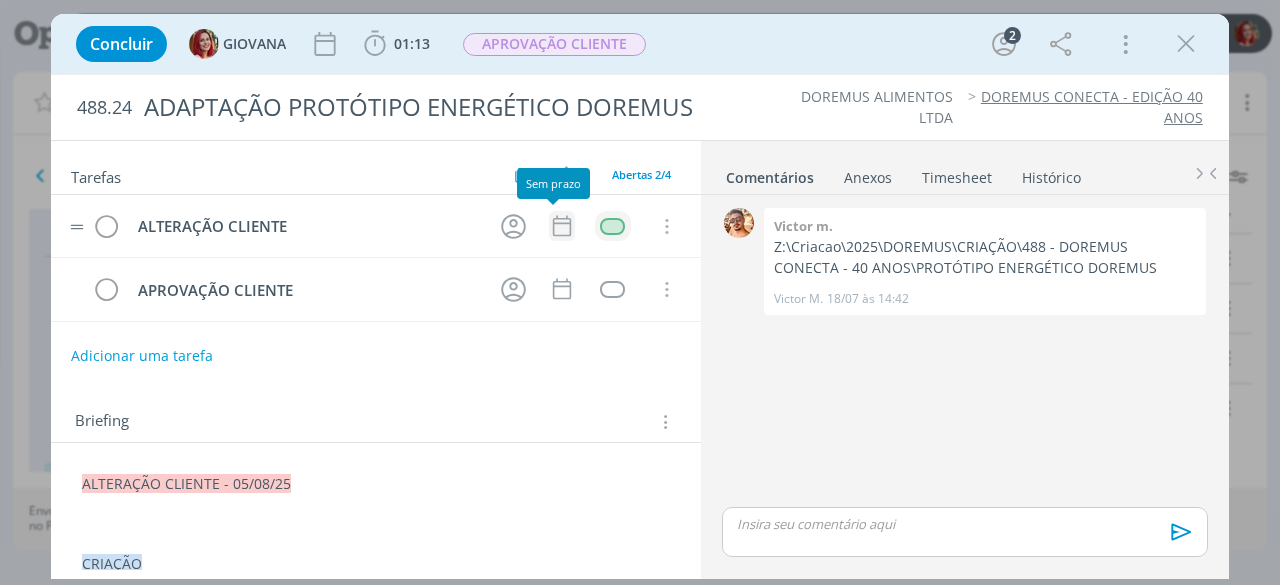 click 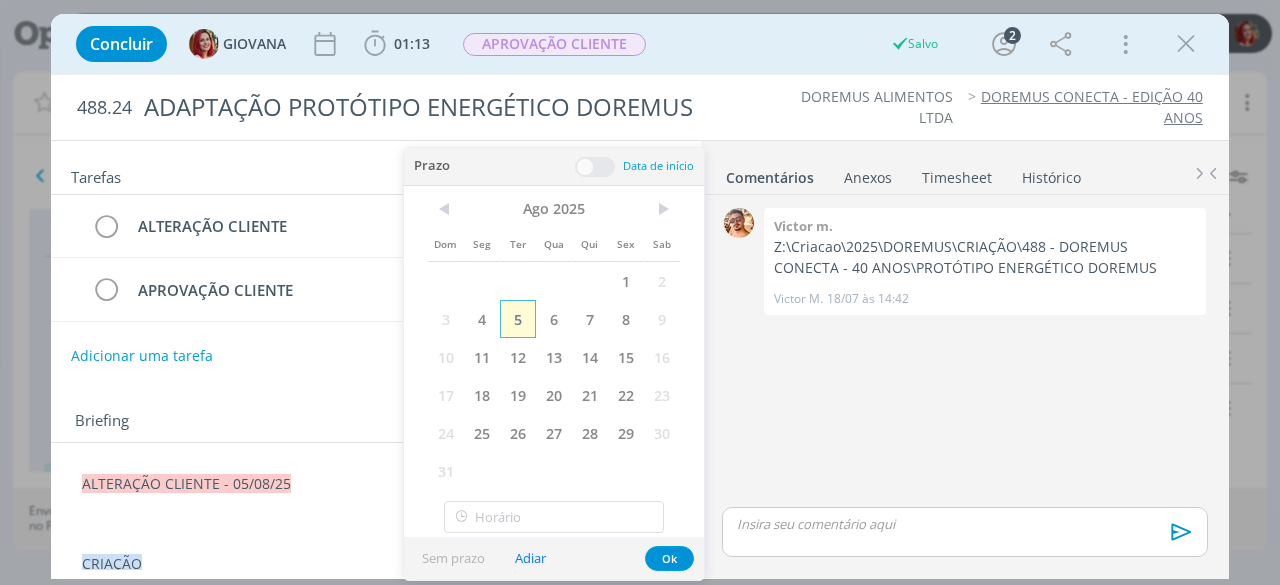 click on "5" at bounding box center (518, 319) 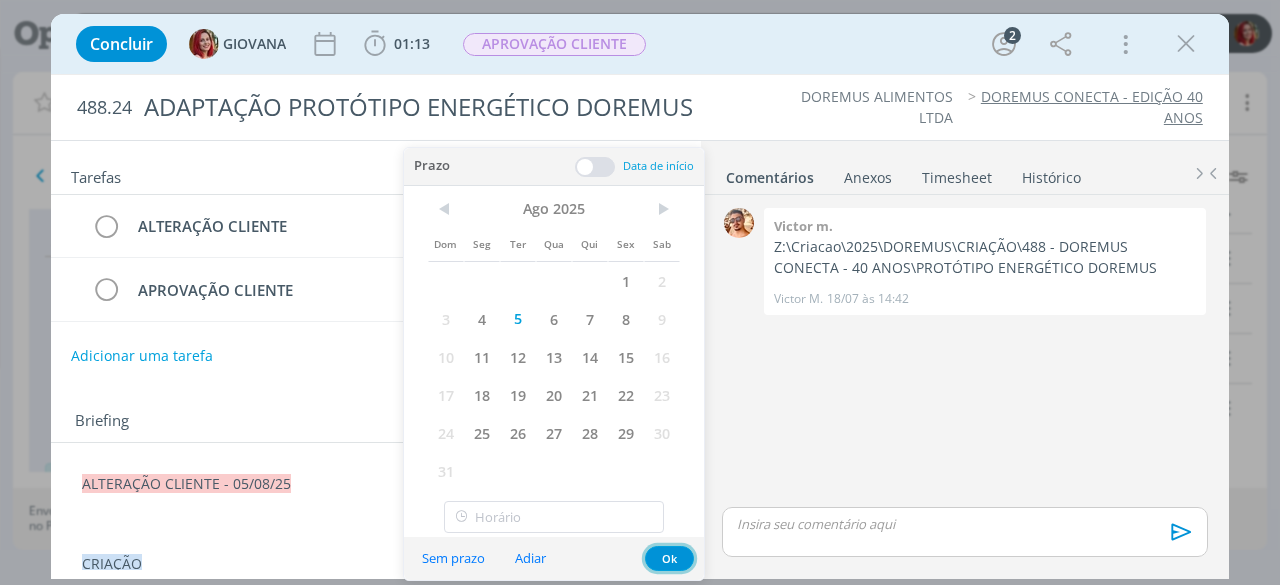 click on "Ok" at bounding box center (669, 558) 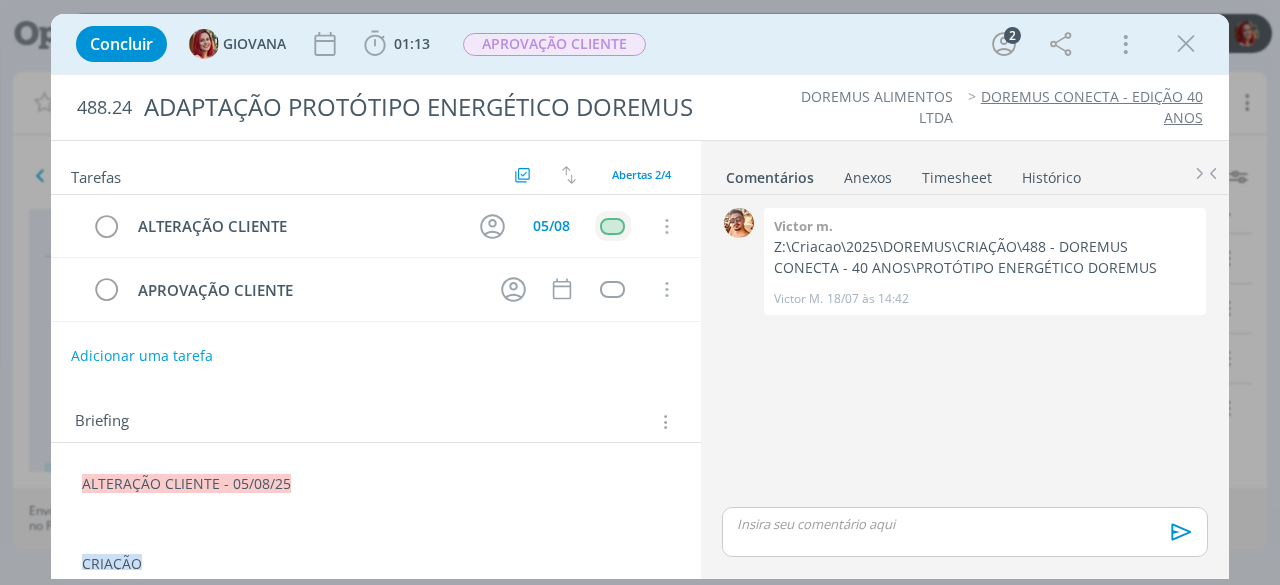click at bounding box center [376, 504] 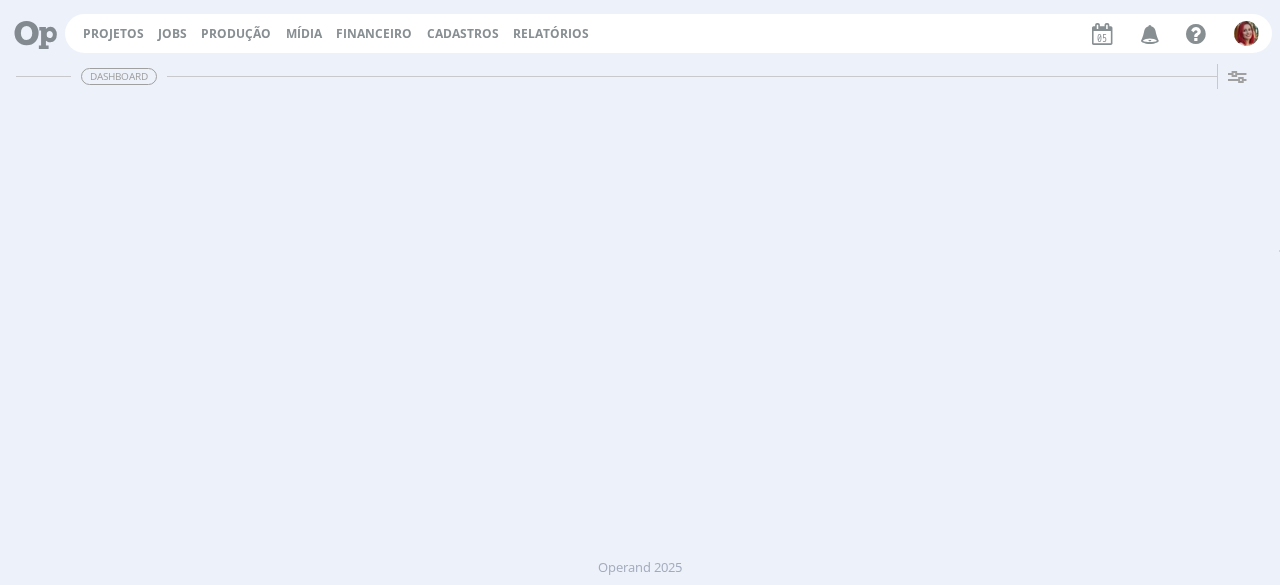scroll, scrollTop: 0, scrollLeft: 0, axis: both 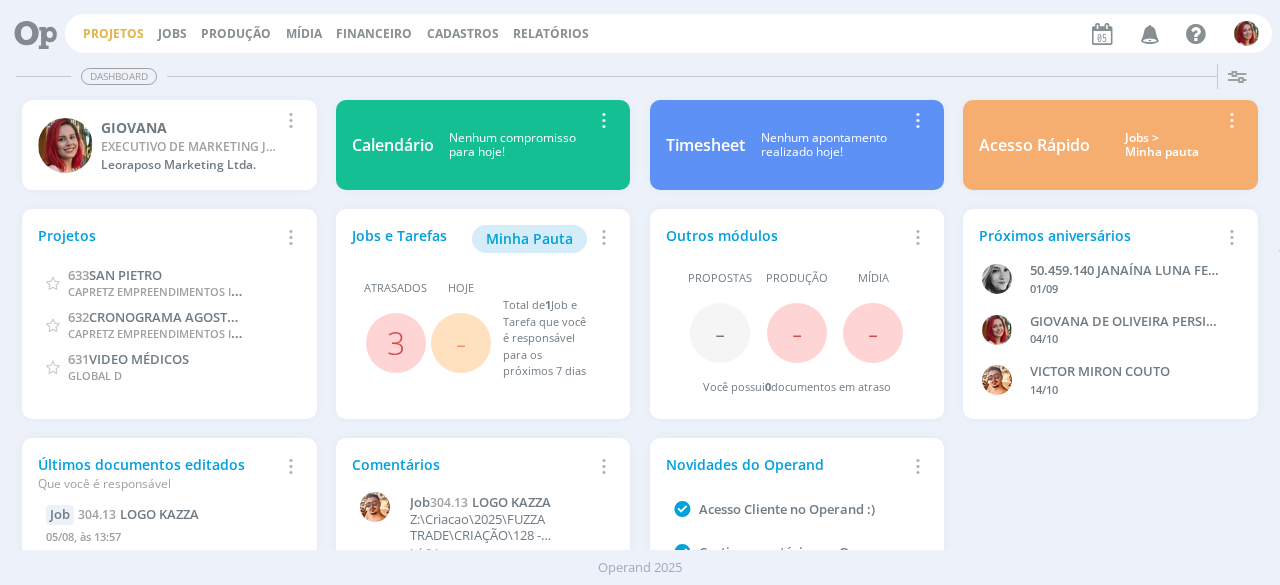 click on "Projetos" at bounding box center [113, 33] 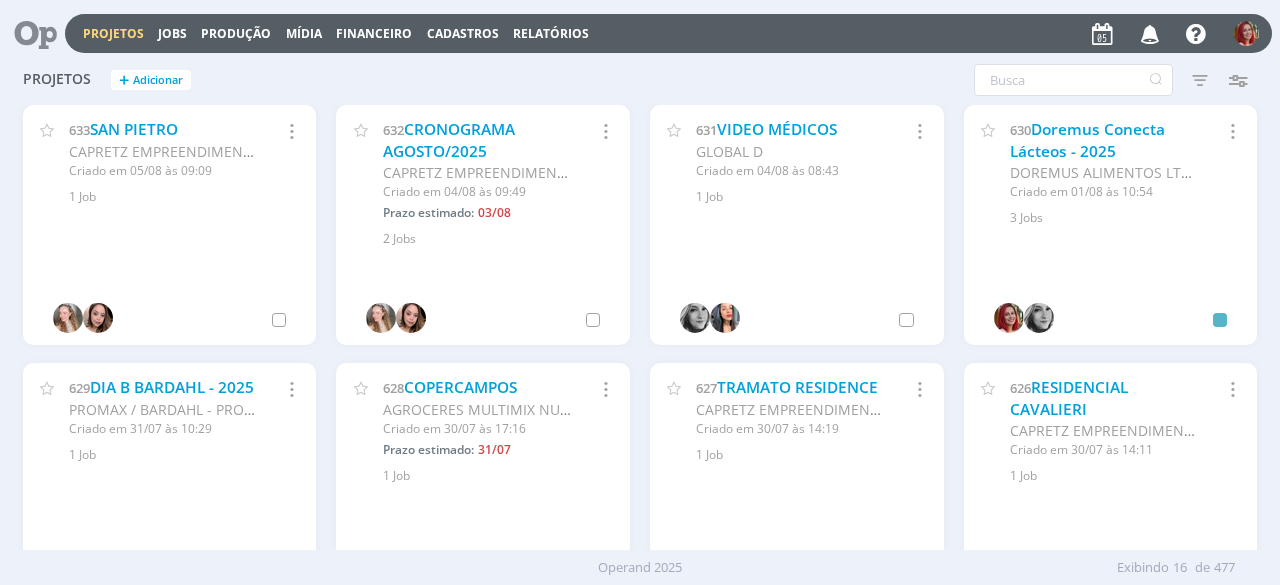 click at bounding box center [1150, 33] 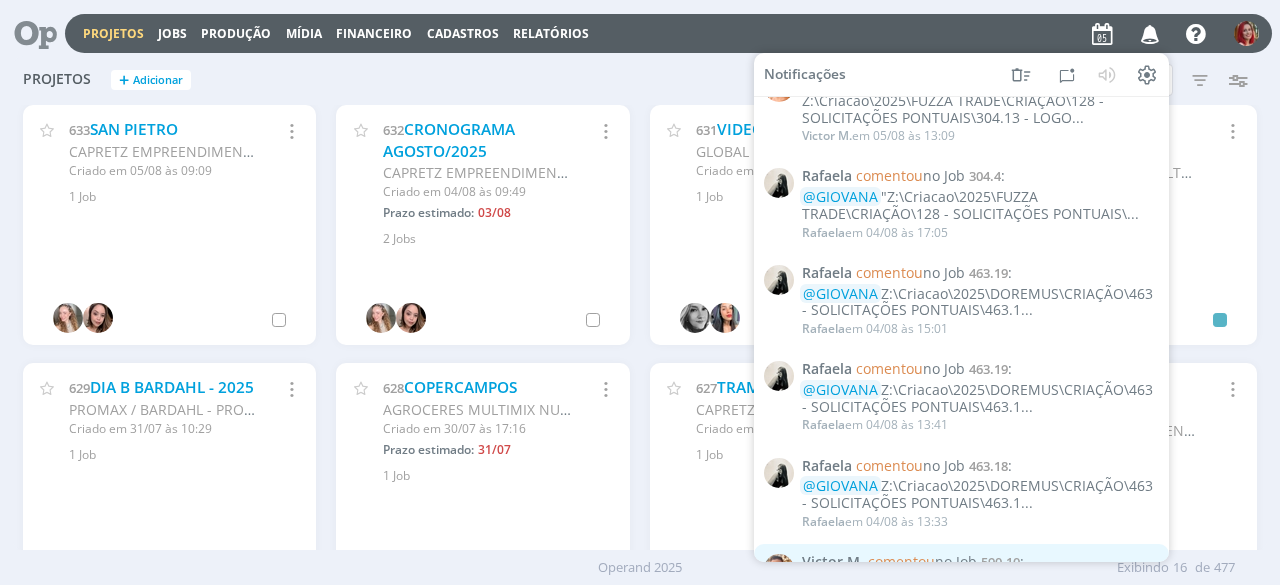 scroll, scrollTop: 0, scrollLeft: 0, axis: both 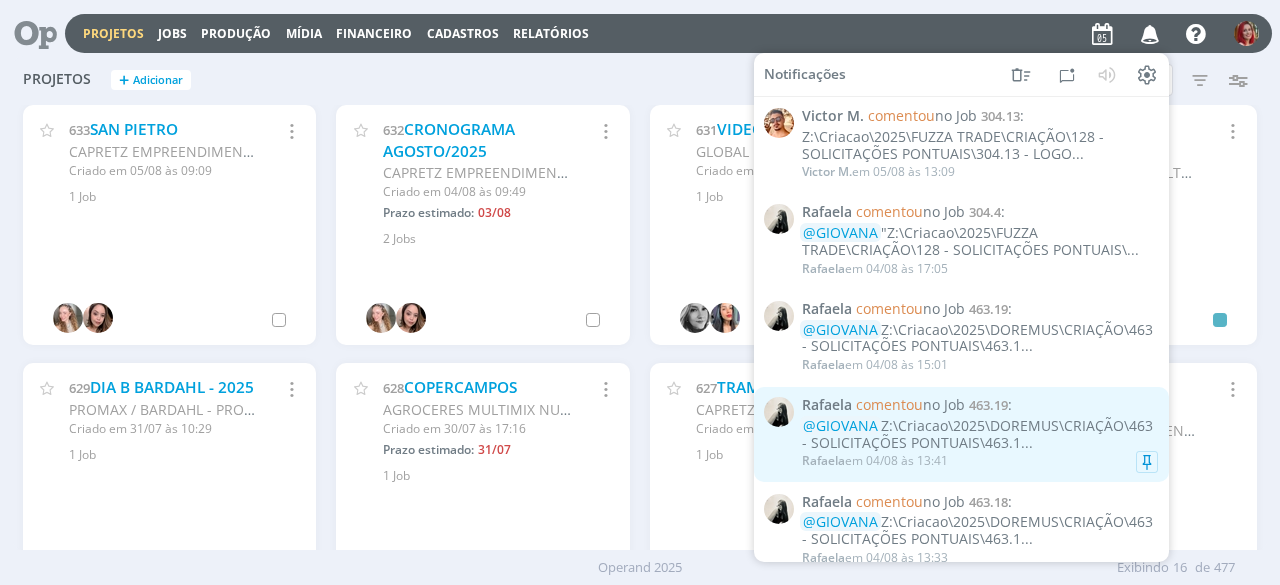 click on "@GIOVANA  Z:\Criacao\2025\DOREMUS\CRIAÇÃO\463 - SOLICITAÇÕES PONTUAIS\463.1..." at bounding box center (980, 435) 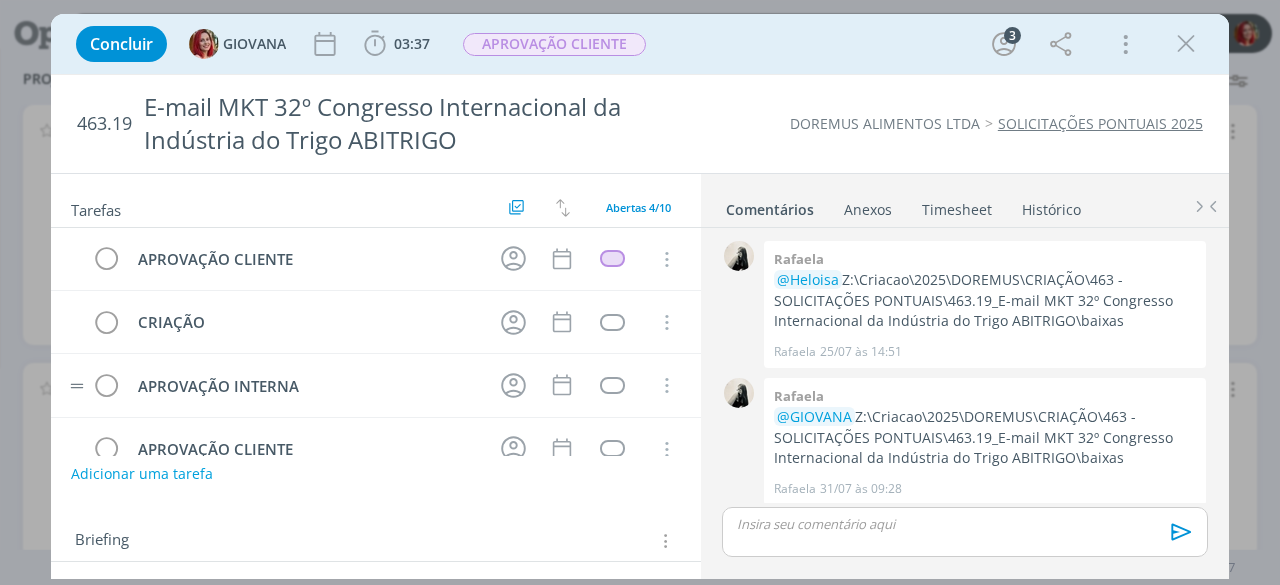 scroll, scrollTop: 278, scrollLeft: 0, axis: vertical 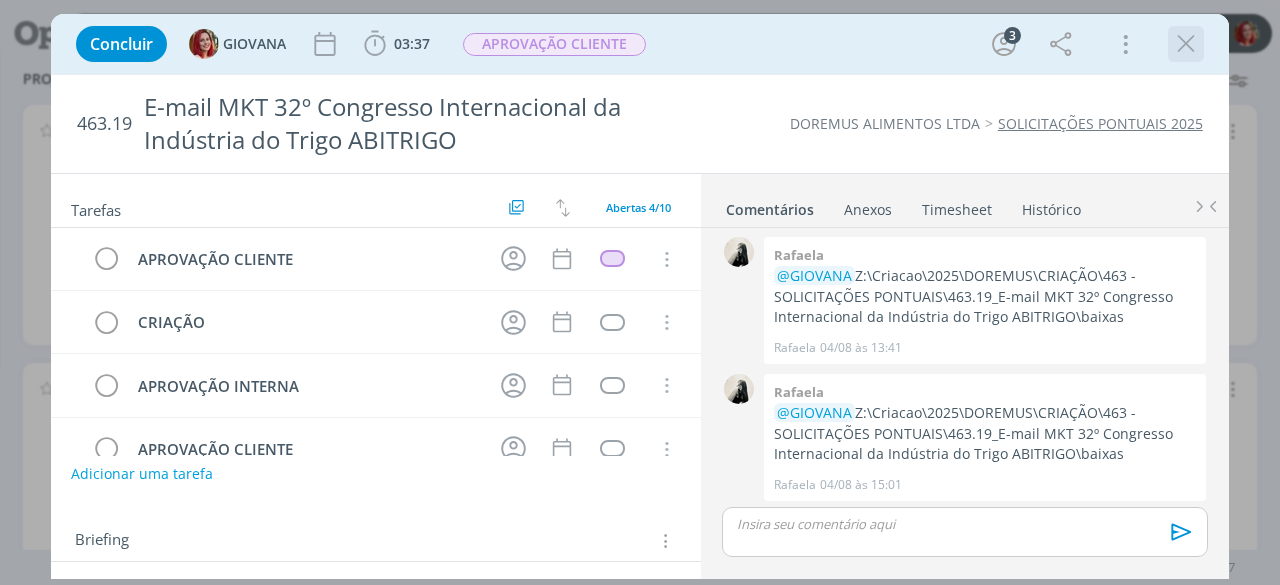 click at bounding box center (1186, 44) 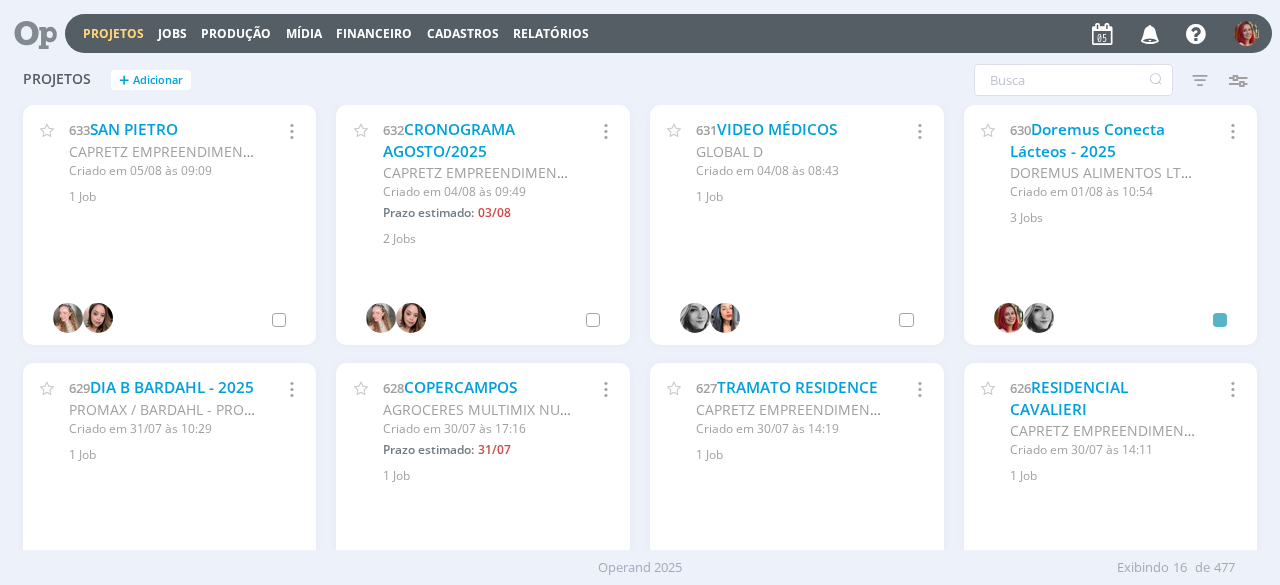 click on "Projetos
Jobs
Produção
Mídia
Financeiro
Cadastros
Relatórios
Notificações Victor M. comentou  no Job 304.13 :
Z:\Criacao\2025\FUZZA TRADE\CRIAÇÃO\128 - SOLICITAÇÕES PONTUAIS\304.13 - LOGO... Victor M.
em 05/08 às 13:09
Rafaela comentou  no Job 304.4 :
@GIOVANA  "Z:\Criacao\2025\FUZZA TRADE\CRIAÇÃO\128 - SOLICITAÇÕES PONTUAIS\... Rafaela
em 04/08 às 17:05
Rafaela comentou  no Job 463.19 :
@GIOVANA  Z:\Criacao\2025\DOREMUS\CRIAÇÃO\463 - SOLICITAÇÕES PONTUAIS\463.1... Rafaela
em 04/08 às 15:01
Rafaela comentou  no Job 463.19 + a" at bounding box center (640, 292) 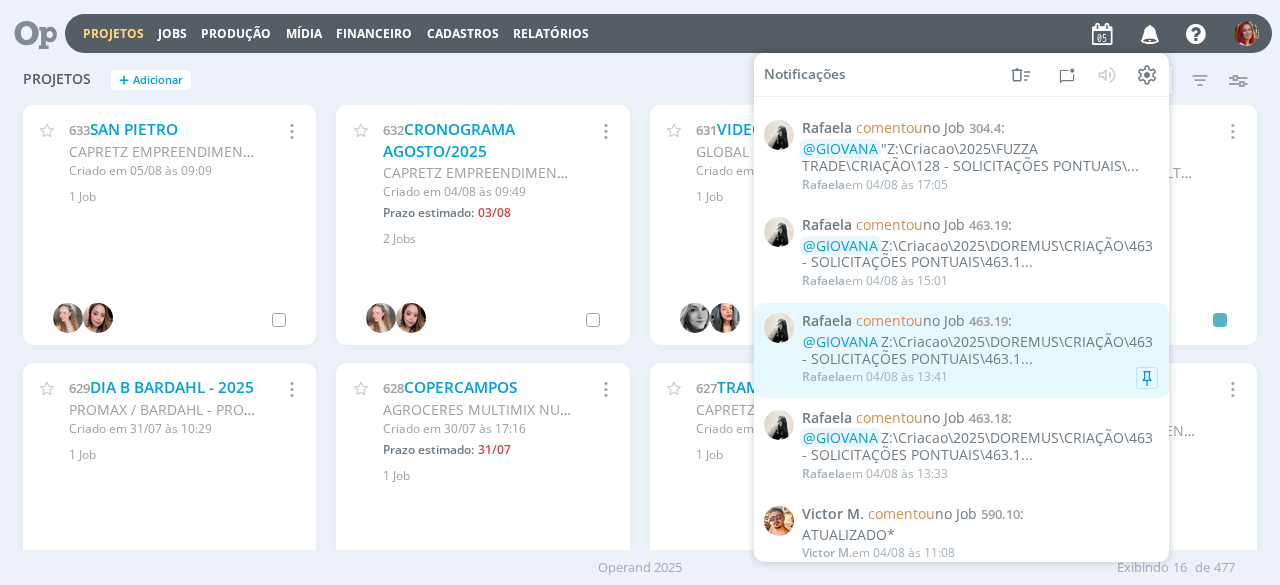 scroll, scrollTop: 0, scrollLeft: 0, axis: both 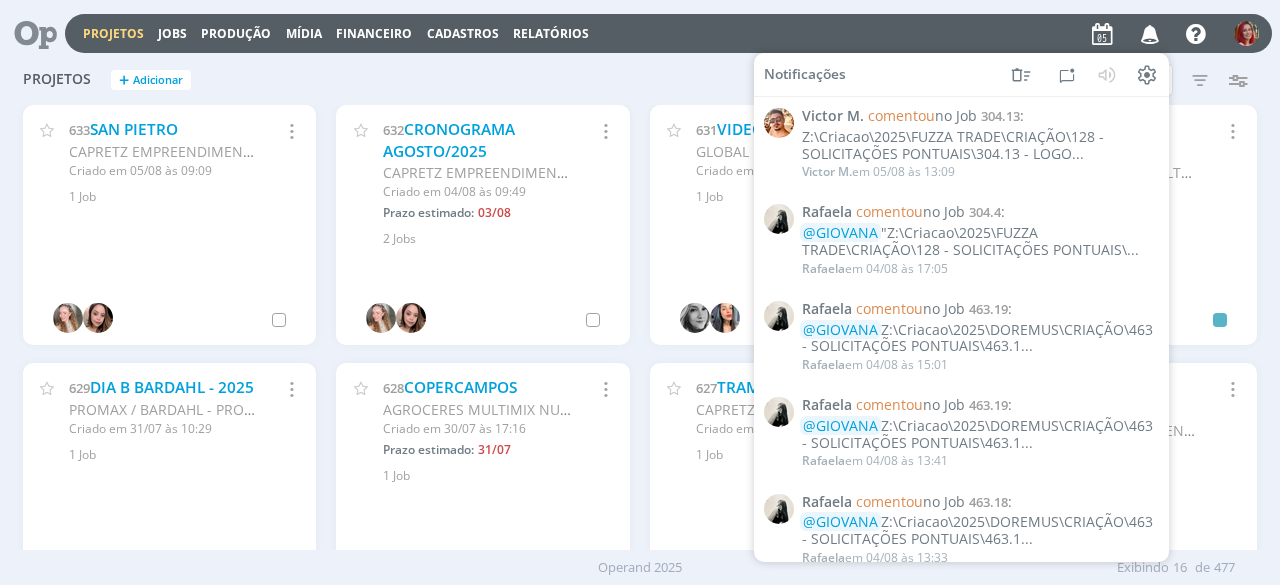 click on "Projetos + Adicionar
Filtros
Filtrar
Limpar
Status
Clientes
Selecione
Data de criação
a
Situação dos projetos
Abertos
Arquivados
Cancelados
Visibilidade
Apenas ocultos
Responsável
Envolvidos
Configurar exibição
Ordenação
Ordenação padrão
Cliente
Data criação
Título
Número do projeto
Ordenação padrão
Mais configurações" at bounding box center [640, 81] 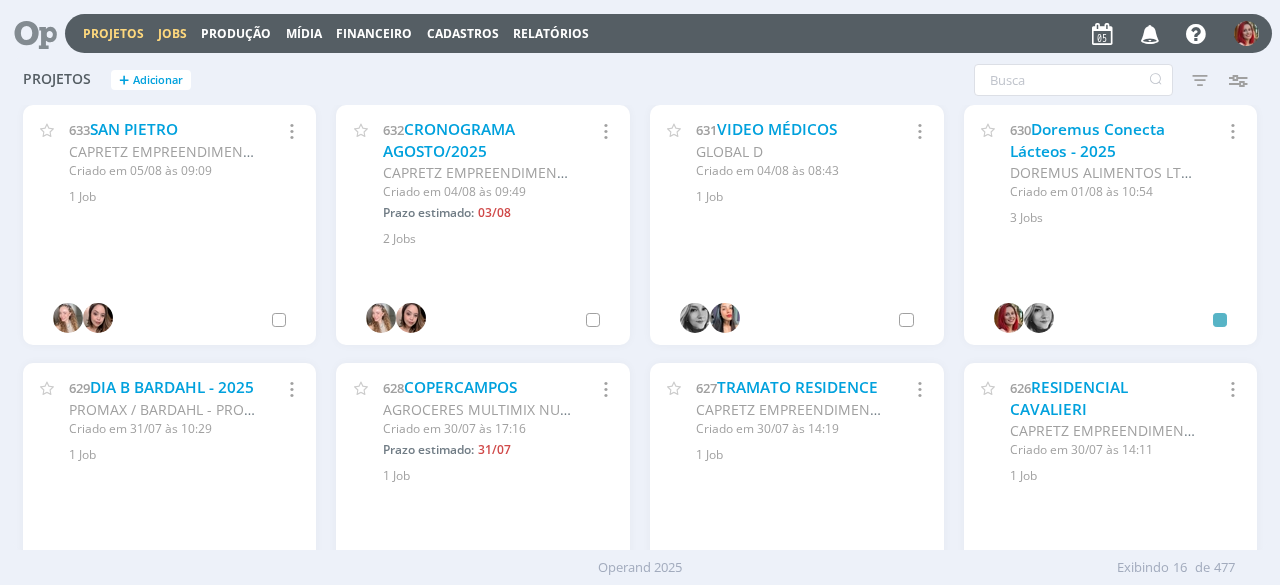 click on "Jobs" at bounding box center [172, 33] 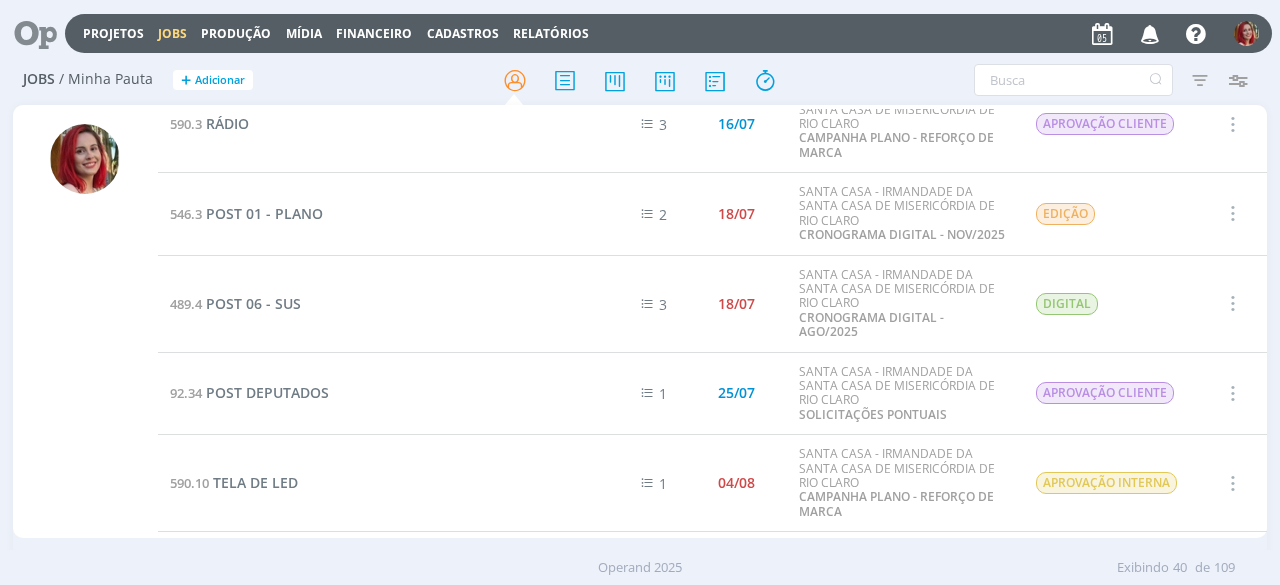 scroll, scrollTop: 0, scrollLeft: 0, axis: both 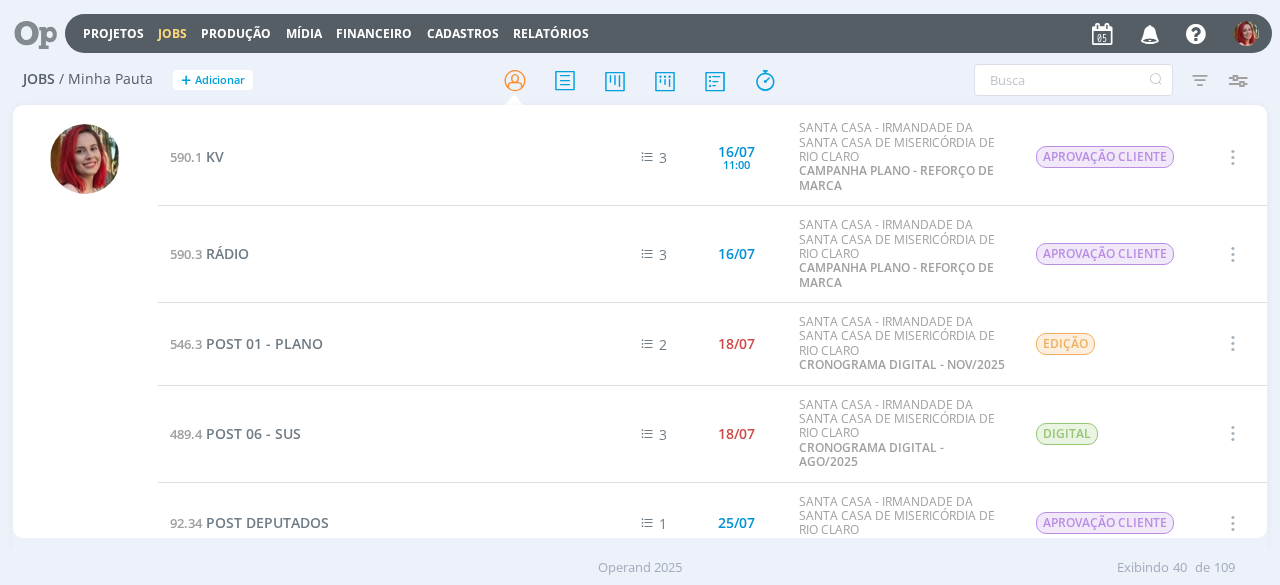 click at bounding box center (28, 33) 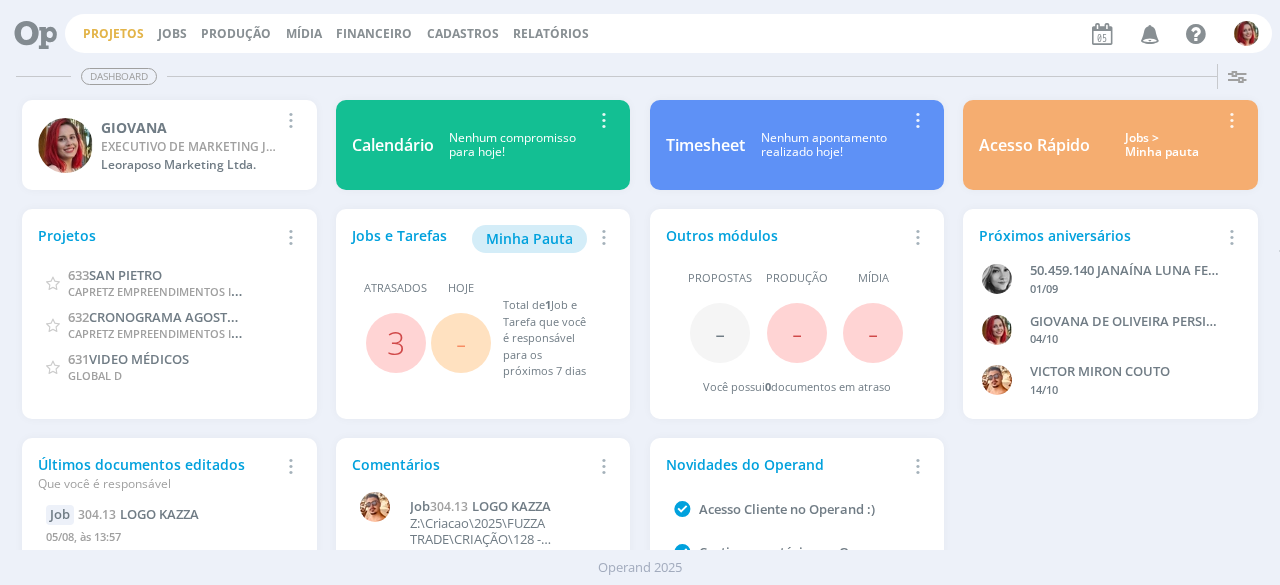 click on "Projetos" at bounding box center [113, 33] 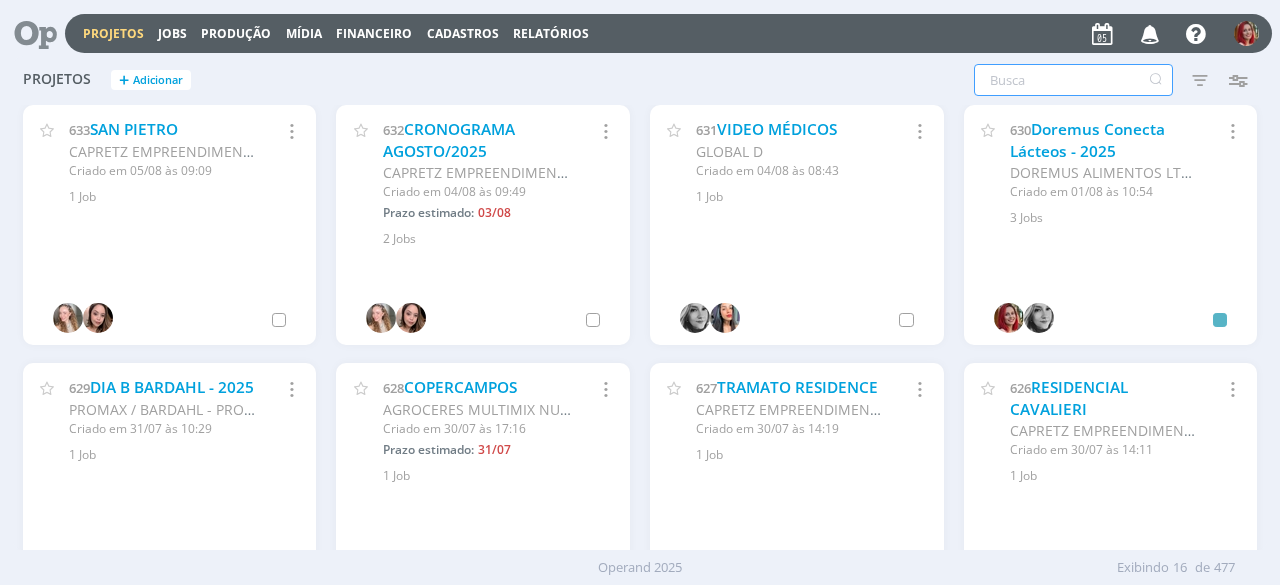 drag, startPoint x: 1109, startPoint y: 80, endPoint x: 1076, endPoint y: 80, distance: 33 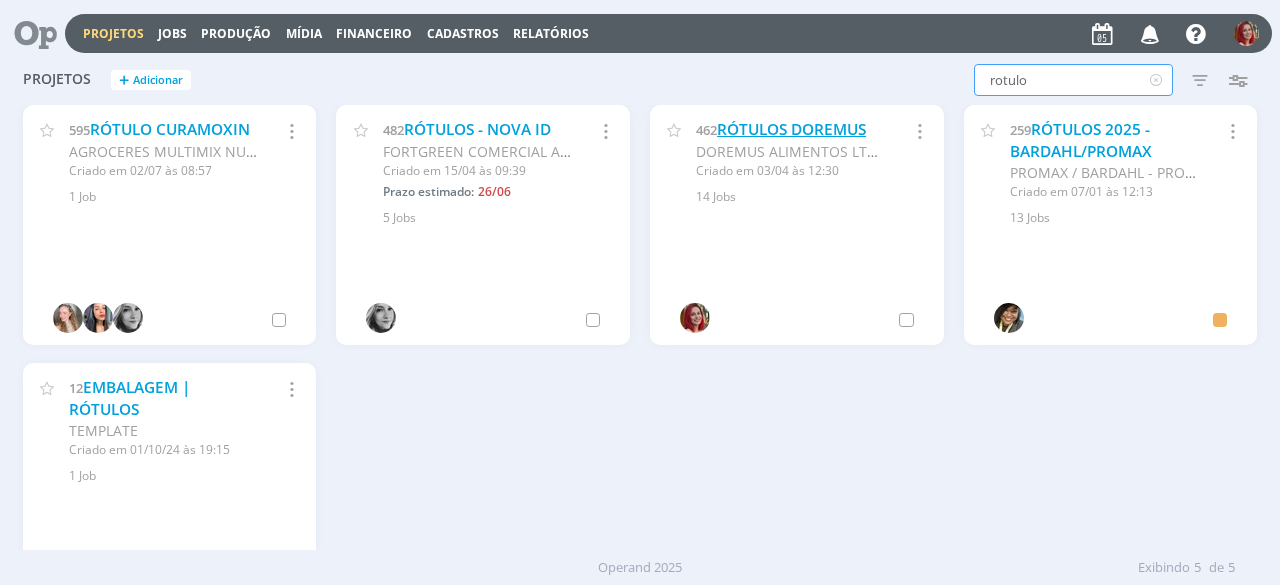 type on "rotulo" 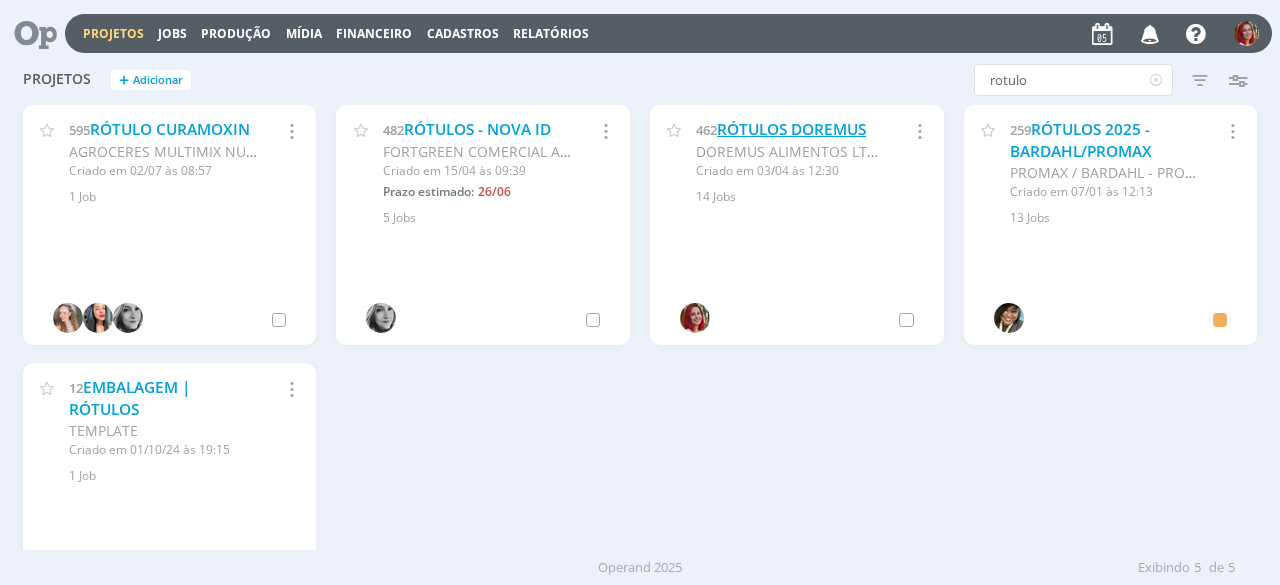 click on "RÓTULOS DOREMUS" at bounding box center [791, 129] 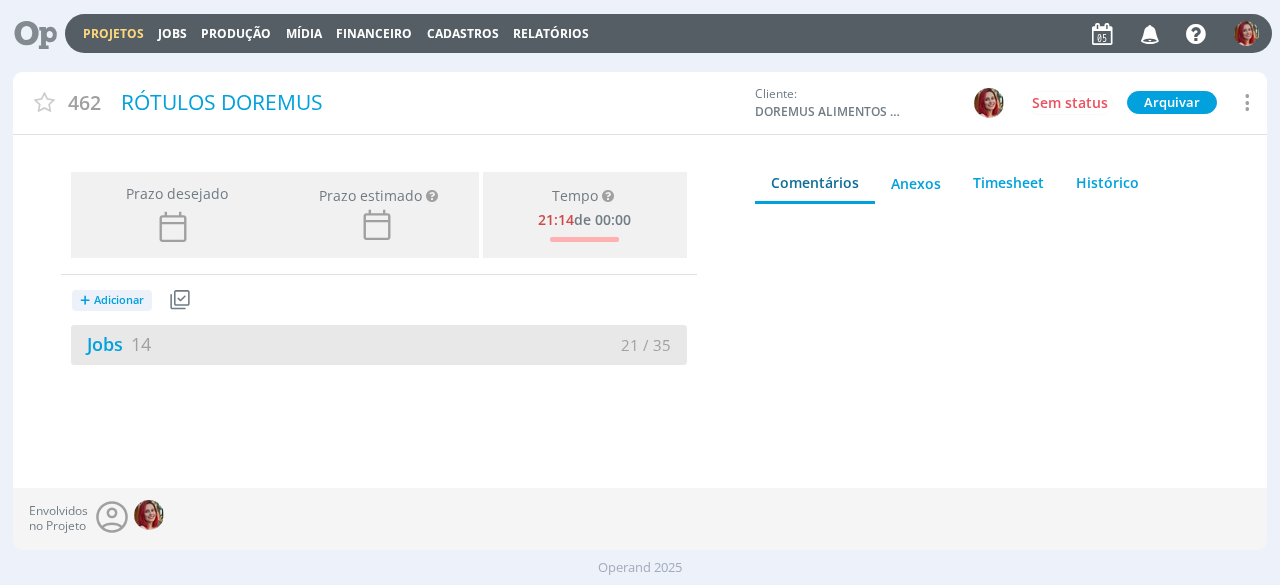 click on "21 / 35" at bounding box center [533, 345] 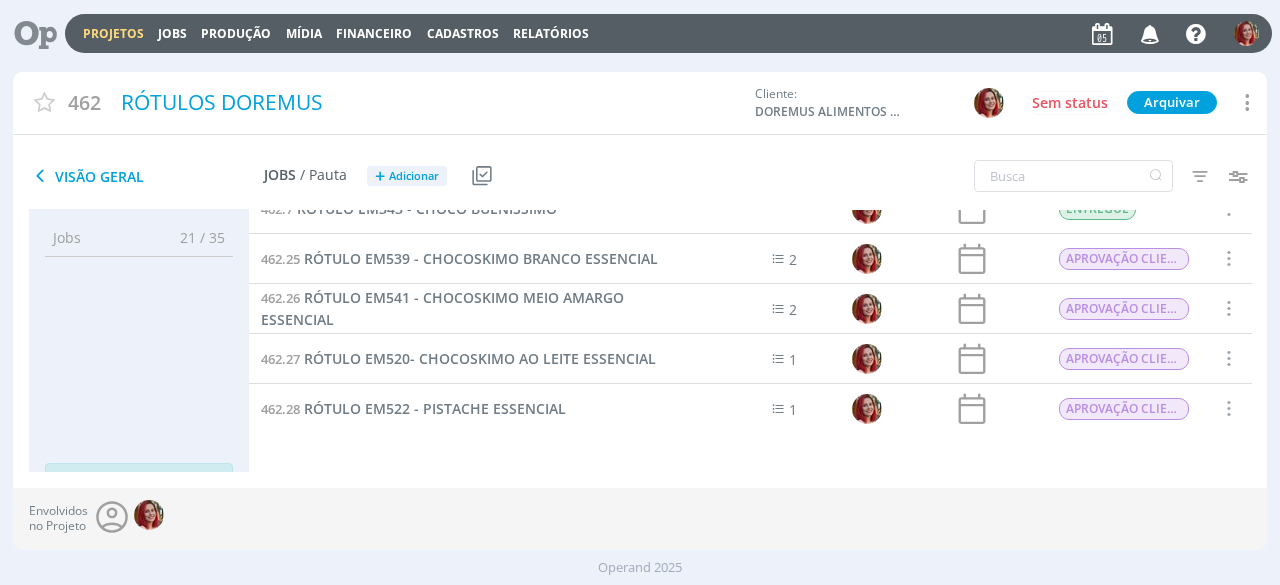 scroll, scrollTop: 0, scrollLeft: 0, axis: both 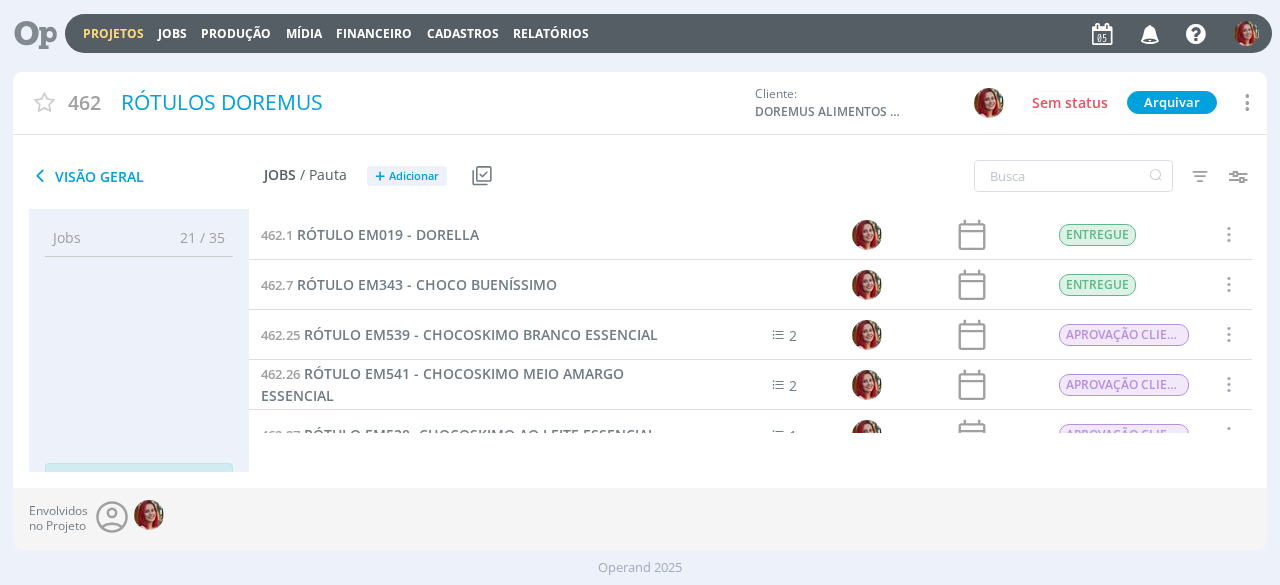 click on "Visão Geral" at bounding box center [146, 176] 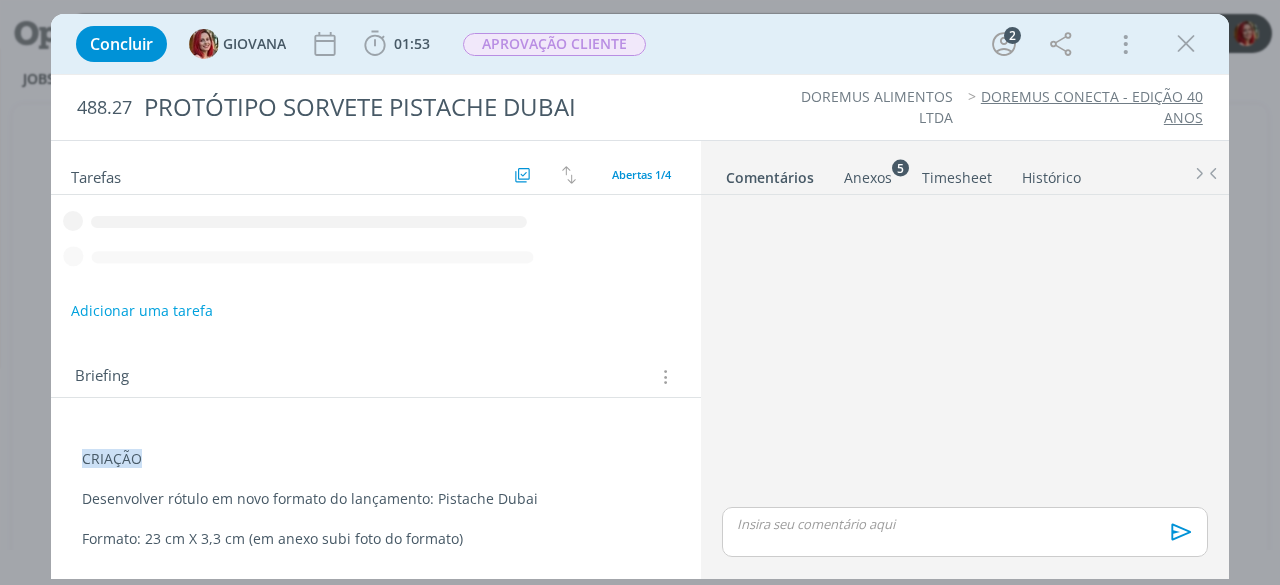 scroll, scrollTop: 0, scrollLeft: 0, axis: both 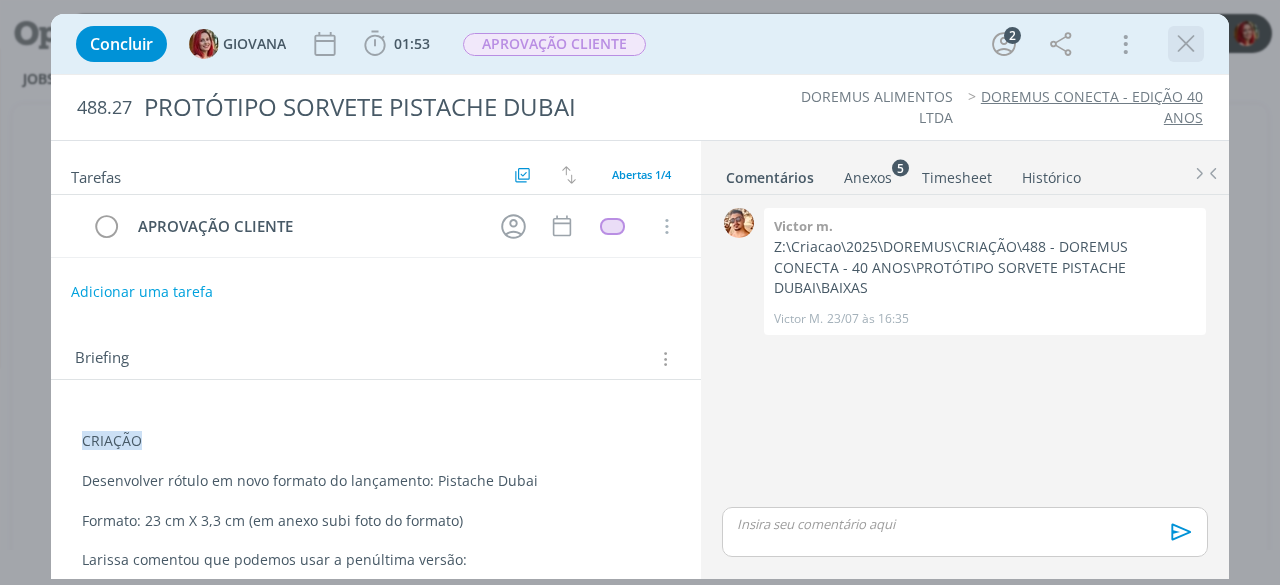 click at bounding box center [1186, 44] 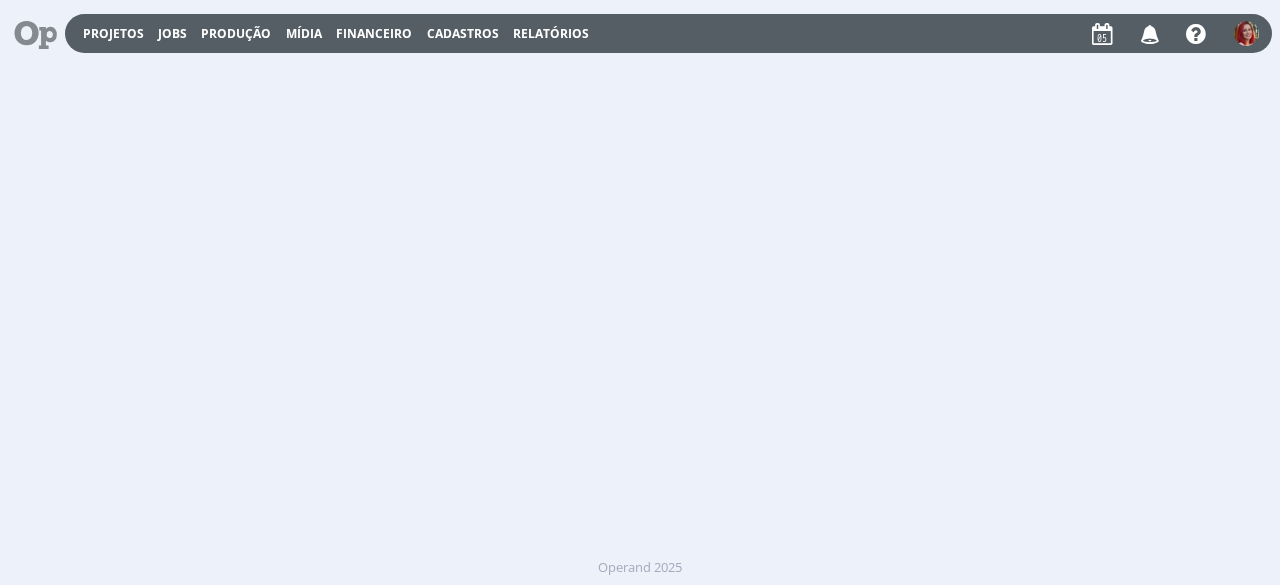 scroll, scrollTop: 0, scrollLeft: 0, axis: both 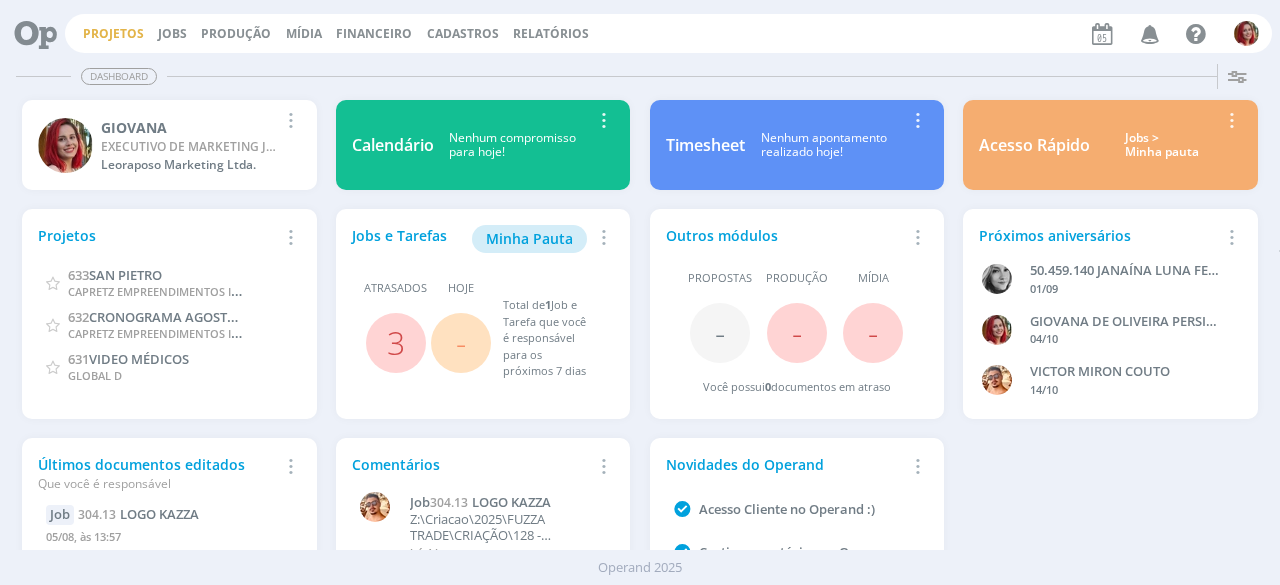 click on "Projetos" at bounding box center (113, 33) 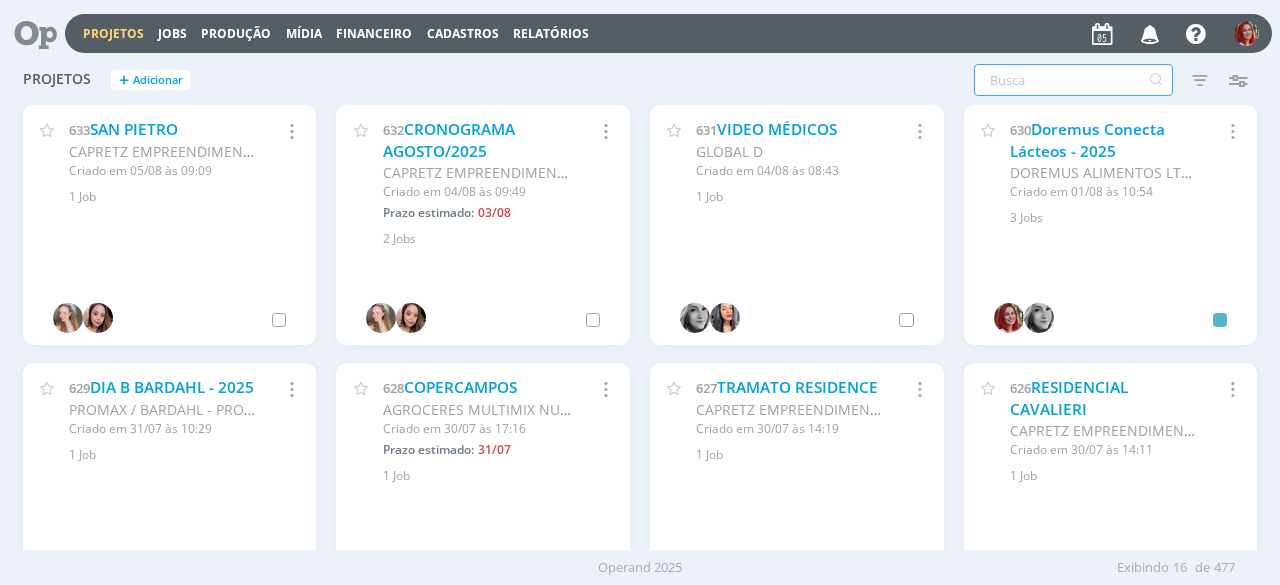 click at bounding box center (1073, 80) 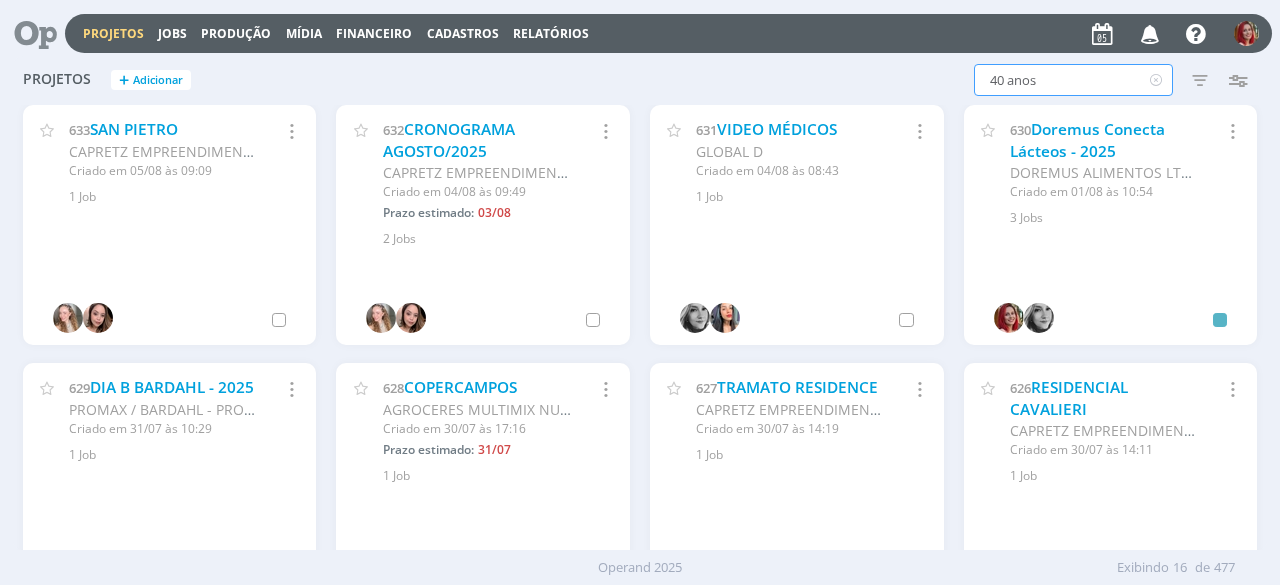 type on "40 anos" 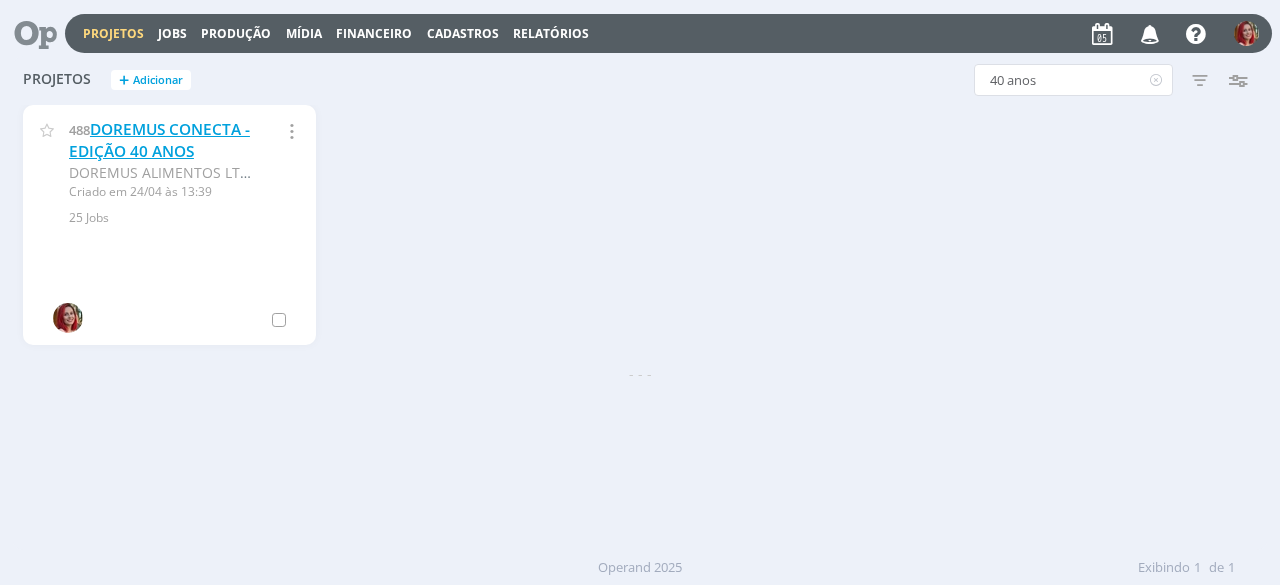 click on "DOREMUS CONECTA - EDIÇÃO 40 ANOS" at bounding box center [159, 140] 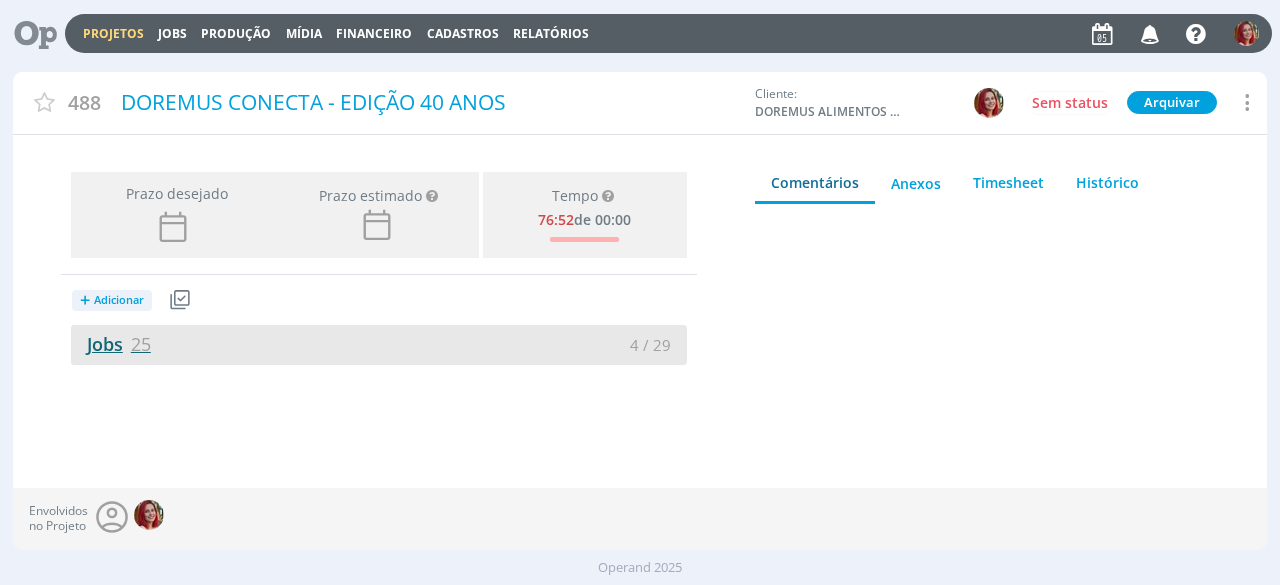 click on "Jobs 25" at bounding box center (111, 344) 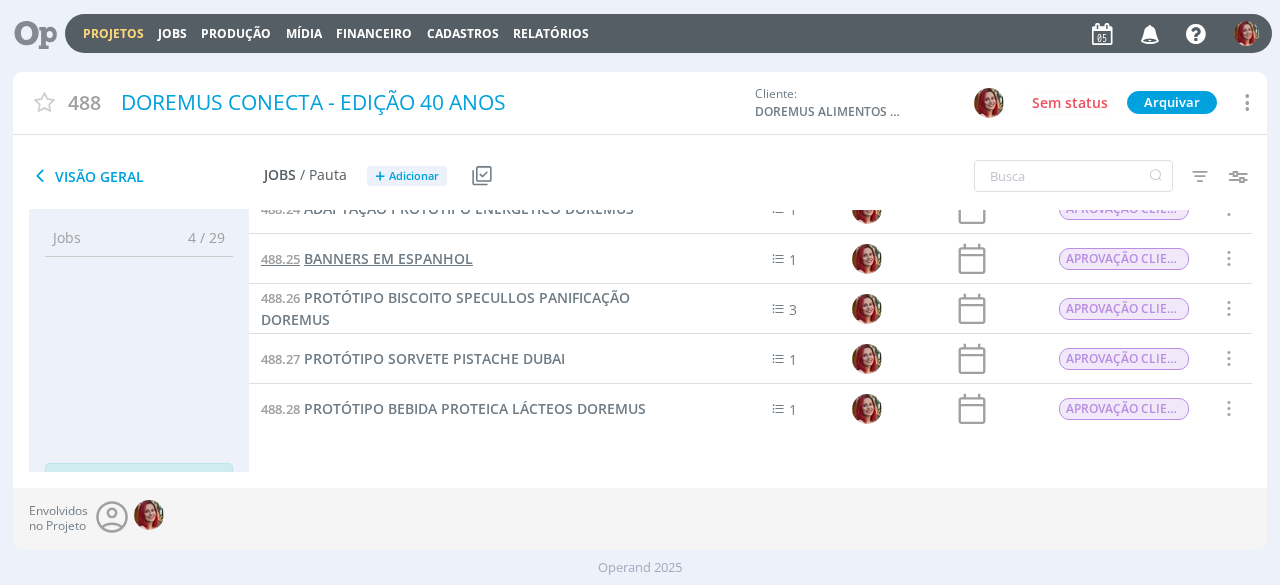 scroll, scrollTop: 626, scrollLeft: 0, axis: vertical 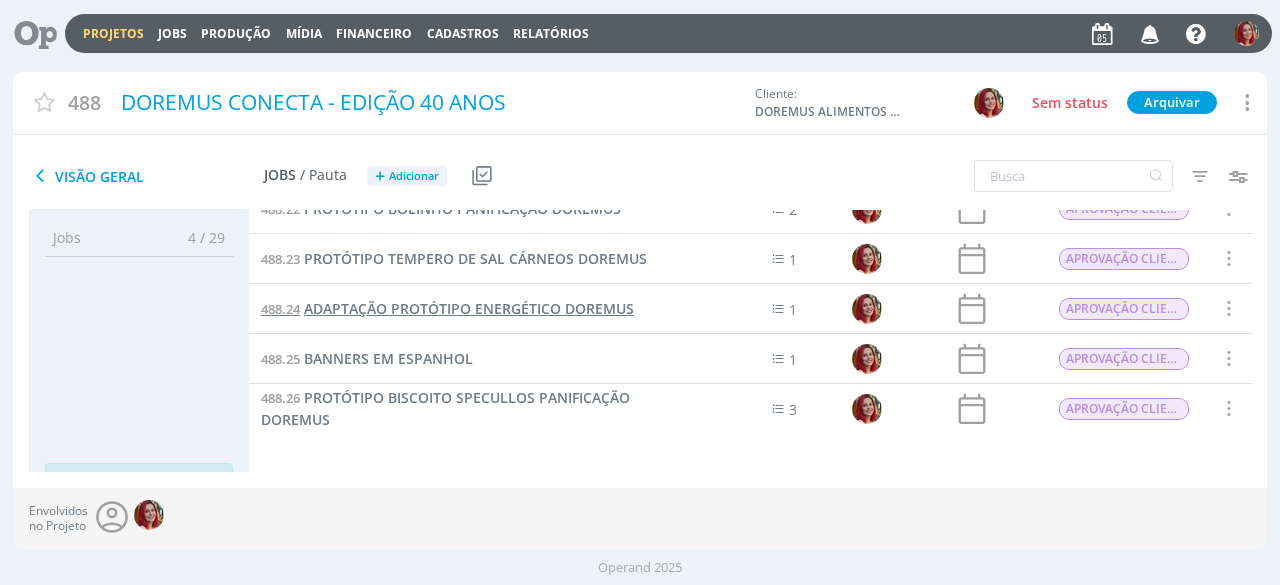 click on "ADAPTAÇÃO PROTÓTIPO ENERGÉTICO DOREMUS" at bounding box center [469, 308] 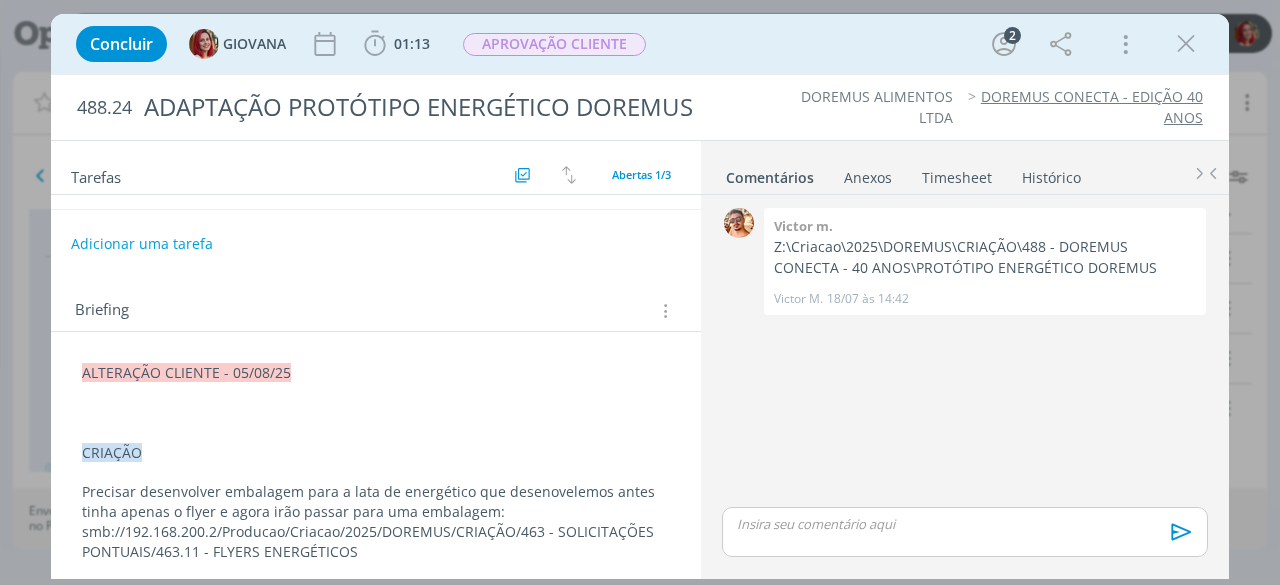 scroll, scrollTop: 0, scrollLeft: 0, axis: both 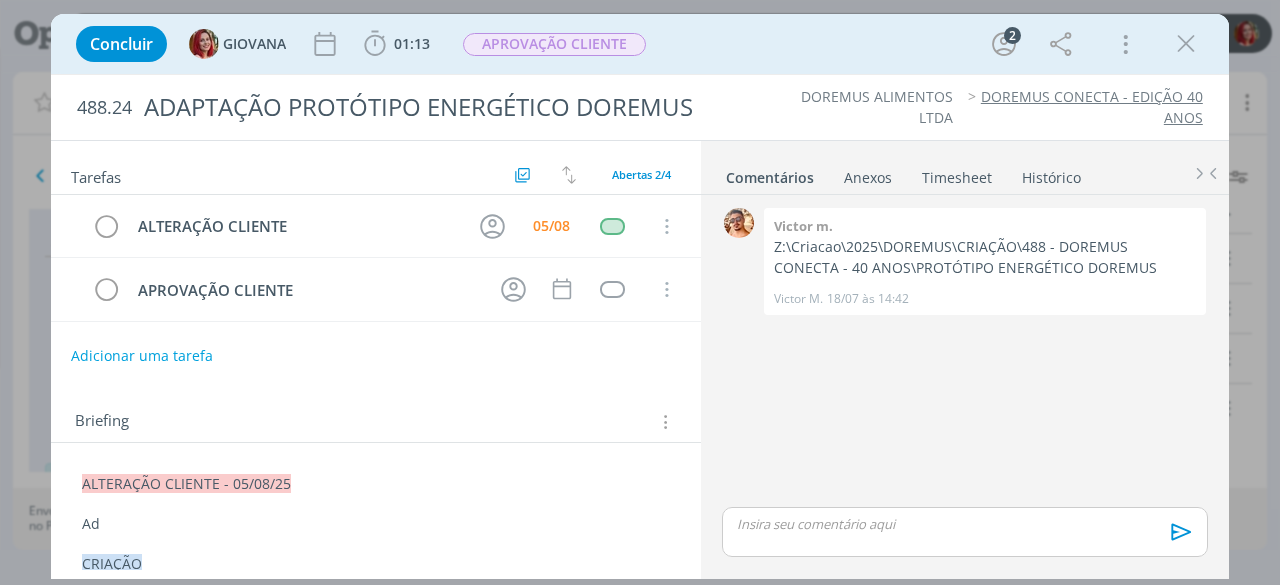 click on "Ad" at bounding box center [376, 524] 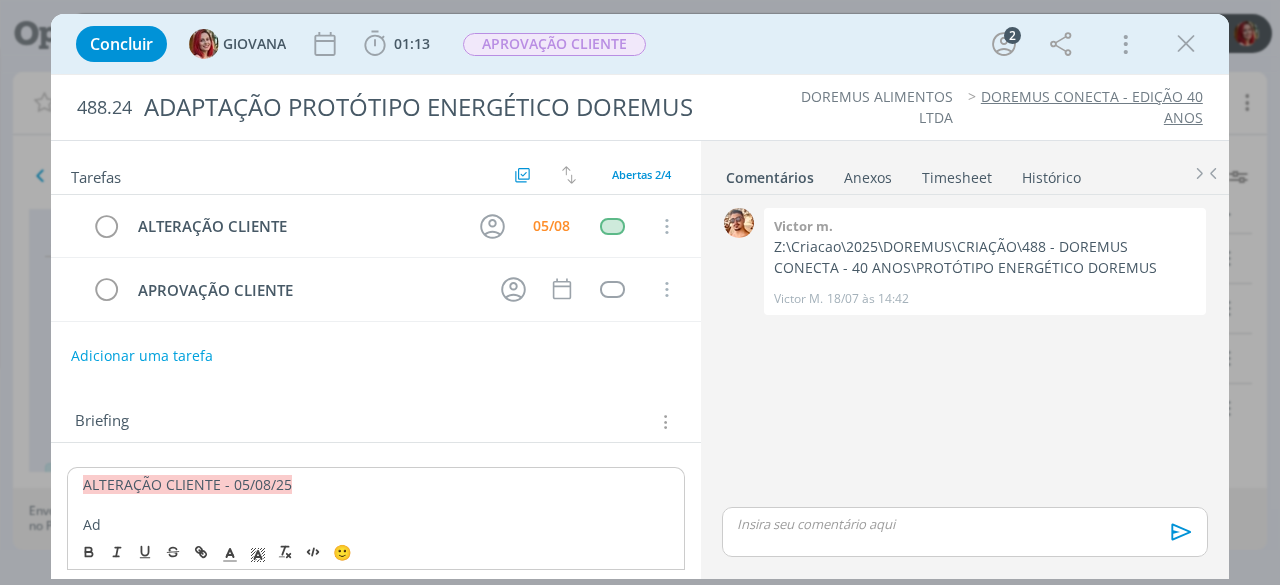 type 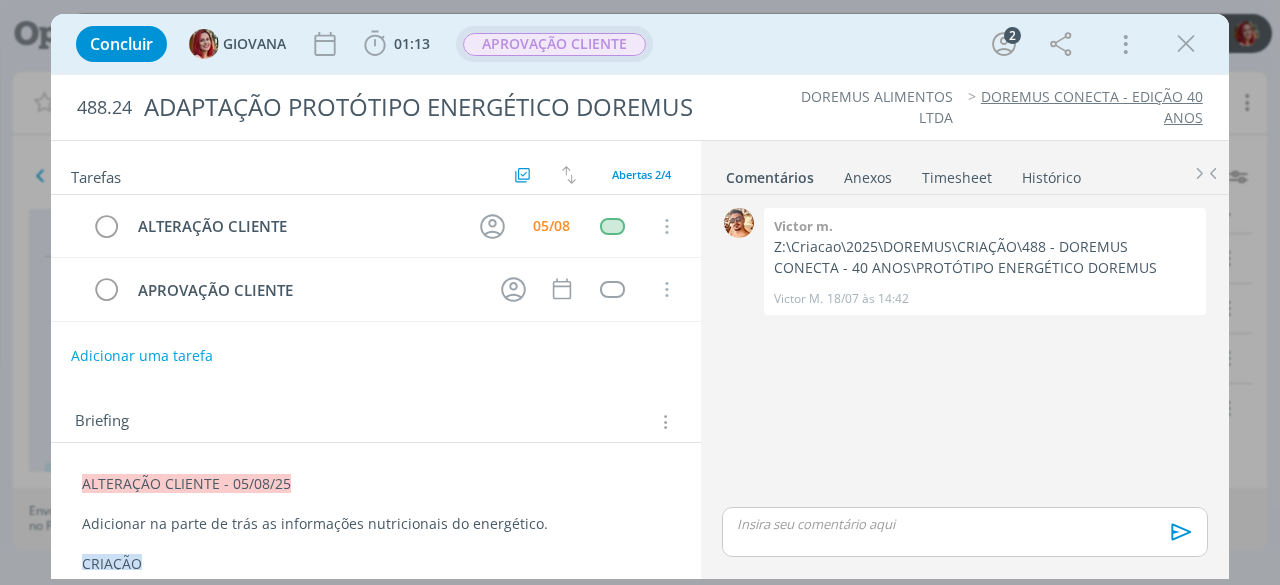 click on "APROVAÇÃO CLIENTE" at bounding box center [554, 44] 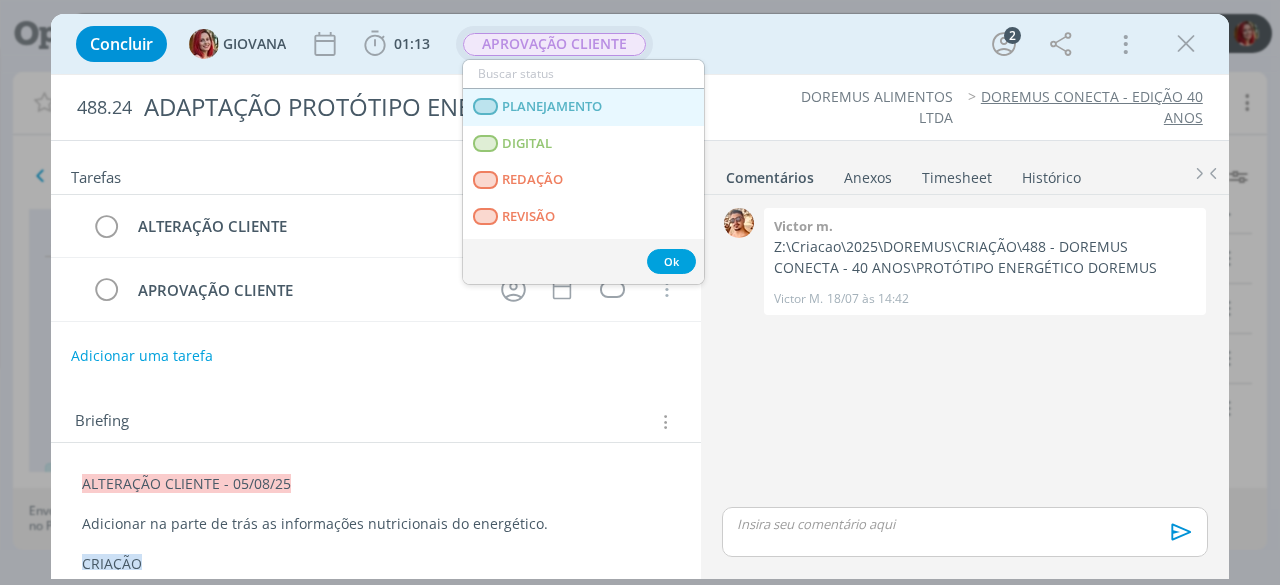click on "PLANEJAMENTO" at bounding box center (583, 107) 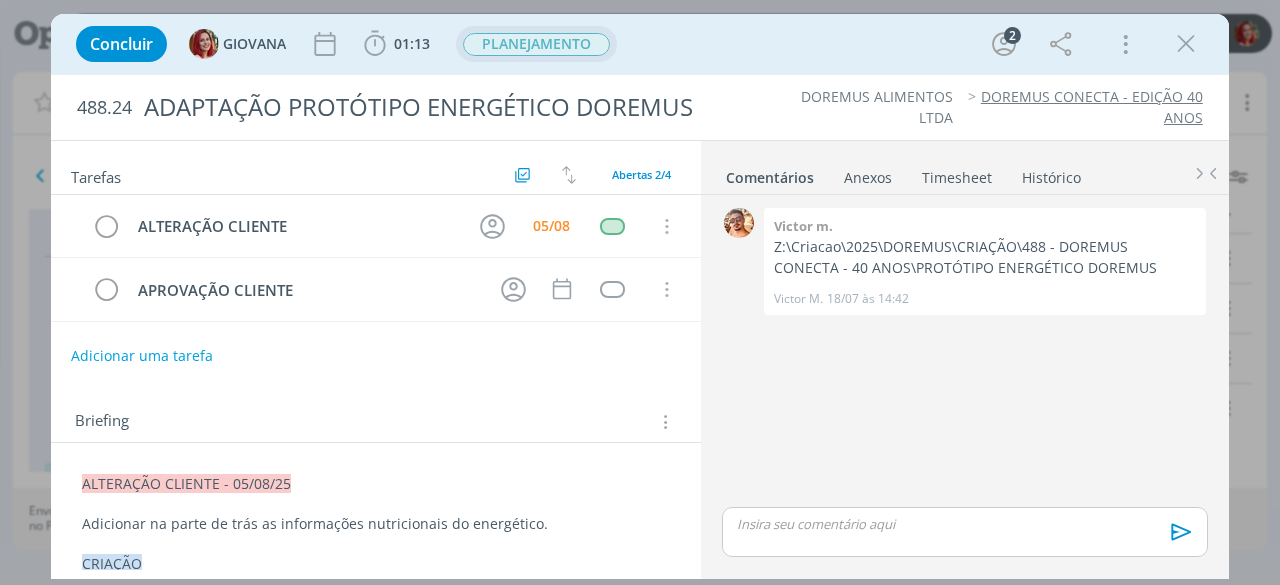 click on "Adicionar na parte de trás as informações nutricionais do energético." at bounding box center [376, 524] 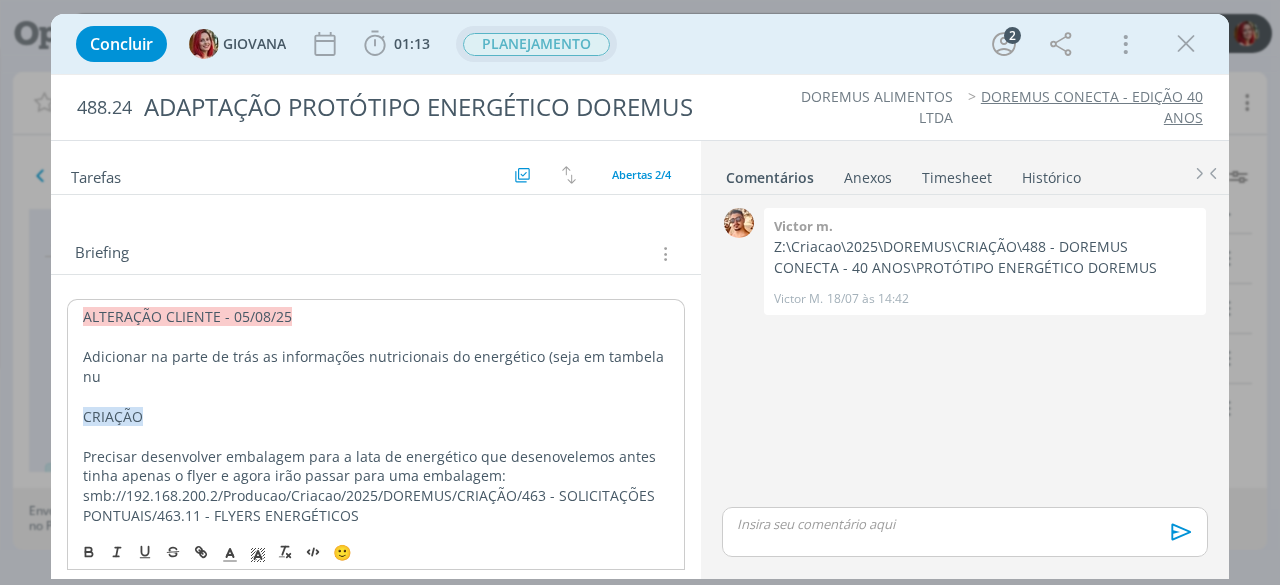 scroll, scrollTop: 175, scrollLeft: 0, axis: vertical 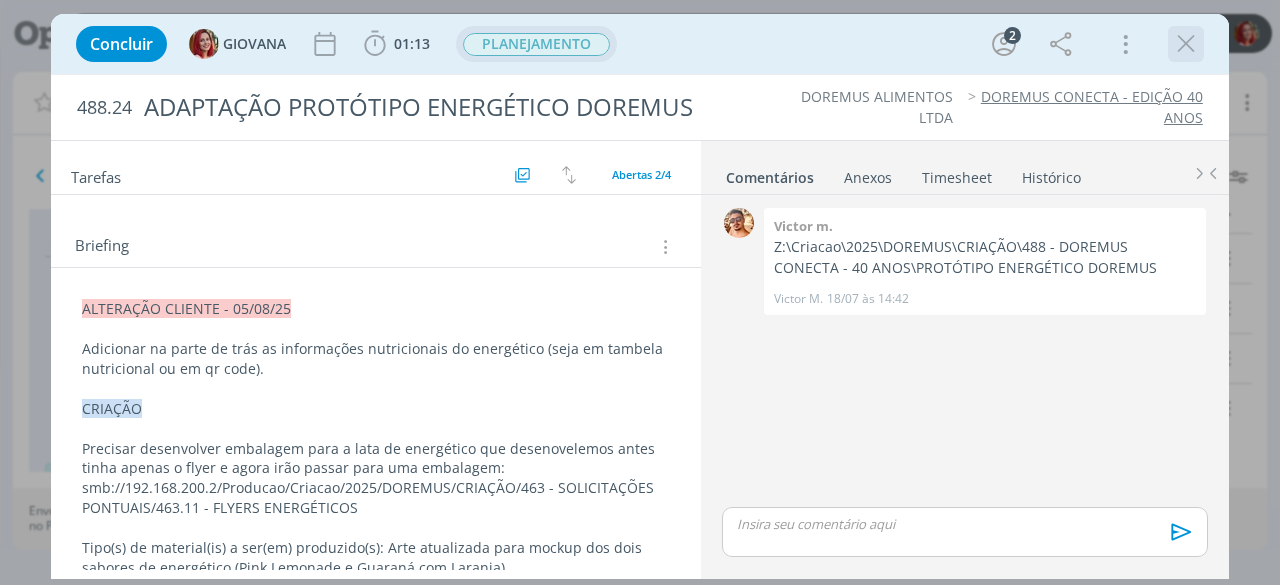click at bounding box center [1186, 44] 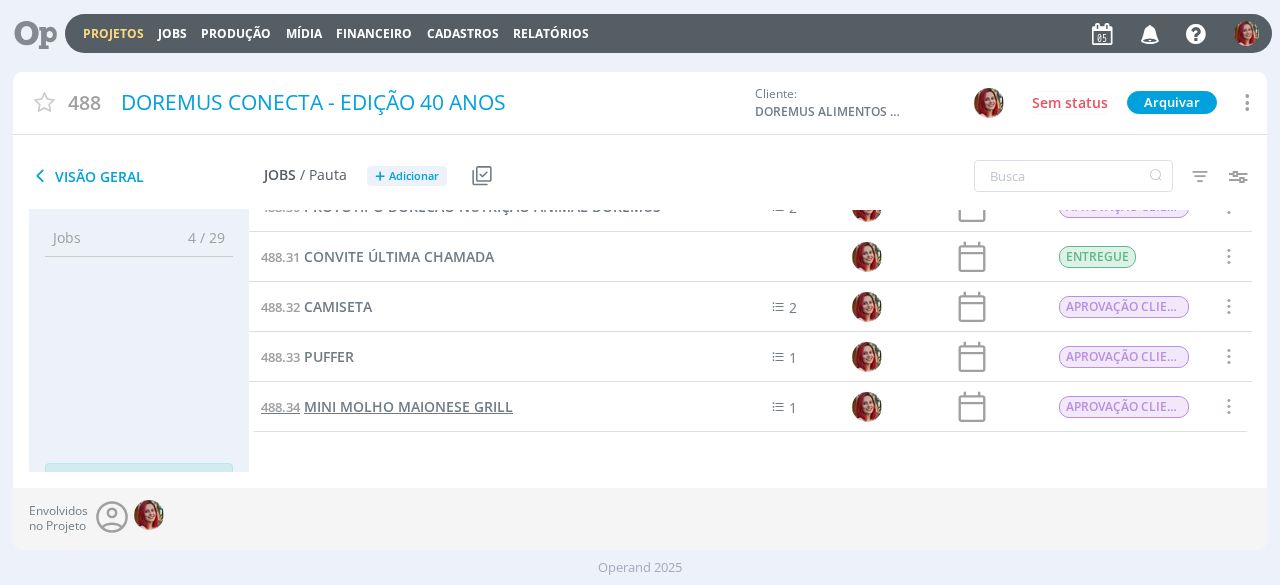 scroll, scrollTop: 1026, scrollLeft: 0, axis: vertical 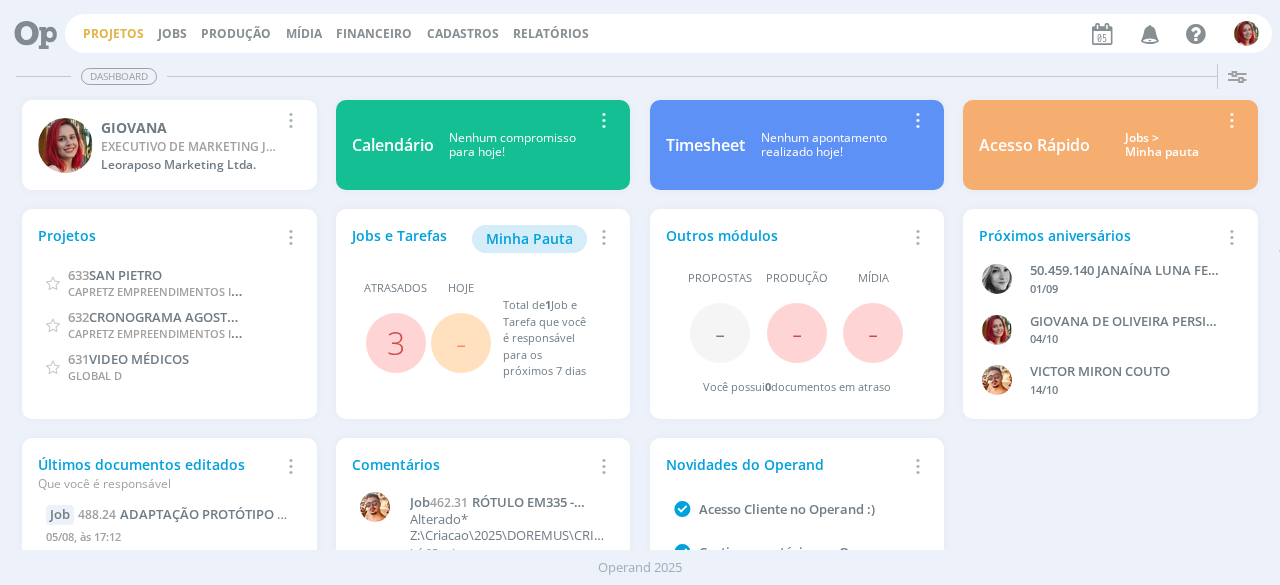click on "Projetos" at bounding box center [113, 33] 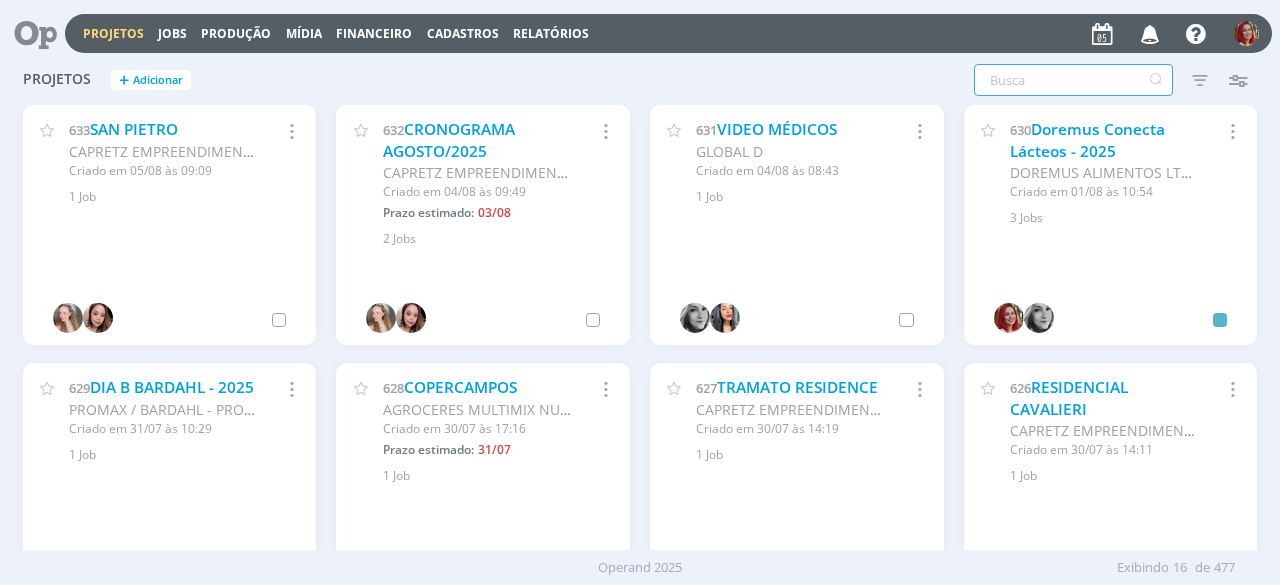 click at bounding box center (1073, 80) 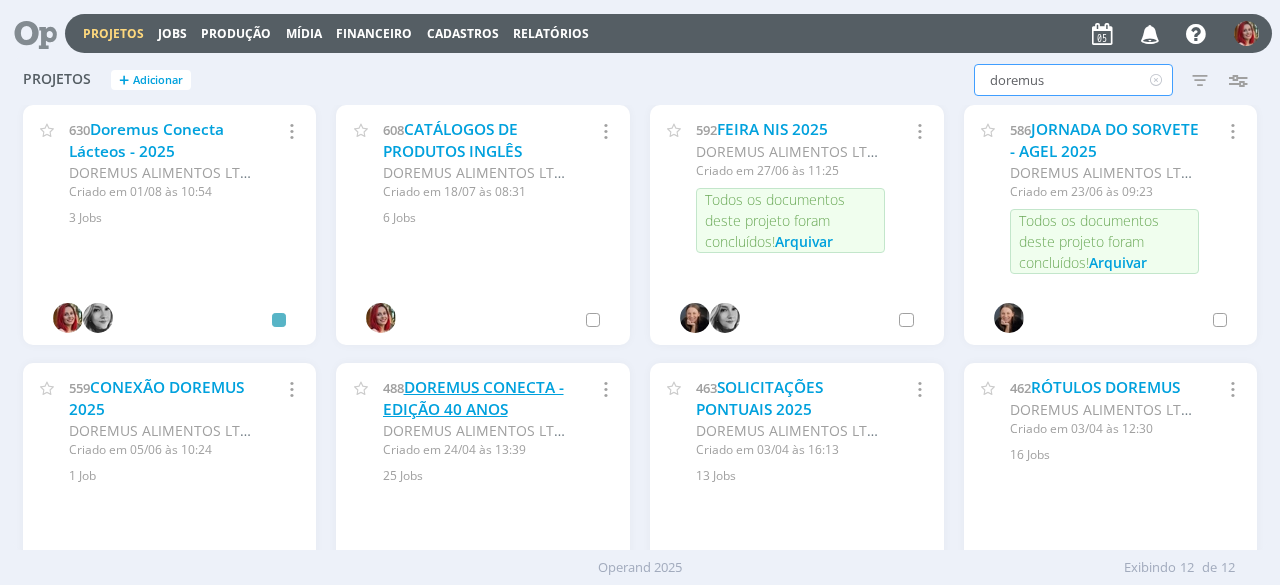 type on "doremus" 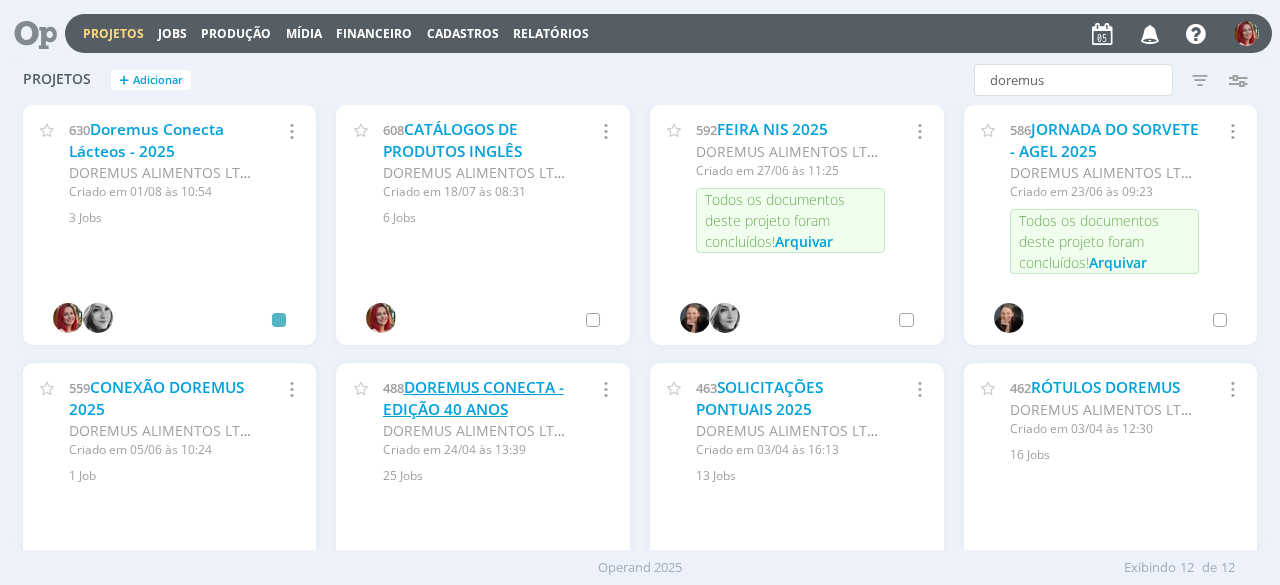 click on "DOREMUS CONECTA - EDIÇÃO 40 ANOS" at bounding box center (473, 398) 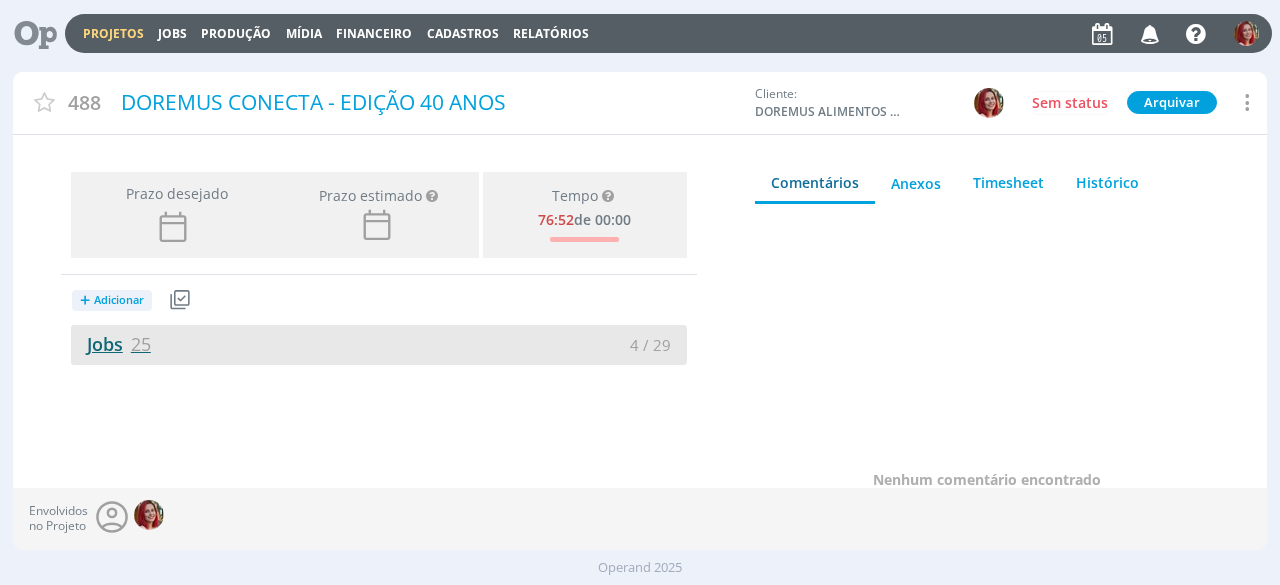 click on "Jobs 25" at bounding box center (111, 344) 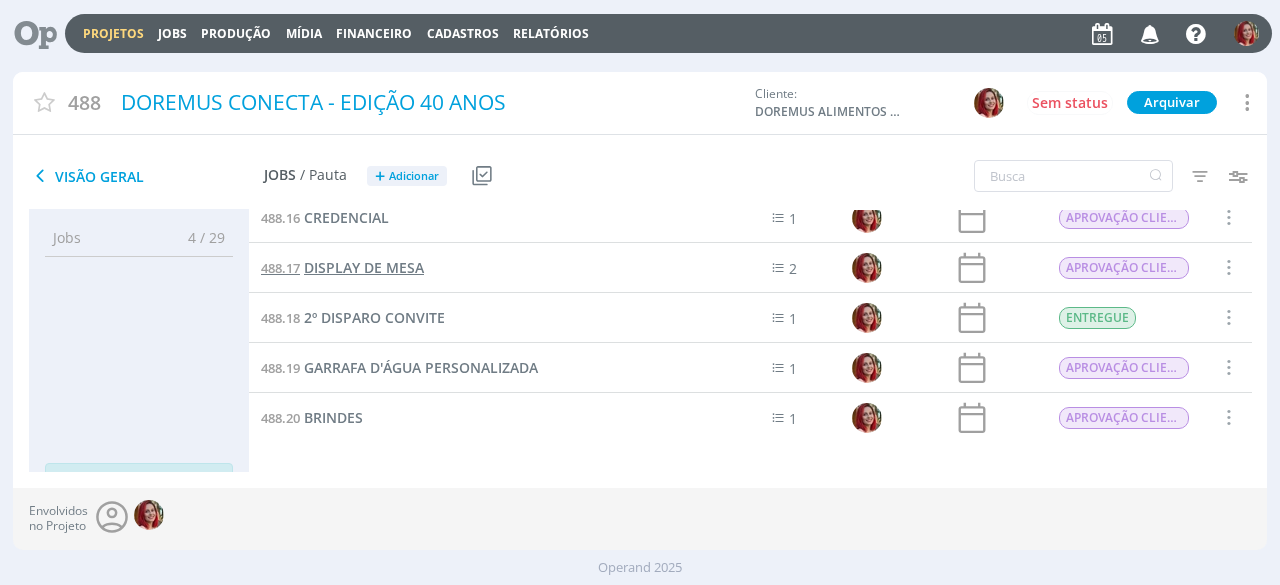 scroll, scrollTop: 300, scrollLeft: 0, axis: vertical 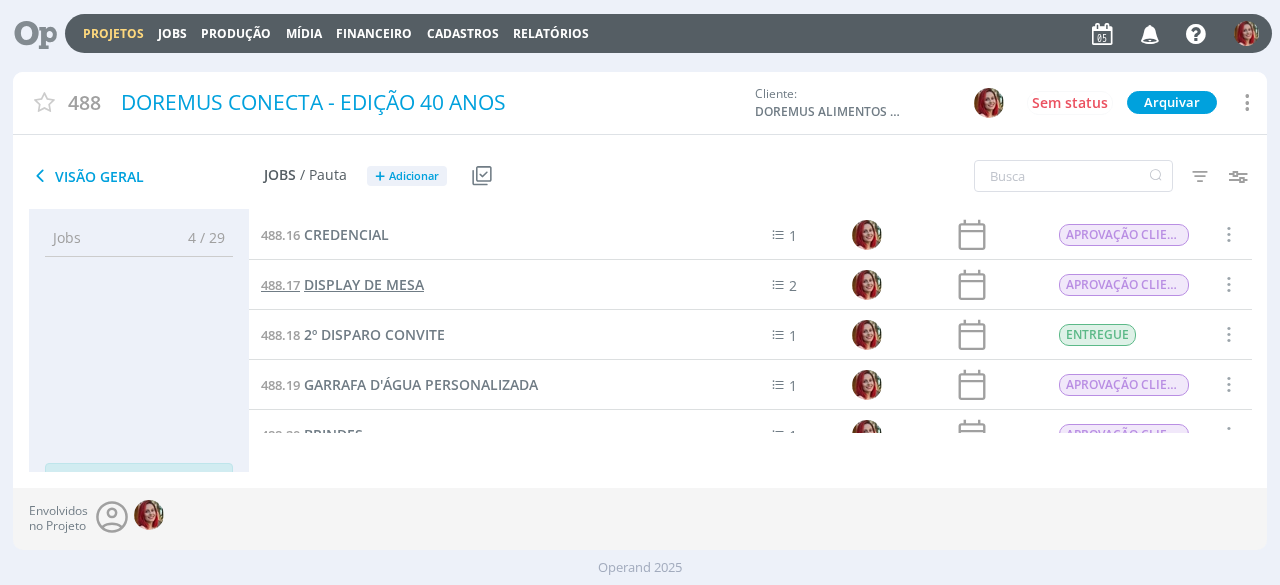 click on "DISPLAY DE MESA" at bounding box center (364, 284) 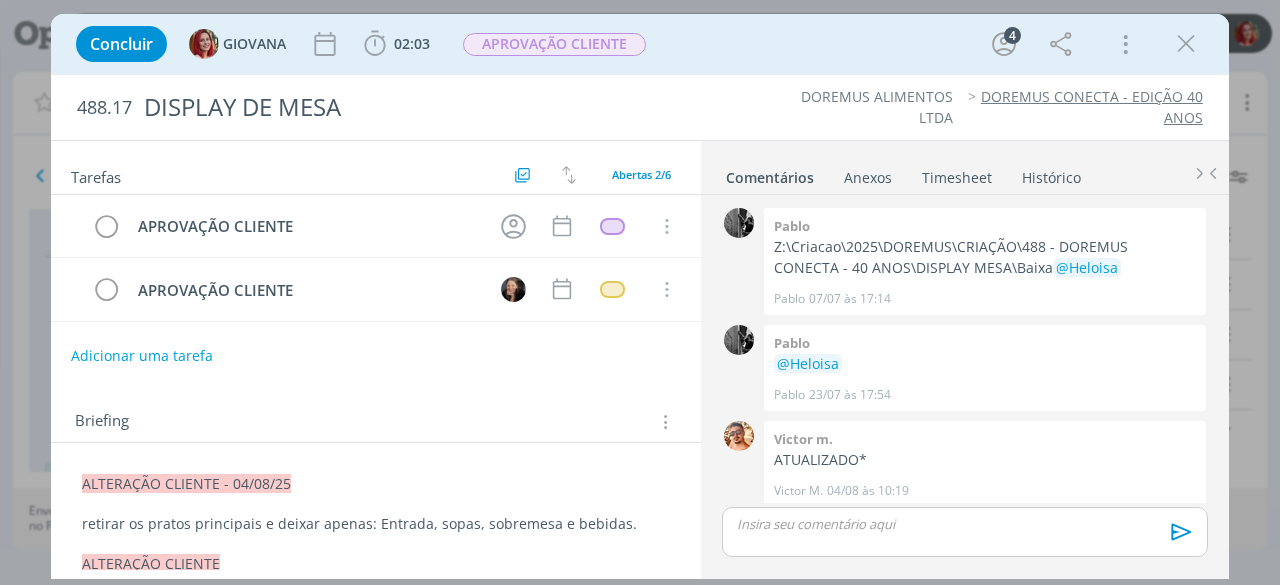 scroll, scrollTop: 7, scrollLeft: 0, axis: vertical 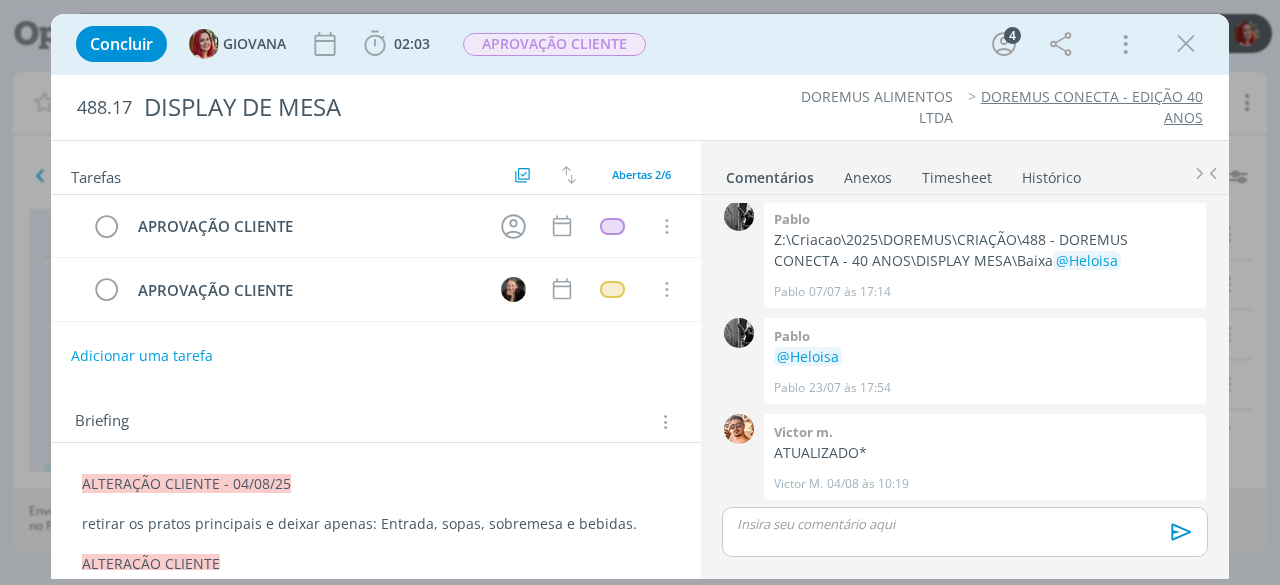 click on "ALTERAÇÃO CLIENTE - 04/08/25 retirar os pratos principais e deixar apenas: Entrada, sopas, sobremesa e bebidas. ALTERAÇÃO CLIENTE Retirar os dizeres no display esses que estão no rodapé. CRIAÇÃO Desenvolvimento do display de mesa: •  21x29,7cm •Identidade visual do evento •Frente: Frase Sejam bem-vindos •Verso: Menu * Salada da chef * Sopas : caldo verde / detox * Salmão ao molho de maracujá / Arroz negro * Filé mignon ao molho funghi / Batatas rústicas * Cogumelos c/ legumes salteados / Fettuccine ao molho italiano * Sobremesa: sorvete Amarena /Dubai * Bebidas: água, suco e refrigerante  Rodapé no verso colocar os seguintes descritivos: Ponto de encontro para visita a fábrica se direcionar ao auditório / Ponto de encontro para saída do evento: Recepção Doremus." at bounding box center [376, 772] 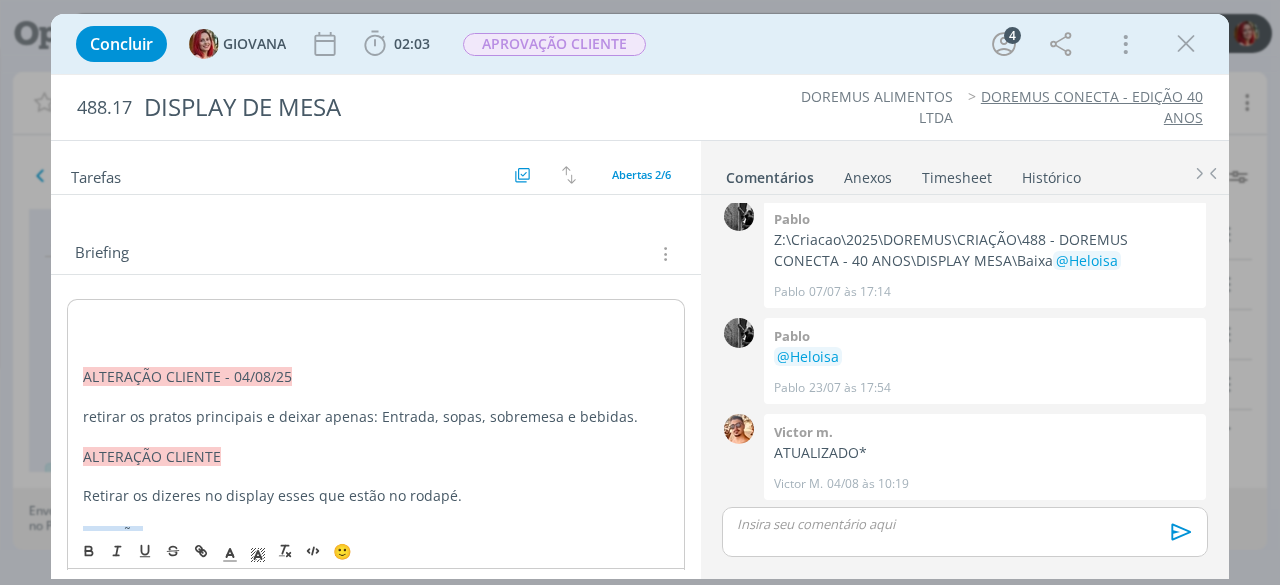 scroll, scrollTop: 175, scrollLeft: 0, axis: vertical 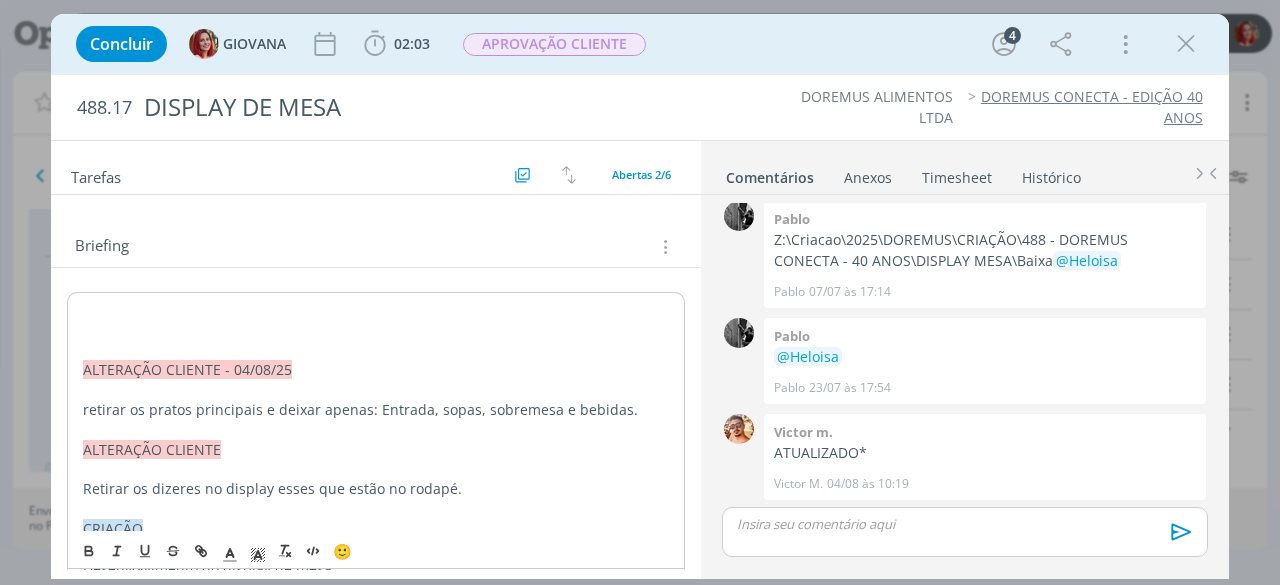 click at bounding box center [376, 310] 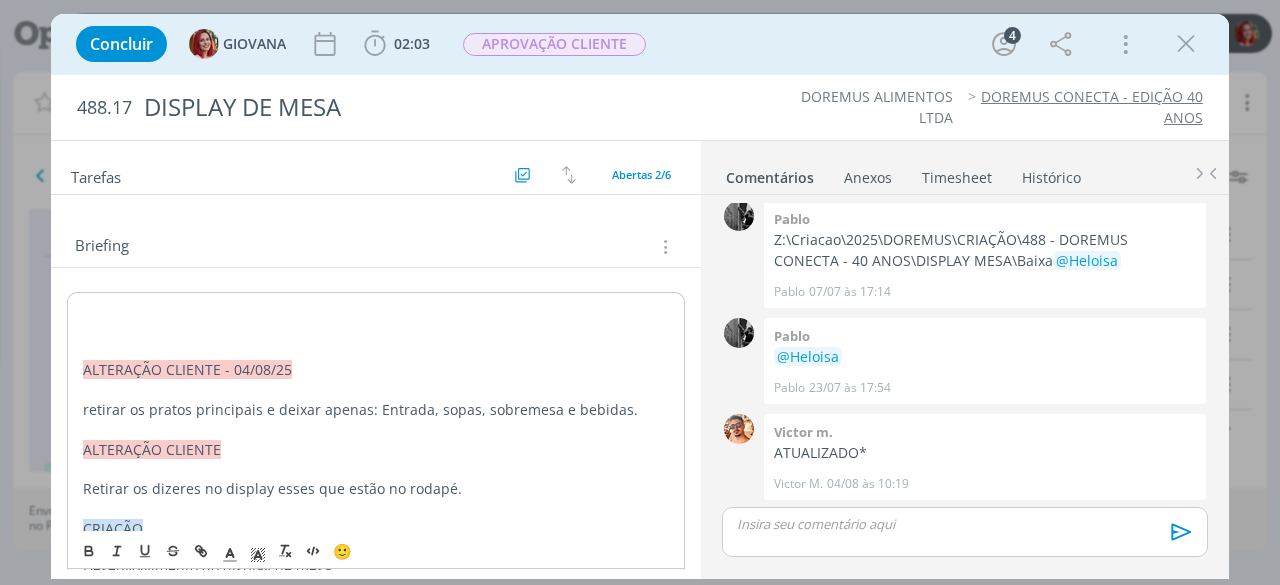 type 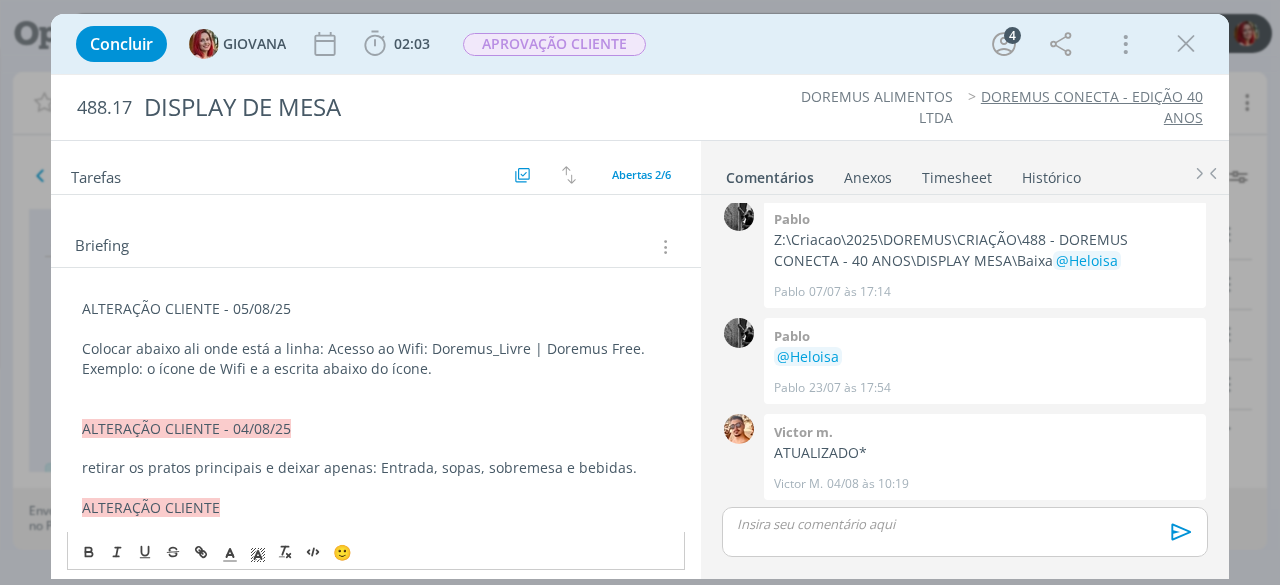 click on "Colocar abaixo ali onde está a linha: Acesso ao Wifi: Doremus_Livre | Doremus Free." at bounding box center (376, 349) 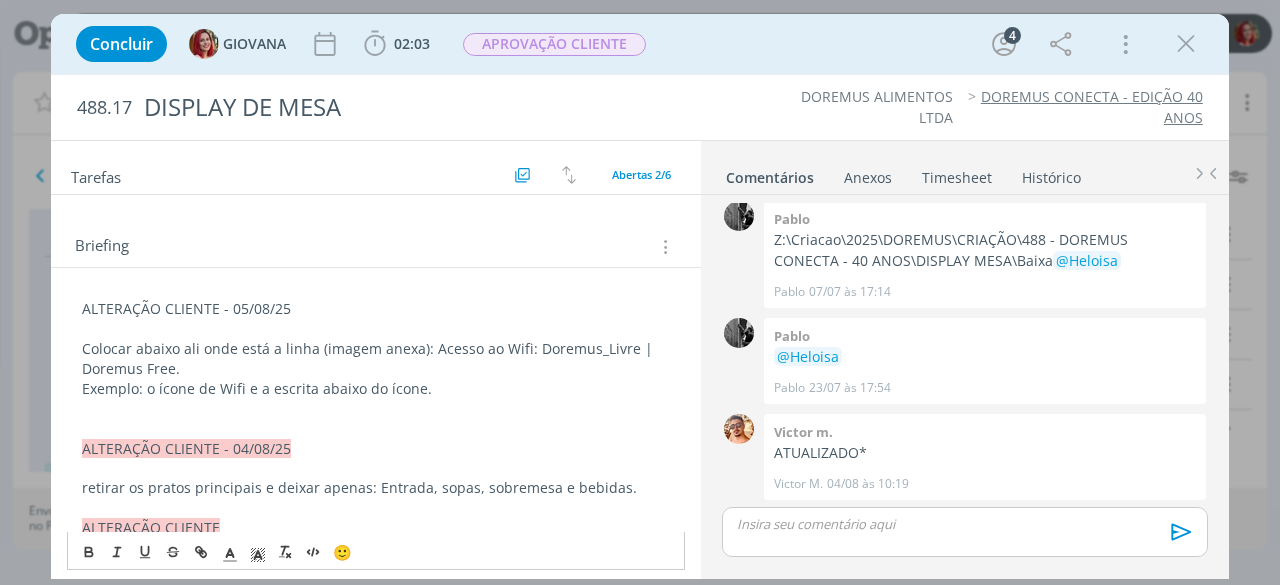 click on "Exemplo: o ícone de Wifi e a escrita abaixo do ícone." at bounding box center (376, 389) 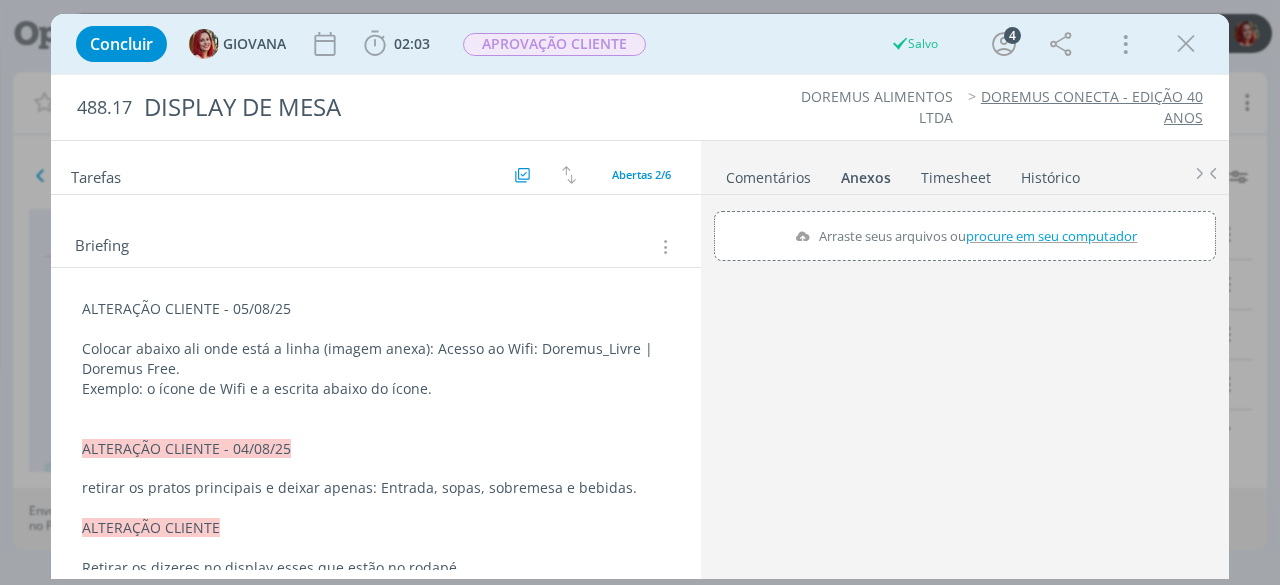 click on "procure em seu computador" at bounding box center [1051, 236] 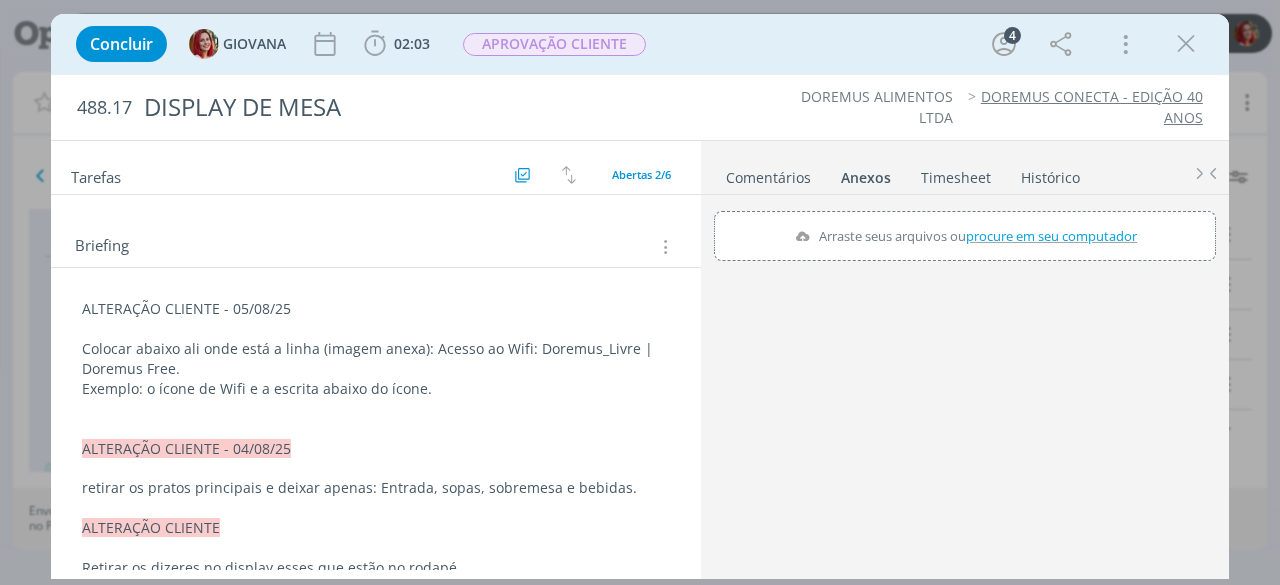 type on "C:\fakepath\onde ficará o wi fi.jpeg" 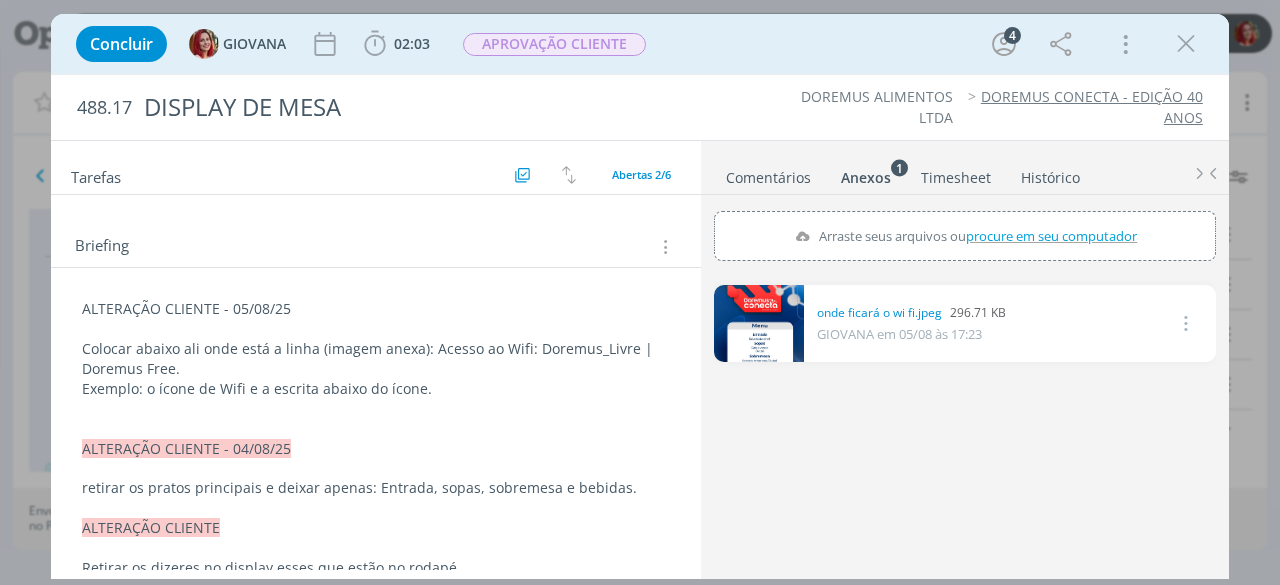 click on "ALTERAÇÃO CLIENTE - 05/08/25 Colocar abaixo ali onde está a linha (imagem anexa): Acesso ao Wifi: Doremus_Livre | Doremus Free. Exemplo: o ícone de Wifi e a escrita abaixo do ícone.  ALTERAÇÃO CLIENTE - 04/08/25 retirar os pratos principais e deixar apenas: Entrada, sopas, sobremesa e bebidas. ALTERAÇÃO CLIENTE Retirar os dizeres no display esses que estão no rodapé. CRIAÇÃO Desenvolvimento do display de mesa: •  21x29,7cm •Identidade visual do evento •Frente: Frase Sejam bem-vindos •Verso: Menu * Salada da chef * Sopas : caldo verde / detox * Salmão ao molho de maracujá / Arroz negro * Filé mignon ao molho funghi / Batatas rústicas * Cogumelos c/ legumes salteados / Fettuccine ao molho italiano * Sobremesa: sorvete Amarena /Dubai * Bebidas: água, suco e refrigerante  Rodapé no verso colocar os seguintes descritivos: Ponto de encontro para visita a fábrica se direcionar ao auditório / Ponto de encontro para saída do evento: Recepção Doremus." at bounding box center [376, 666] 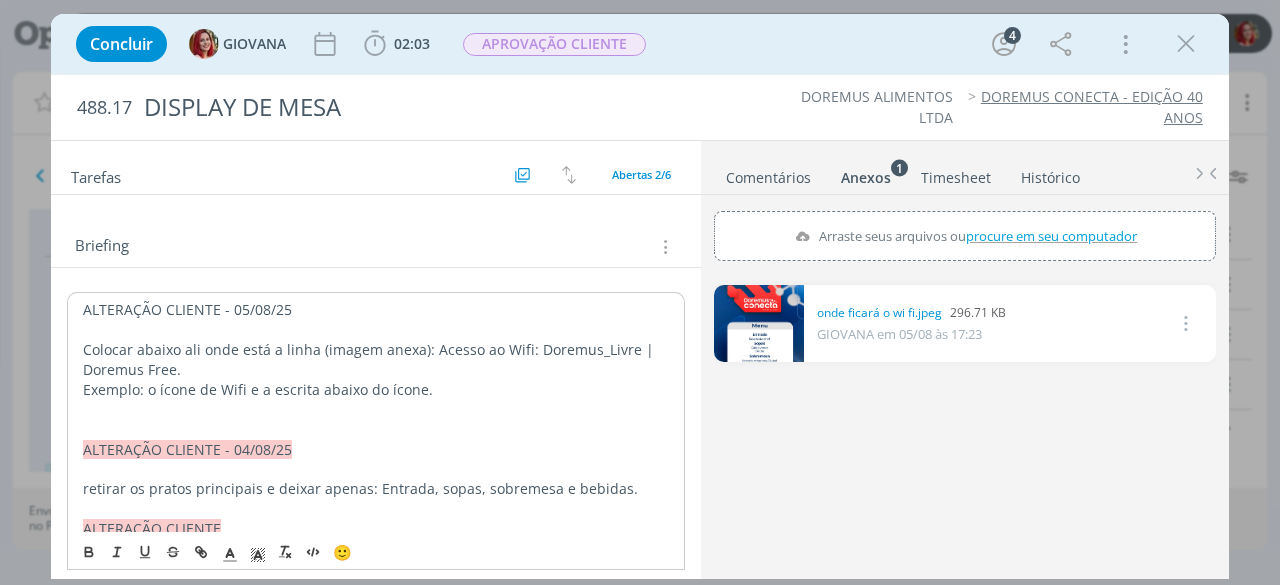 click on "Colocar abaixo ali onde está a linha (imagem anexa): Acesso ao Wifi: Doremus_Livre | Doremus Free." at bounding box center [376, 360] 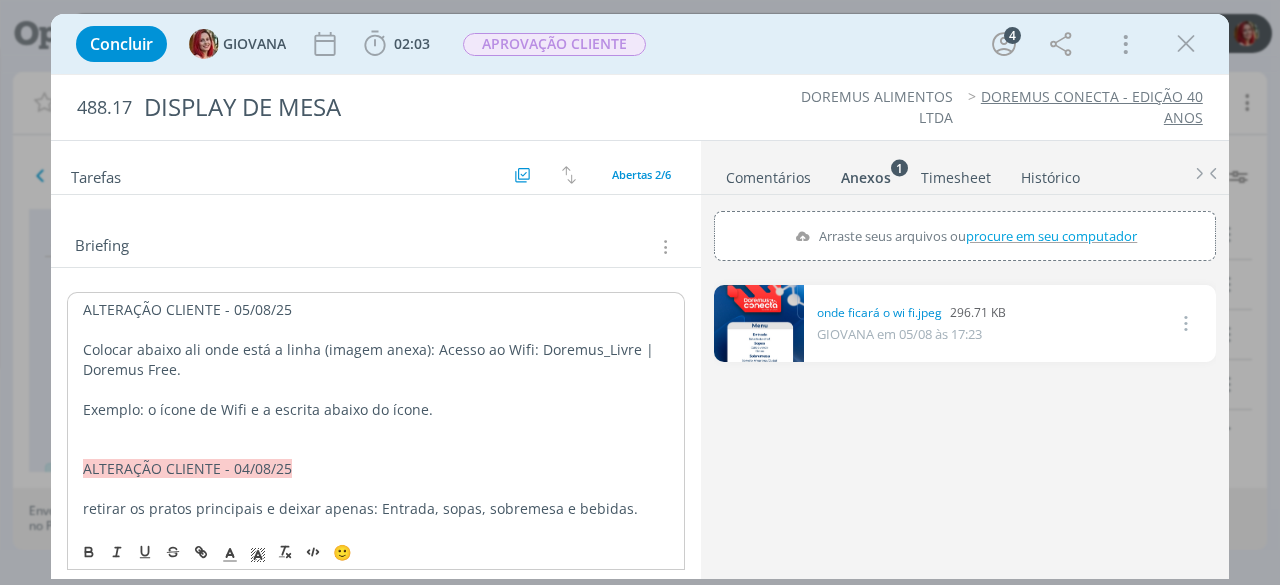 scroll, scrollTop: 0, scrollLeft: 0, axis: both 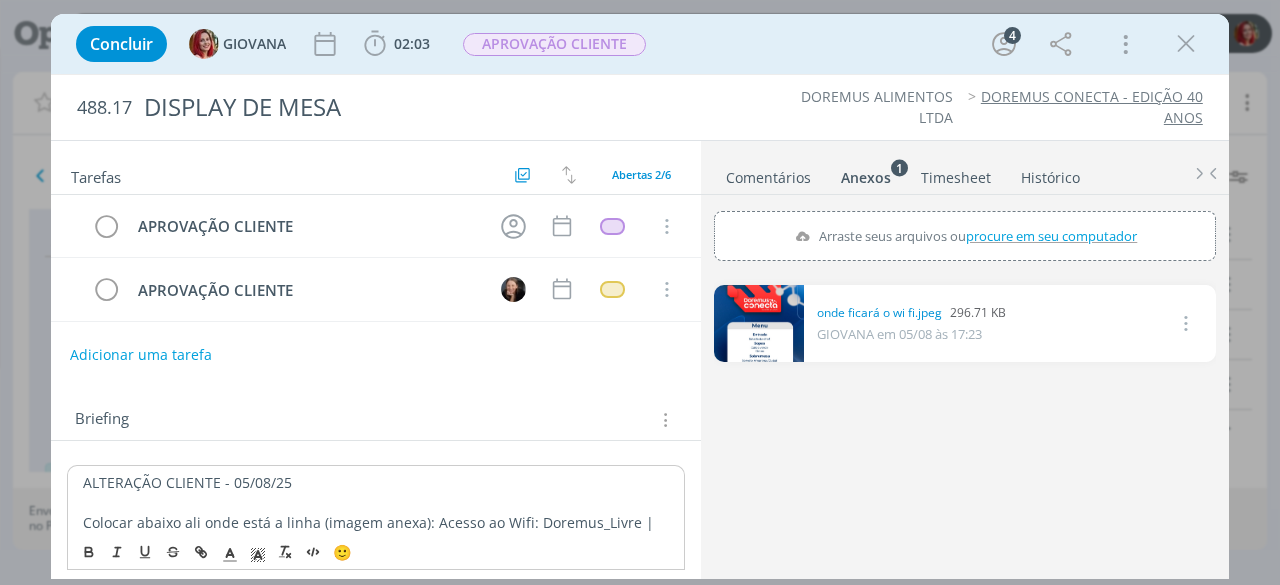 click on "Adicionar uma tarefa" at bounding box center (141, 355) 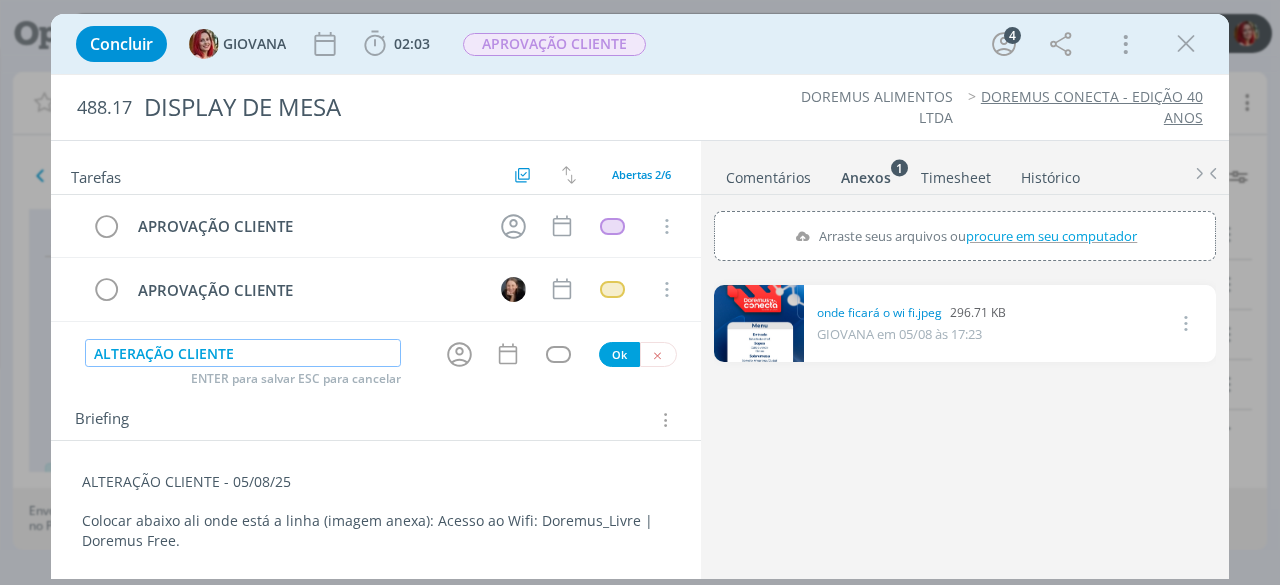 type on "ALTERAÇÃO CLIENTE" 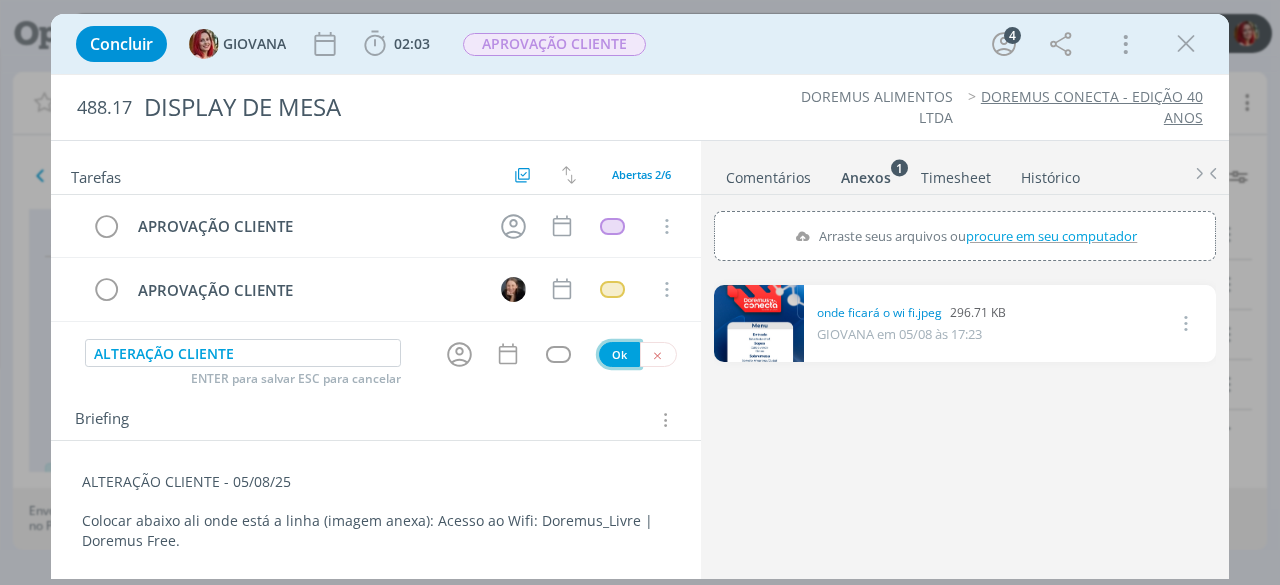 click on "Ok" at bounding box center (619, 354) 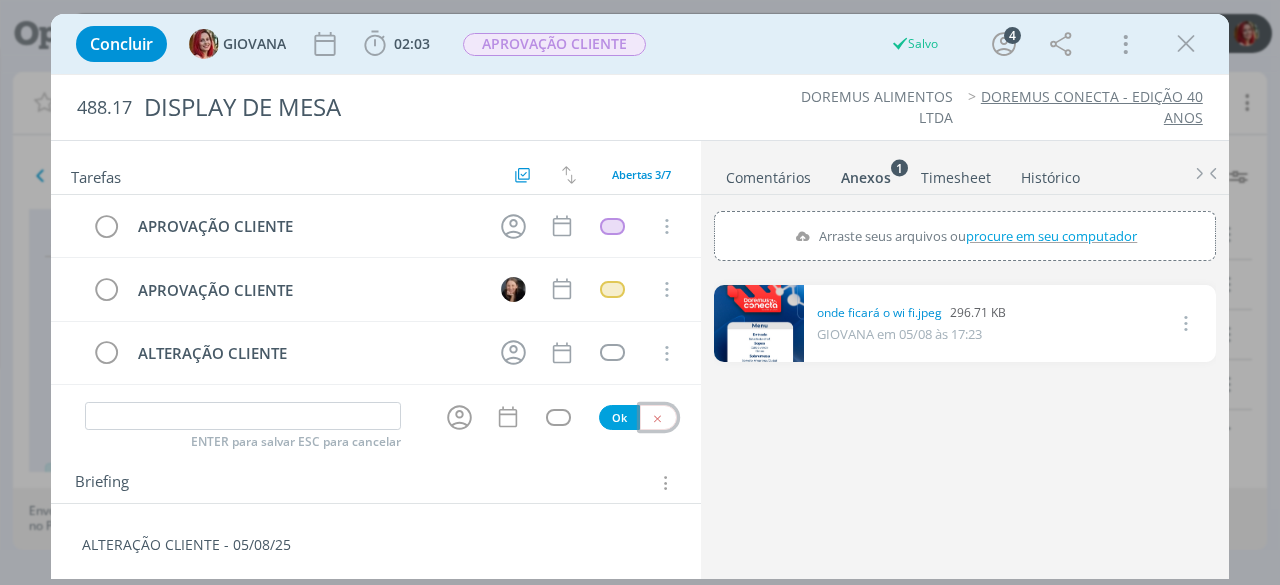 click at bounding box center [657, 418] 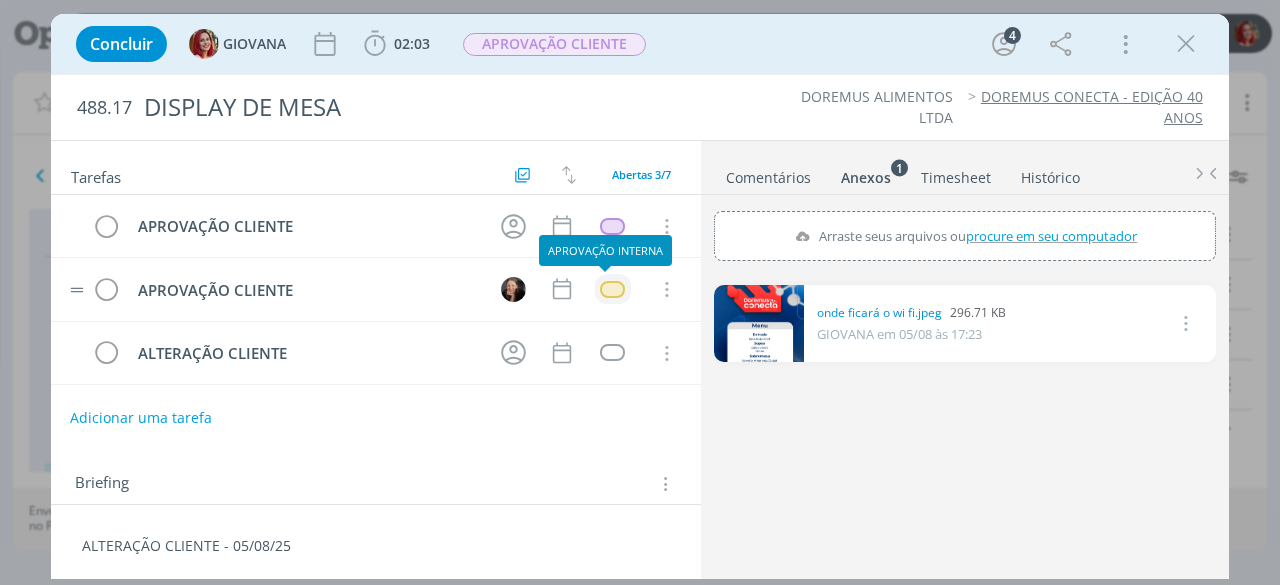 click at bounding box center [612, 289] 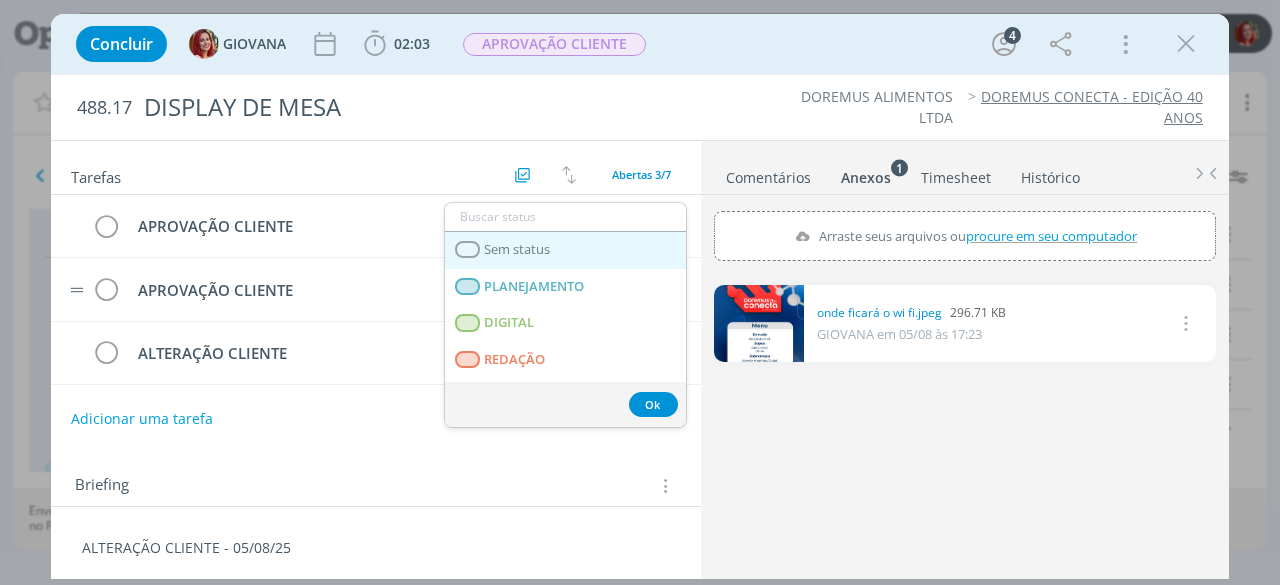 click on "Sem status" at bounding box center [565, 250] 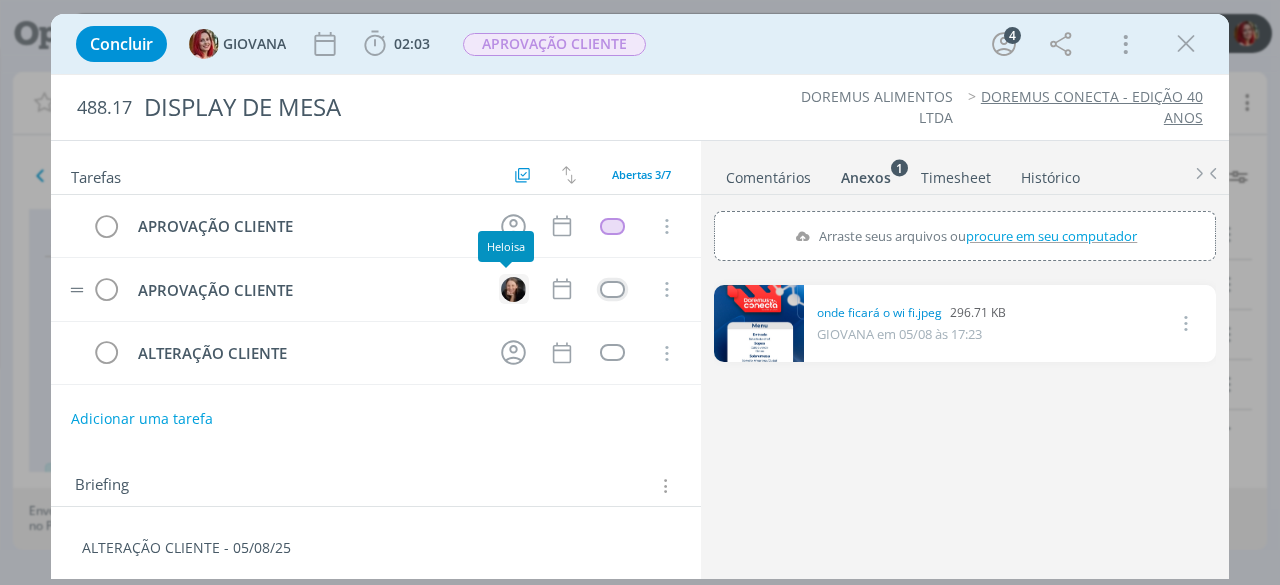 click at bounding box center [513, 289] 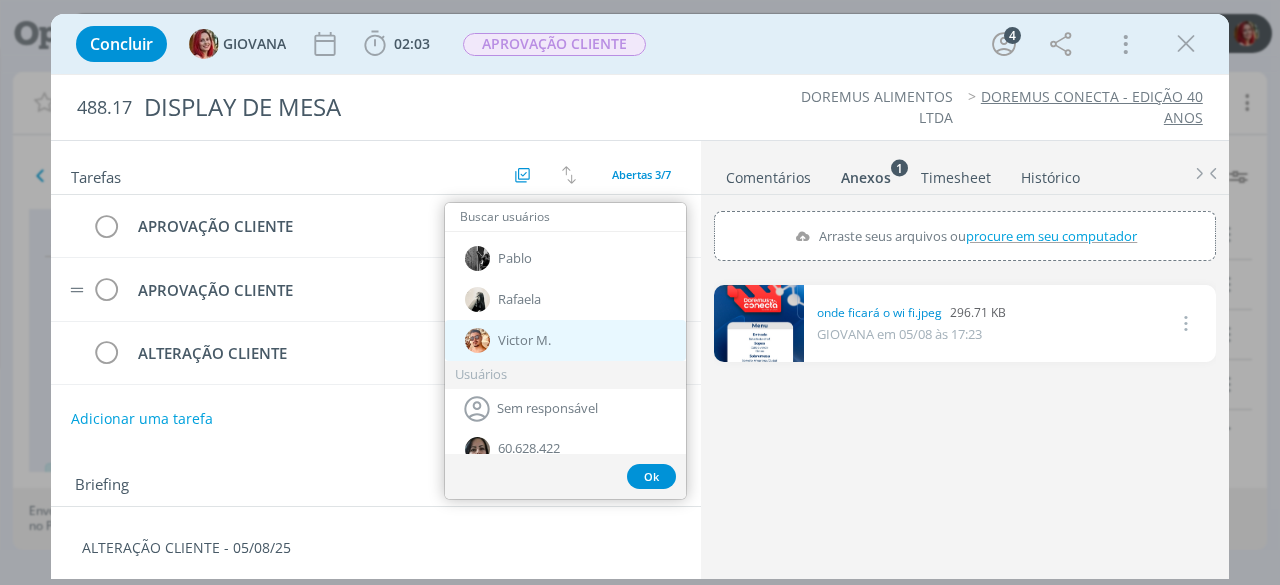 scroll, scrollTop: 0, scrollLeft: 0, axis: both 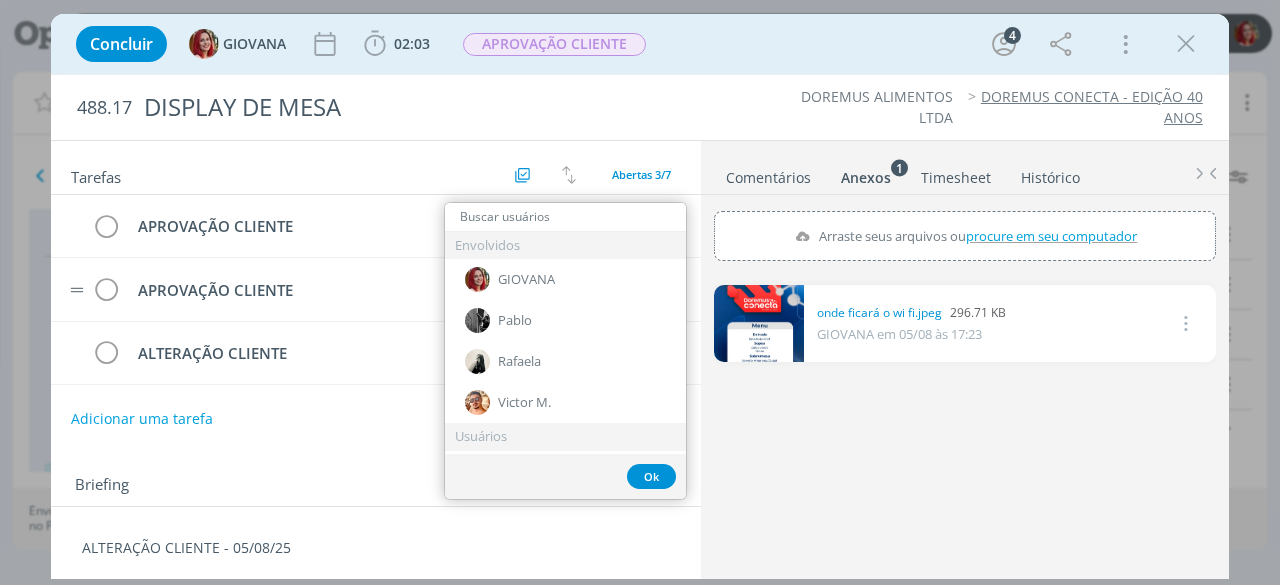 click on "Ok" at bounding box center (565, 476) 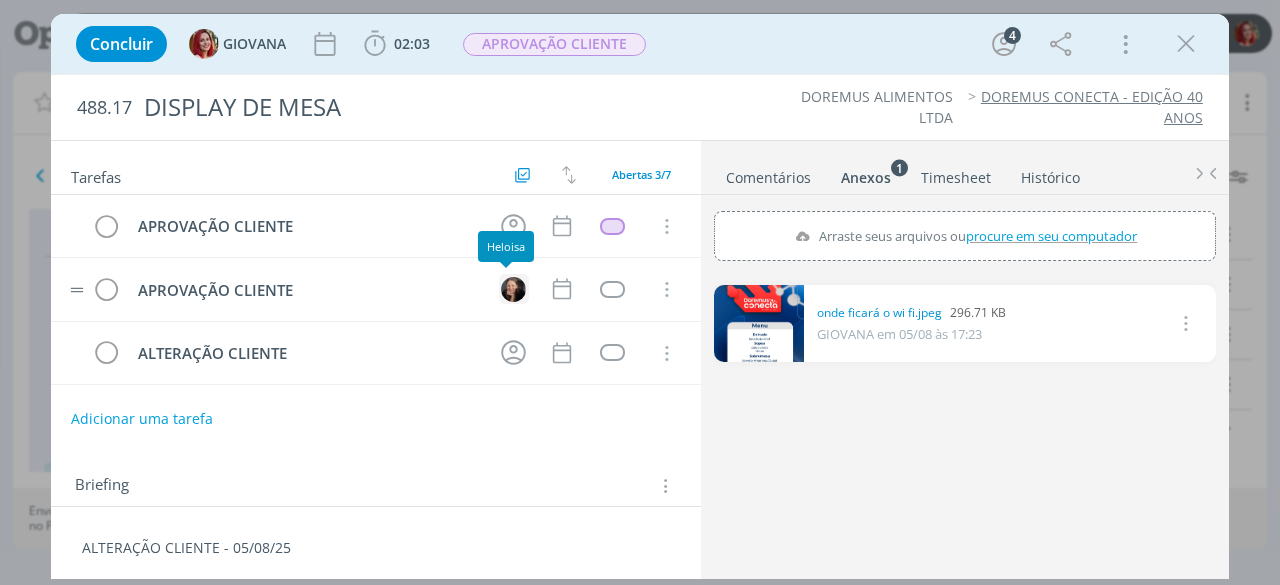 click at bounding box center (513, 289) 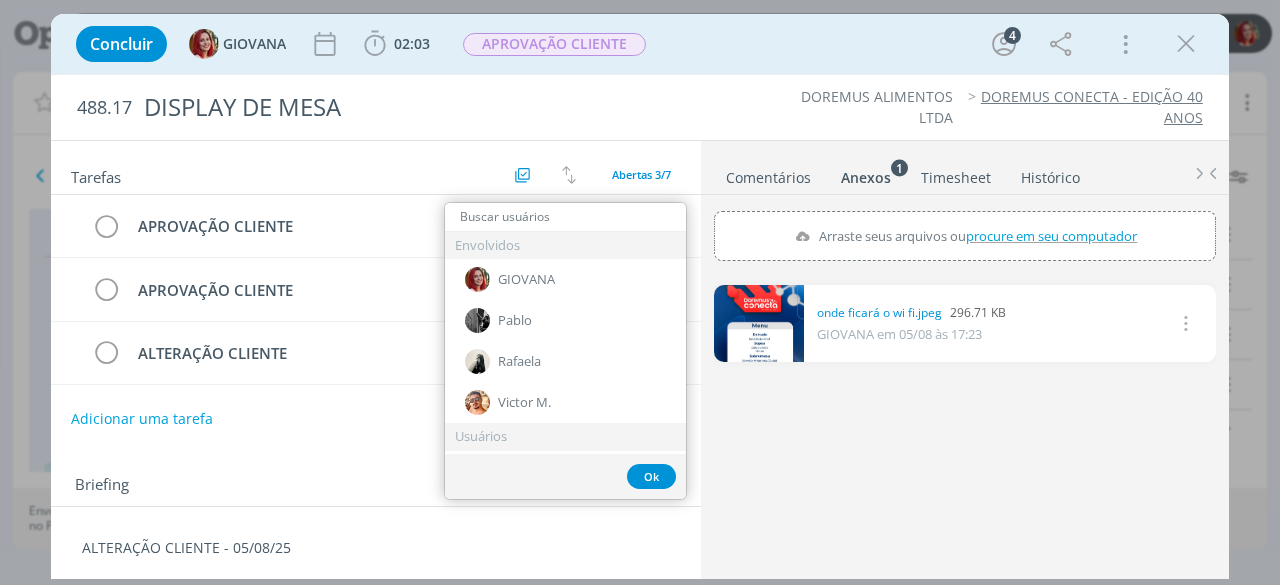 click on "ALTERAÇÃO CLIENTE - 05/08/25 Colocar abaixo ali onde está a linha (imagem anexa): Acesso ao Wifi: Doremus_Livre | Doremus Free. Exemplo: o ícone de Wifi e a escrita abaixo do ícone.  ALTERAÇÃO CLIENTE - 04/08/25 retirar os pratos principais e deixar apenas: Entrada, sopas, sobremesa e bebidas. ALTERAÇÃO CLIENTE Retirar os dizeres no display esses que estão no rodapé. CRIAÇÃO Desenvolvimento do display de mesa: •  21x29,7cm •Identidade visual do evento •Frente: Frase Sejam bem-vindos •Verso: Menu * Salada da chef * Sopas : caldo verde / detox * Salmão ao molho de maracujá / Arroz negro * Filé mignon ao molho funghi / Batatas rústicas * Cogumelos c/ legumes salteados / Fettuccine ao molho italiano * Sobremesa: sorvete Amarena /Dubai * Bebidas: água, suco e refrigerante  Rodapé no verso colocar os seguintes descritivos: Ponto de encontro para visita a fábrica se direcionar ao auditório / Ponto de encontro para saída do evento: Recepção Doremus." at bounding box center (376, 907) 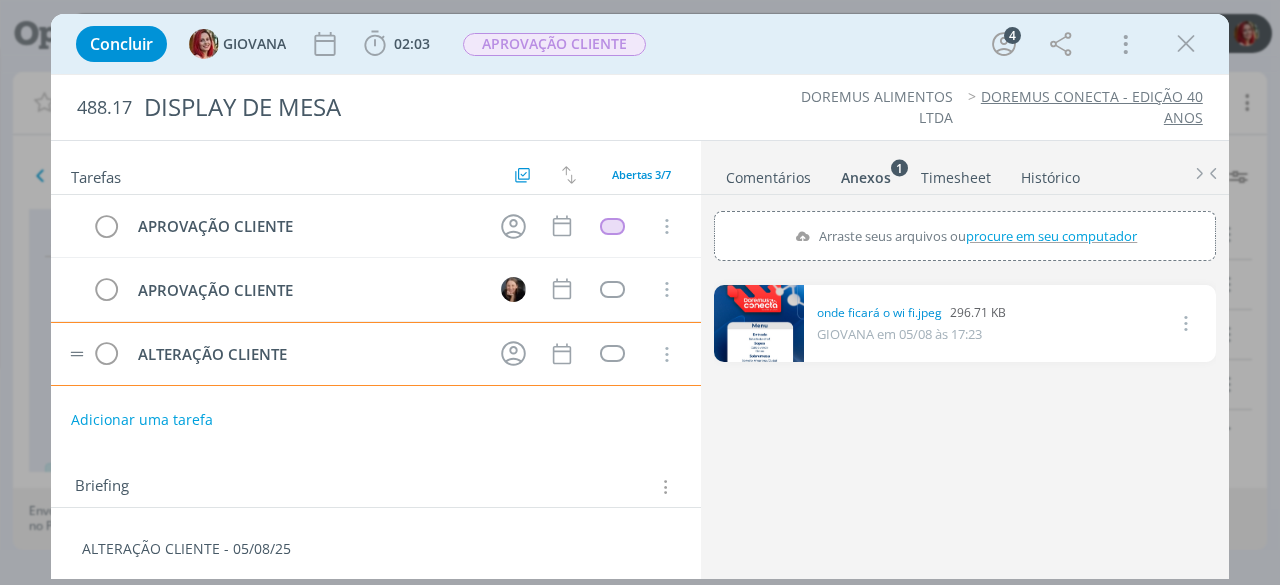type 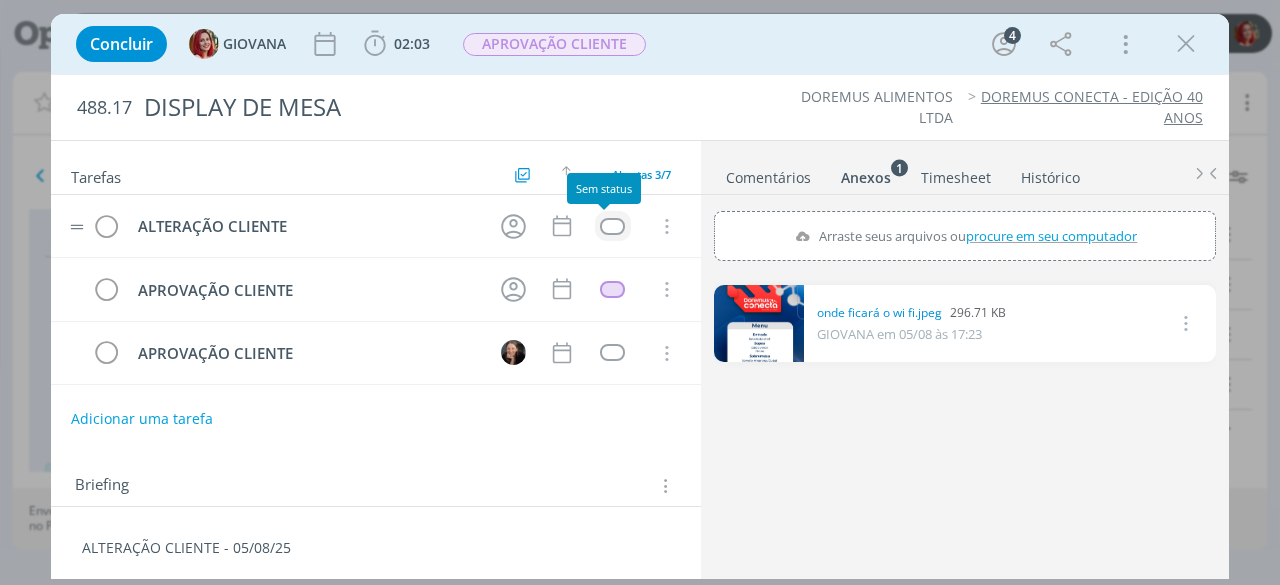 click at bounding box center (612, 226) 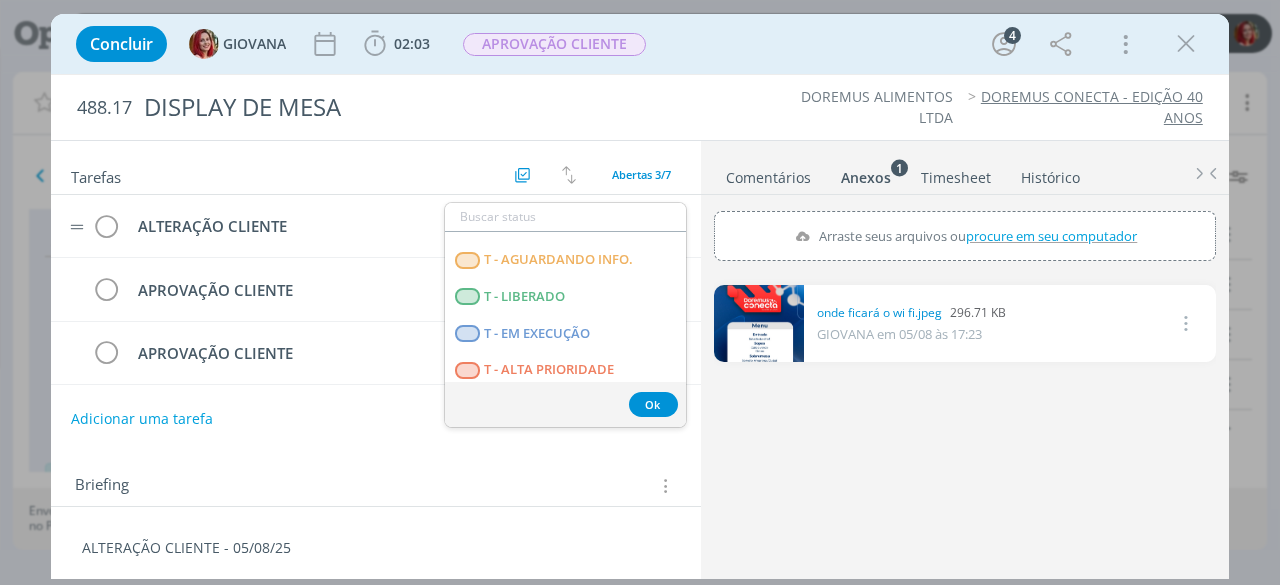 scroll, scrollTop: 510, scrollLeft: 0, axis: vertical 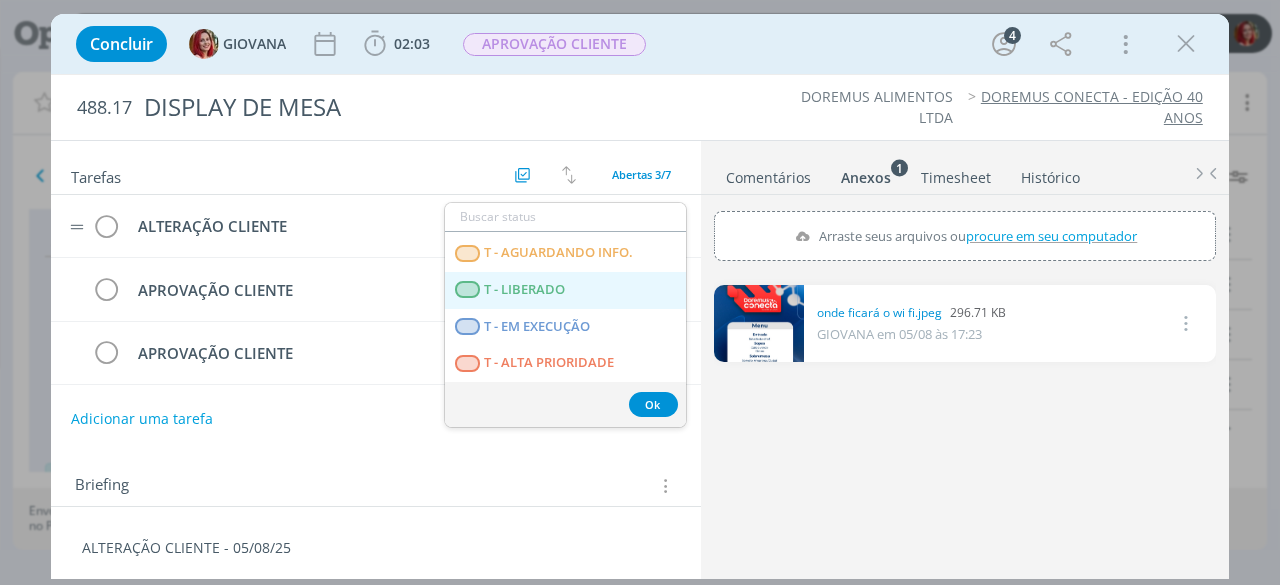 click on "T - LIBERADO" at bounding box center (525, 290) 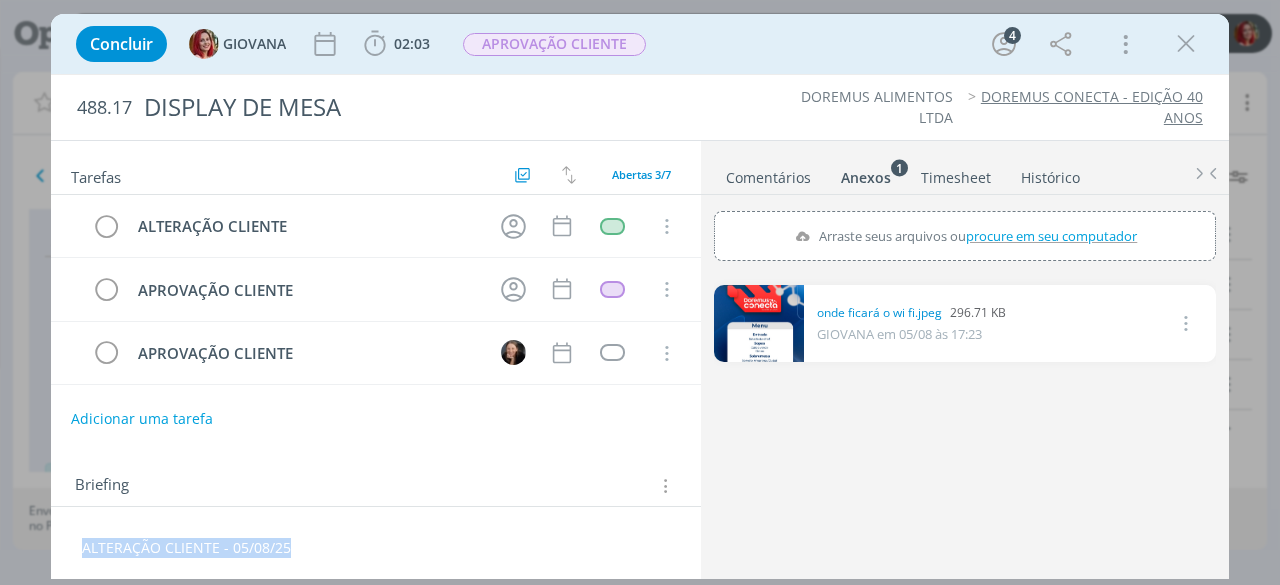 drag, startPoint x: 310, startPoint y: 540, endPoint x: 45, endPoint y: 518, distance: 265.91165 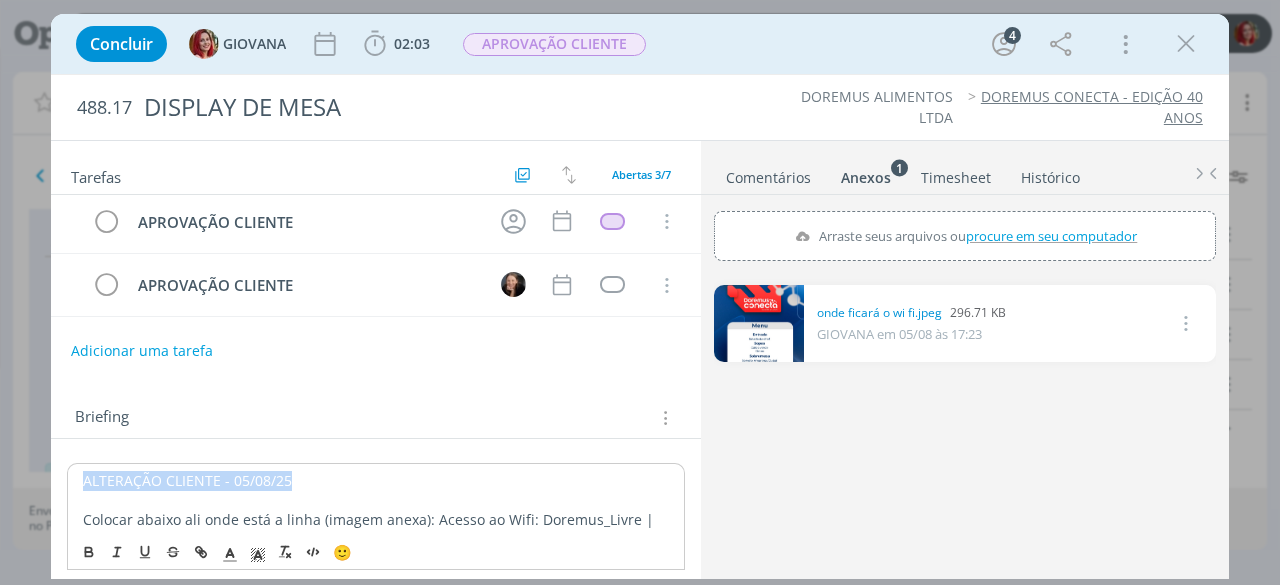 scroll, scrollTop: 100, scrollLeft: 0, axis: vertical 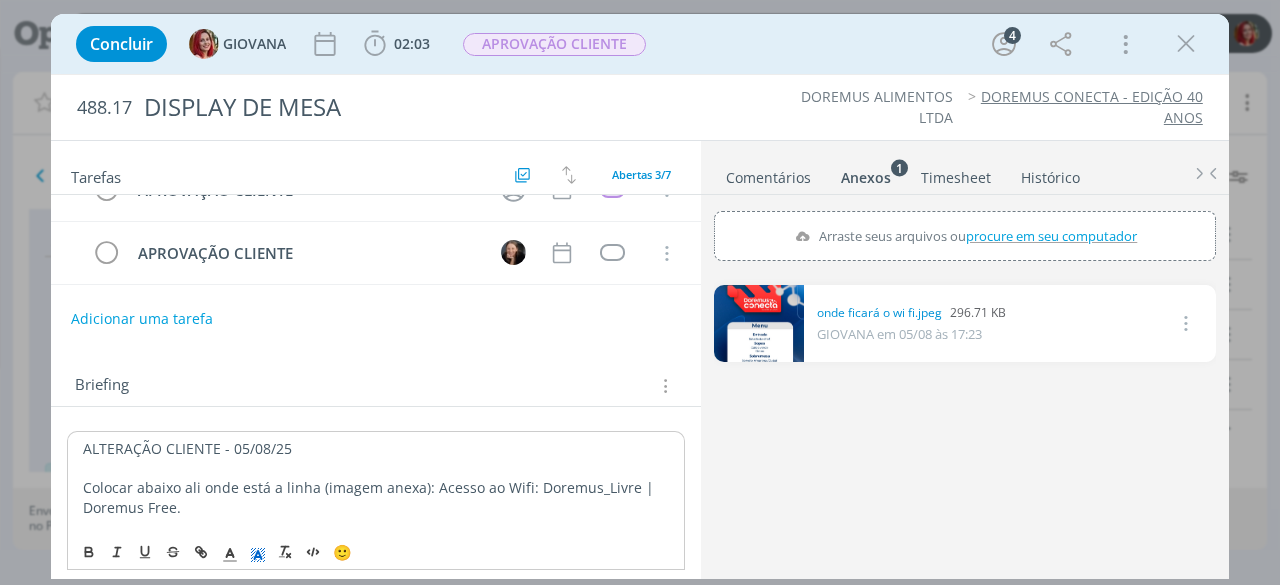 click 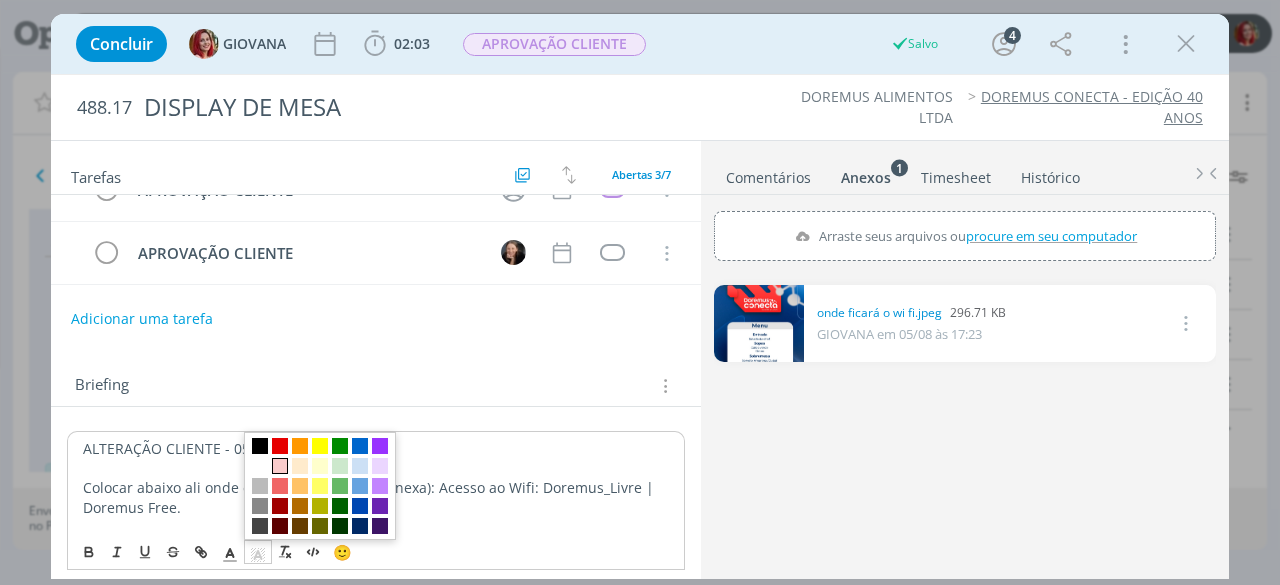 click at bounding box center [280, 466] 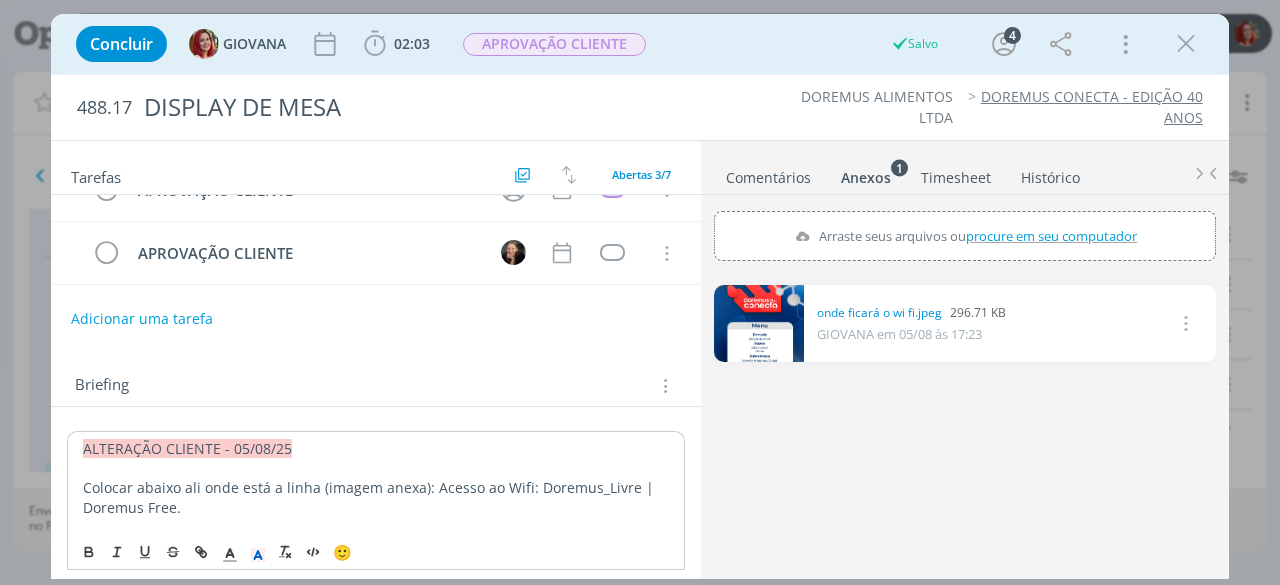 click at bounding box center (376, 469) 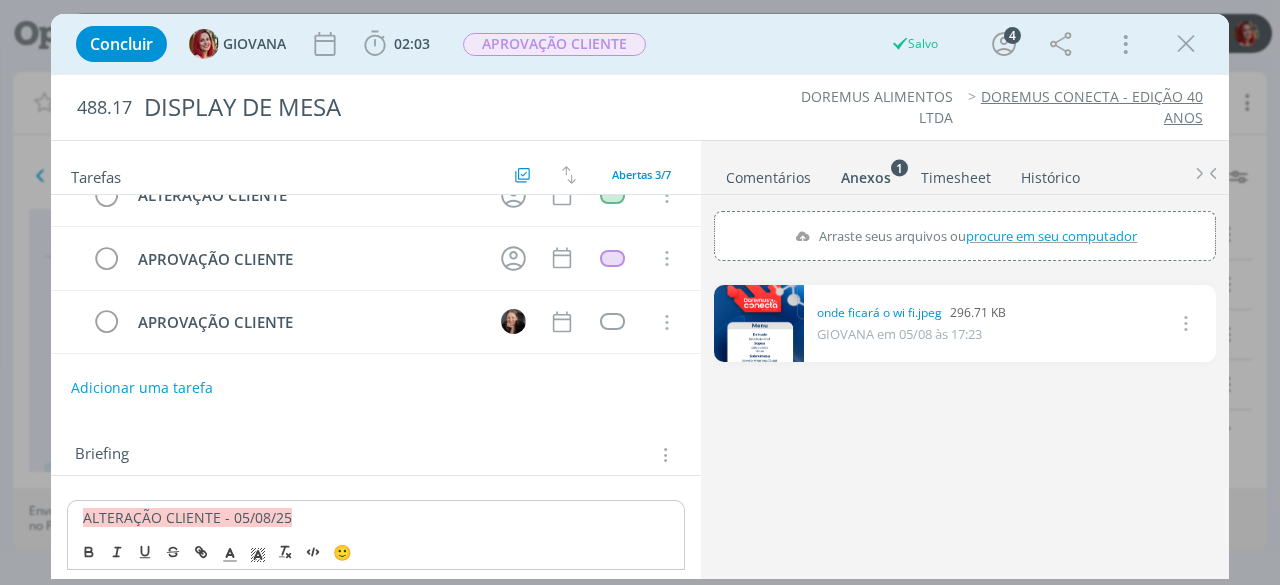 scroll, scrollTop: 0, scrollLeft: 0, axis: both 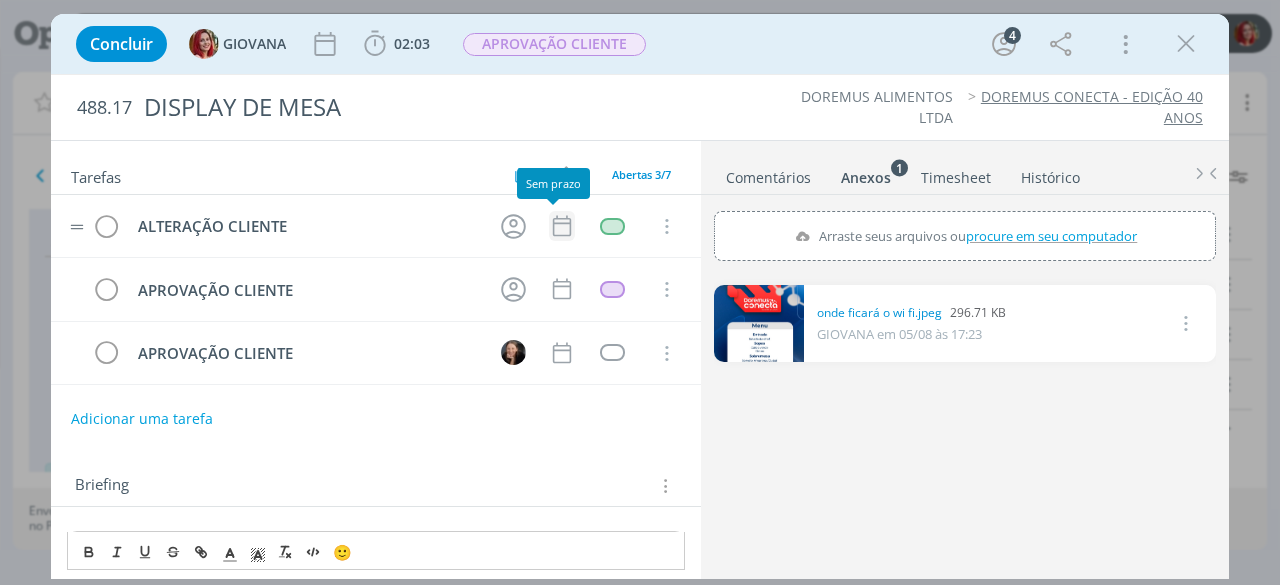 click 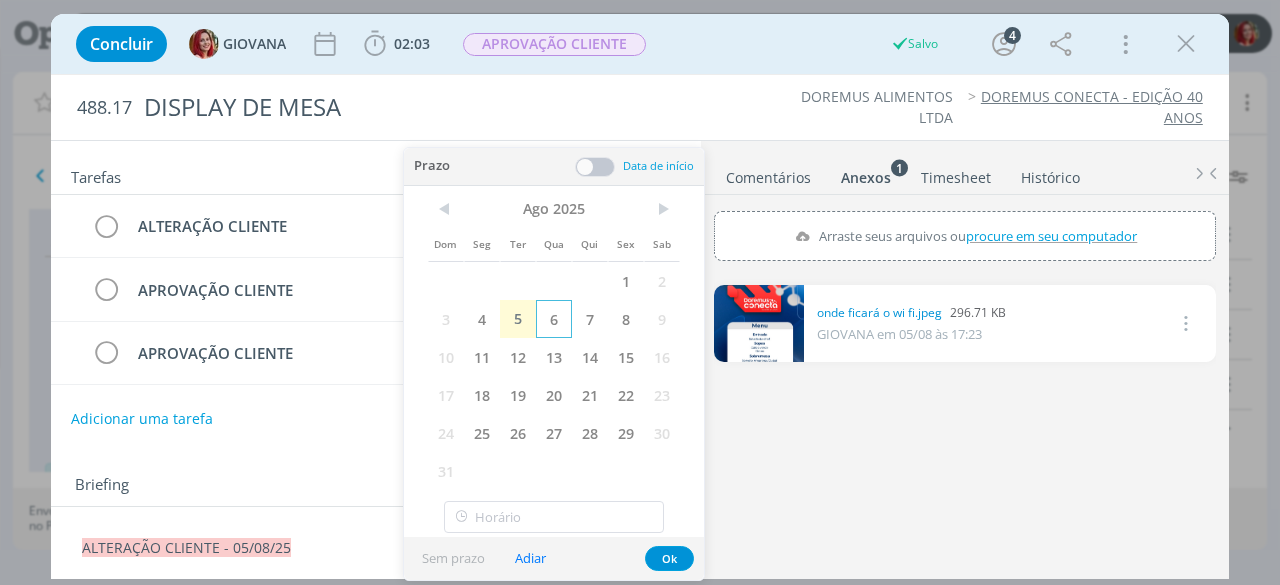 click on "6" at bounding box center [554, 319] 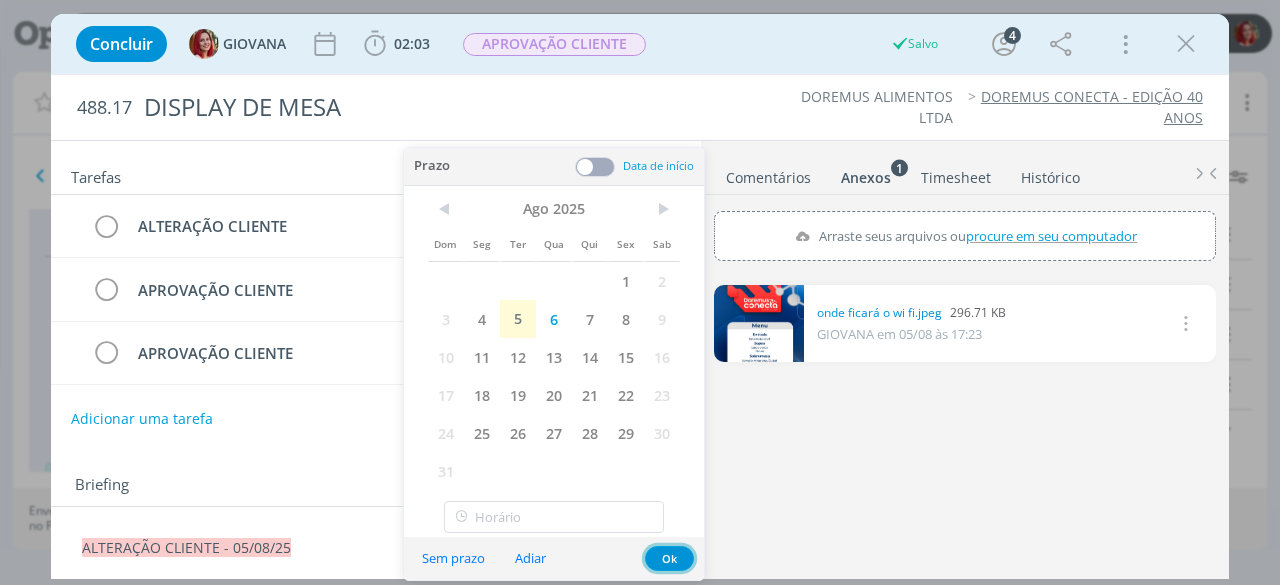 click on "Ok" at bounding box center (669, 558) 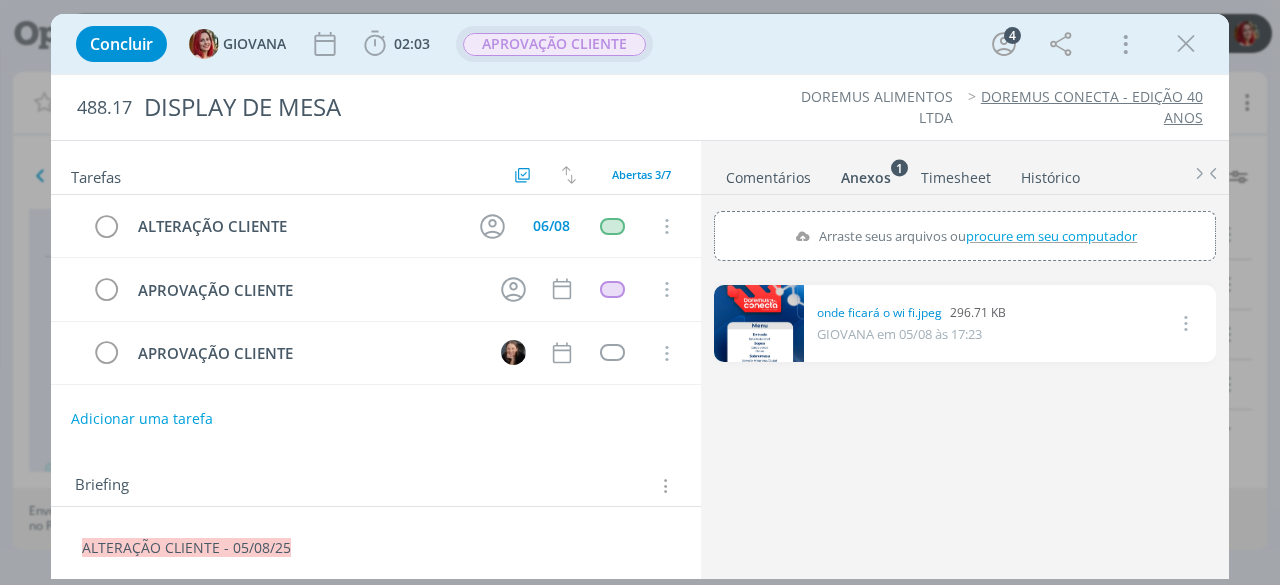 click on "APROVAÇÃO CLIENTE" at bounding box center [554, 44] 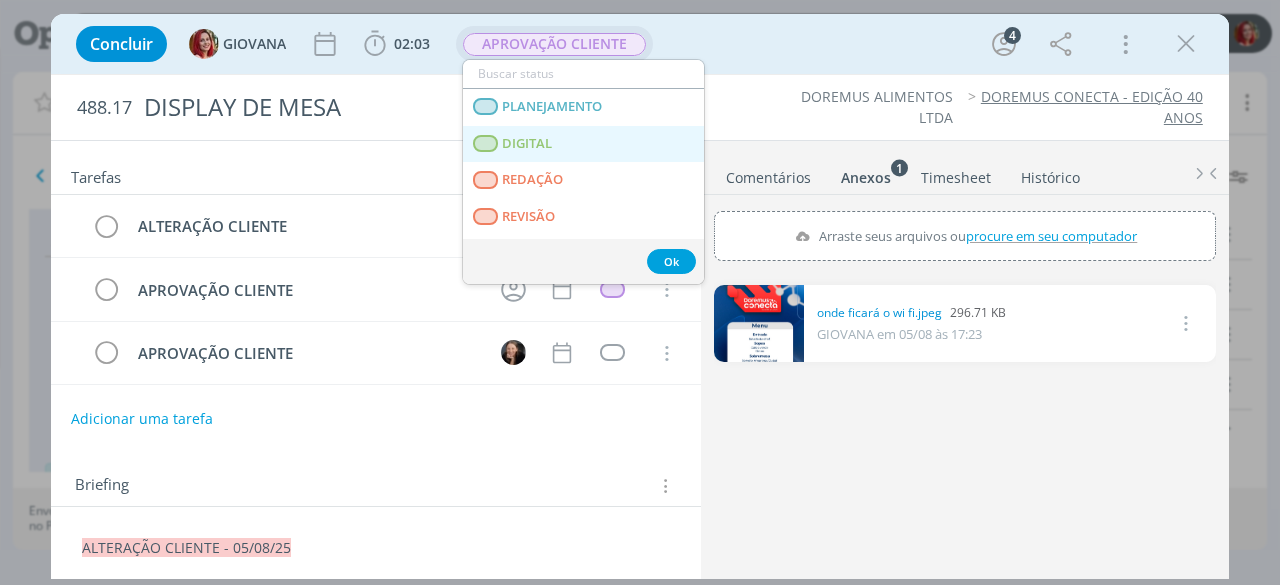 scroll, scrollTop: 100, scrollLeft: 0, axis: vertical 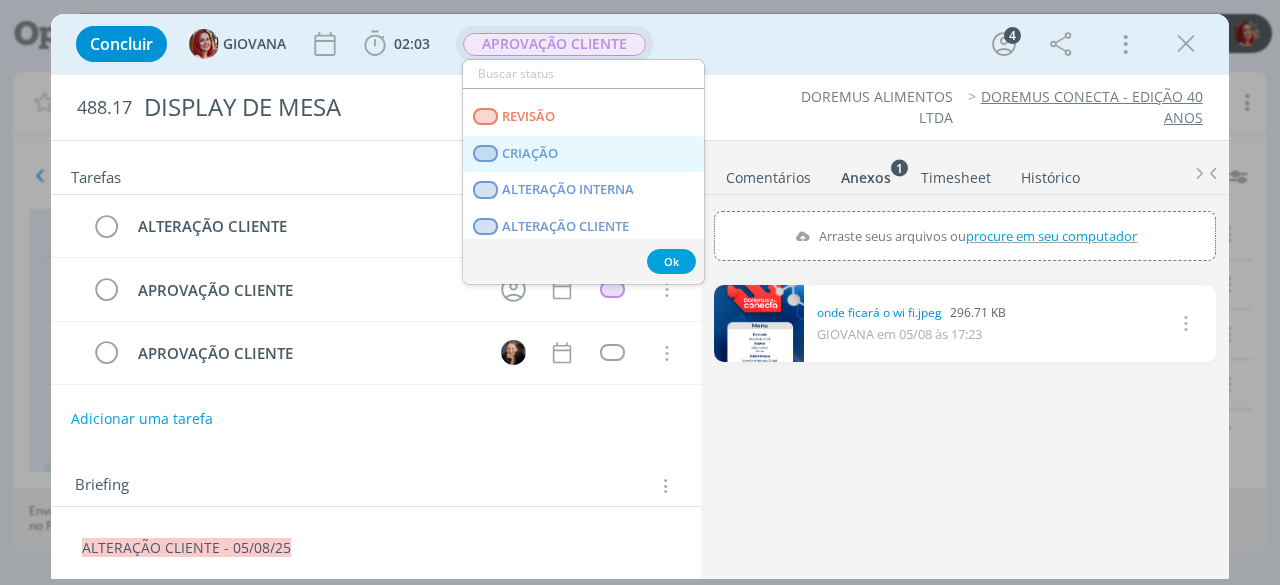 click on "CRIAÇÃO" at bounding box center (583, 154) 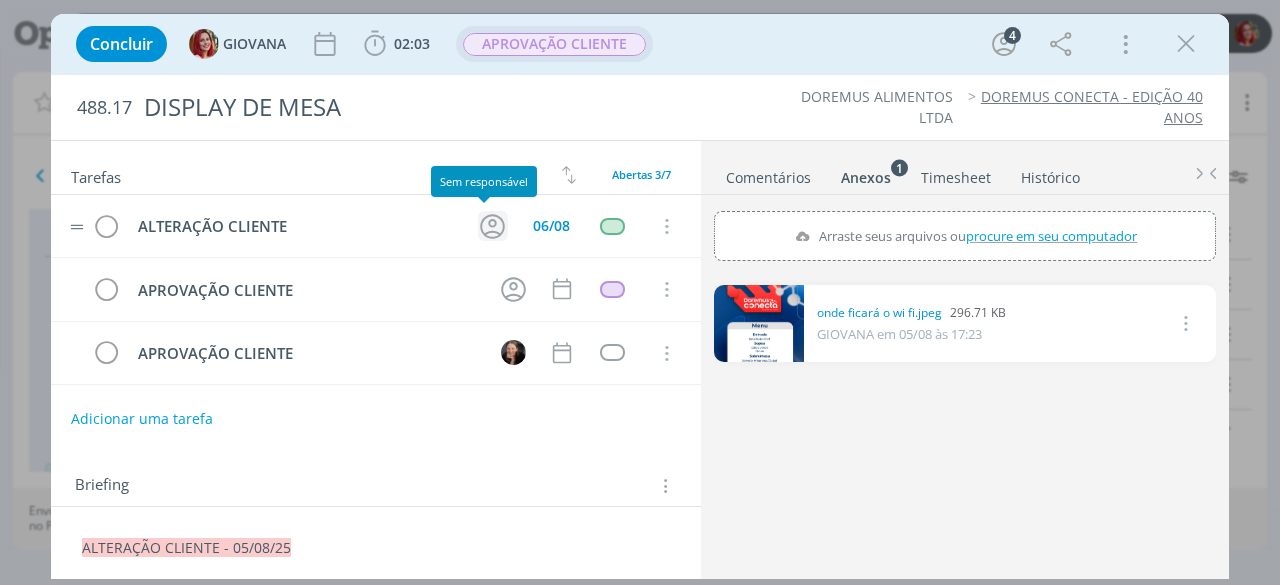 click 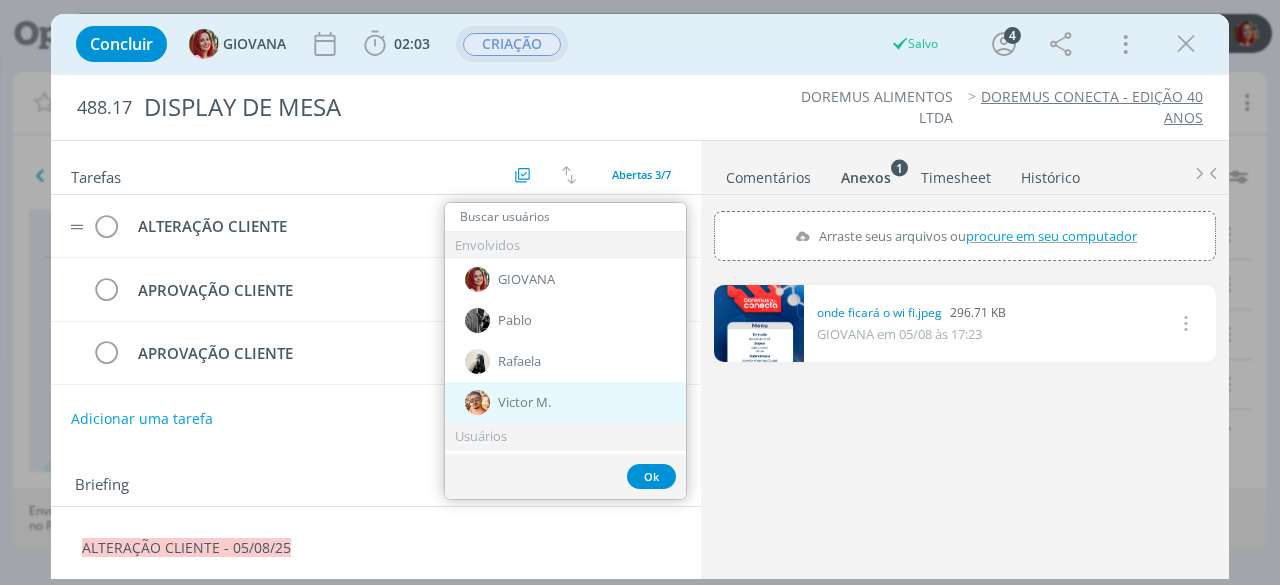 click on "Victor M." at bounding box center (565, 402) 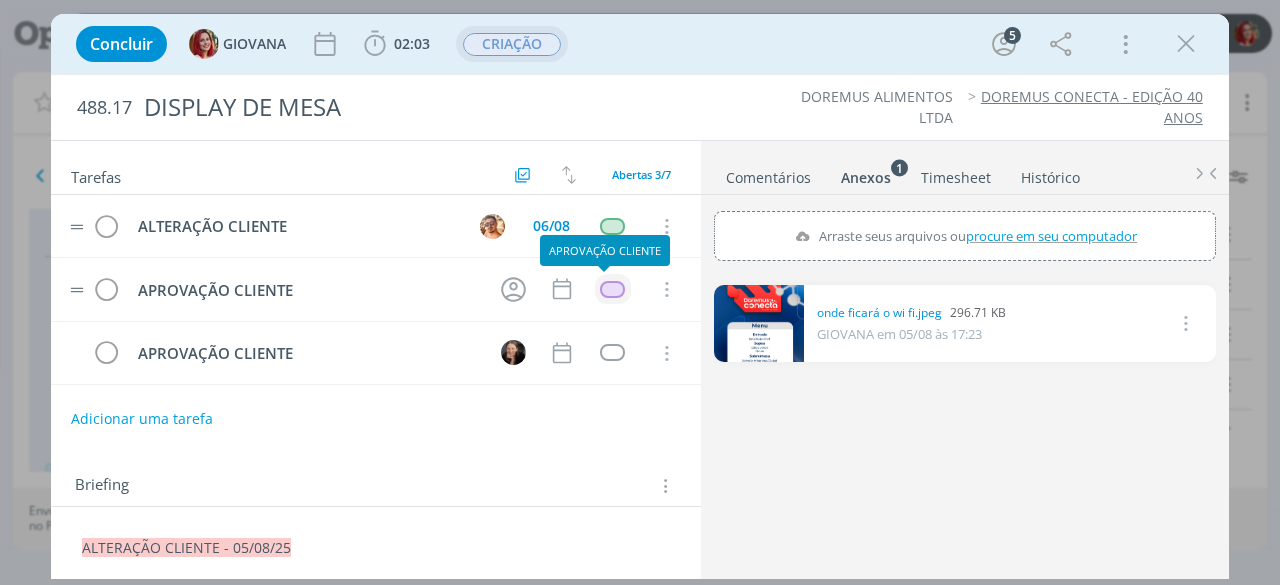 click at bounding box center [612, 289] 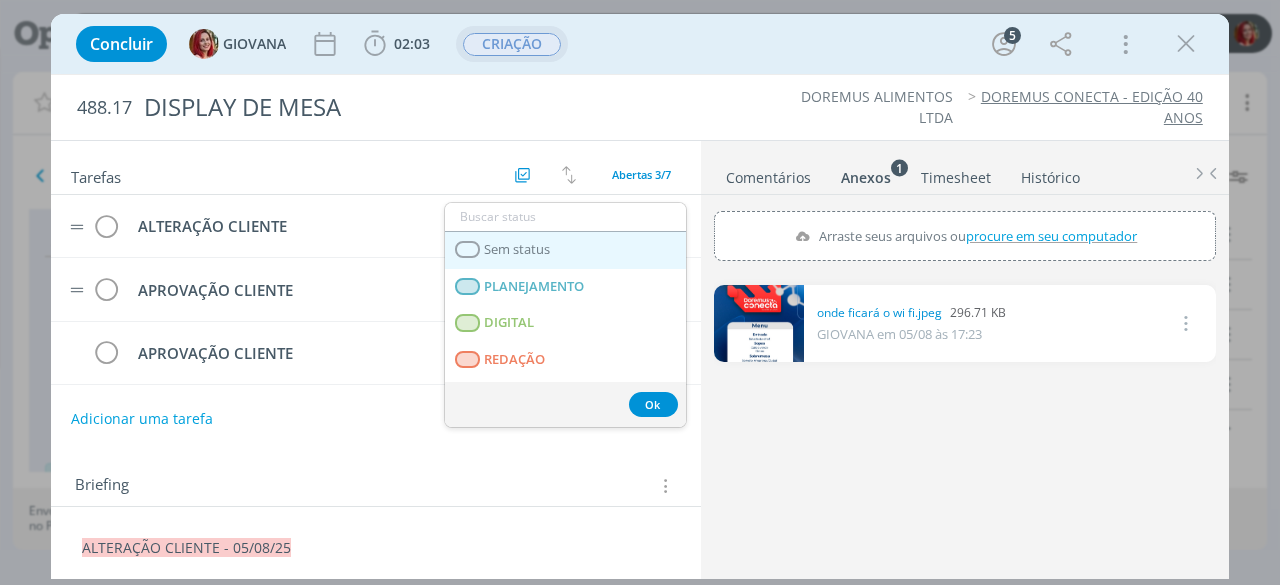 click on "Sem status" at bounding box center [565, 250] 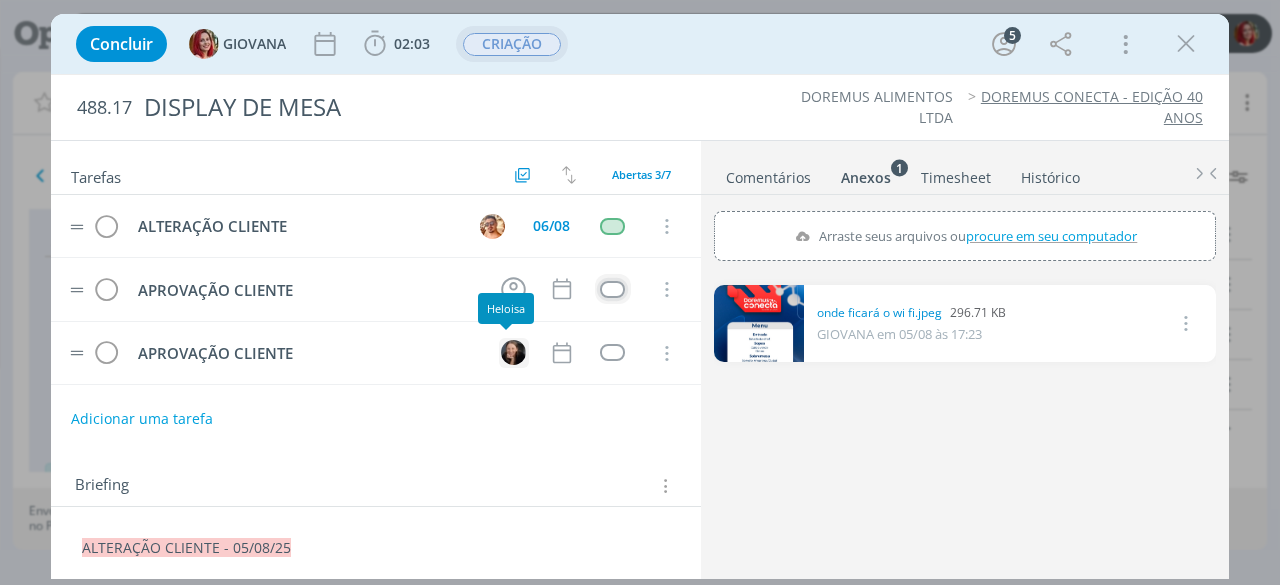 click at bounding box center (513, 352) 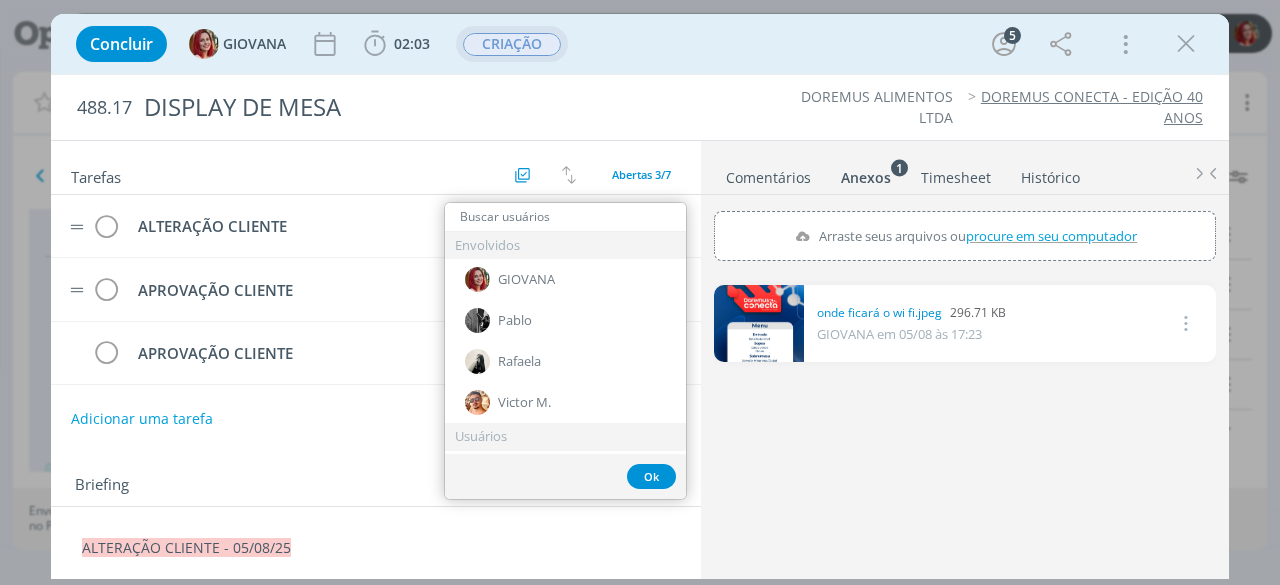 click on "Adicionar uma tarefa" at bounding box center [376, 419] 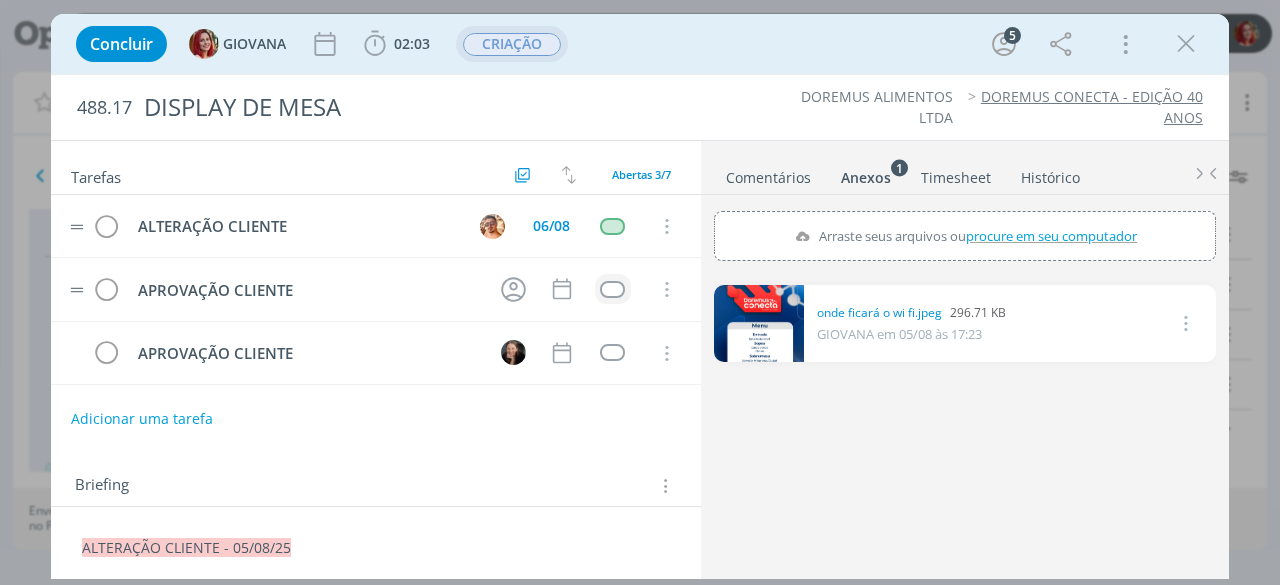 scroll, scrollTop: 100, scrollLeft: 0, axis: vertical 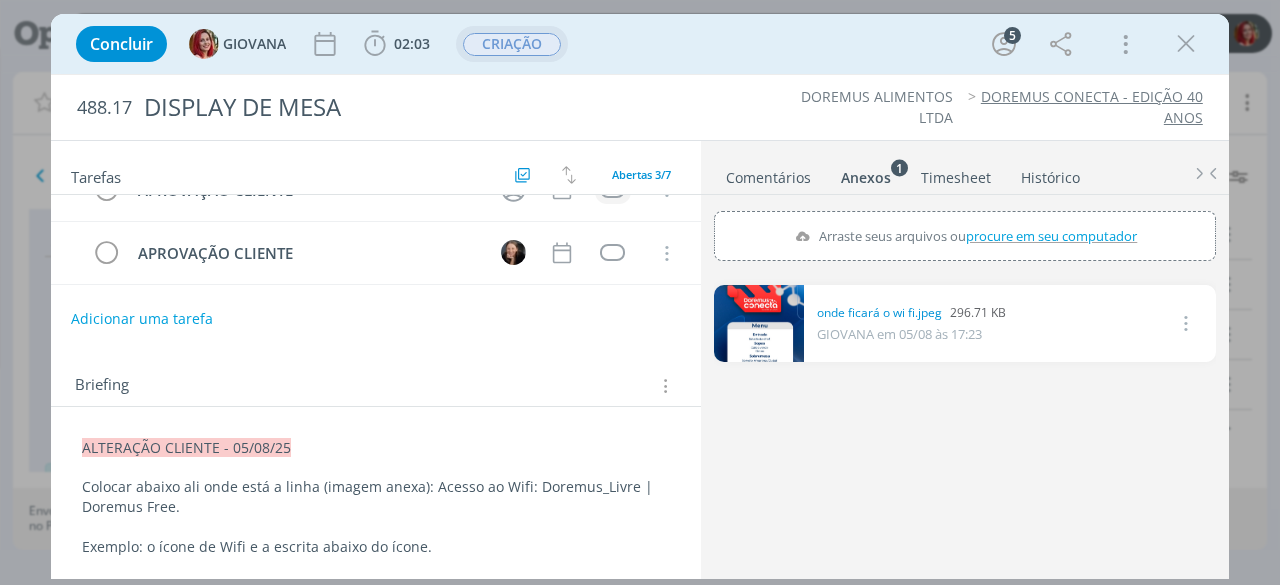 click on "Colocar abaixo ali onde está a linha (imagem anexa): Acesso ao Wifi: Doremus_Livre | Doremus Free." at bounding box center [376, 497] 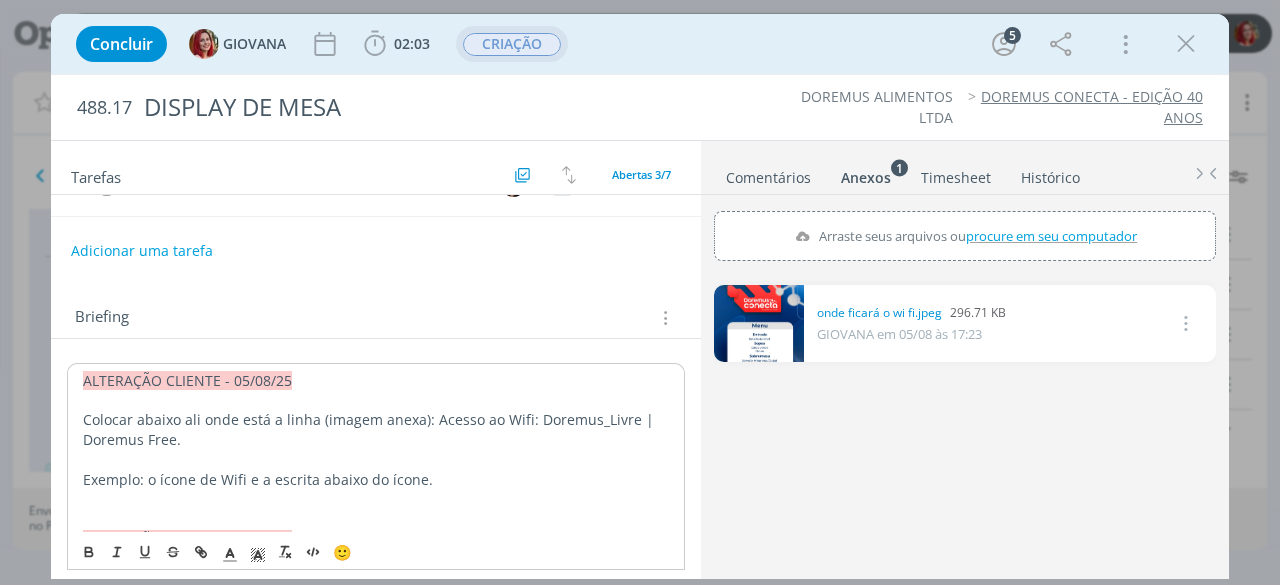 scroll, scrollTop: 200, scrollLeft: 0, axis: vertical 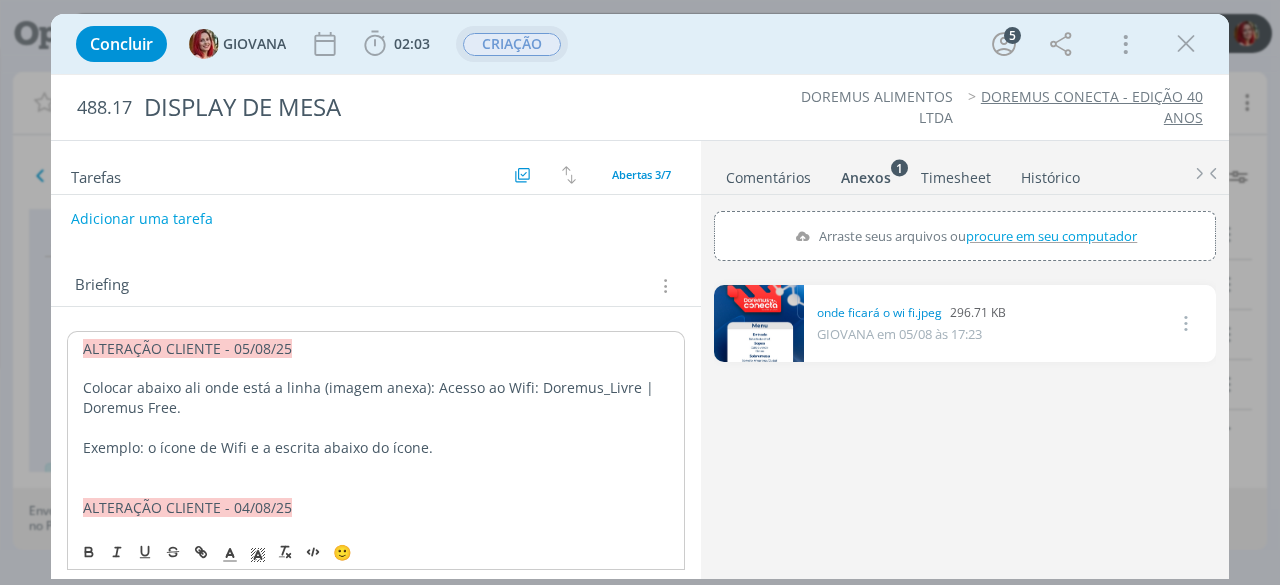 click on "Exemplo: o ícone de Wifi e a escrita abaixo do ícone." at bounding box center (376, 448) 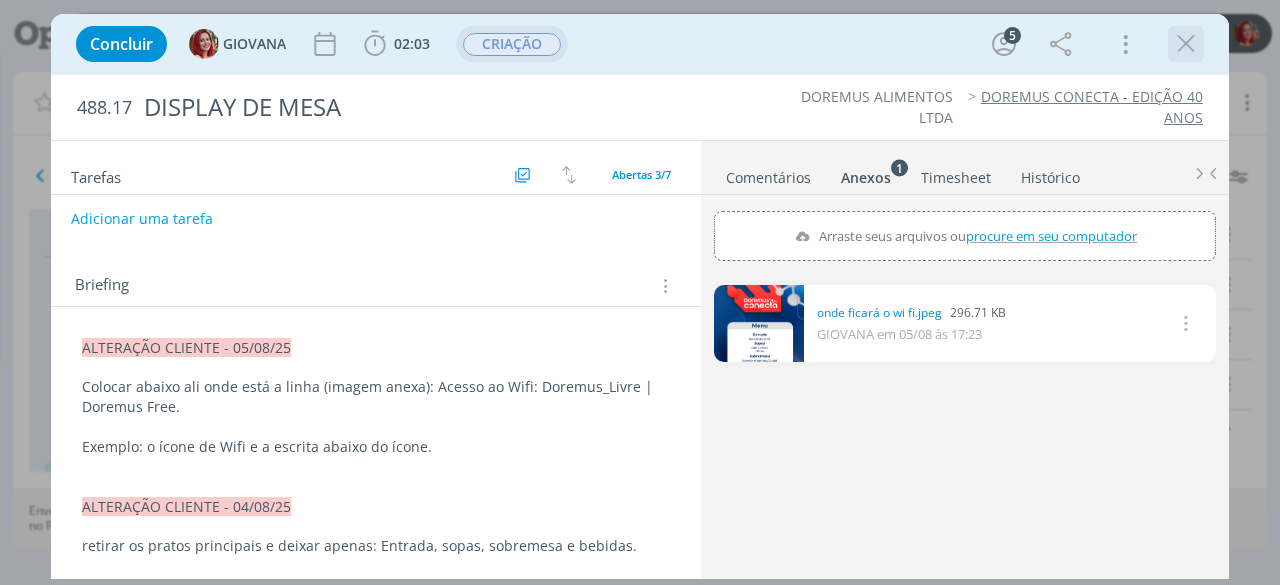 click at bounding box center (1186, 44) 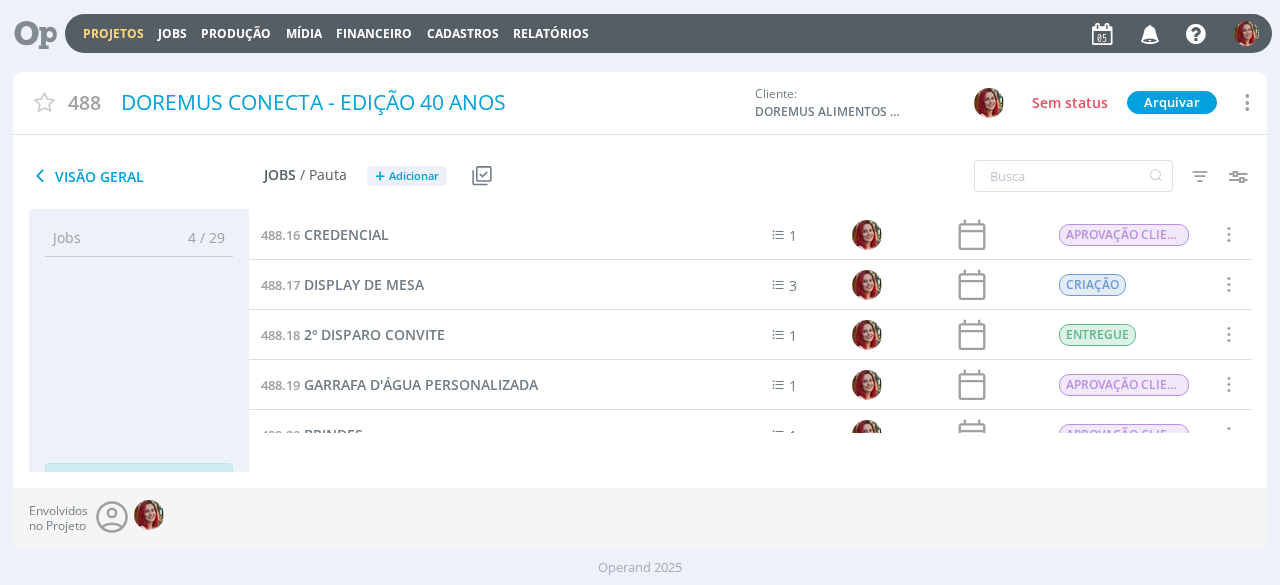 click at bounding box center (28, 33) 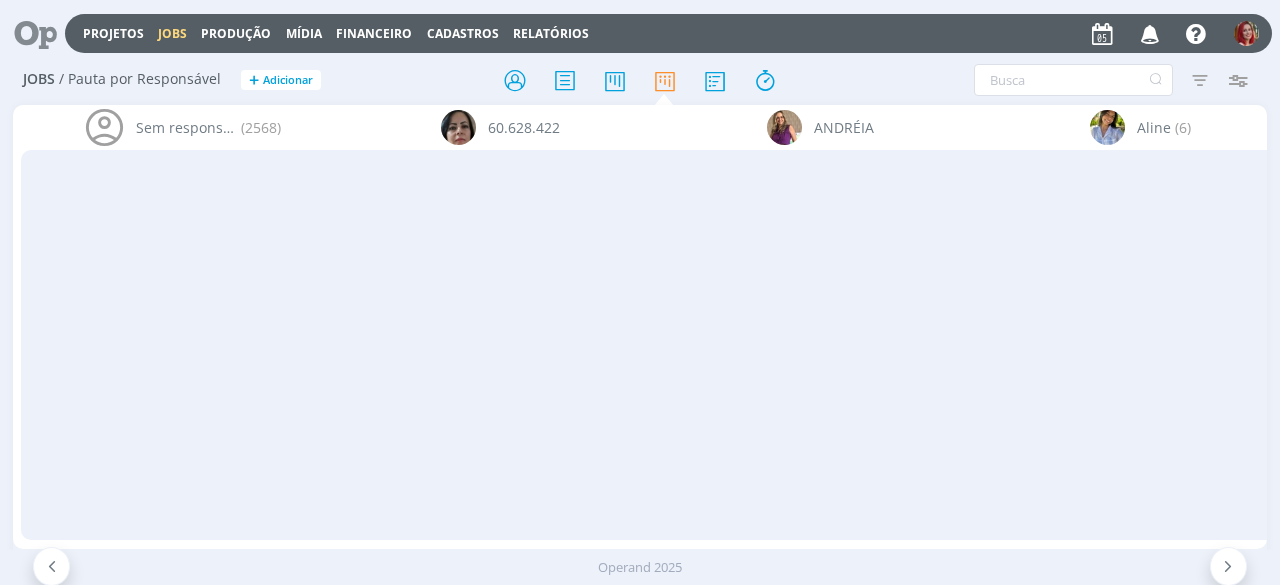 scroll, scrollTop: 0, scrollLeft: 0, axis: both 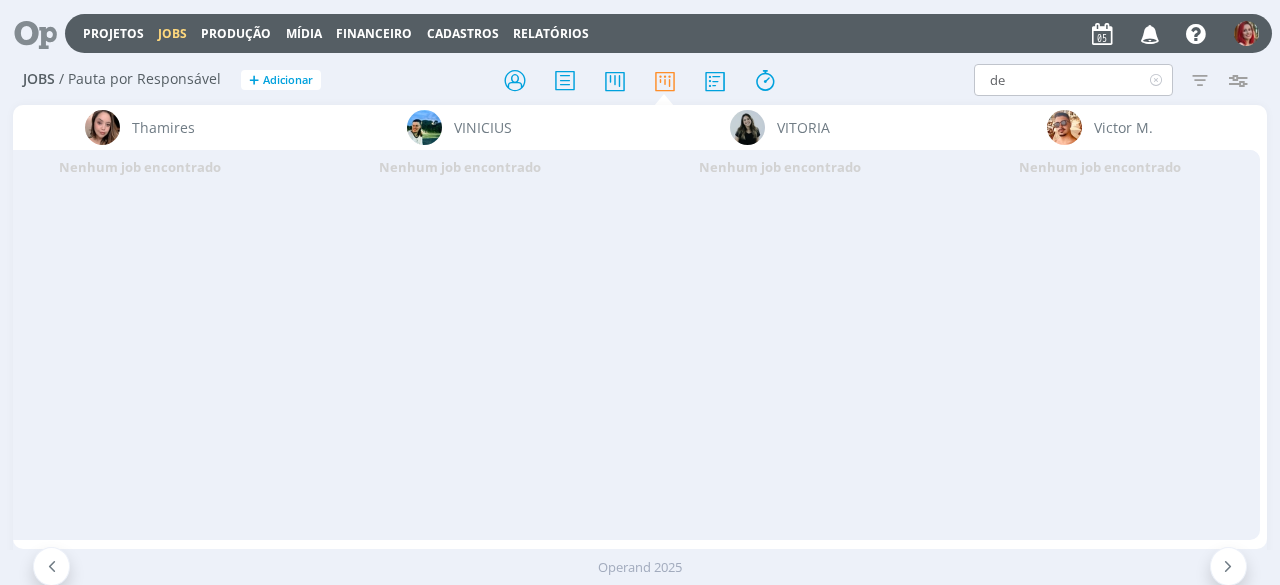 type on "d" 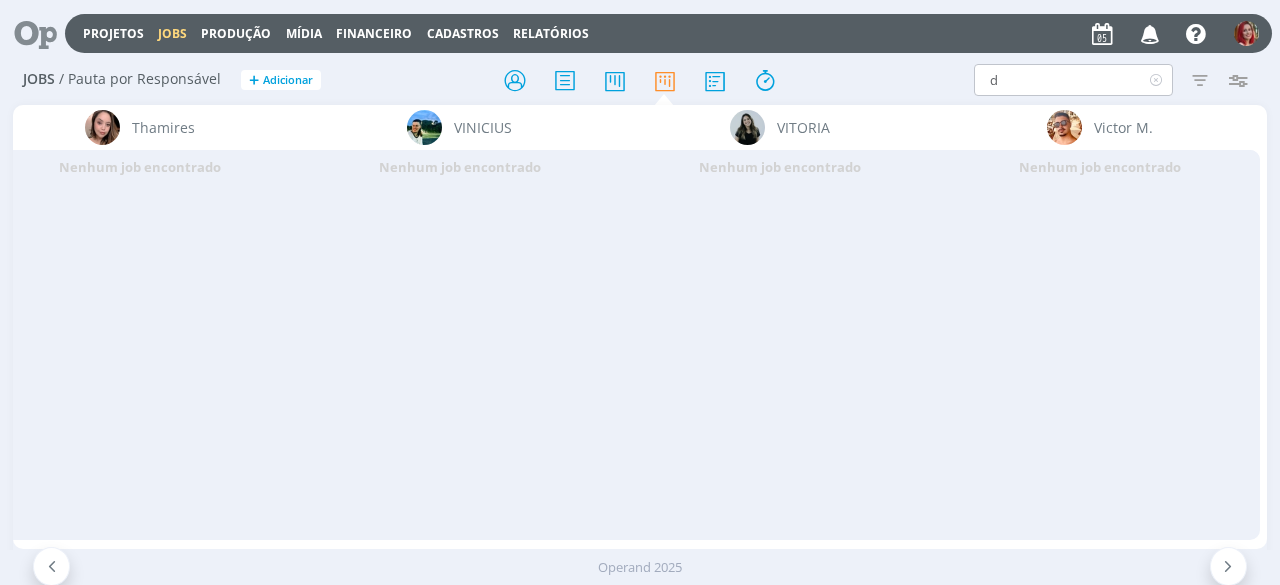 type 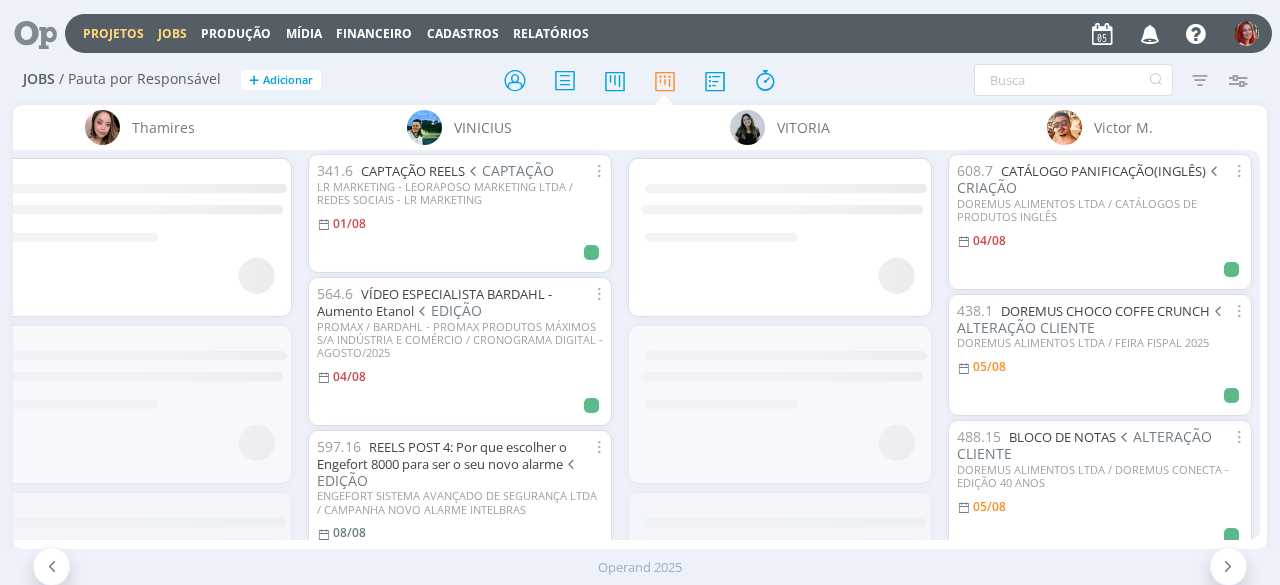click on "Projetos" at bounding box center (113, 33) 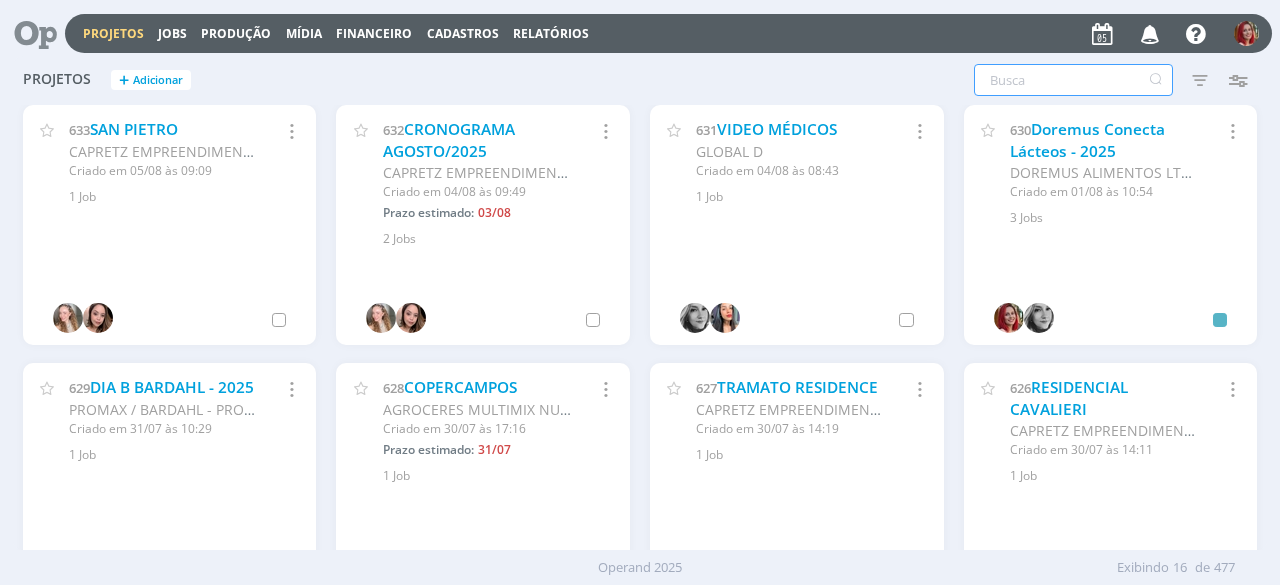 click at bounding box center (1073, 80) 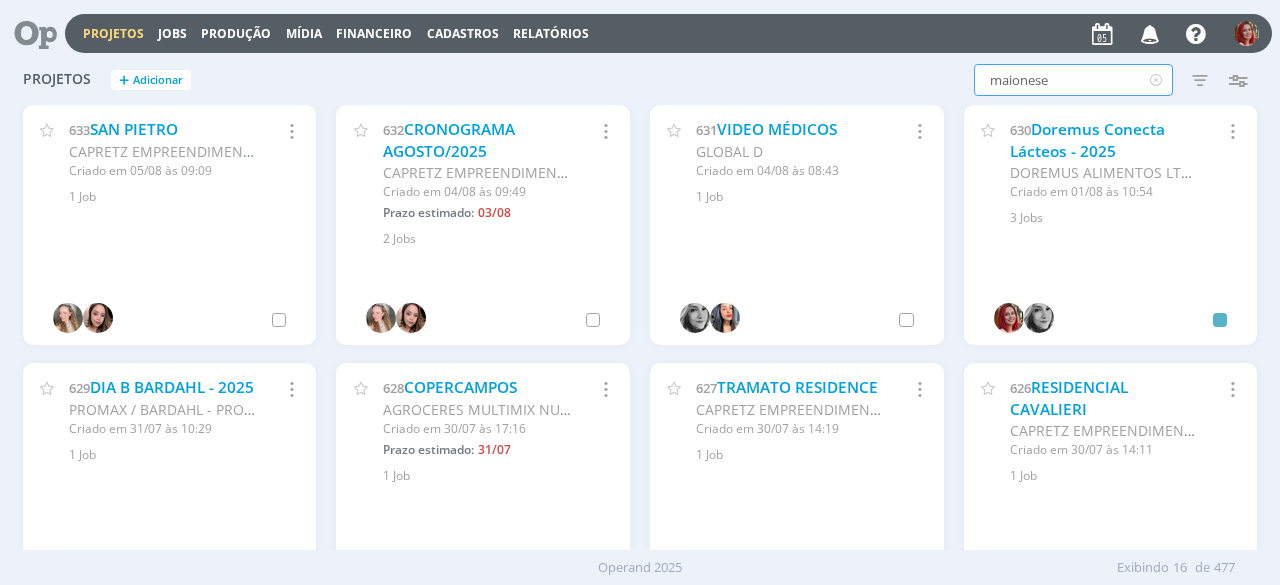 type on "maionese" 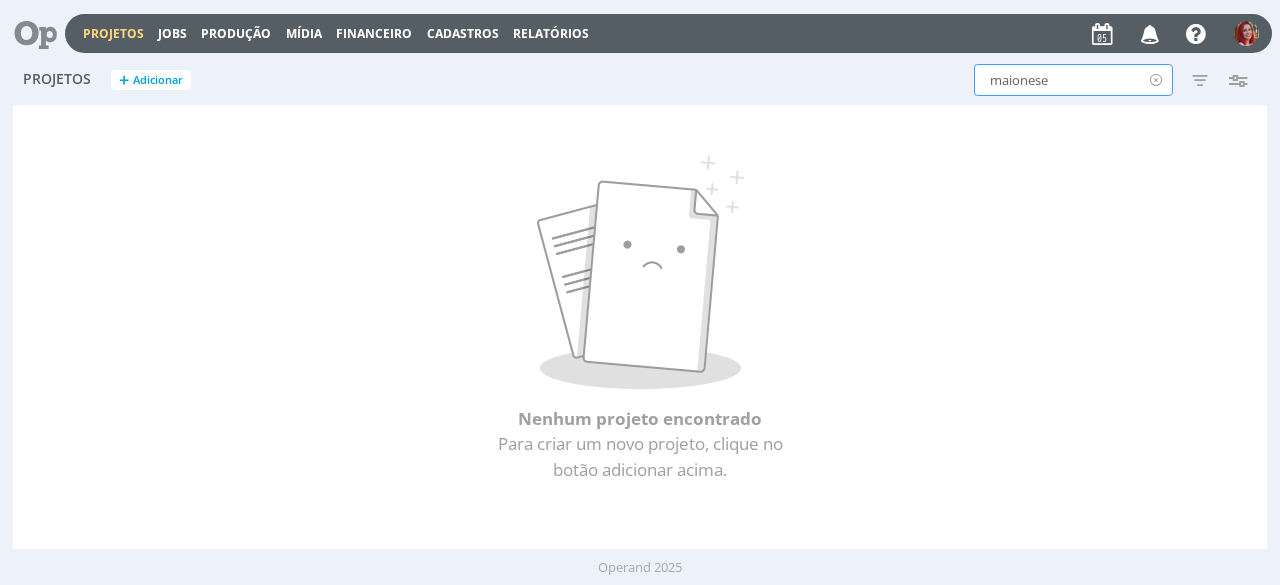click at bounding box center (1155, 80) 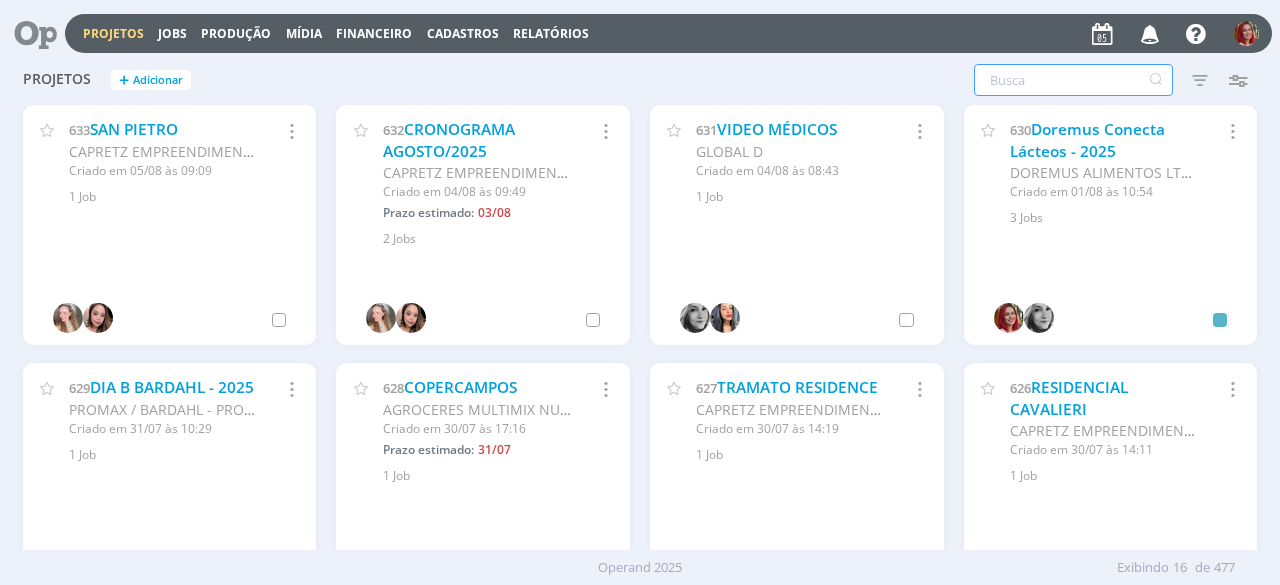 click at bounding box center [1150, 33] 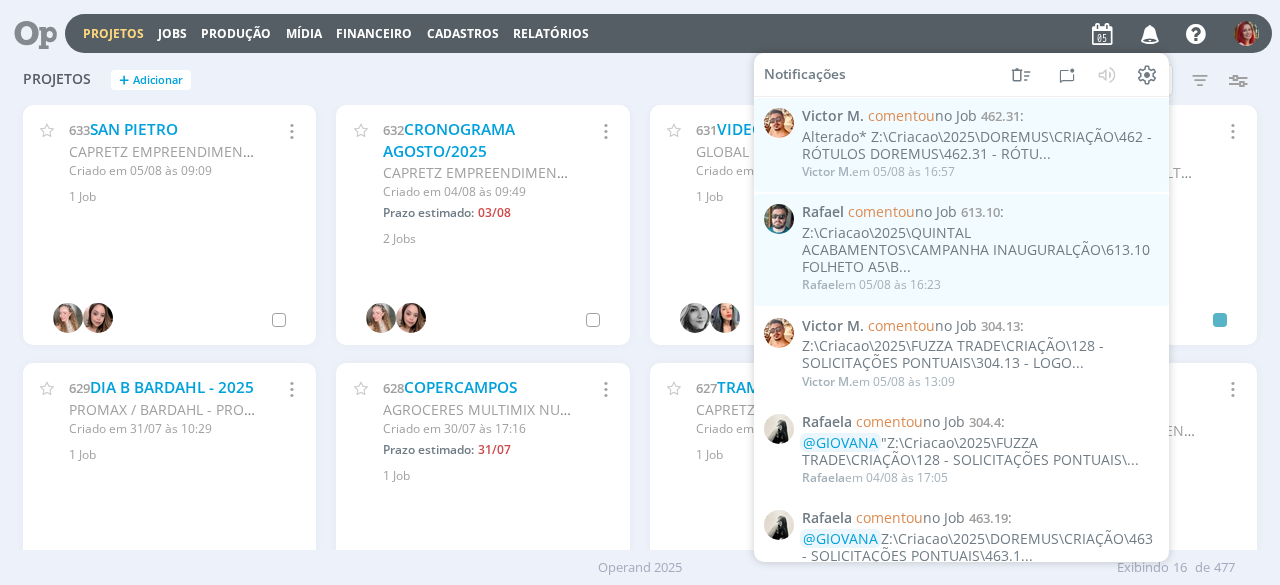 click at bounding box center (1150, 33) 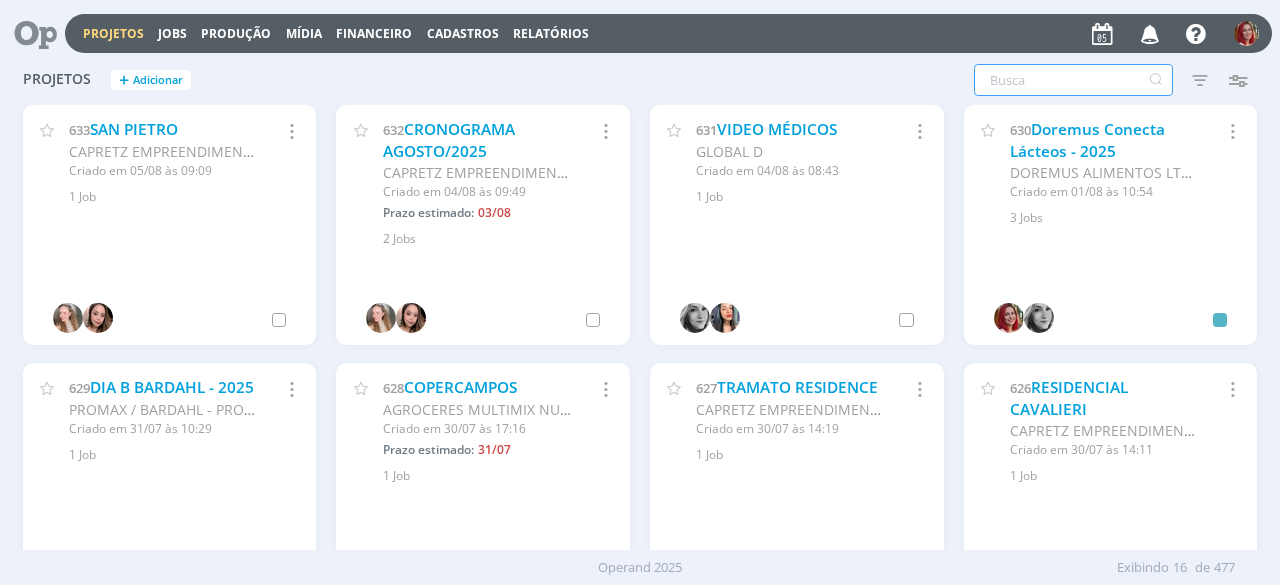 click at bounding box center (1073, 80) 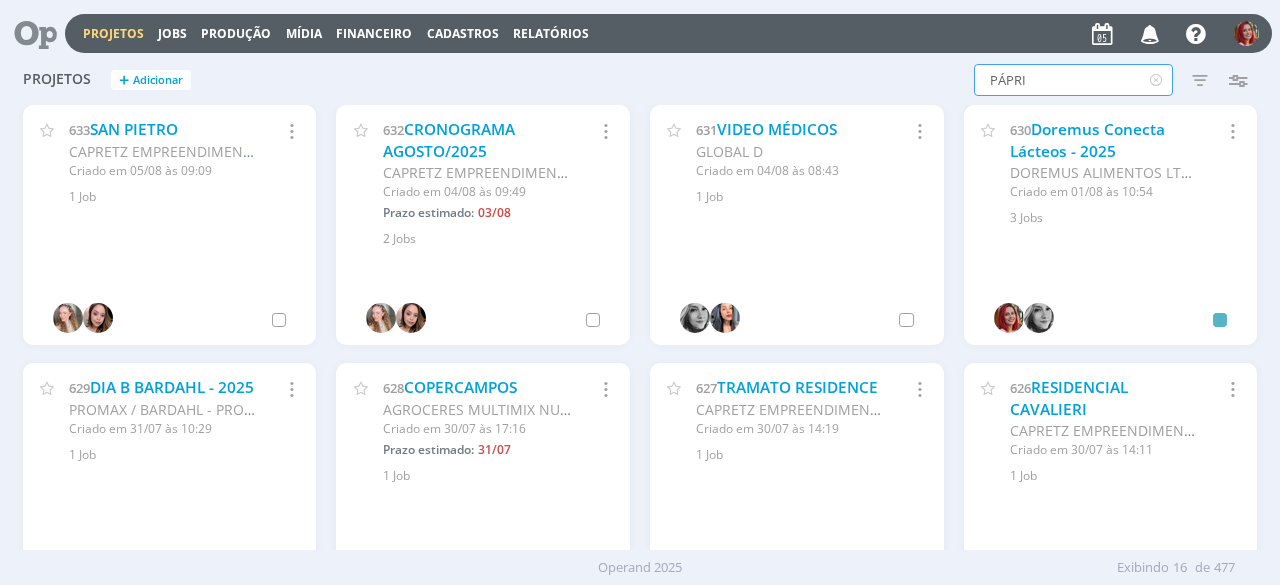 type on "PÁPRIC" 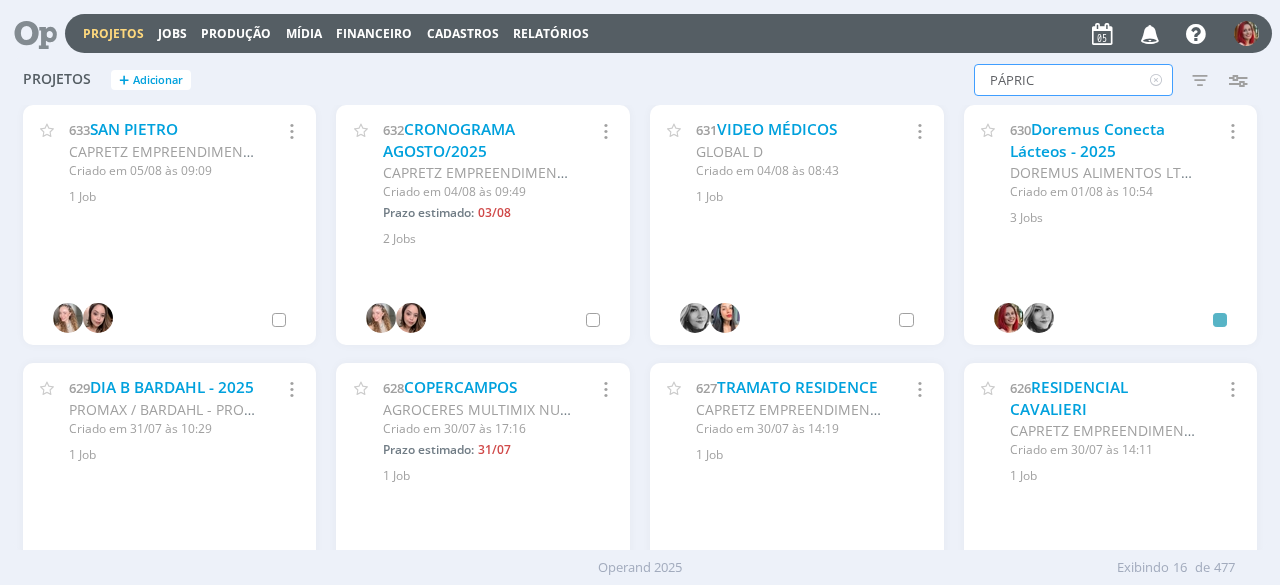 type on "PÁPRICA" 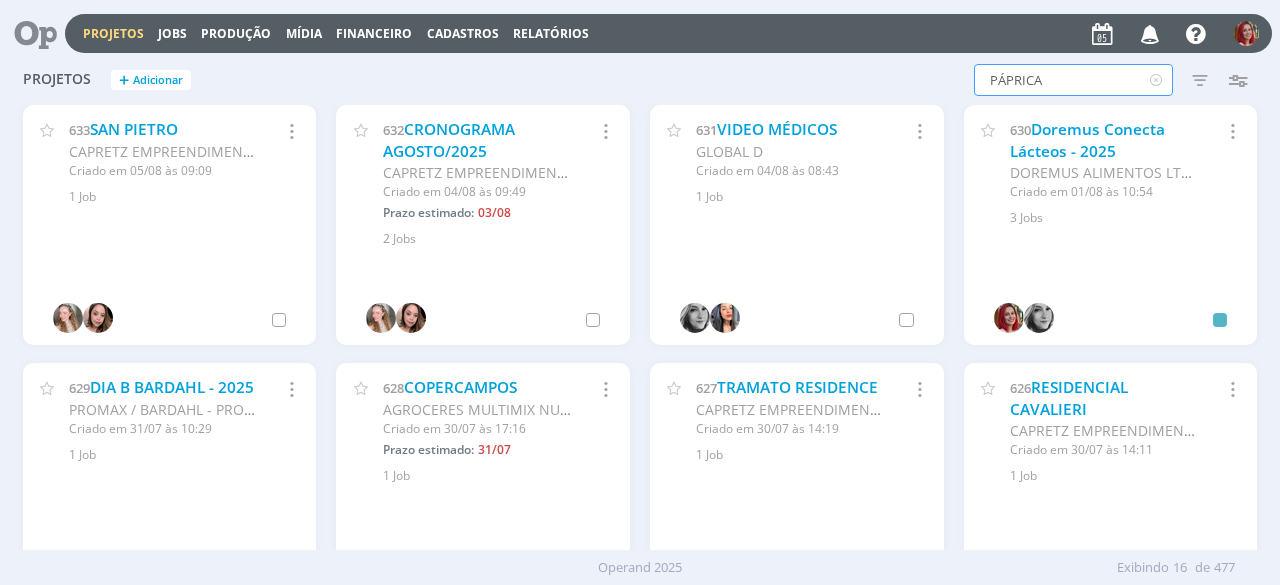 type on "PÁPRICA" 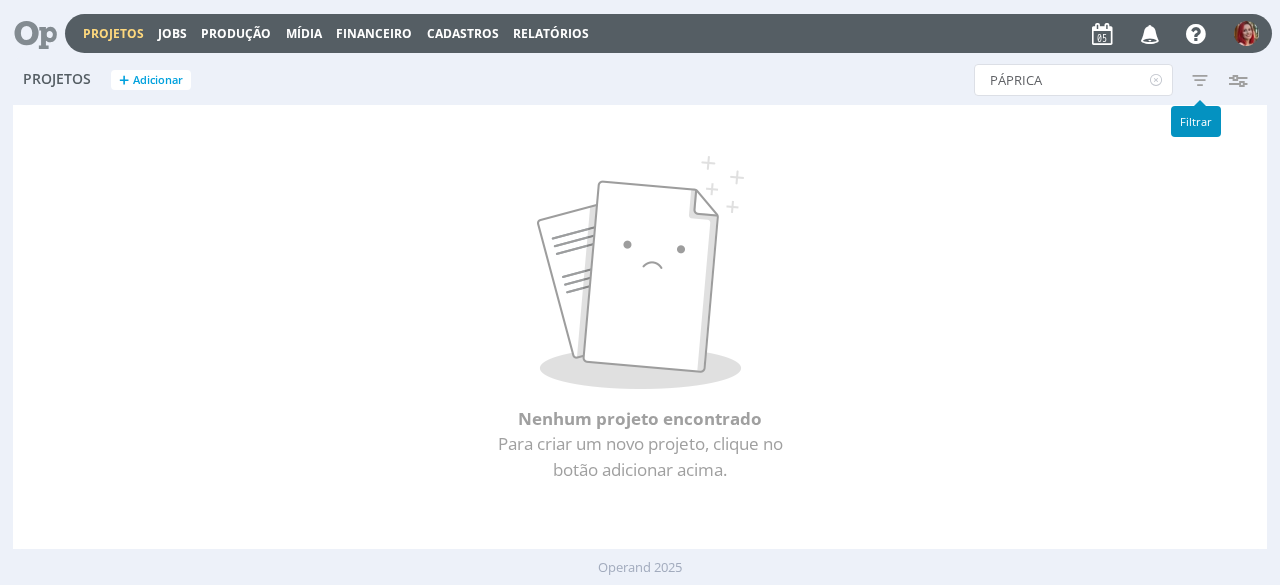 click at bounding box center (1199, 80) 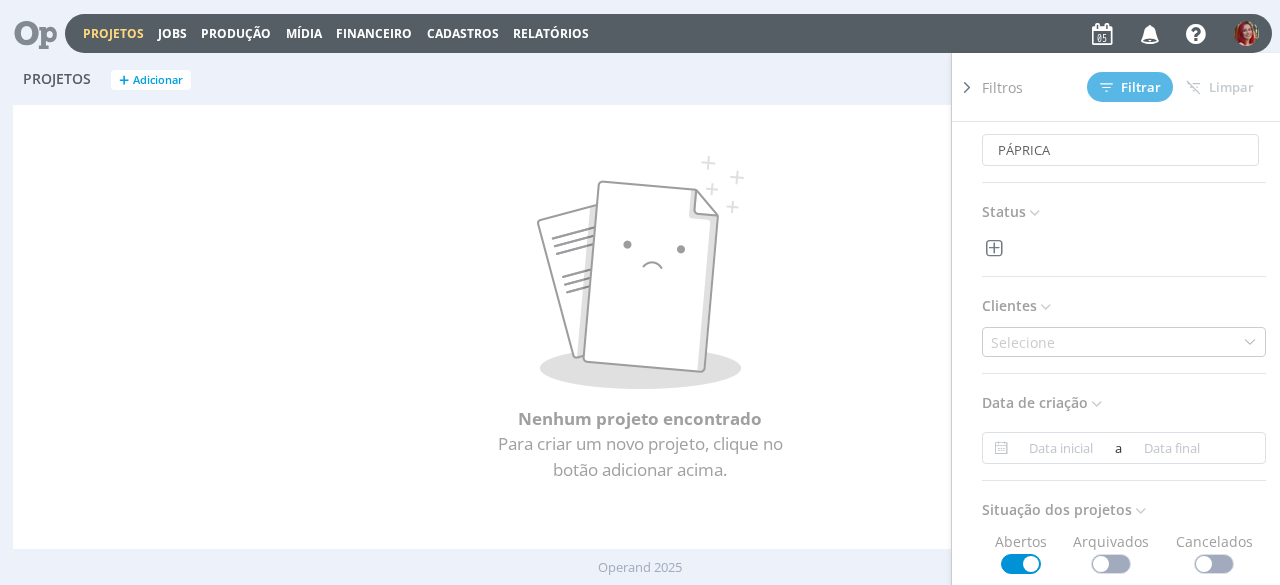 scroll, scrollTop: 0, scrollLeft: 0, axis: both 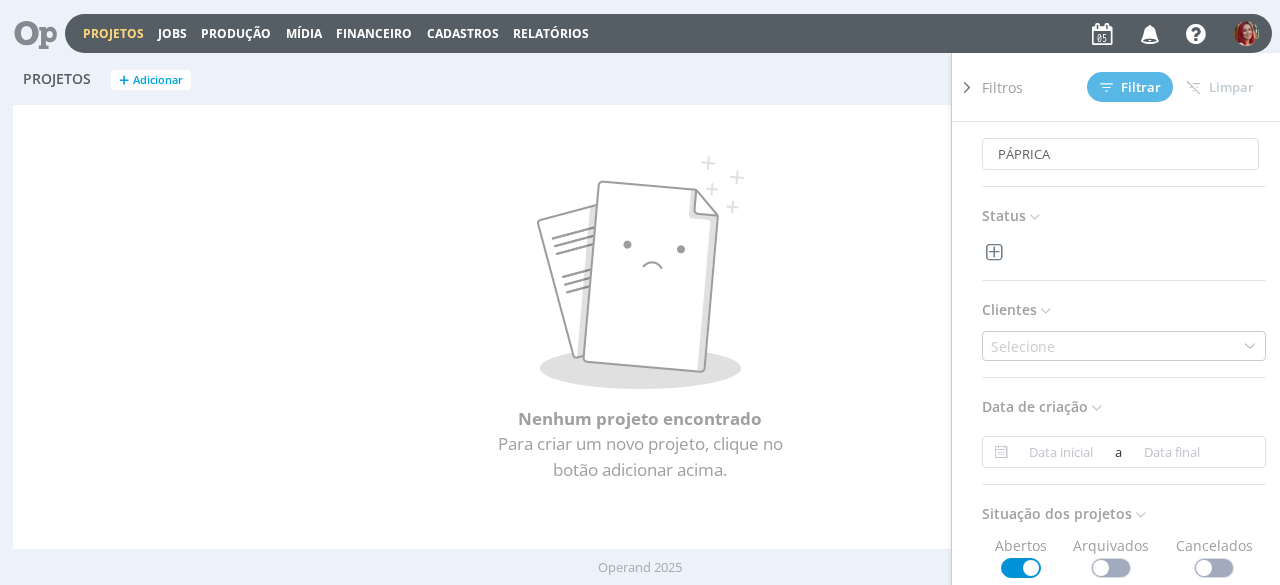 click at bounding box center (1034, 216) 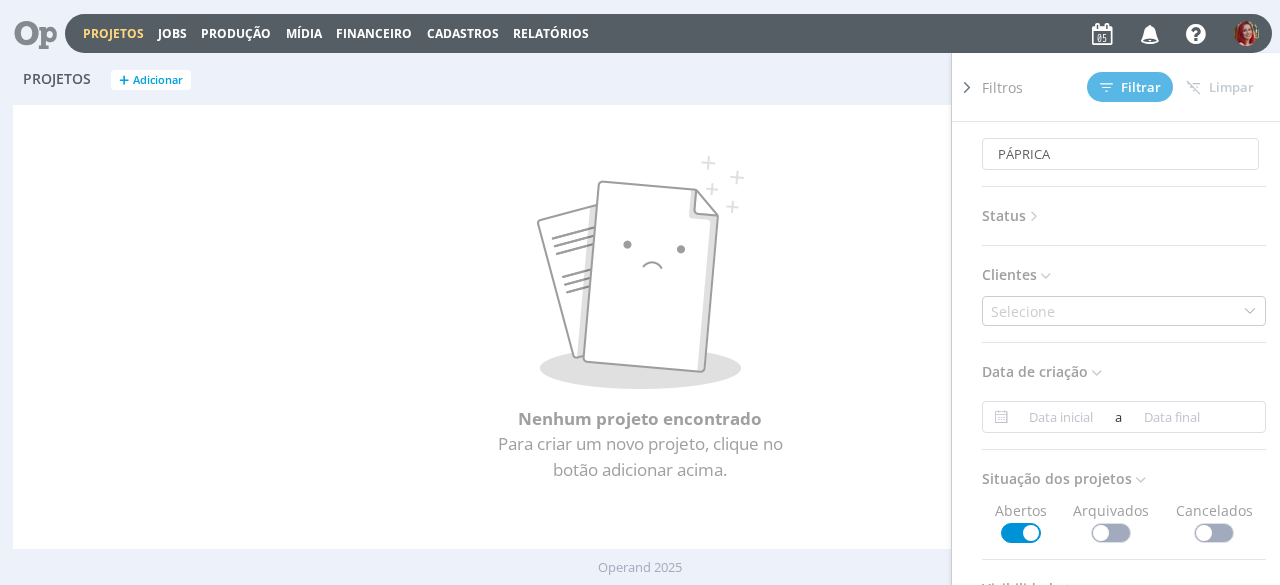 click at bounding box center (1034, 216) 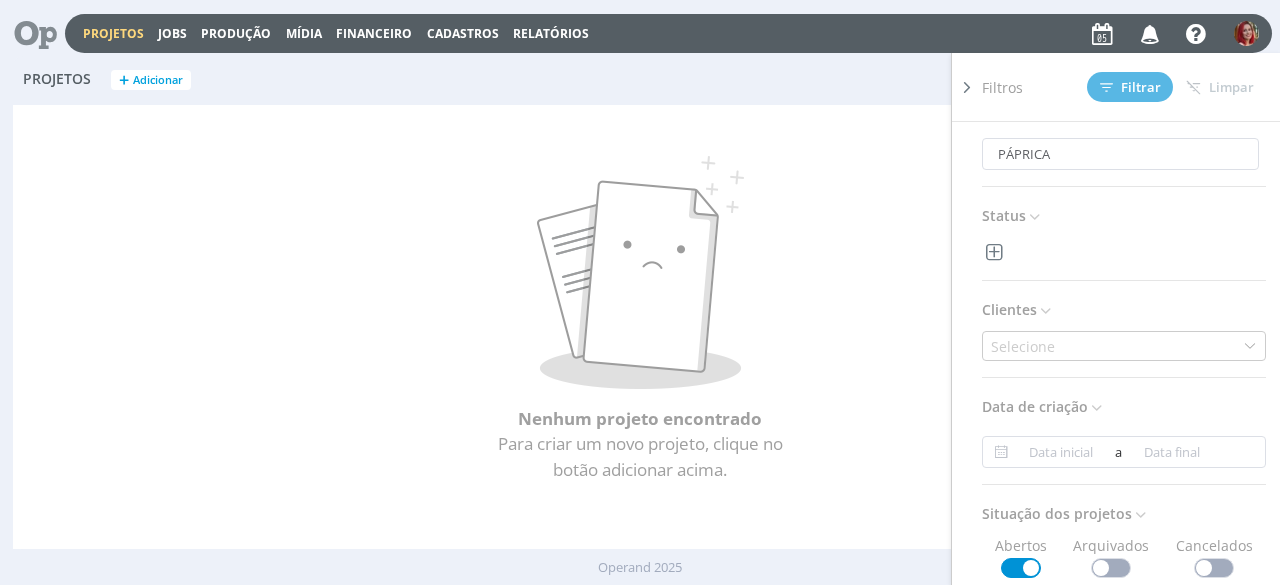 click at bounding box center (995, 252) 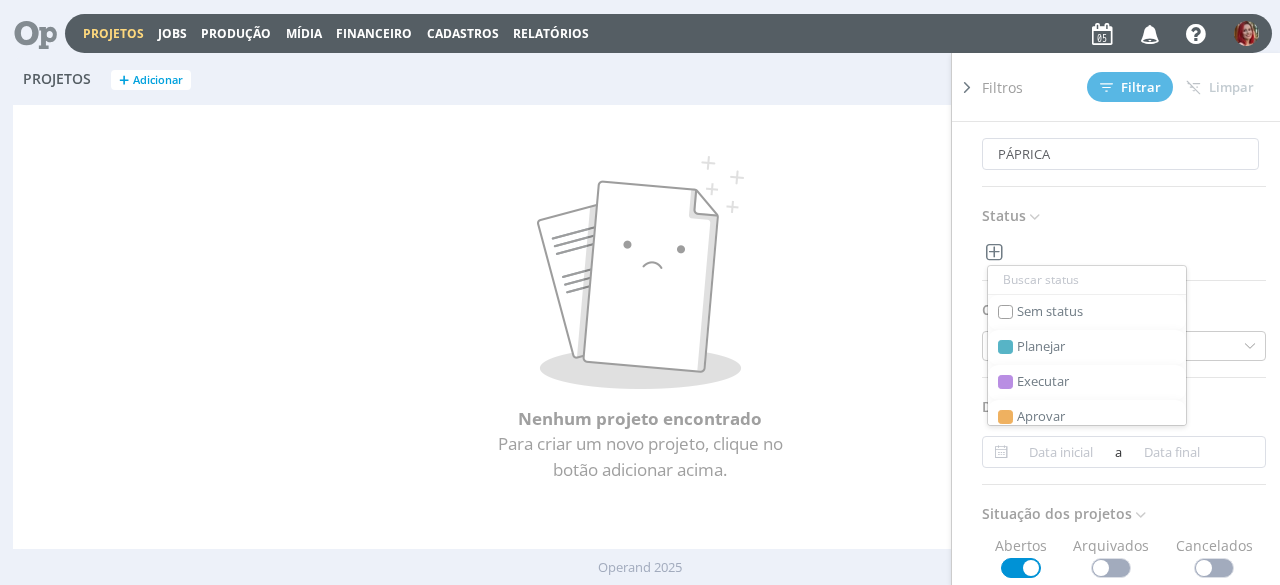 click on "Status" at bounding box center (1012, 216) 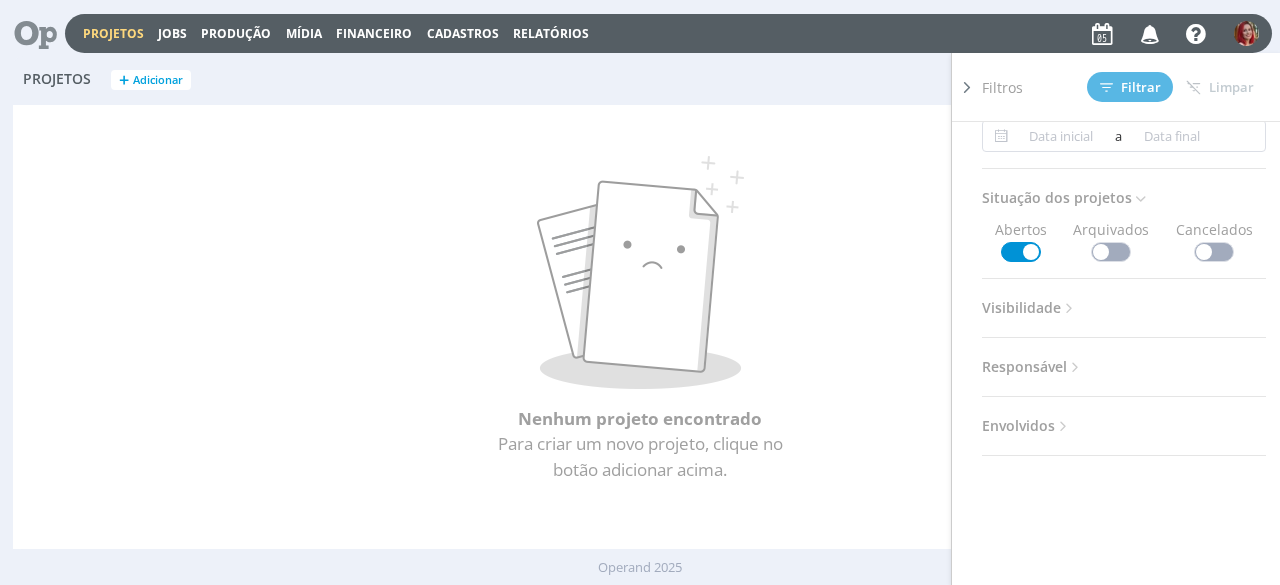 scroll, scrollTop: 300, scrollLeft: 0, axis: vertical 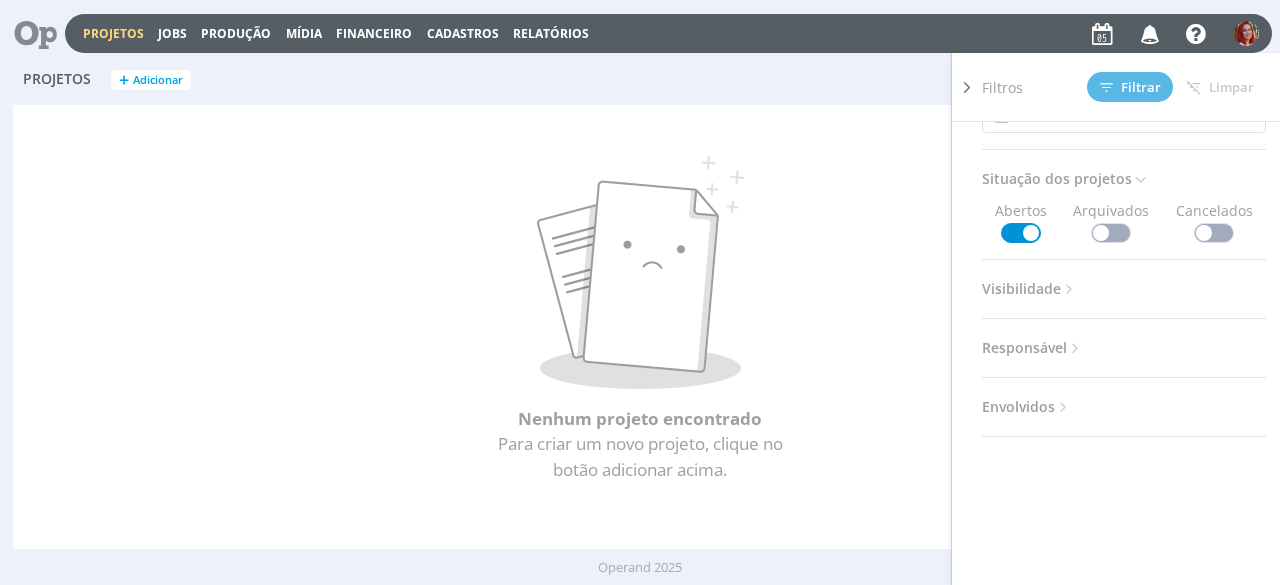 click at bounding box center [1111, 233] 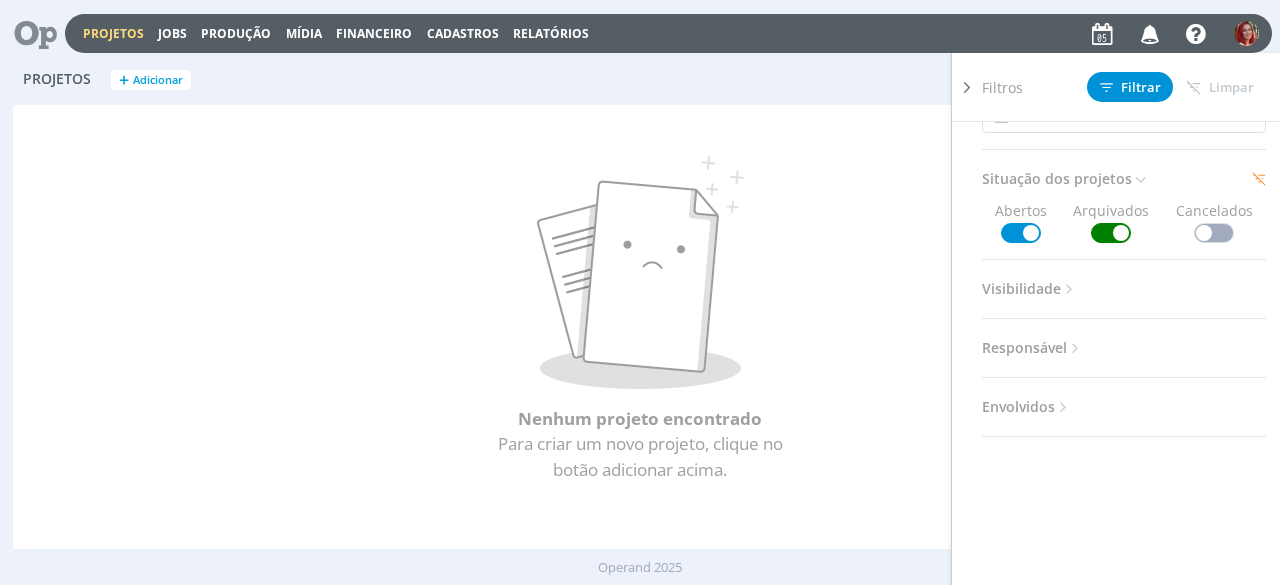click at bounding box center (1214, 233) 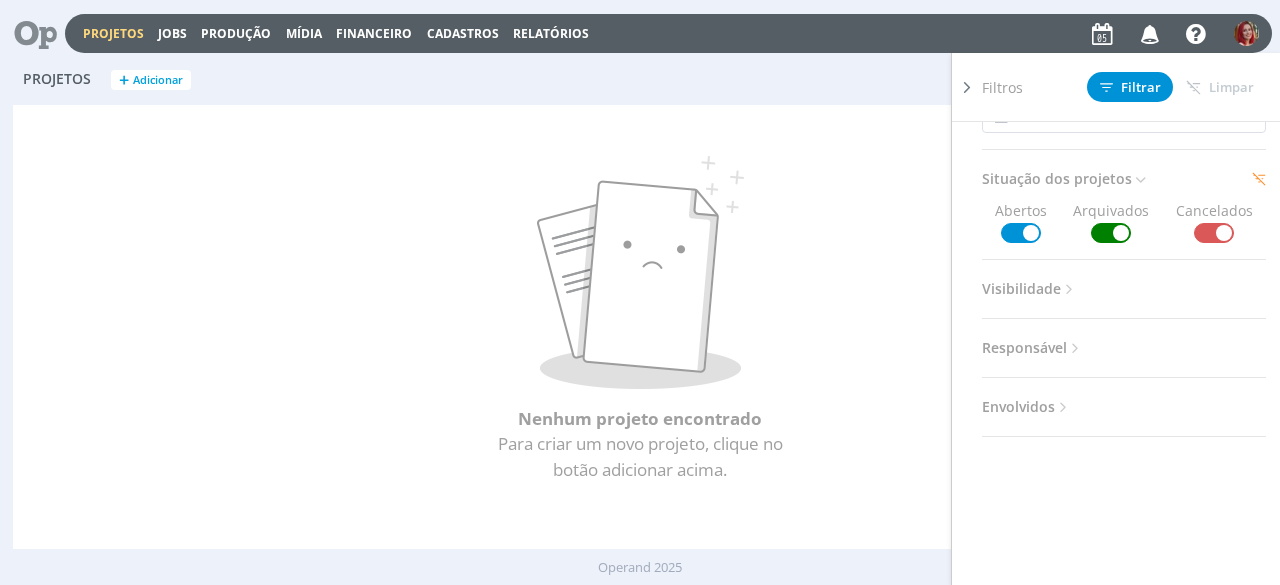 click on "Visibilidade" at bounding box center [1030, 289] 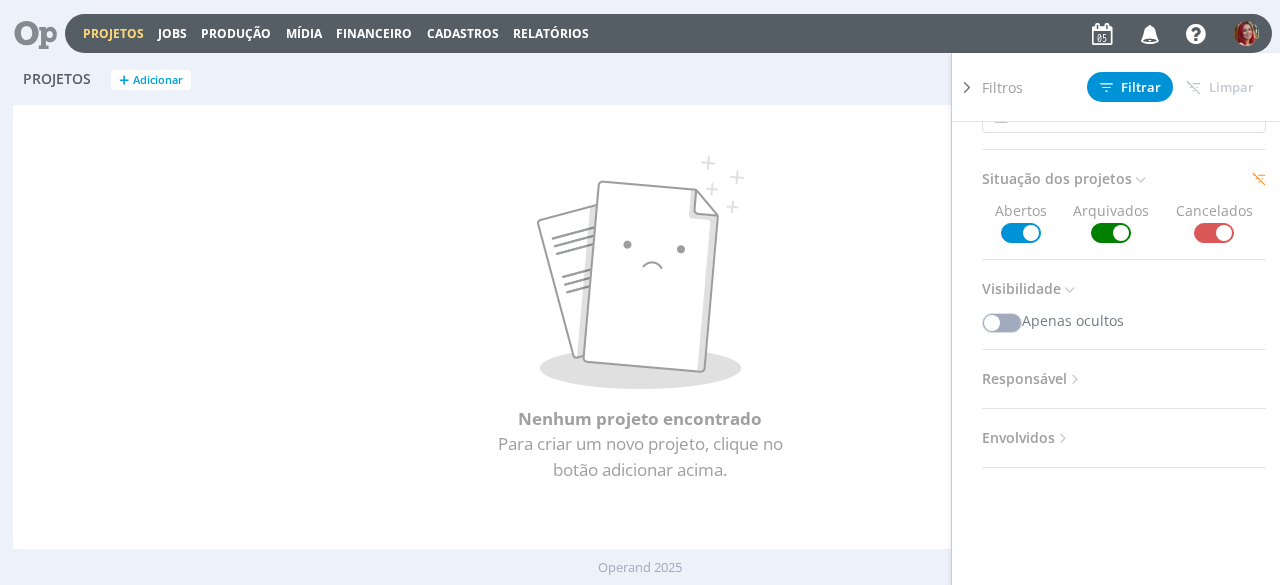 click on "Visibilidade" at bounding box center [1030, 289] 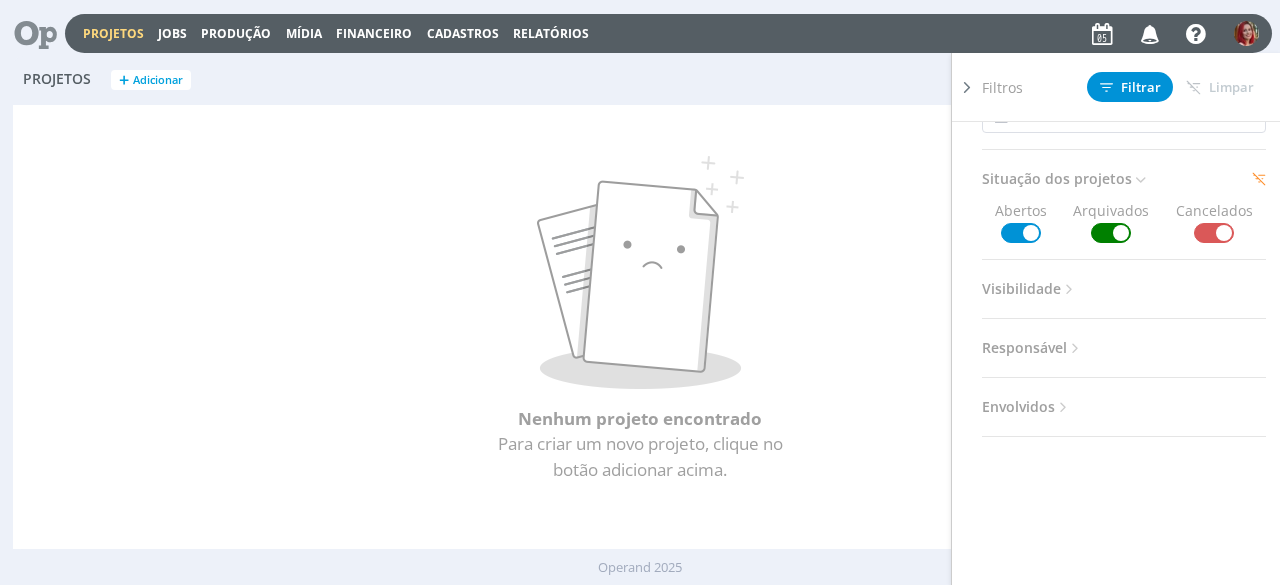 click on "Responsável" at bounding box center [1033, 348] 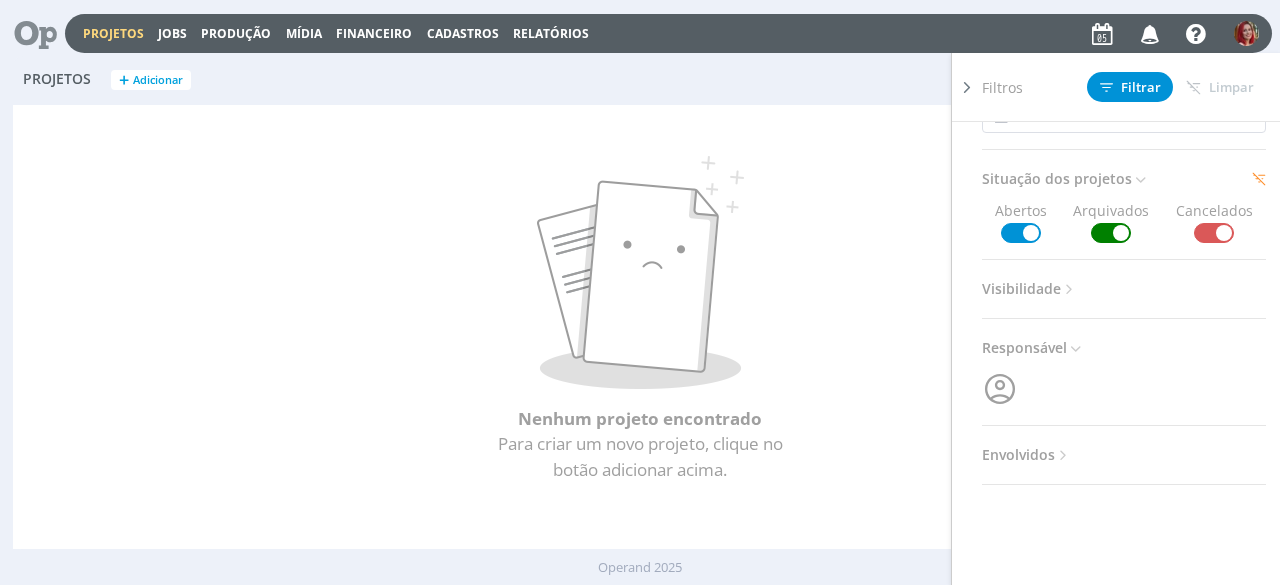 click on "Responsável" at bounding box center (1033, 348) 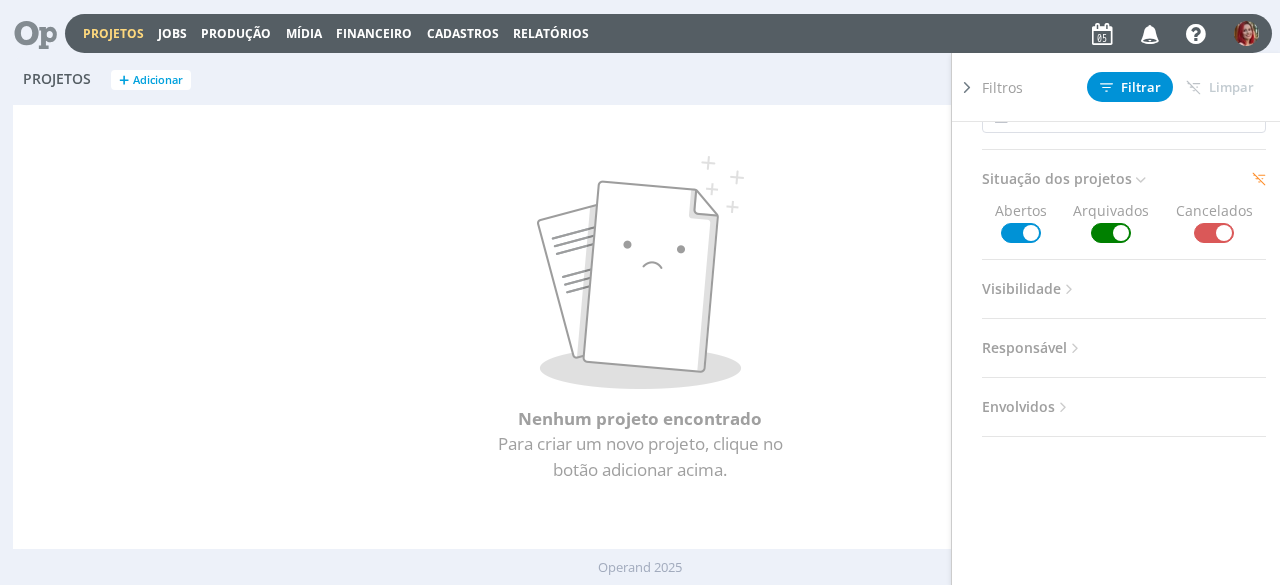 click on "Envolvidos" at bounding box center [1027, 407] 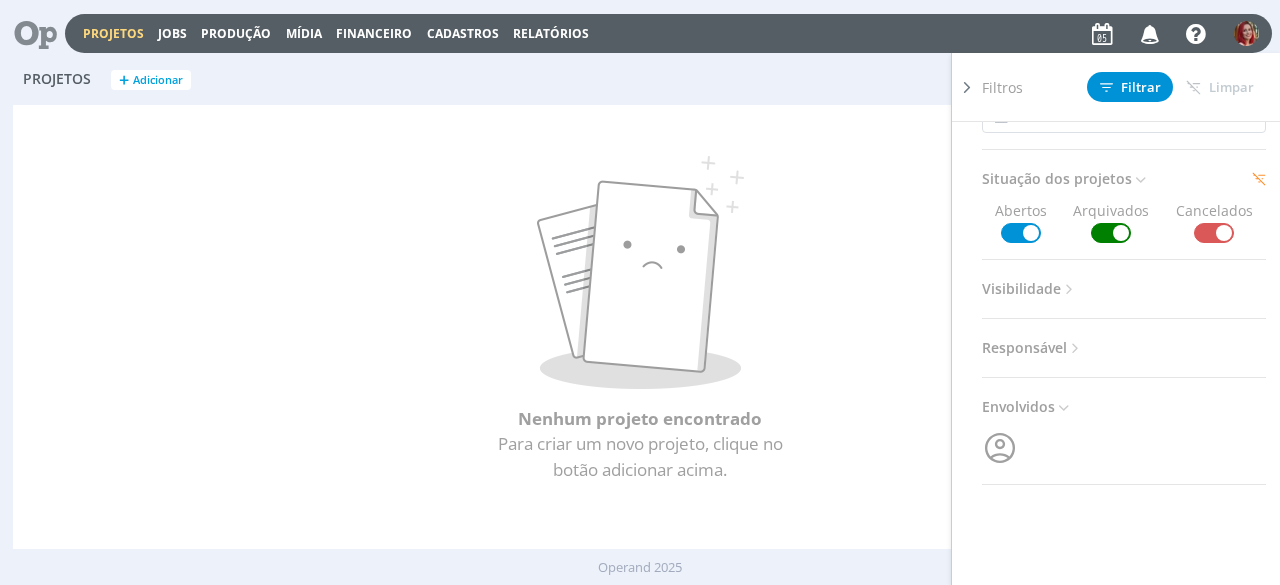 click on "Envolvidos" at bounding box center [1027, 407] 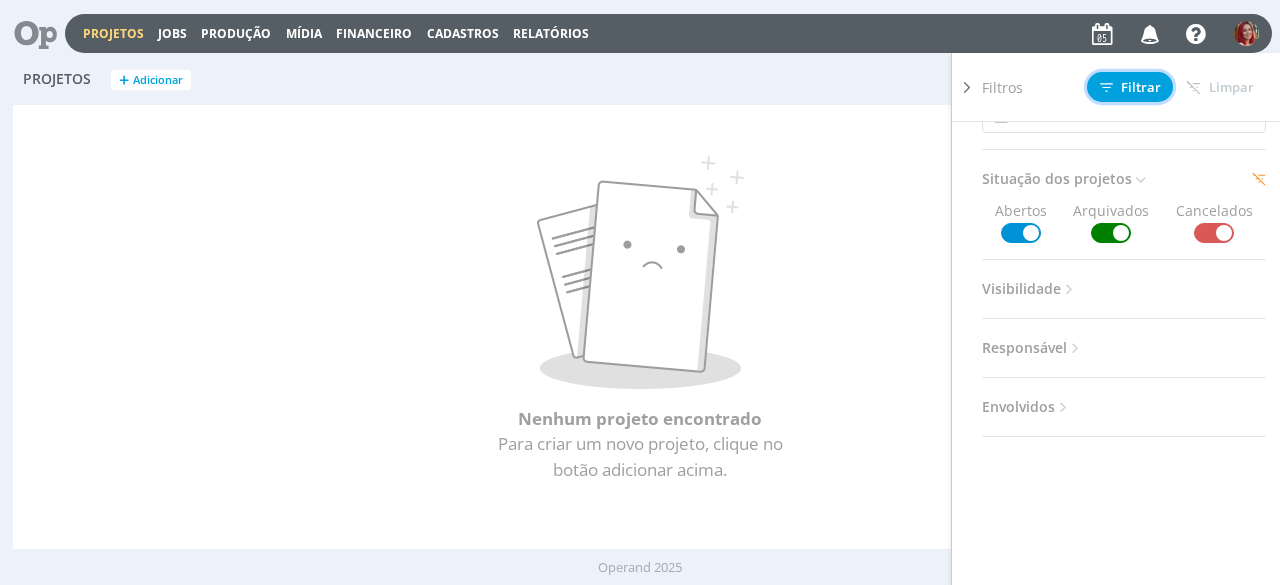 click on "Filtrar" at bounding box center [1130, 87] 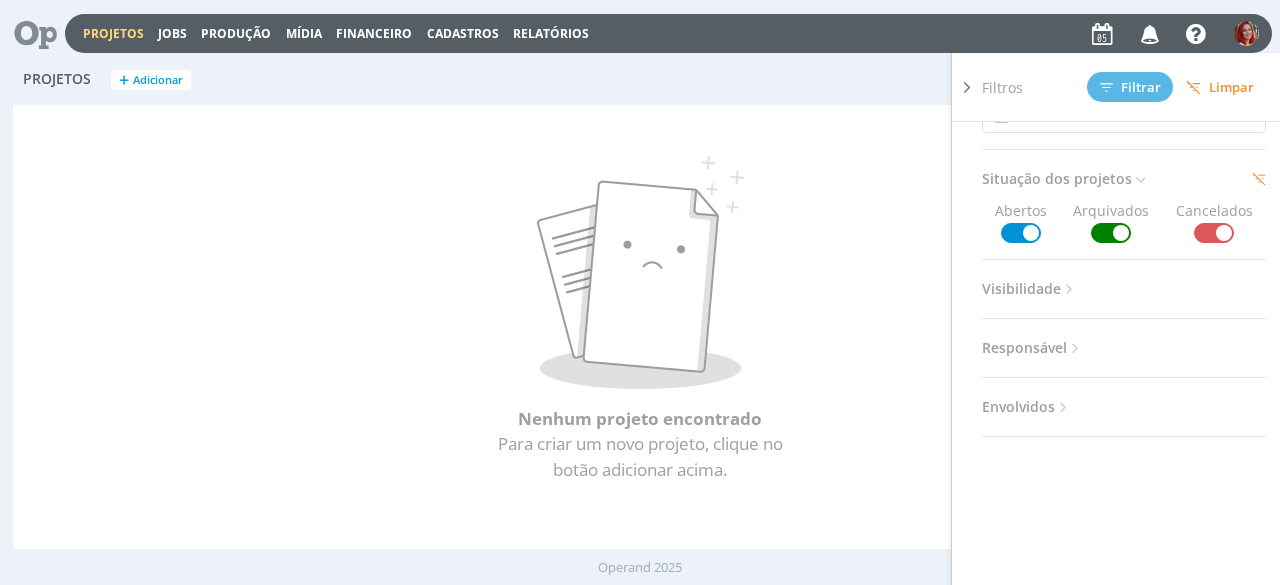 click at bounding box center (1214, 233) 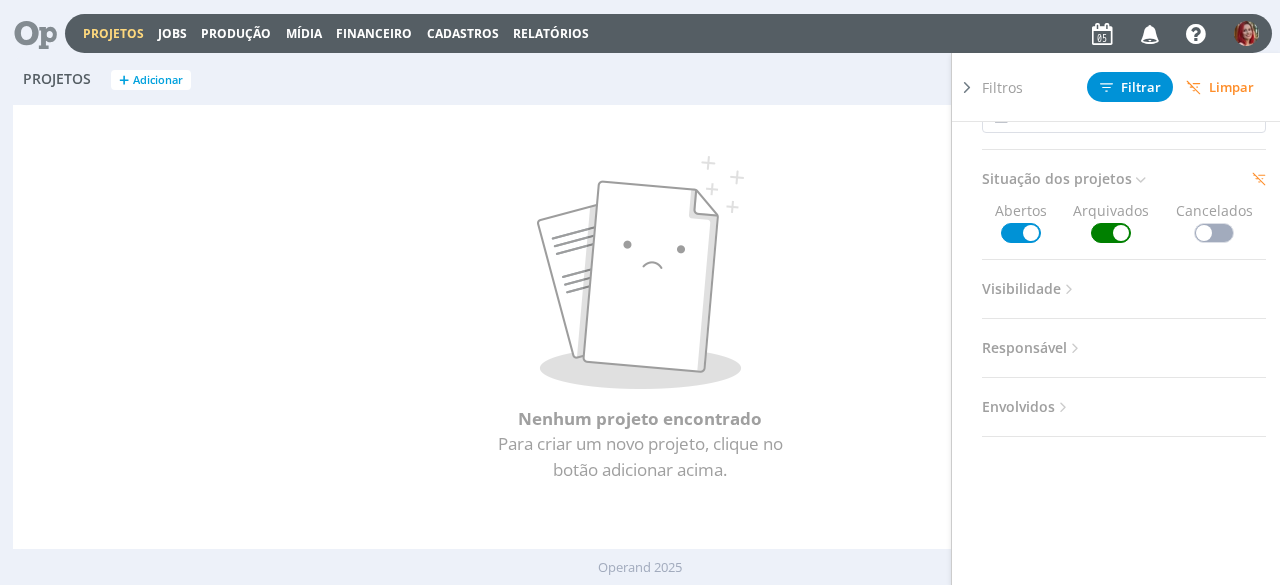 click at bounding box center [1111, 233] 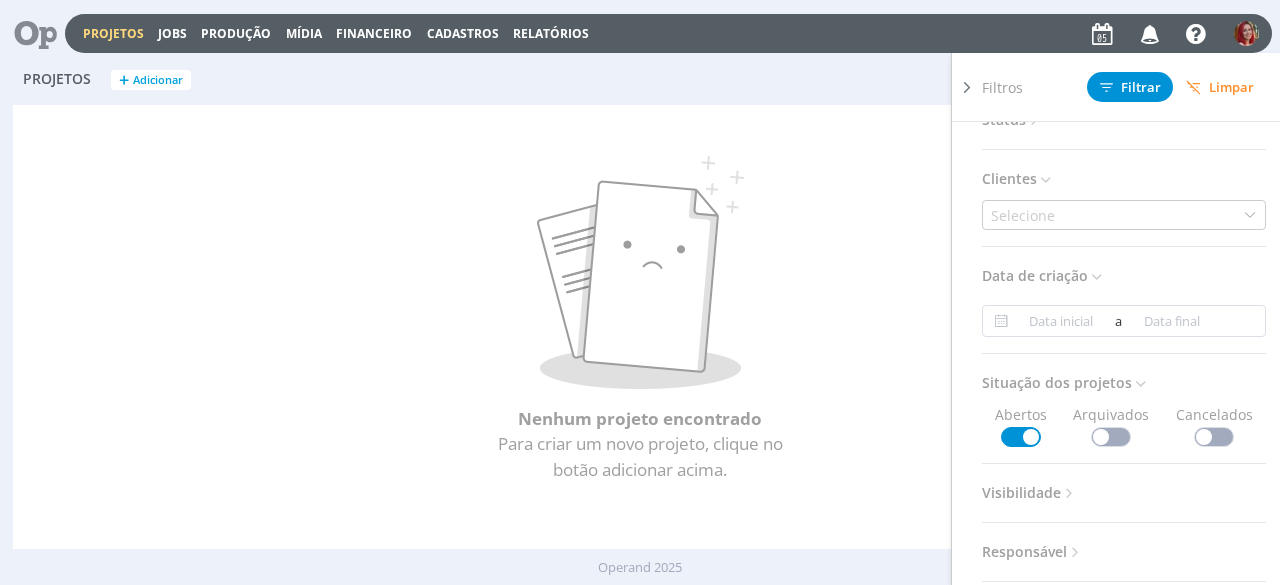 scroll, scrollTop: 0, scrollLeft: 0, axis: both 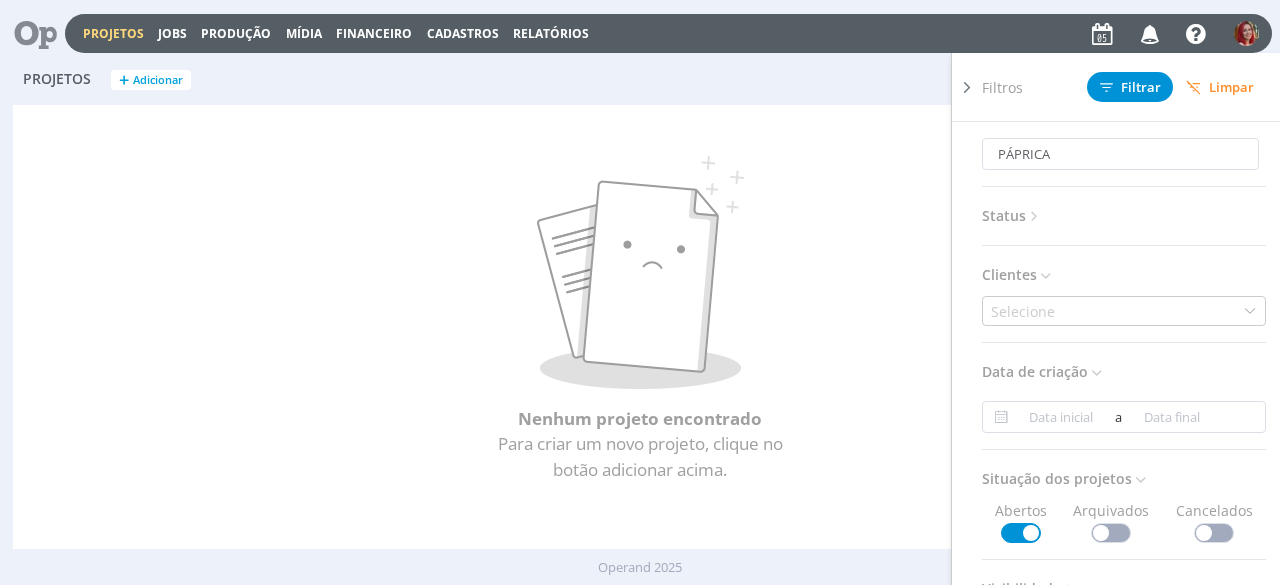 click at bounding box center (967, 87) 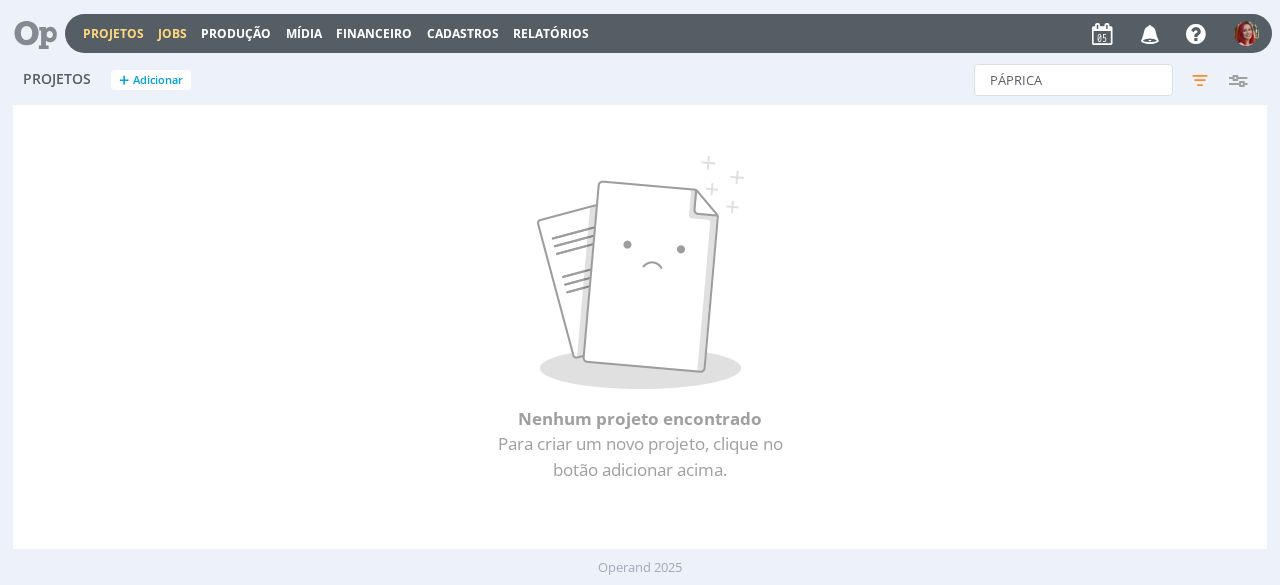 click on "Jobs" at bounding box center (172, 33) 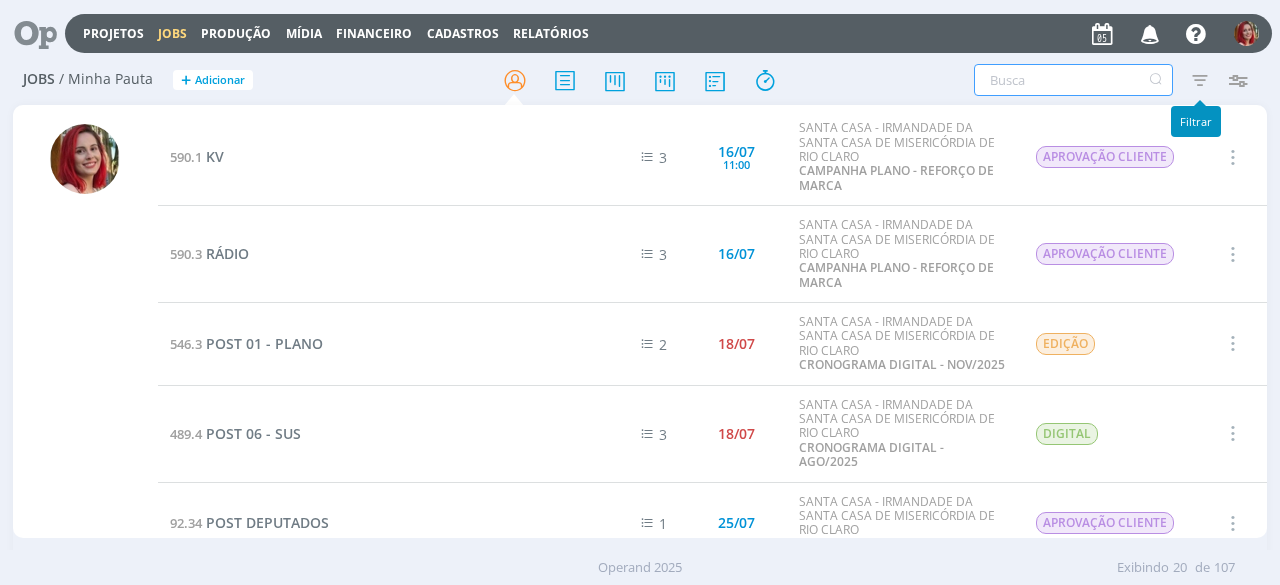 click at bounding box center (1073, 80) 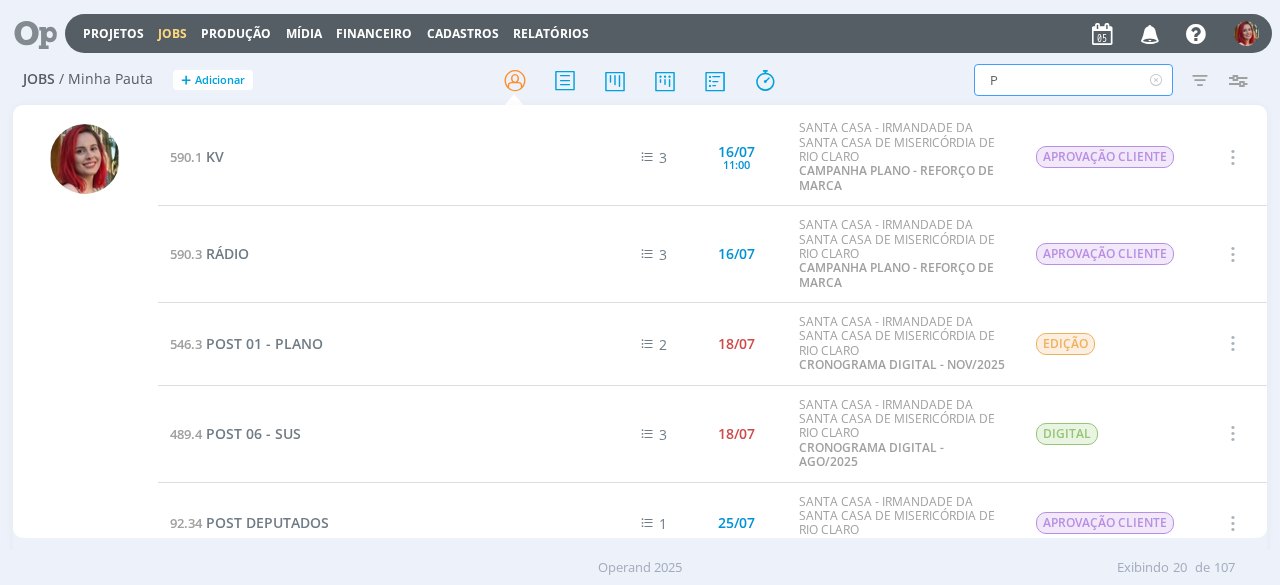 type on "PÁ" 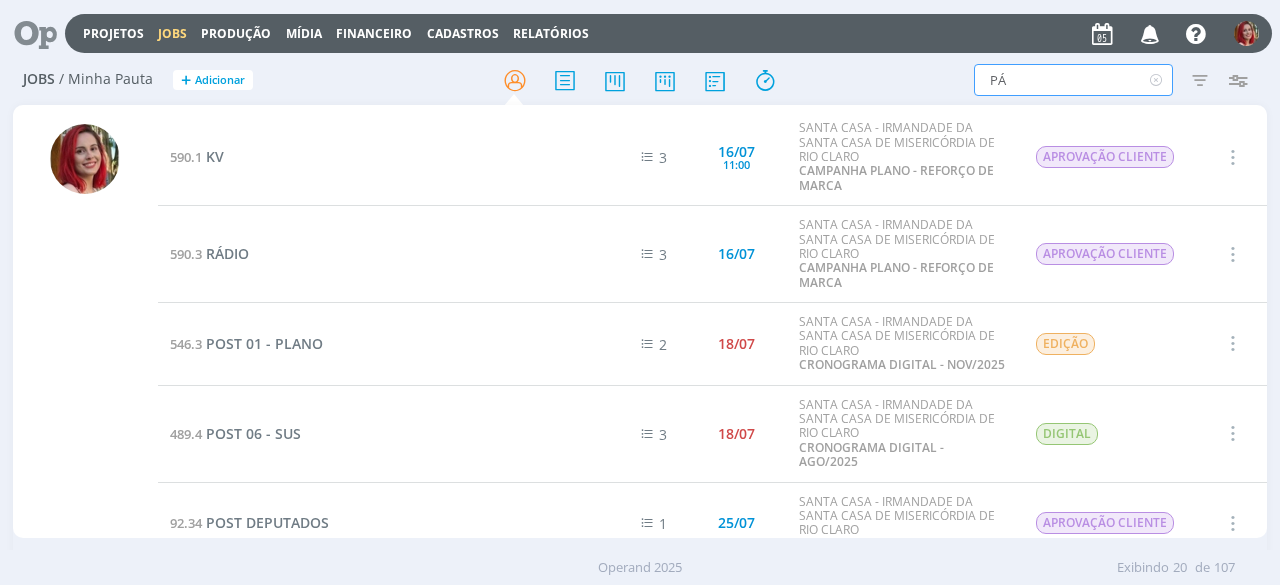 type on "PÁP" 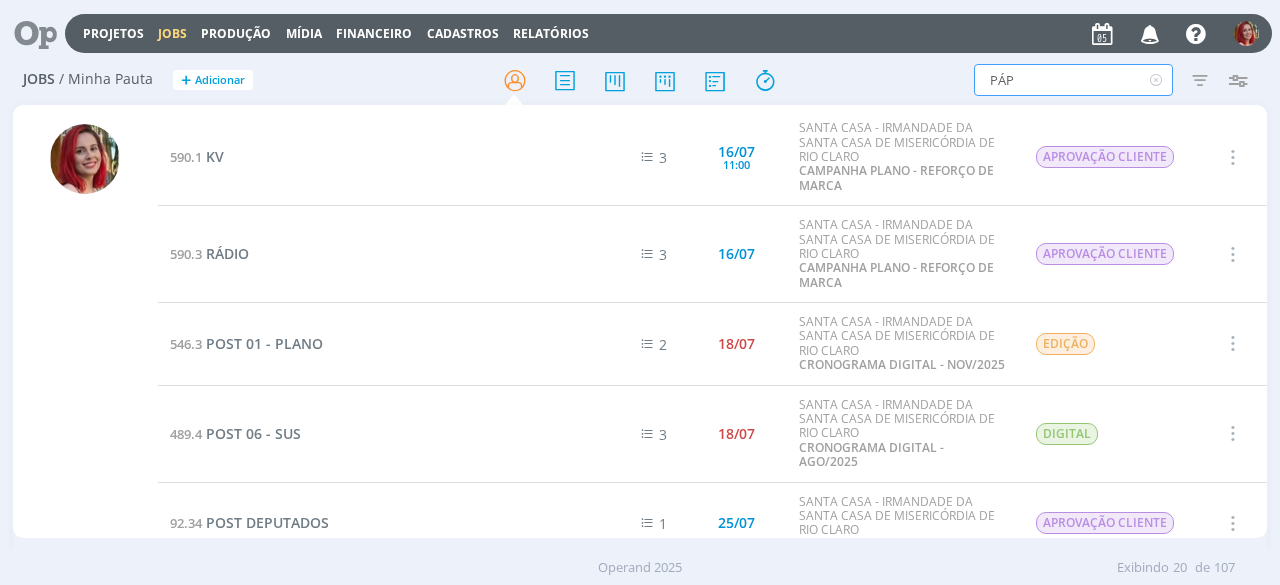 type on "PÁPR" 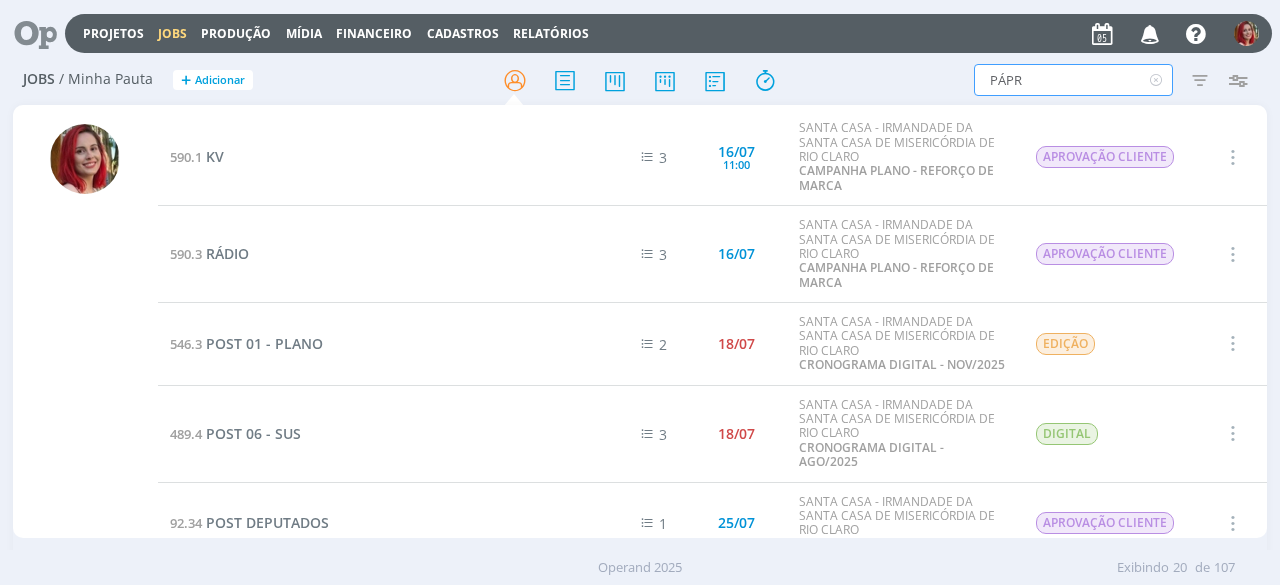 type on "PÁPRI" 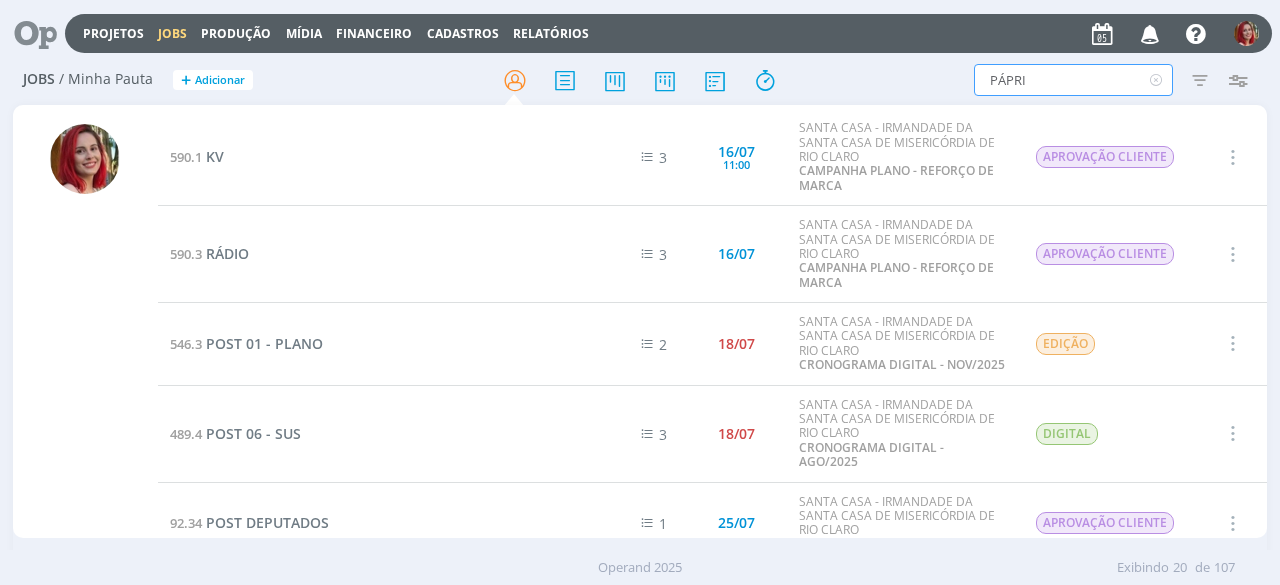 type on "PÁPRIC" 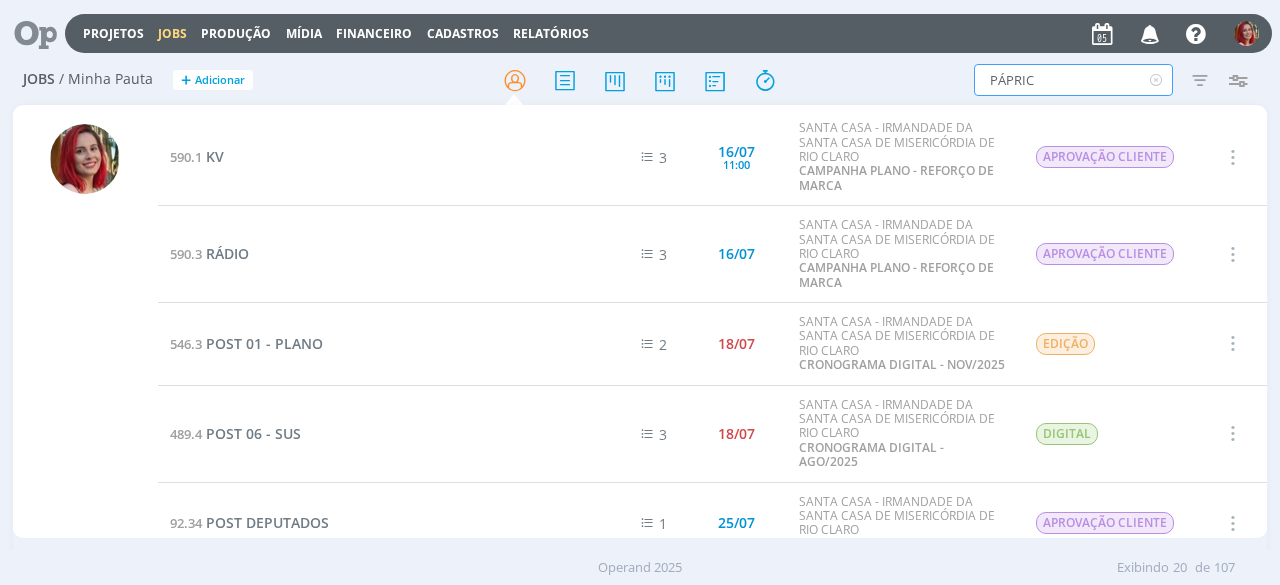type on "PÁPRICA" 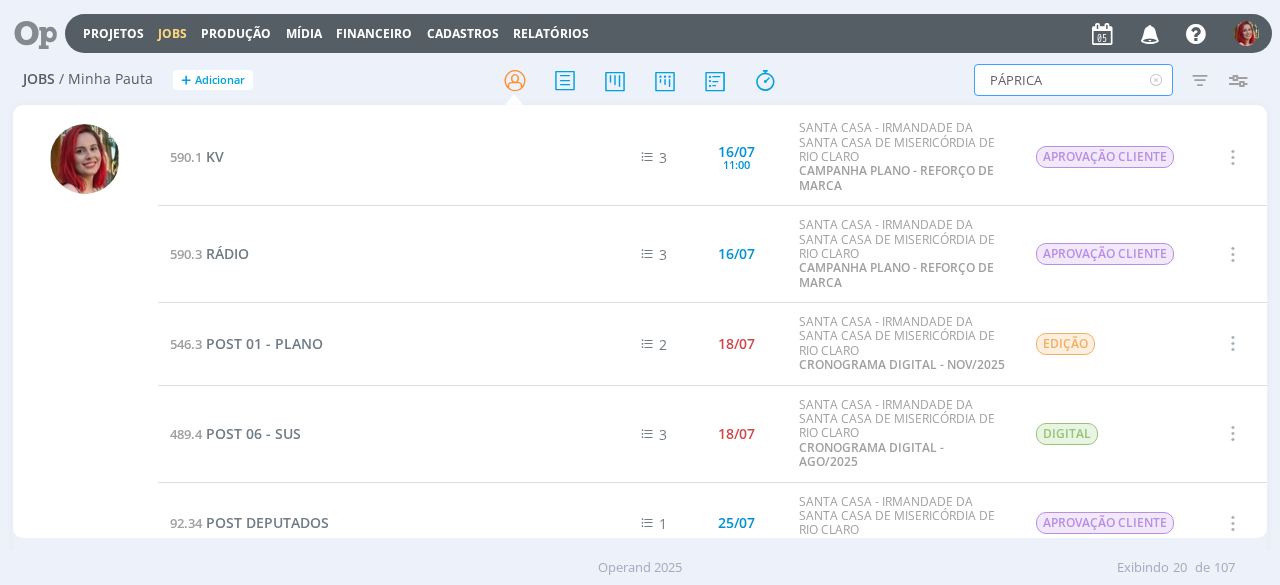 type on "PÁPRICA" 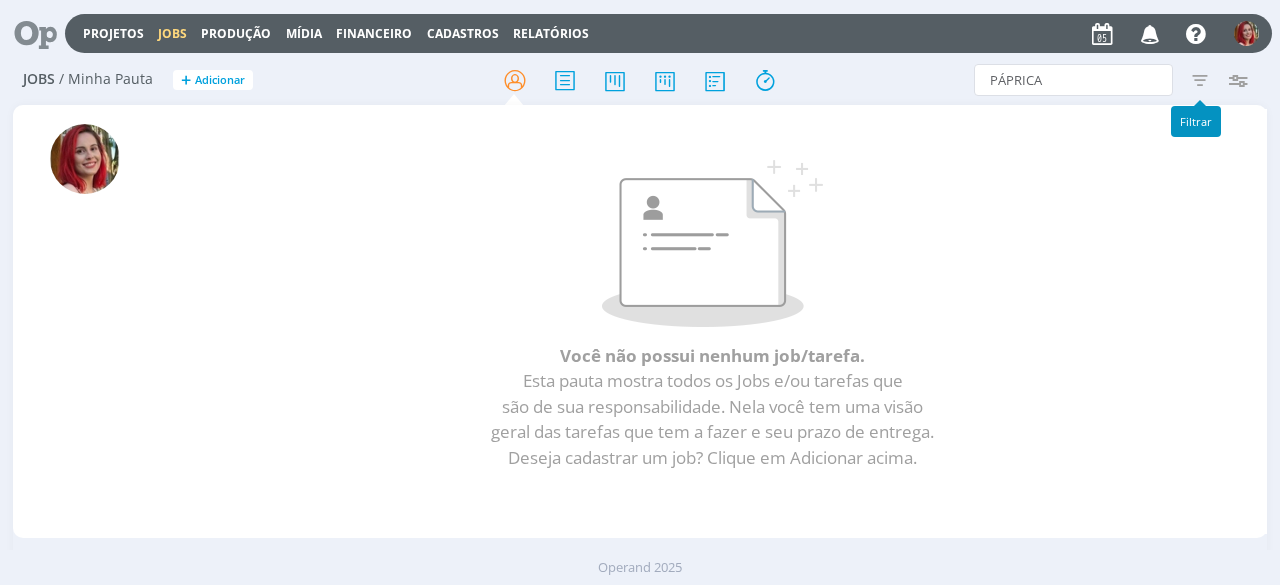 click at bounding box center [1199, 80] 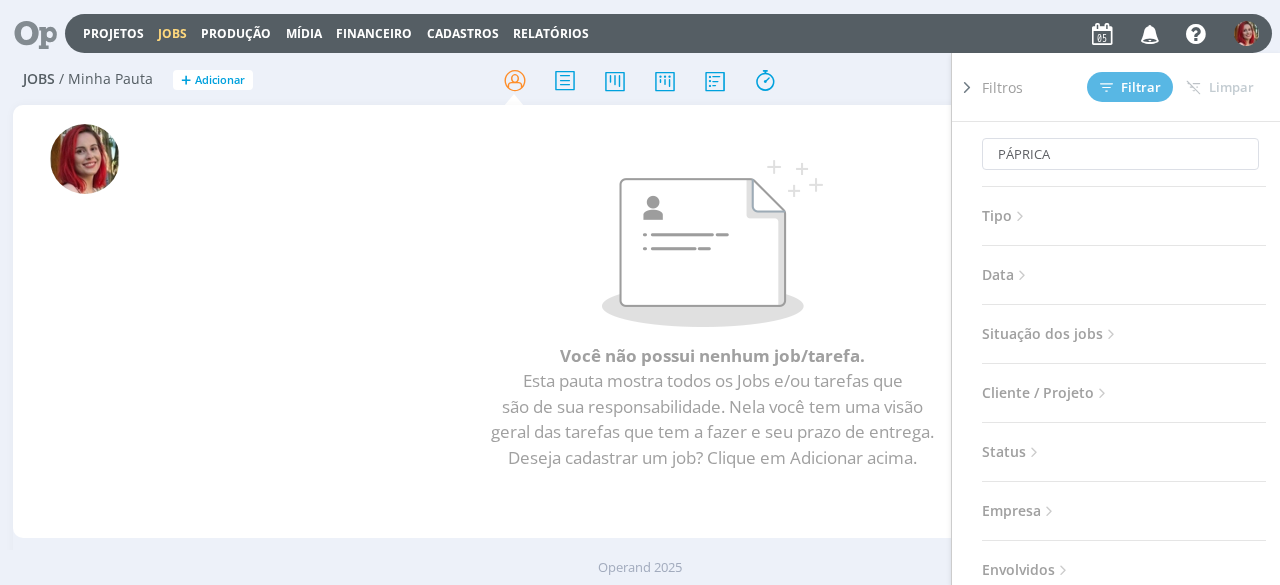 click on "PÁPRICA
Tipo
Jobs e Tarefas
Data
Personalizado
a
Situação dos jobs
Abertos
Concluídos
Cancelados
Cliente / Projeto
Cliente
Selecione
Projeto
Selecione primeiro um cliente
Status
Empresa
Selecione
Envolvidos
Requisitante
Visibilidade
Apenas ocultos" at bounding box center [1132, 381] 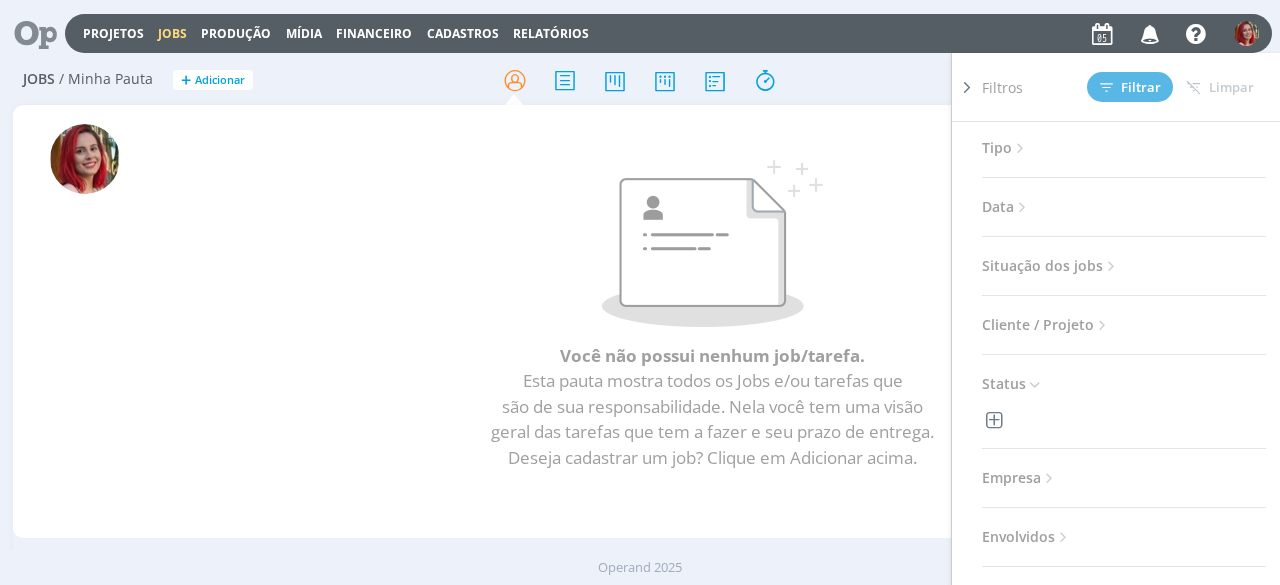scroll, scrollTop: 100, scrollLeft: 0, axis: vertical 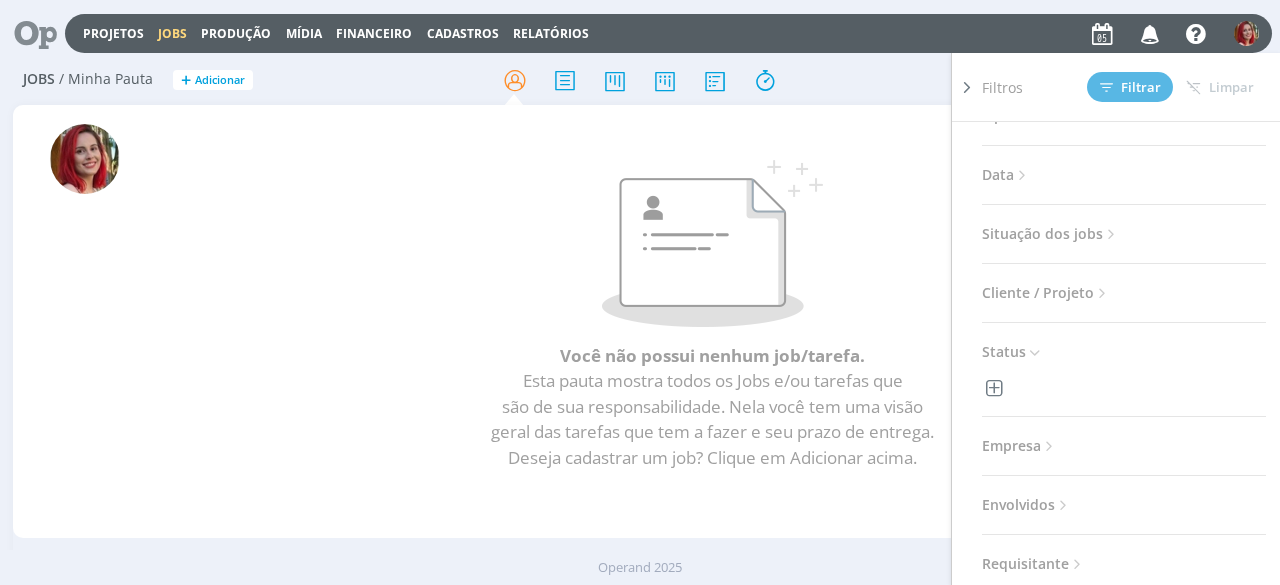 click at bounding box center [995, 388] 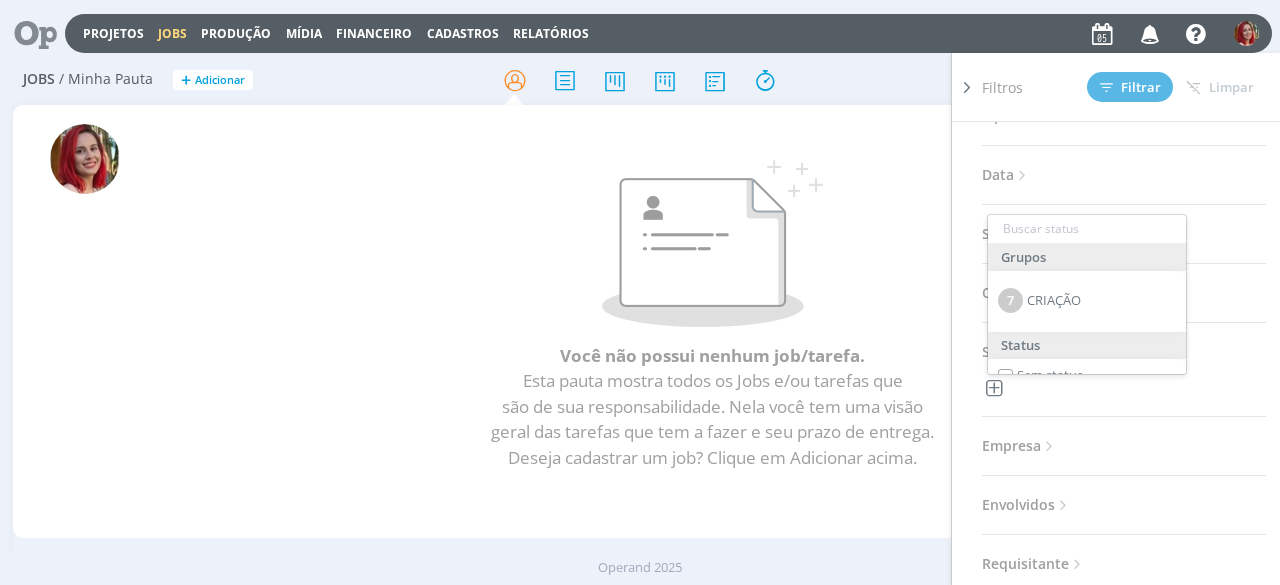 click on "PÁPRICA
Tipo
Jobs e Tarefas
Data
Personalizado
a
Situação dos jobs
Abertos
Concluídos
Cancelados
Cliente / Projeto
Cliente
Selecione
Projeto
Selecione primeiro um cliente
Status
Grupos
7
CRIAÇÃO
Status
Sem status   PLANEJAMENTO   DIGITAL   REDAÇÃO   REVISÃO   CRIAÇÃO   ALTERAÇÃO INTERNA   ALTERAÇÃO CLIENTE   CAPTAÇÃO   EDIÇÃO   APROVAÇÃO INTERNA   APROVAÇÃO CLIENTE   FINALIZAÇÃO   ENTREGUE   TEMPLATE   T - AGUARDANDO INFO.   T - LIBERADO   T - EM EXECUÇÃO   T - ALTA PRIORIDADE
Empresa
Selecione
Envolvidos" at bounding box center (1132, 381) 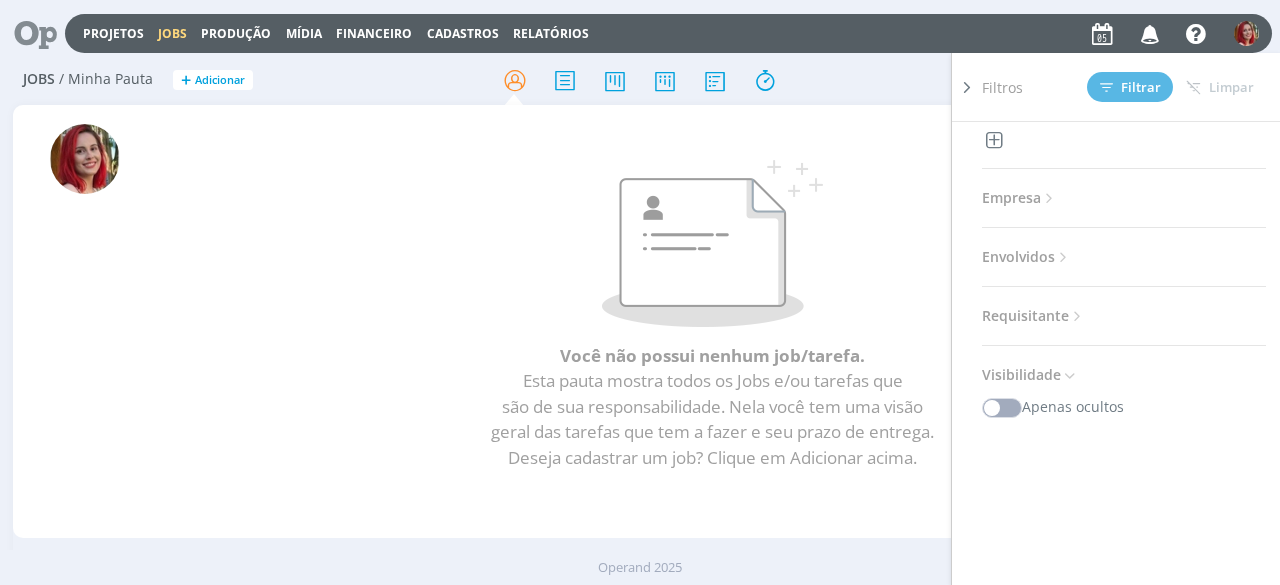 scroll, scrollTop: 369, scrollLeft: 0, axis: vertical 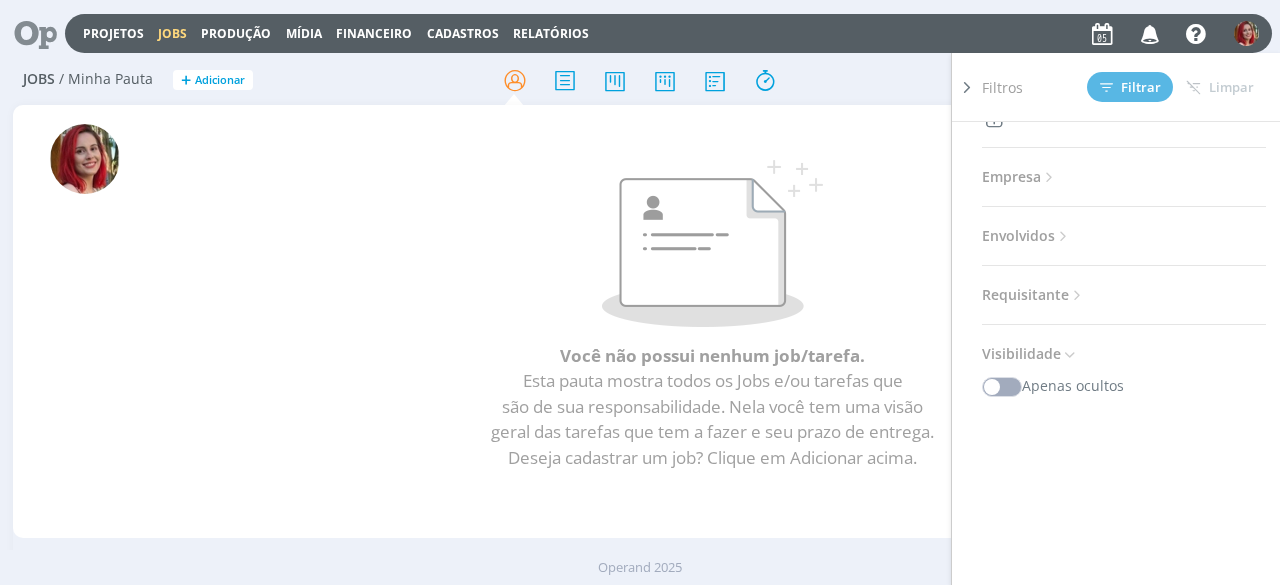 click at bounding box center (1069, 354) 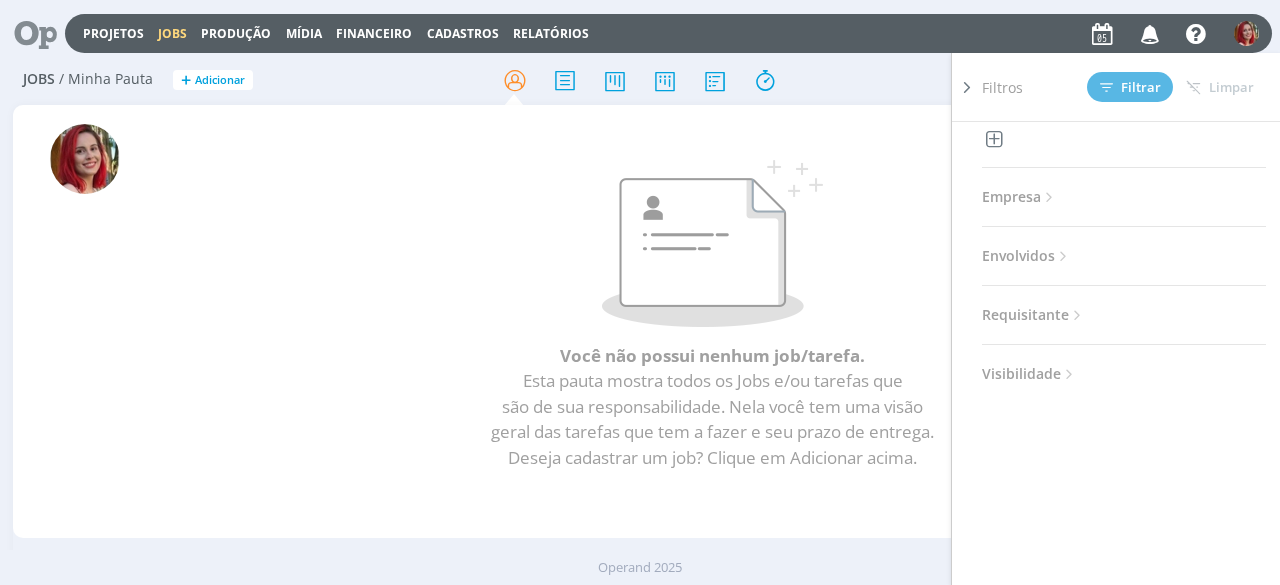 scroll, scrollTop: 348, scrollLeft: 0, axis: vertical 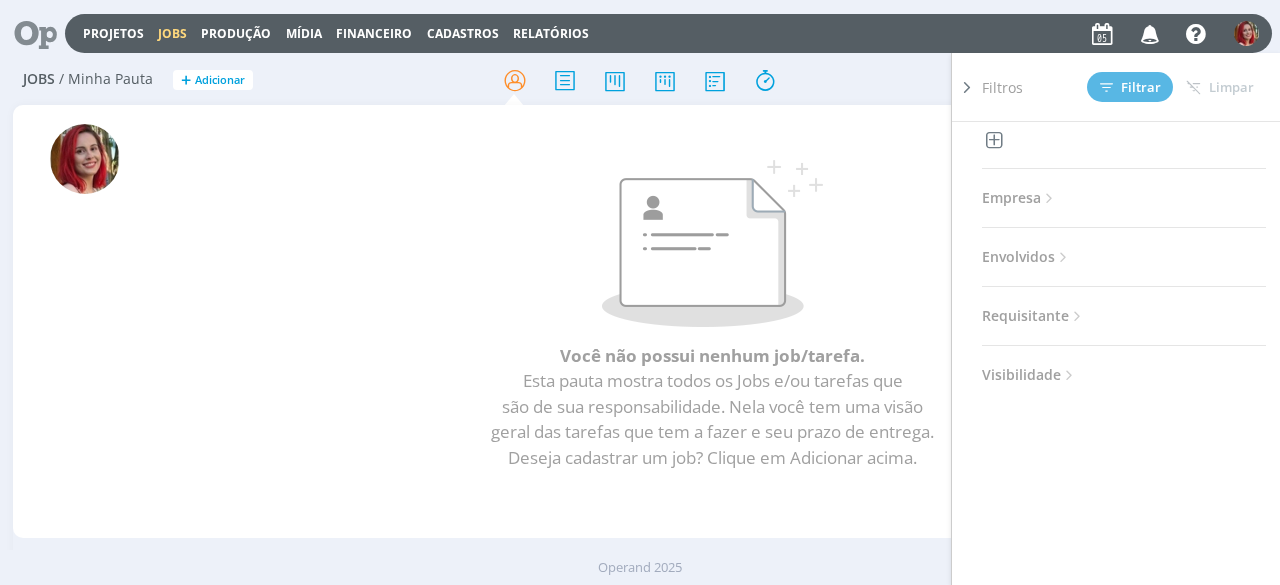 click on "PÁPRICA
Tipo
Jobs e Tarefas
Data
Personalizado
a
Situação dos jobs
Abertos
Concluídos
Cancelados
Cliente / Projeto
Cliente
Selecione
Projeto
Selecione primeiro um cliente
Status
Empresa
Selecione
Envolvidos
Requisitante
Visibilidade
Apenas ocultos" at bounding box center (1132, 381) 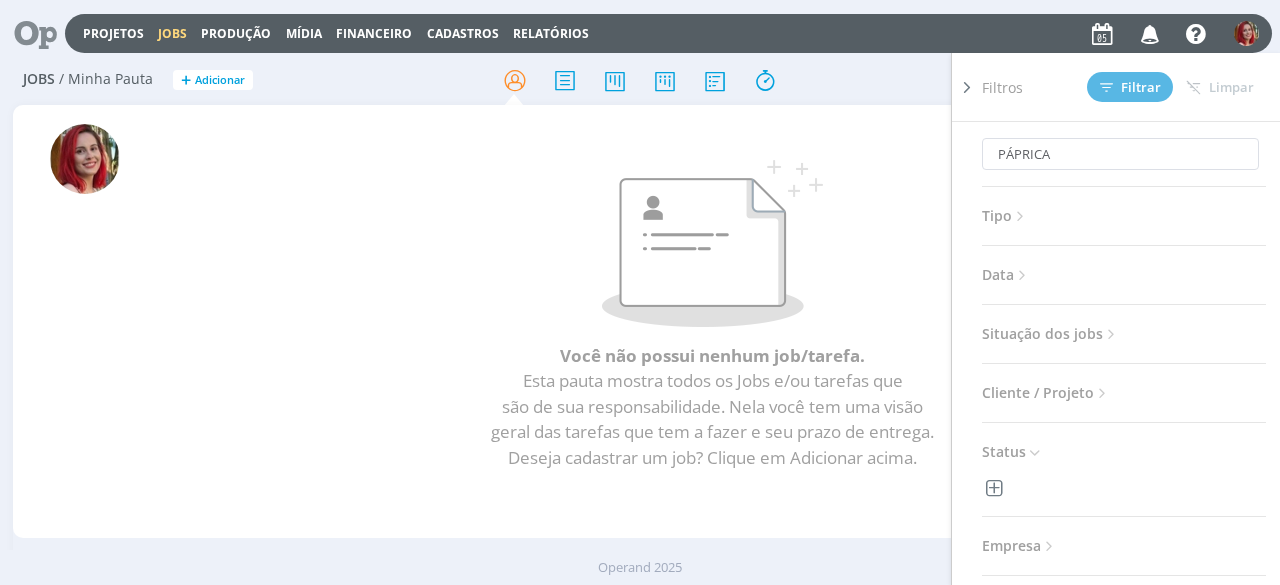 scroll, scrollTop: 100, scrollLeft: 0, axis: vertical 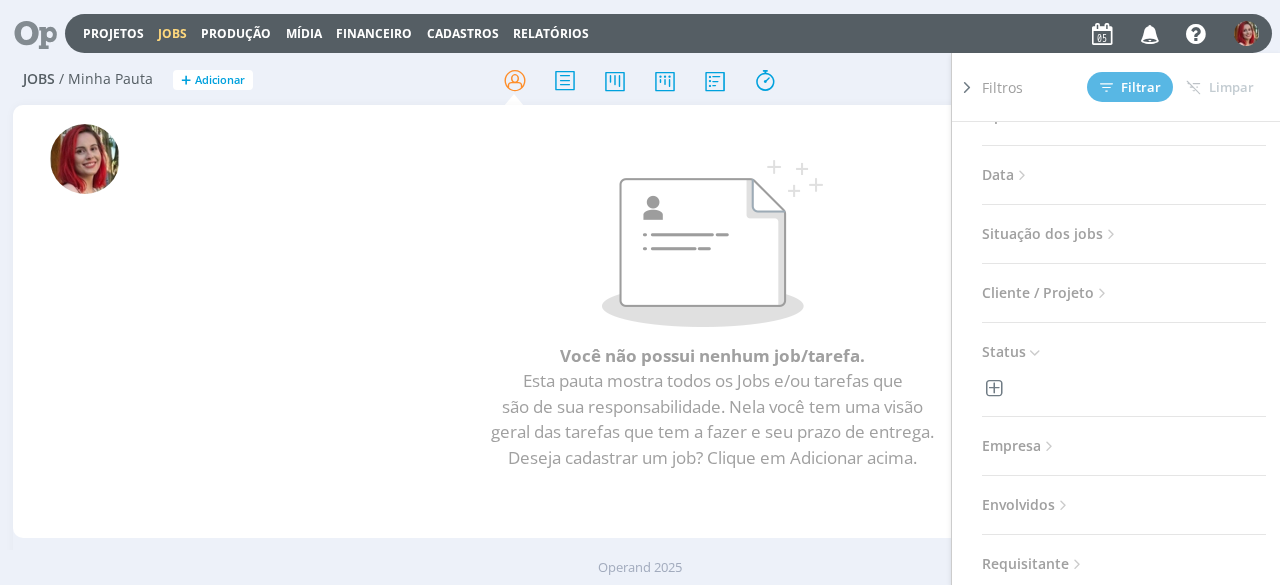 click on "Situação dos jobs" at bounding box center [1051, 234] 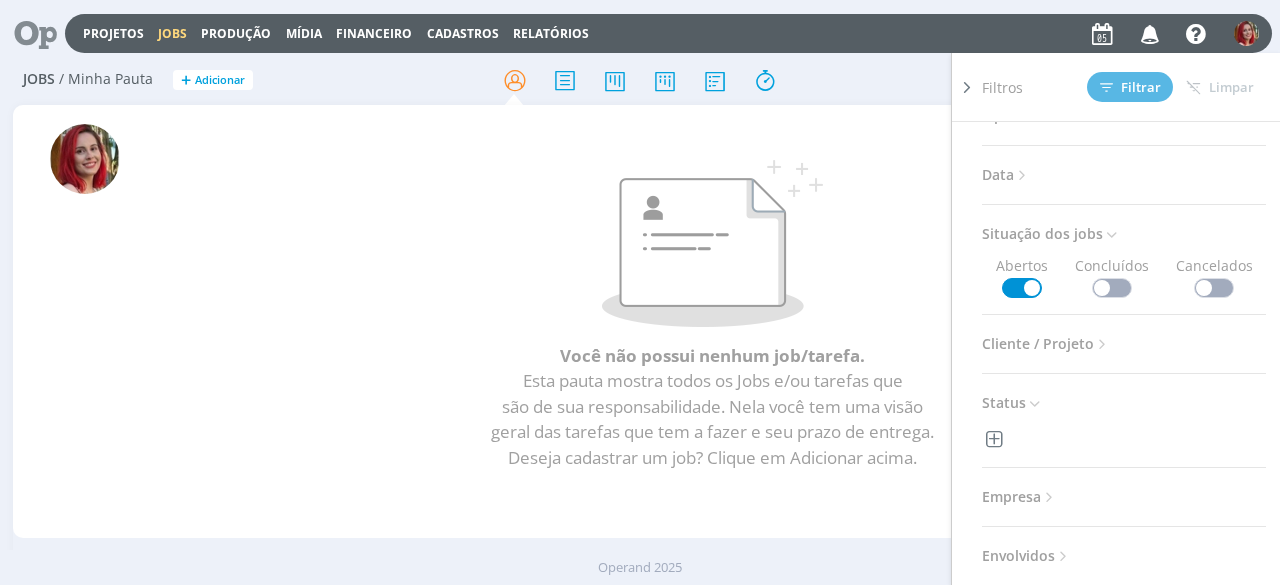 click at bounding box center (1112, 288) 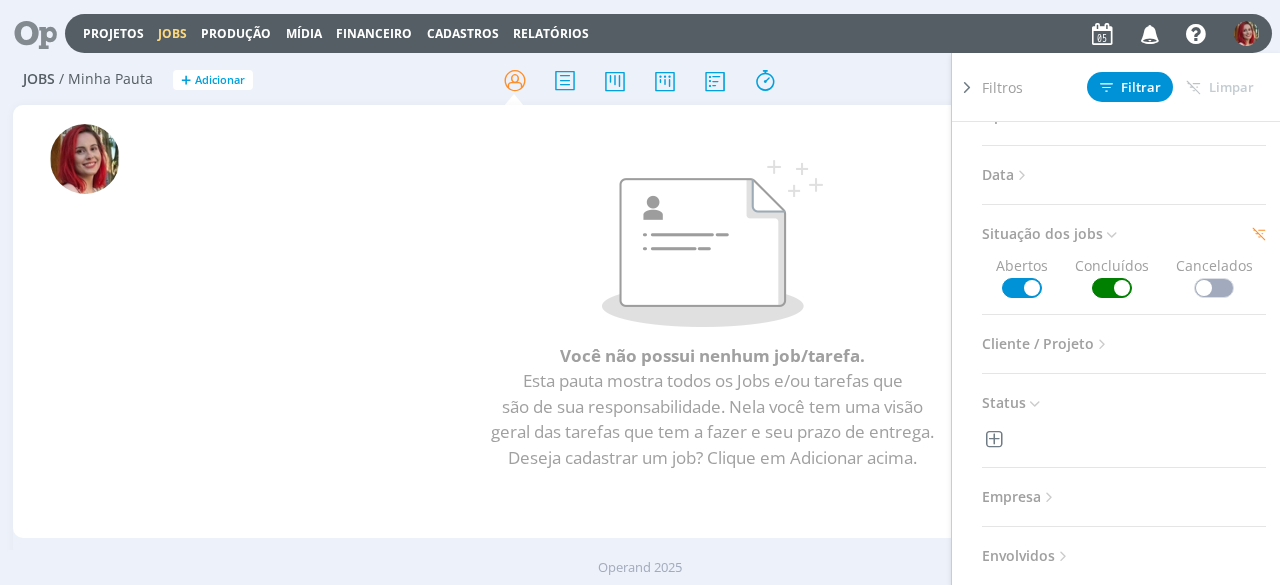click at bounding box center (1214, 288) 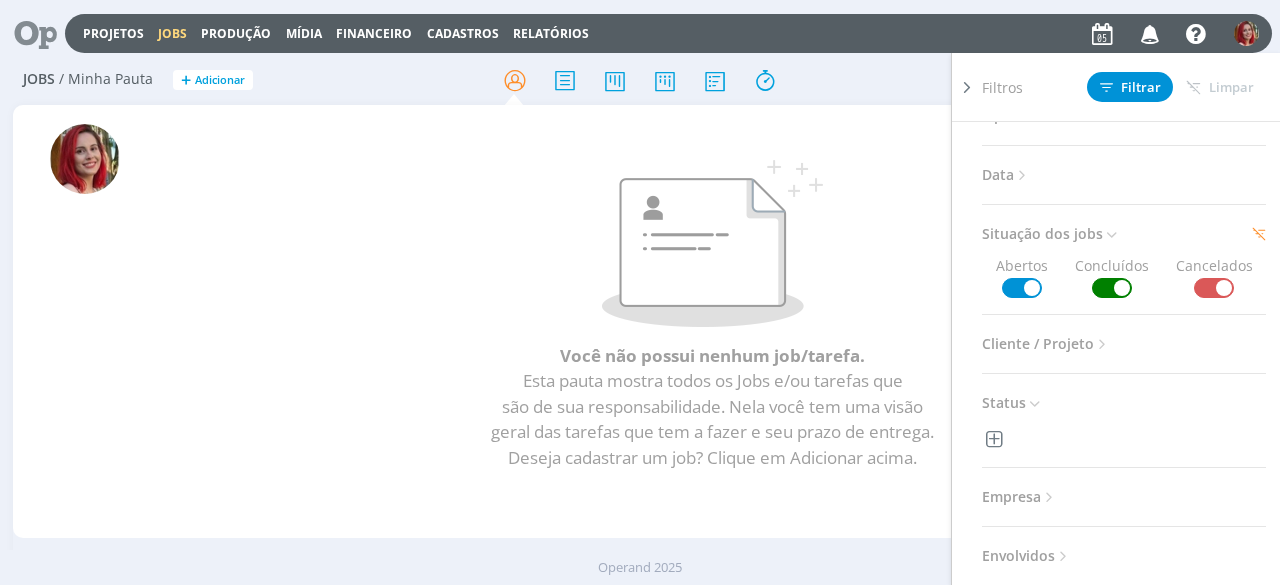 click on "Filtros
Filtrar
Limpar" at bounding box center (1132, 87) 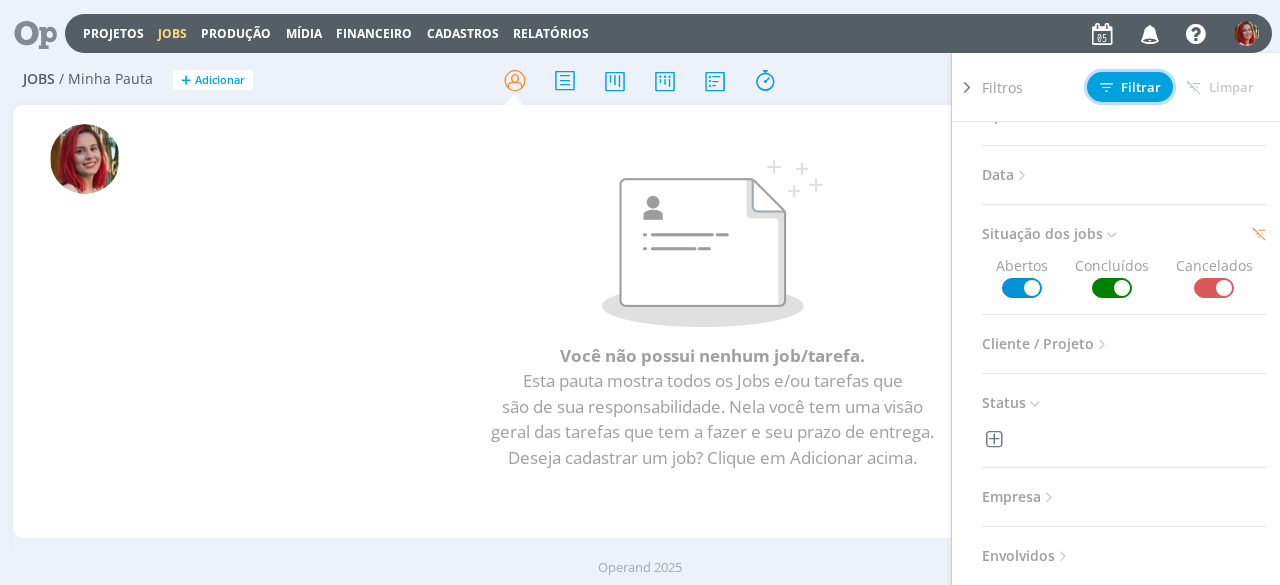 click on "Filtrar" at bounding box center [1130, 87] 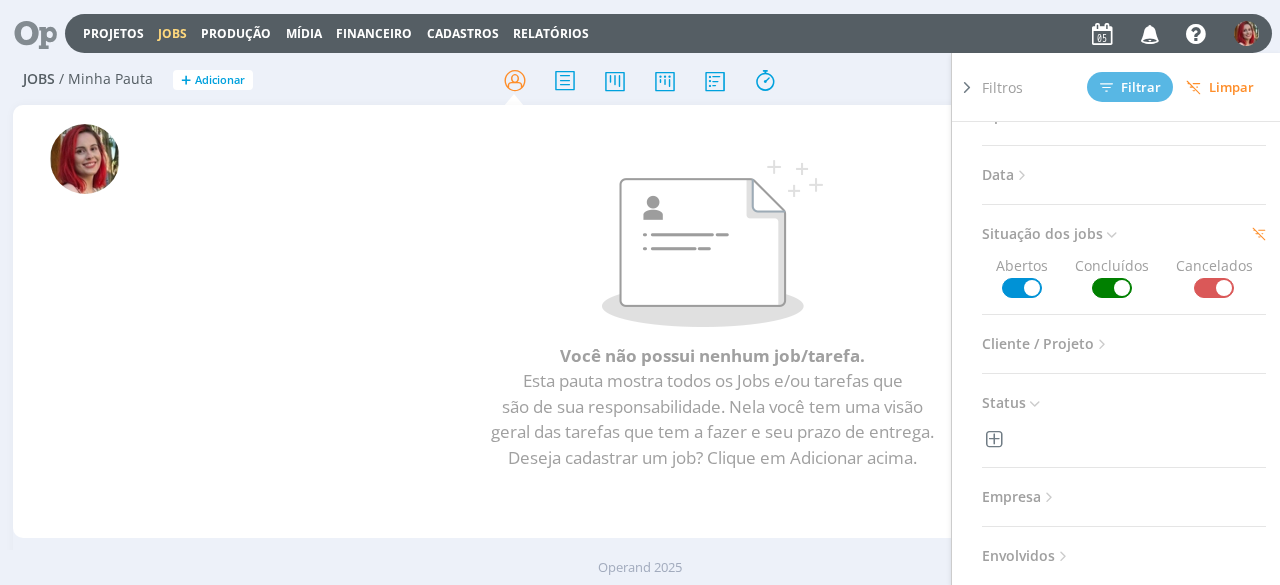 click at bounding box center [712, 243] 